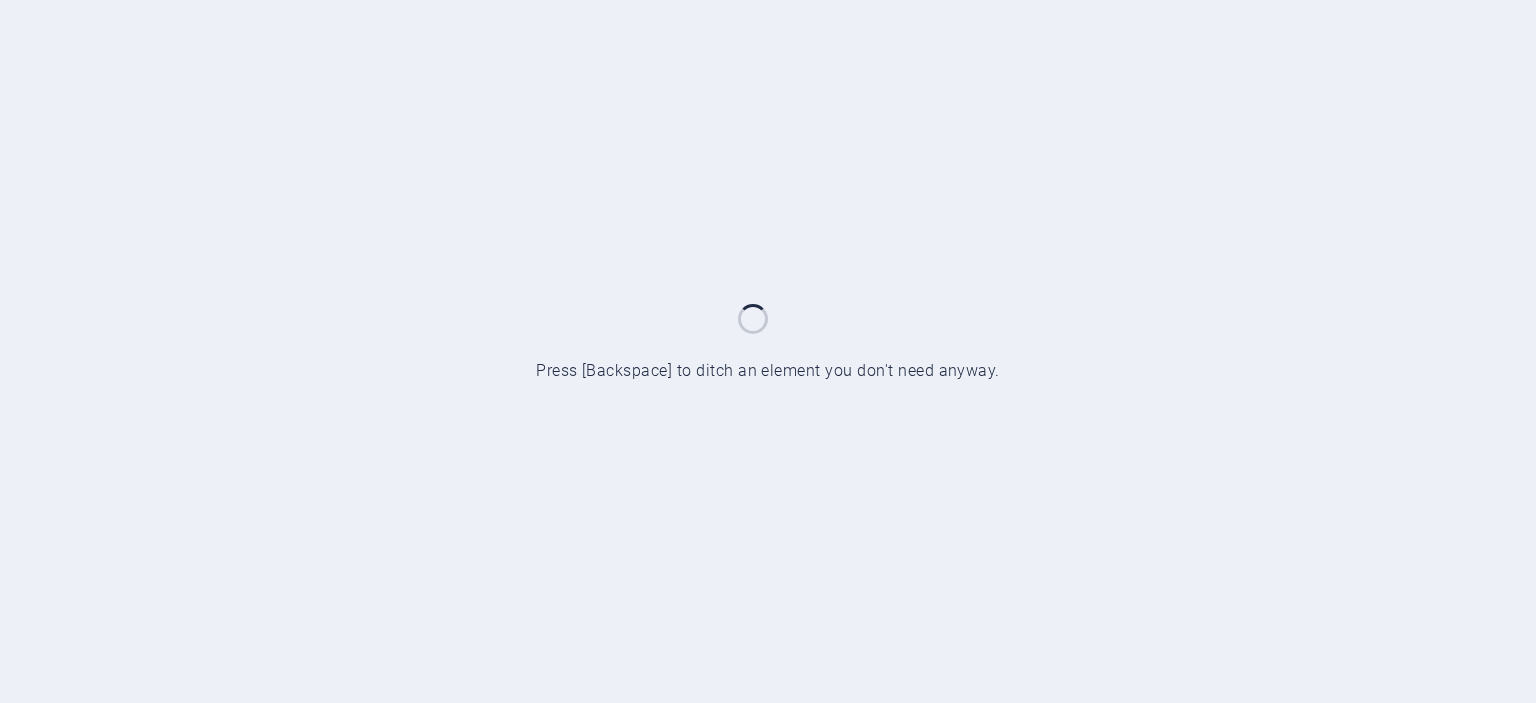 scroll, scrollTop: 0, scrollLeft: 0, axis: both 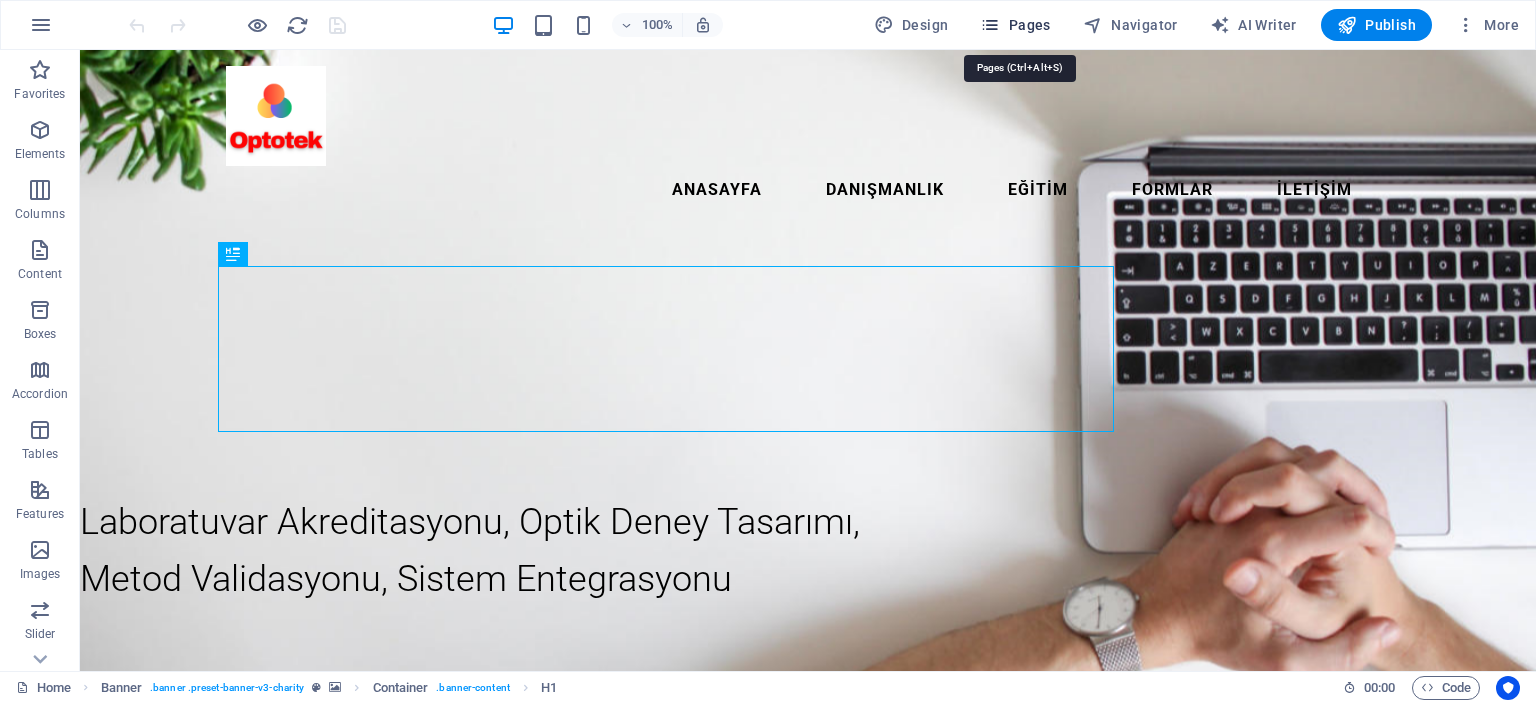 click on "Pages" at bounding box center (1015, 25) 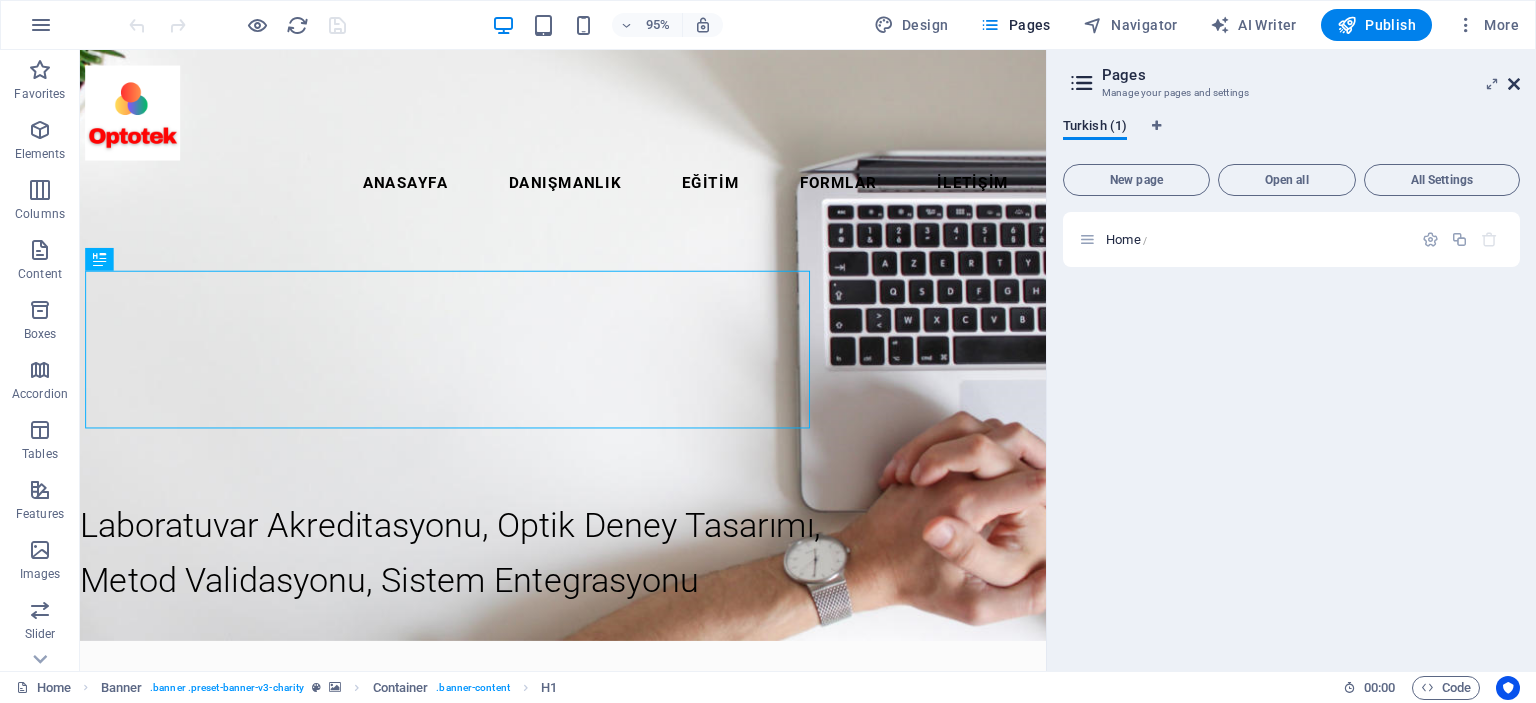 click at bounding box center (1514, 84) 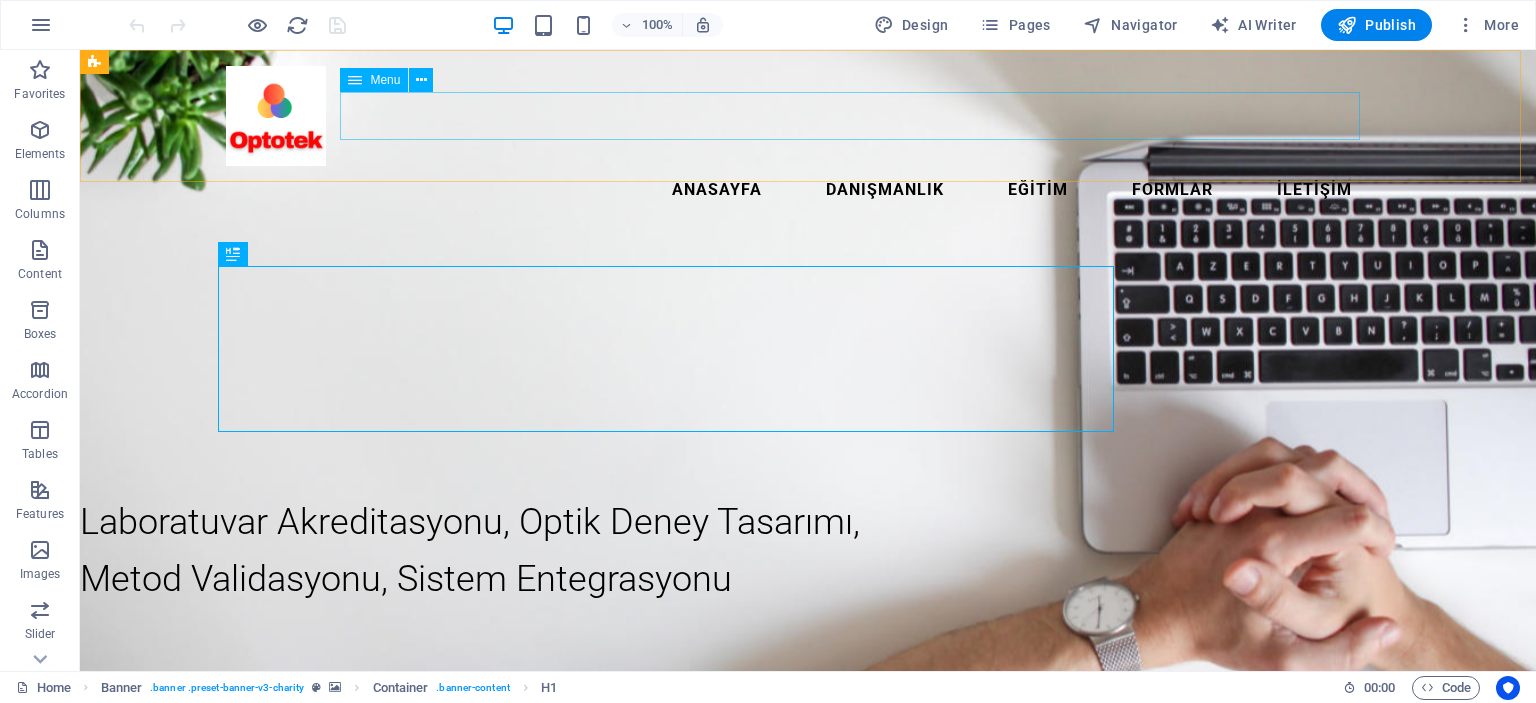 click on "Anasayfa Danışmanlık Eğitim Formlar İletişim" at bounding box center [808, 190] 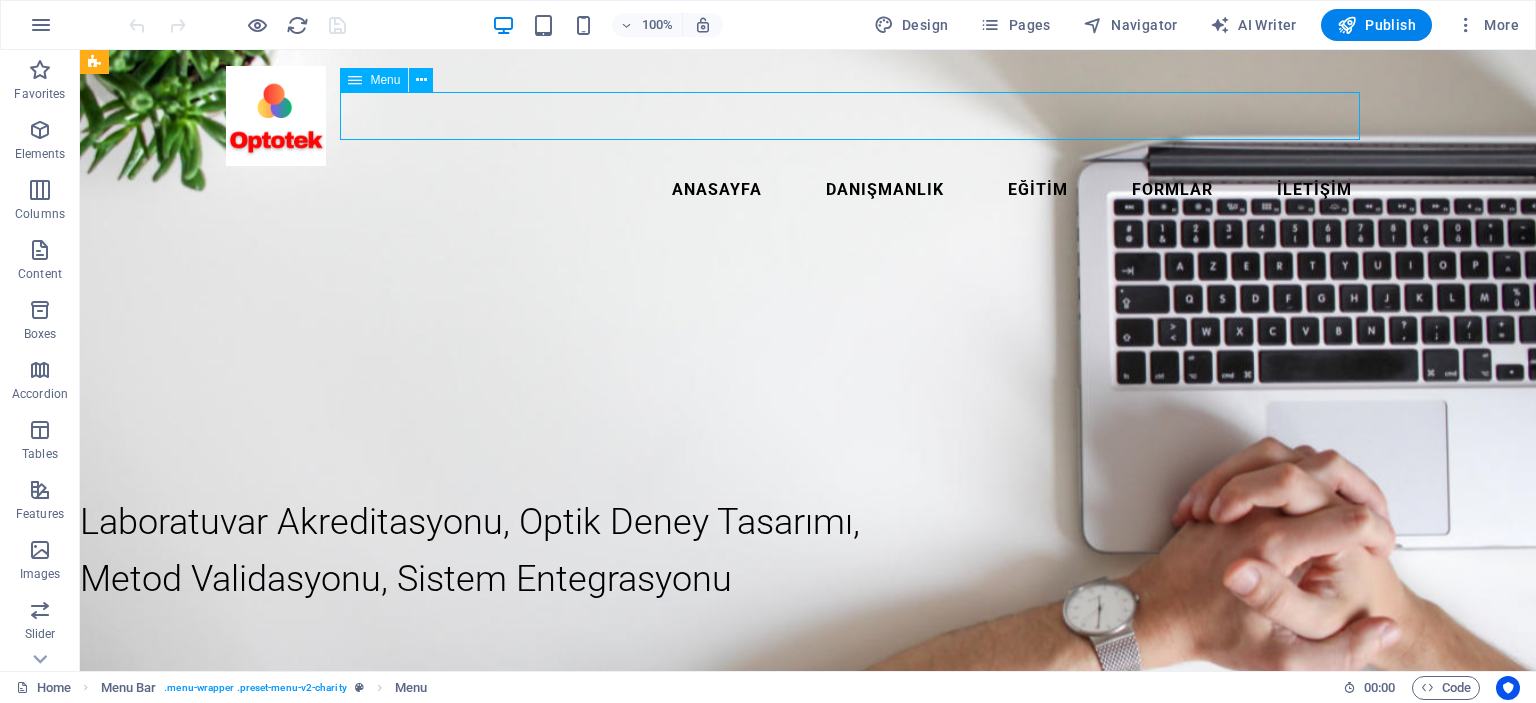 click on "Anasayfa Danışmanlık Eğitim Formlar İletişim" at bounding box center [808, 190] 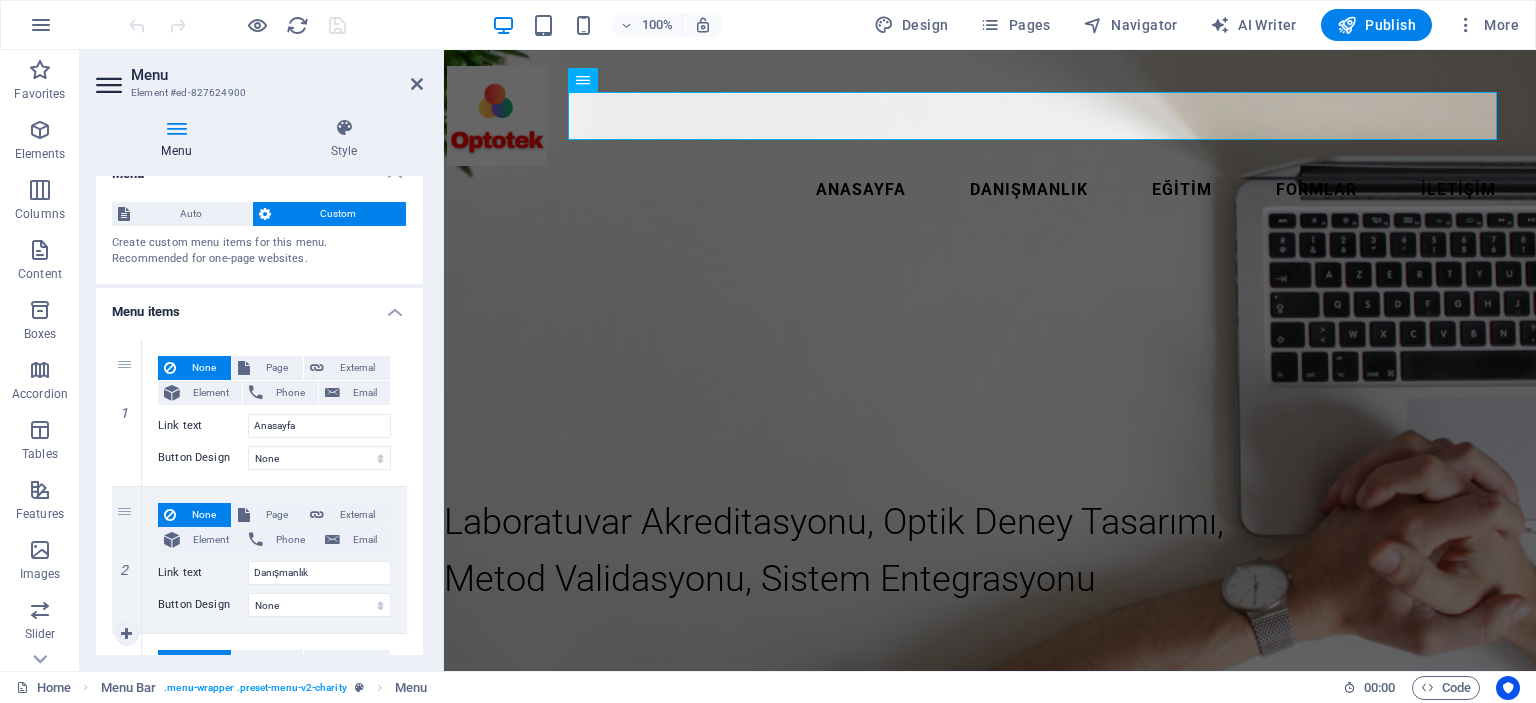 scroll, scrollTop: 0, scrollLeft: 0, axis: both 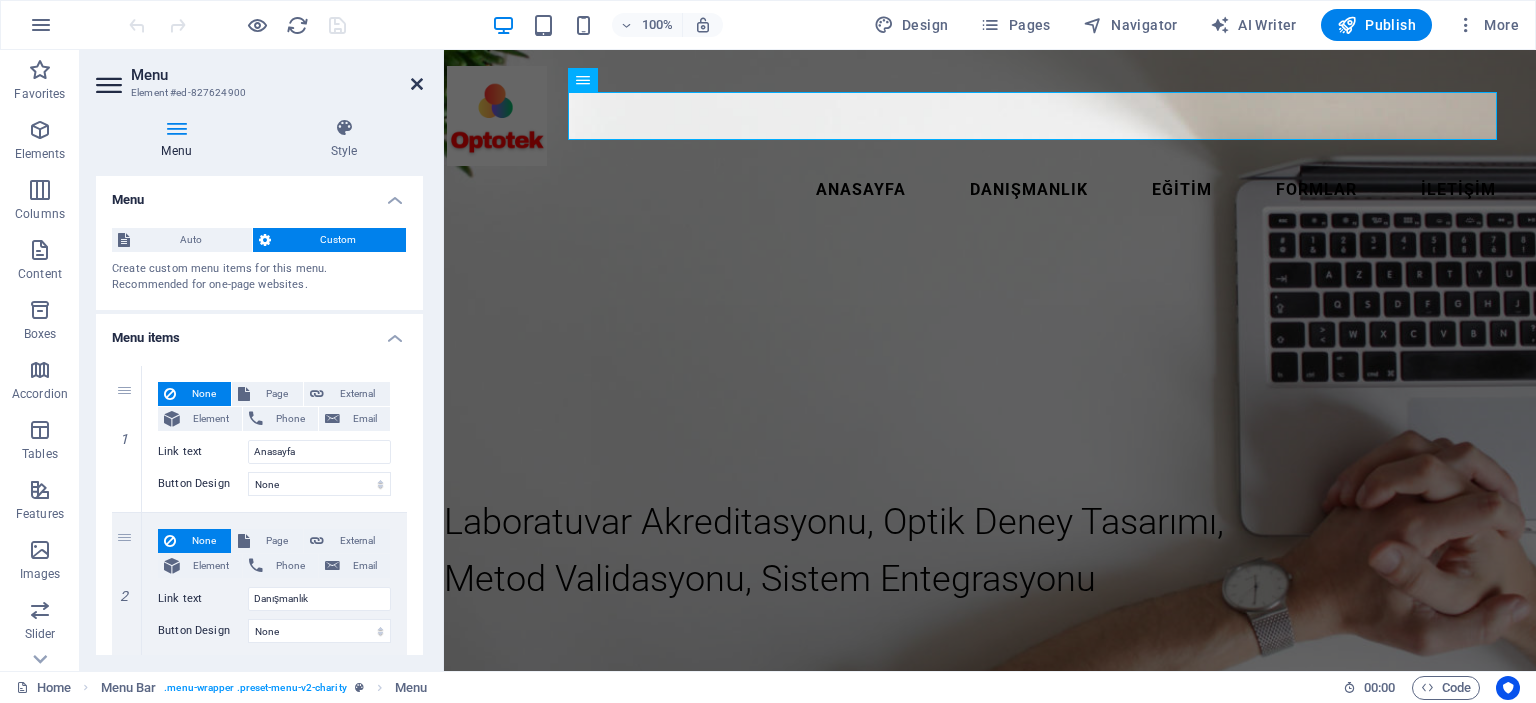 drag, startPoint x: 413, startPoint y: 78, endPoint x: 403, endPoint y: 59, distance: 21.470911 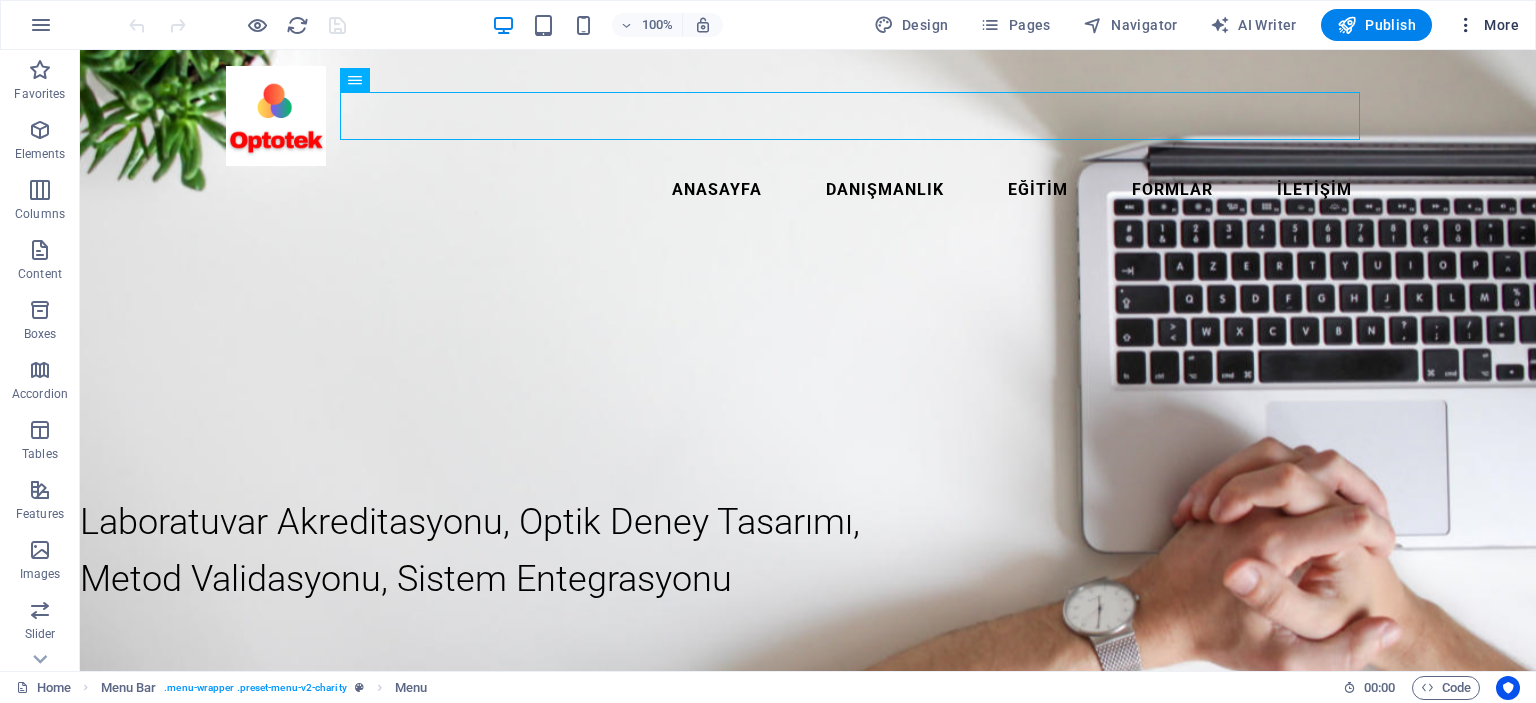 click on "More" at bounding box center (1487, 25) 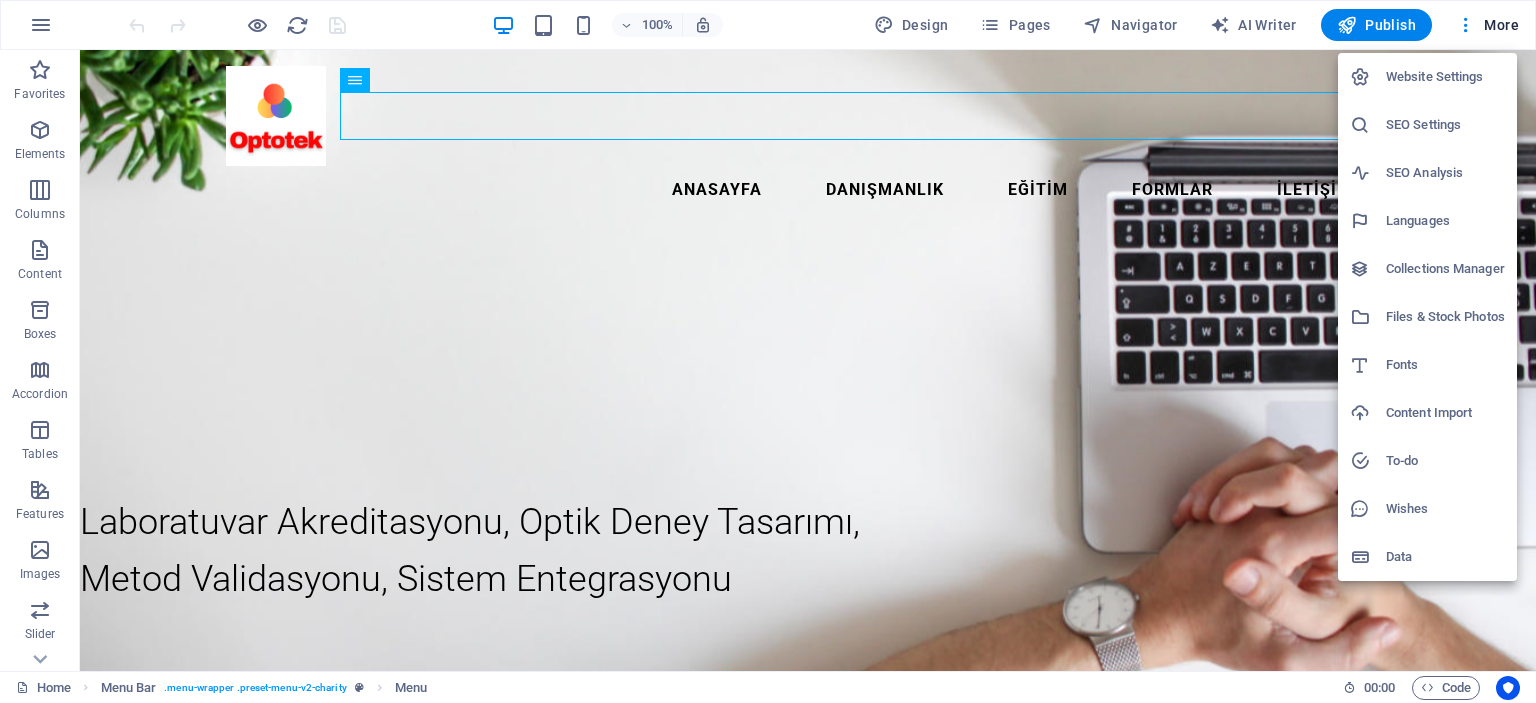 click on "Languages" at bounding box center [1445, 221] 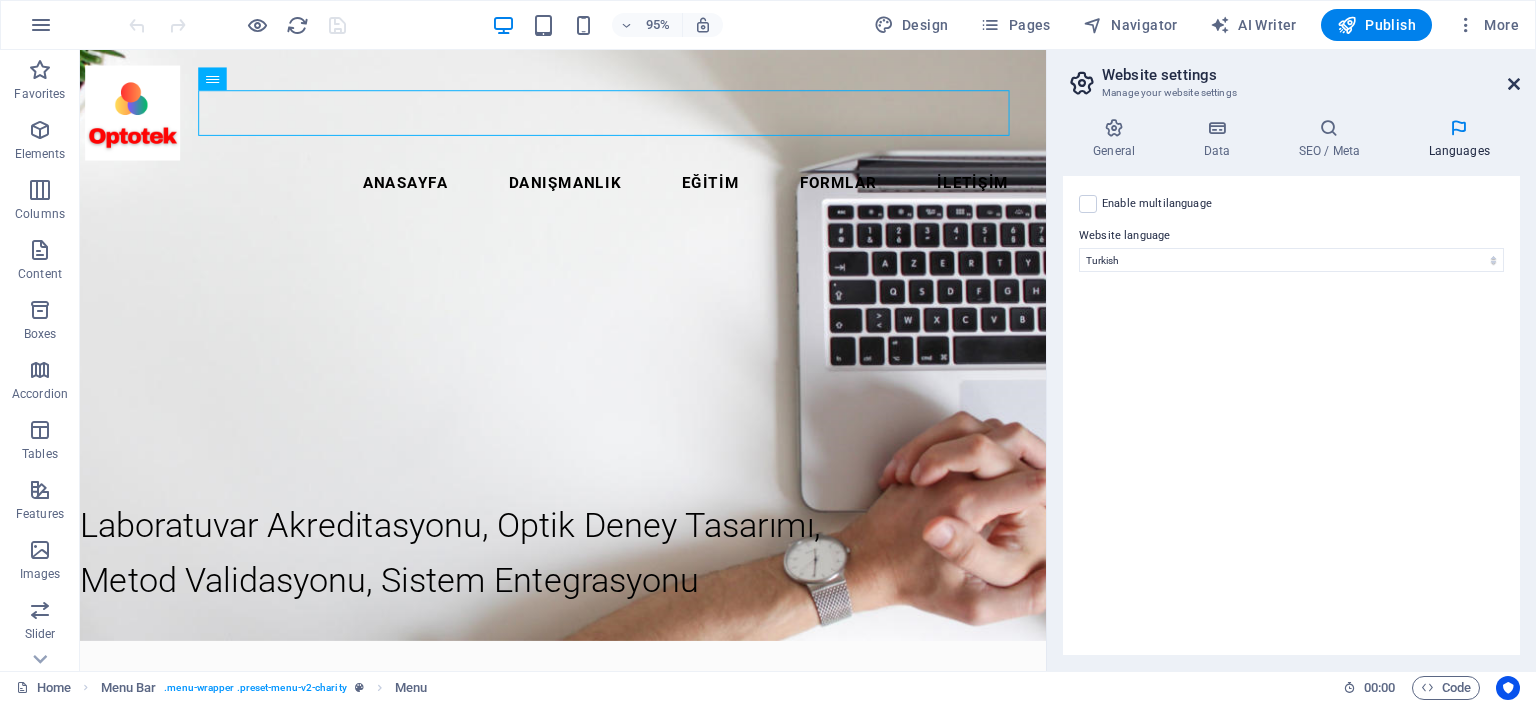 click at bounding box center (1514, 84) 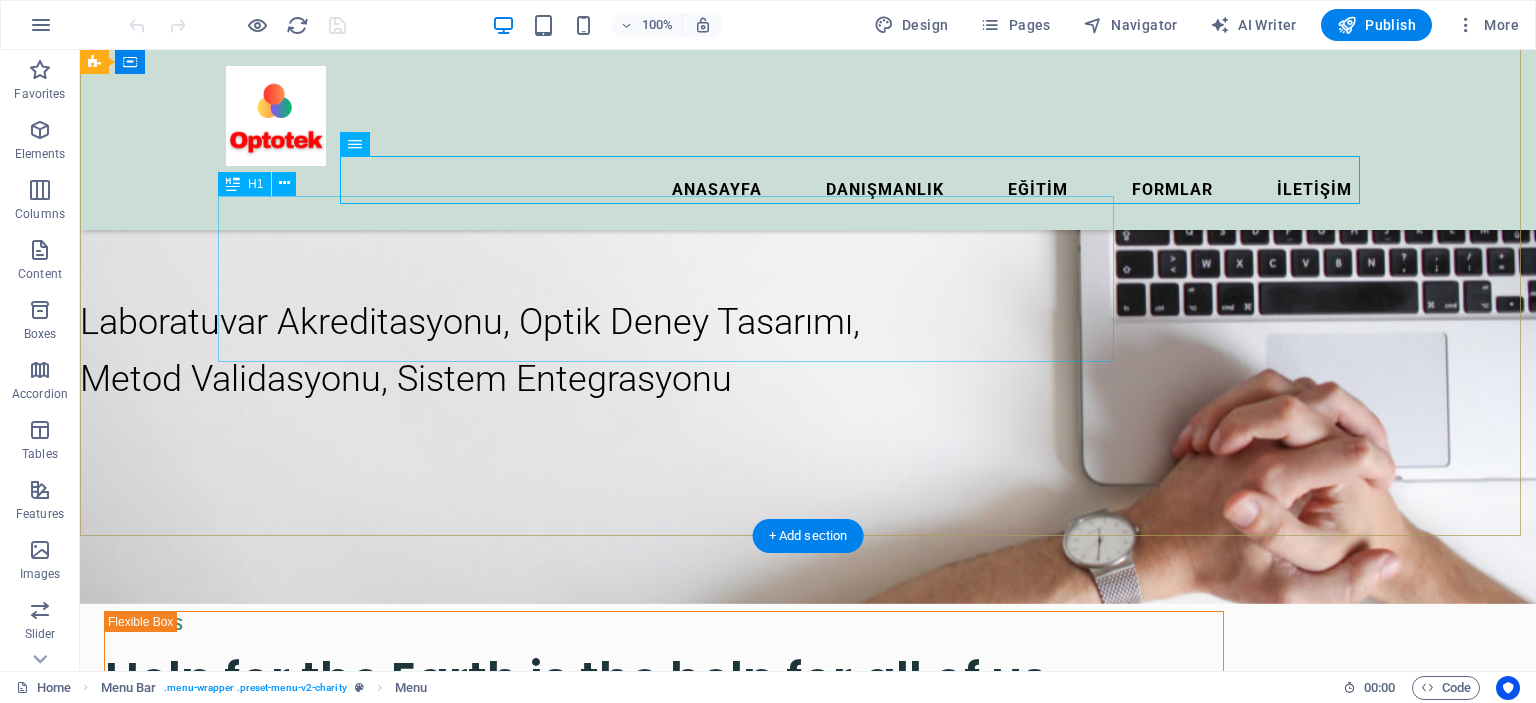 scroll, scrollTop: 0, scrollLeft: 0, axis: both 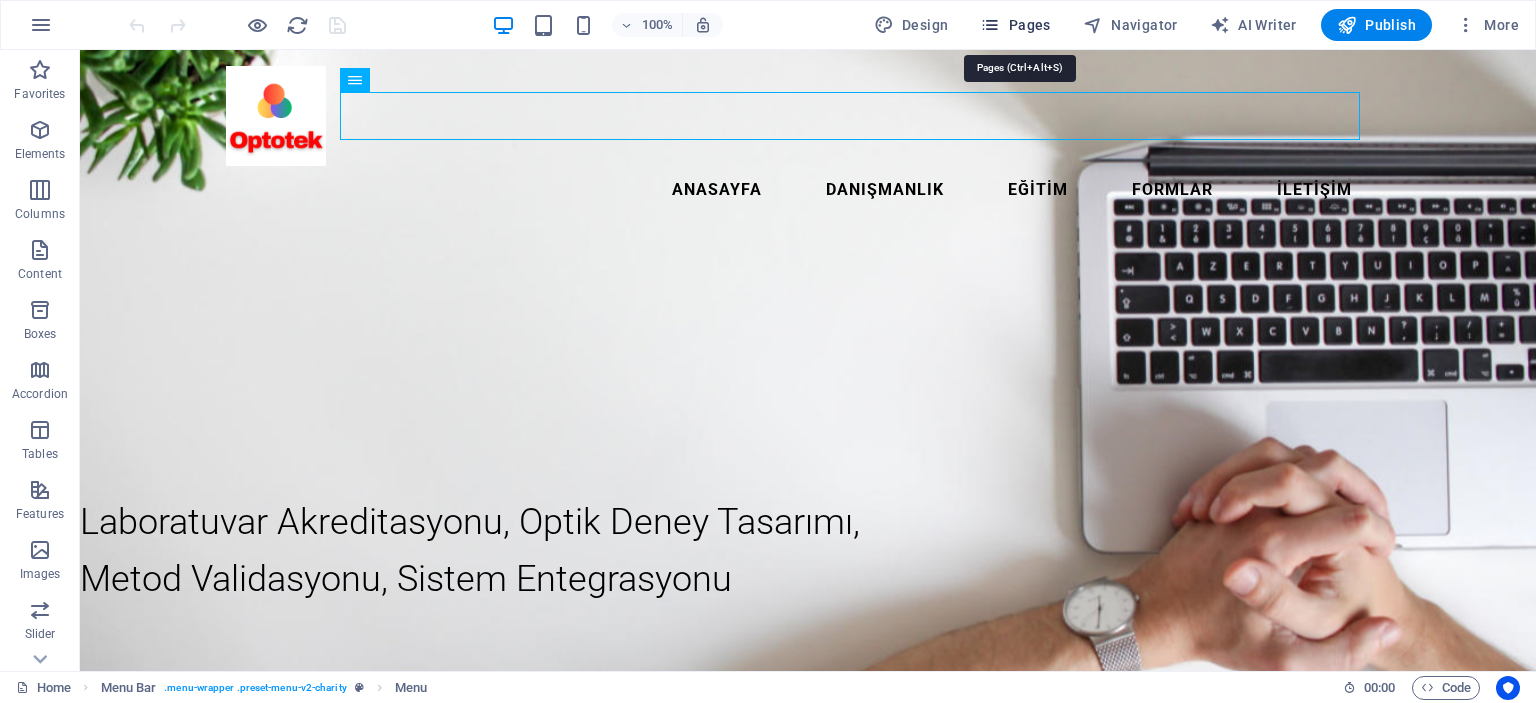 click on "Pages" at bounding box center [1015, 25] 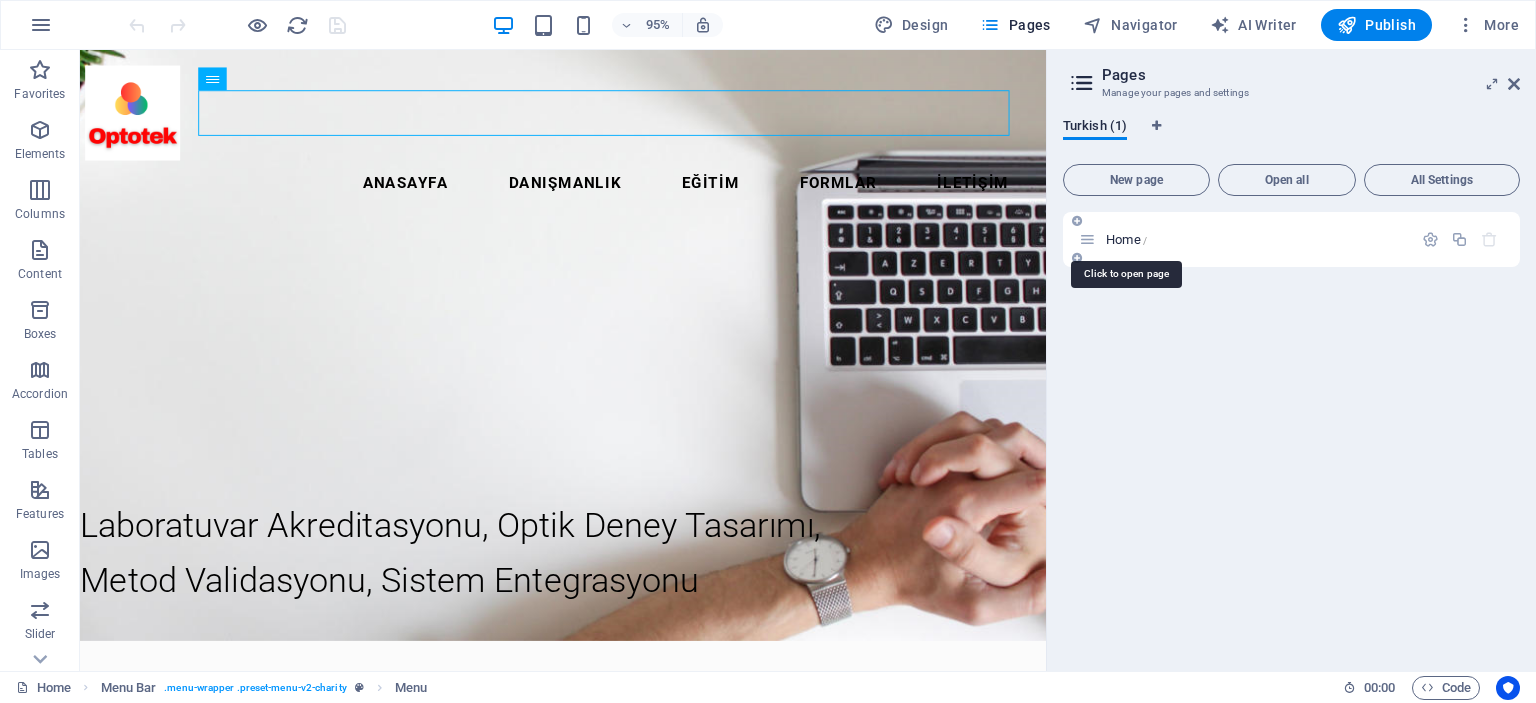 click on "Home /" at bounding box center (1126, 239) 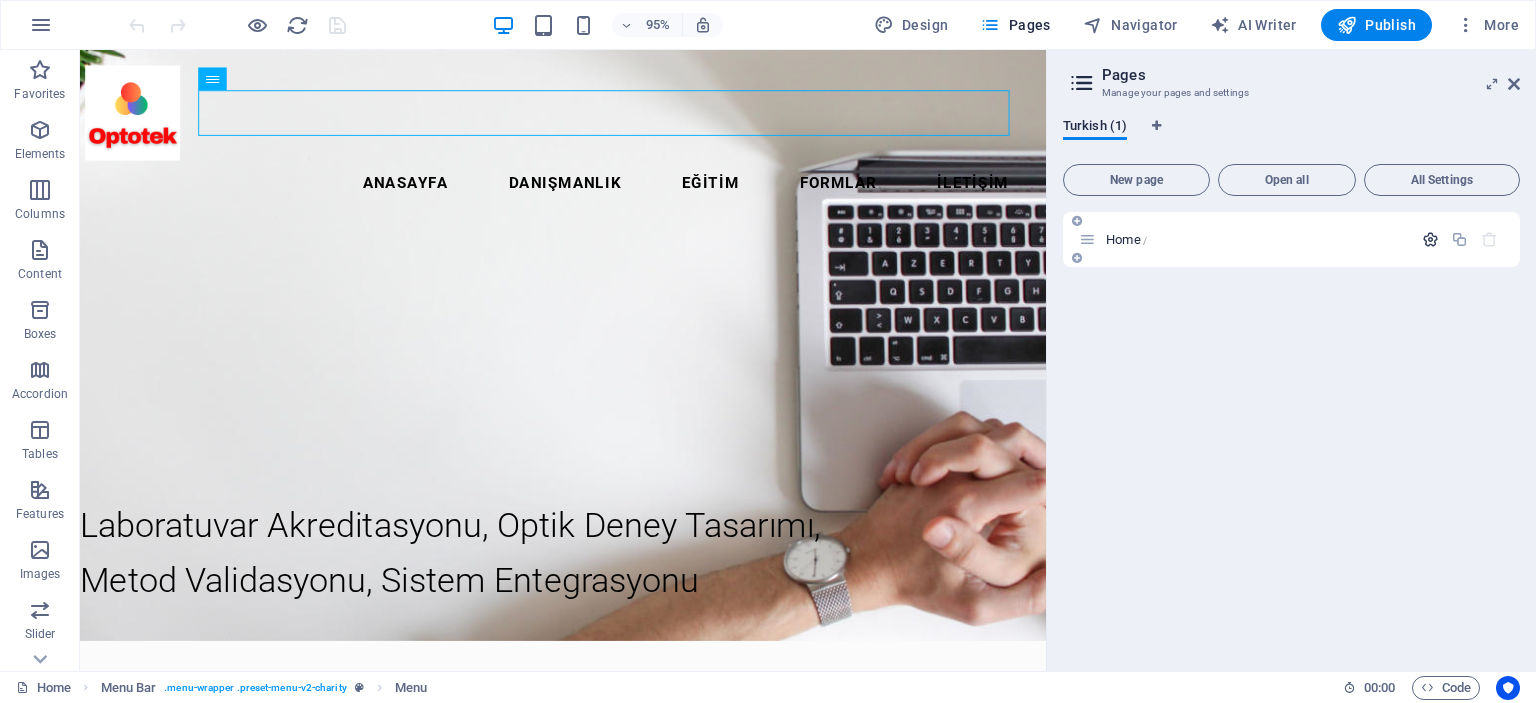 click at bounding box center (1430, 239) 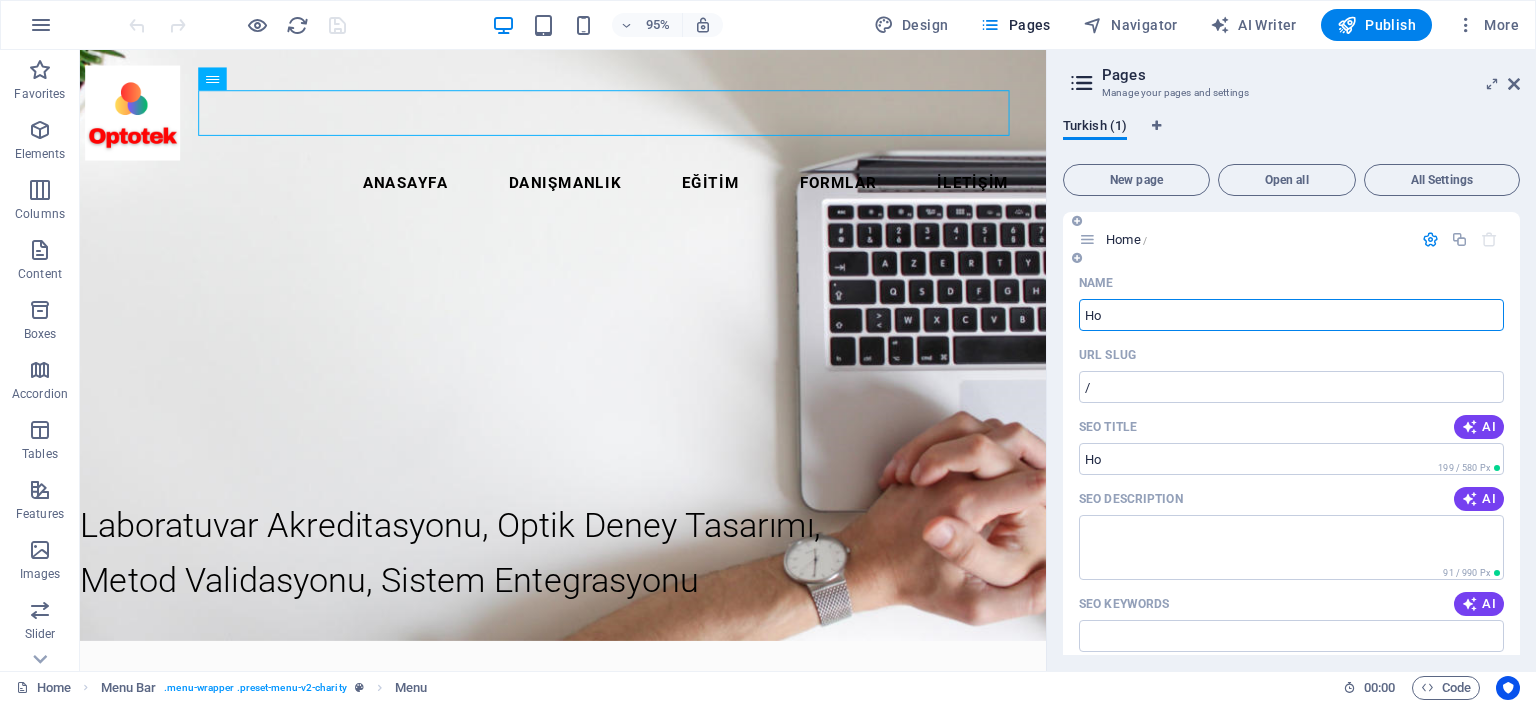 type on "H" 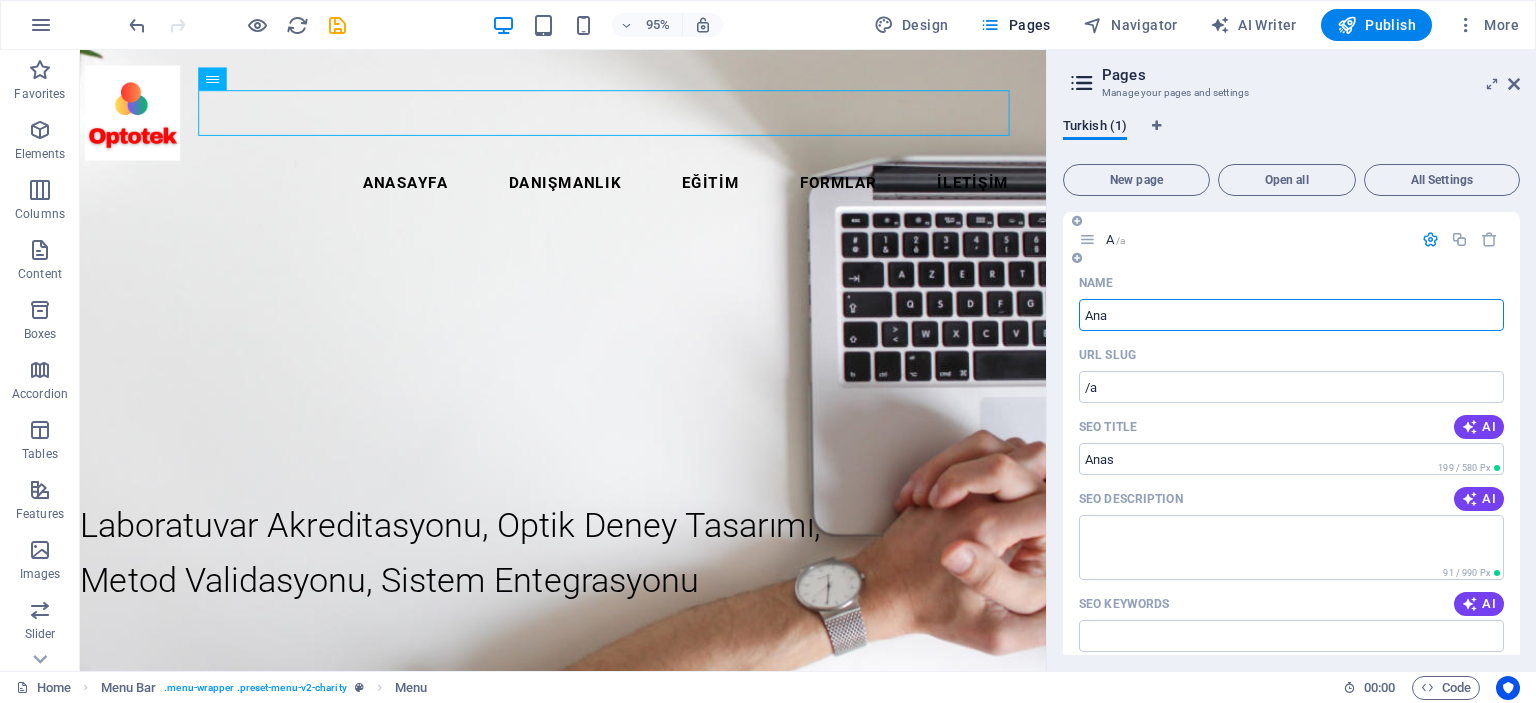 type on "Anas" 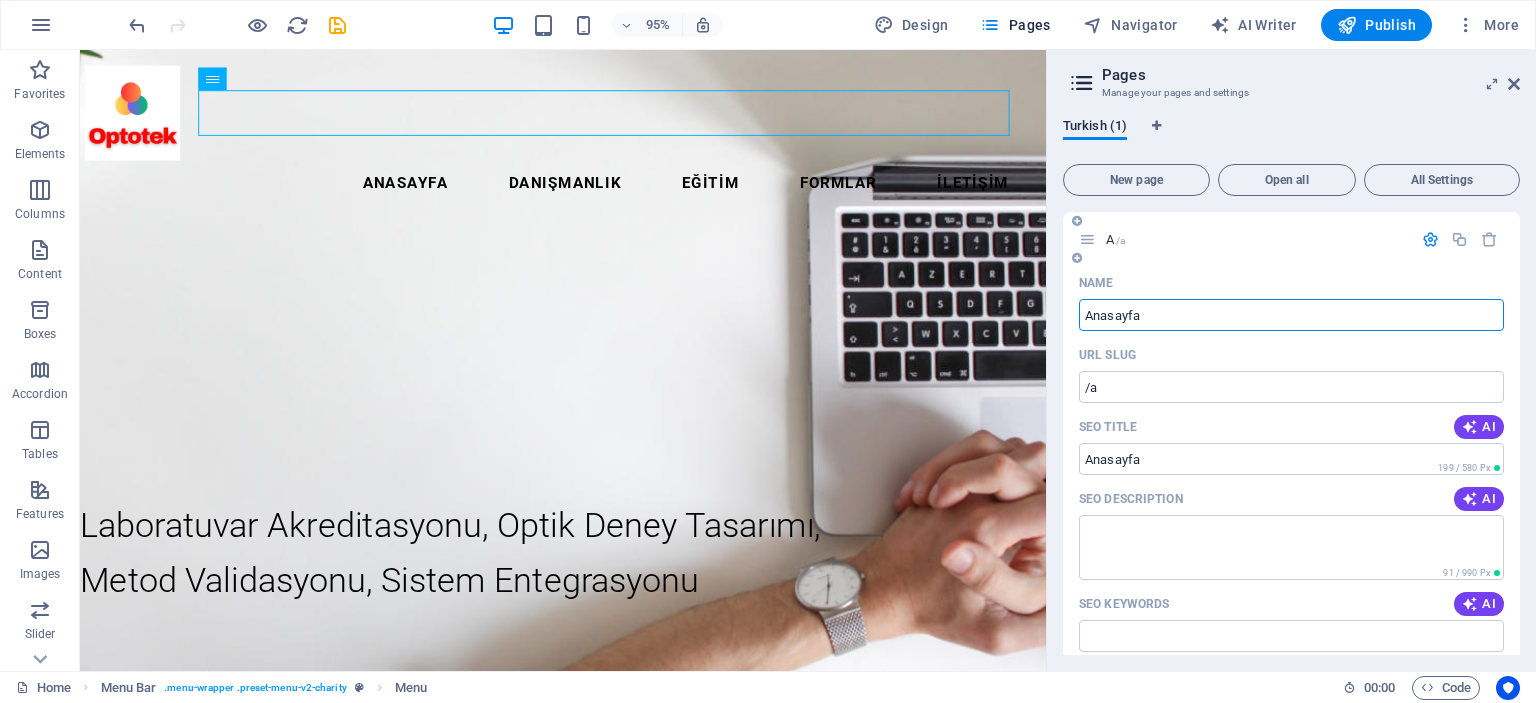 type on "Anasayfa" 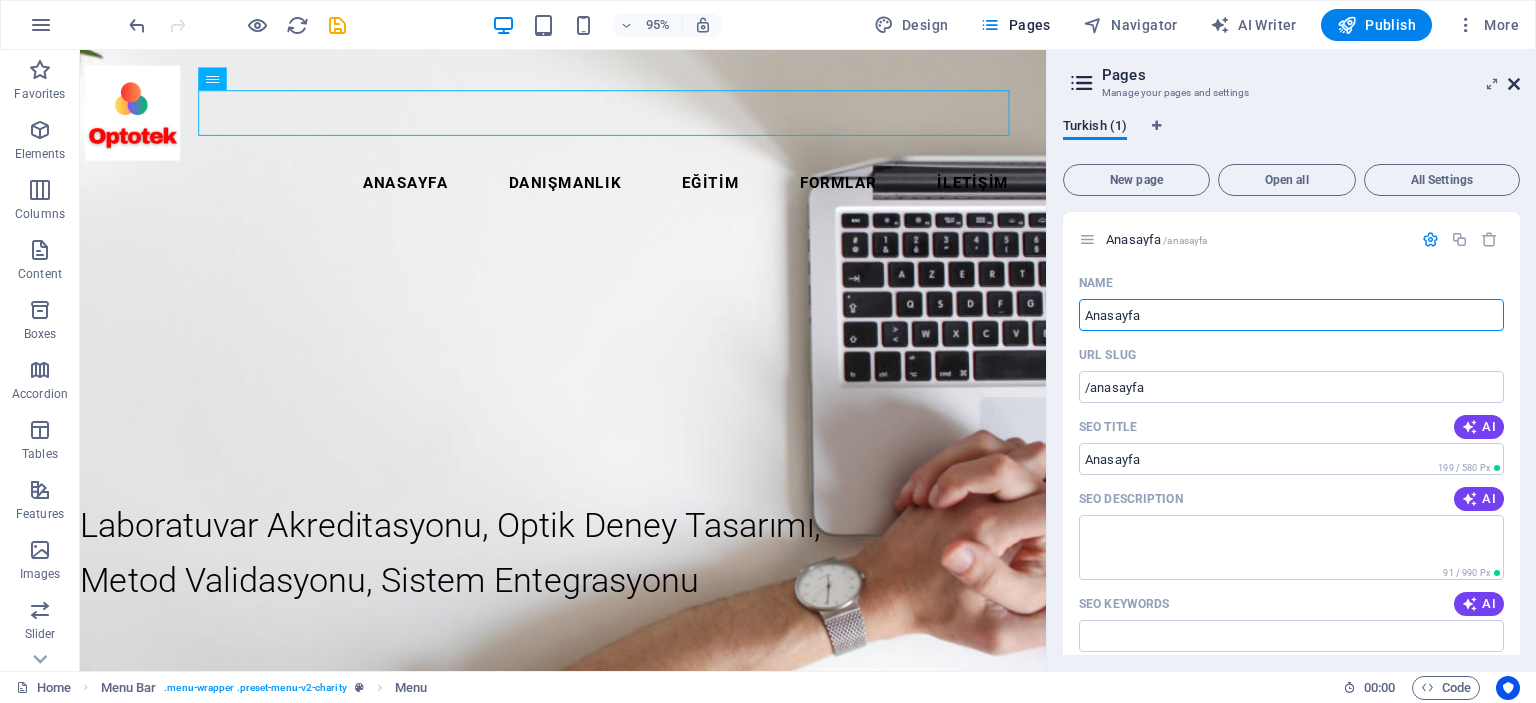 type on "Anasayfa" 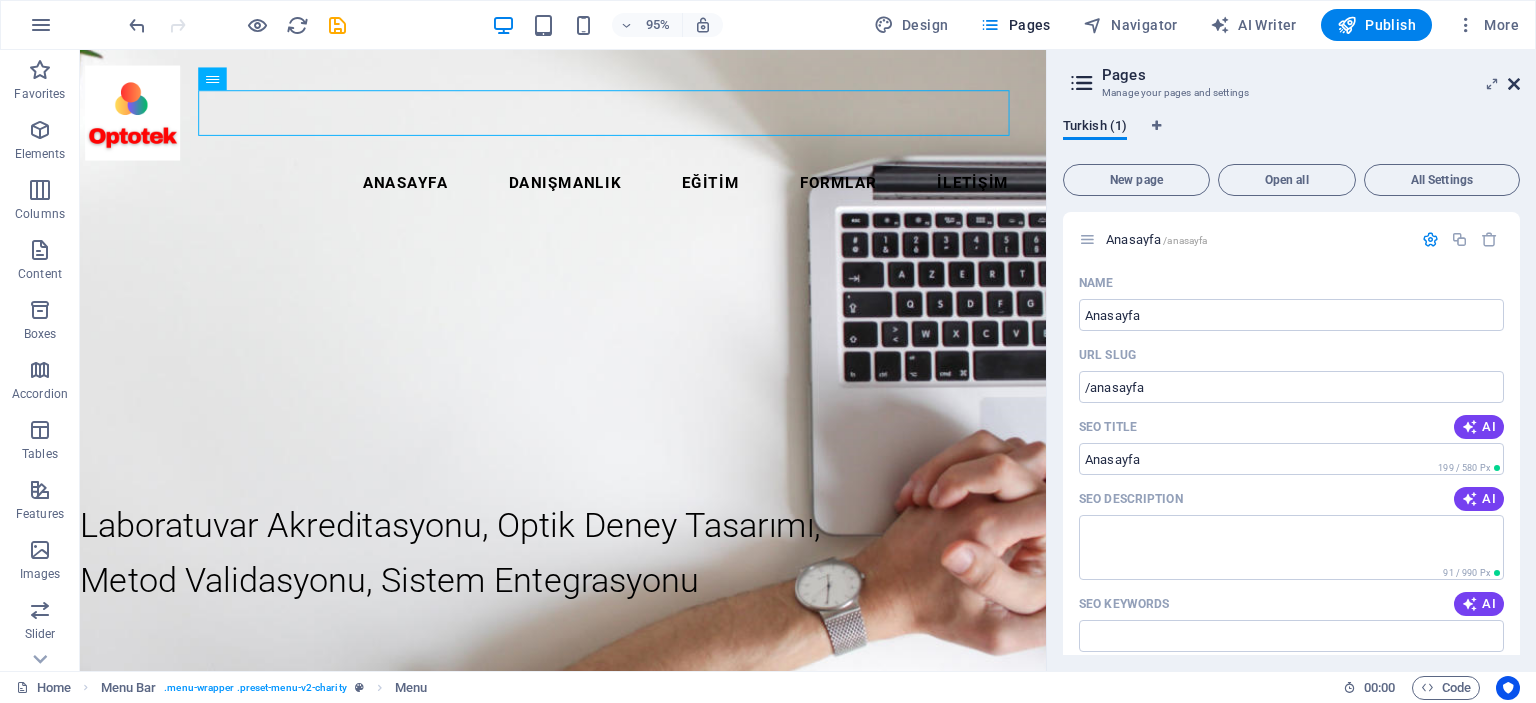 drag, startPoint x: 1514, startPoint y: 86, endPoint x: 1430, endPoint y: 45, distance: 93.471924 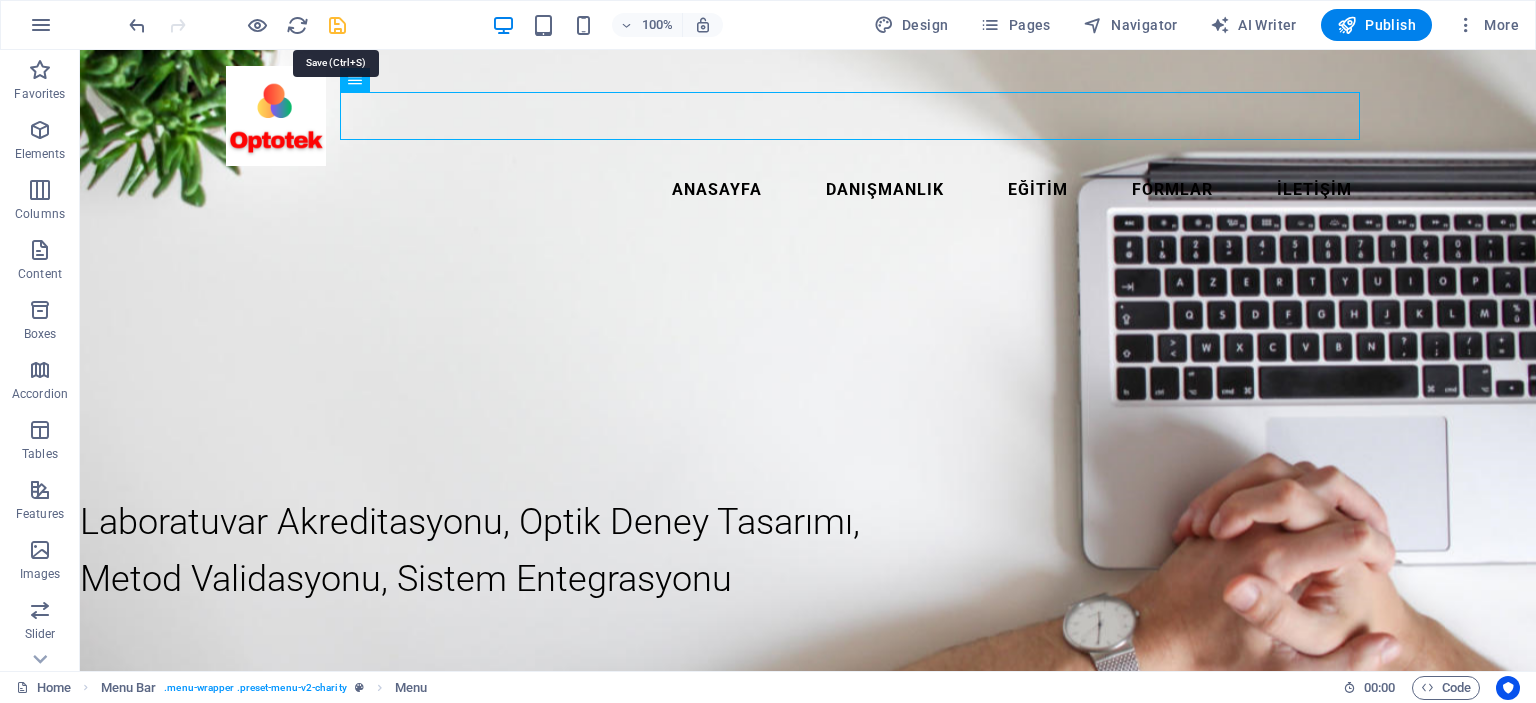 click at bounding box center [337, 25] 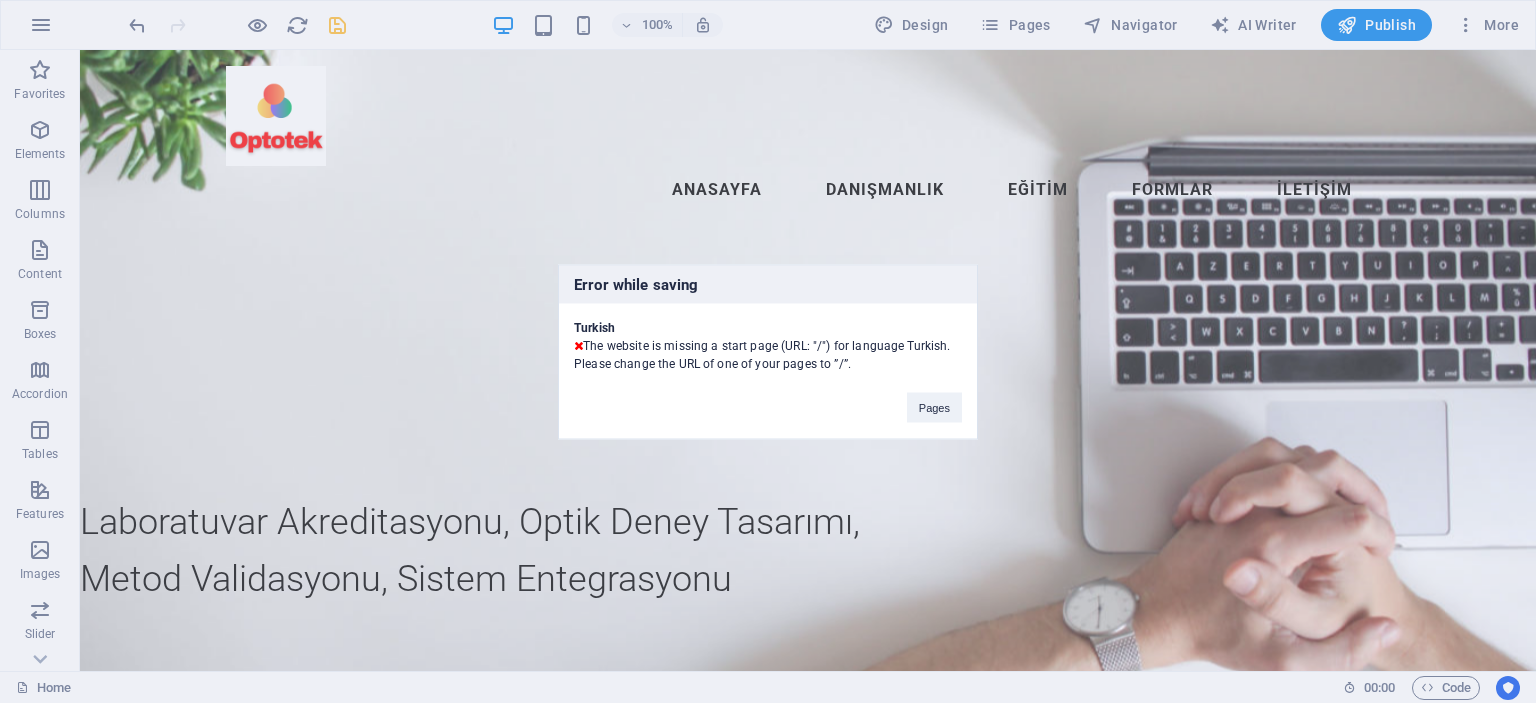 drag, startPoint x: 585, startPoint y: 342, endPoint x: 816, endPoint y: 361, distance: 231.78008 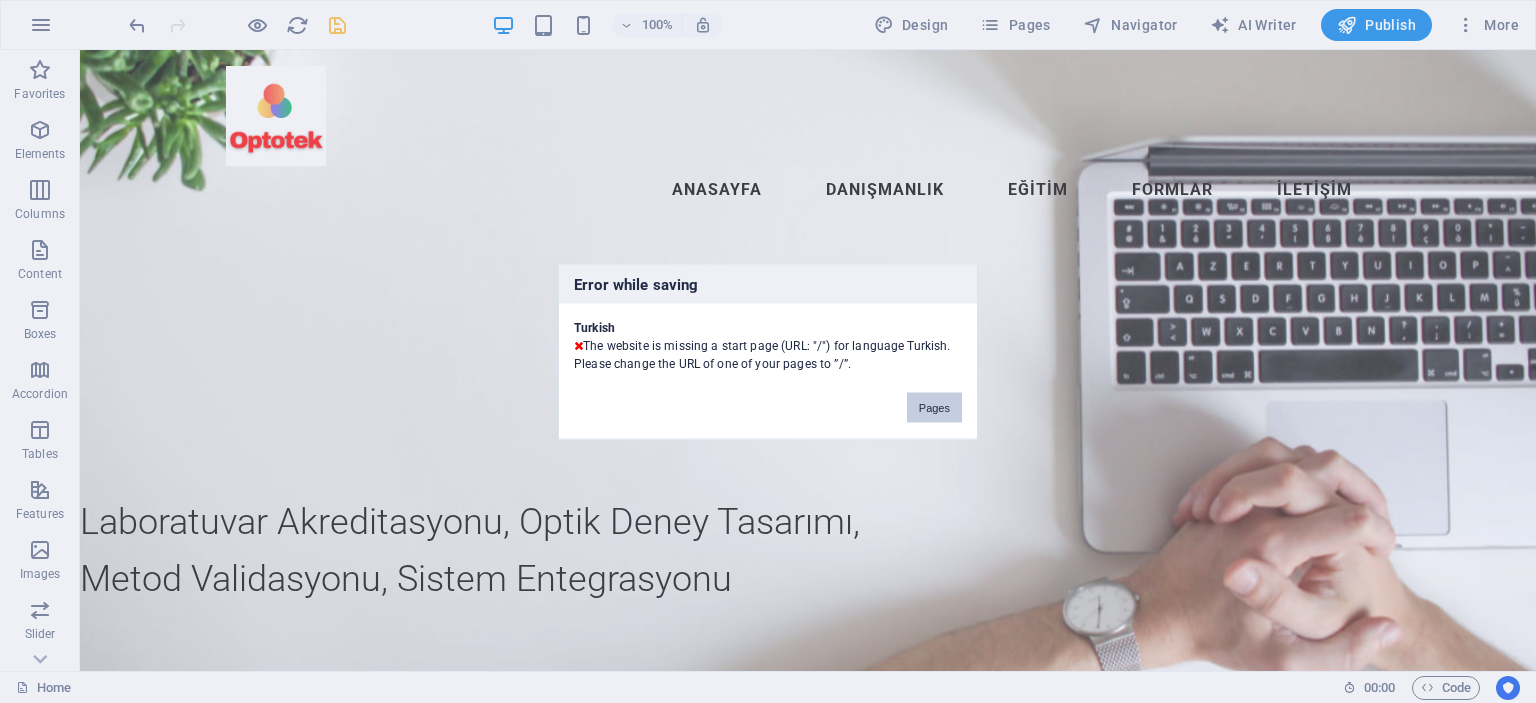 drag, startPoint x: 934, startPoint y: 406, endPoint x: 909, endPoint y: 369, distance: 44.65423 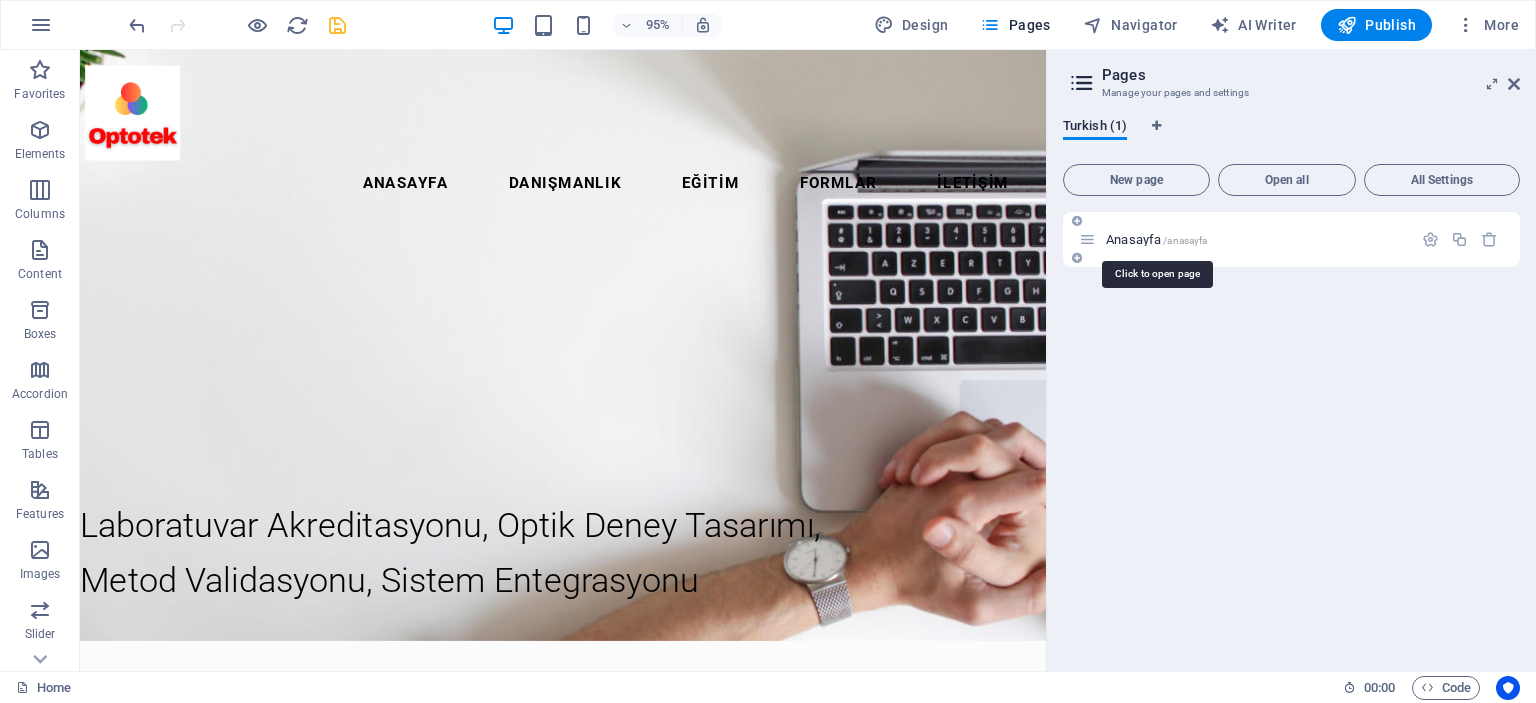 click on "Anasayfa /anasayfa" at bounding box center (1156, 239) 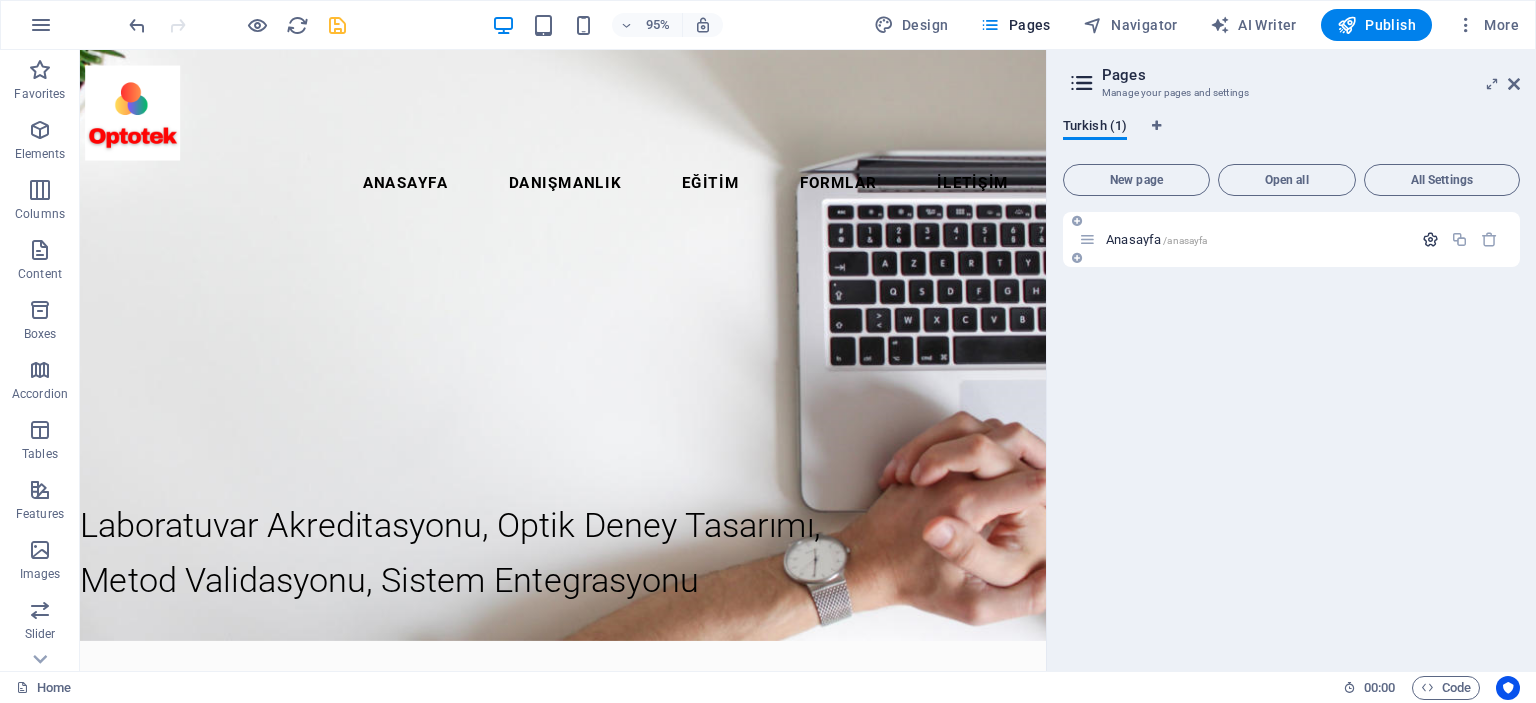 click at bounding box center (1430, 239) 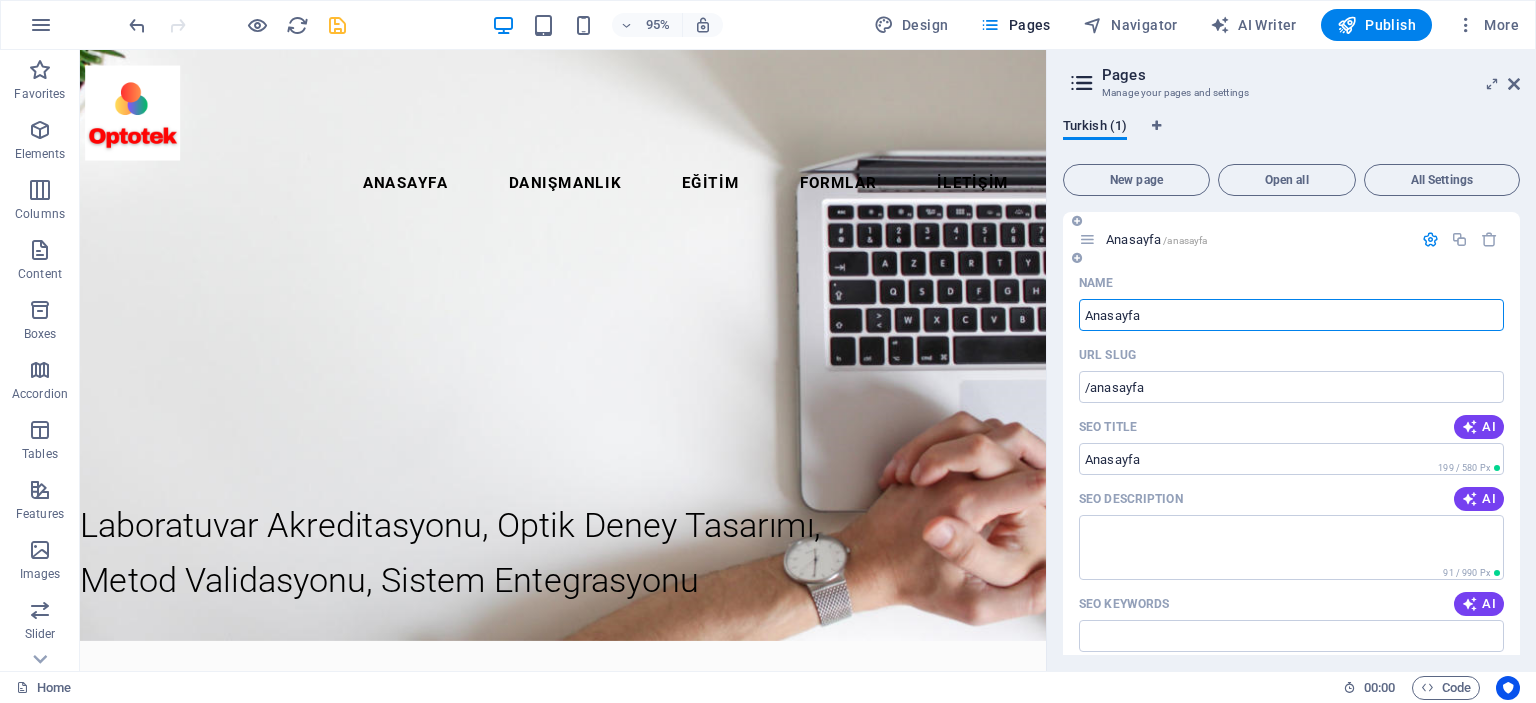scroll, scrollTop: 0, scrollLeft: 0, axis: both 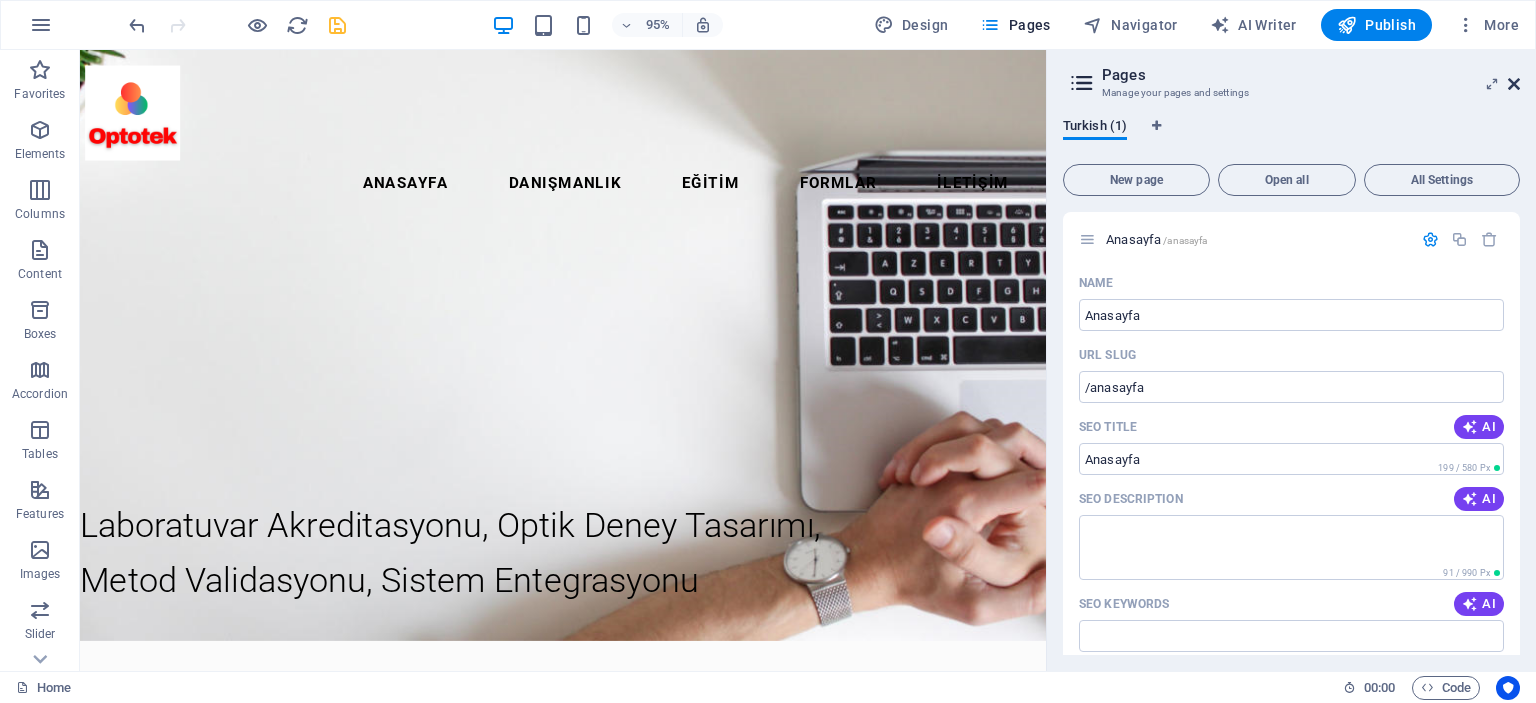 click at bounding box center (1514, 84) 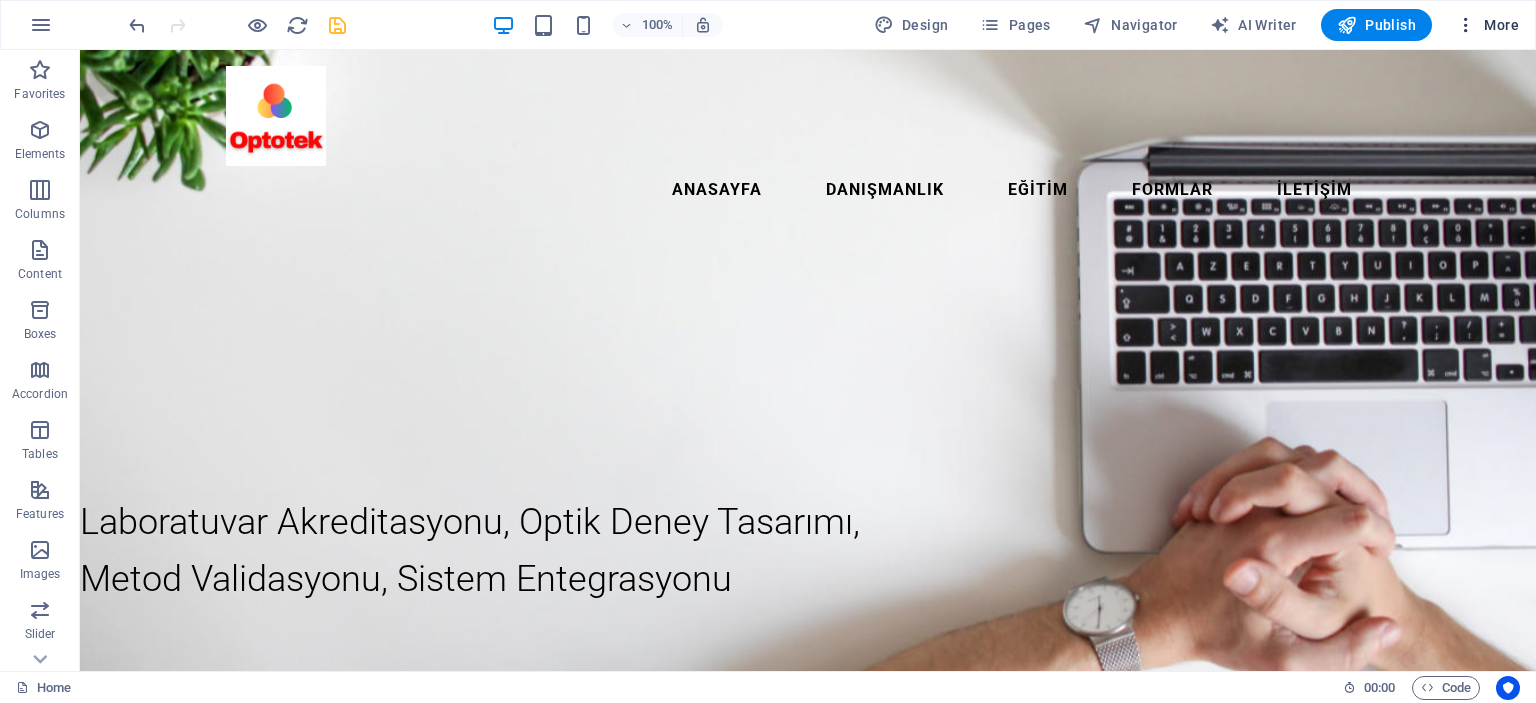 click on "More" at bounding box center [1487, 25] 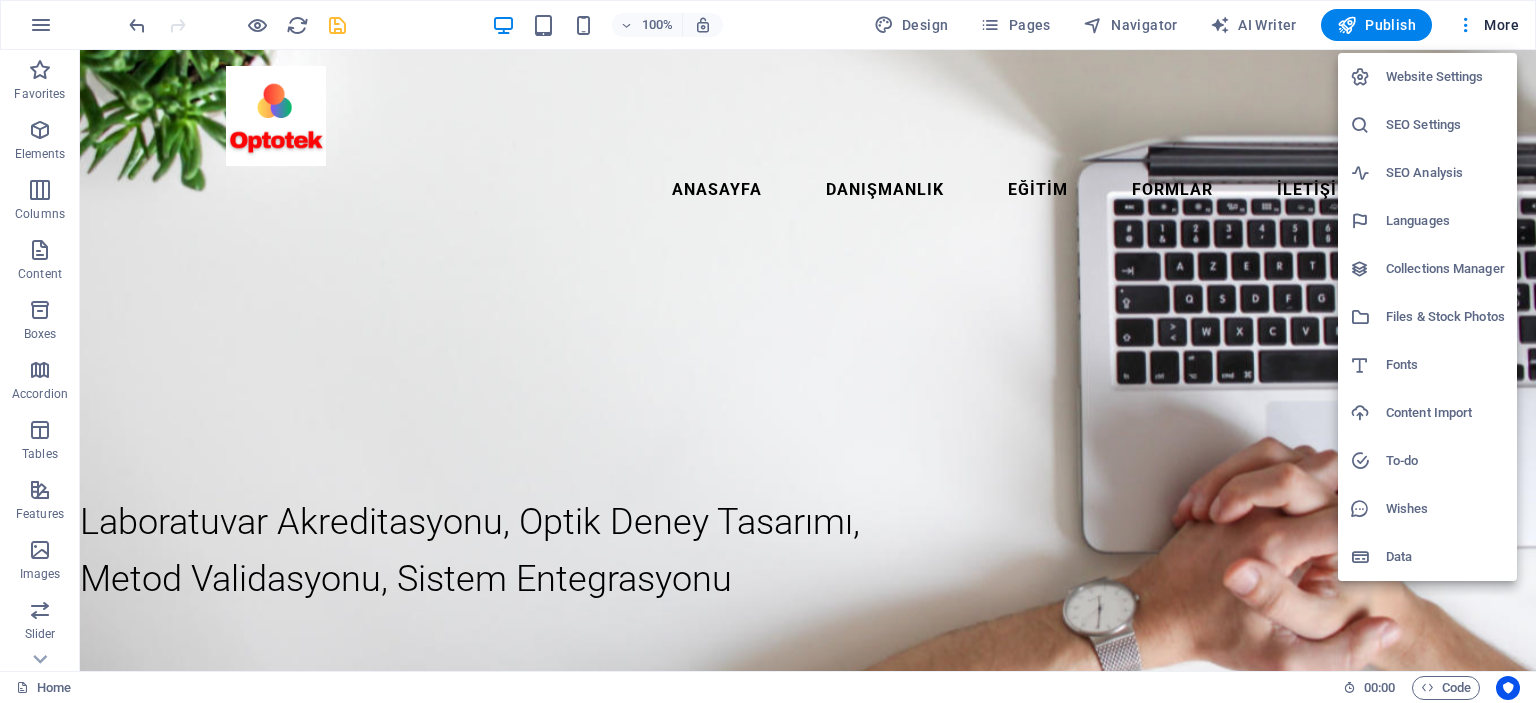 click on "Languages" at bounding box center (1445, 221) 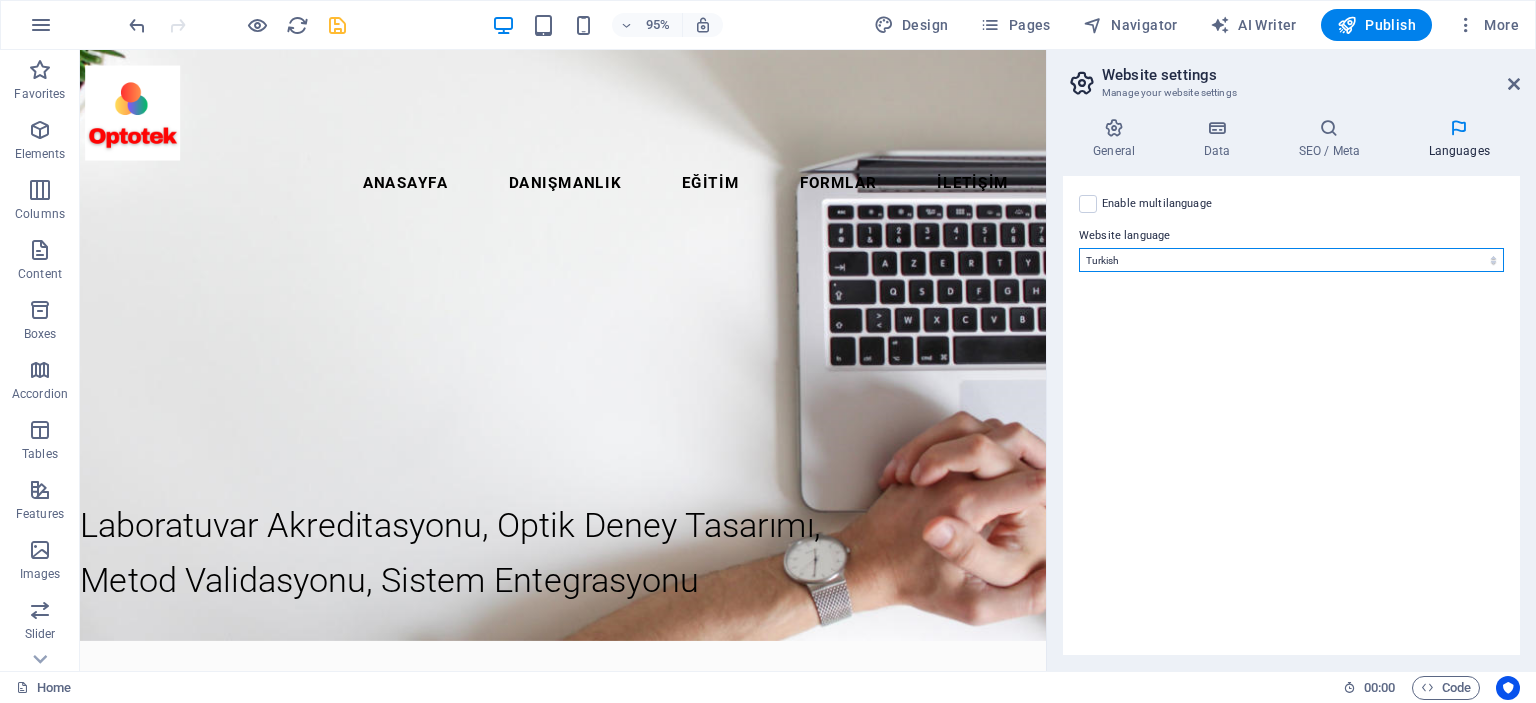 click on "Abkhazian Afar Afrikaans Akan Albanian Amharic Arabic Aragonese Armenian Assamese Avaric Avestan Aymara Azerbaijani Bambara Bashkir Basque Belarusian Bengali Bihari languages Bislama Bokmål Bosnian Breton Bulgarian Burmese Catalan Central Khmer Chamorro Chechen Chinese Church Slavic Chuvash Cornish Corsican Cree Croatian Czech Danish Dutch Dzongkha English Esperanto Estonian Ewe Faroese Farsi (Persian) Fijian Finnish French Fulah Gaelic Galician Ganda Georgian German Greek Greenlandic Guaraní Gujarati Haitian Creole Hausa Hebrew Herero Hindi Hiri Motu Hungarian Icelandic Ido Igbo Indonesian Interlingua Interlingue Inuktitut Inupiaq Irish Italian Japanese Javanese Kannada Kanuri Kashmiri Kazakh Kikuyu Kinyarwanda Komi Kongo Korean Kurdish Kwanyama Kyrgyz Lao Latin Latvian Limburgish Lingala Lithuanian Luba-Katanga Luxembourgish Macedonian Malagasy Malay Malayalam Maldivian Maltese Manx Maori Marathi Marshallese Mongolian Nauru Navajo Ndonga Nepali North Ndebele Northern Sami Norwegian Norwegian Nynorsk Nuosu" at bounding box center [1291, 260] 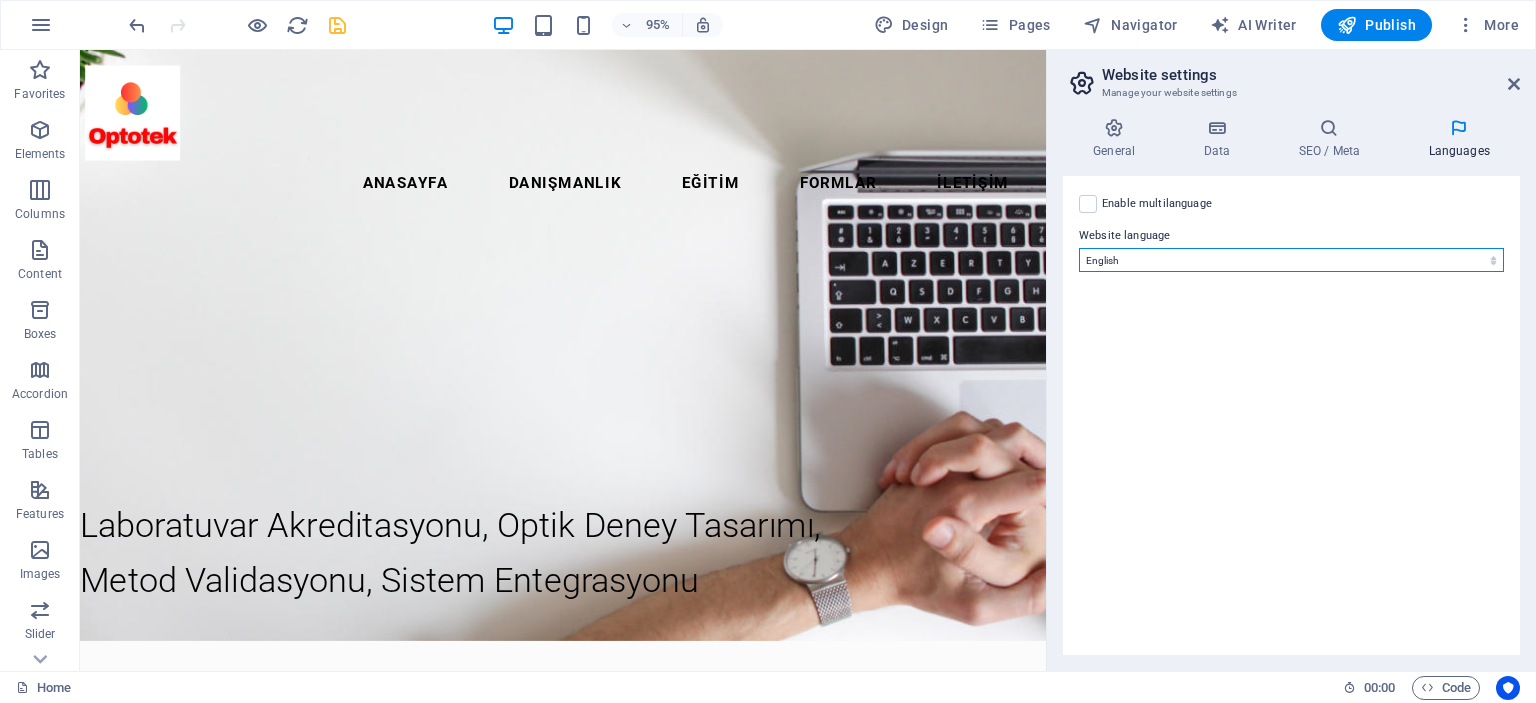 click on "Abkhazian Afar Afrikaans Akan Albanian Amharic Arabic Aragonese Armenian Assamese Avaric Avestan Aymara Azerbaijani Bambara Bashkir Basque Belarusian Bengali Bihari languages Bislama Bokmål Bosnian Breton Bulgarian Burmese Catalan Central Khmer Chamorro Chechen Chinese Church Slavic Chuvash Cornish Corsican Cree Croatian Czech Danish Dutch Dzongkha English Esperanto Estonian Ewe Faroese Farsi (Persian) Fijian Finnish French Fulah Gaelic Galician Ganda Georgian German Greek Greenlandic Guaraní Gujarati Haitian Creole Hausa Hebrew Herero Hindi Hiri Motu Hungarian Icelandic Ido Igbo Indonesian Interlingua Interlingue Inuktitut Inupiaq Irish Italian Japanese Javanese Kannada Kanuri Kashmiri Kazakh Kikuyu Kinyarwanda Komi Kongo Korean Kurdish Kwanyama Kyrgyz Lao Latin Latvian Limburgish Lingala Lithuanian Luba-Katanga Luxembourgish Macedonian Malagasy Malay Malayalam Maldivian Maltese Manx Maori Marathi Marshallese Mongolian Nauru Navajo Ndonga Nepali North Ndebele Northern Sami Norwegian Norwegian Nynorsk Nuosu" at bounding box center [1291, 260] 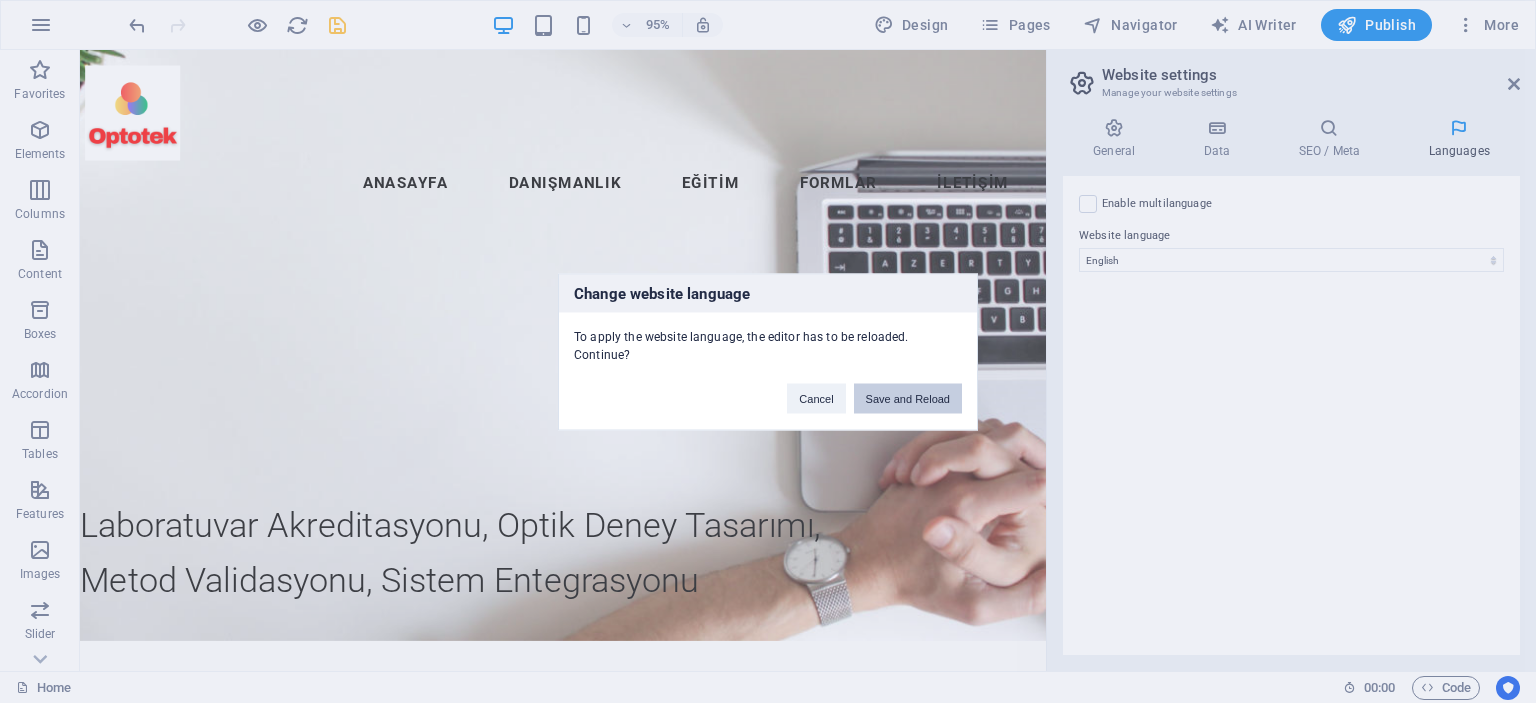 click on "Save and Reload" at bounding box center [908, 398] 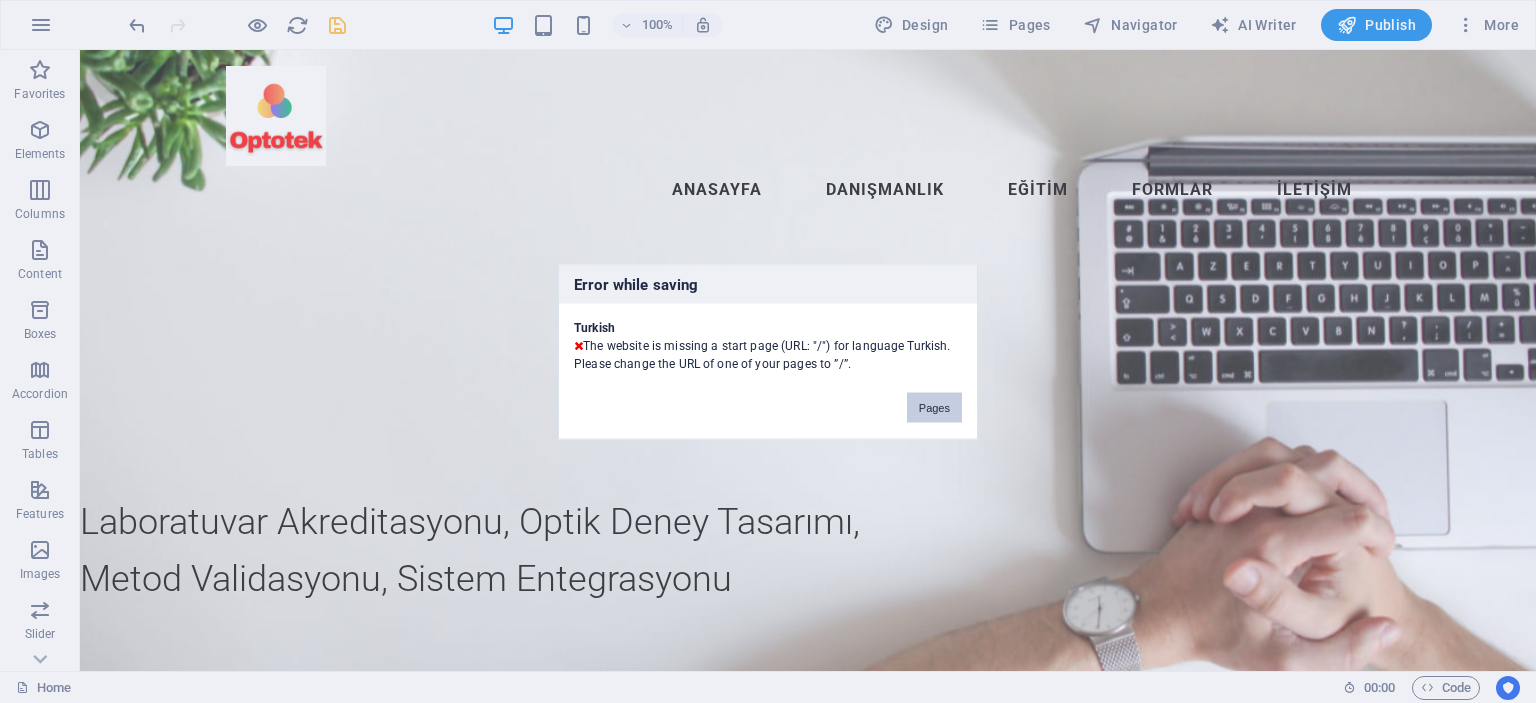 click on "Pages" at bounding box center [934, 407] 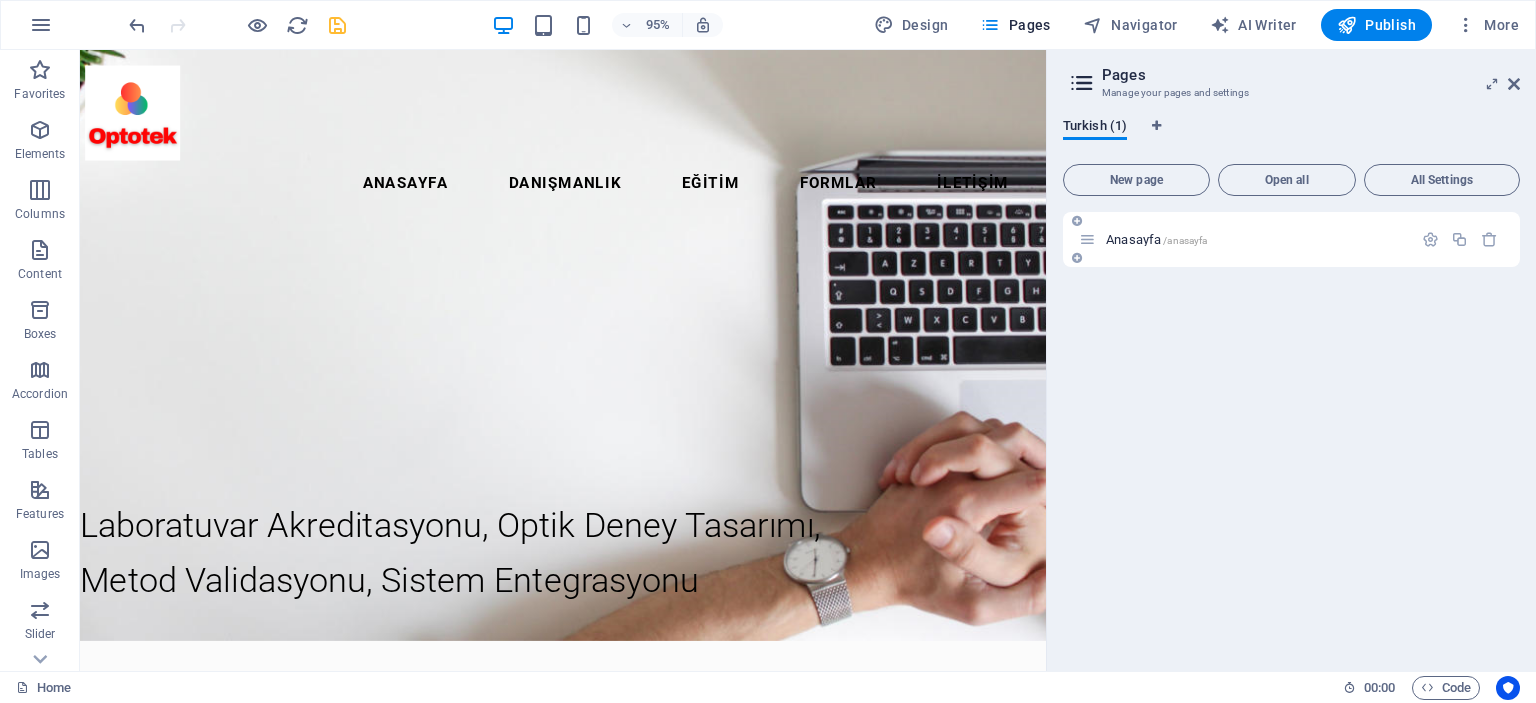 click on "Anasayfa /anasayfa" at bounding box center [1156, 239] 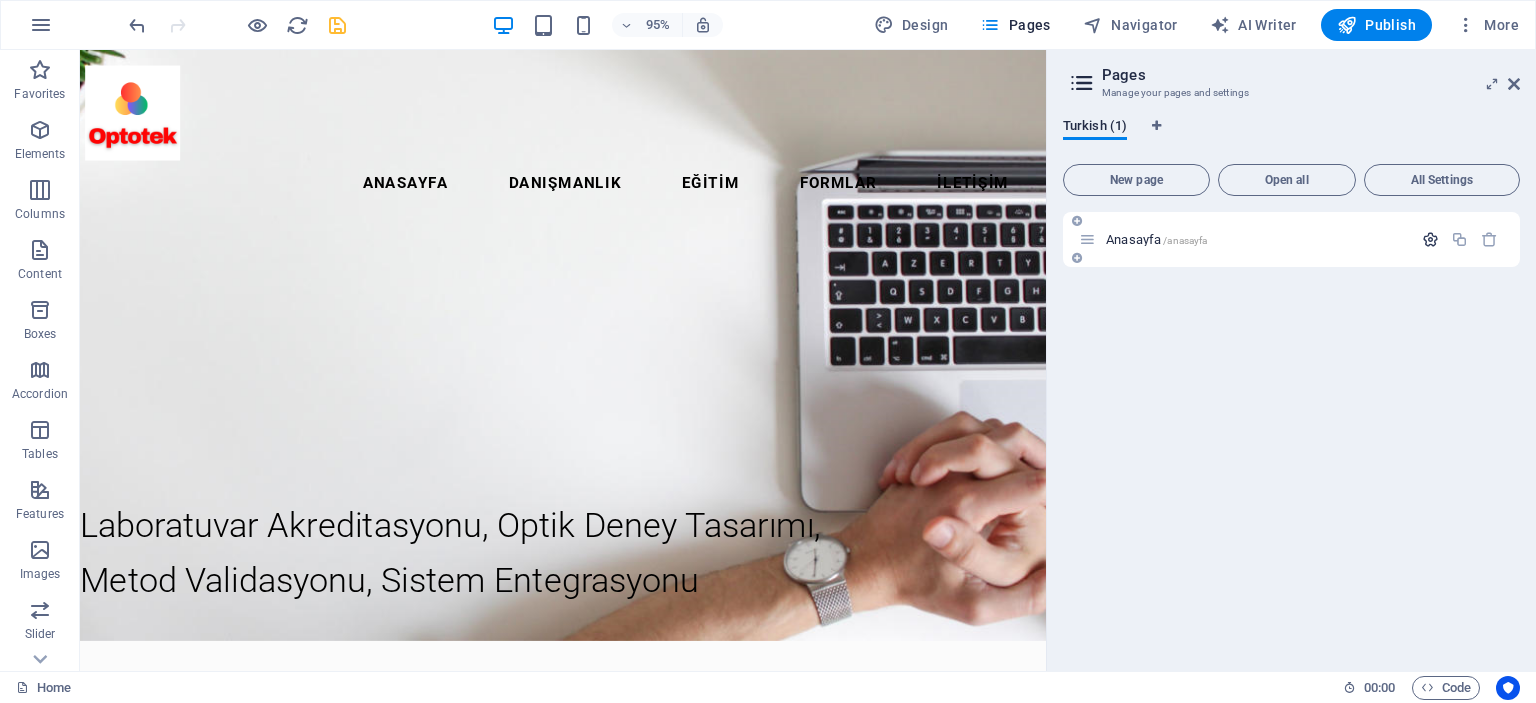 click at bounding box center (1430, 239) 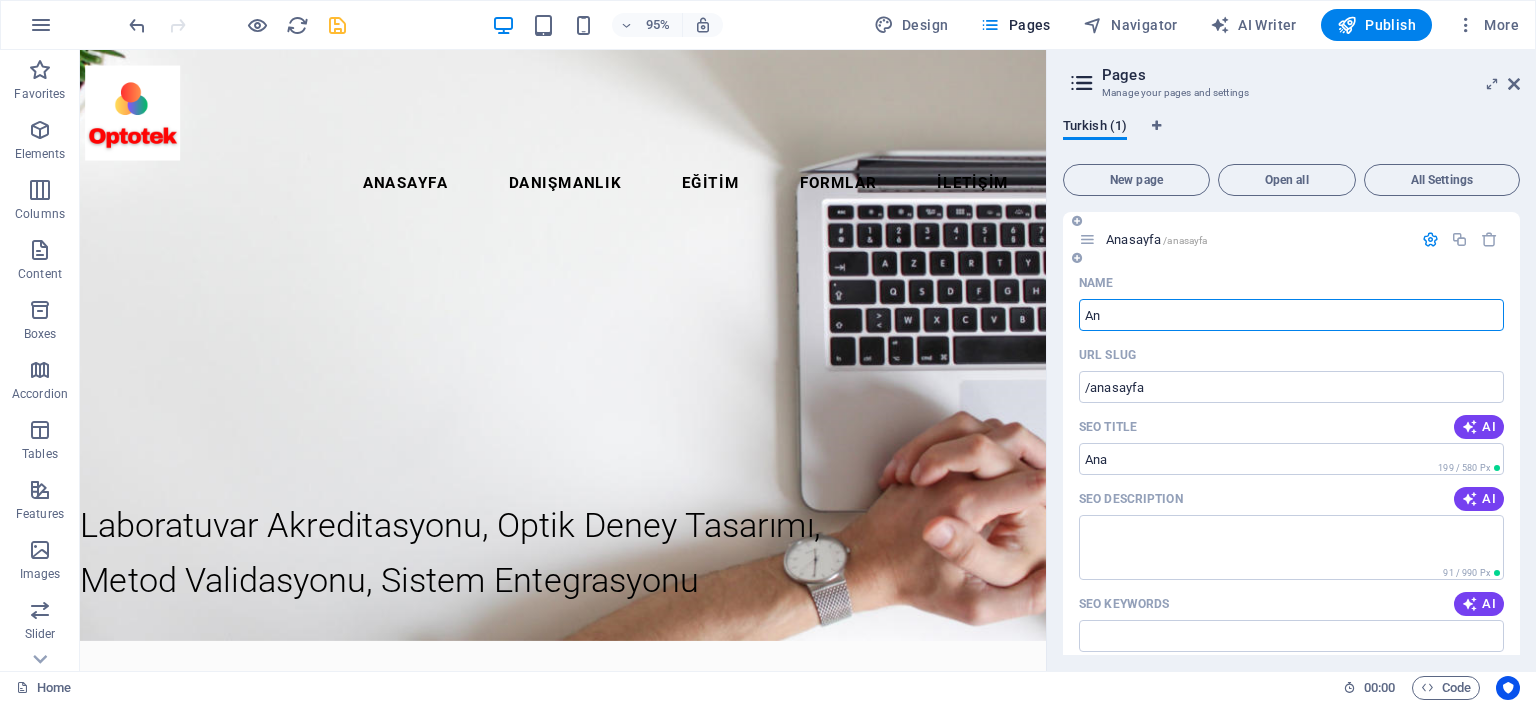 type on "A" 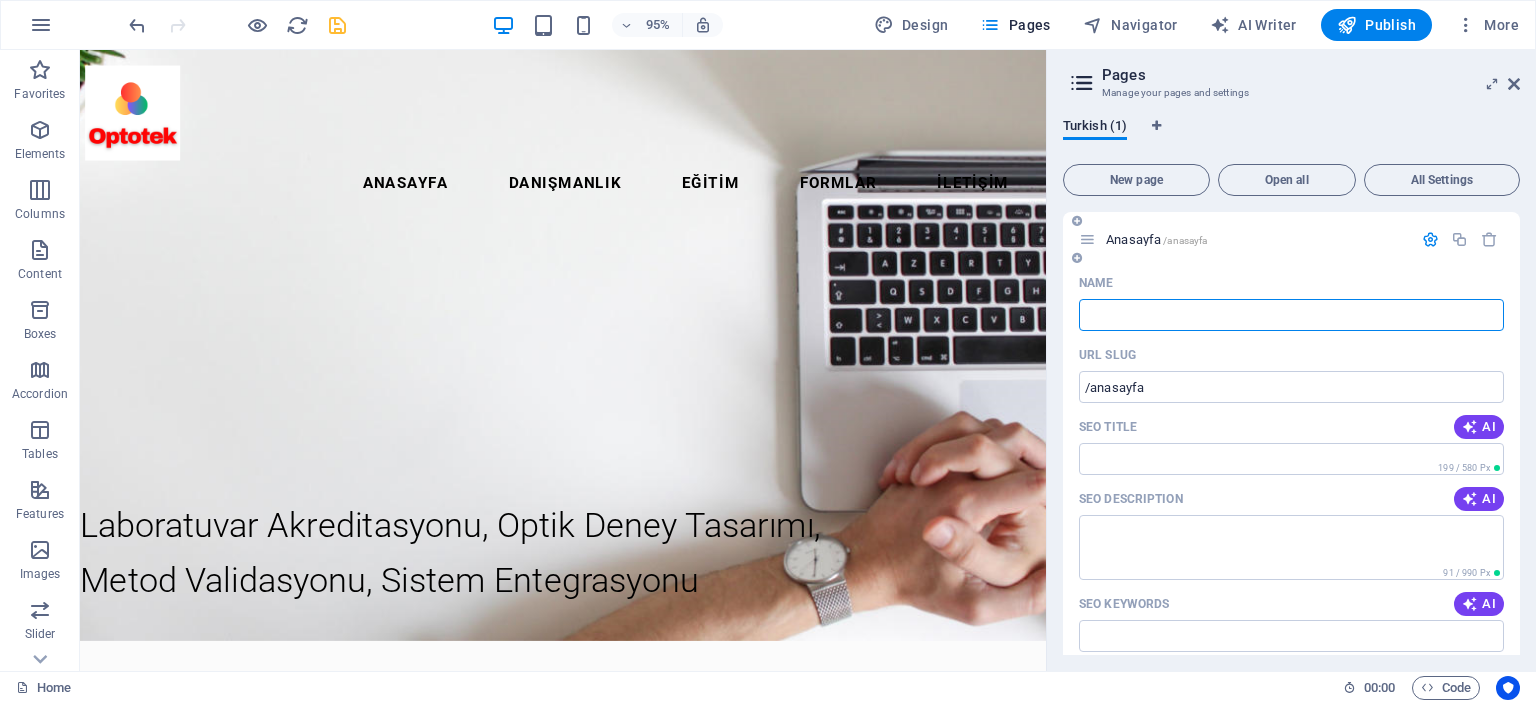 type 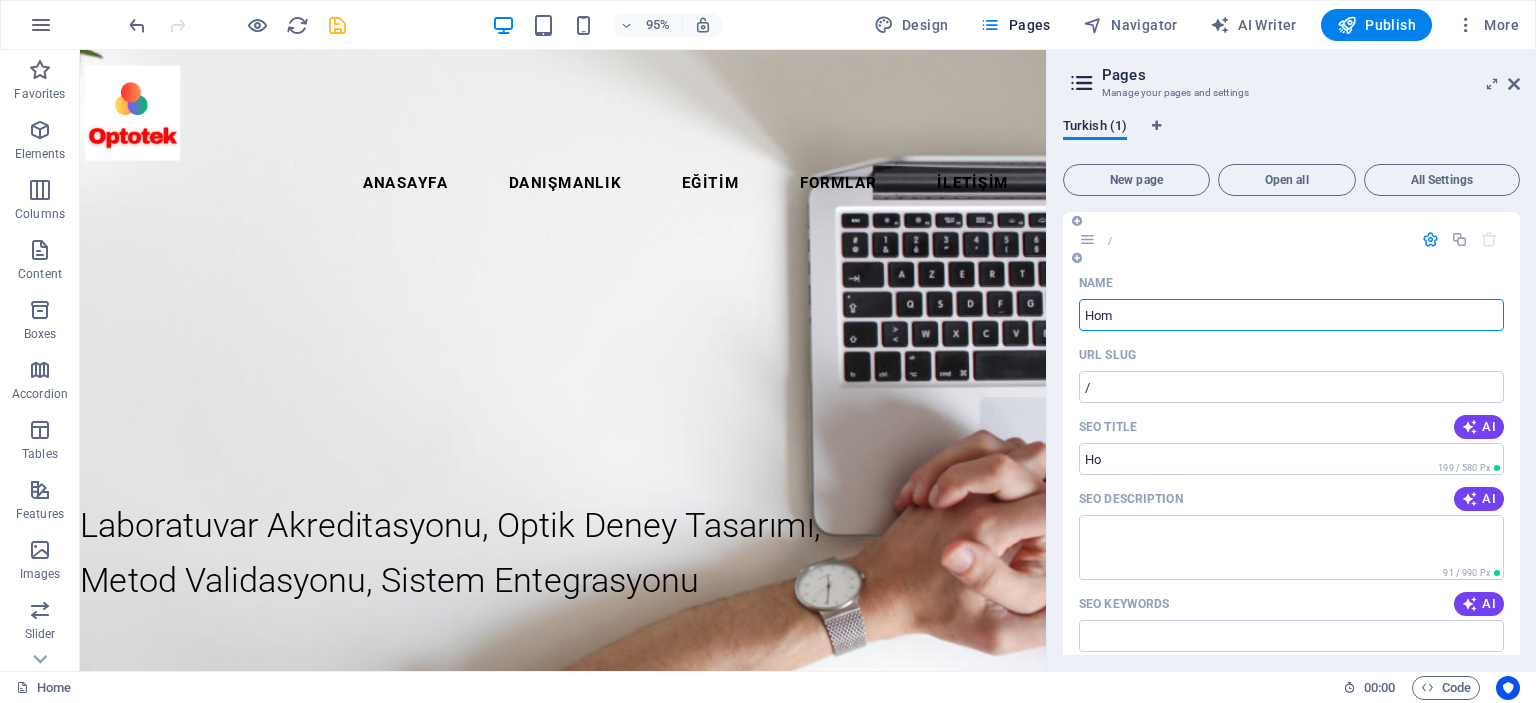 type on "Home" 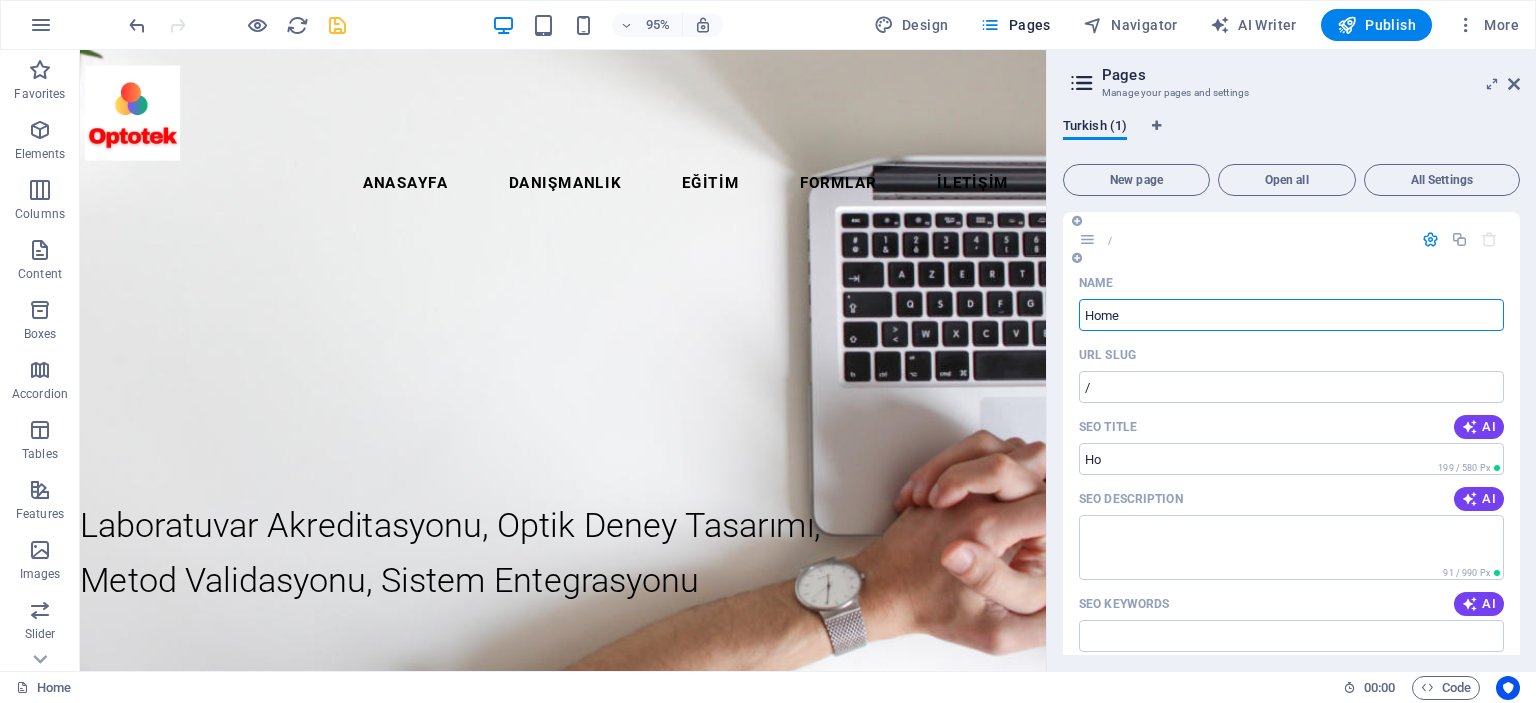 type on "/ho" 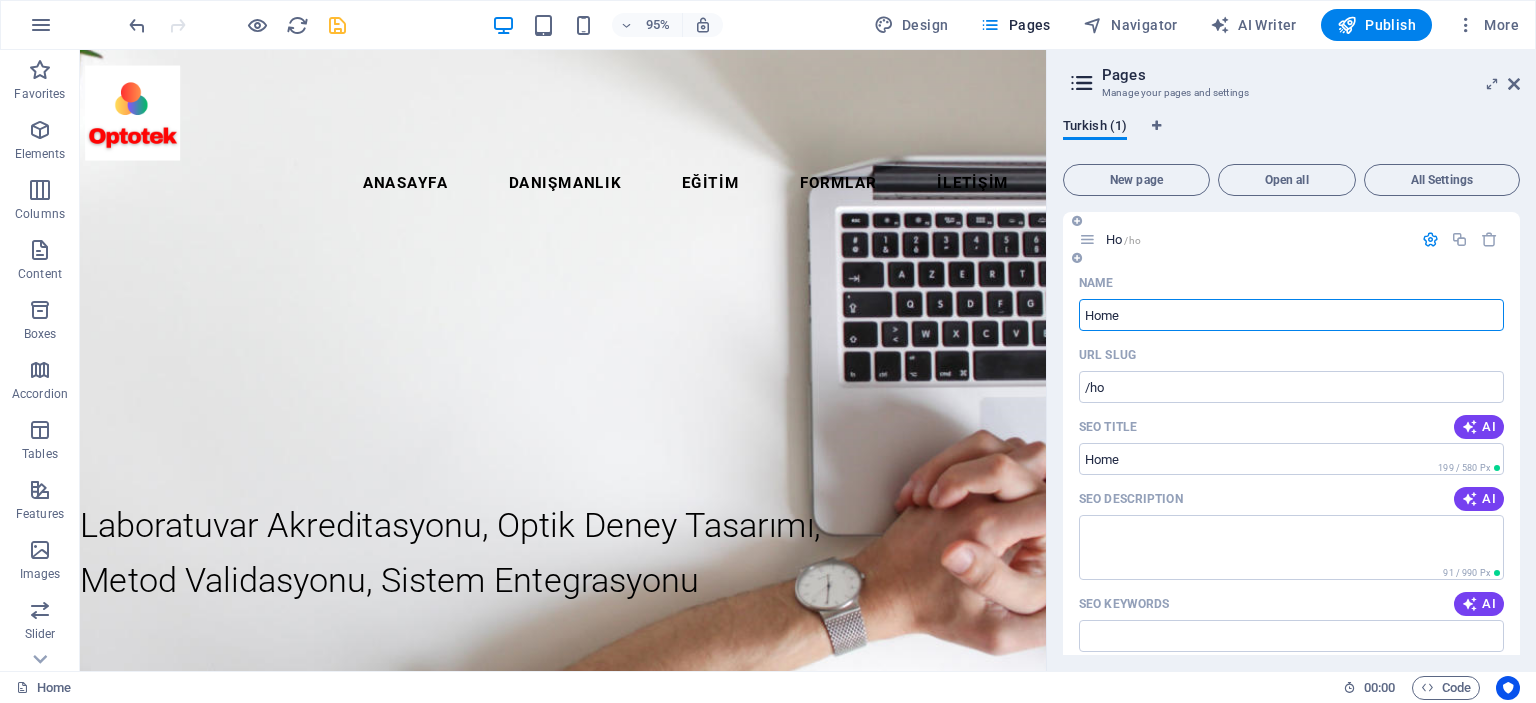 type on "Home" 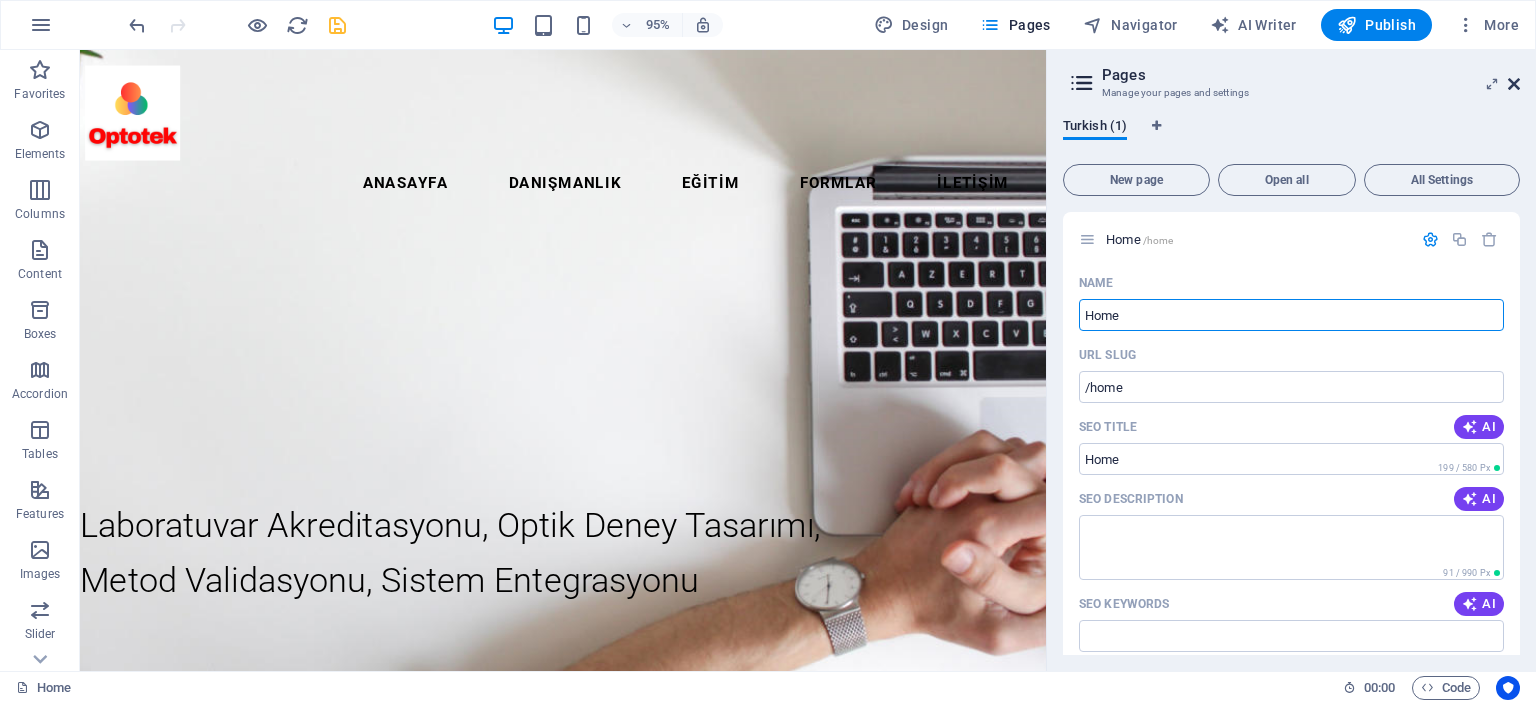 type on "Home" 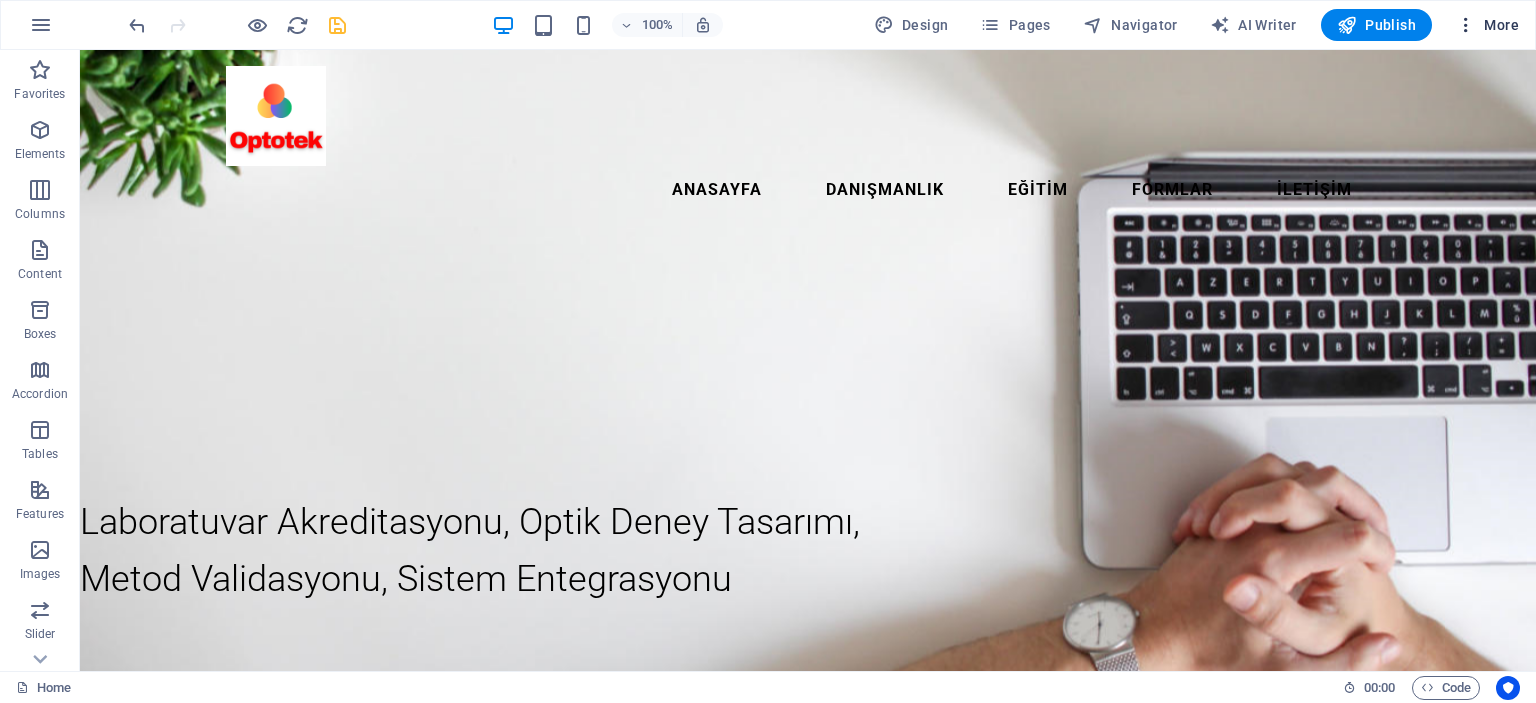 click on "More" at bounding box center [1487, 25] 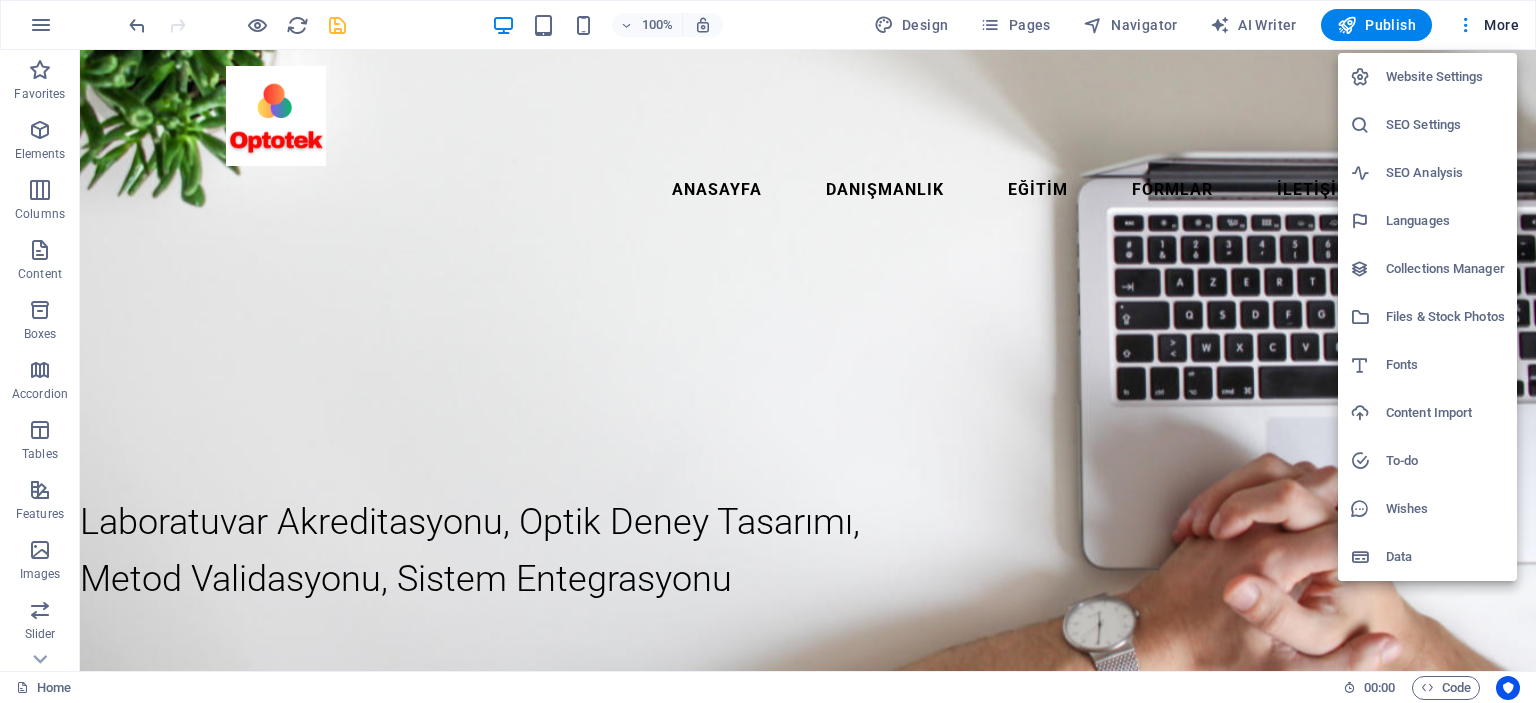 click on "Languages" at bounding box center (1445, 221) 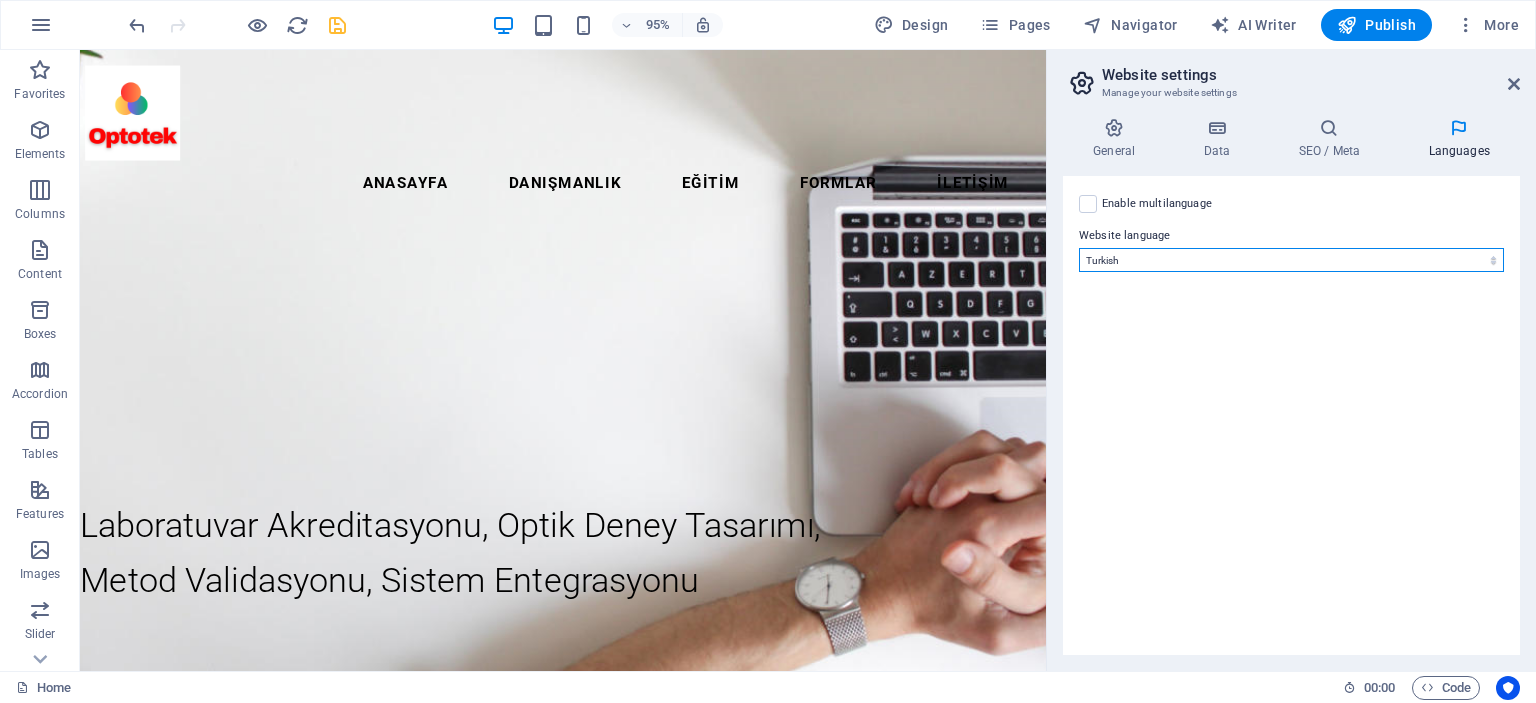 click on "Abkhazian Afar Afrikaans Akan Albanian Amharic Arabic Aragonese Armenian Assamese Avaric Avestan Aymara Azerbaijani Bambara Bashkir Basque Belarusian Bengali Bihari languages Bislama Bokmål Bosnian Breton Bulgarian Burmese Catalan Central Khmer Chamorro Chechen Chinese Church Slavic Chuvash Cornish Corsican Cree Croatian Czech Danish Dutch Dzongkha English Esperanto Estonian Ewe Faroese Farsi (Persian) Fijian Finnish French Fulah Gaelic Galician Ganda Georgian German Greek Greenlandic Guaraní Gujarati Haitian Creole Hausa Hebrew Herero Hindi Hiri Motu Hungarian Icelandic Ido Igbo Indonesian Interlingua Interlingue Inuktitut Inupiaq Irish Italian Japanese Javanese Kannada Kanuri Kashmiri Kazakh Kikuyu Kinyarwanda Komi Kongo Korean Kurdish Kwanyama Kyrgyz Lao Latin Latvian Limburgish Lingala Lithuanian Luba-Katanga Luxembourgish Macedonian Malagasy Malay Malayalam Maldivian Maltese Manx Maori Marathi Marshallese Mongolian Nauru Navajo Ndonga Nepali North Ndebele Northern Sami Norwegian Norwegian Nynorsk Nuosu" at bounding box center (1291, 260) 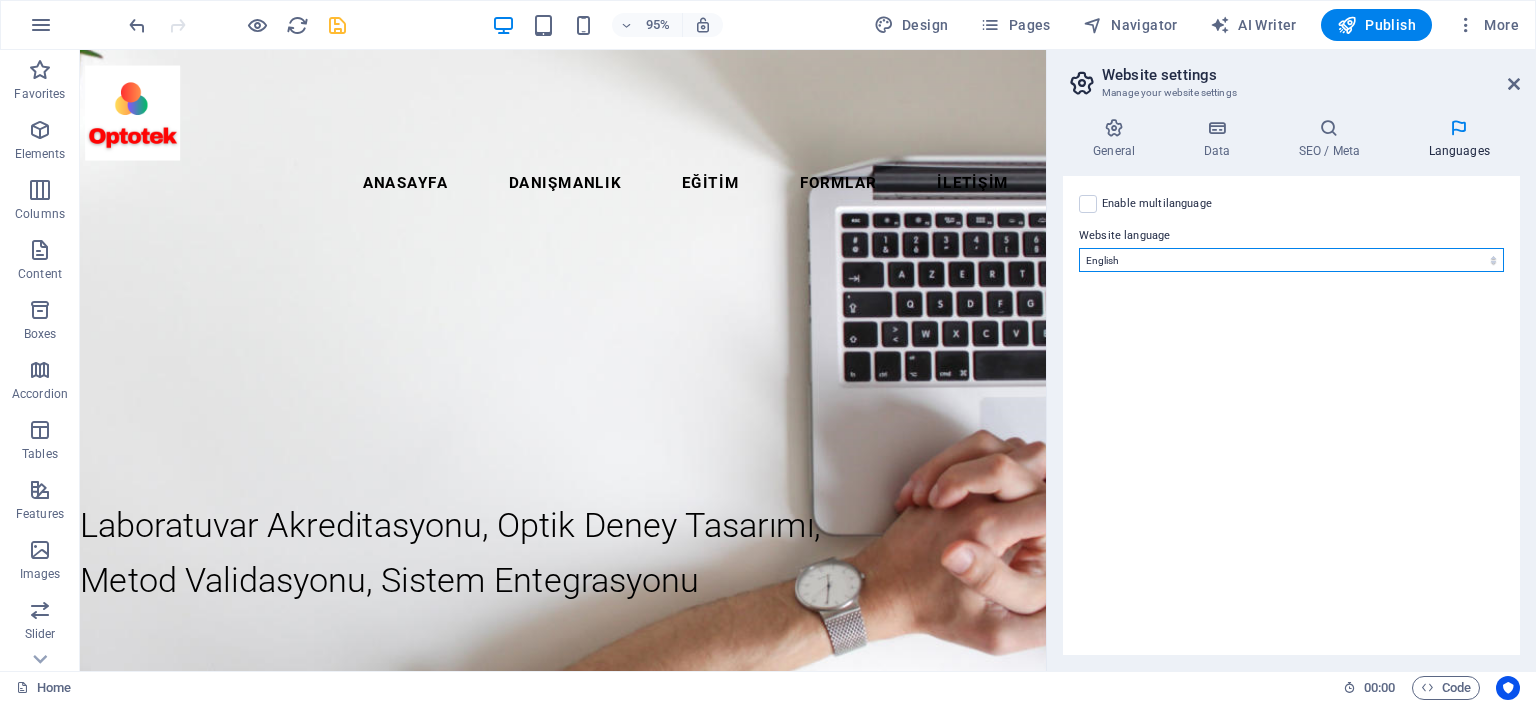 click on "Abkhazian Afar Afrikaans Akan Albanian Amharic Arabic Aragonese Armenian Assamese Avaric Avestan Aymara Azerbaijani Bambara Bashkir Basque Belarusian Bengali Bihari languages Bislama Bokmål Bosnian Breton Bulgarian Burmese Catalan Central Khmer Chamorro Chechen Chinese Church Slavic Chuvash Cornish Corsican Cree Croatian Czech Danish Dutch Dzongkha English Esperanto Estonian Ewe Faroese Farsi (Persian) Fijian Finnish French Fulah Gaelic Galician Ganda Georgian German Greek Greenlandic Guaraní Gujarati Haitian Creole Hausa Hebrew Herero Hindi Hiri Motu Hungarian Icelandic Ido Igbo Indonesian Interlingua Interlingue Inuktitut Inupiaq Irish Italian Japanese Javanese Kannada Kanuri Kashmiri Kazakh Kikuyu Kinyarwanda Komi Kongo Korean Kurdish Kwanyama Kyrgyz Lao Latin Latvian Limburgish Lingala Lithuanian Luba-Katanga Luxembourgish Macedonian Malagasy Malay Malayalam Maldivian Maltese Manx Maori Marathi Marshallese Mongolian Nauru Navajo Ndonga Nepali North Ndebele Northern Sami Norwegian Norwegian Nynorsk Nuosu" at bounding box center [1291, 260] 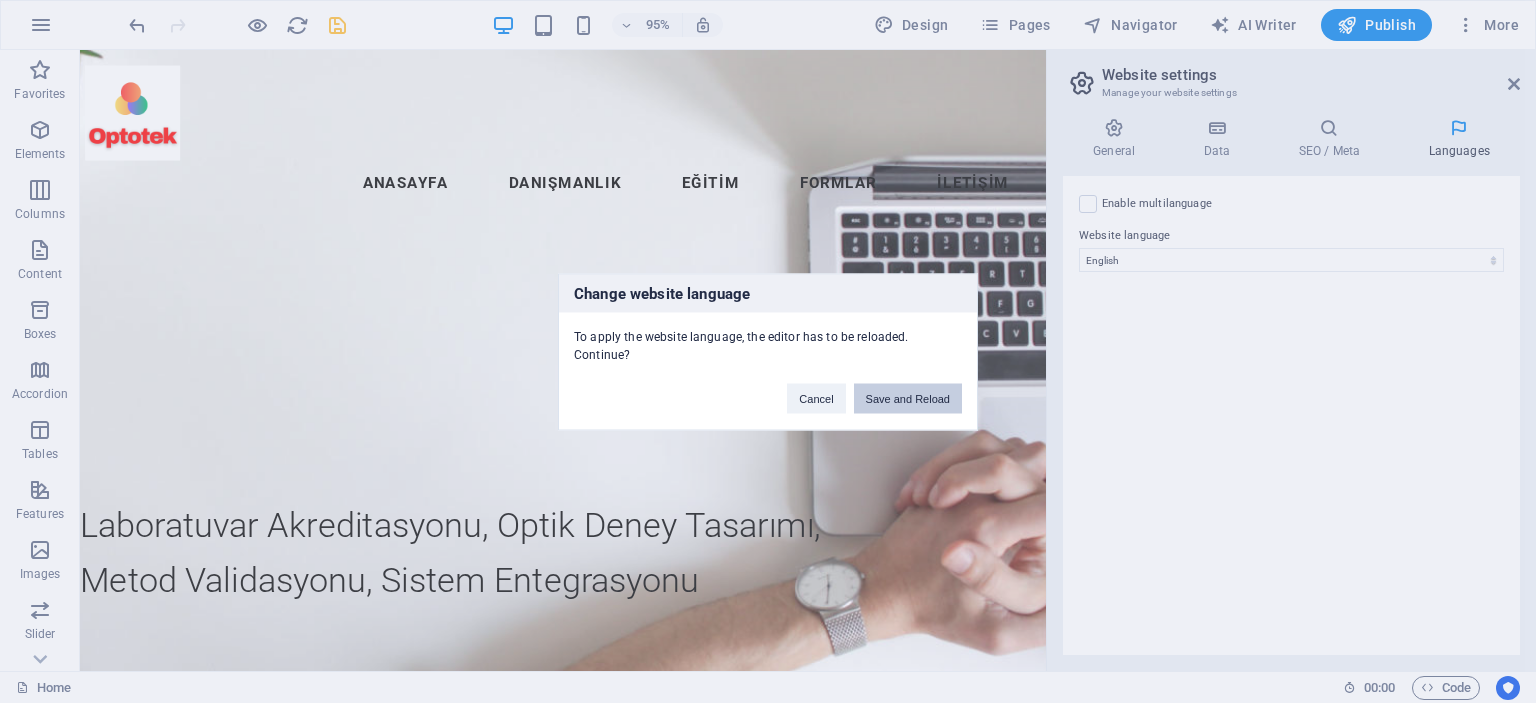 click on "Save and Reload" at bounding box center [908, 398] 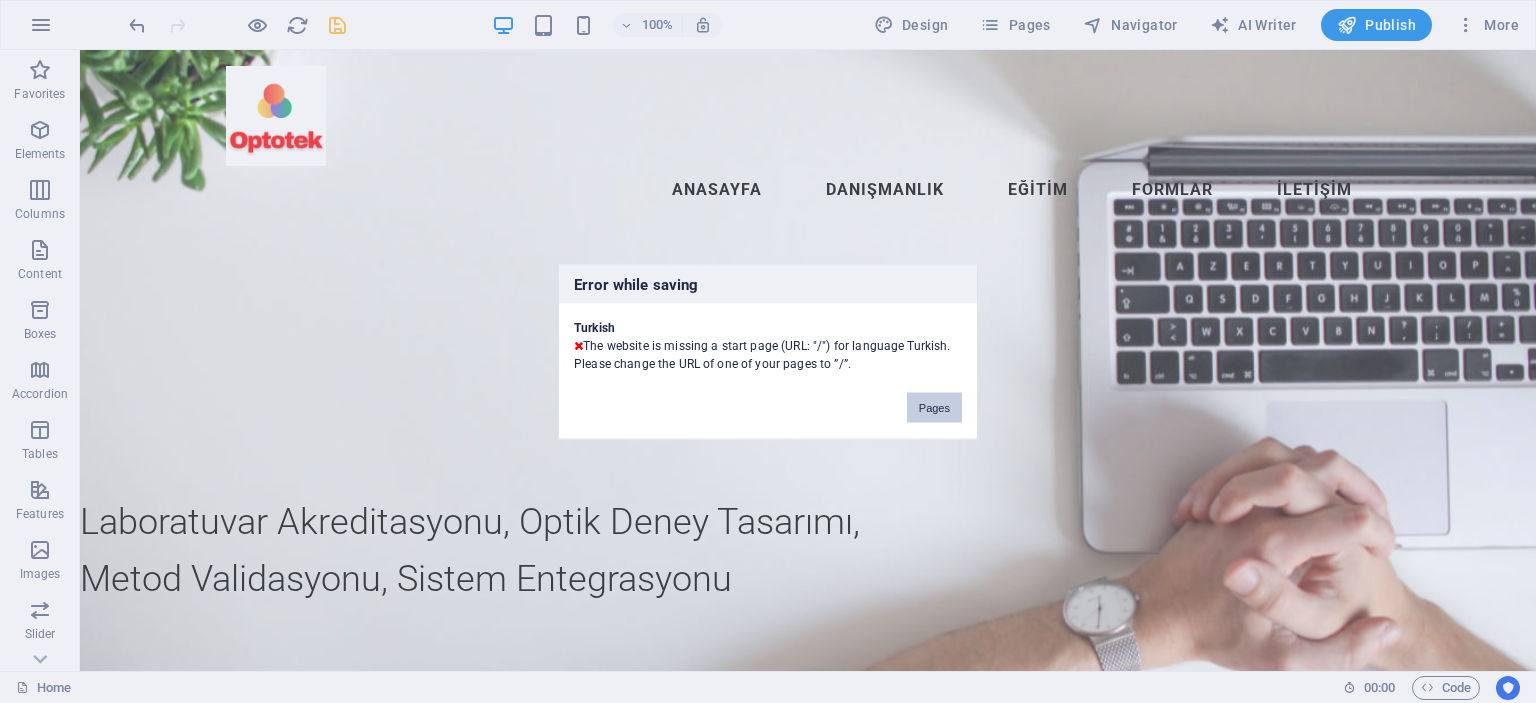 click on "Pages" at bounding box center [934, 407] 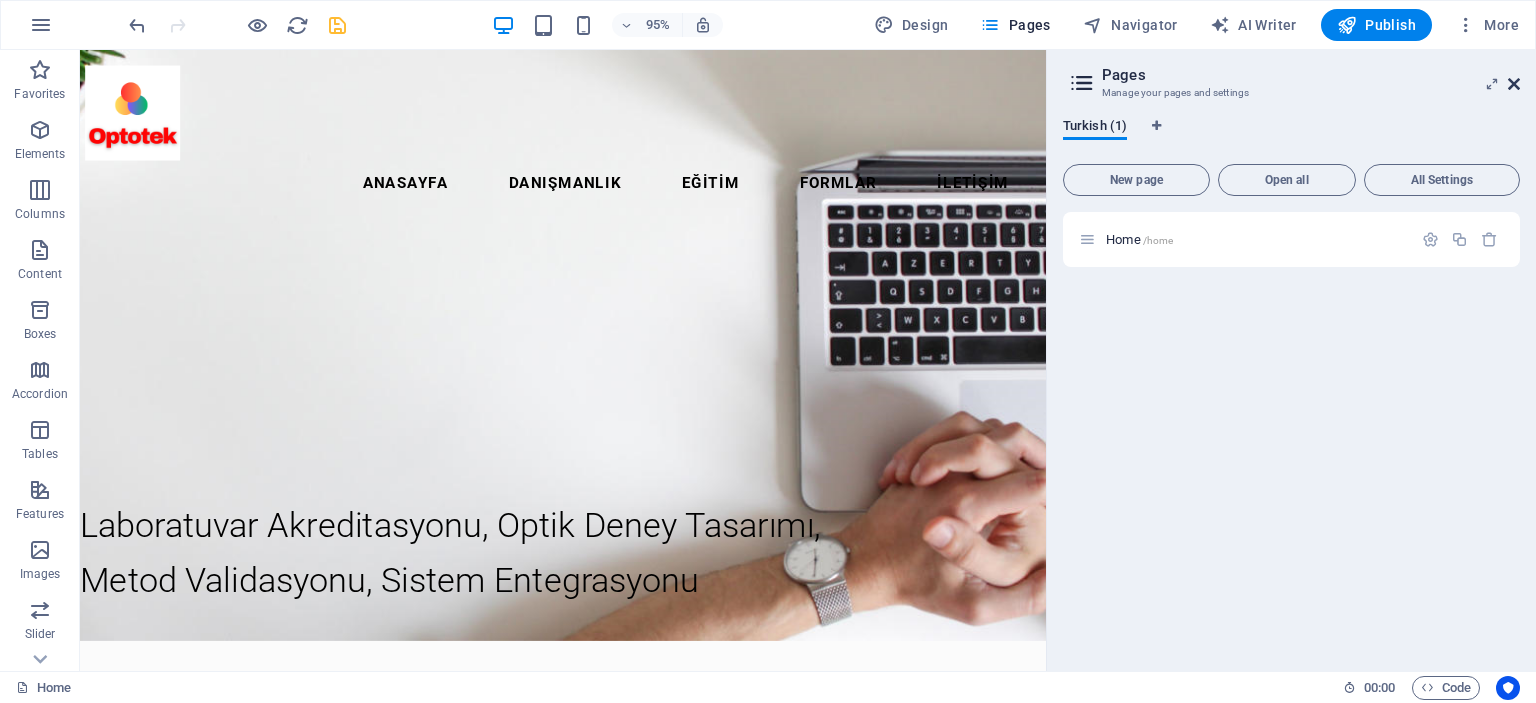 click at bounding box center (1514, 84) 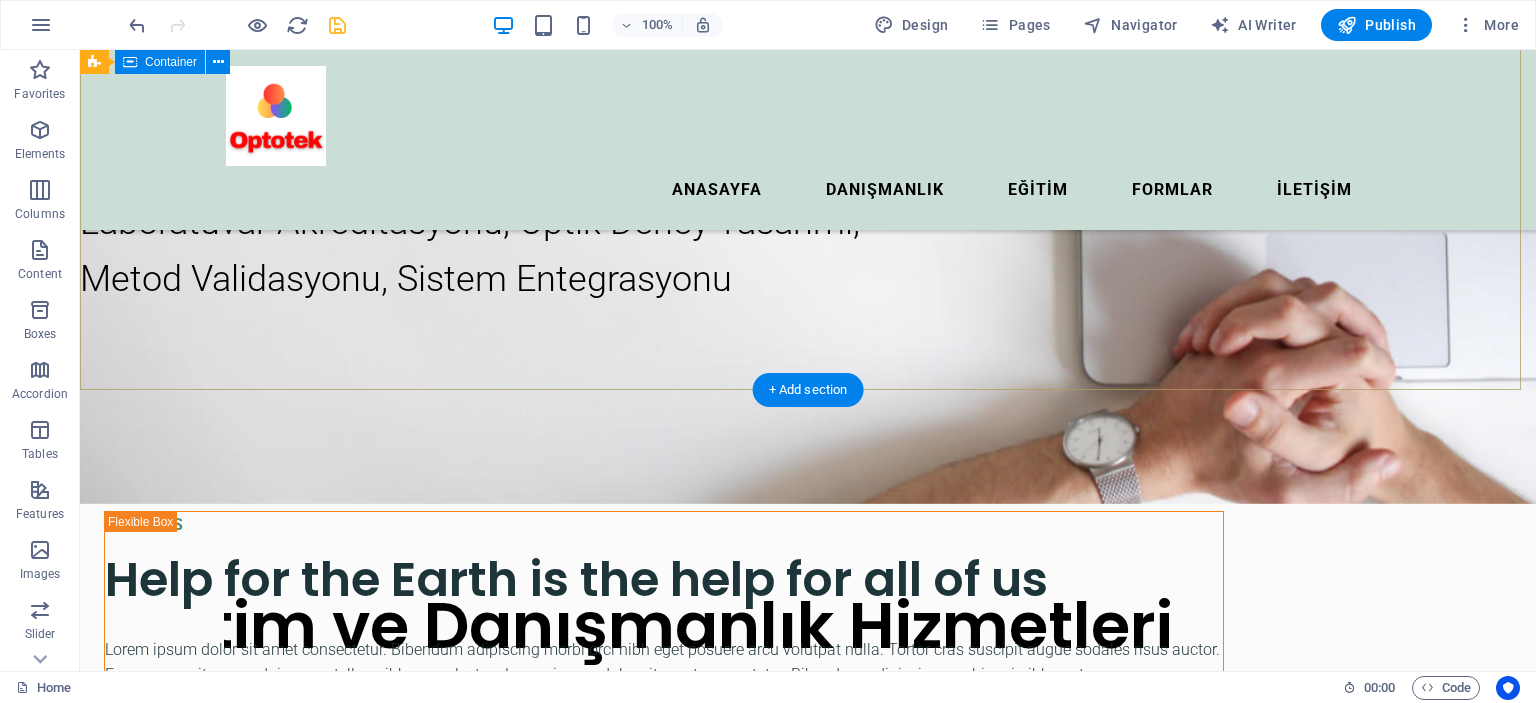 scroll, scrollTop: 0, scrollLeft: 0, axis: both 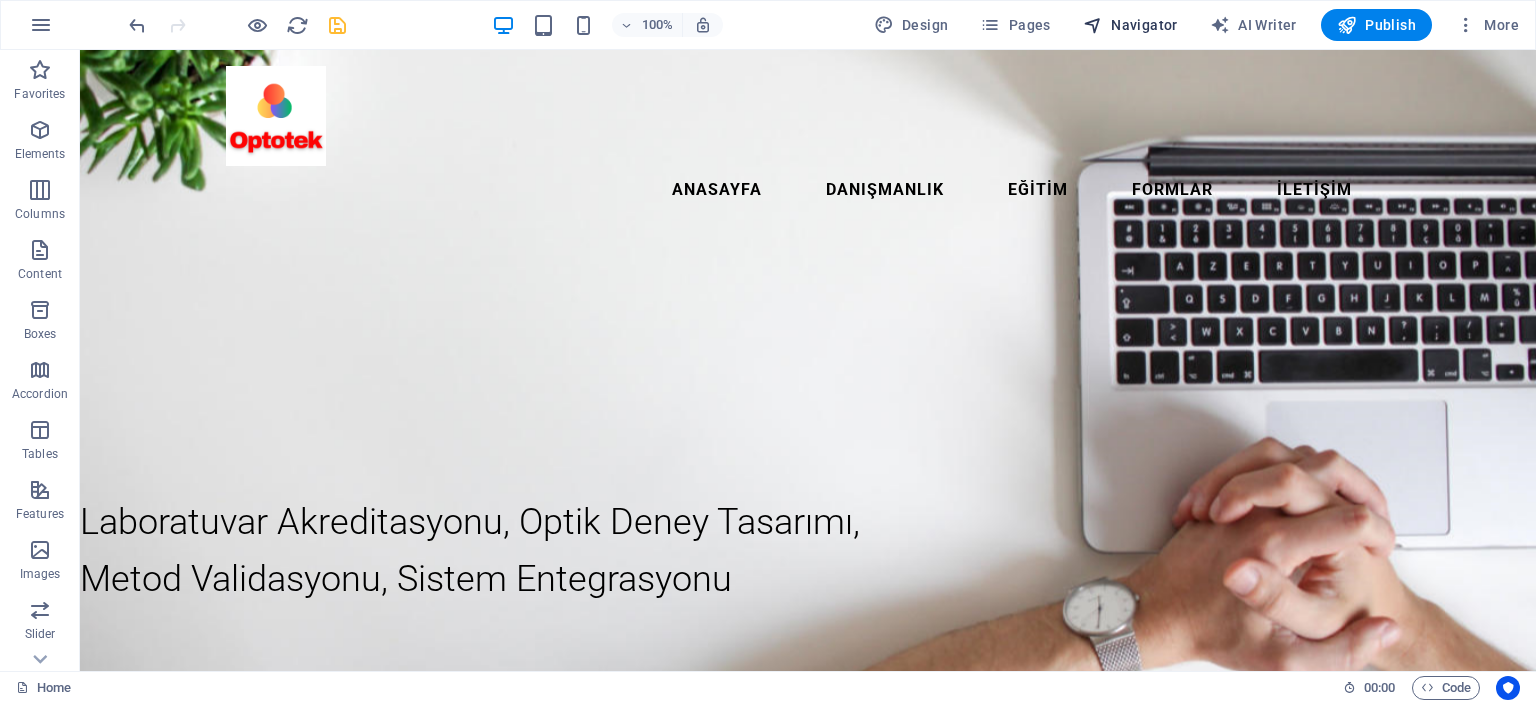 click on "Navigator" at bounding box center [1130, 25] 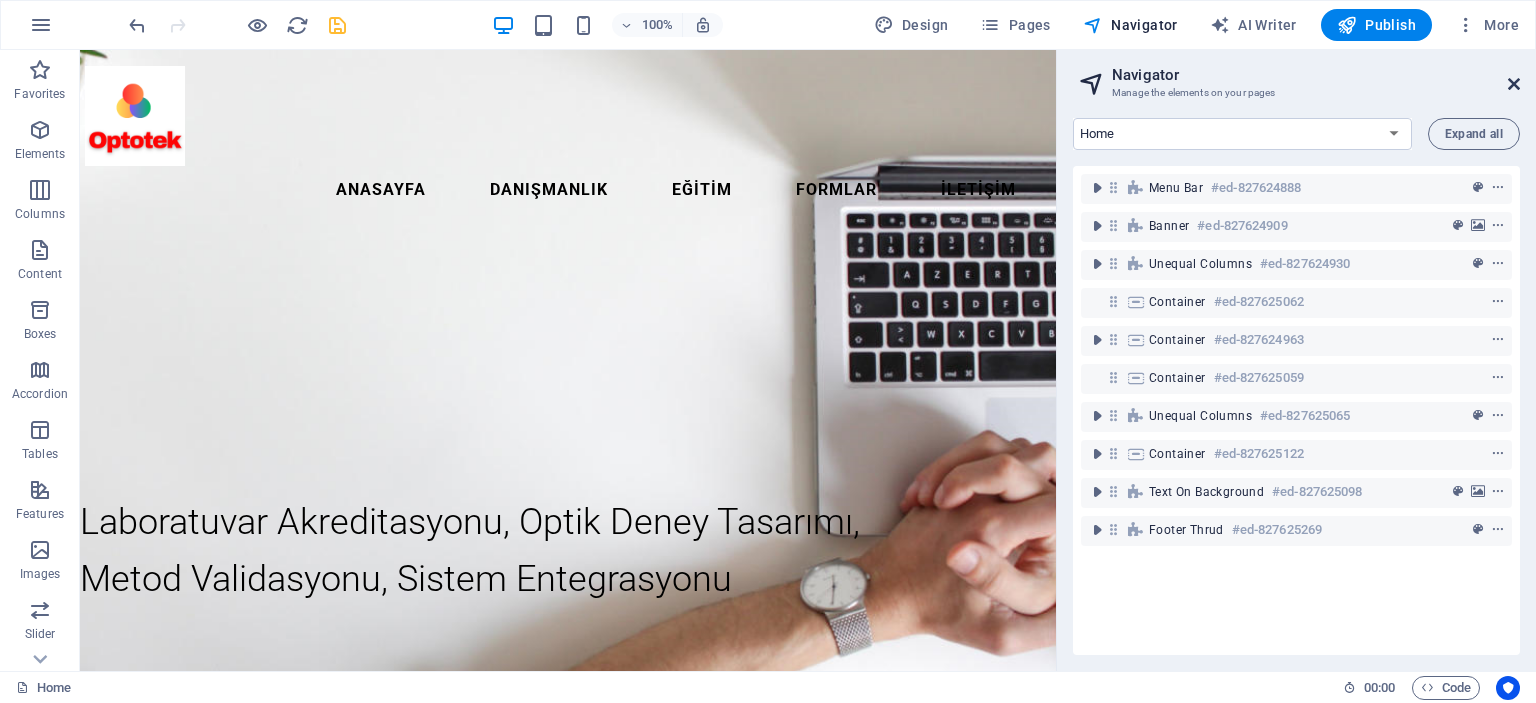 click at bounding box center [1514, 84] 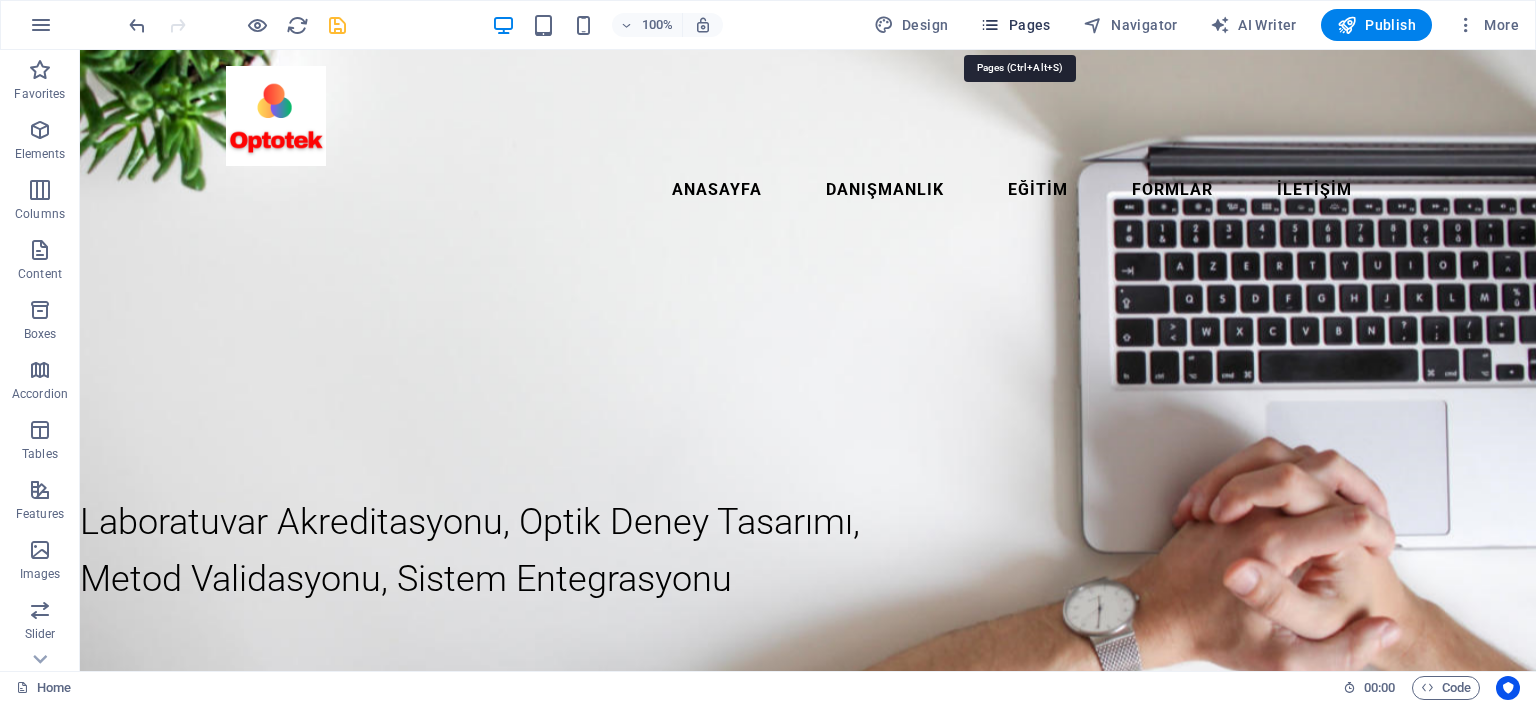 click on "Pages" at bounding box center [1015, 25] 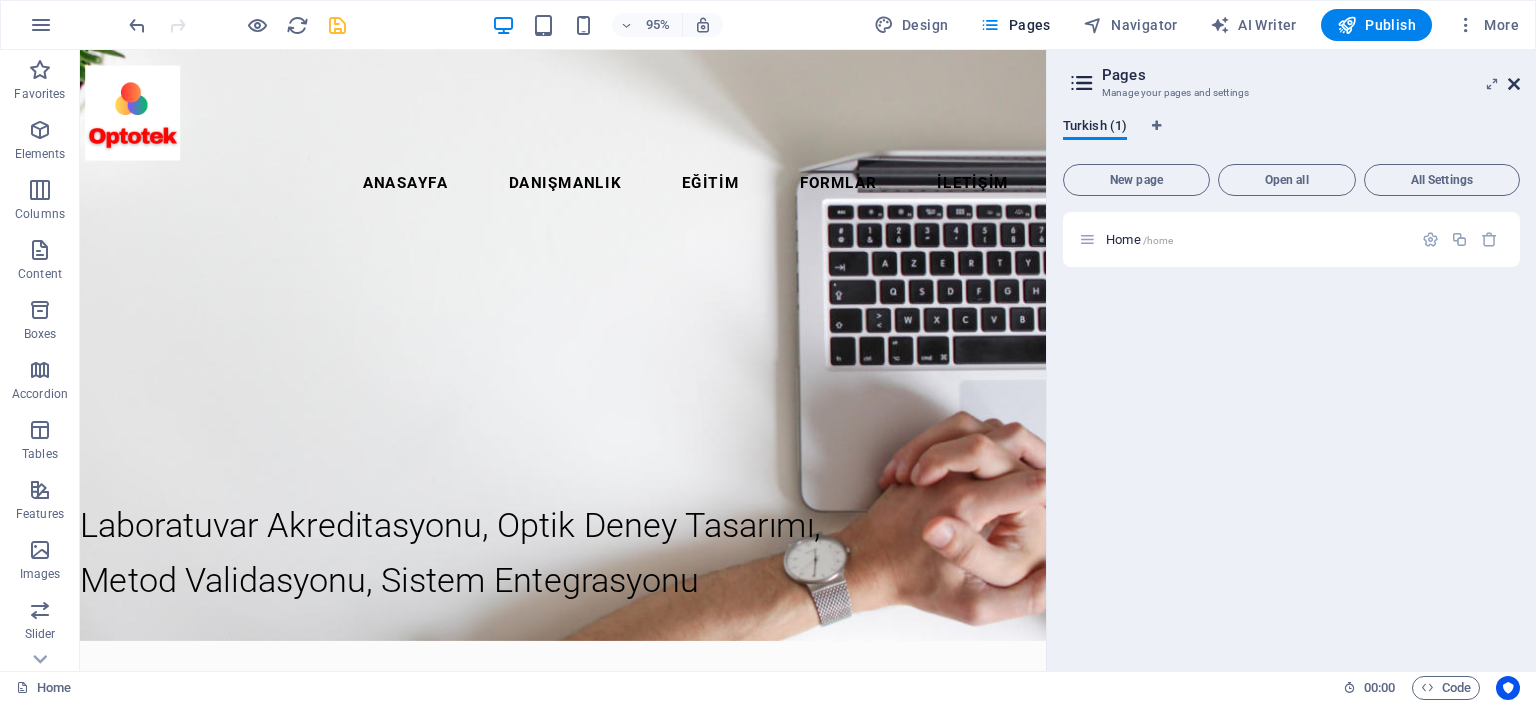 drag, startPoint x: 1517, startPoint y: 79, endPoint x: 1437, endPoint y: 38, distance: 89.89438 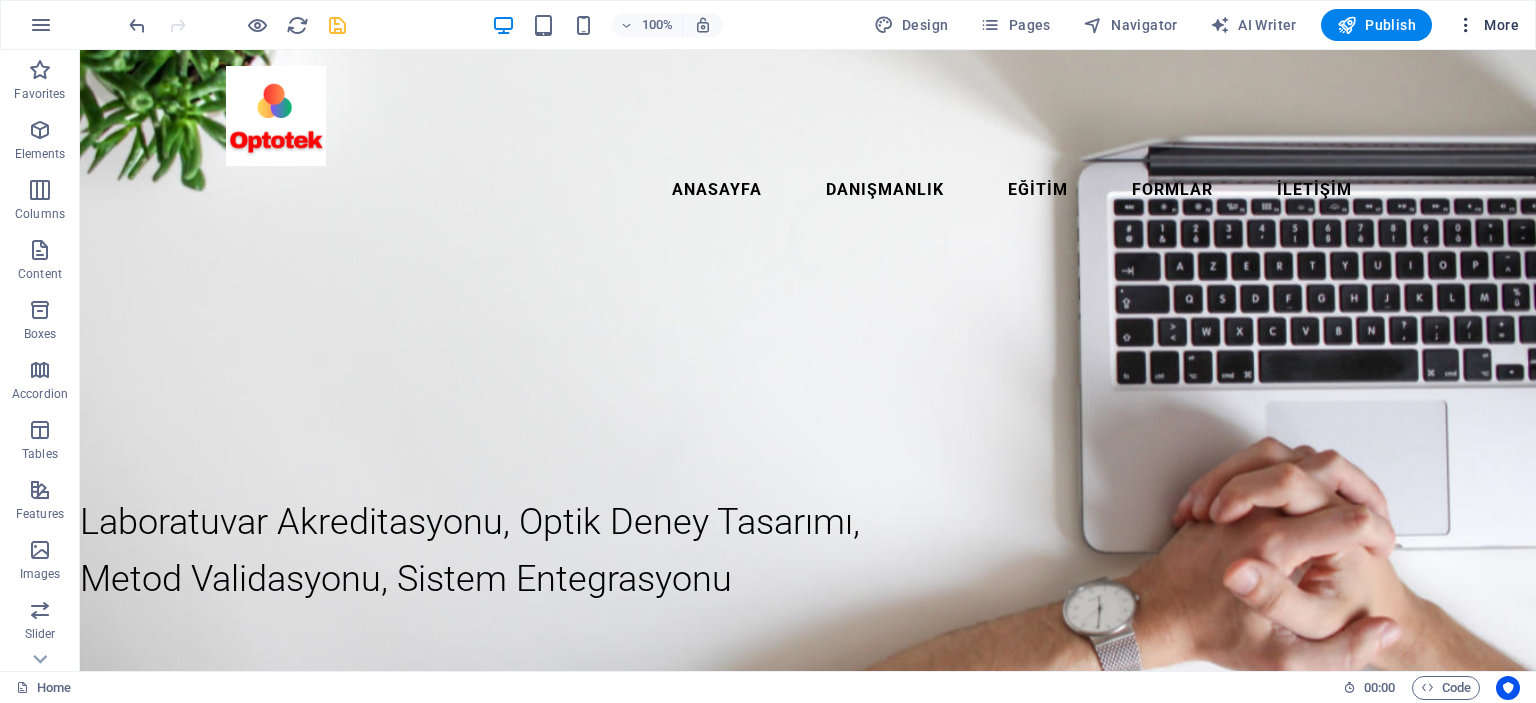 click on "More" at bounding box center [1487, 25] 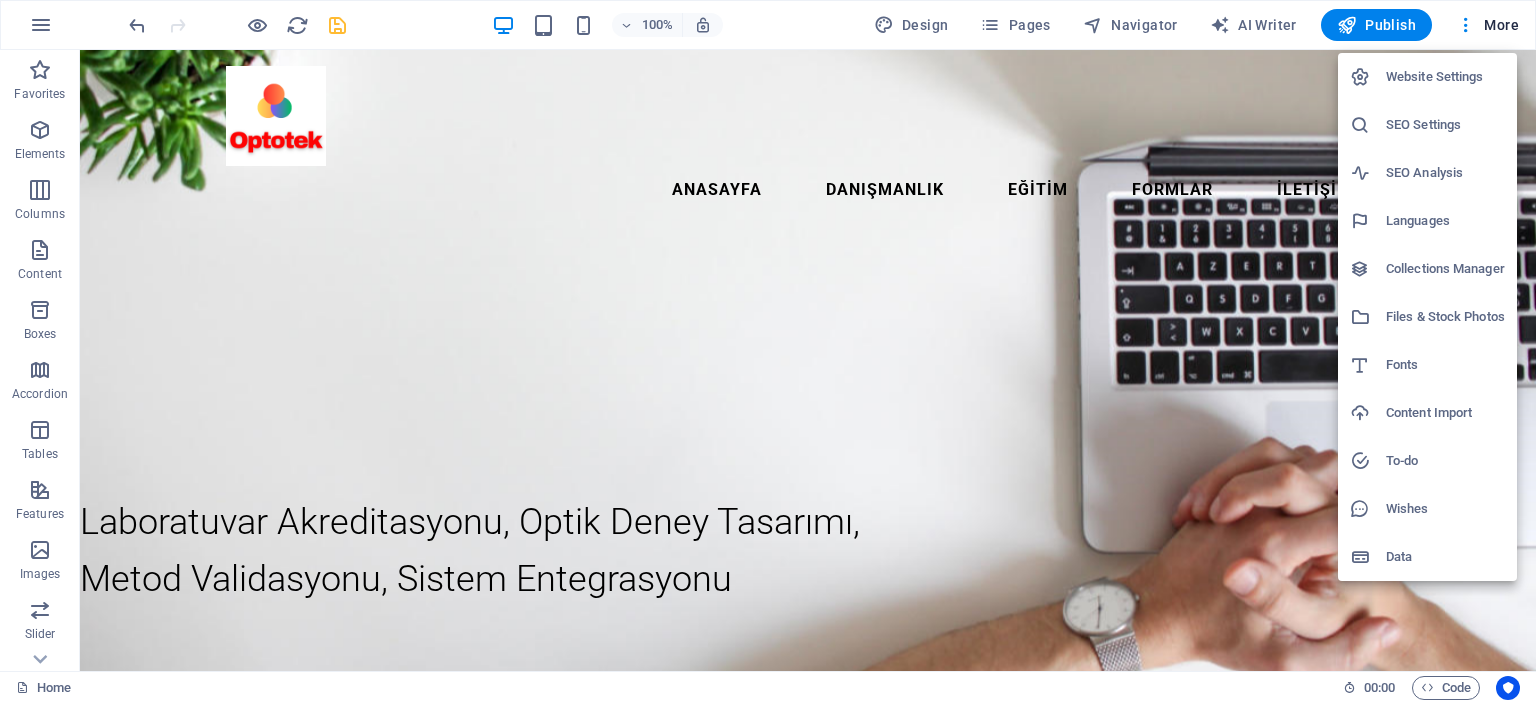 click on "Languages" at bounding box center (1445, 221) 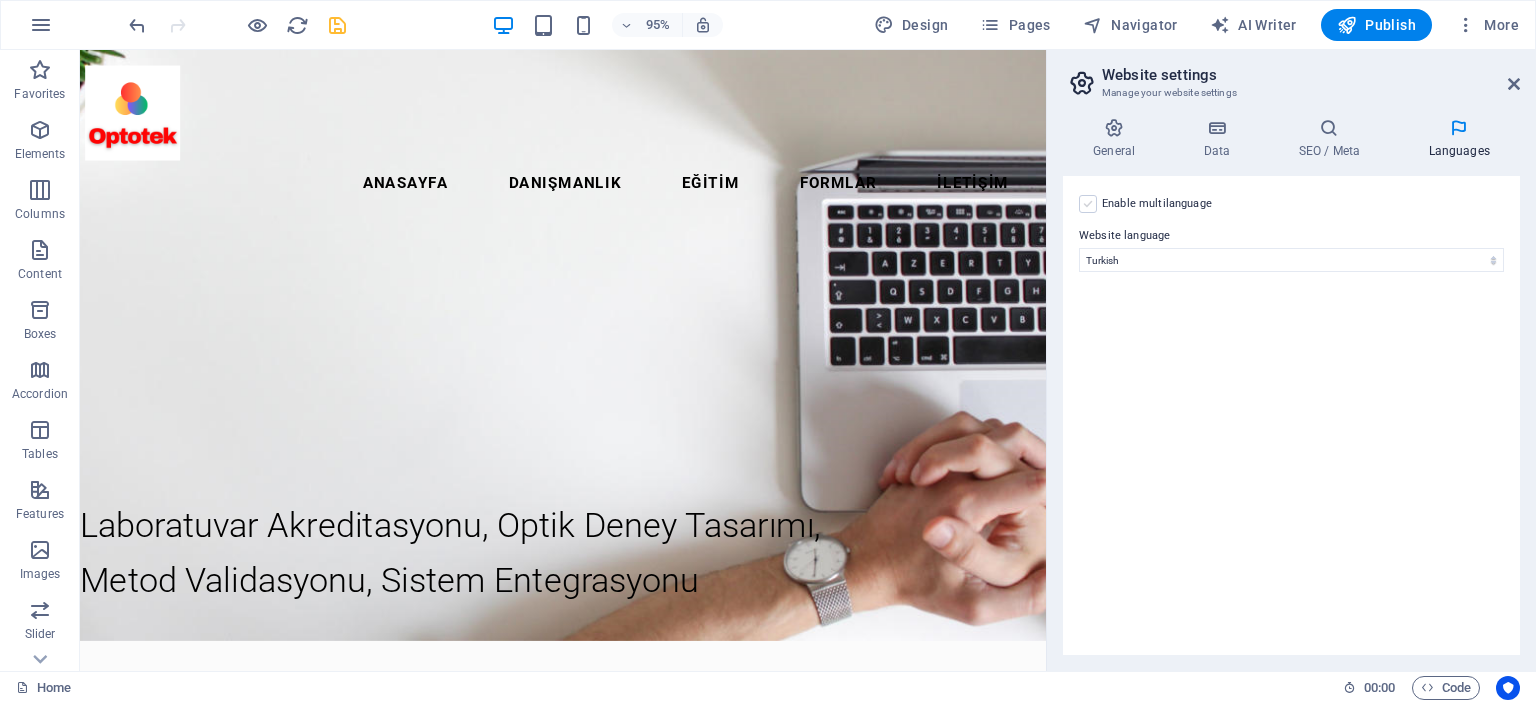 click at bounding box center [1088, 204] 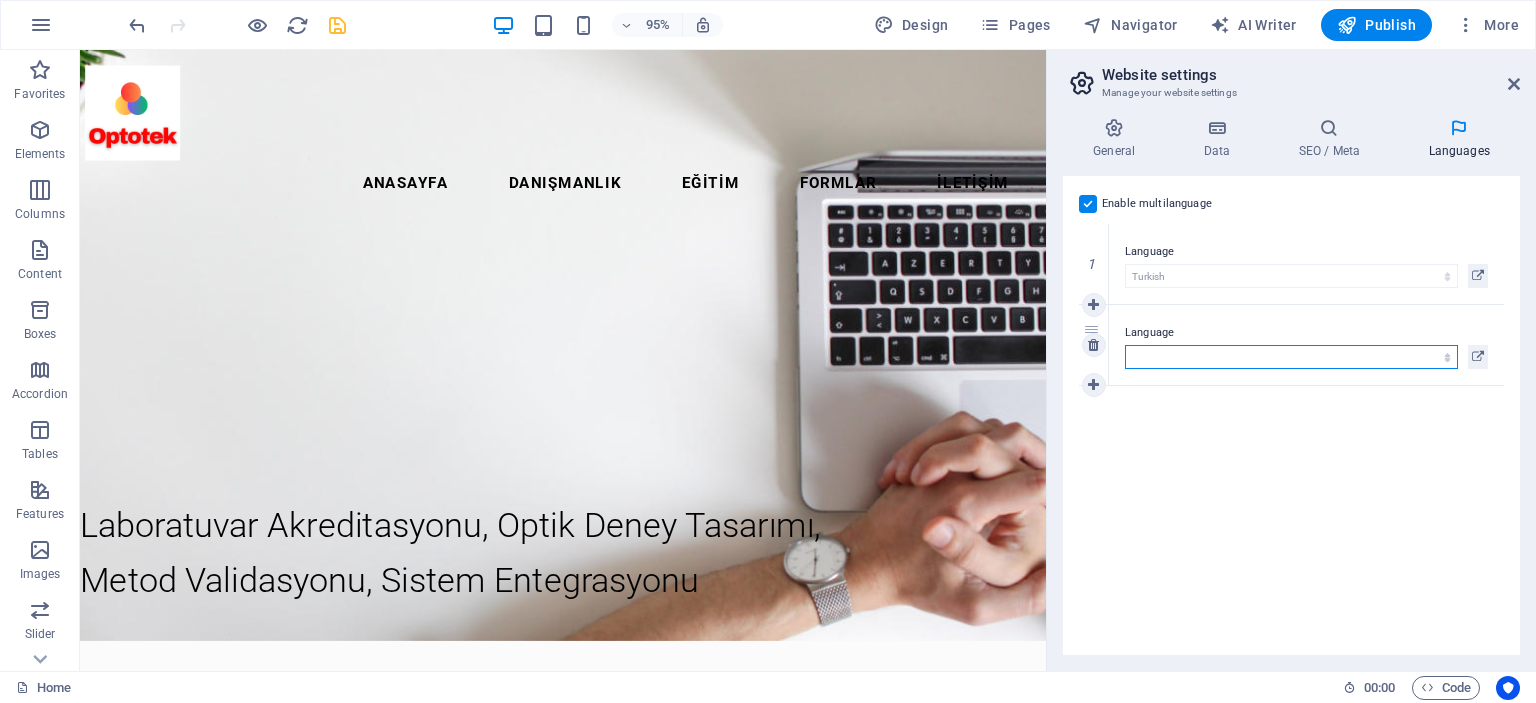 click on "Abkhazian Afar Afrikaans Akan Albanian Amharic Arabic Aragonese Armenian Assamese Avaric Avestan Aymara Azerbaijani Bambara Bashkir Basque Belarusian Bengali Bihari languages Bislama Bokmål Bosnian Breton Bulgarian Burmese Catalan Central Khmer Chamorro Chechen Chinese Church Slavic Chuvash Cornish Corsican Cree Croatian Czech Danish Dutch Dzongkha English Esperanto Estonian Ewe Faroese Farsi (Persian) Fijian Finnish French Fulah Gaelic Galician Ganda Georgian German Greek Greenlandic Guaraní Gujarati Haitian Creole Hausa Hebrew Herero Hindi Hiri Motu Hungarian Icelandic Ido Igbo Indonesian Interlingua Interlingue Inuktitut Inupiaq Irish Italian Japanese Javanese Kannada Kanuri Kashmiri Kazakh Kikuyu Kinyarwanda Komi Kongo Korean Kurdish Kwanyama Kyrgyz Lao Latin Latvian Limburgish Lingala Lithuanian Luba-Katanga Luxembourgish Macedonian Malagasy Malay Malayalam Maldivian Maltese Manx Maori Marathi Marshallese Mongolian Nauru Navajo Ndonga Nepali North Ndebele Northern Sami Norwegian Norwegian Nynorsk Nuosu" at bounding box center [1291, 357] 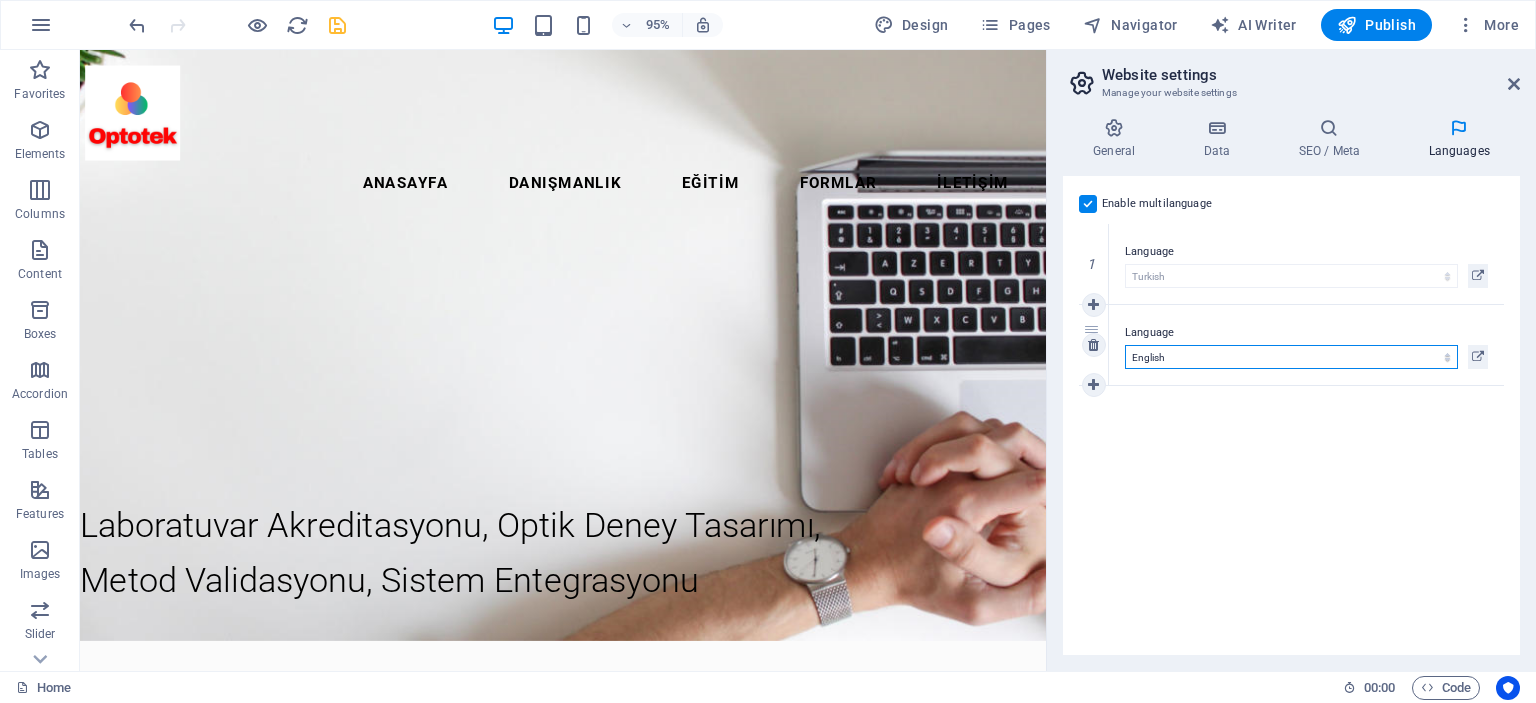 click on "Abkhazian Afar Afrikaans Akan Albanian Amharic Arabic Aragonese Armenian Assamese Avaric Avestan Aymara Azerbaijani Bambara Bashkir Basque Belarusian Bengali Bihari languages Bislama Bokmål Bosnian Breton Bulgarian Burmese Catalan Central Khmer Chamorro Chechen Chinese Church Slavic Chuvash Cornish Corsican Cree Croatian Czech Danish Dutch Dzongkha English Esperanto Estonian Ewe Faroese Farsi (Persian) Fijian Finnish French Fulah Gaelic Galician Ganda Georgian German Greek Greenlandic Guaraní Gujarati Haitian Creole Hausa Hebrew Herero Hindi Hiri Motu Hungarian Icelandic Ido Igbo Indonesian Interlingua Interlingue Inuktitut Inupiaq Irish Italian Japanese Javanese Kannada Kanuri Kashmiri Kazakh Kikuyu Kinyarwanda Komi Kongo Korean Kurdish Kwanyama Kyrgyz Lao Latin Latvian Limburgish Lingala Lithuanian Luba-Katanga Luxembourgish Macedonian Malagasy Malay Malayalam Maldivian Maltese Manx Maori Marathi Marshallese Mongolian Nauru Navajo Ndonga Nepali North Ndebele Northern Sami Norwegian Norwegian Nynorsk Nuosu" at bounding box center [1291, 357] 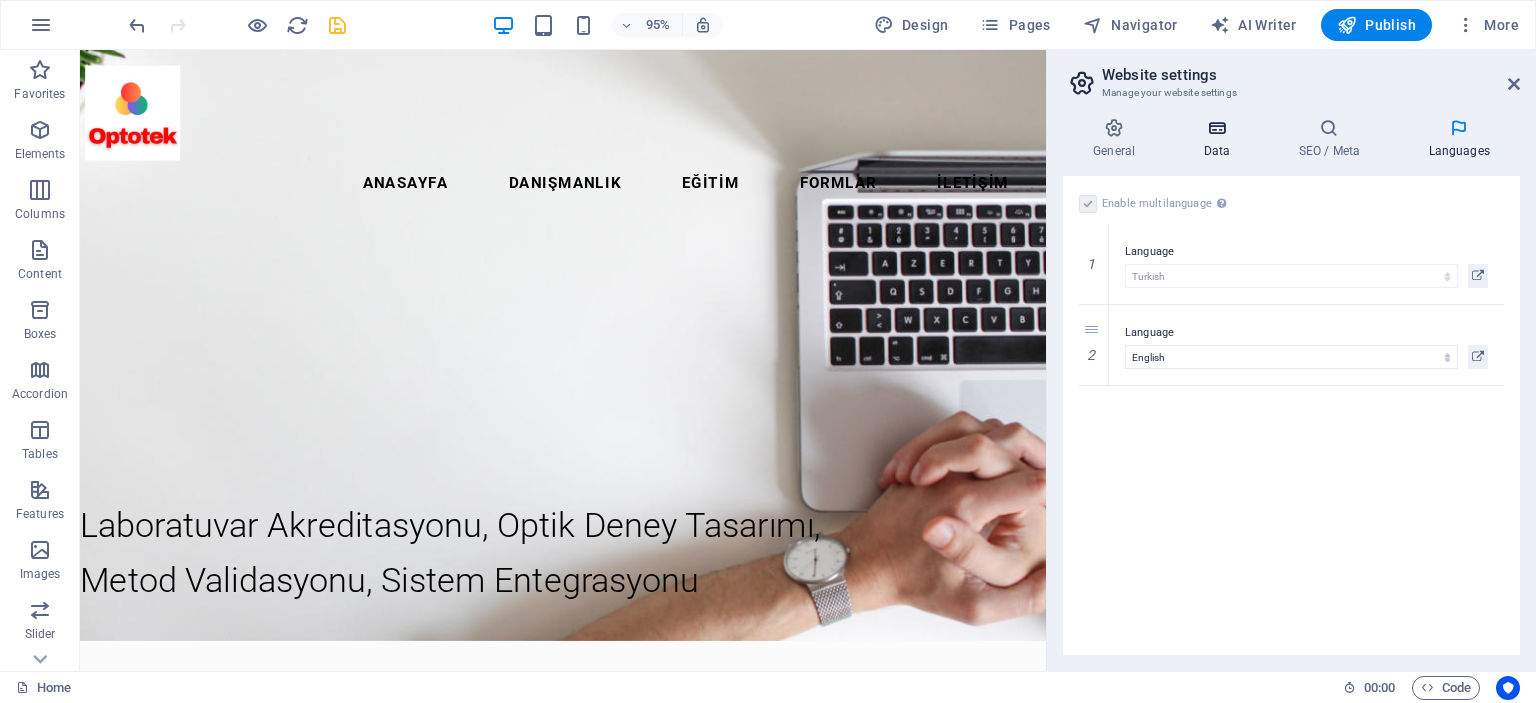 click at bounding box center (1216, 128) 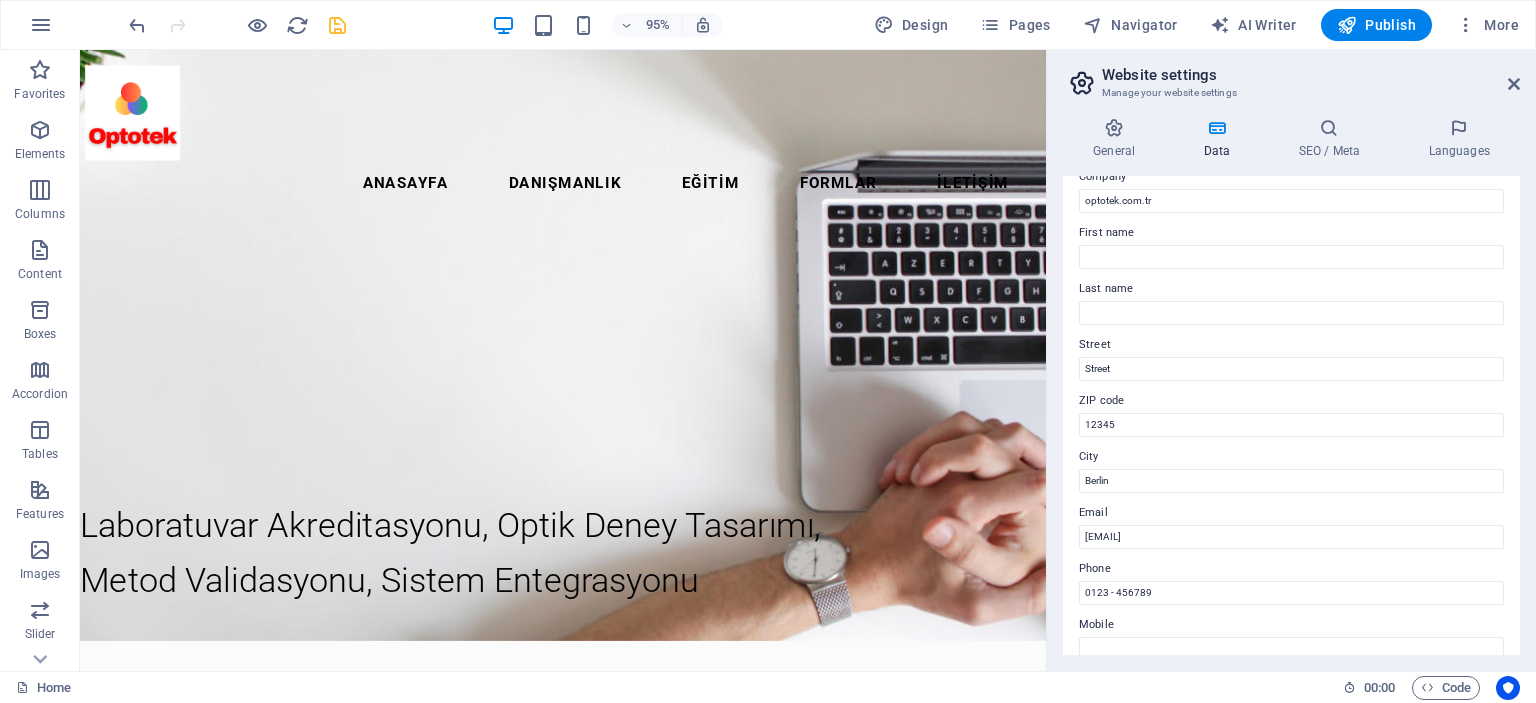 scroll, scrollTop: 100, scrollLeft: 0, axis: vertical 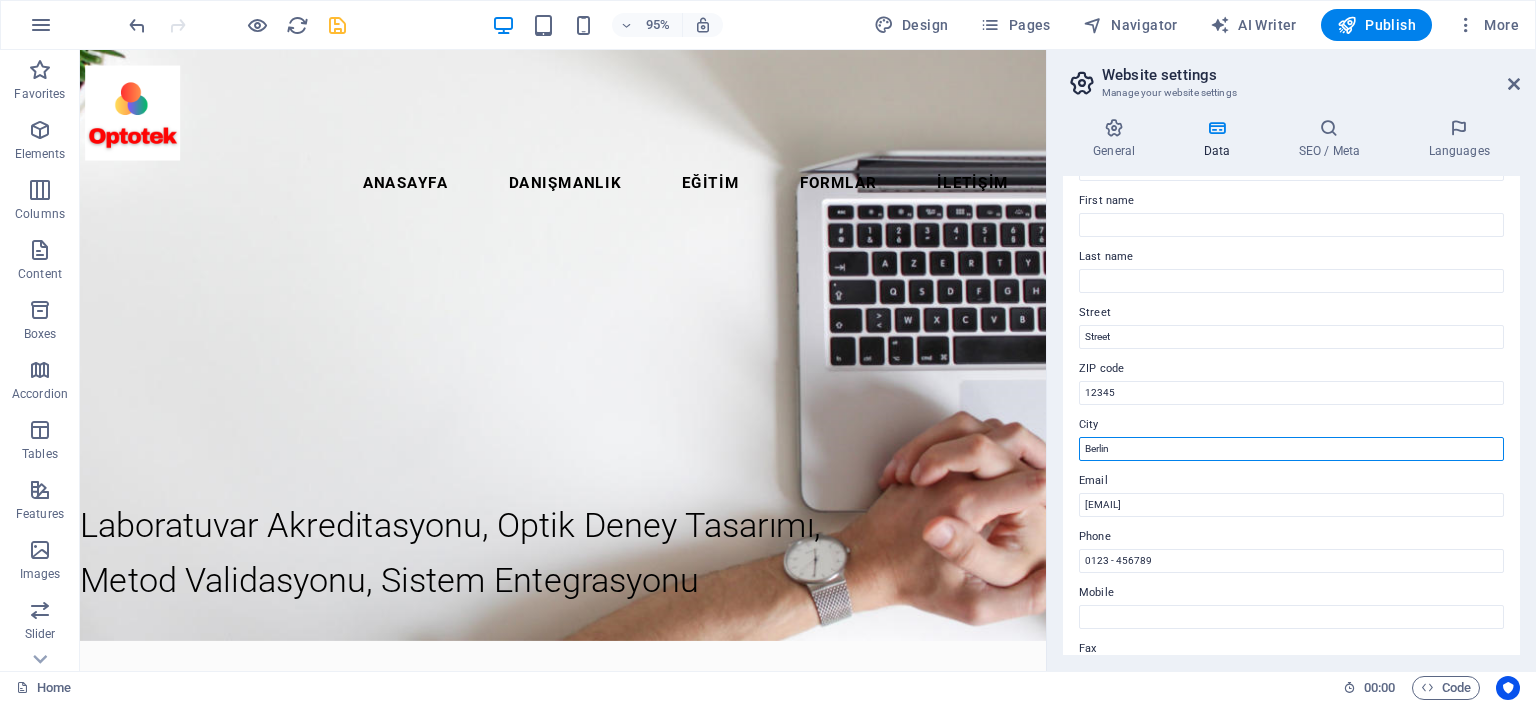 click on "Berlin" at bounding box center [1291, 449] 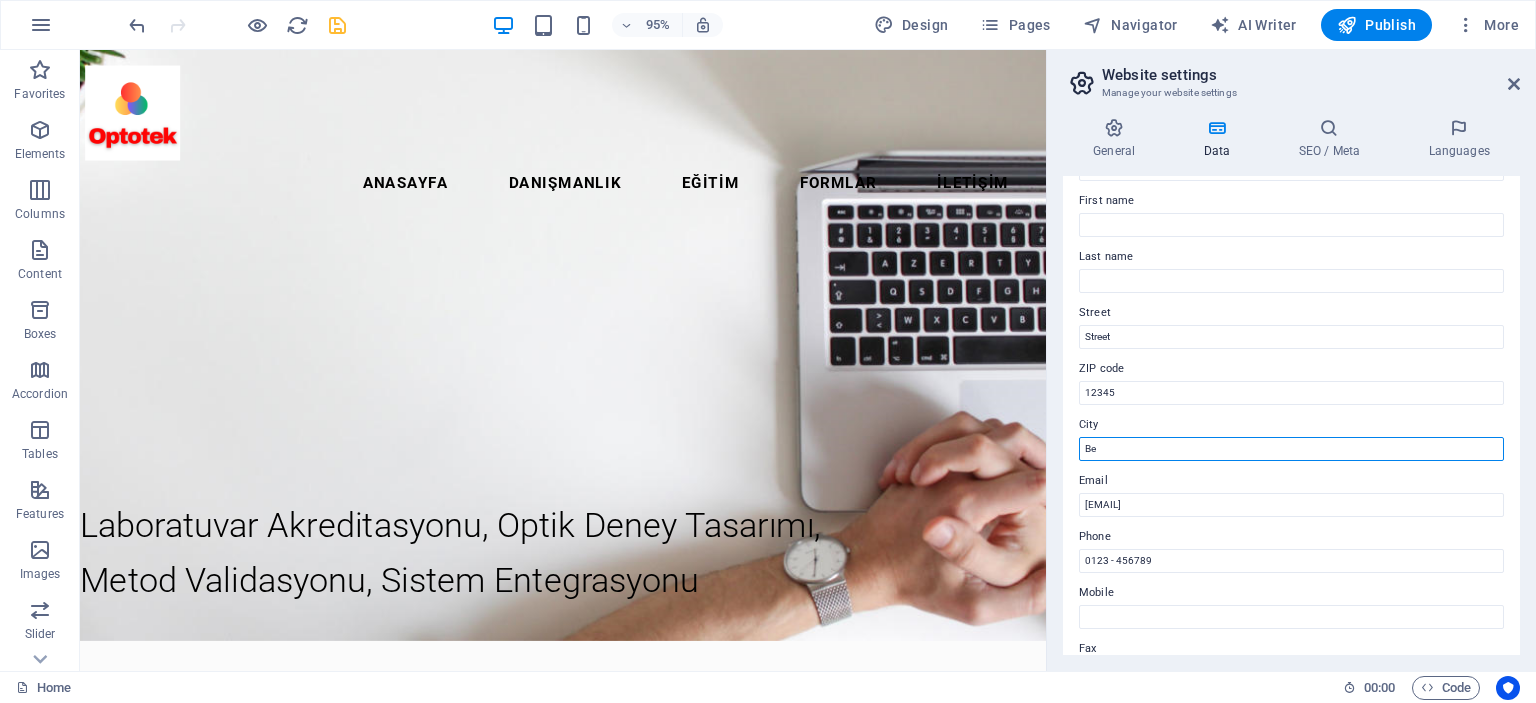 type on "B" 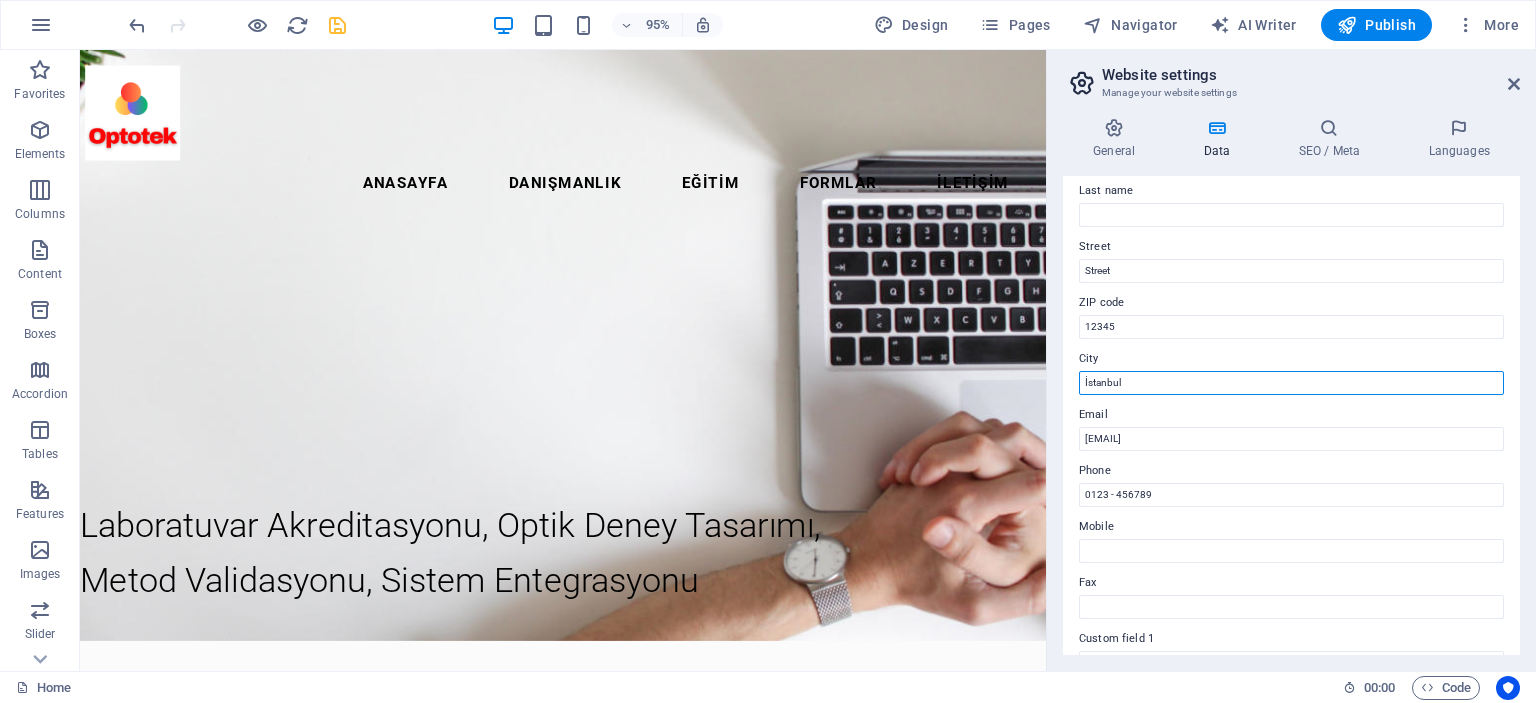 scroll, scrollTop: 0, scrollLeft: 0, axis: both 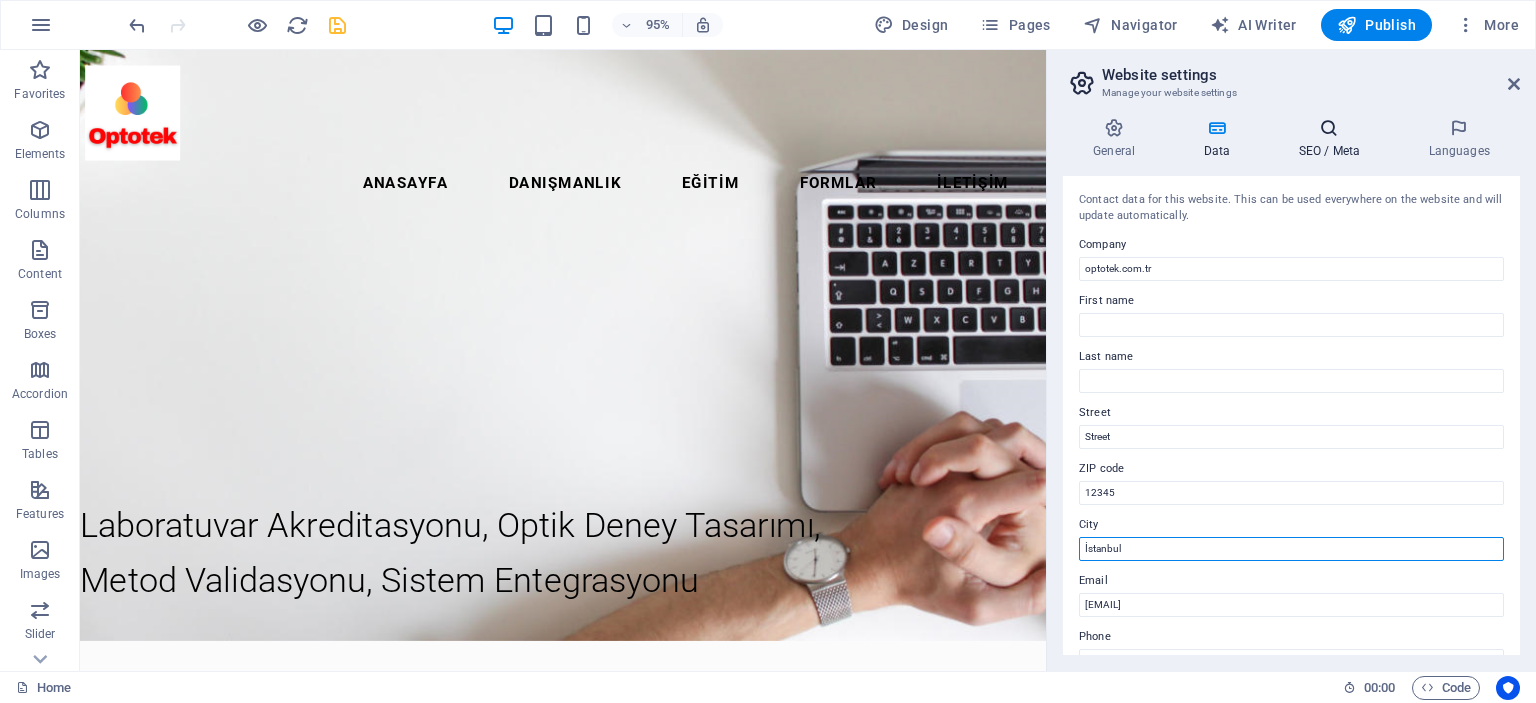 type on "İstanbul" 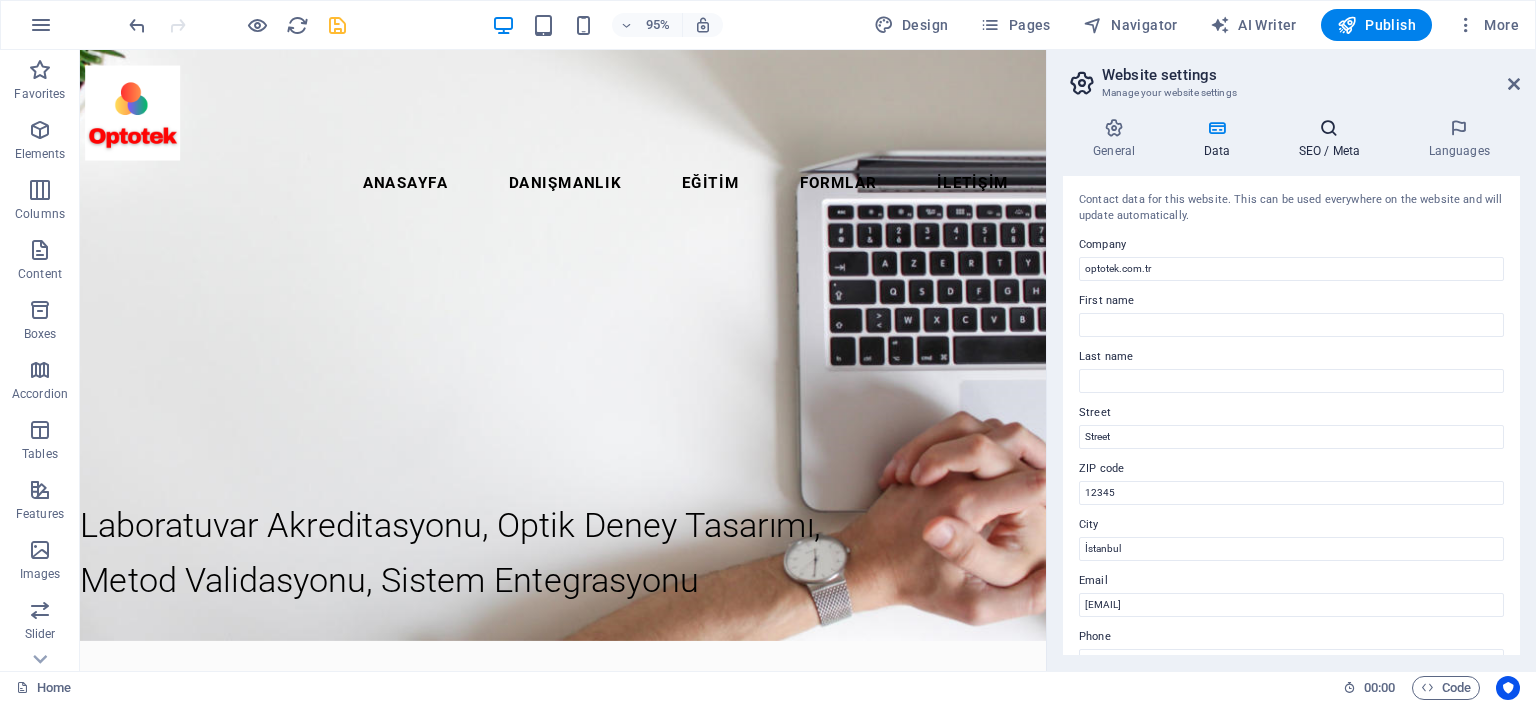 click on "SEO / Meta" at bounding box center (1333, 139) 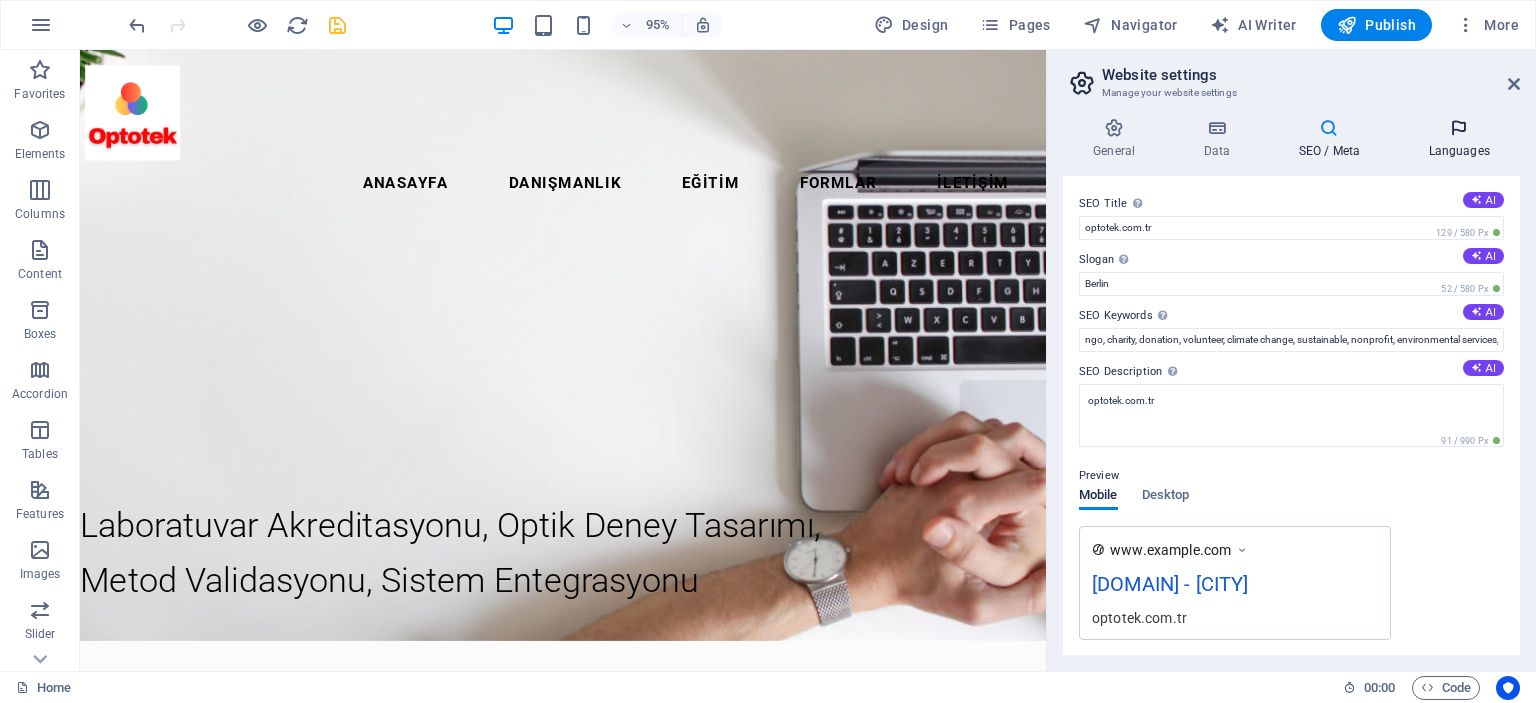click on "Languages" at bounding box center (1459, 139) 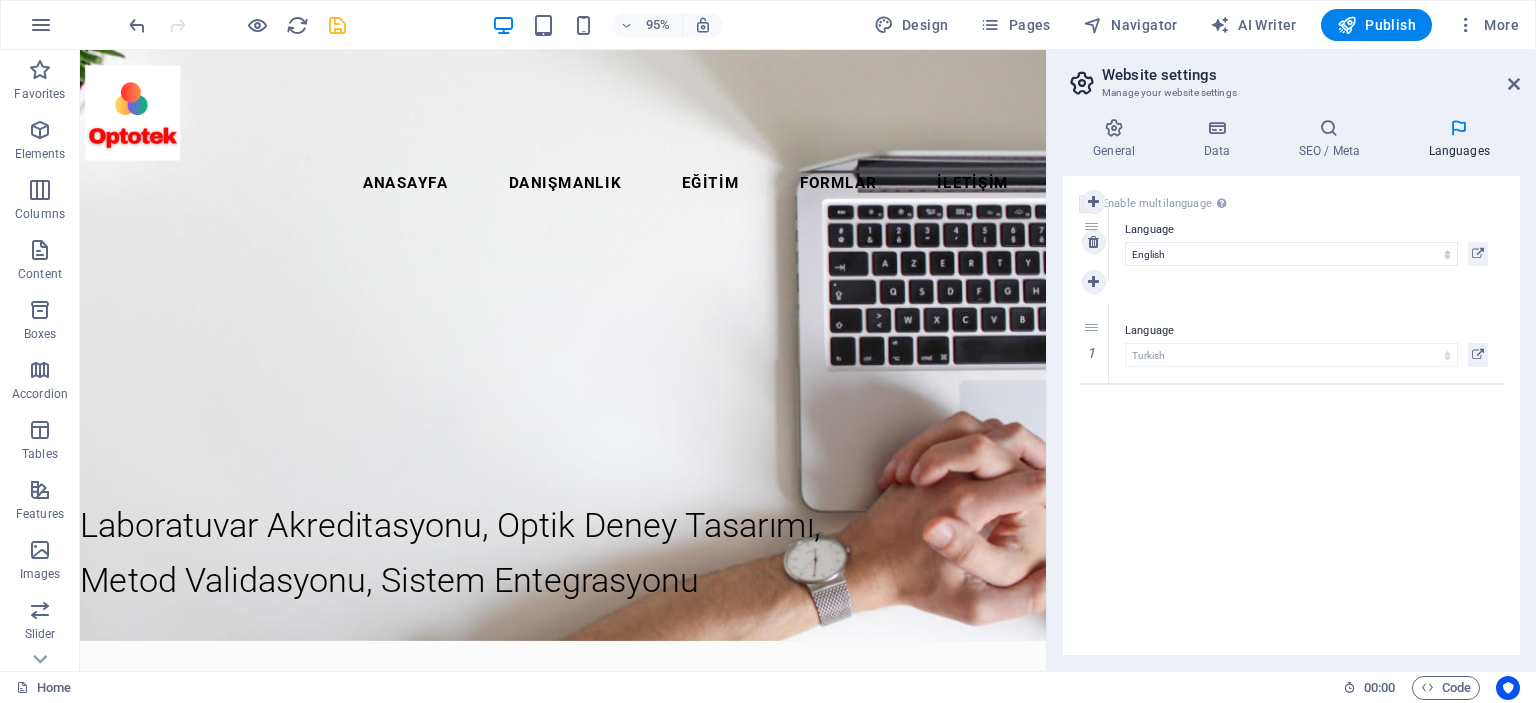 drag, startPoint x: 1078, startPoint y: 357, endPoint x: 1082, endPoint y: 255, distance: 102.0784 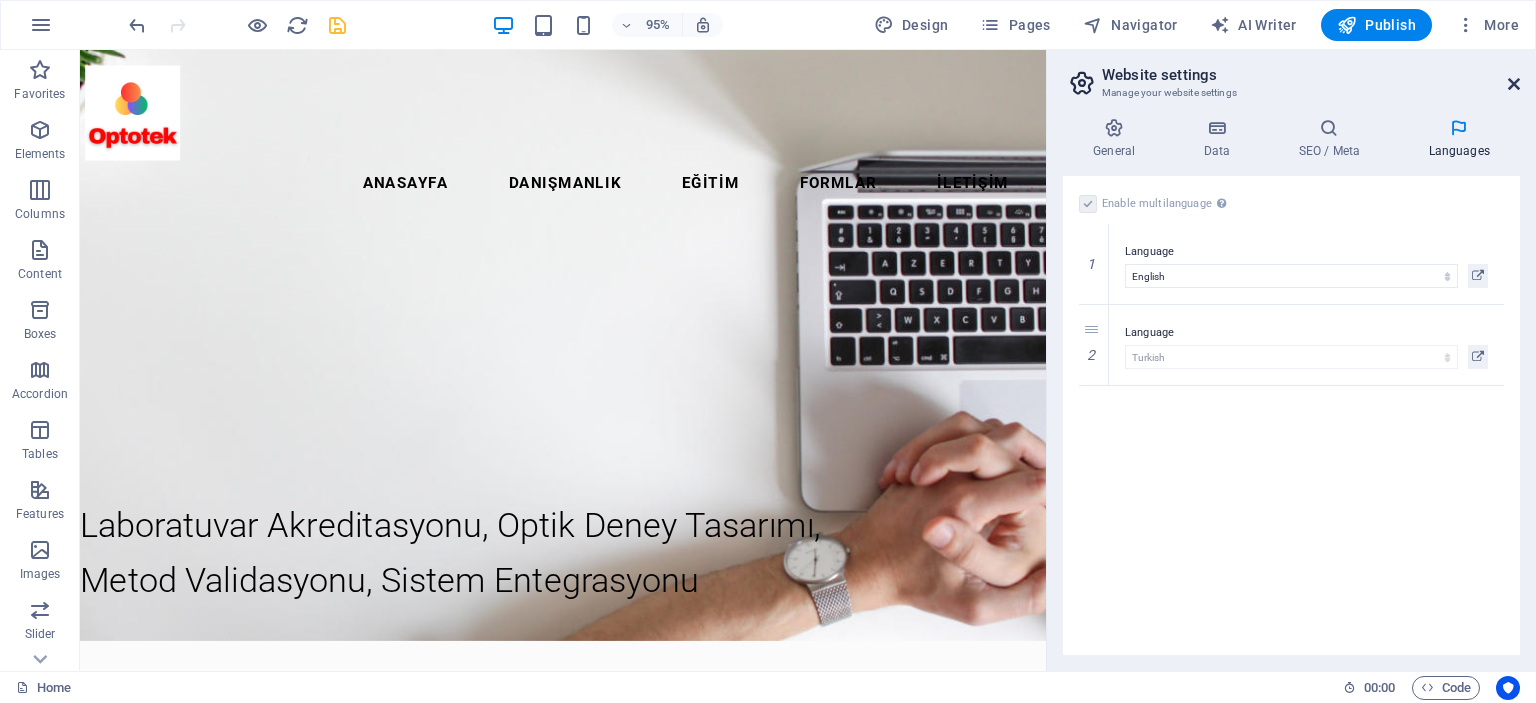 drag, startPoint x: 1512, startPoint y: 83, endPoint x: 1431, endPoint y: 37, distance: 93.15041 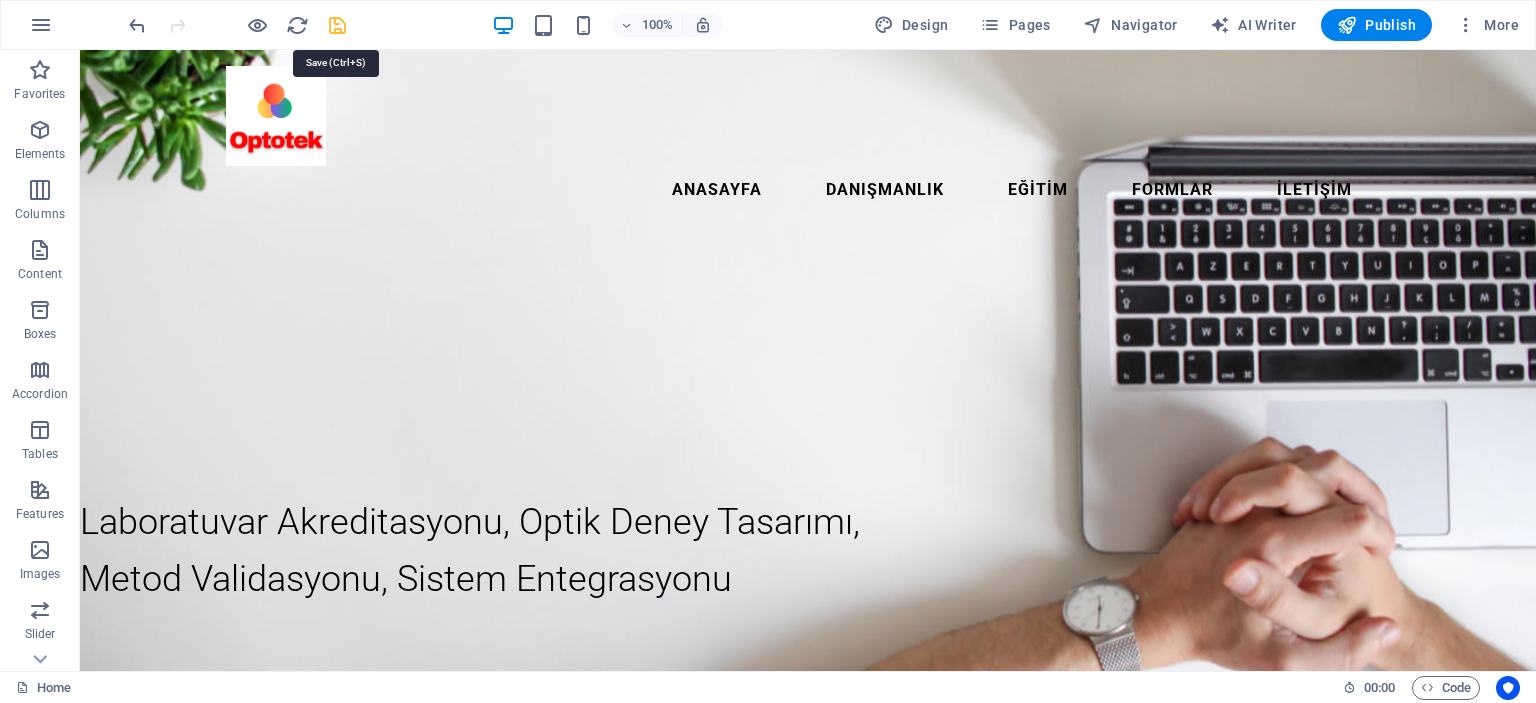 click at bounding box center (337, 25) 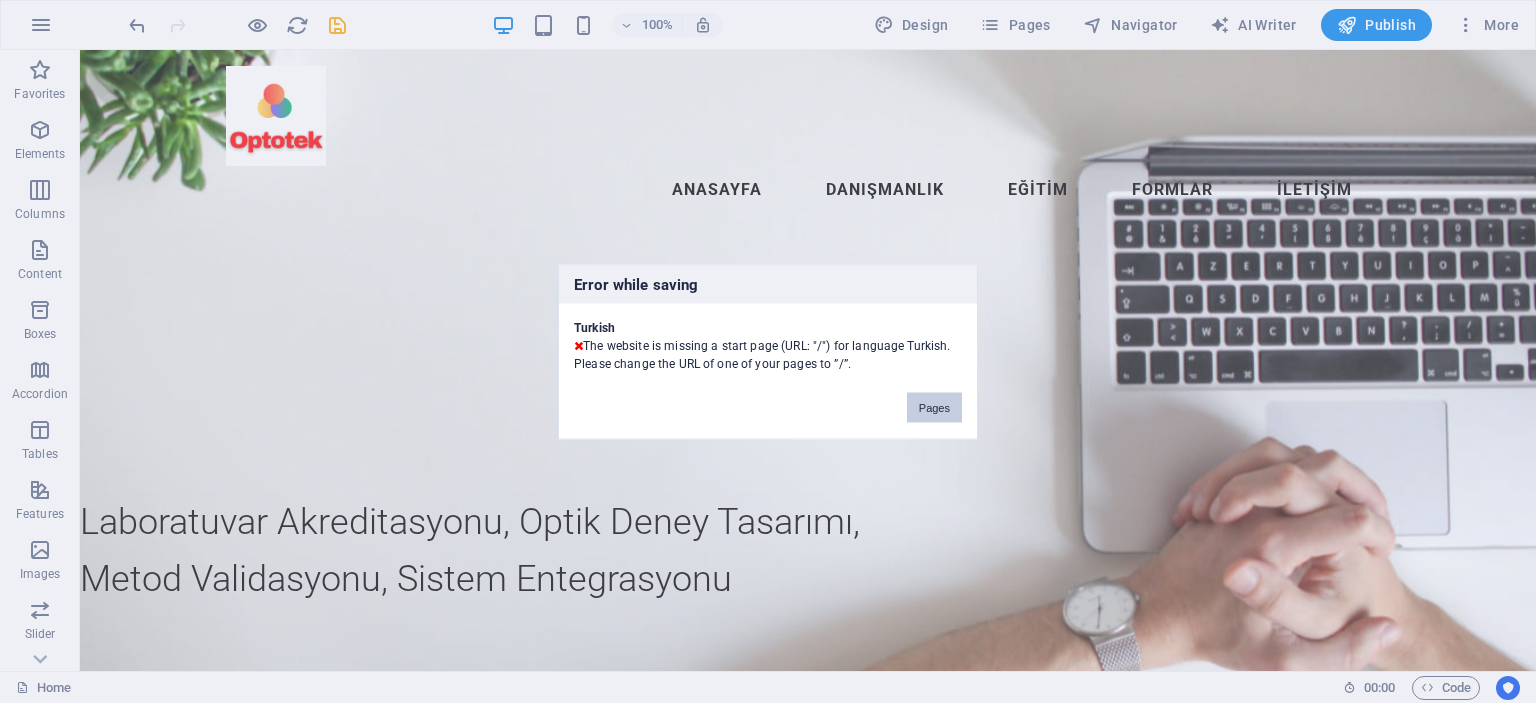 click on "Pages" at bounding box center [934, 407] 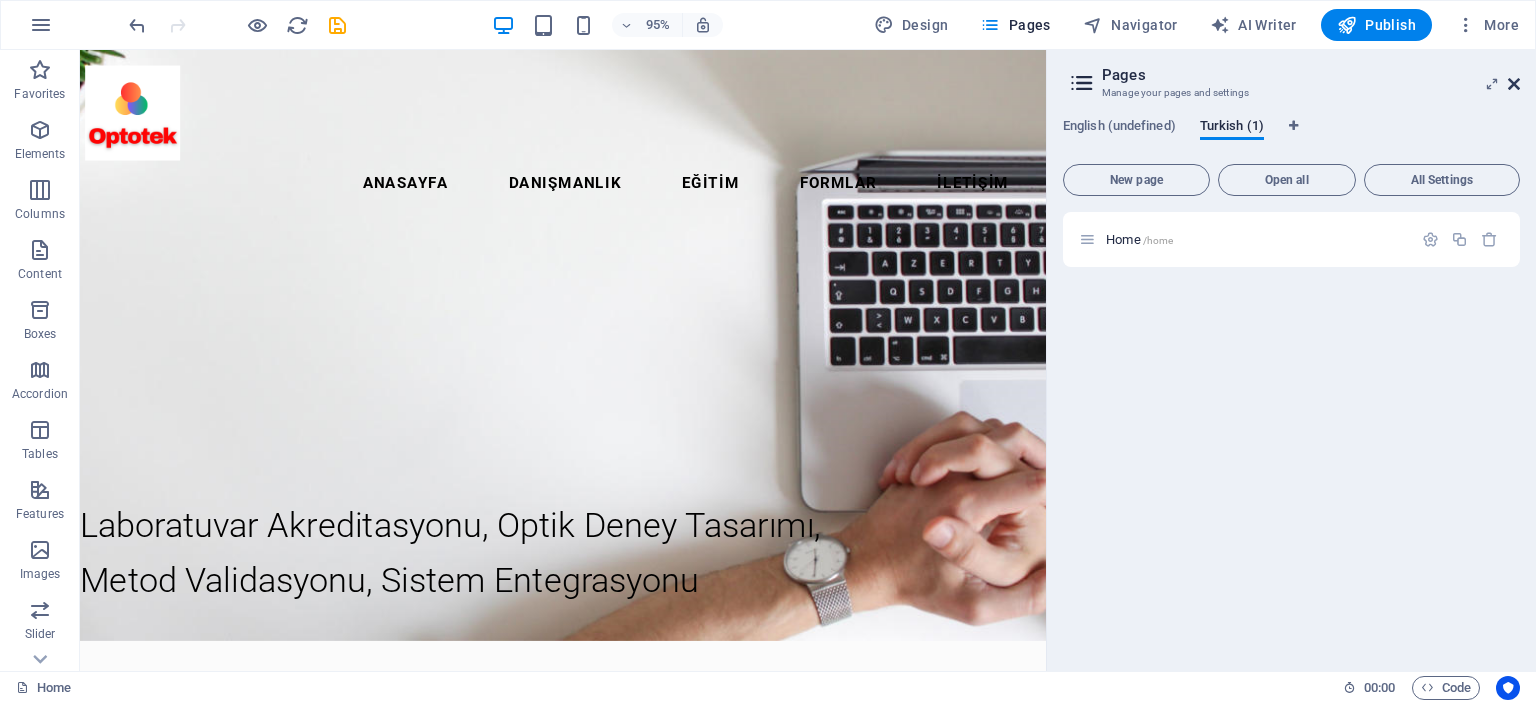 click at bounding box center [1514, 84] 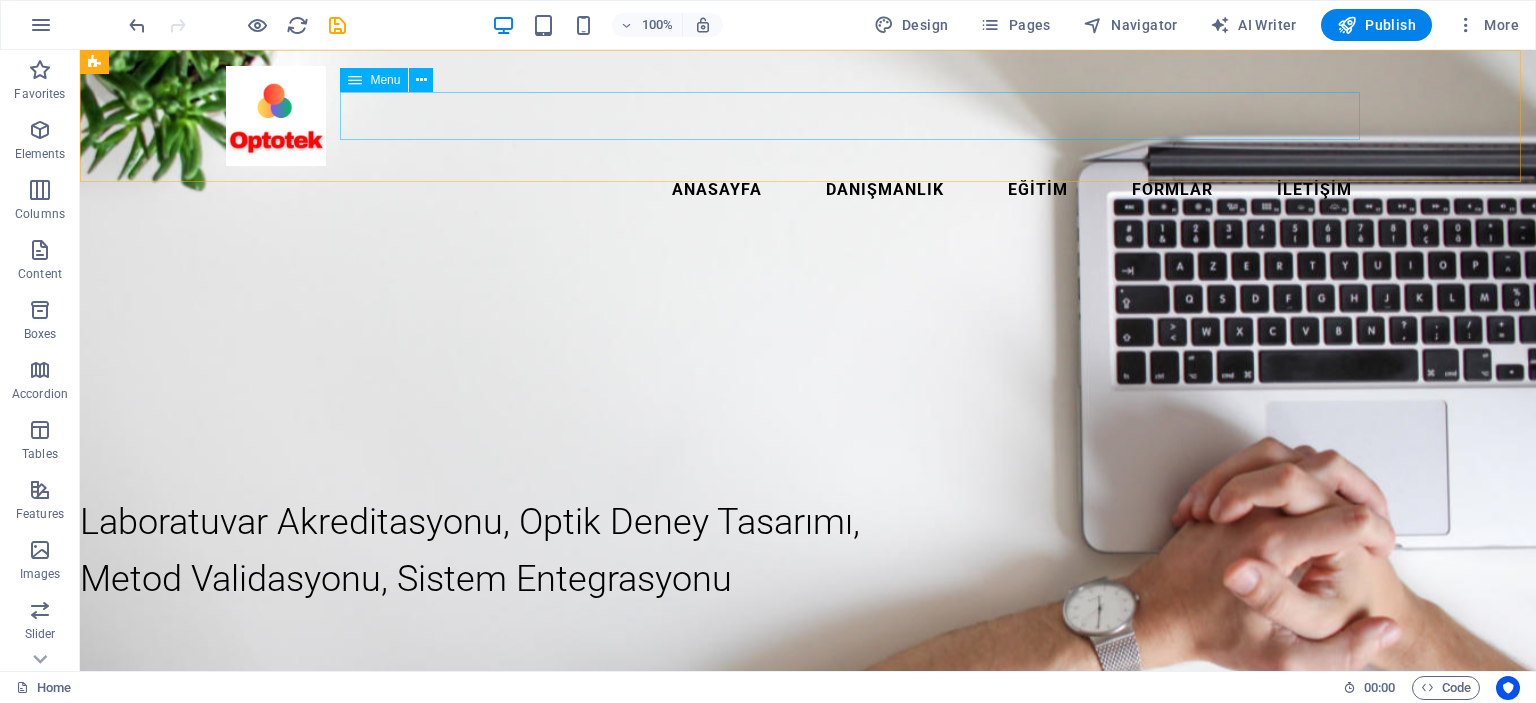 click on "Anasayfa Danışmanlık Eğitim Formlar İletişim" at bounding box center [808, 190] 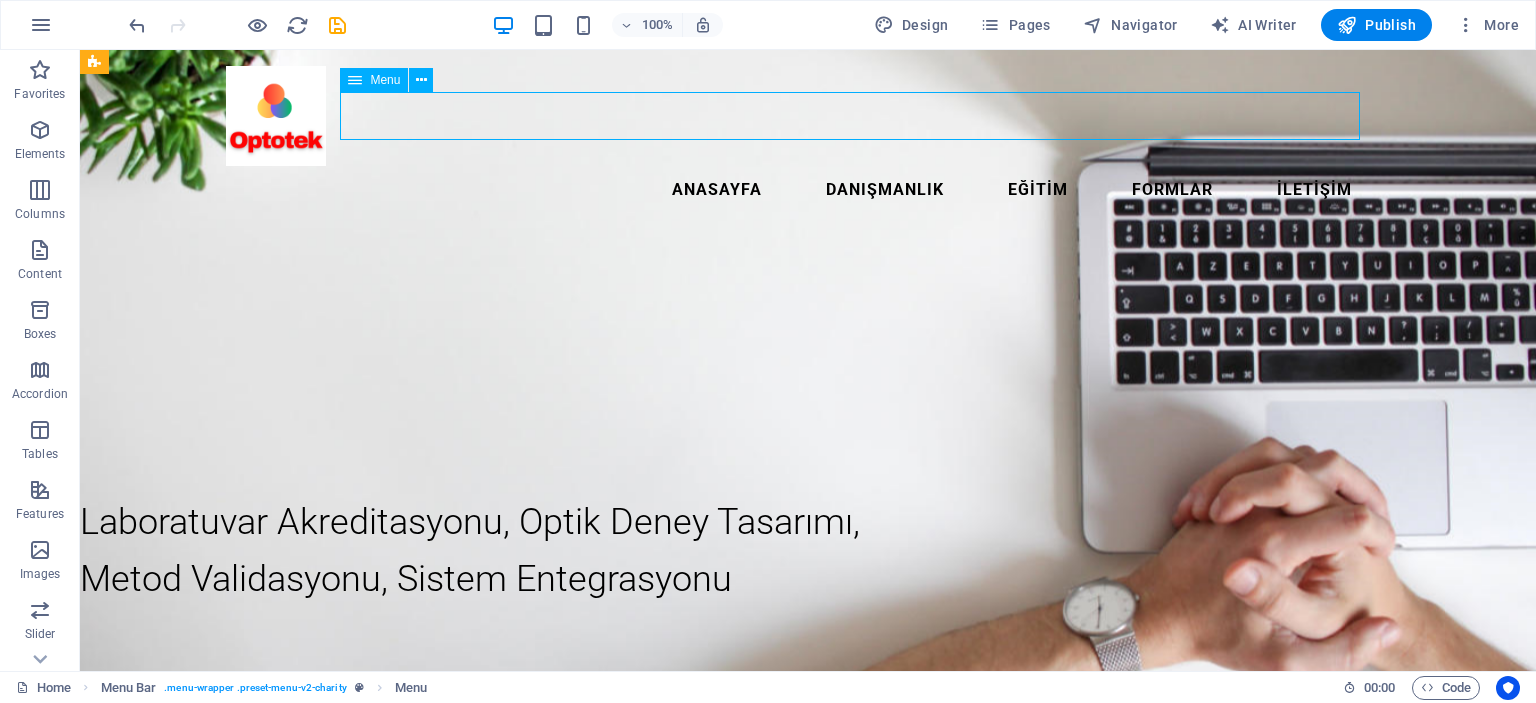 click on "Anasayfa Danışmanlık Eğitim Formlar İletişim" at bounding box center (808, 190) 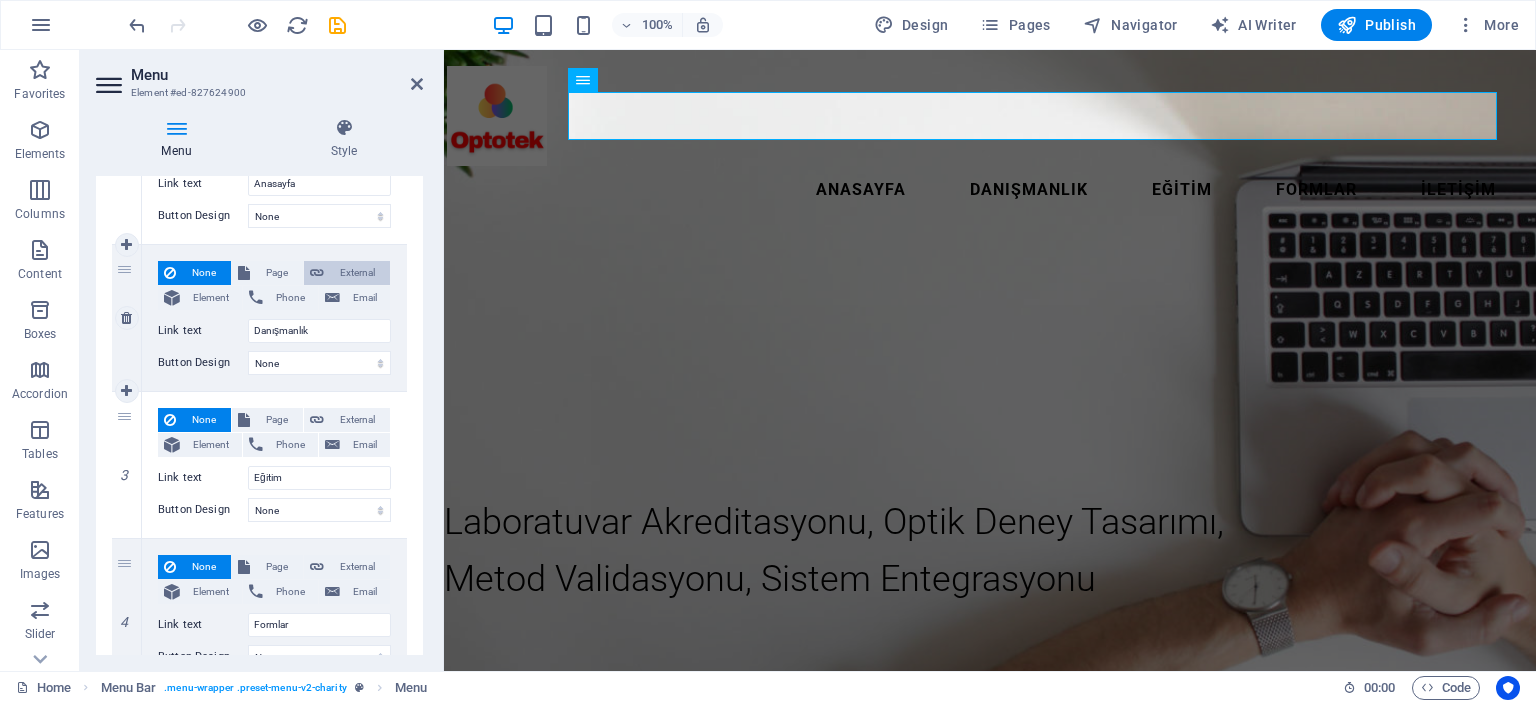 scroll, scrollTop: 300, scrollLeft: 0, axis: vertical 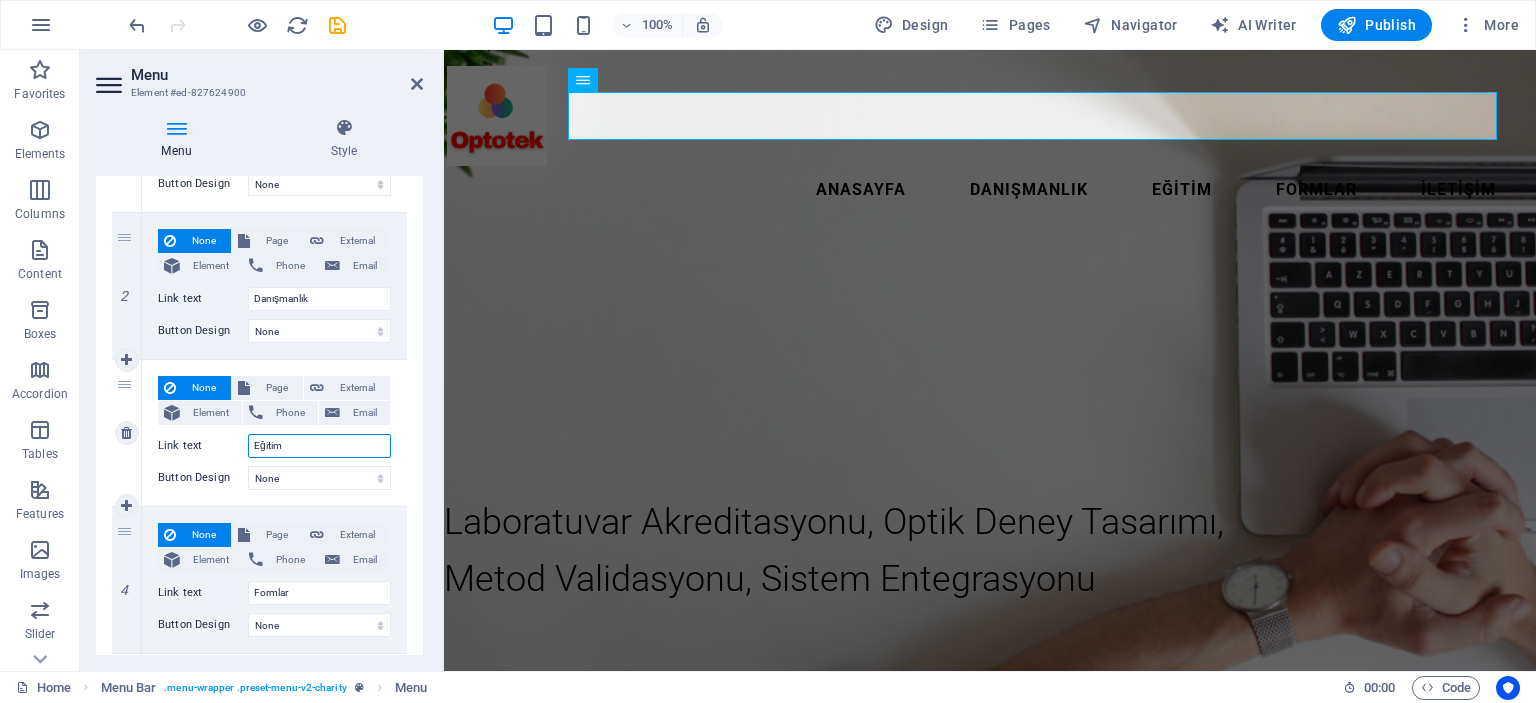 click on "Eğitim" at bounding box center (319, 446) 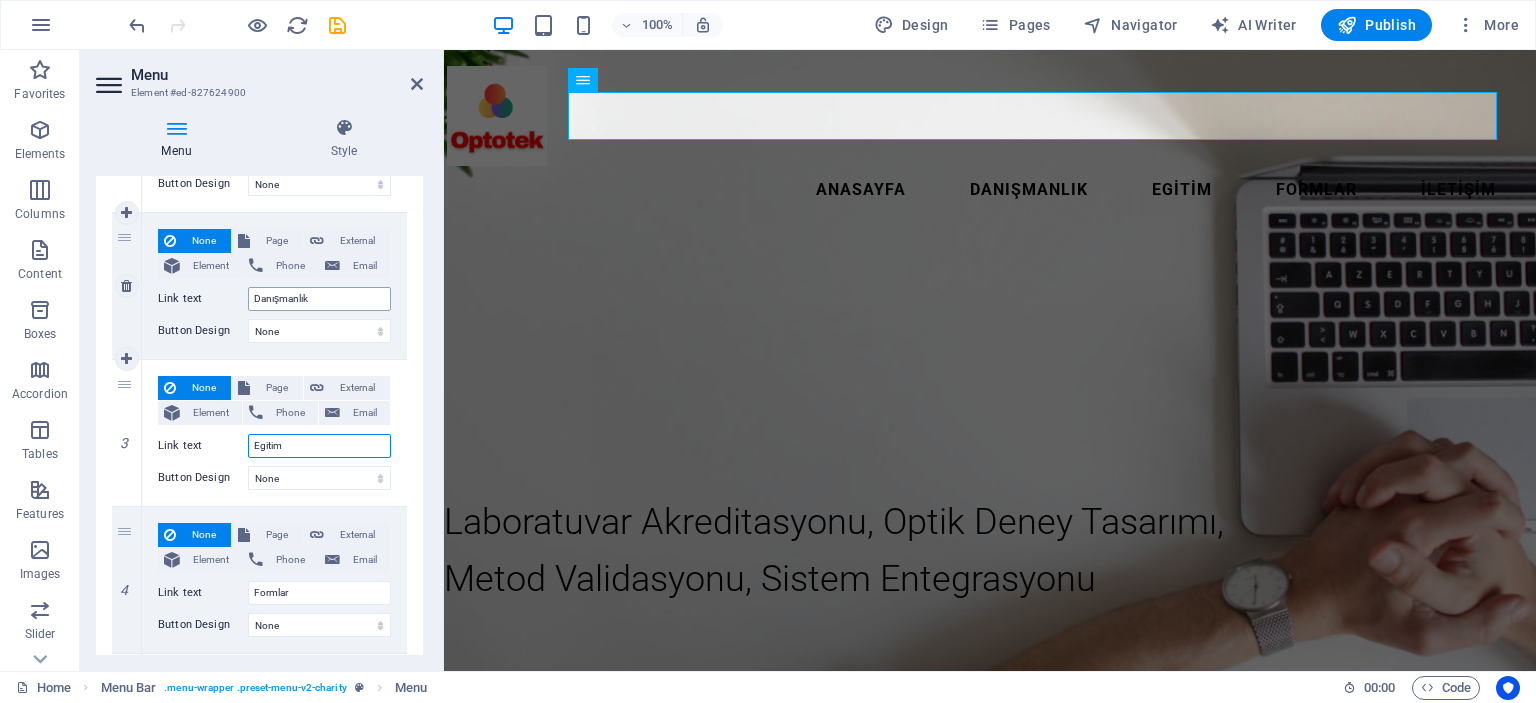 type on "Egitim" 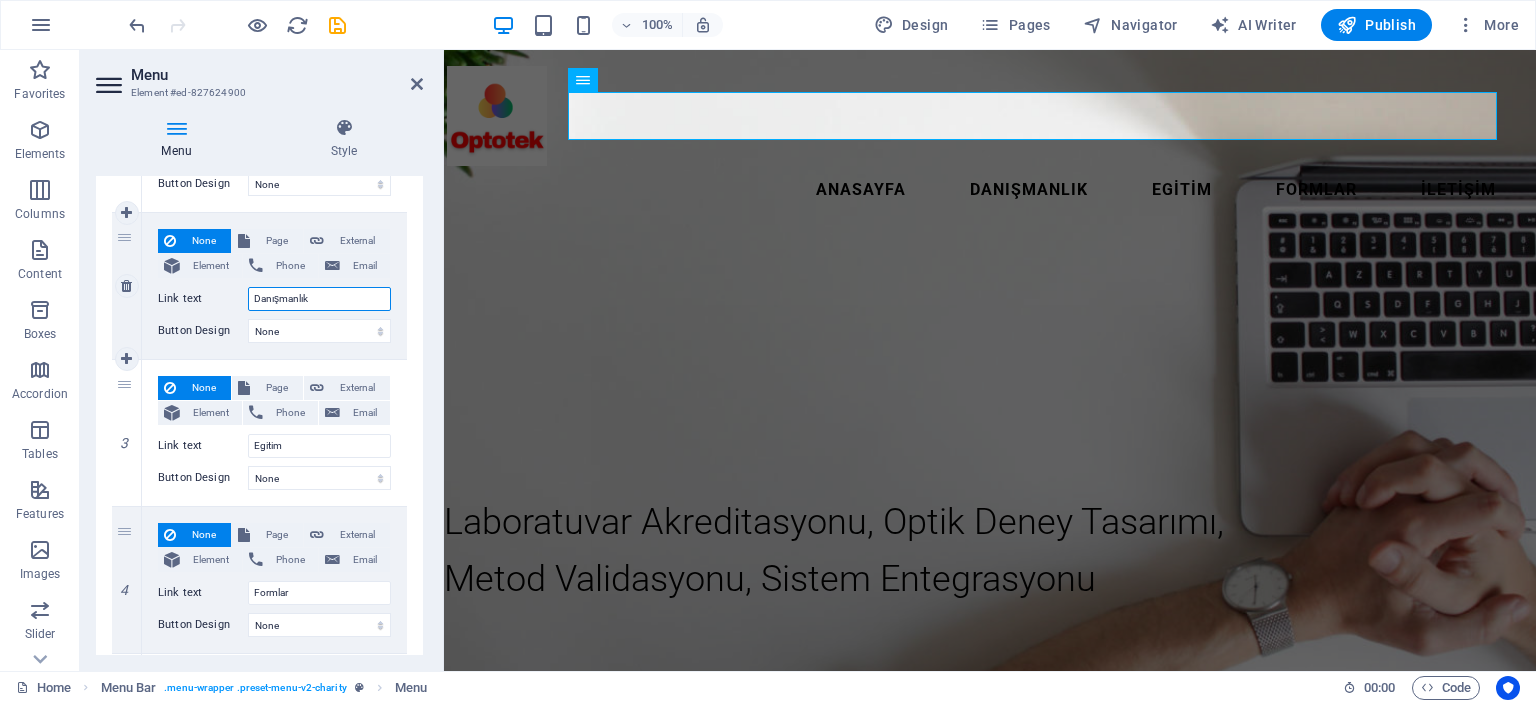 click on "Danışmanlık" at bounding box center (319, 299) 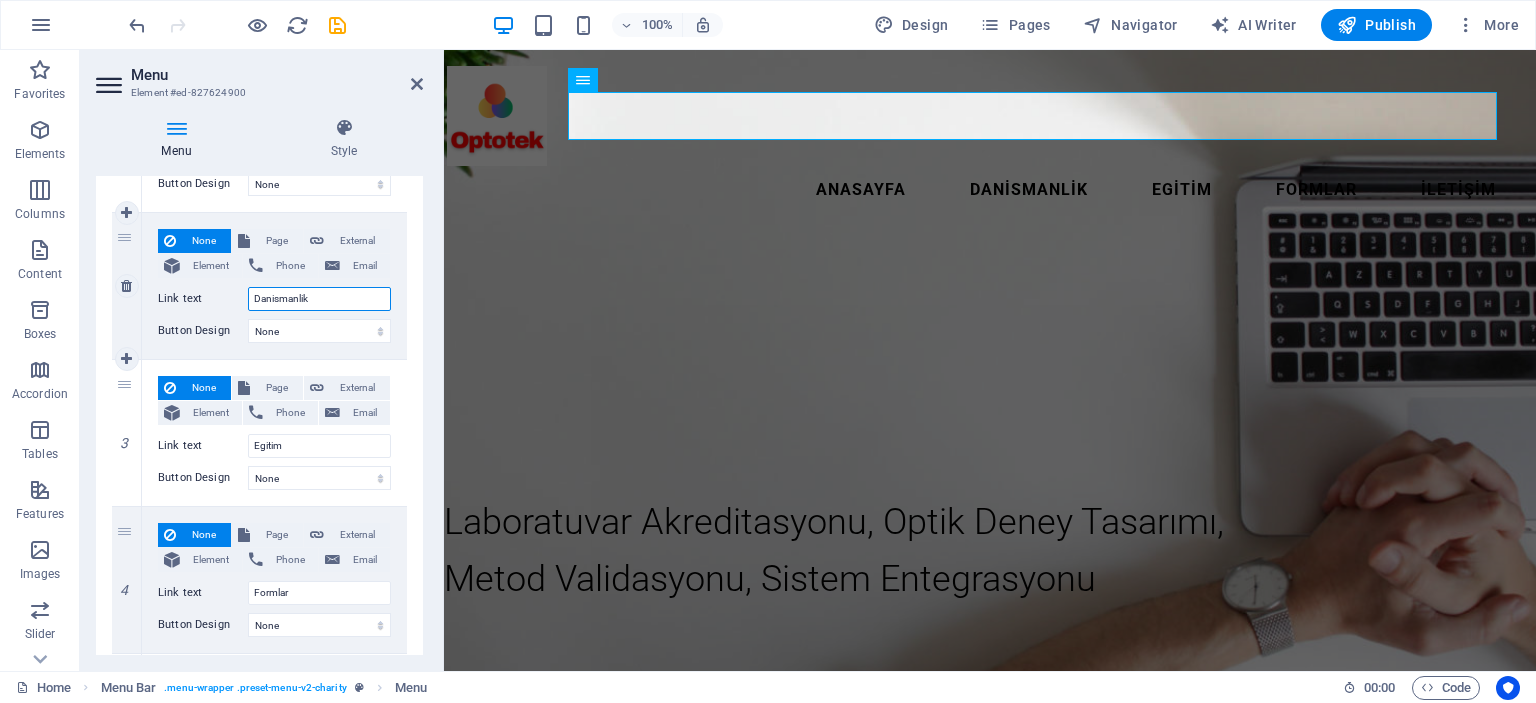 click on "Danismanlik" at bounding box center (319, 299) 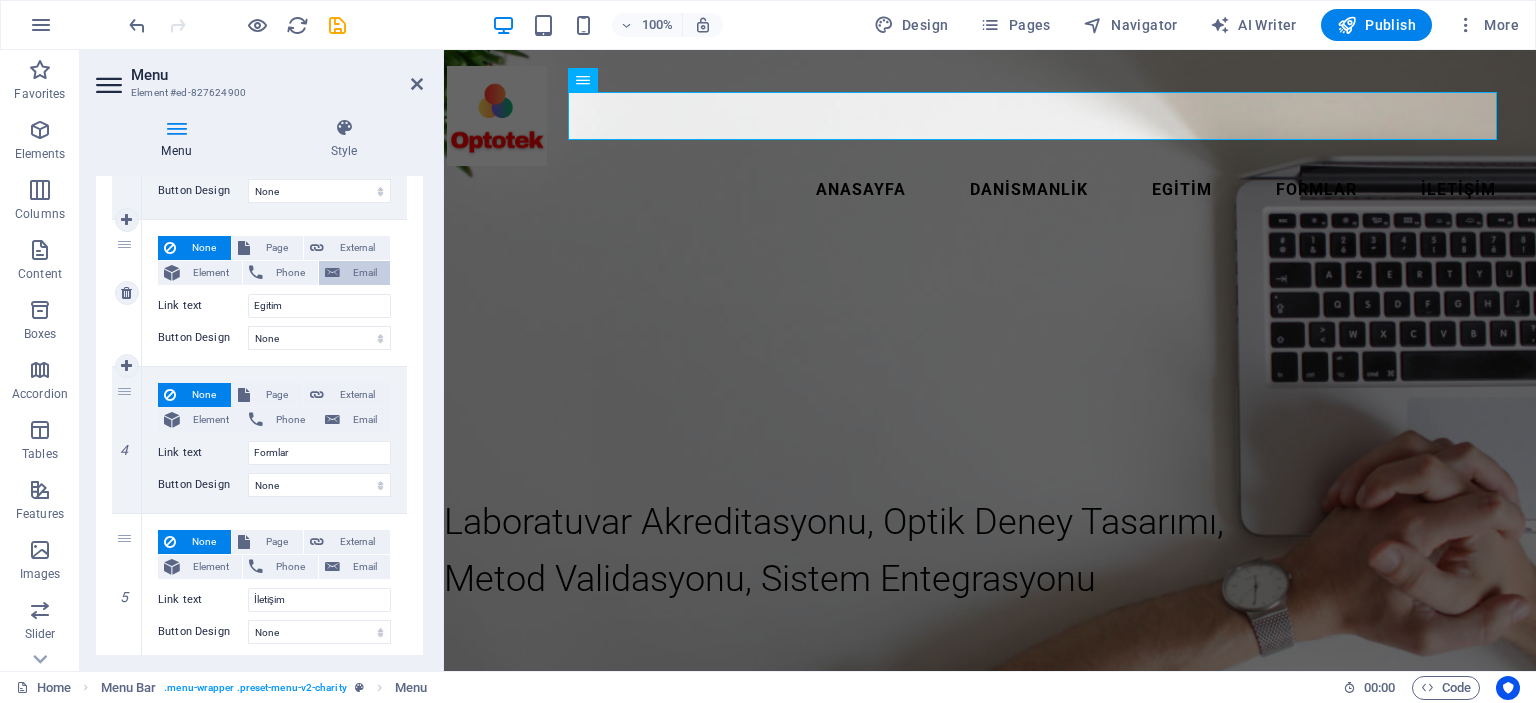 scroll, scrollTop: 459, scrollLeft: 0, axis: vertical 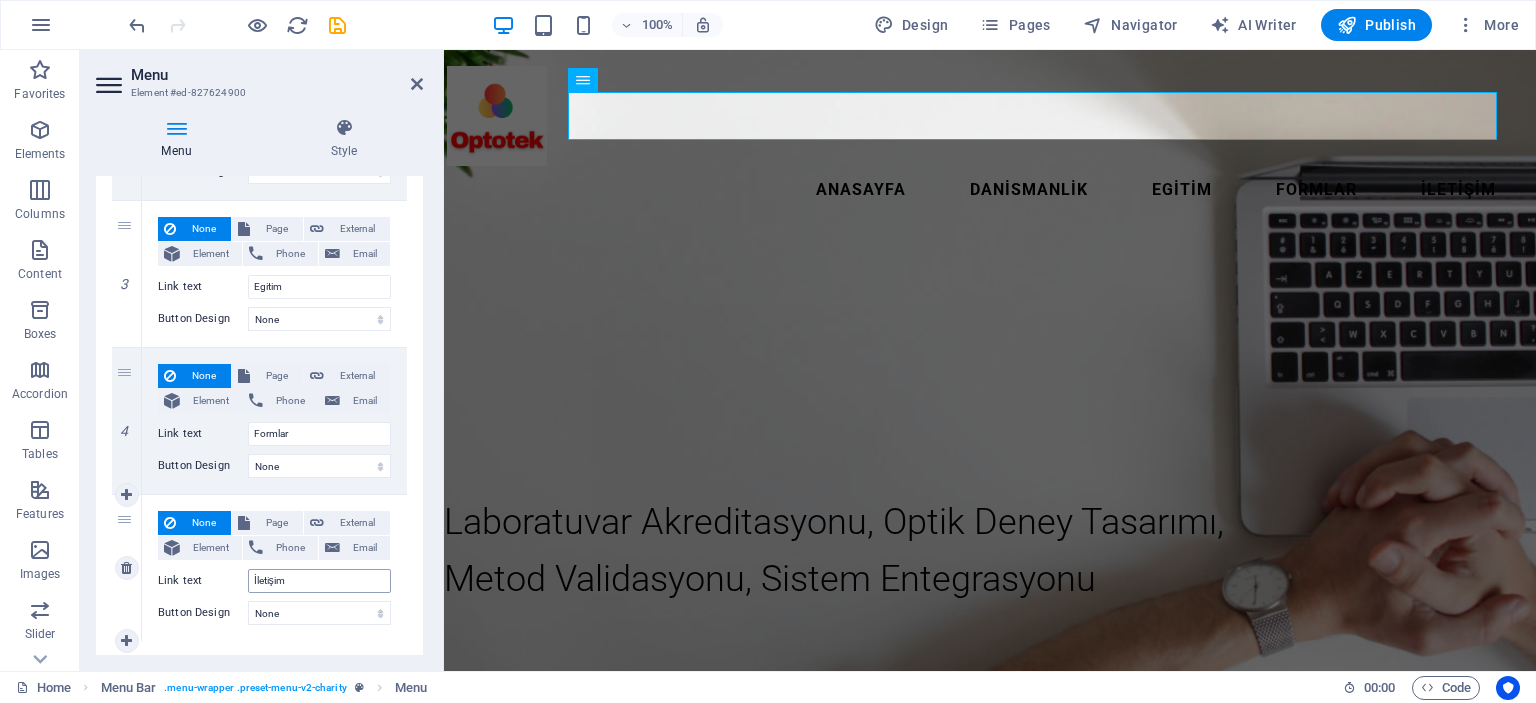 type on "Danismanlik" 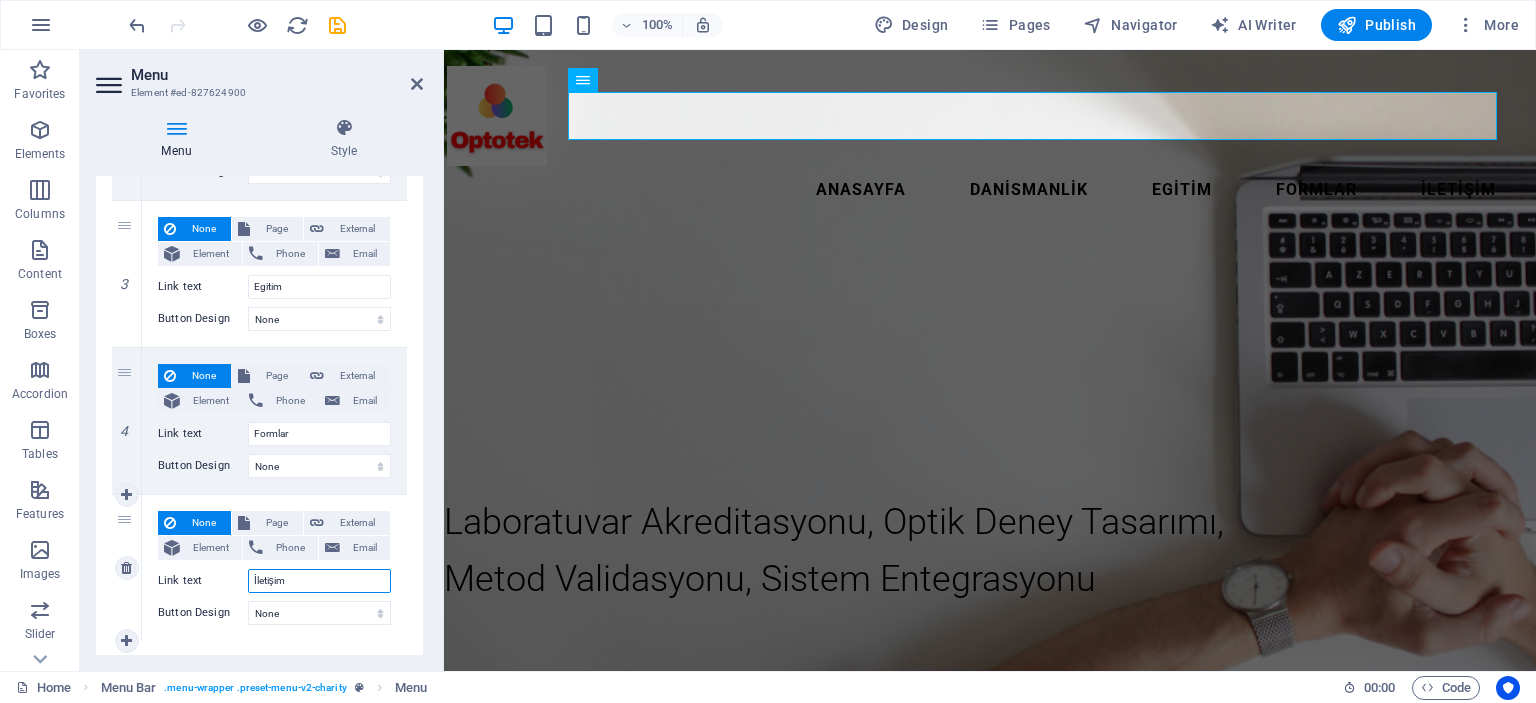 click on "İletişim" at bounding box center (319, 581) 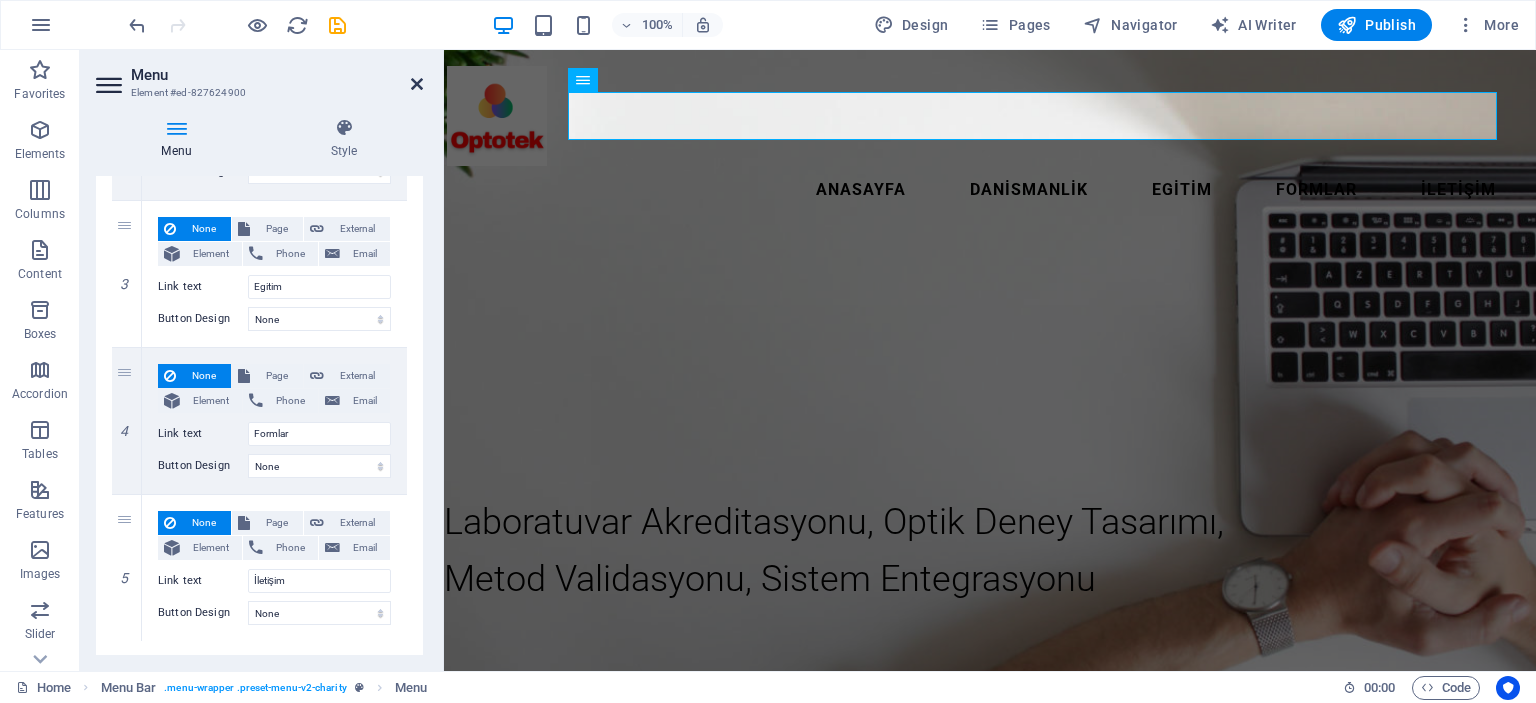 click at bounding box center (417, 84) 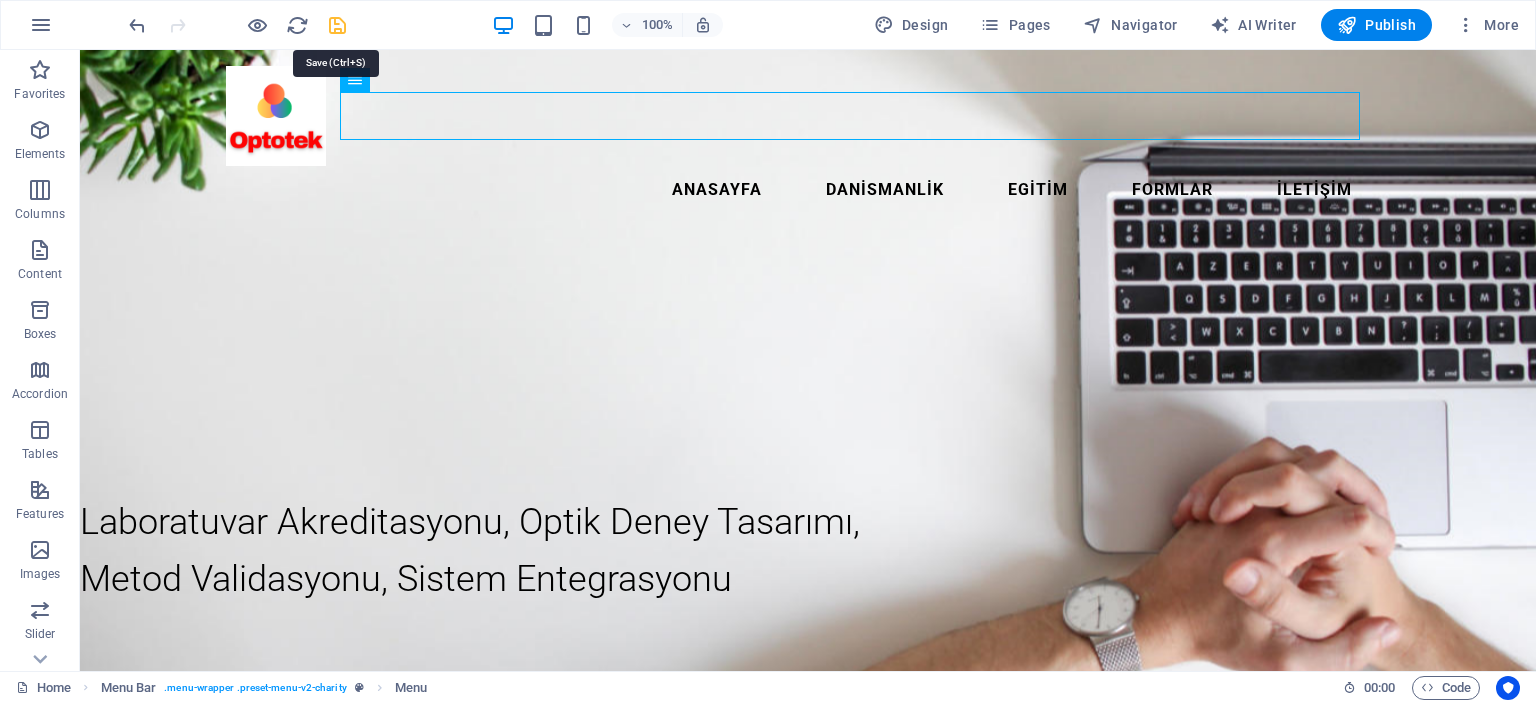 click at bounding box center [337, 25] 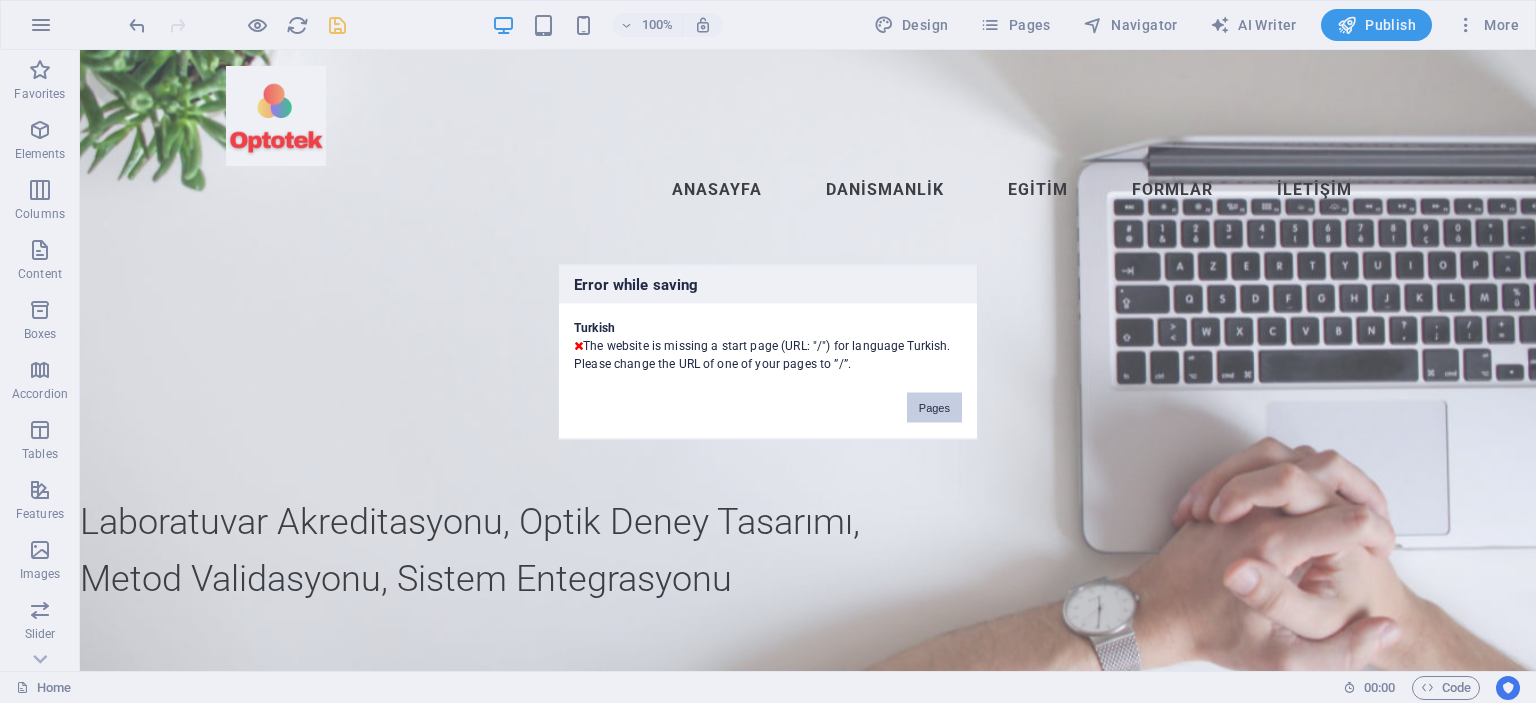 click on "Pages" at bounding box center (934, 407) 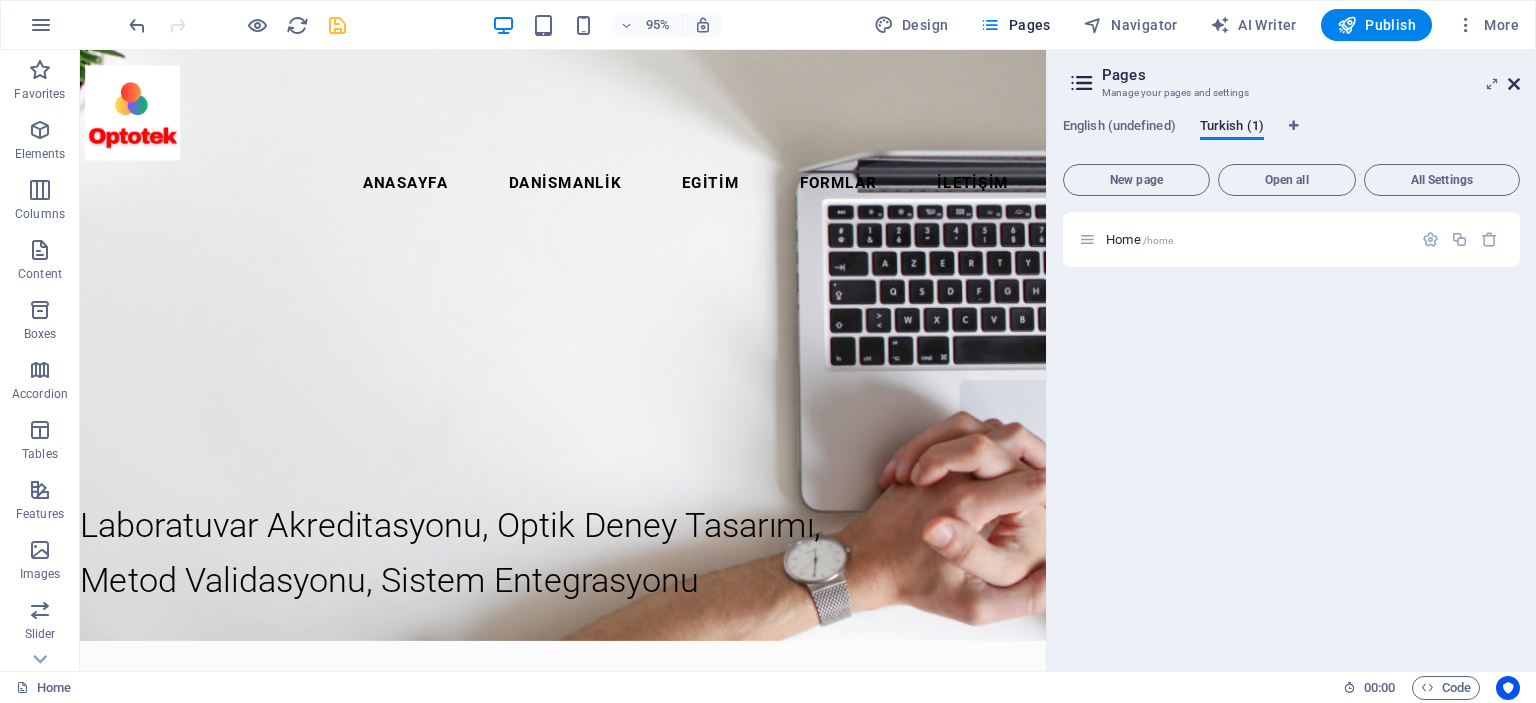 click at bounding box center (1514, 84) 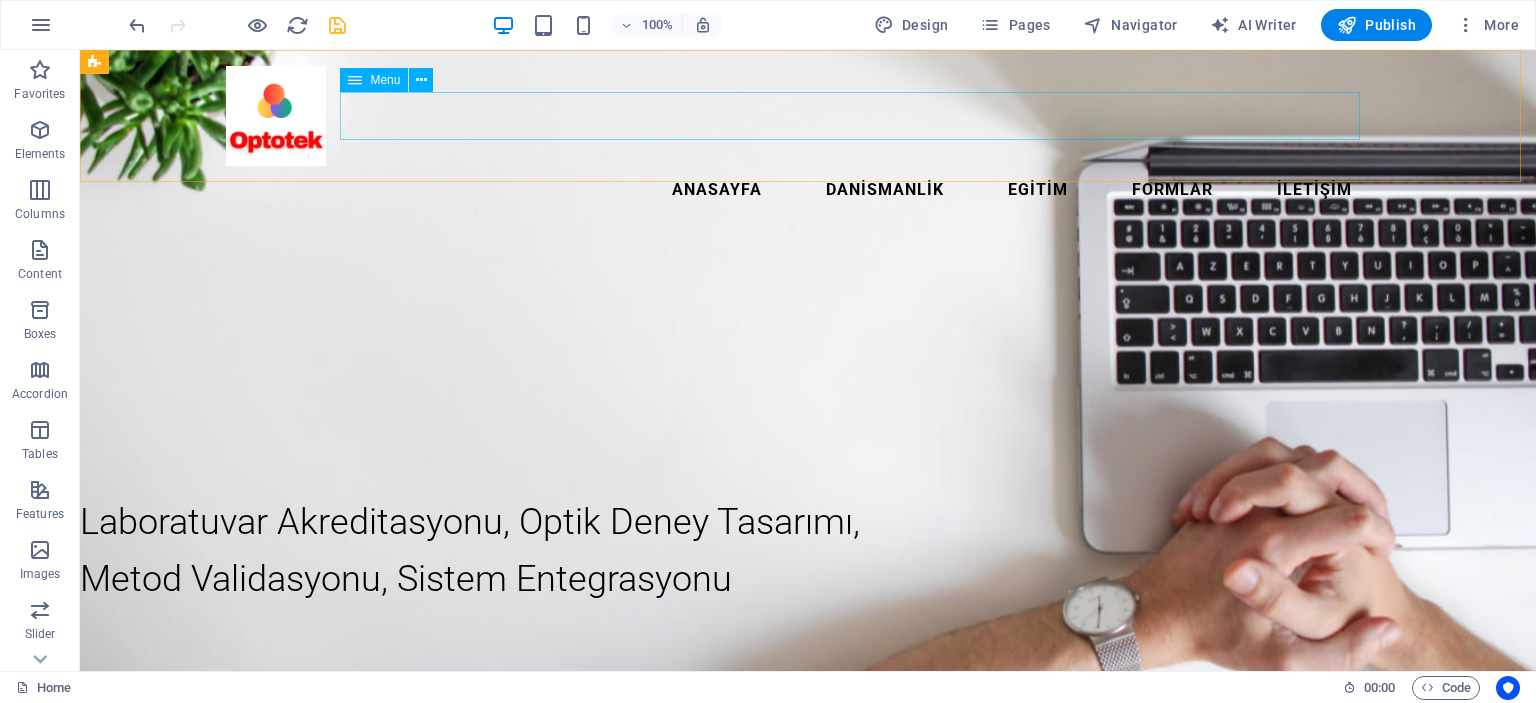 click on "Anasayfa Danismanlik Egitim Formlar İletişim" at bounding box center (808, 190) 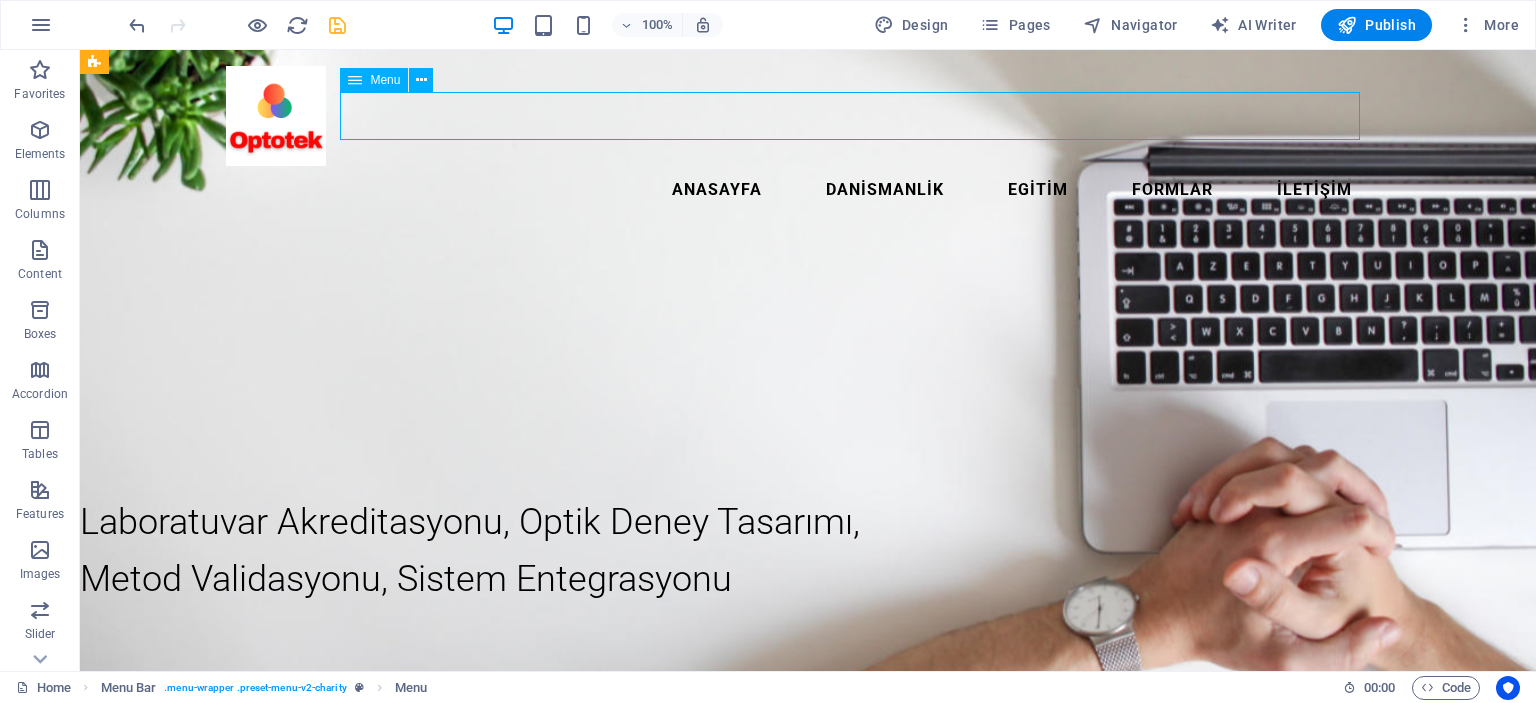click on "Anasayfa Danismanlik Egitim Formlar İletişim" at bounding box center [808, 190] 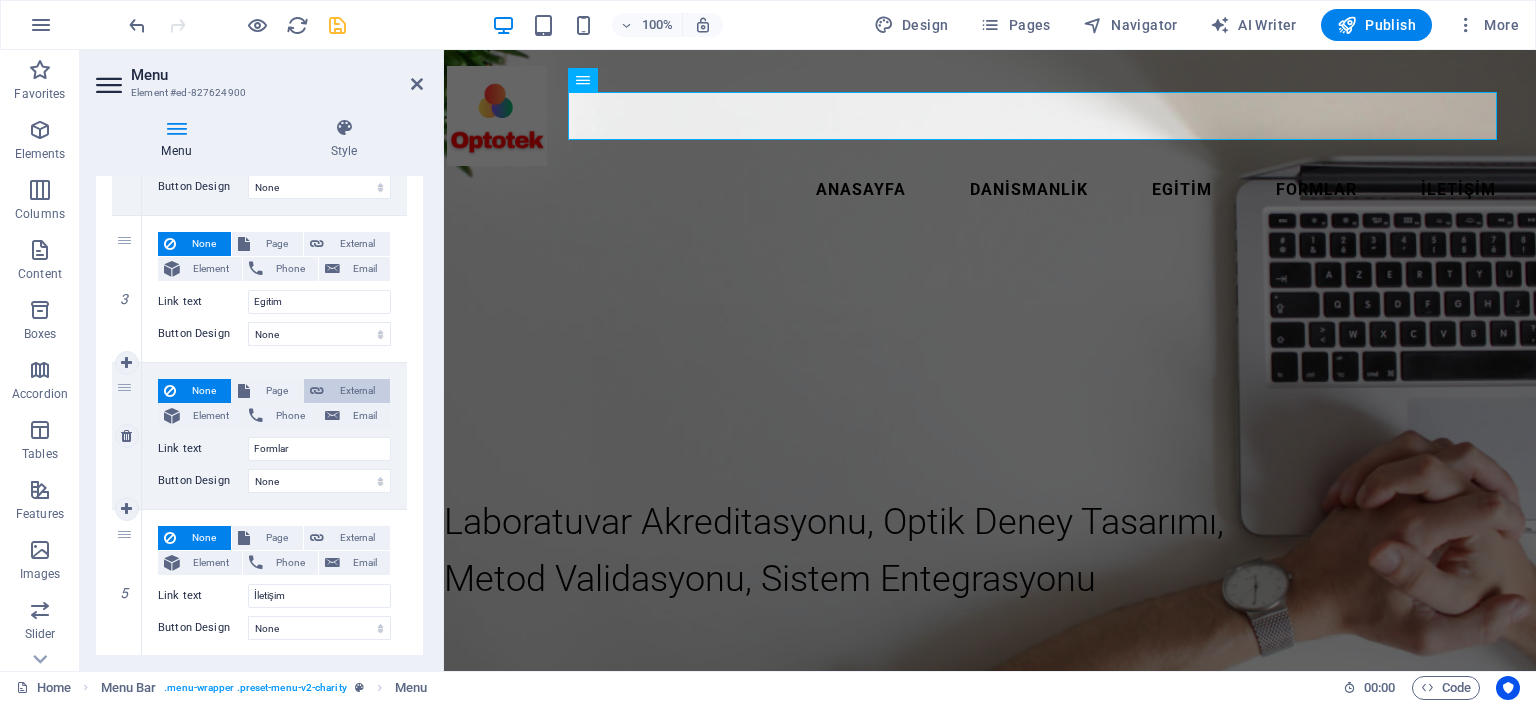 scroll, scrollTop: 459, scrollLeft: 0, axis: vertical 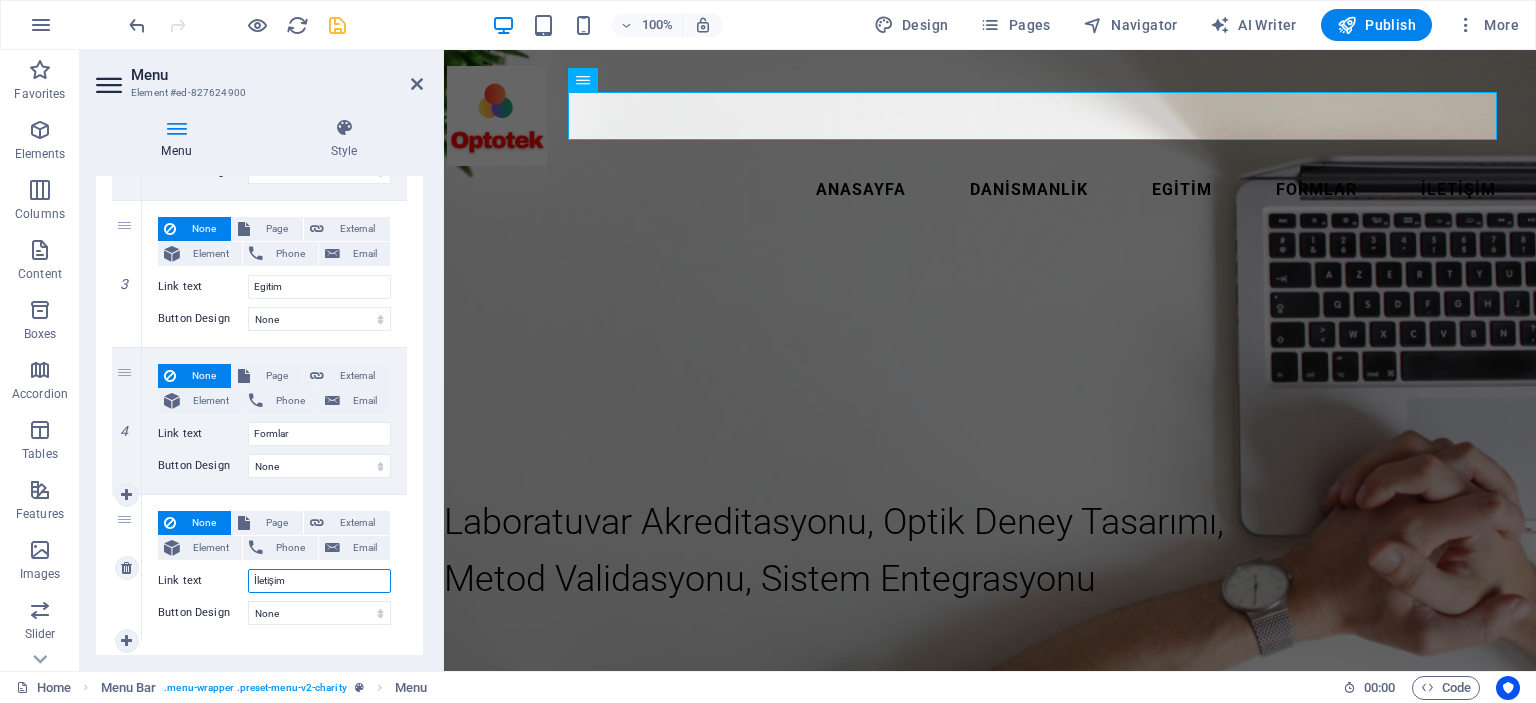 click on "İletişim" at bounding box center [319, 581] 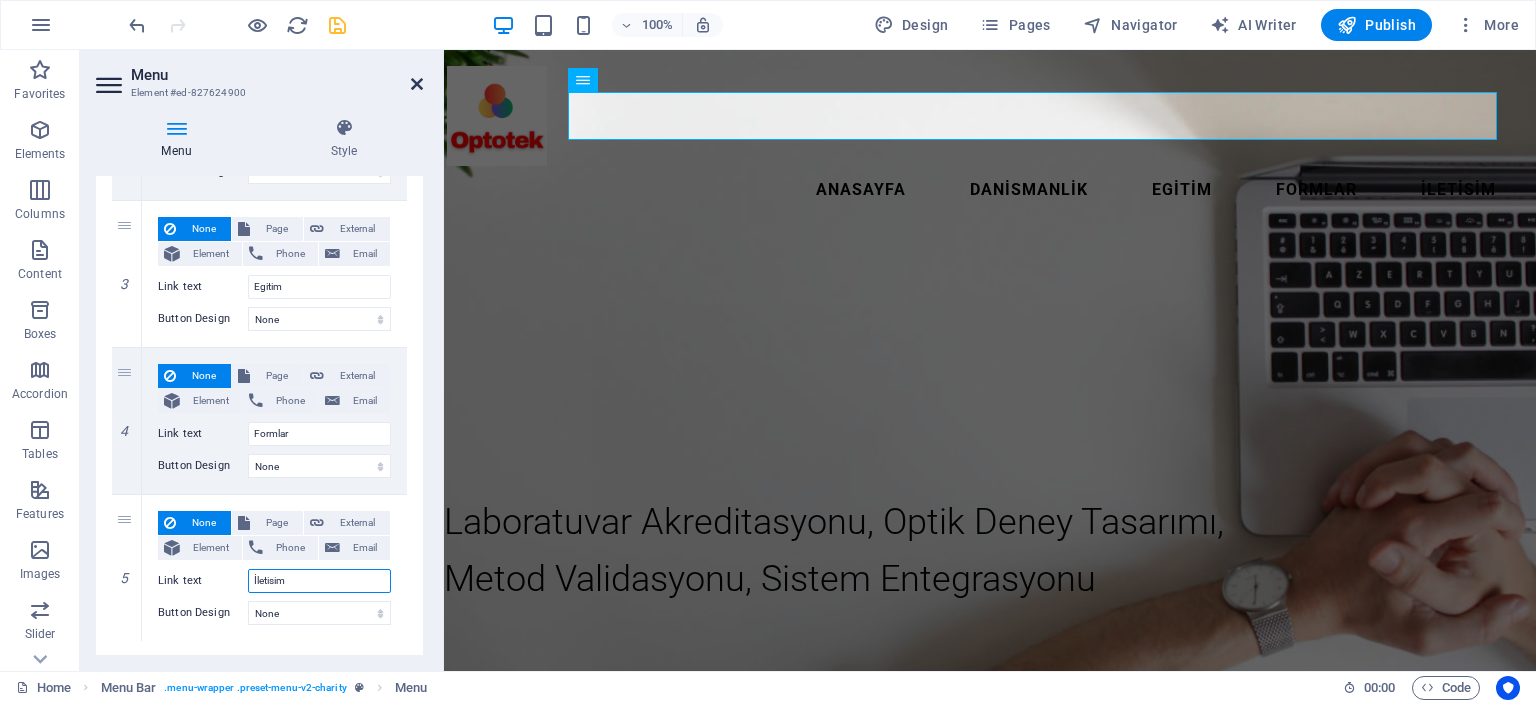 type on "İletisim" 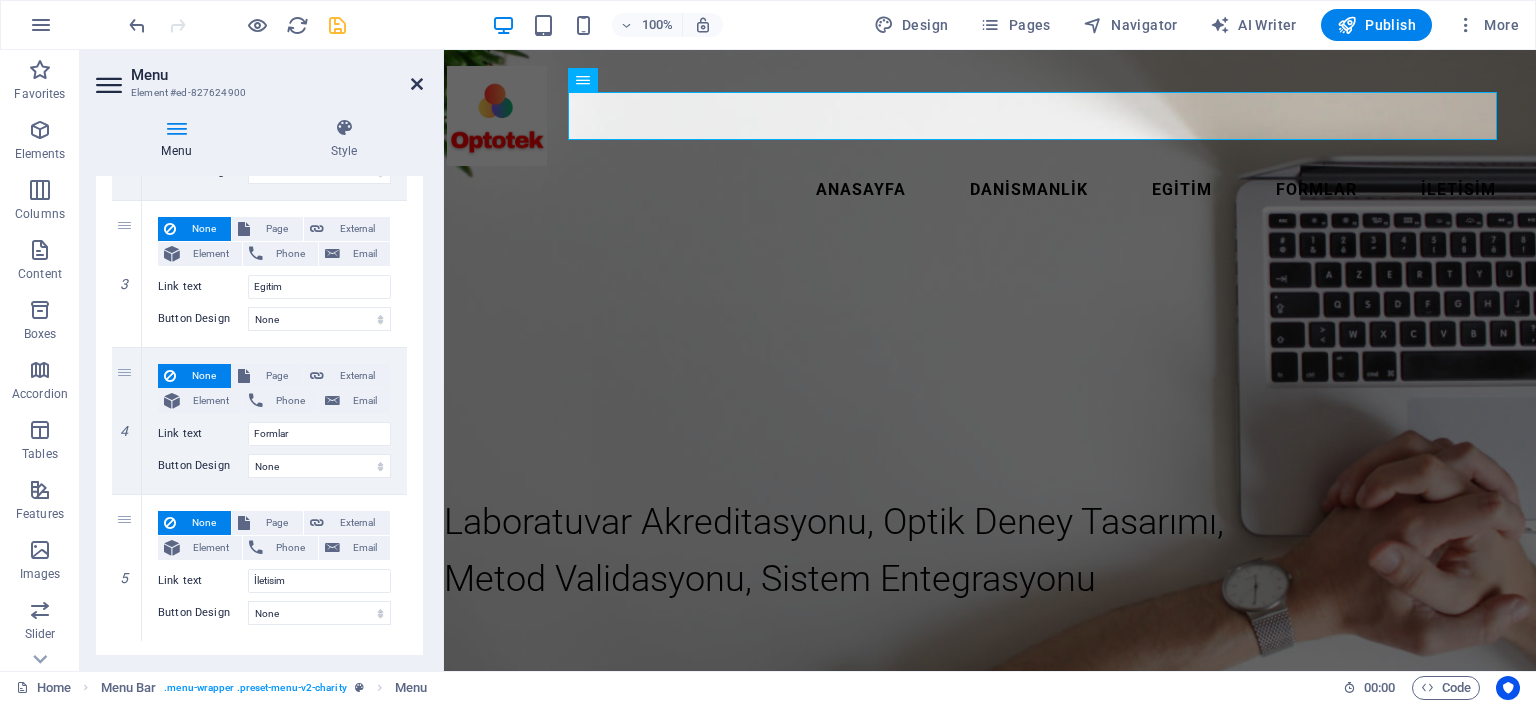 click at bounding box center [417, 84] 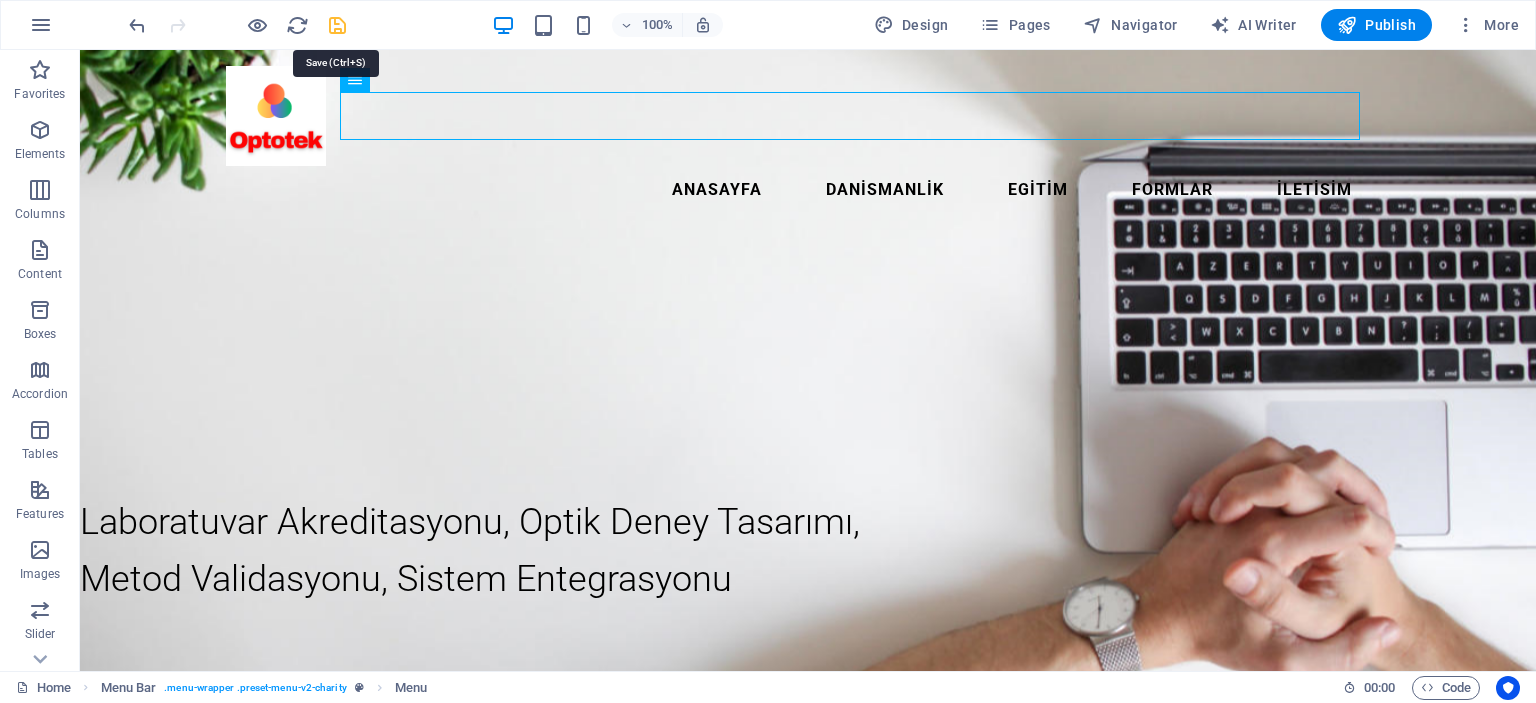click at bounding box center (337, 25) 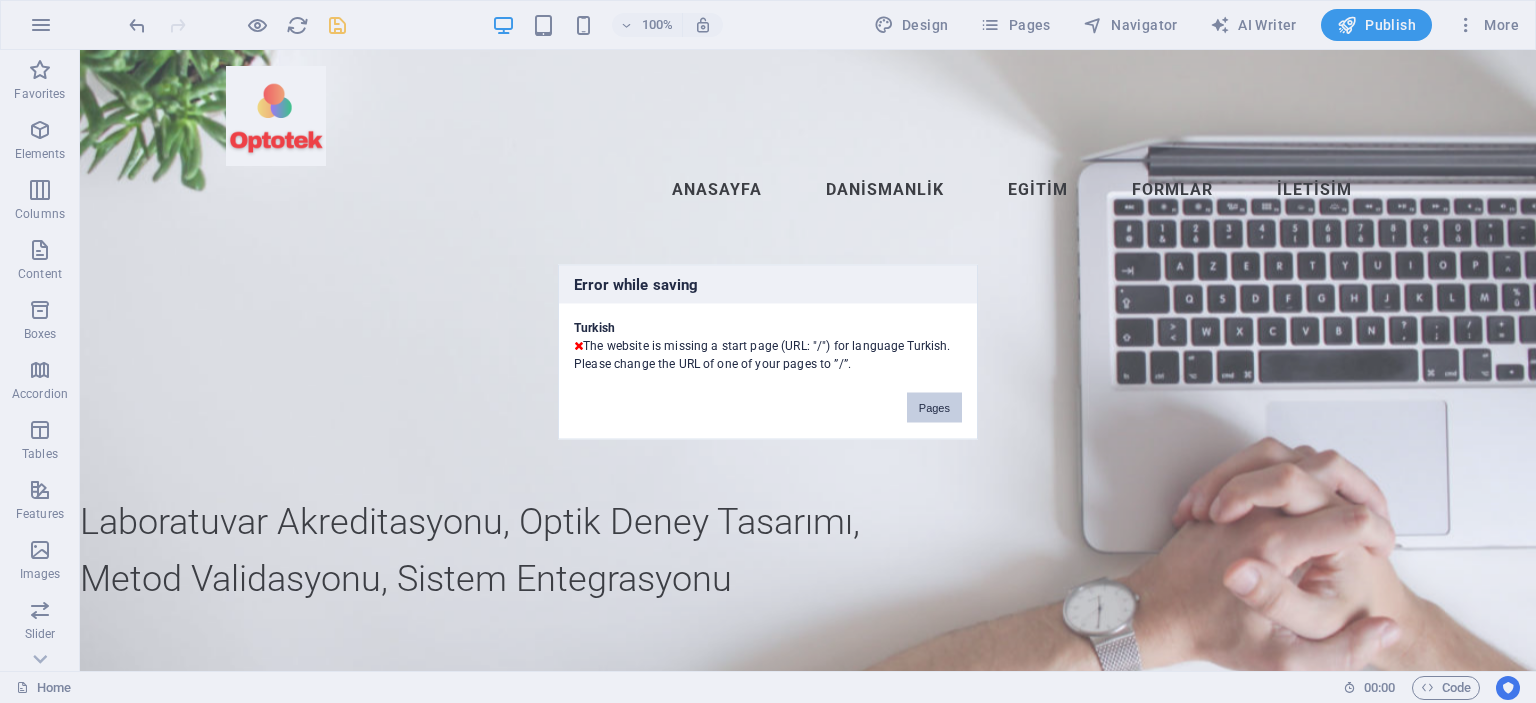 click on "Pages" at bounding box center [934, 407] 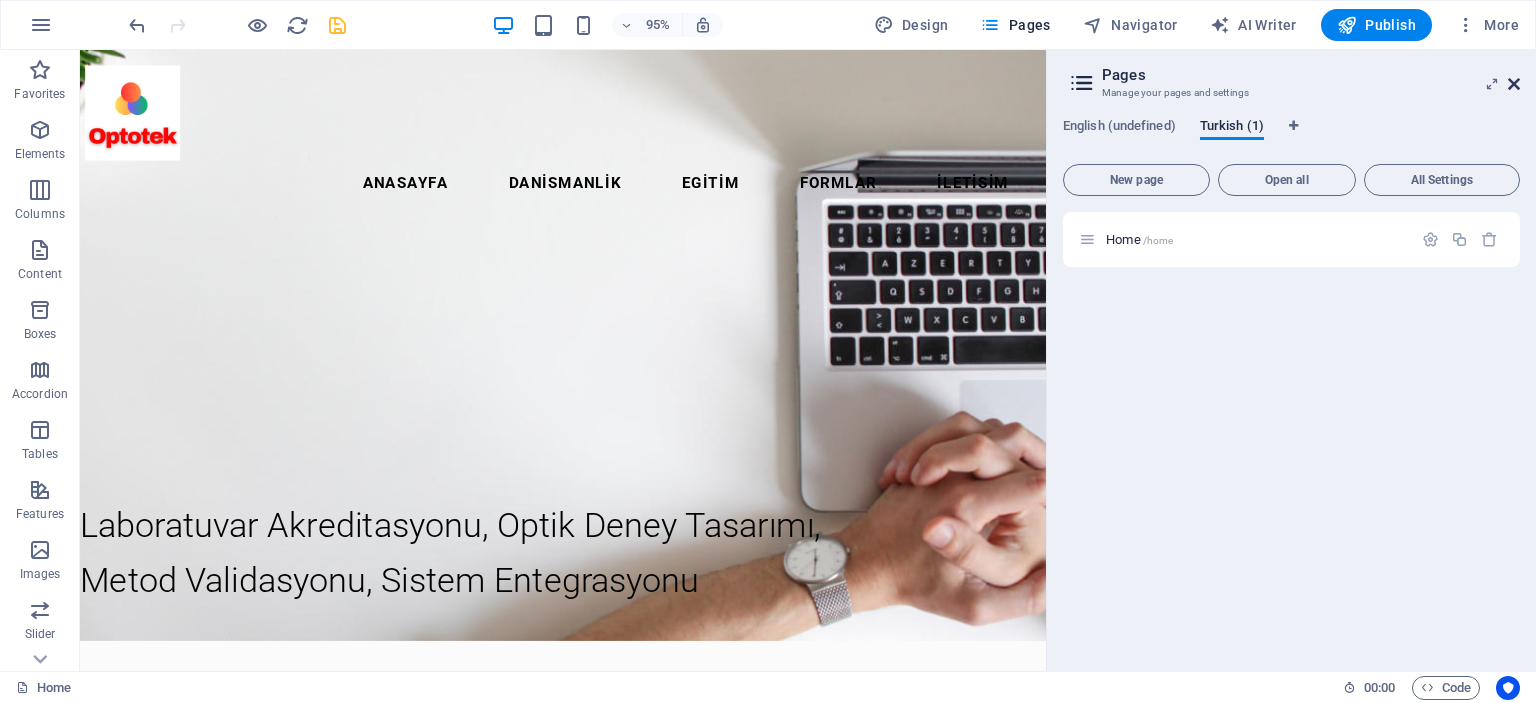 click at bounding box center [1514, 84] 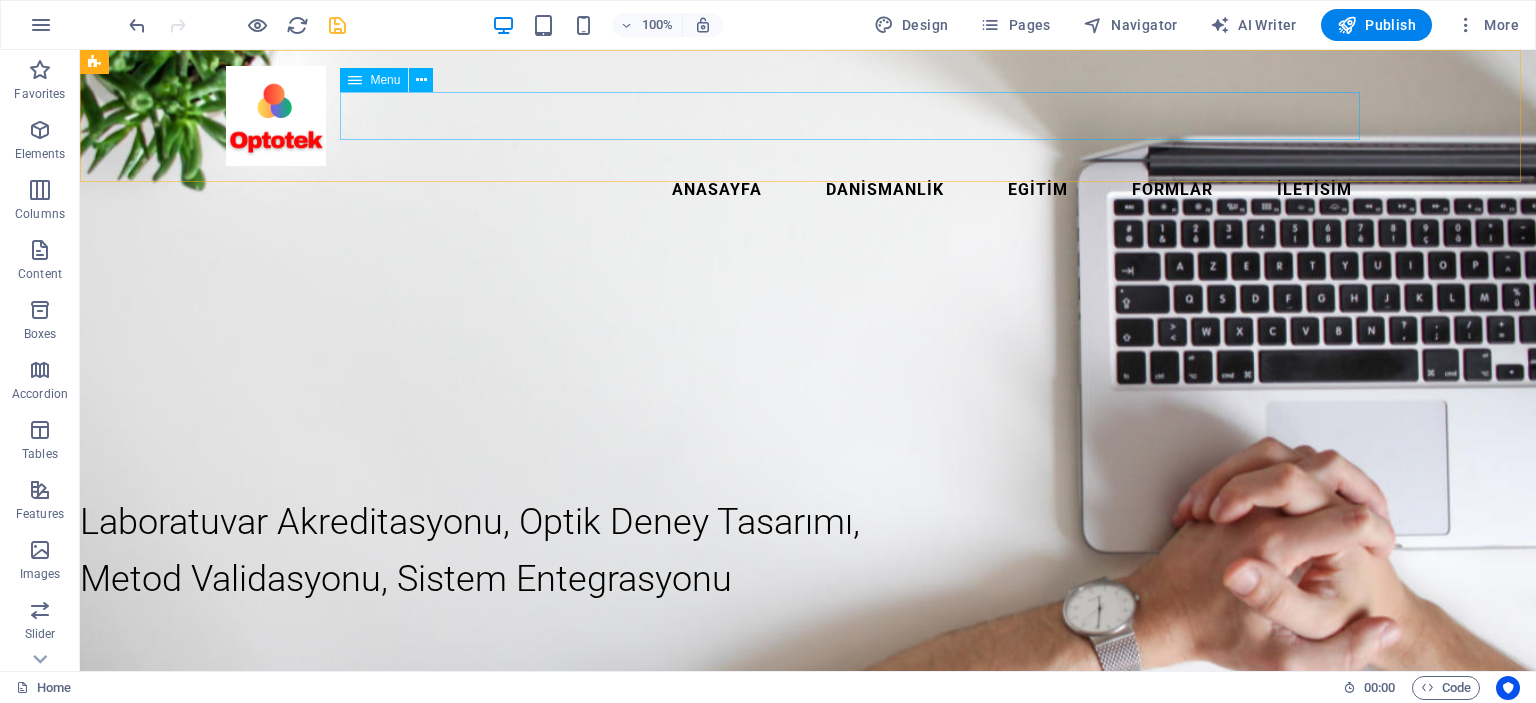 click on "Anasayfa Danismanlik Egitim Formlar İletisim" at bounding box center (808, 190) 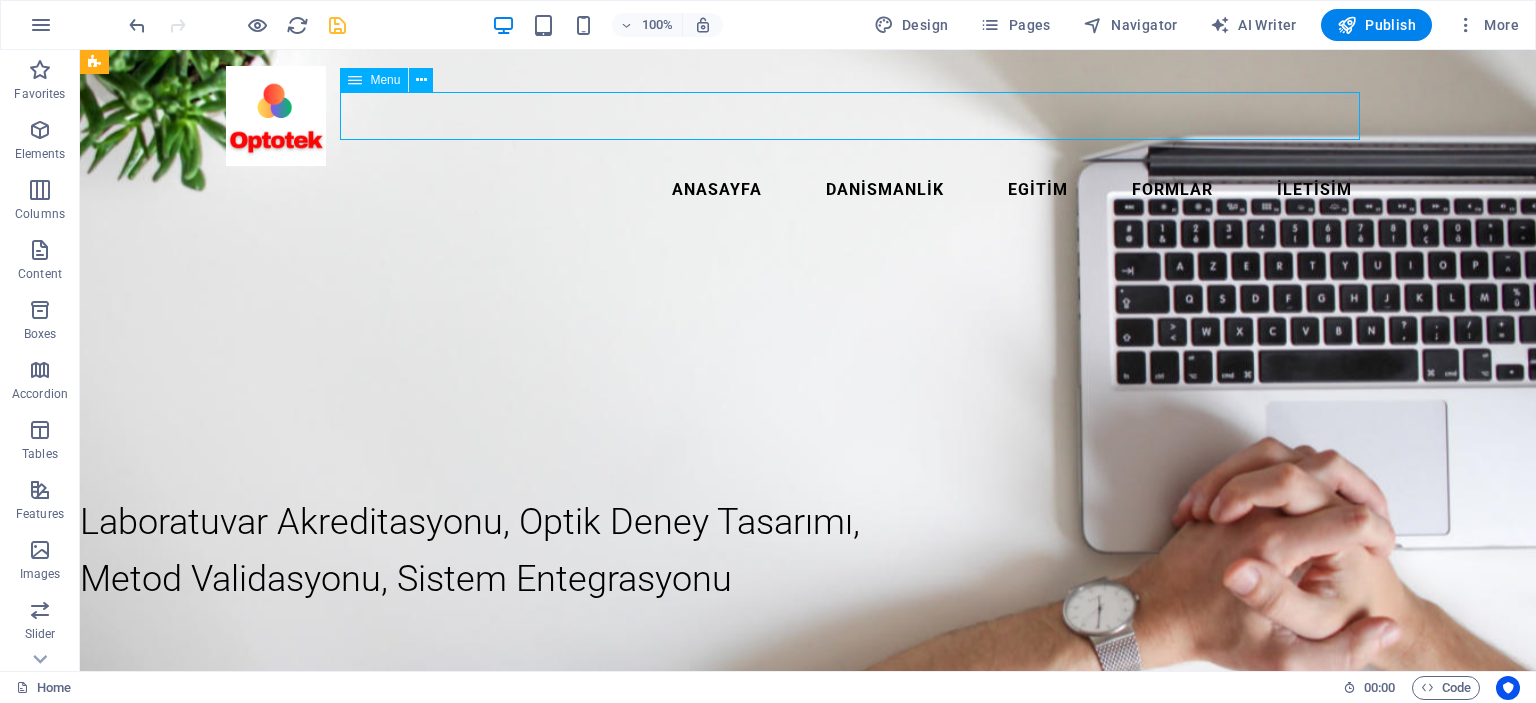 click on "Anasayfa Danismanlik Egitim Formlar İletisim" at bounding box center (808, 190) 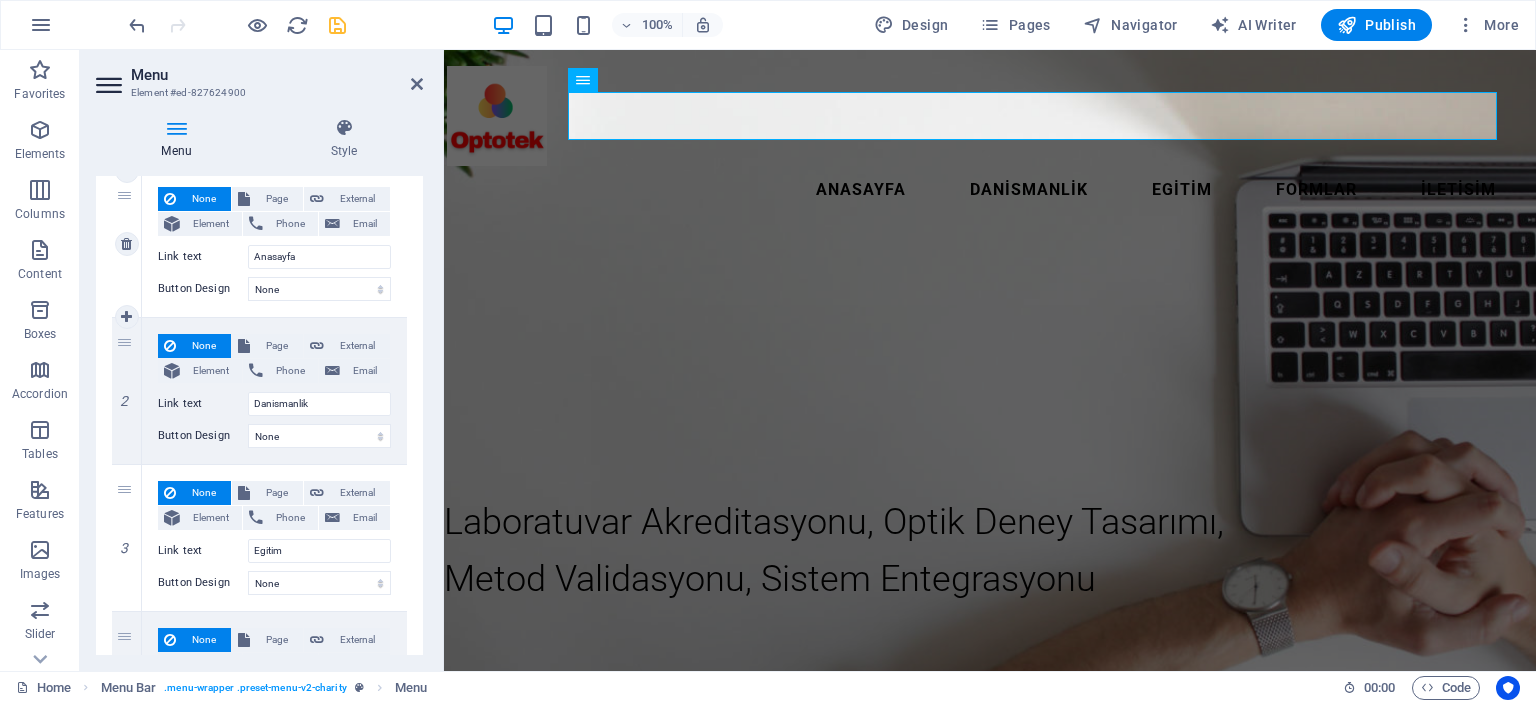scroll, scrollTop: 200, scrollLeft: 0, axis: vertical 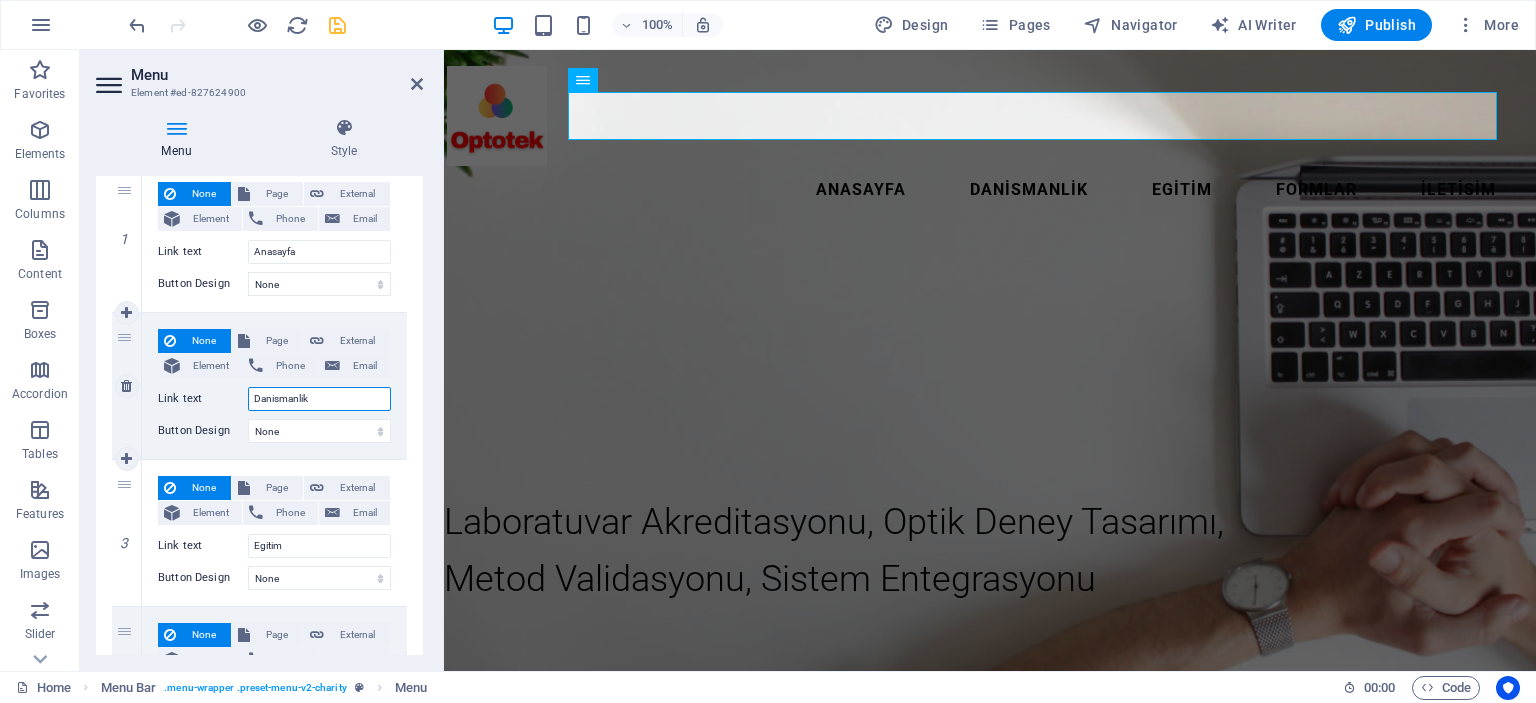 click on "Danismanlik" at bounding box center [319, 399] 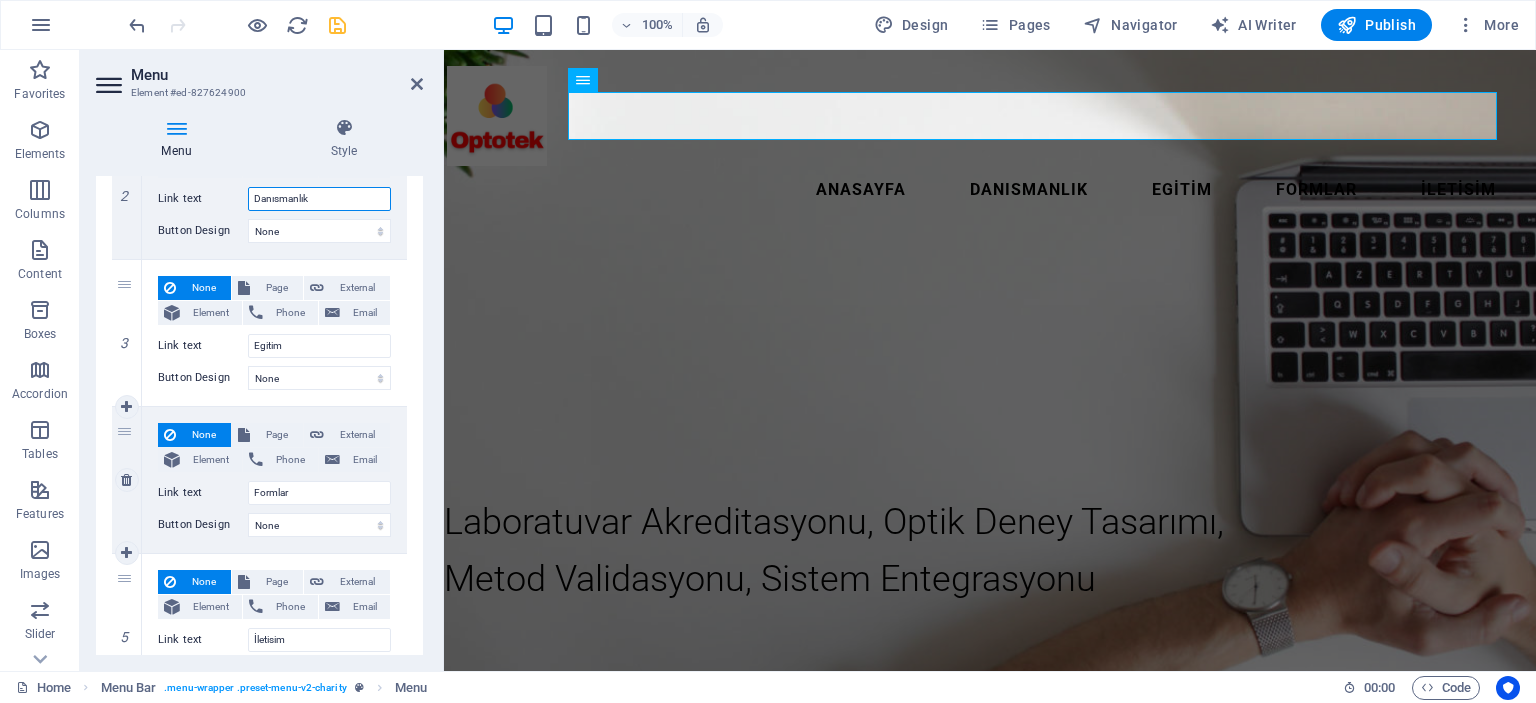 scroll, scrollTop: 459, scrollLeft: 0, axis: vertical 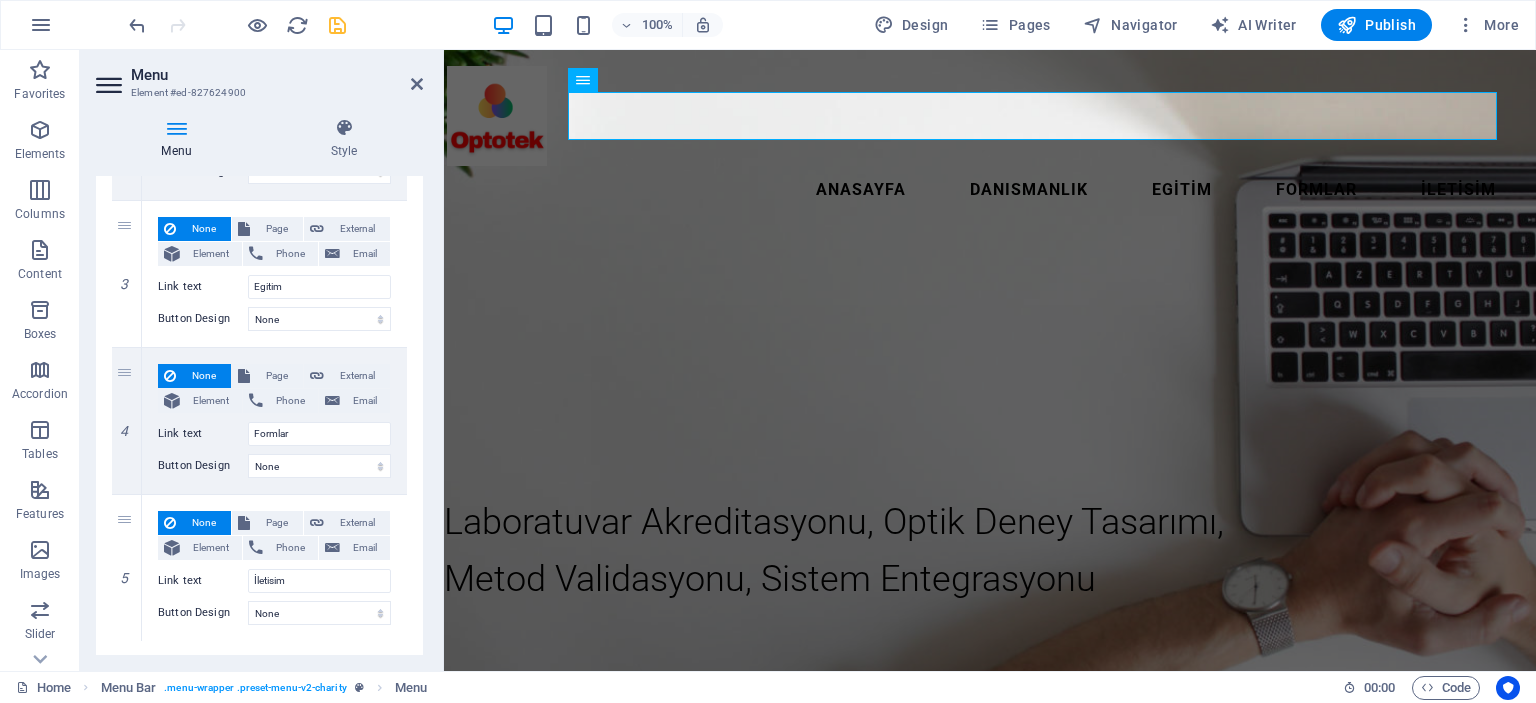 type on "Danısmanlık" 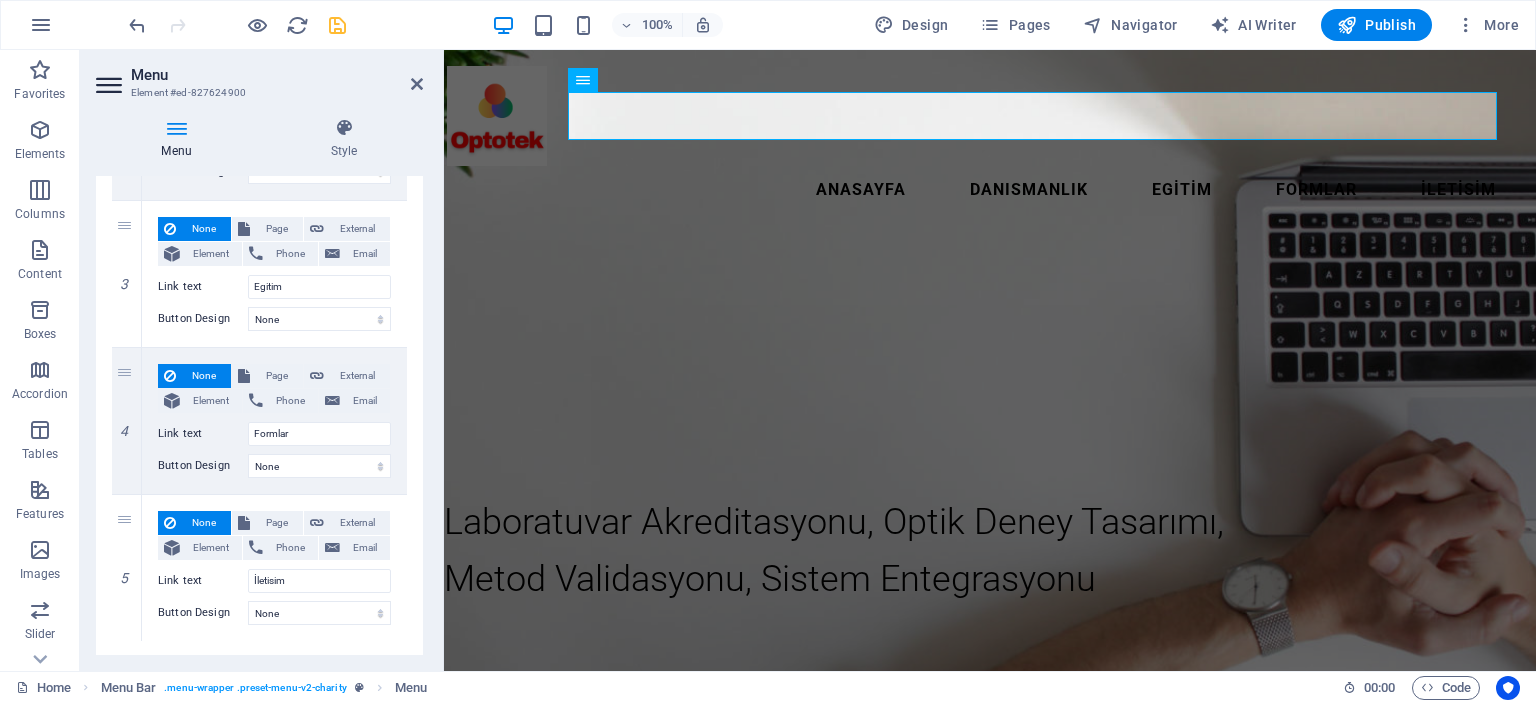 click on "Menu Element #ed-827624900" at bounding box center [259, 76] 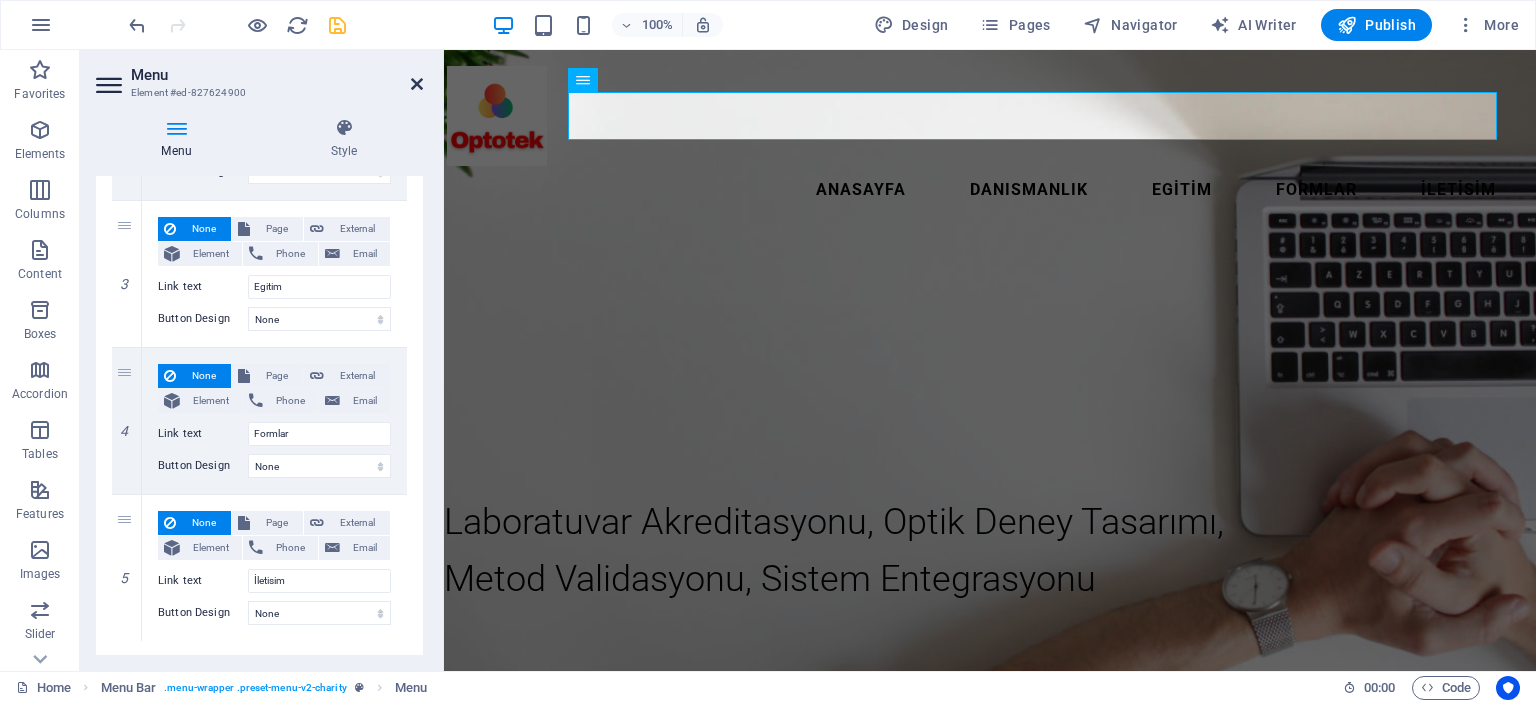 drag, startPoint x: 416, startPoint y: 87, endPoint x: 304, endPoint y: 20, distance: 130.51053 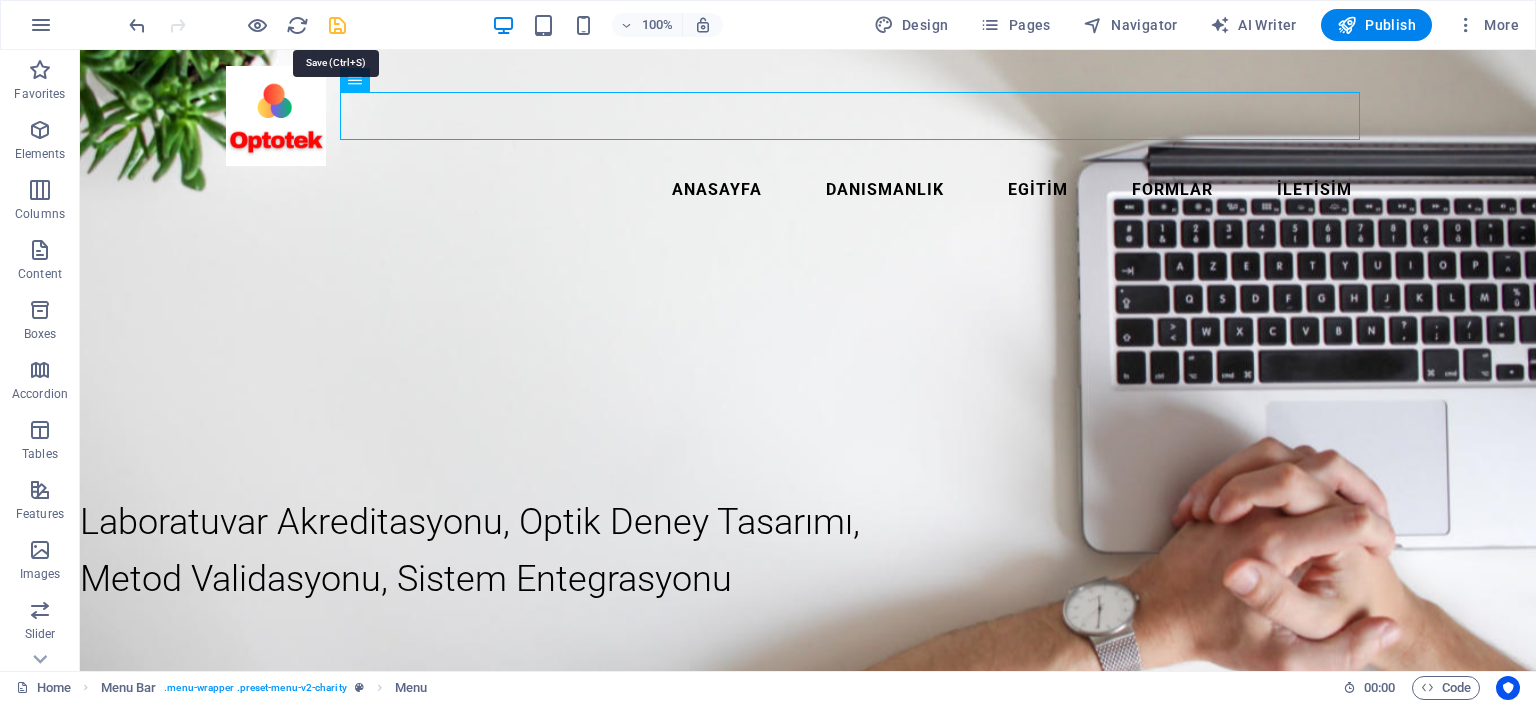 click at bounding box center [337, 25] 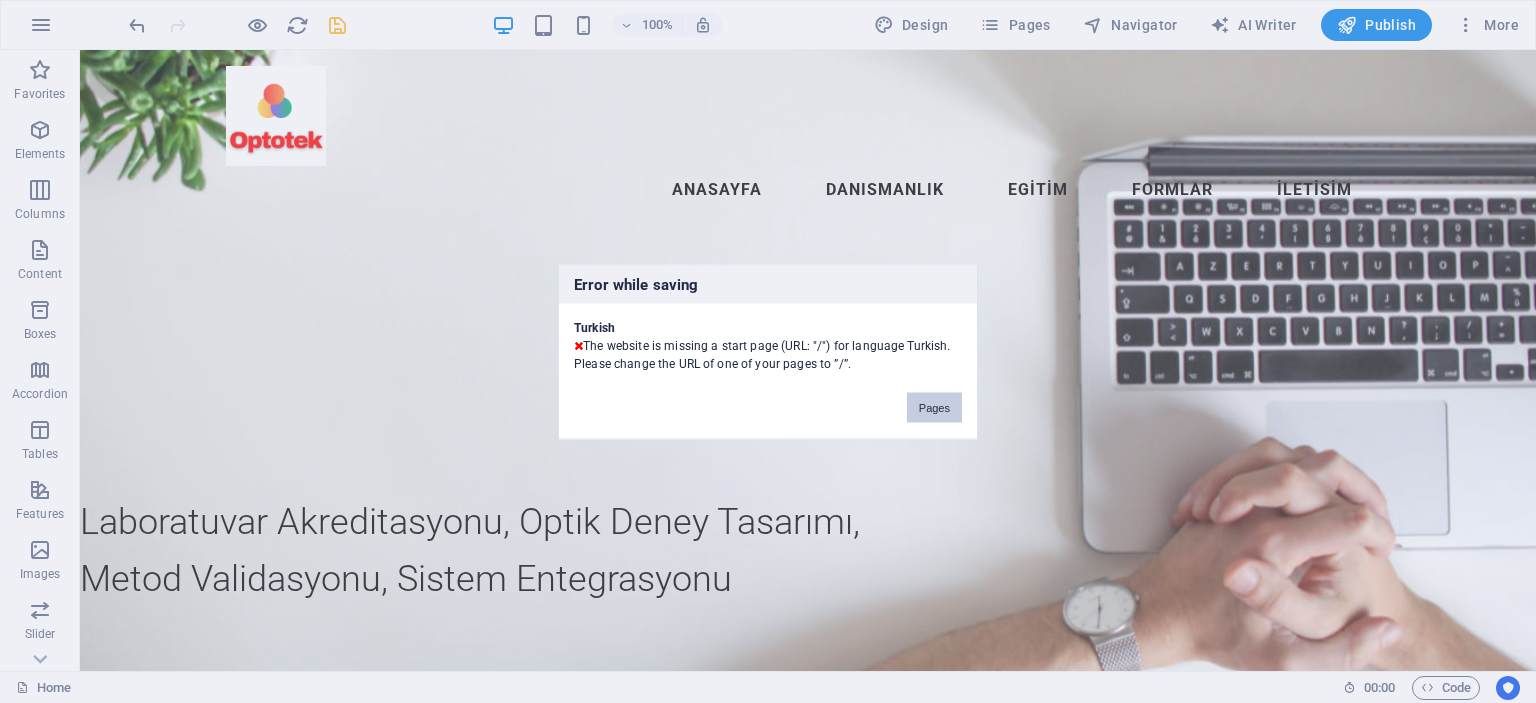 drag, startPoint x: 928, startPoint y: 415, endPoint x: 926, endPoint y: 385, distance: 30.066593 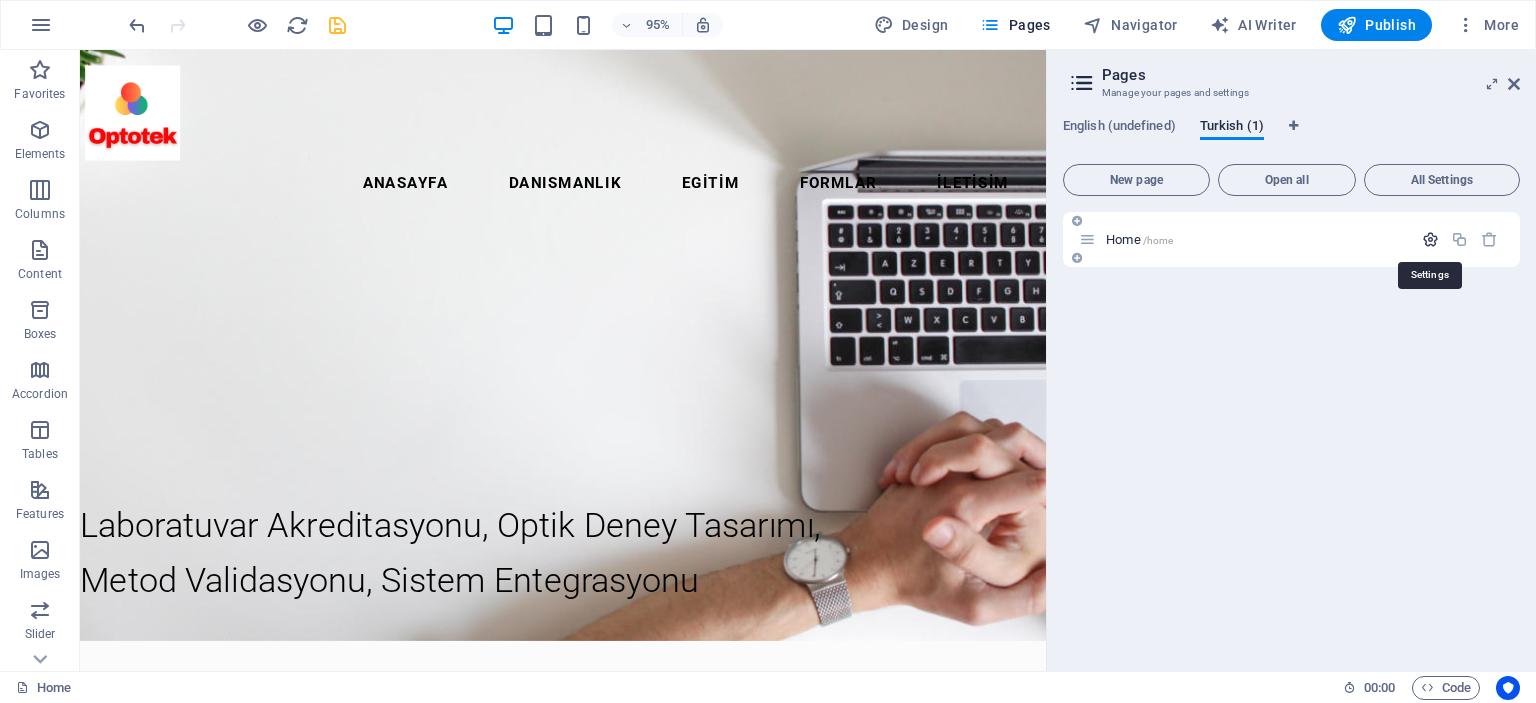 click at bounding box center [1430, 239] 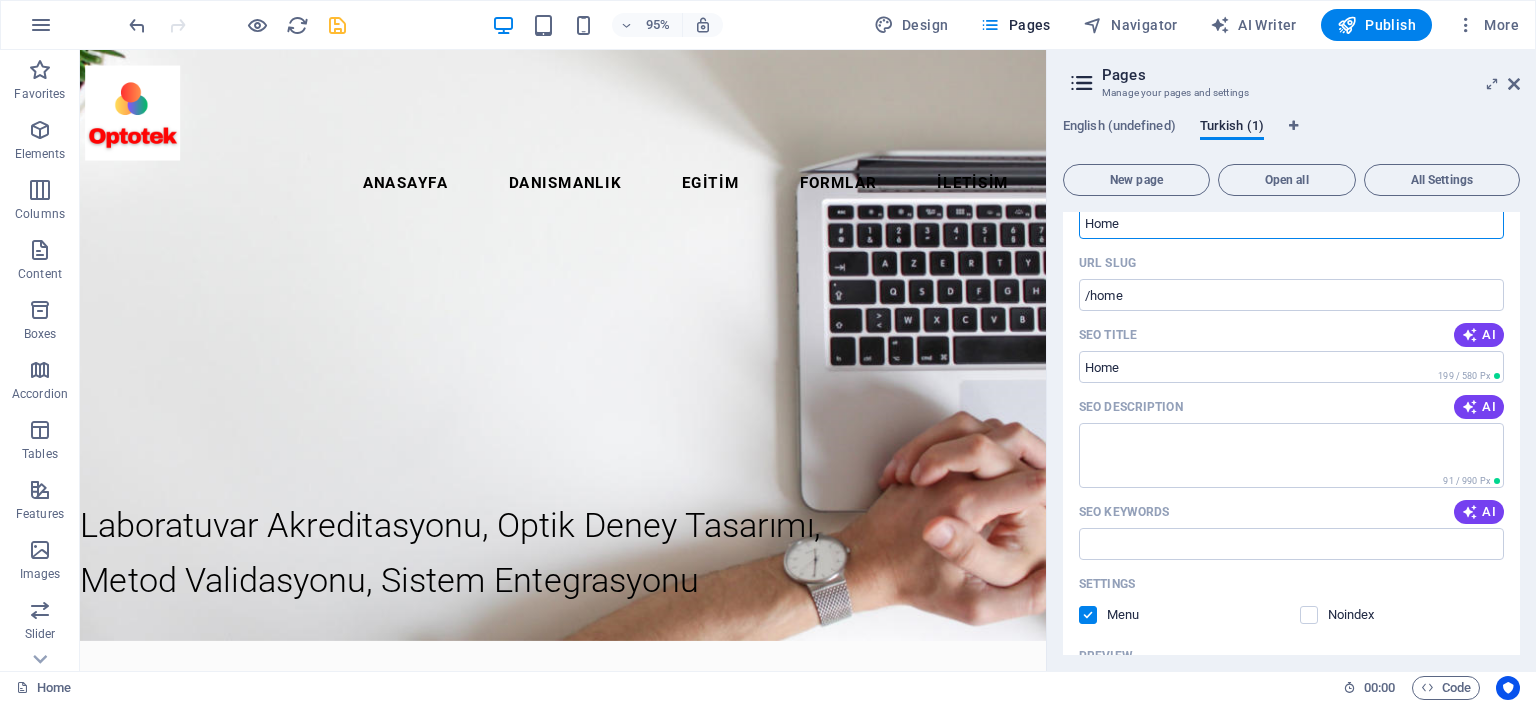 scroll, scrollTop: 0, scrollLeft: 0, axis: both 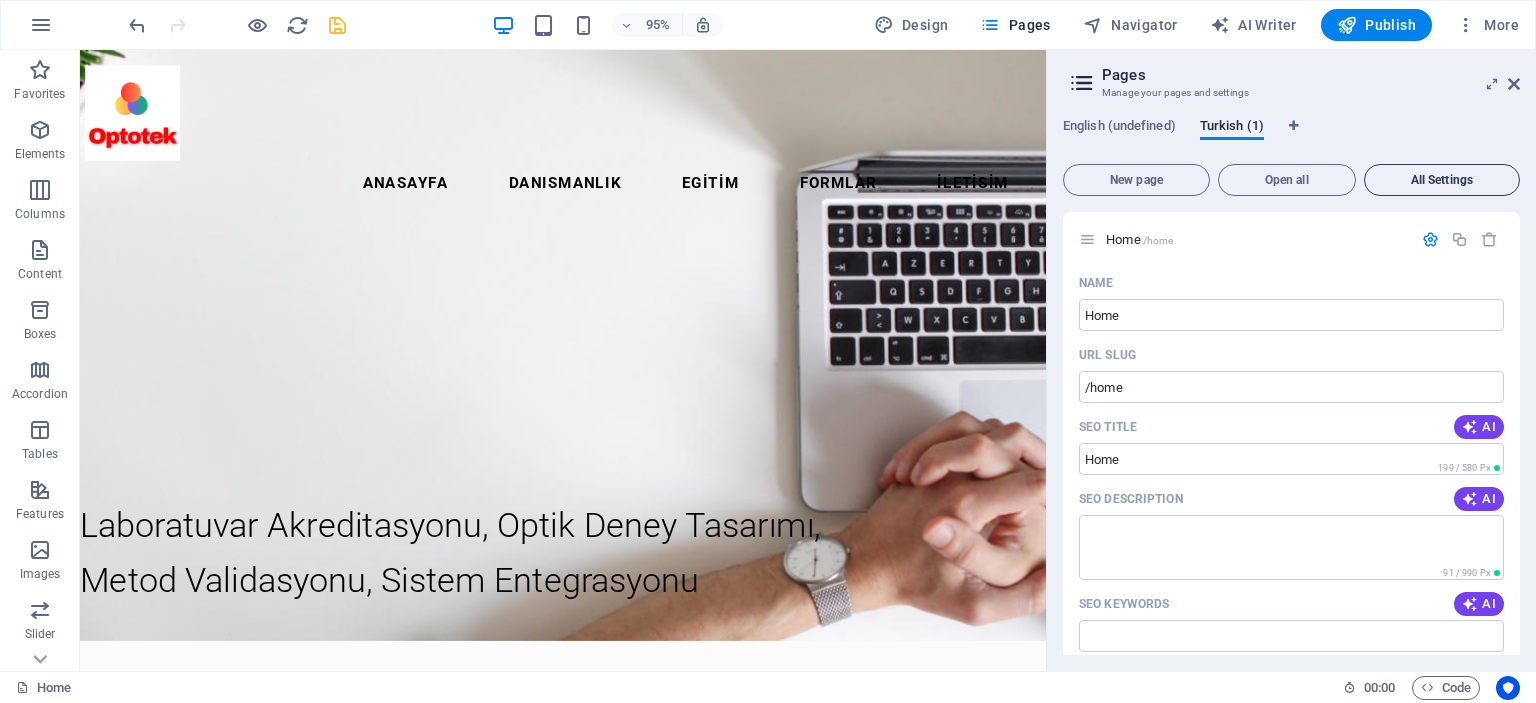 click on "All Settings" at bounding box center (1442, 180) 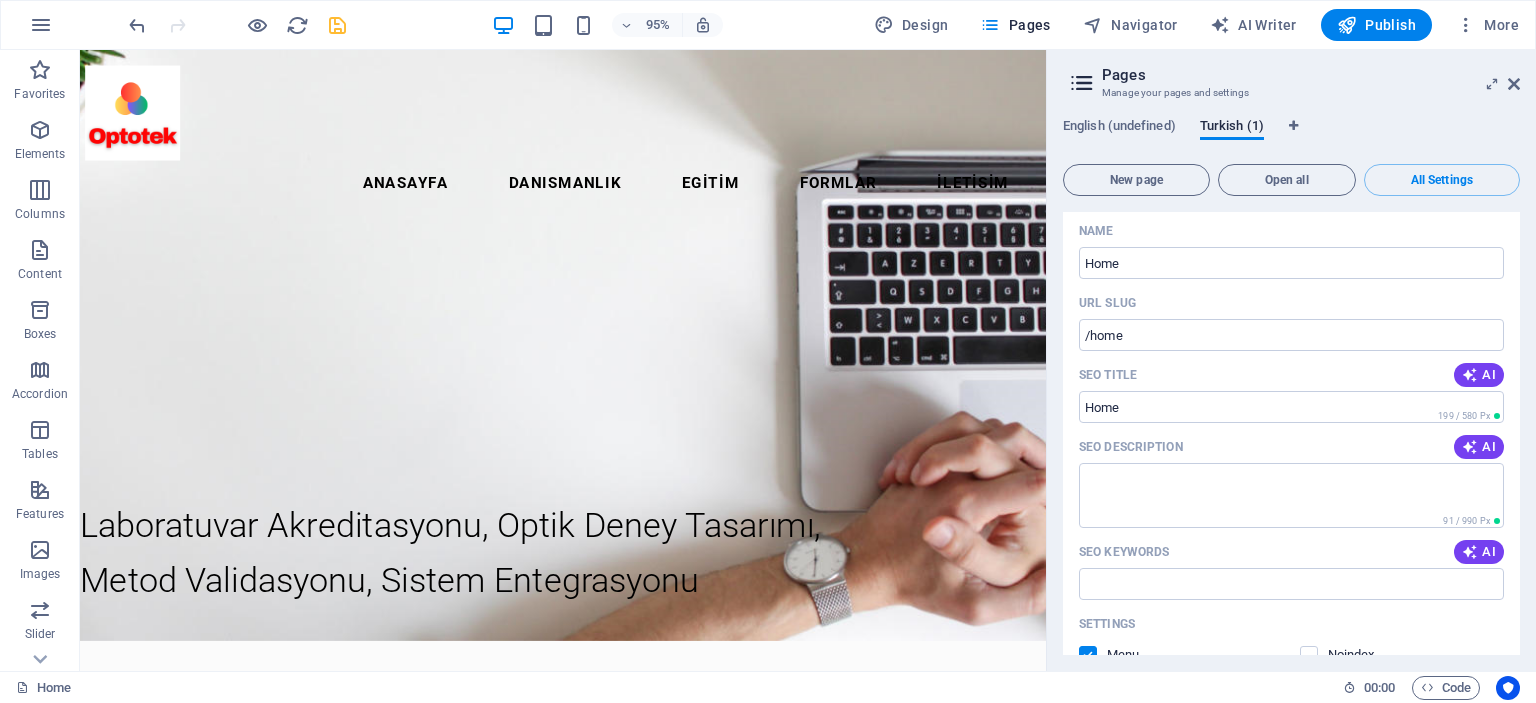 scroll, scrollTop: 0, scrollLeft: 0, axis: both 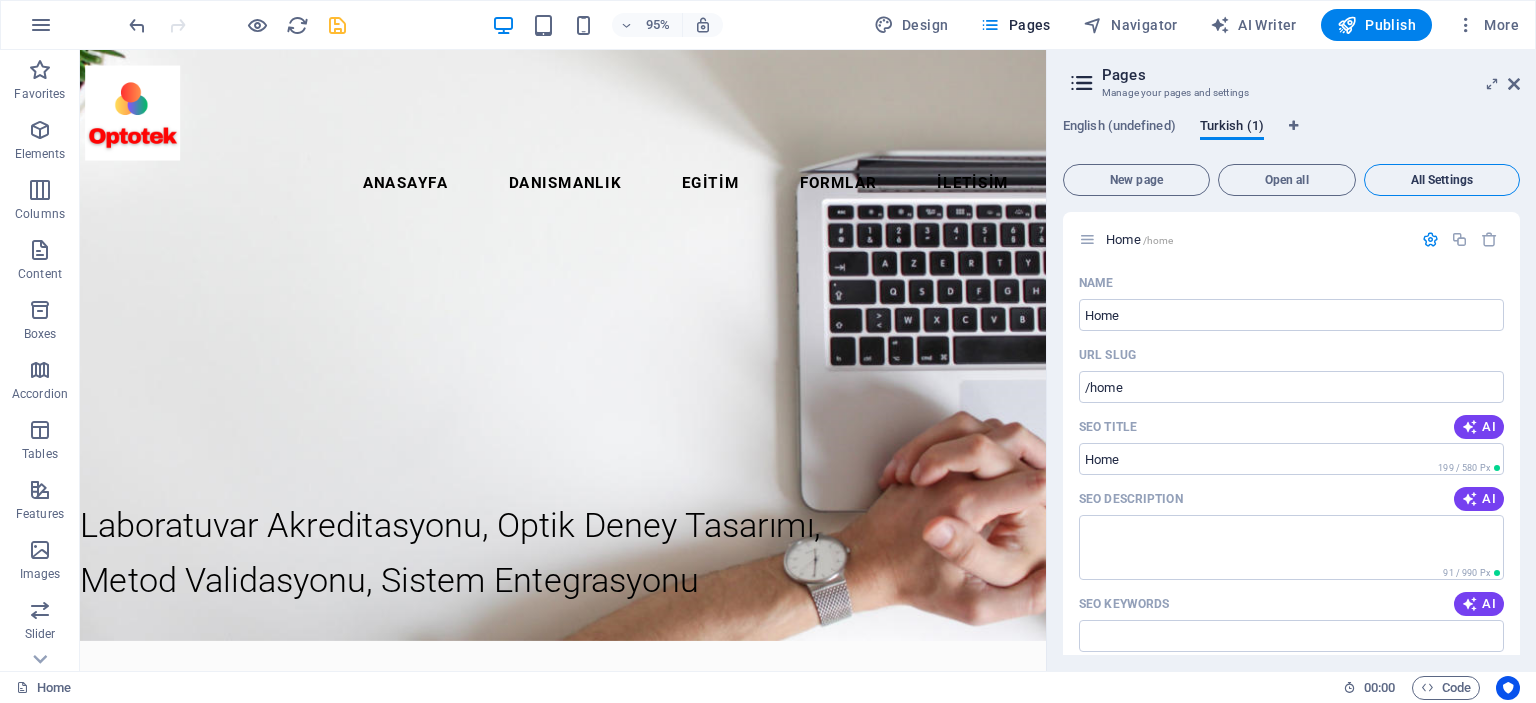 click on "All Settings" at bounding box center [1442, 180] 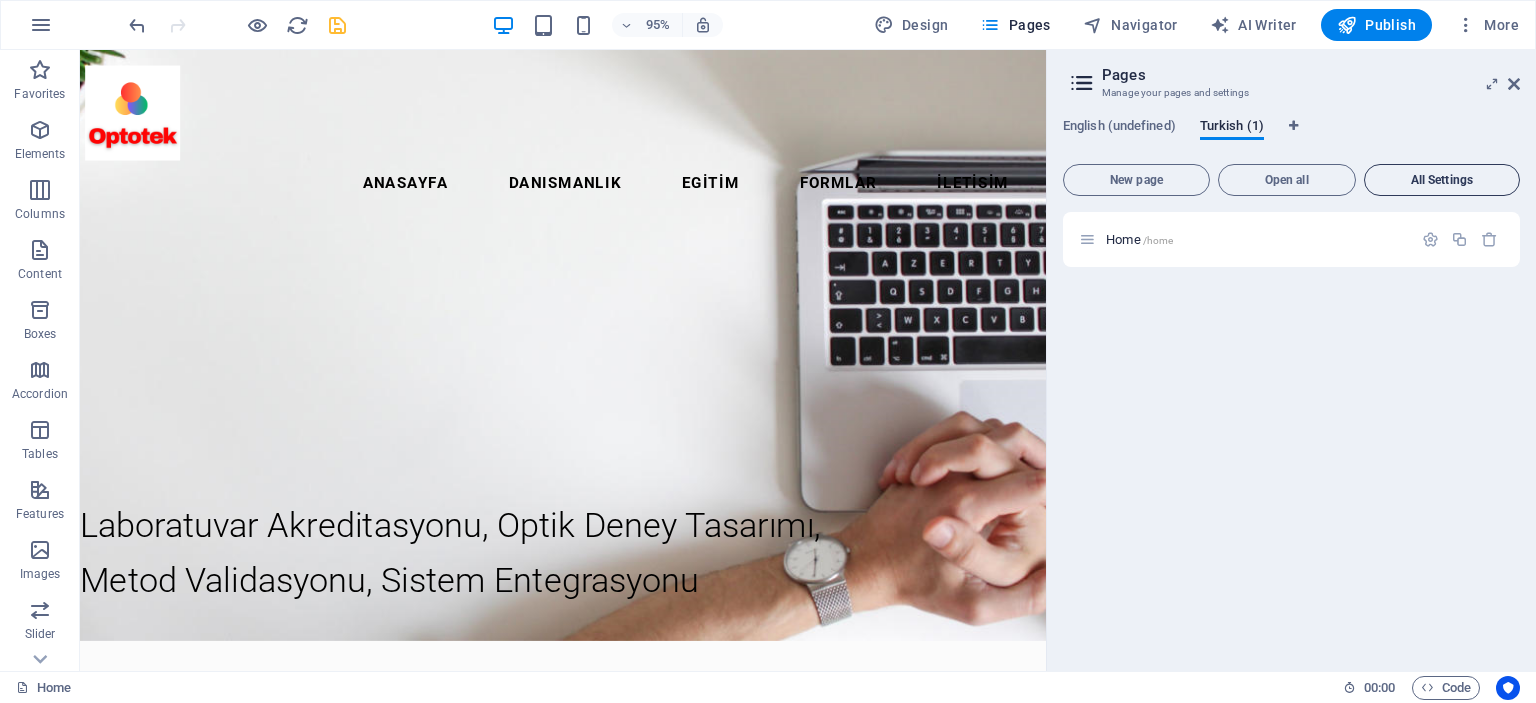 click on "All Settings" at bounding box center (1442, 180) 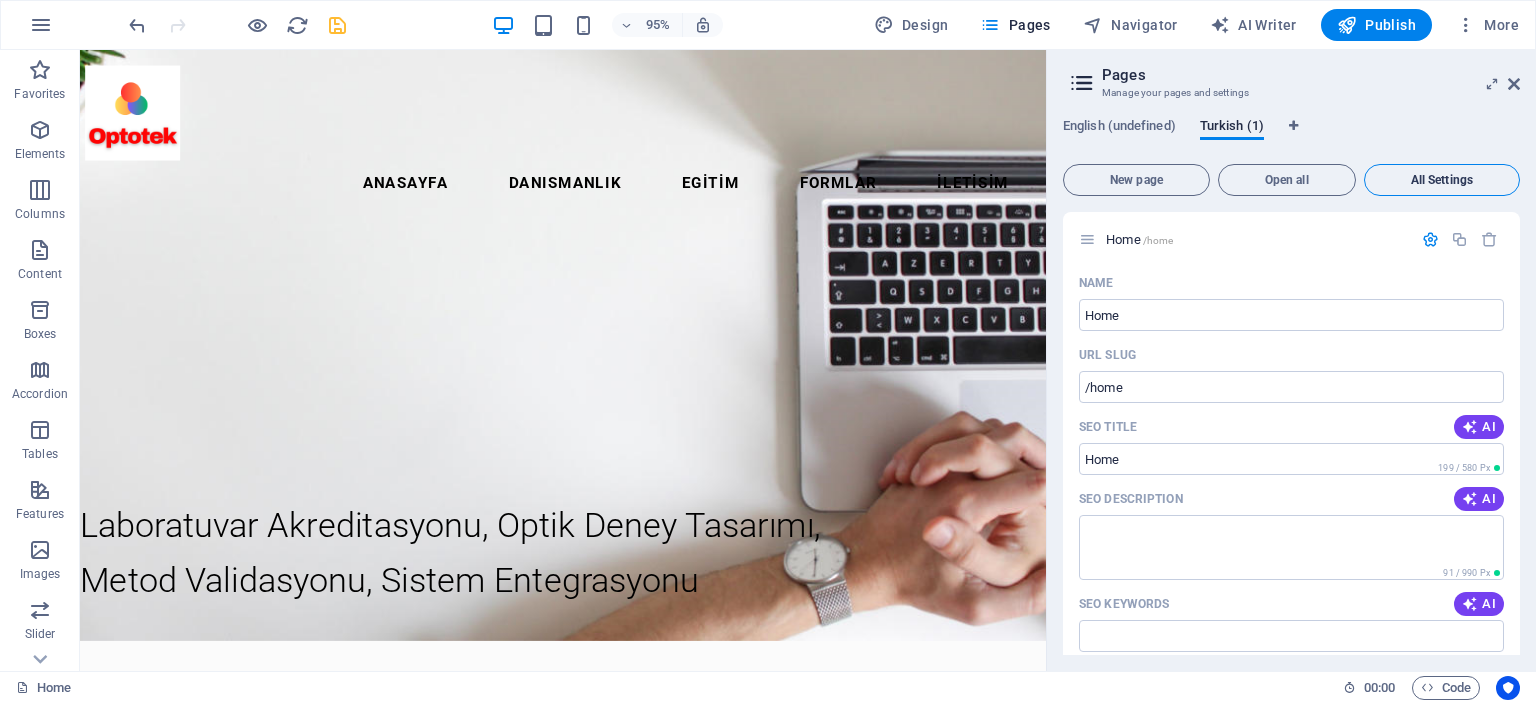 click on "All Settings" at bounding box center [1442, 180] 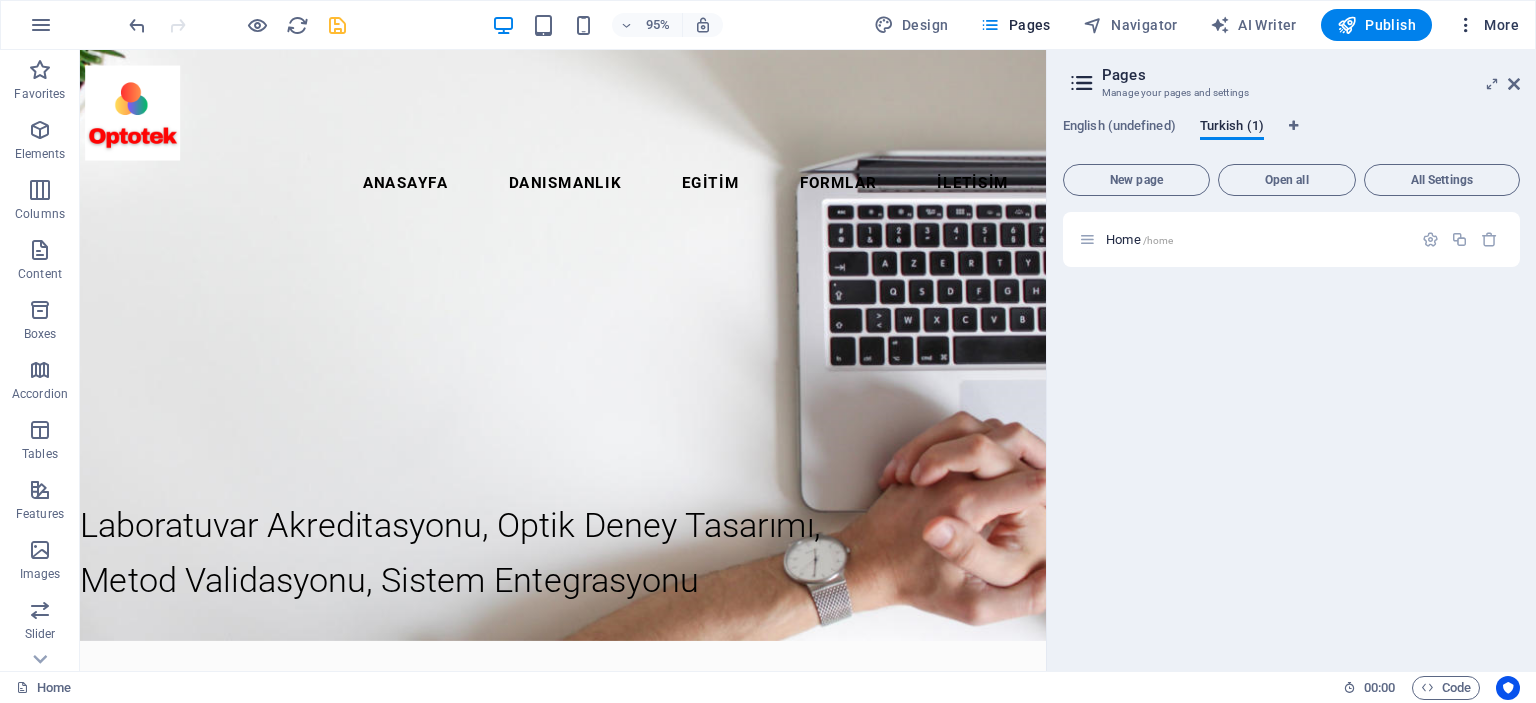 click on "More" at bounding box center [1487, 25] 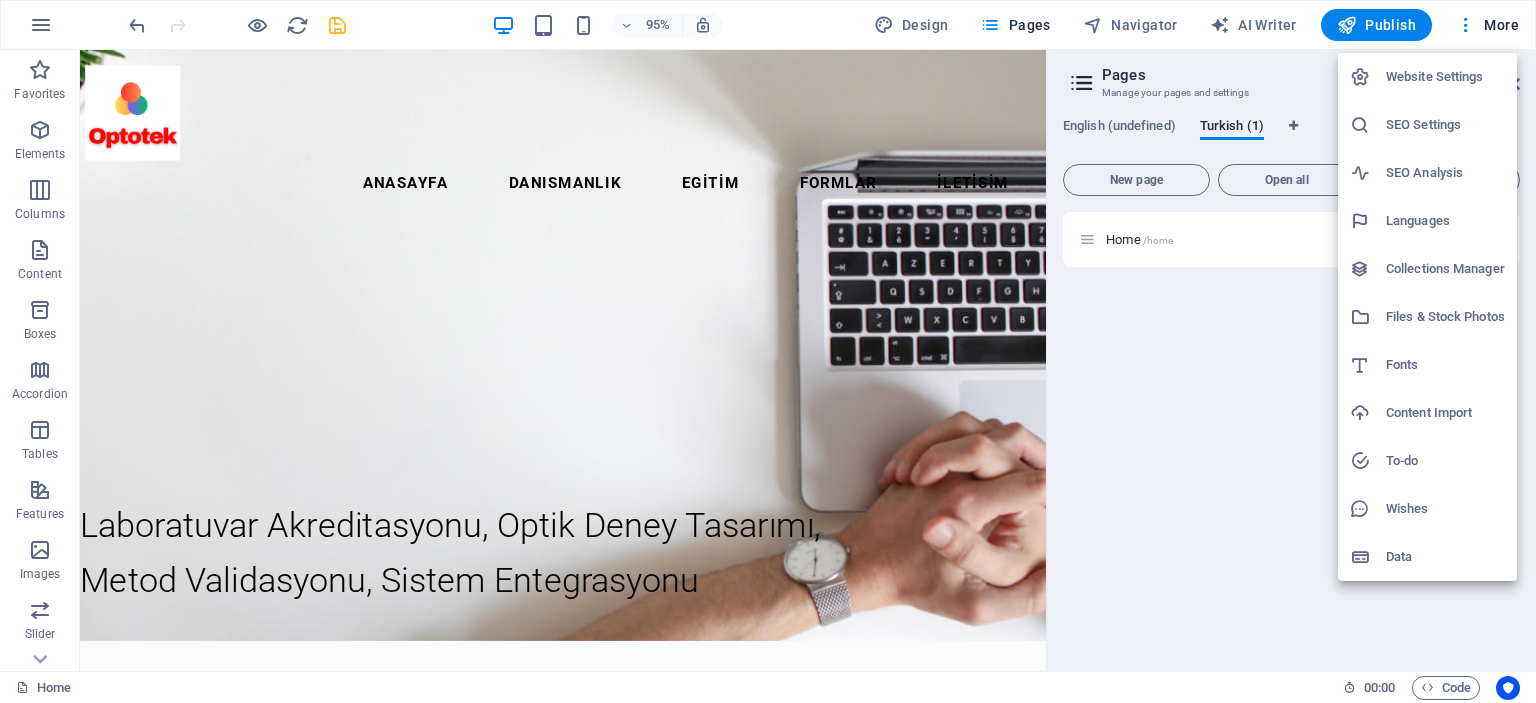click on "Languages" at bounding box center [1445, 221] 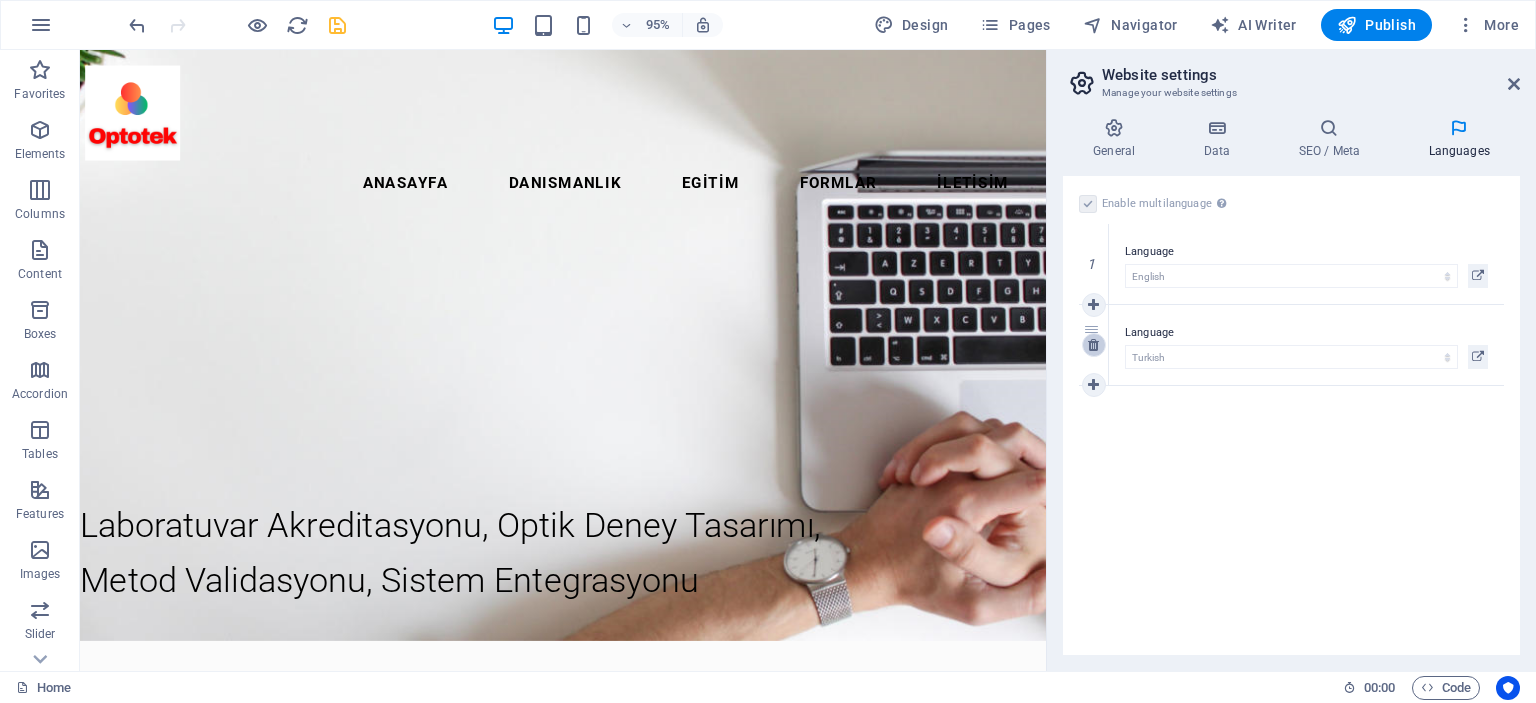 click at bounding box center (1093, 345) 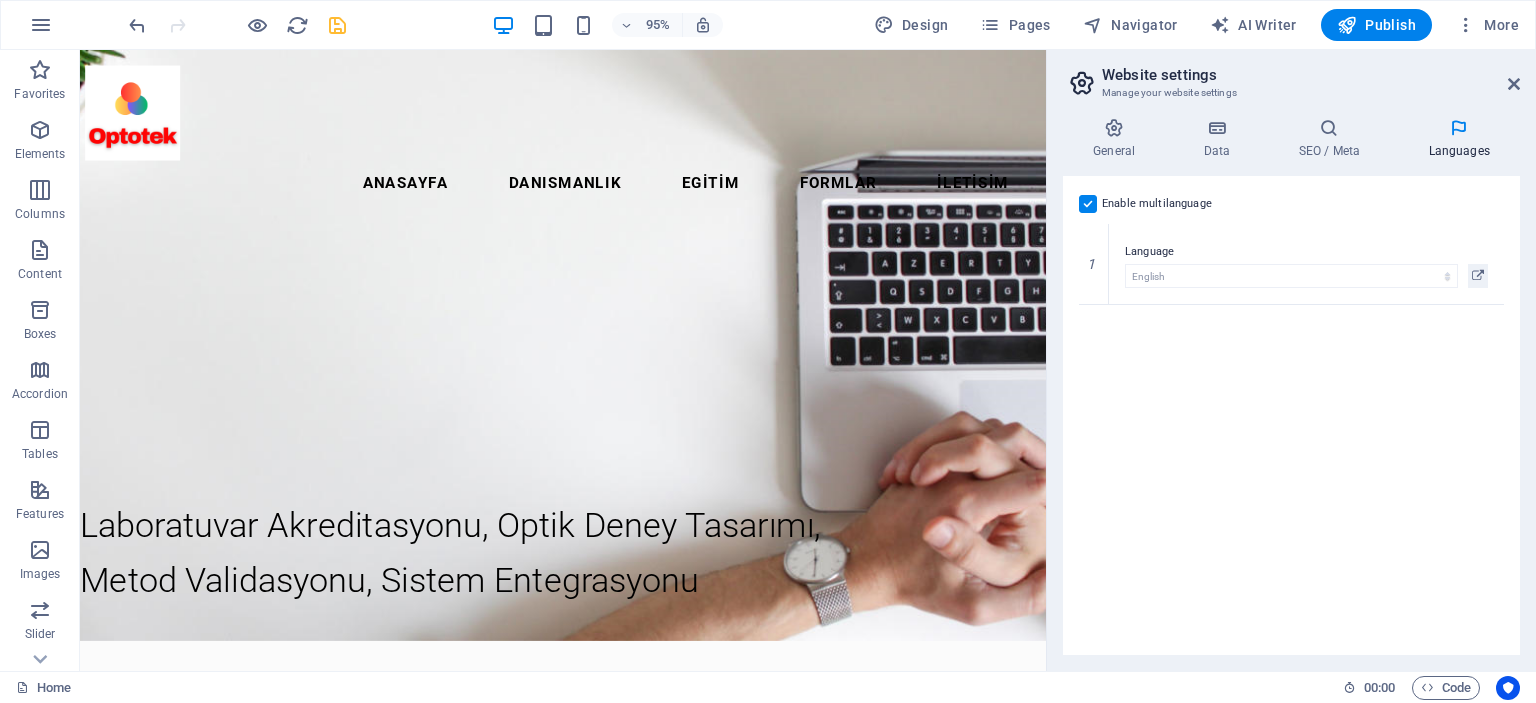 click at bounding box center (1088, 204) 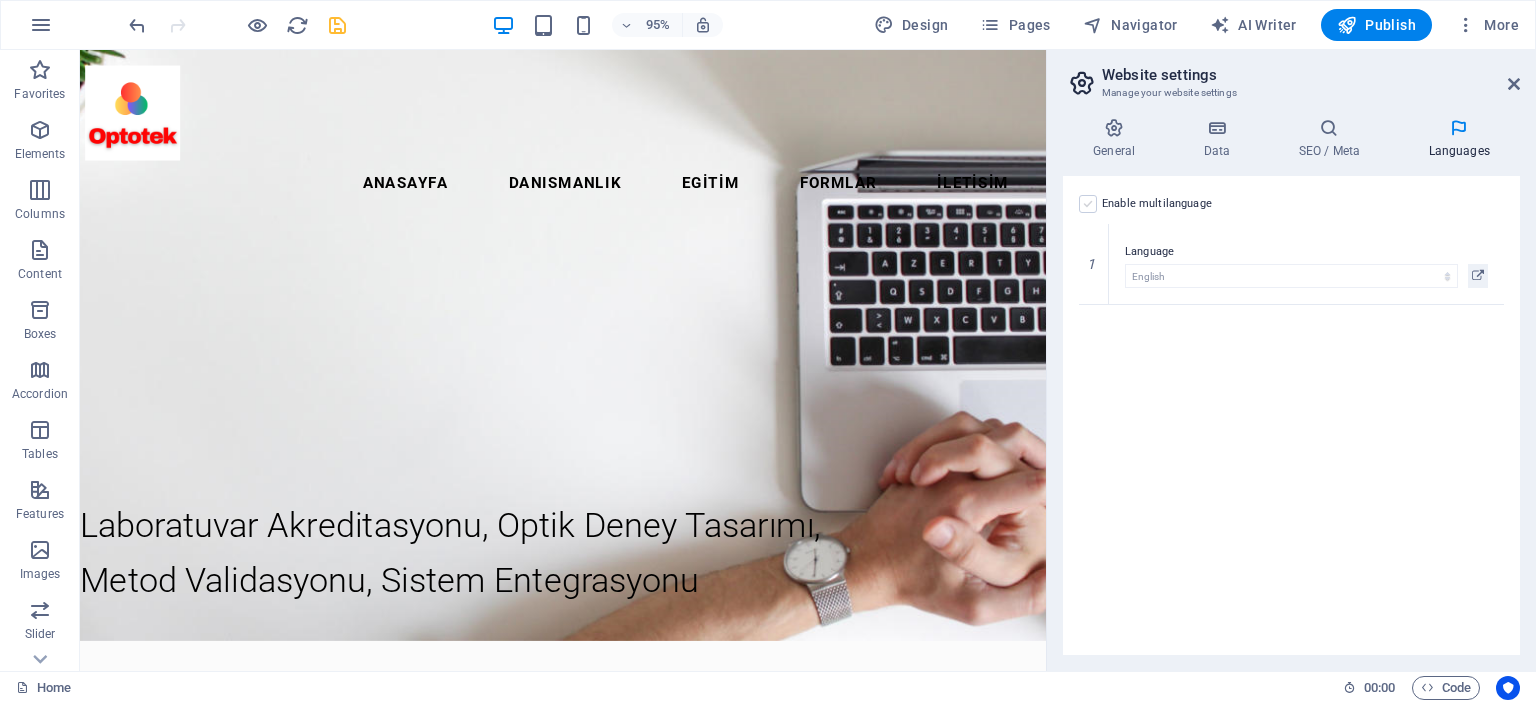 select on "41" 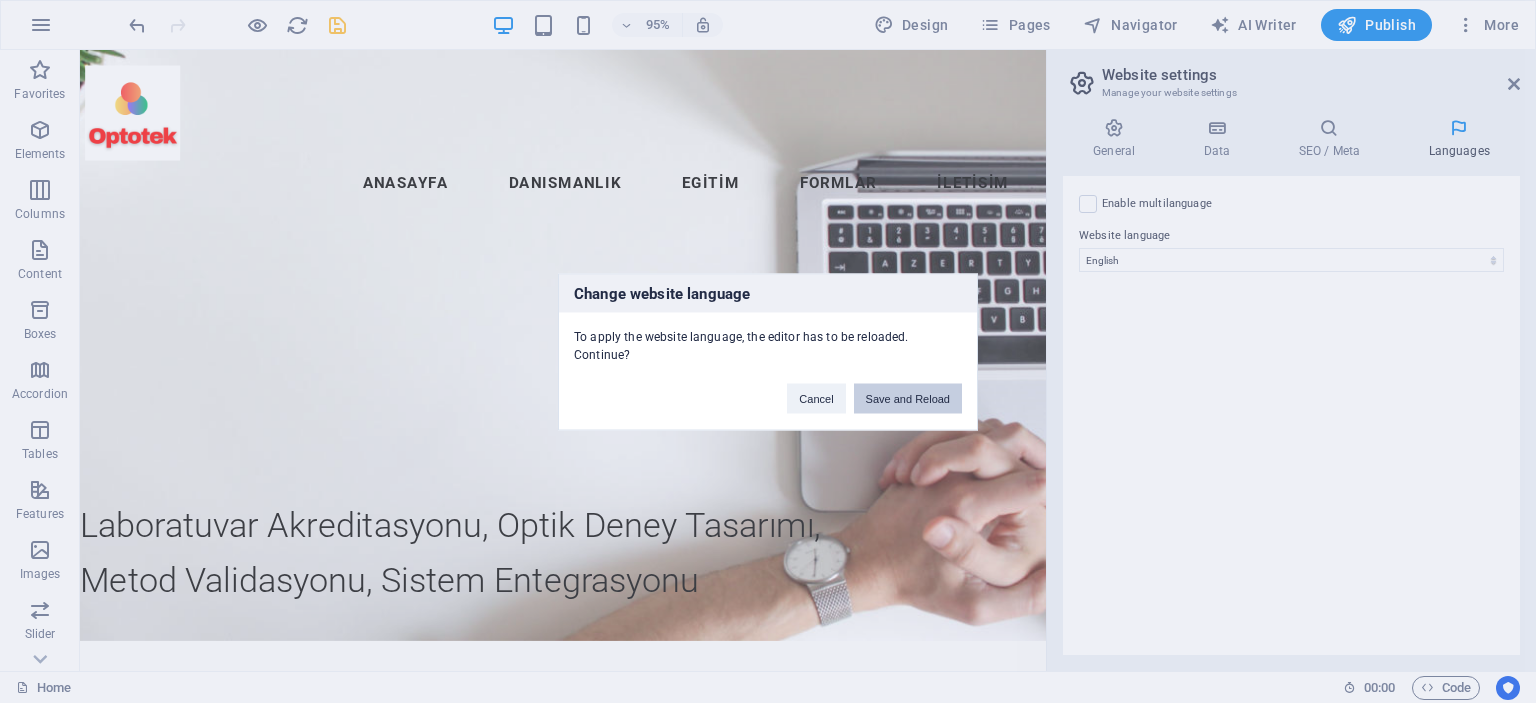 click on "Save and Reload" at bounding box center (908, 398) 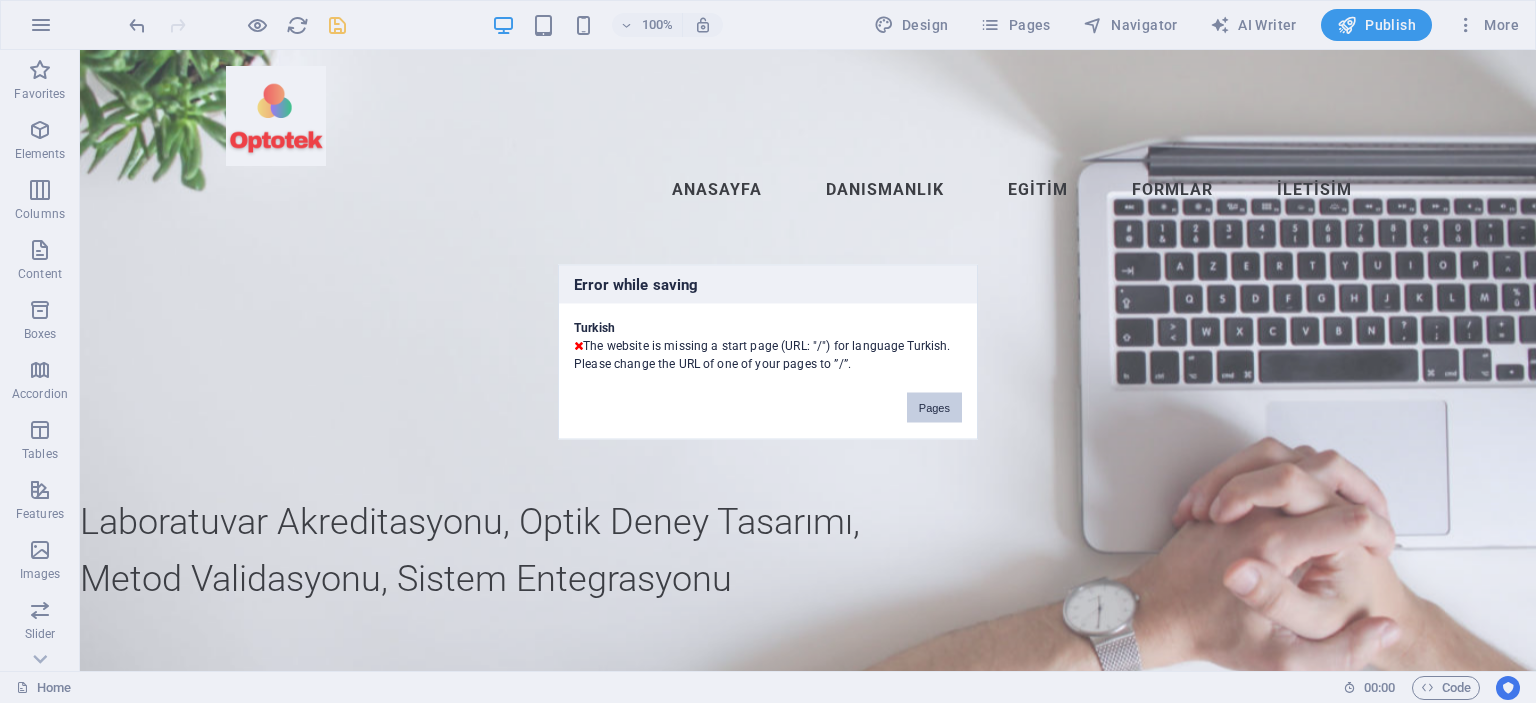 click on "Pages" at bounding box center (934, 407) 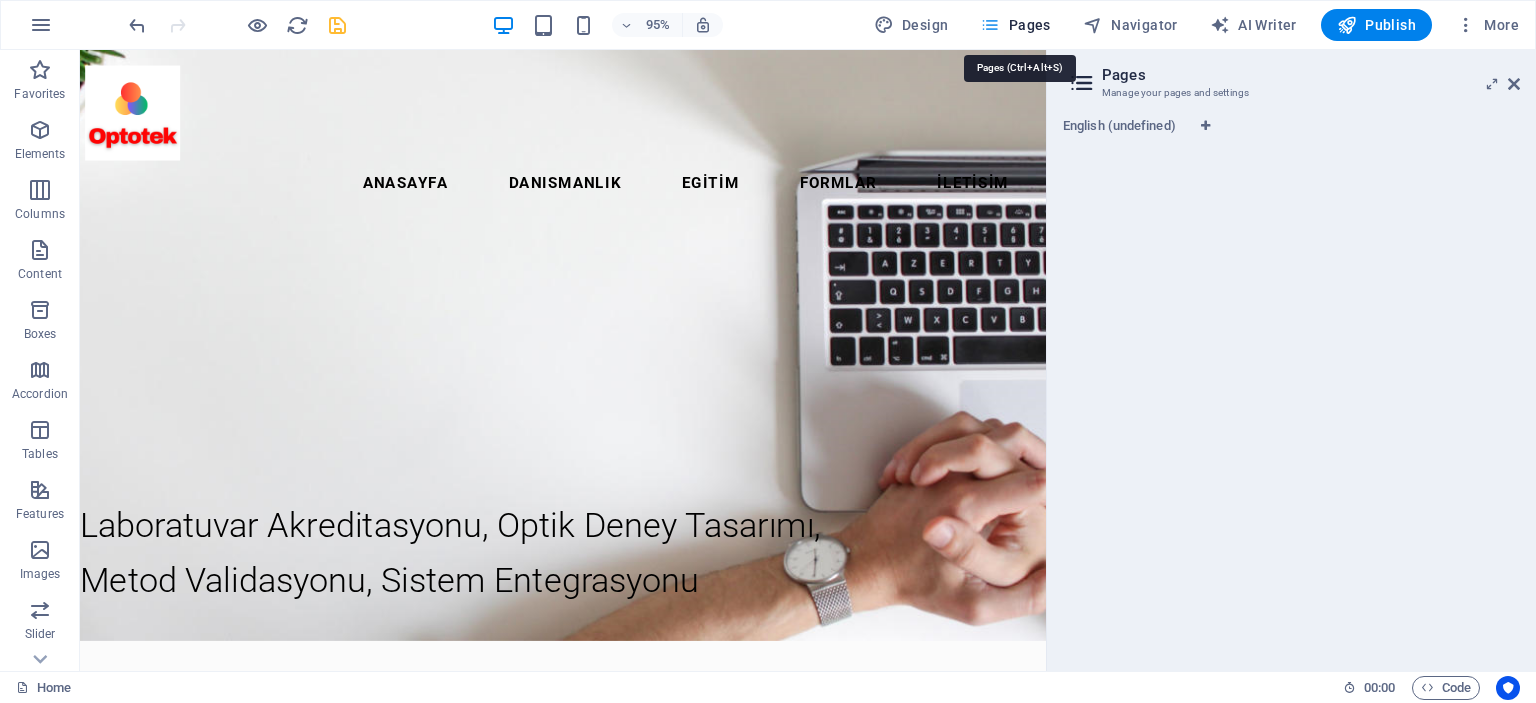 click on "Pages" at bounding box center [1015, 25] 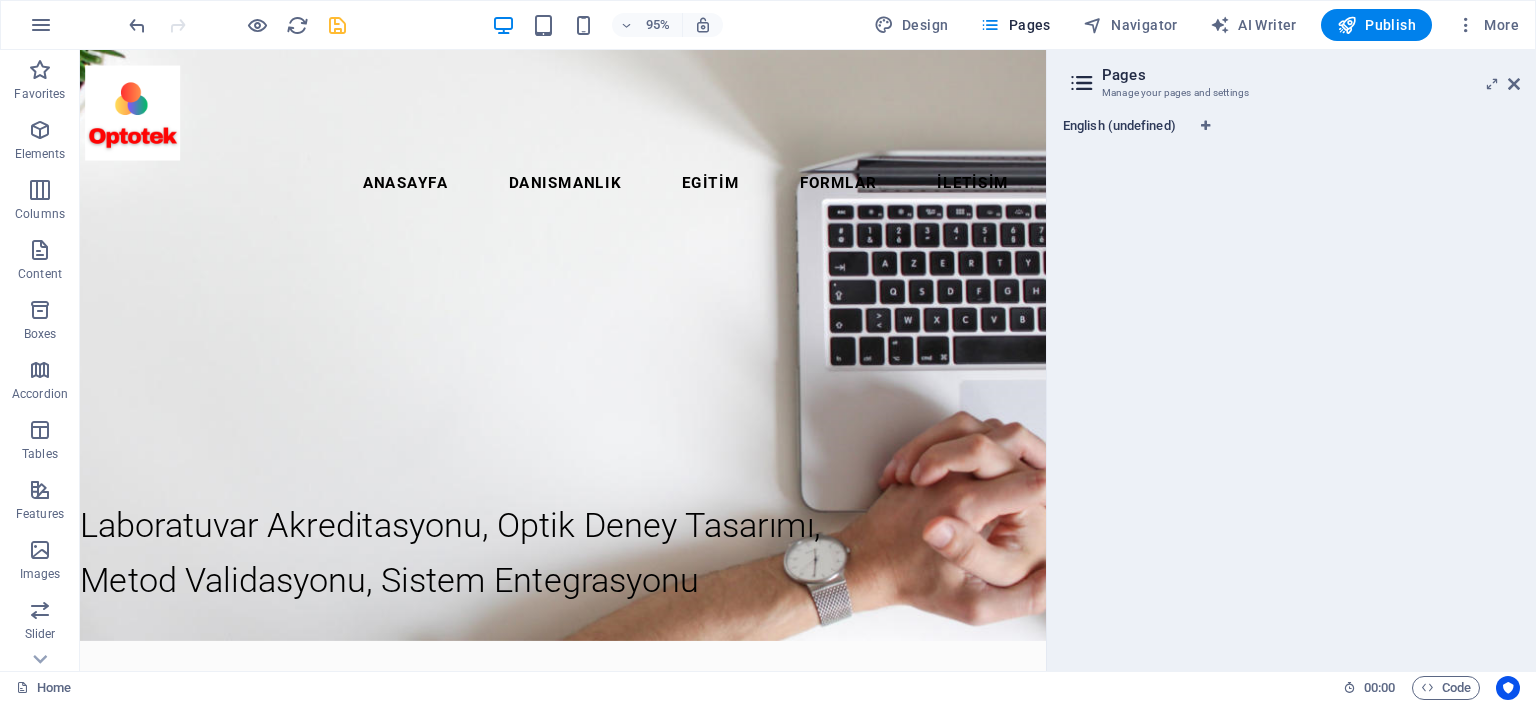 click on "English (undefined)" at bounding box center [1119, 128] 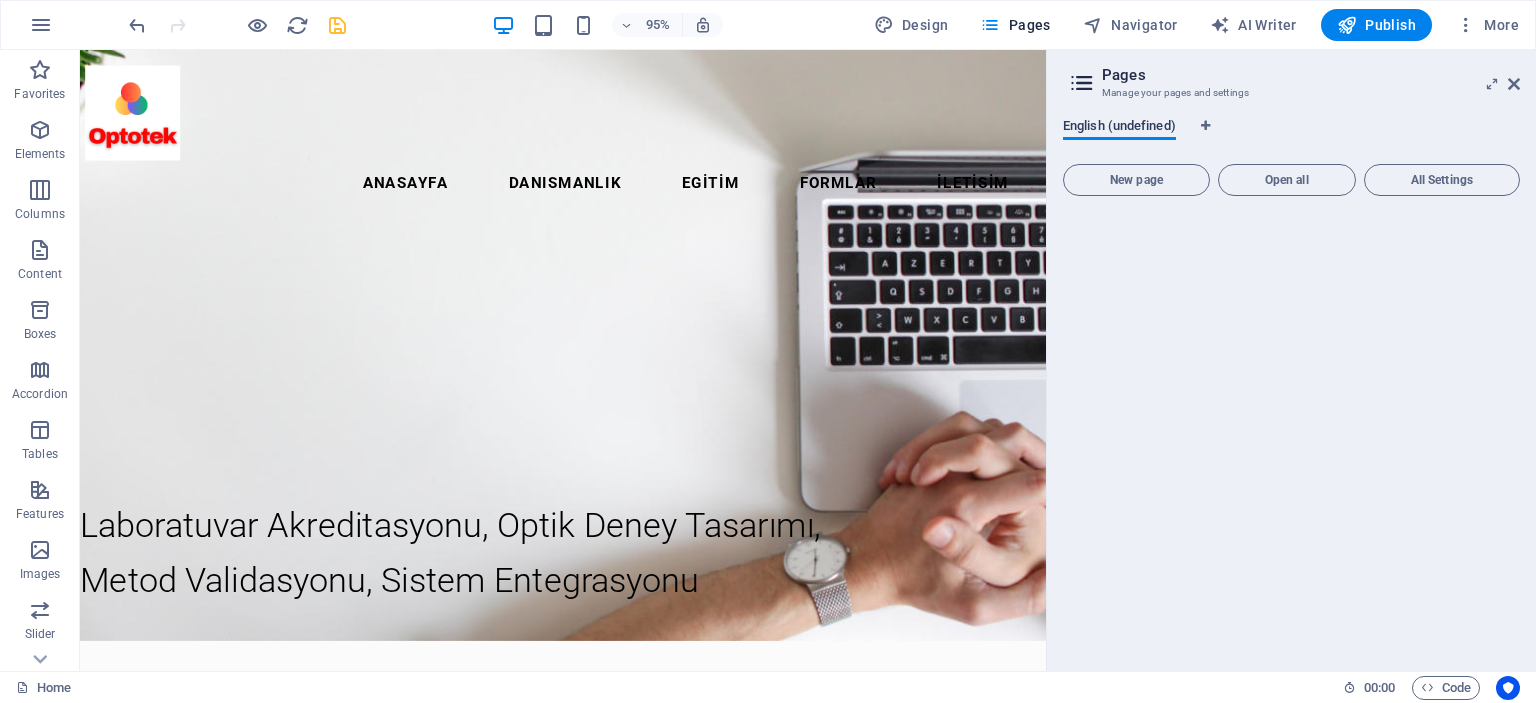 click on "English (undefined)" at bounding box center [1119, 128] 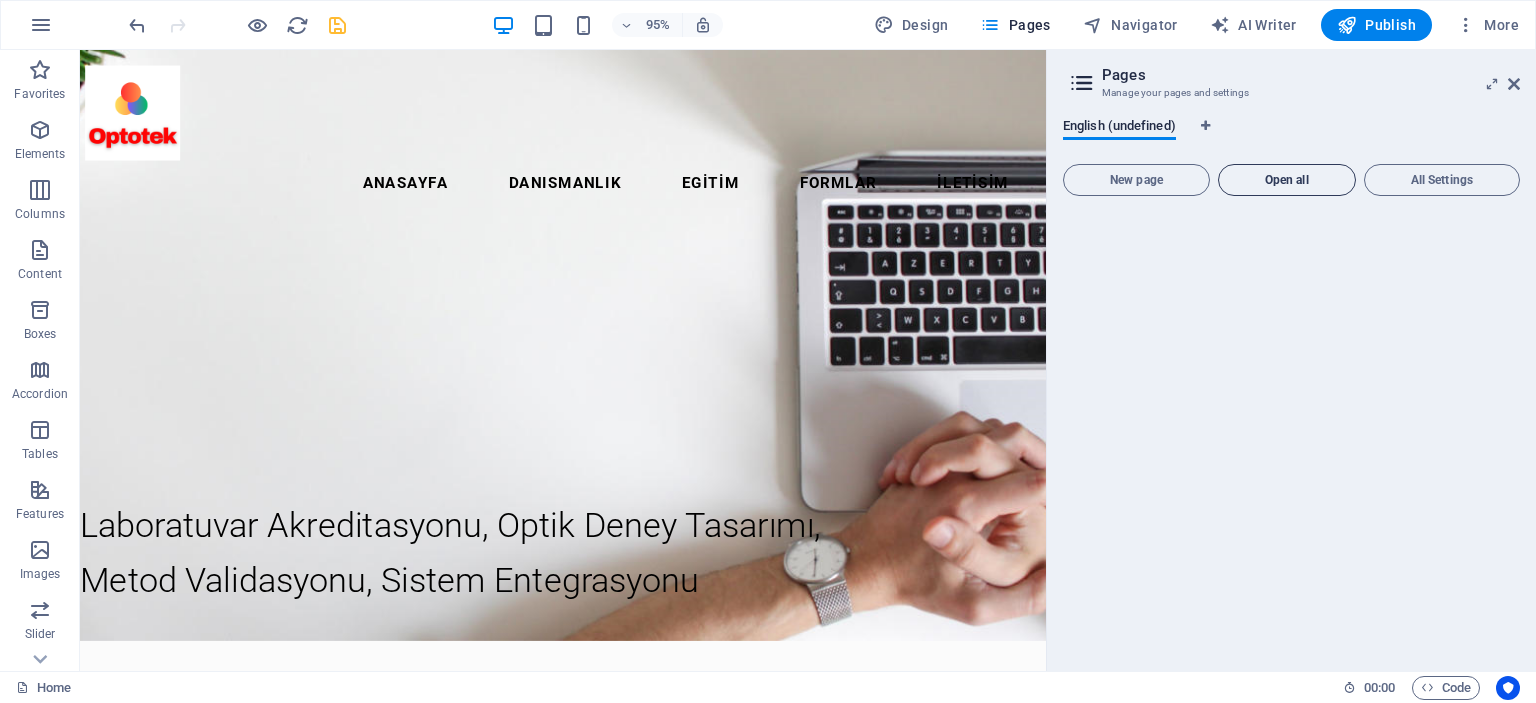 click on "Open all" at bounding box center [1287, 180] 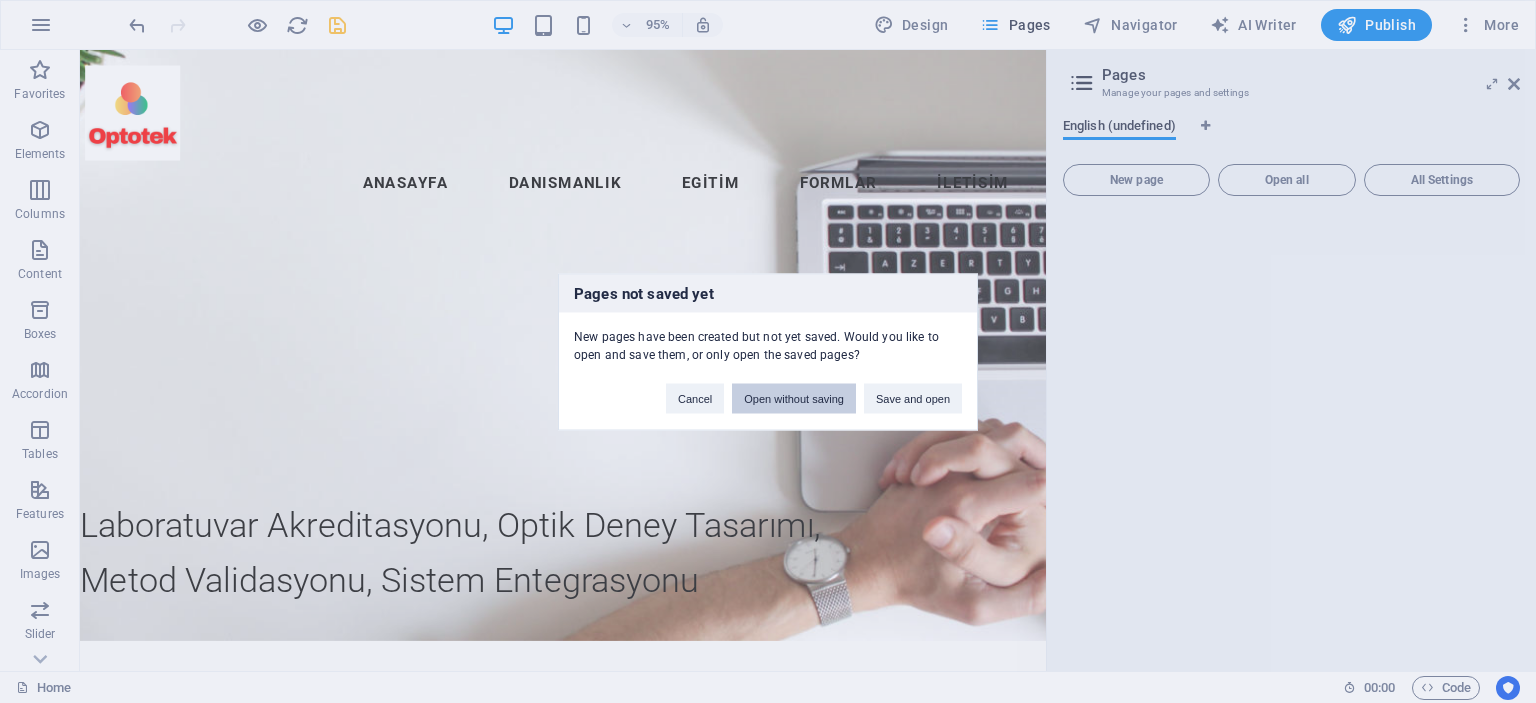 drag, startPoint x: 788, startPoint y: 399, endPoint x: 746, endPoint y: 370, distance: 51.0392 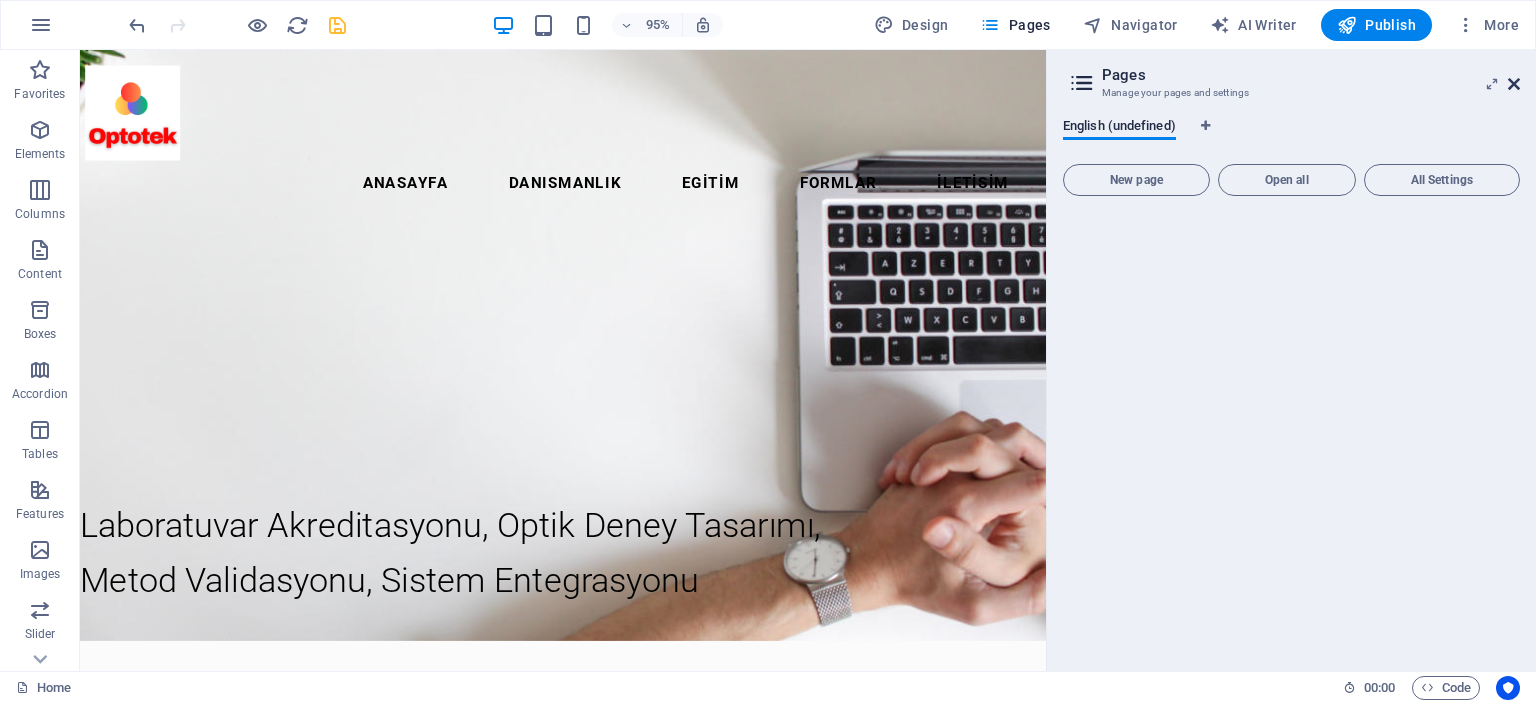 click at bounding box center (1514, 84) 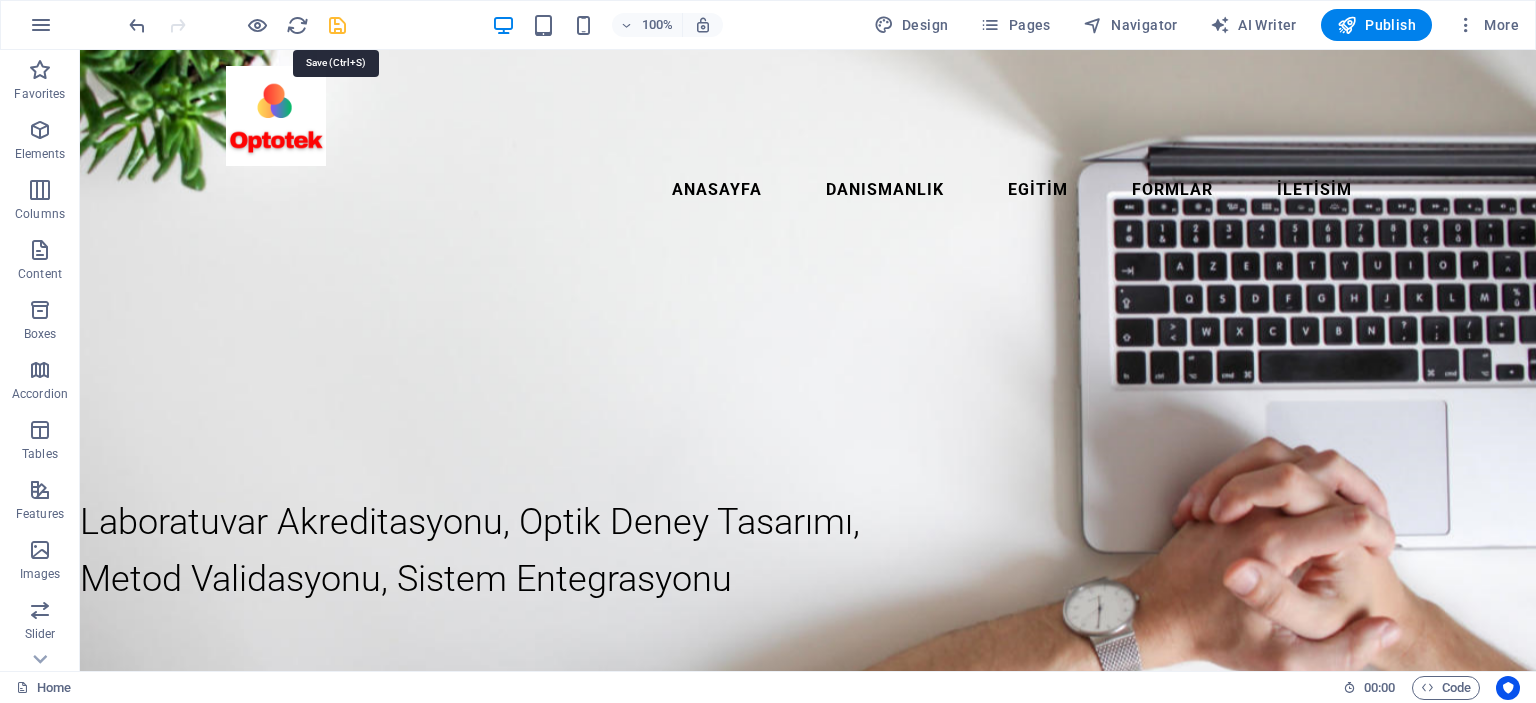 click at bounding box center [337, 25] 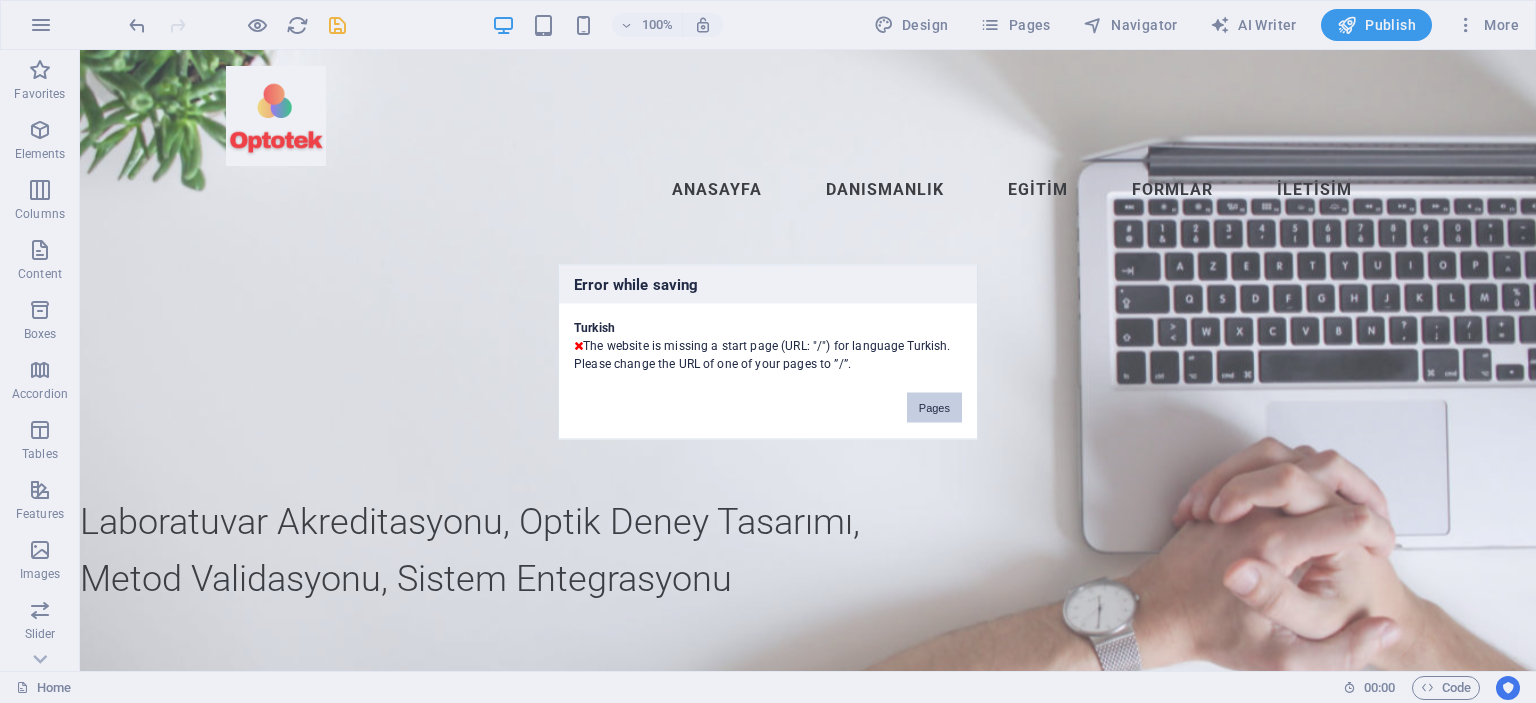 click on "Pages" at bounding box center (934, 407) 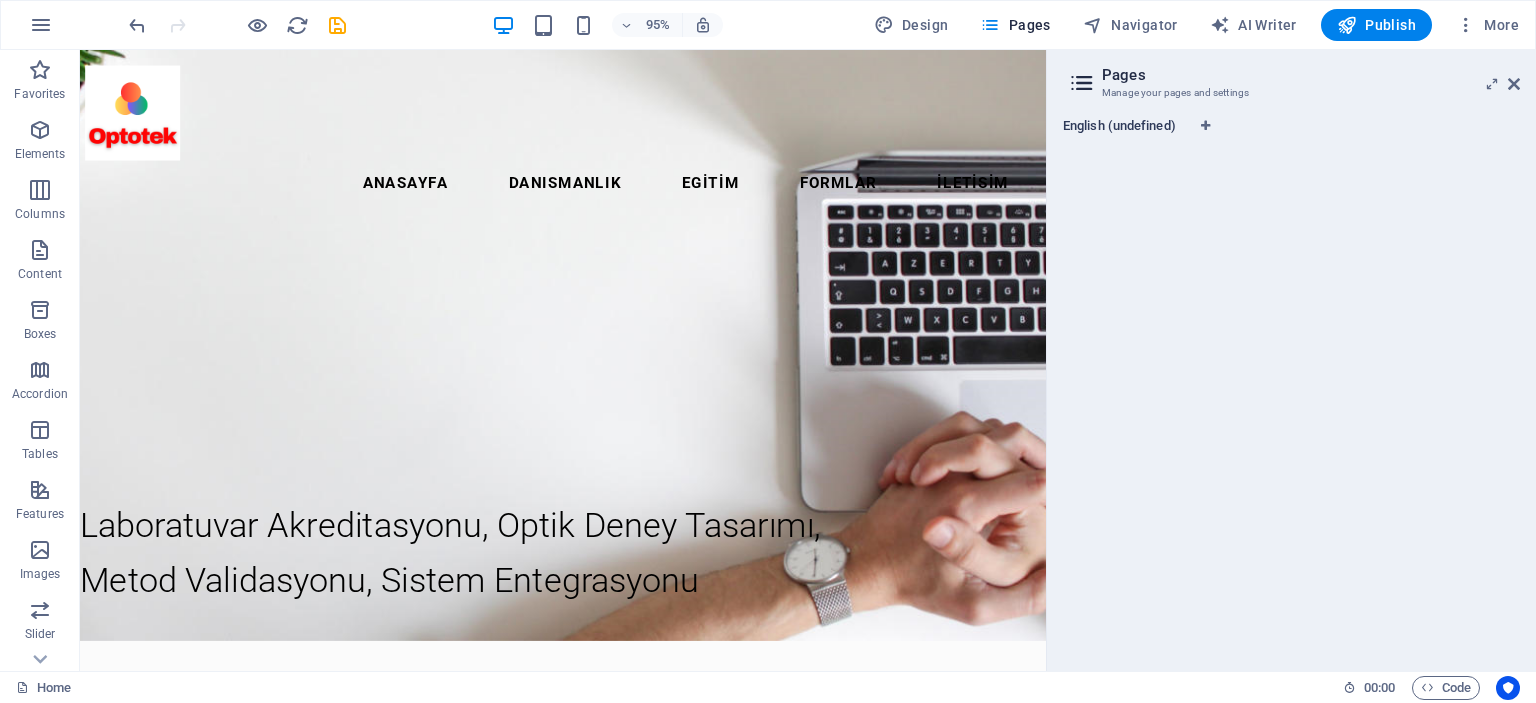 click on "English (undefined)" at bounding box center (1119, 128) 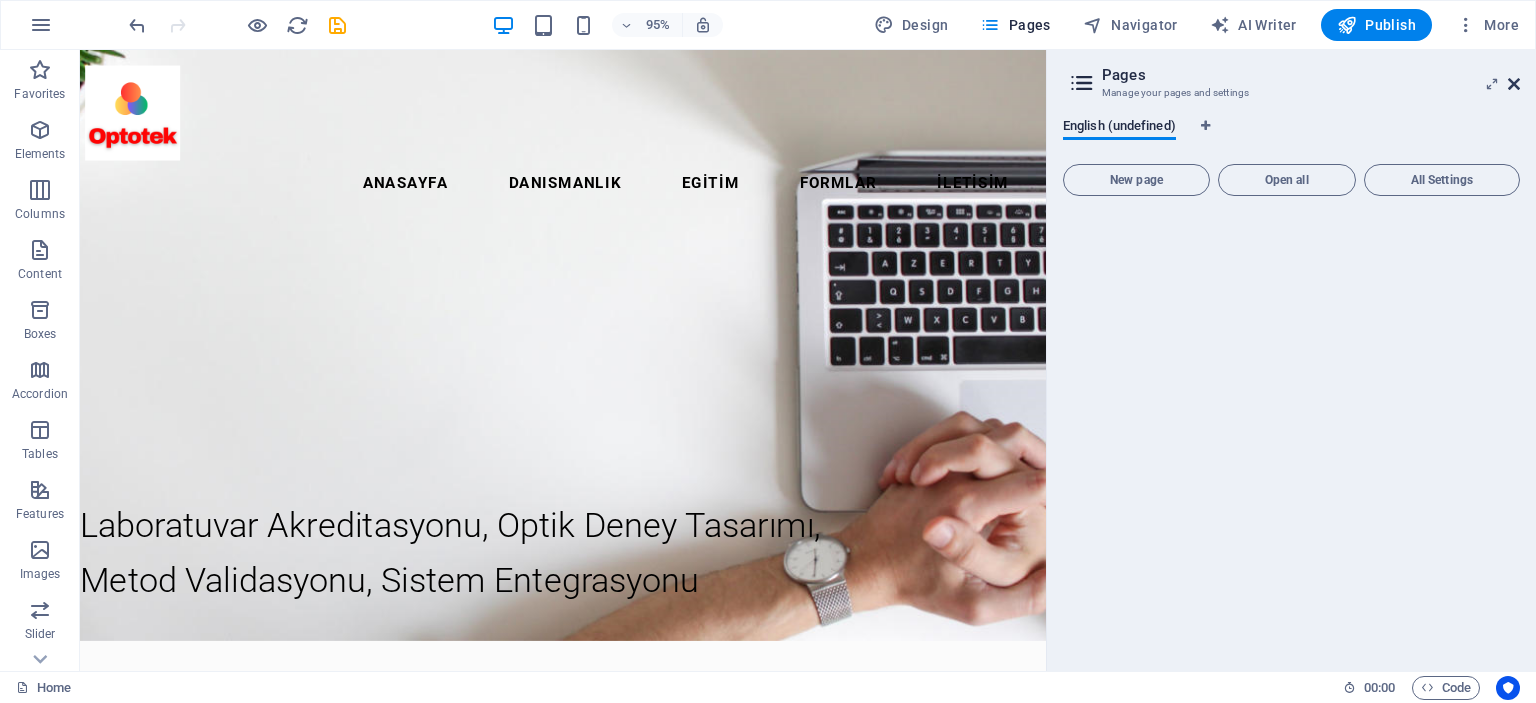 click at bounding box center [1514, 84] 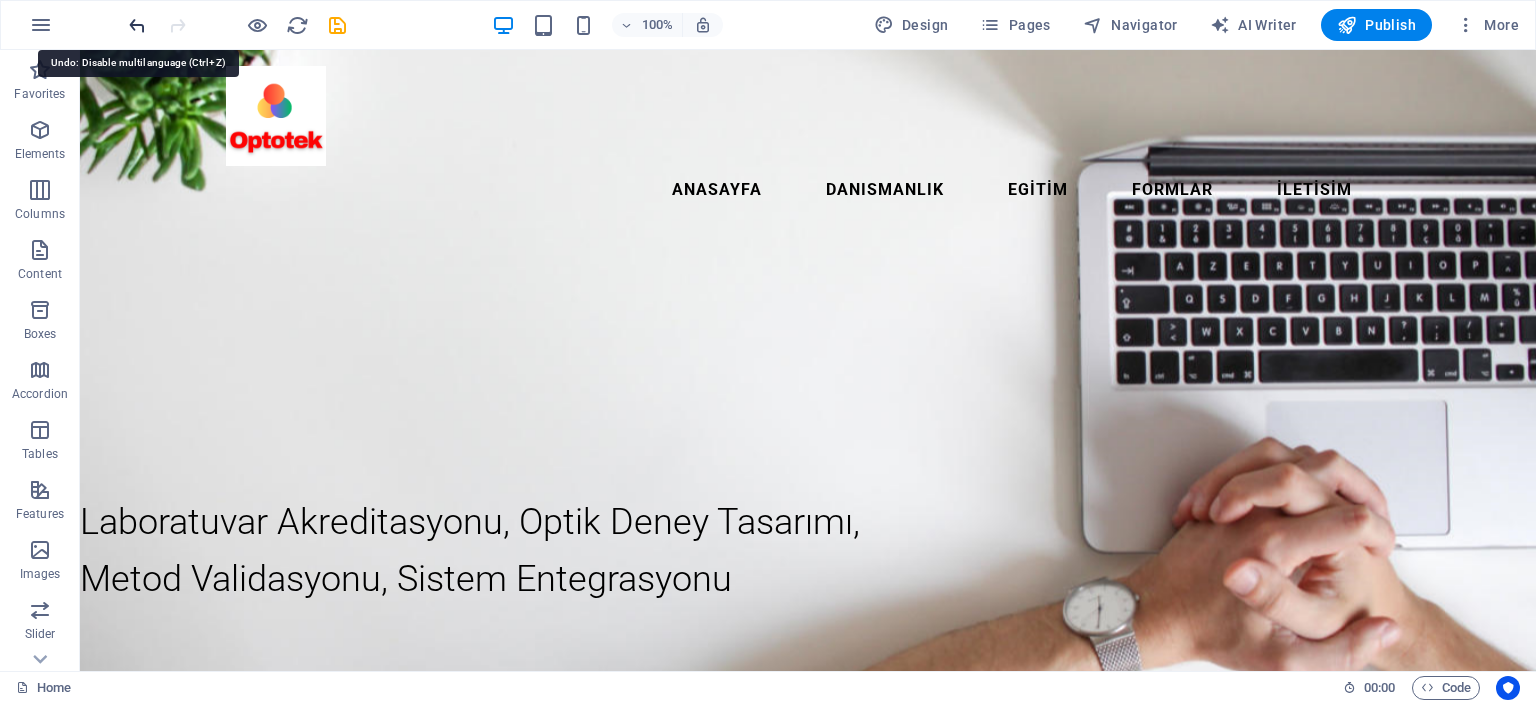 click at bounding box center [137, 25] 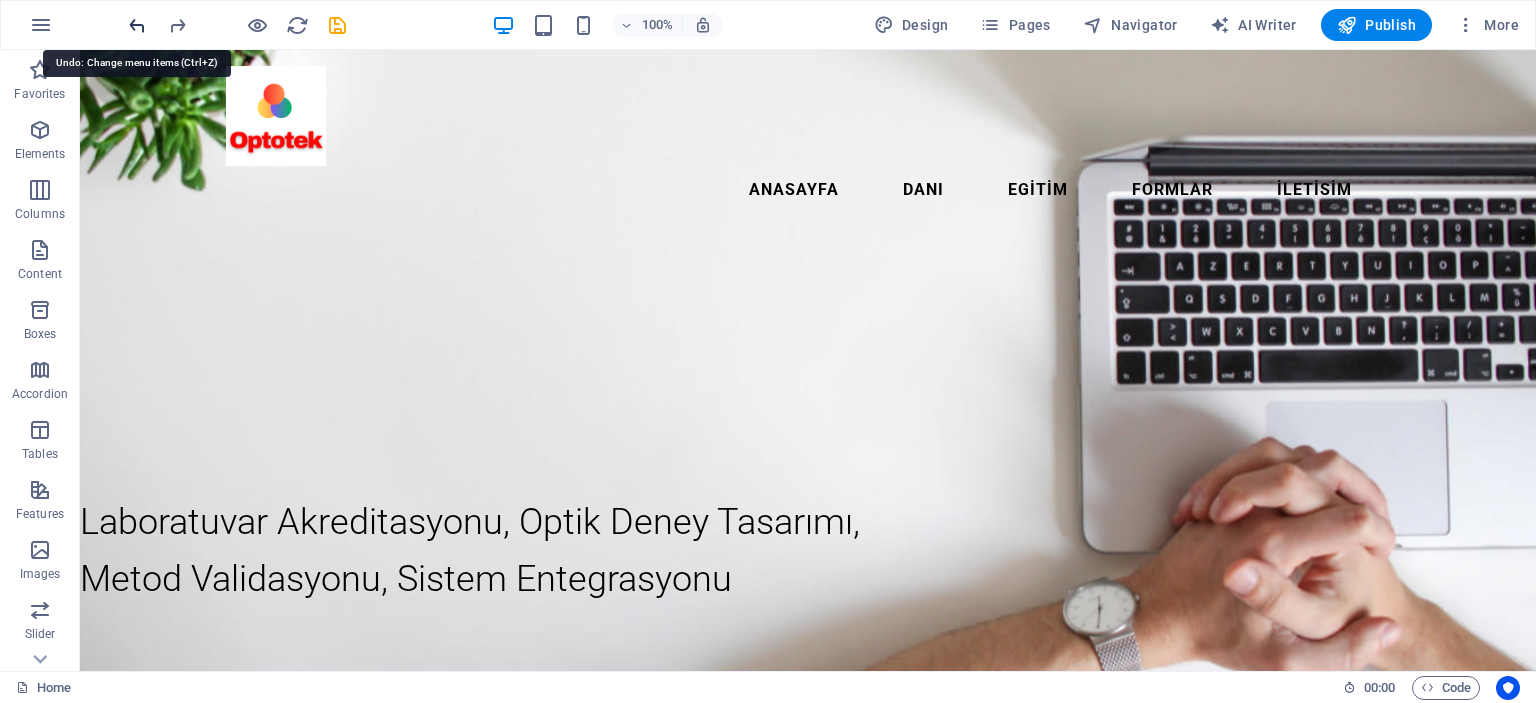 click at bounding box center [137, 25] 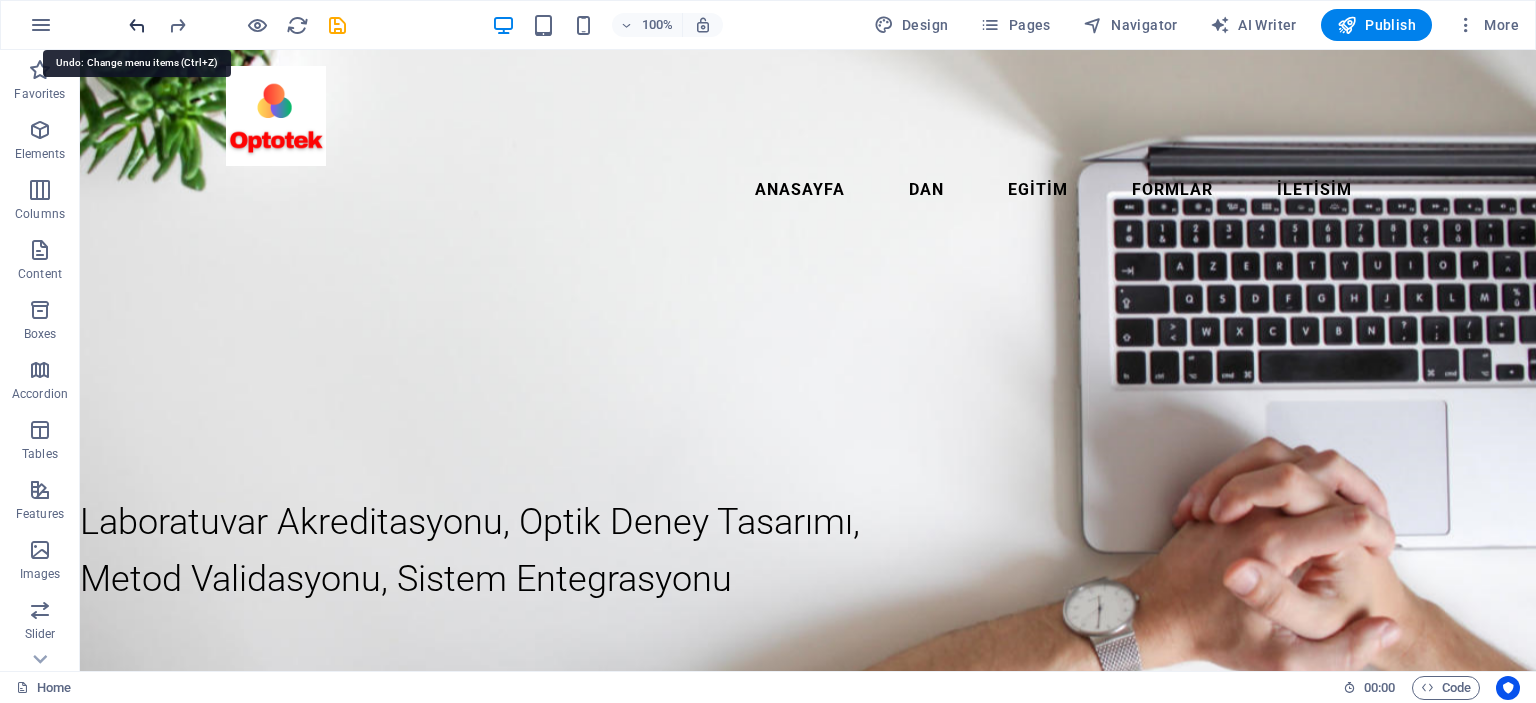 click at bounding box center [137, 25] 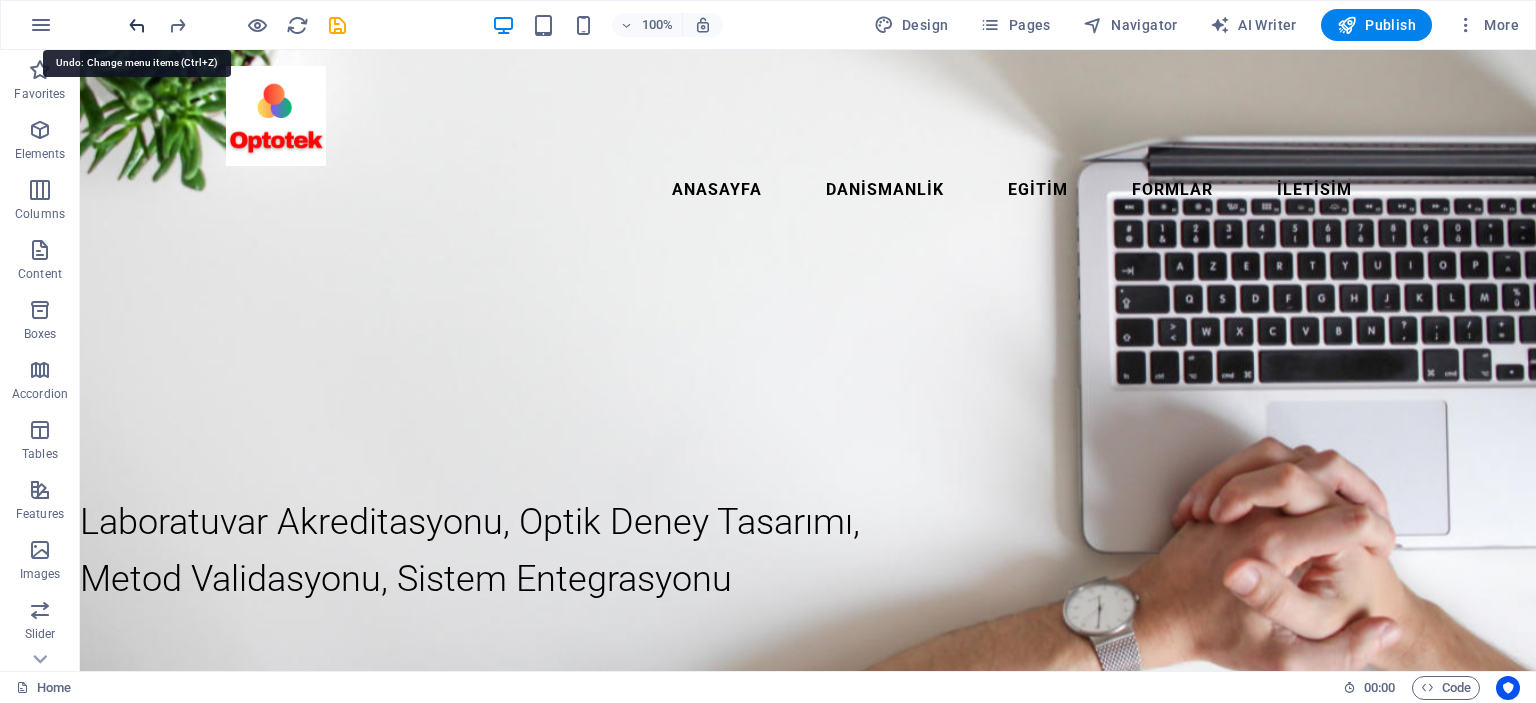 click at bounding box center (137, 25) 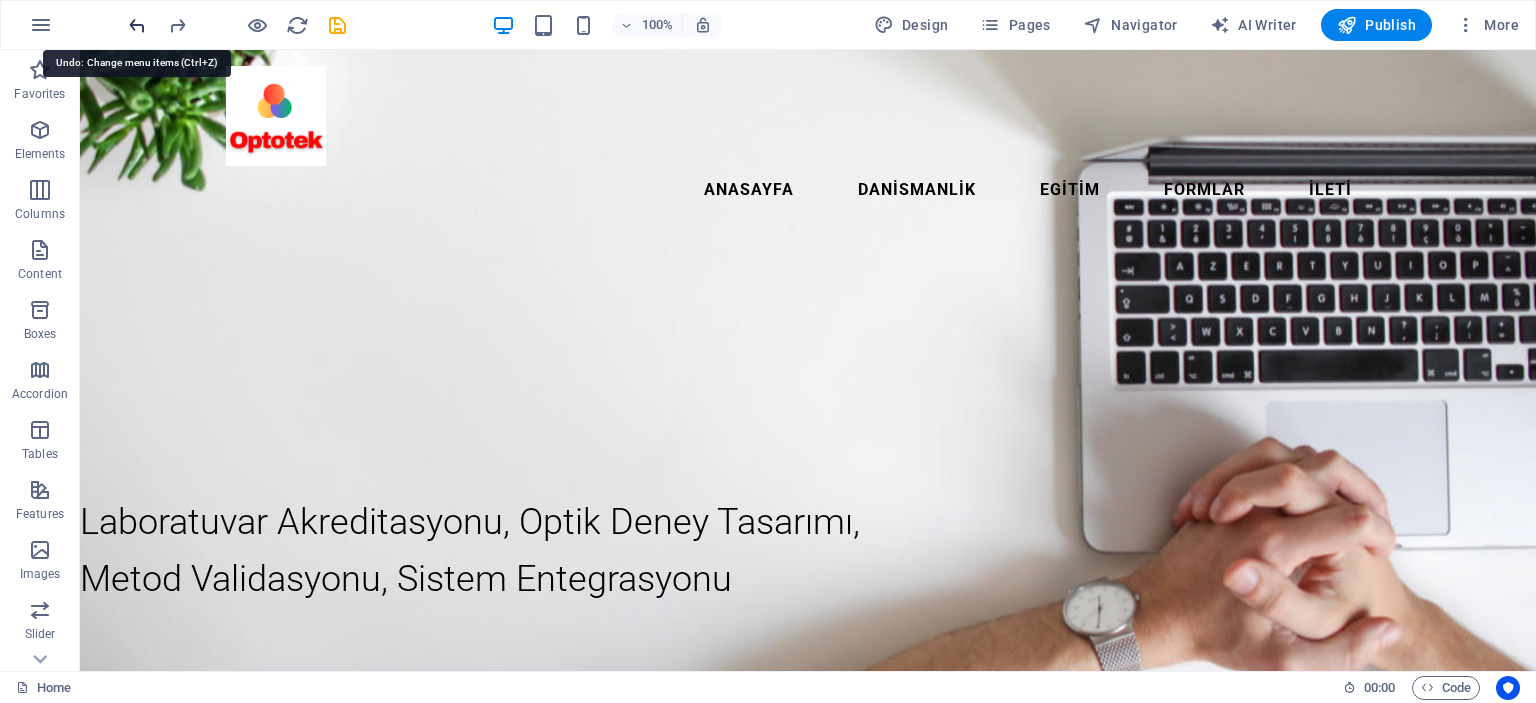 click at bounding box center [137, 25] 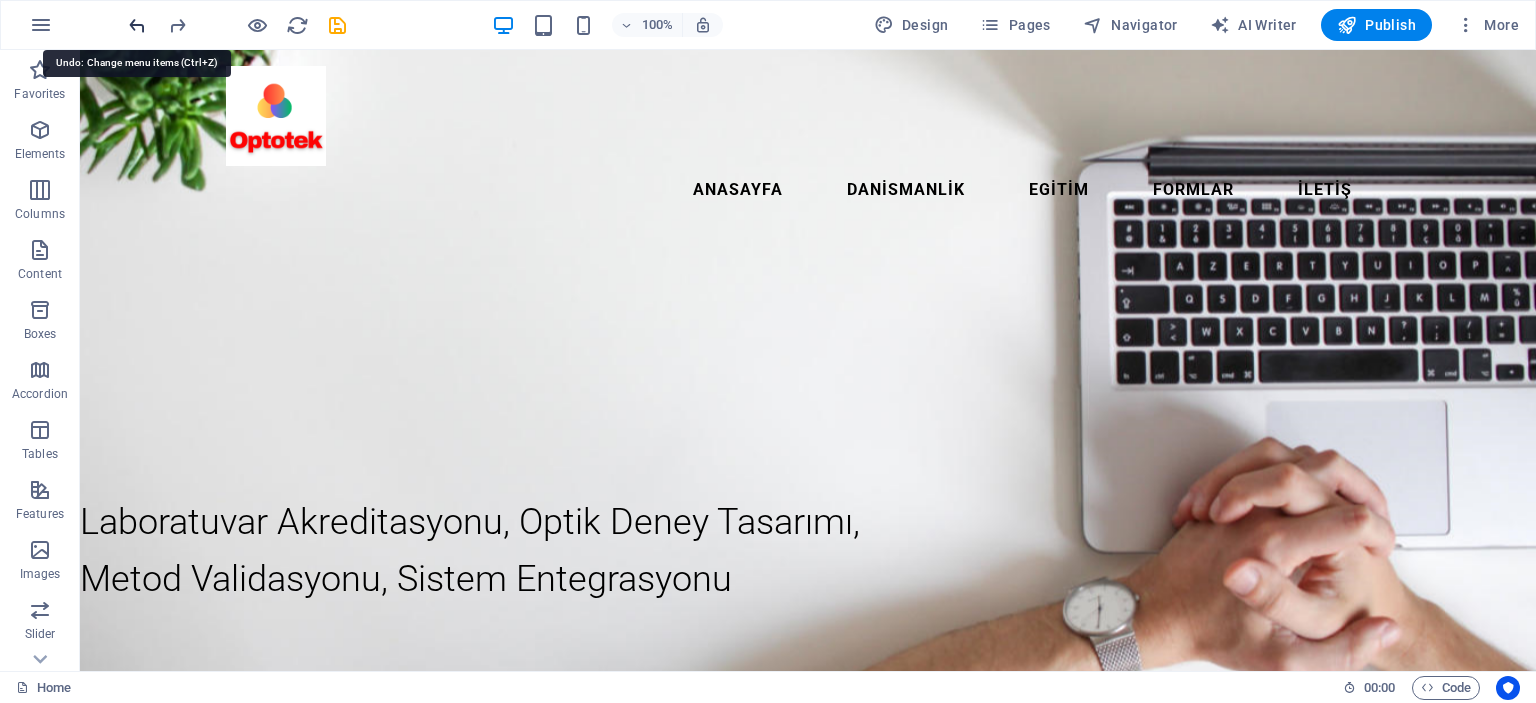 click at bounding box center [137, 25] 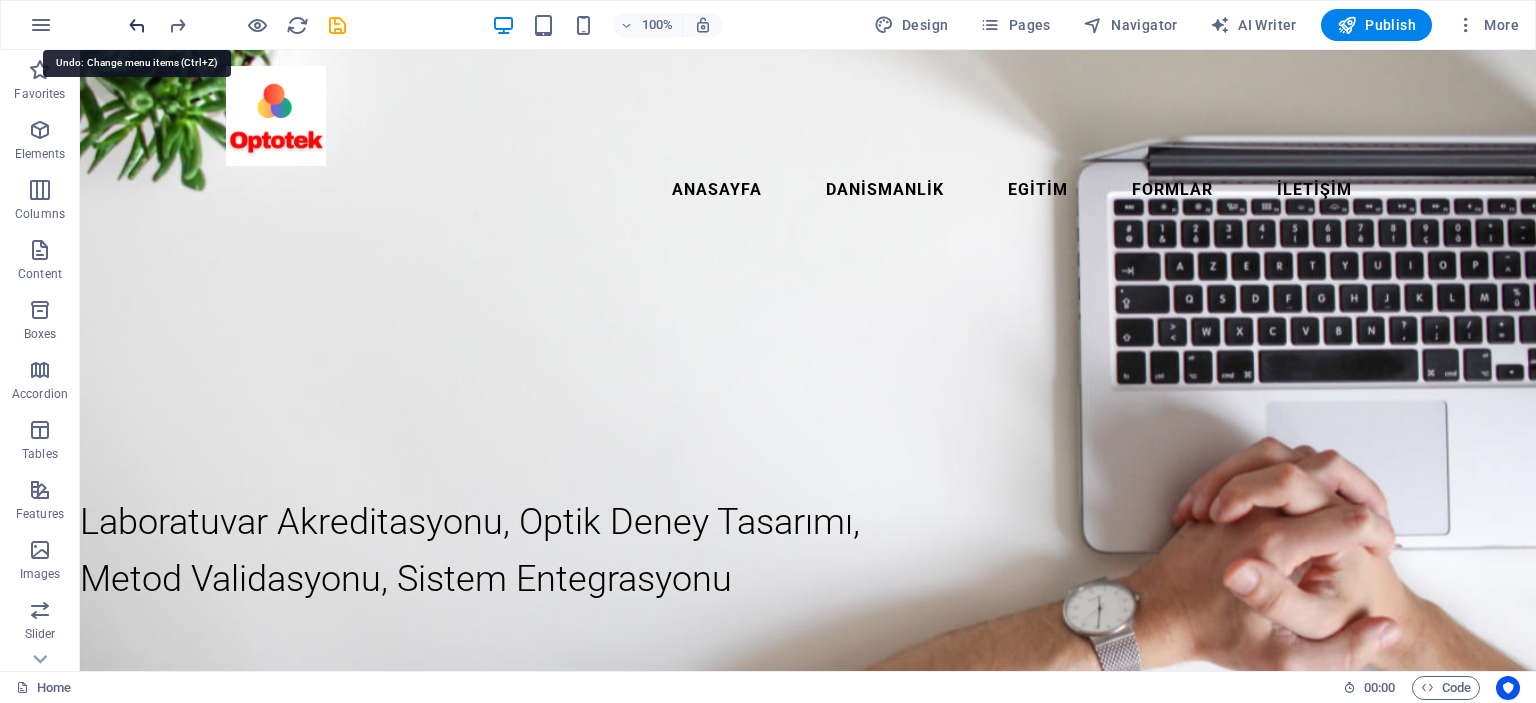 click at bounding box center (137, 25) 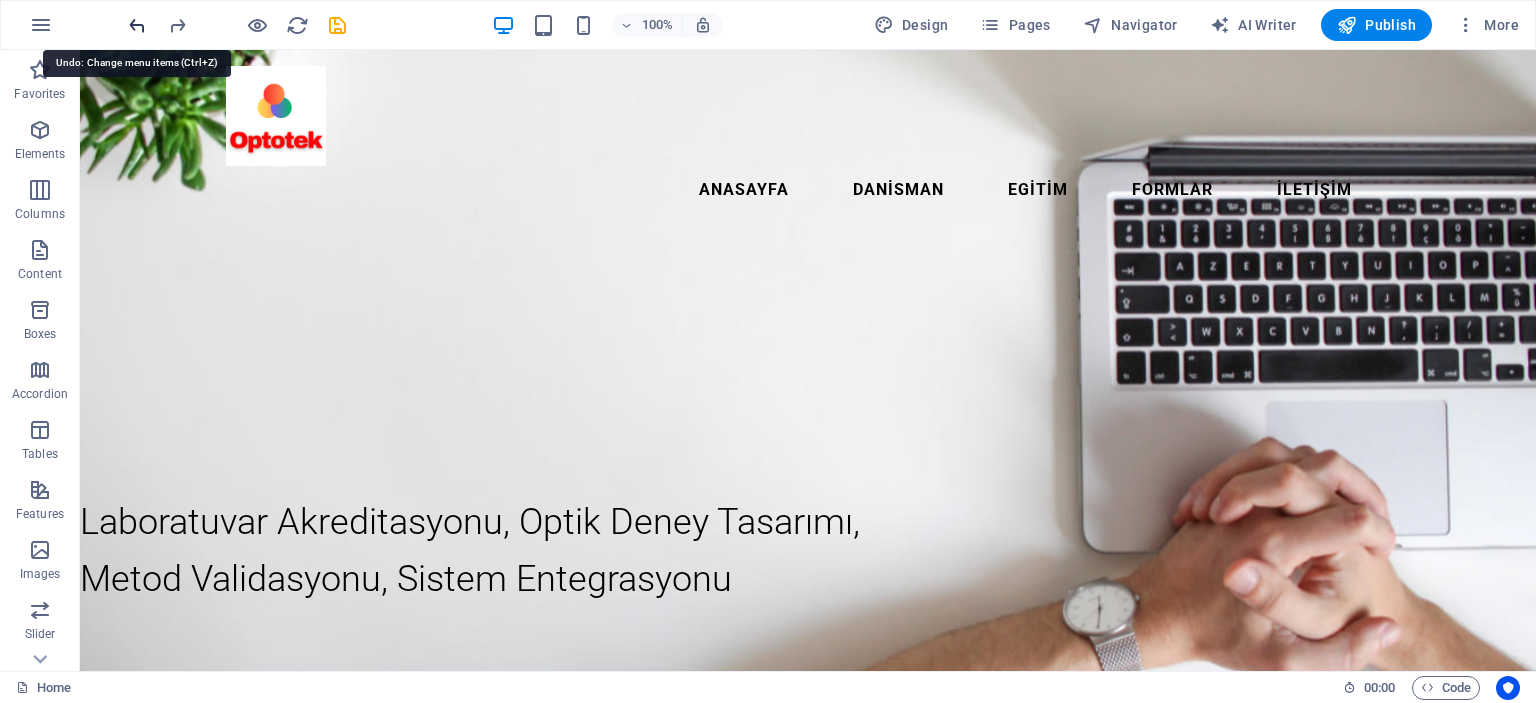 click at bounding box center (137, 25) 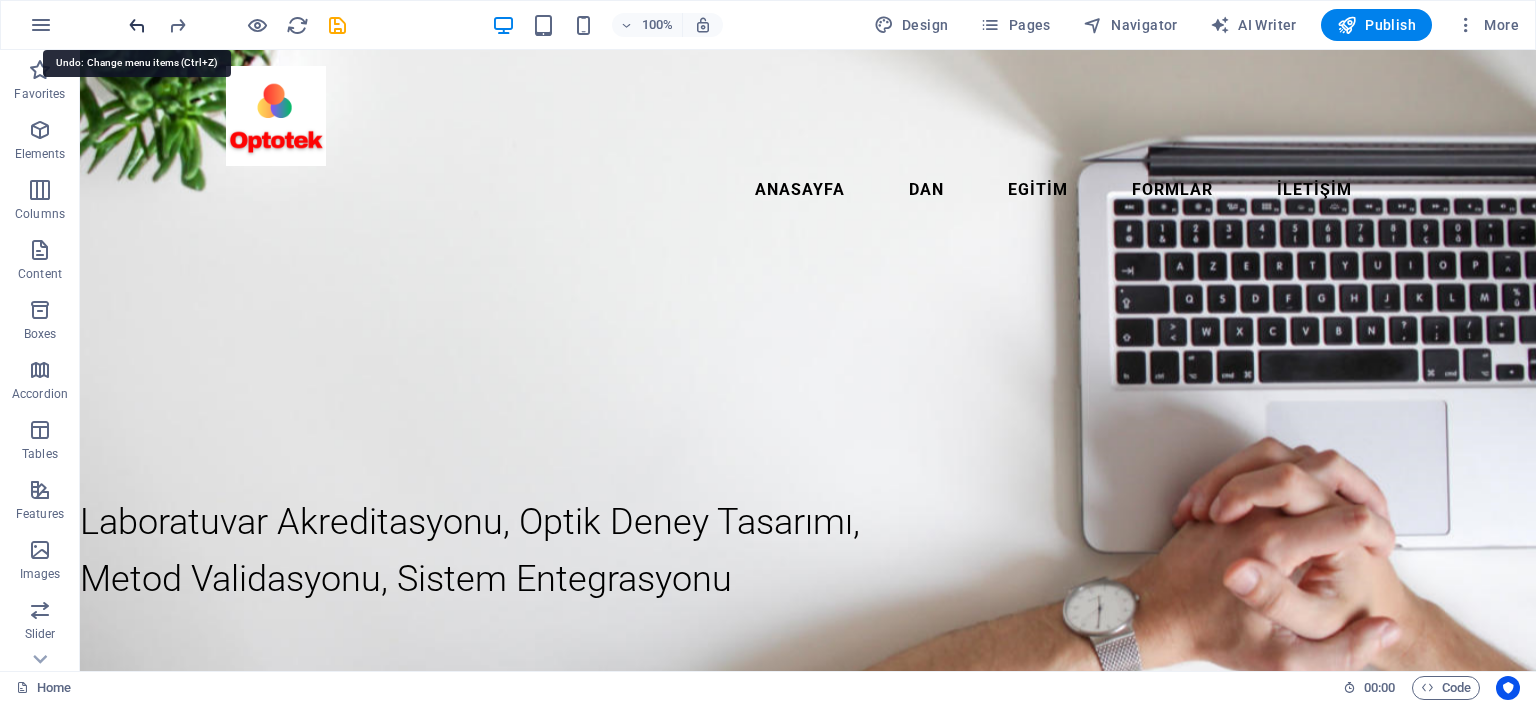 click at bounding box center (137, 25) 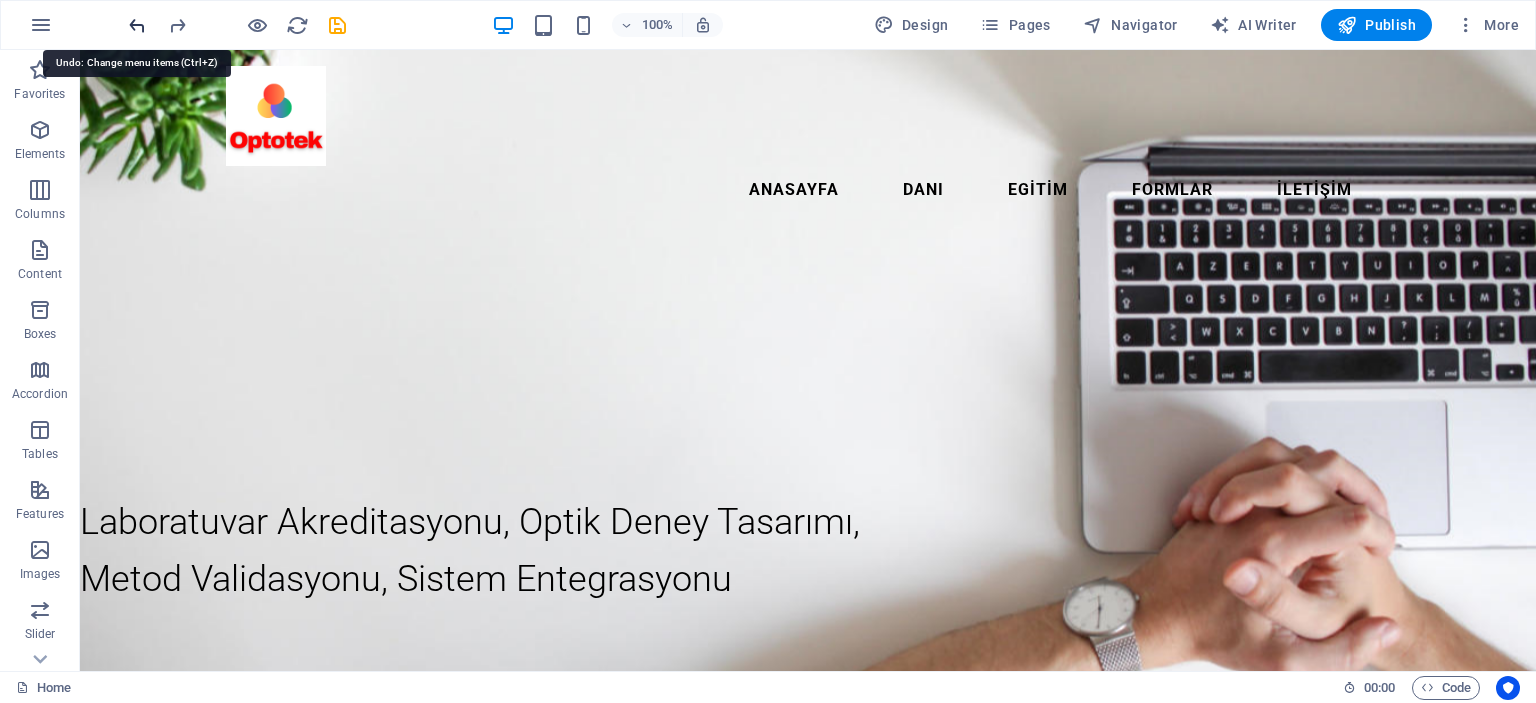 click at bounding box center [137, 25] 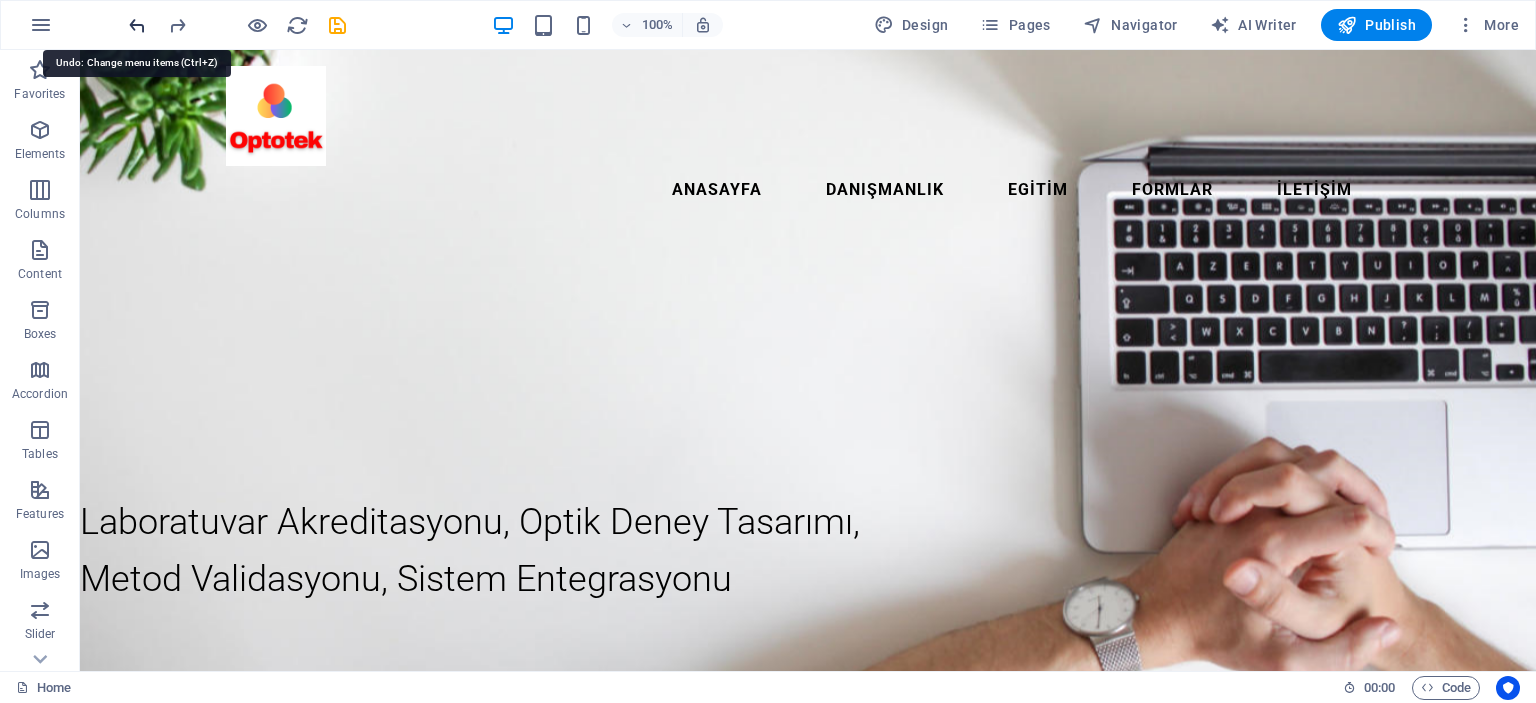 click at bounding box center [137, 25] 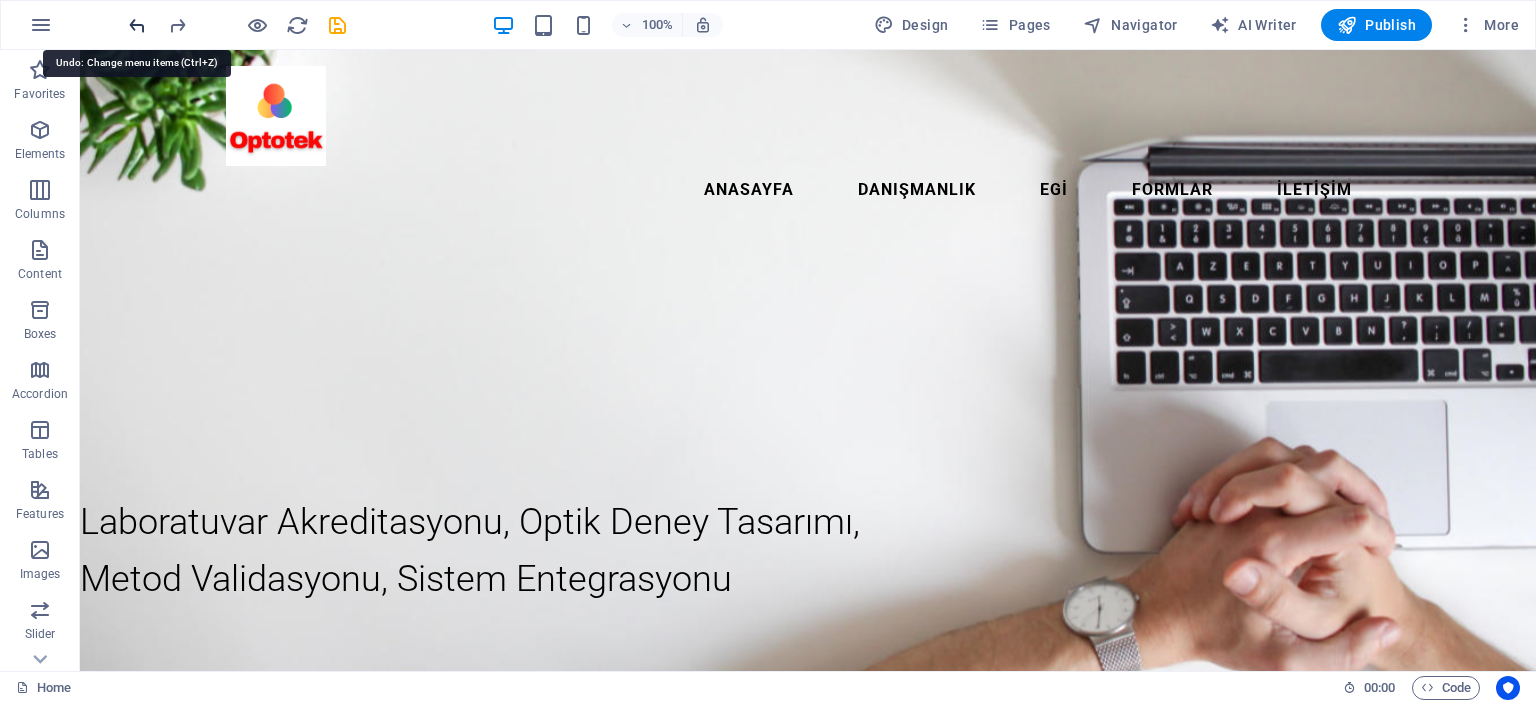 click at bounding box center (137, 25) 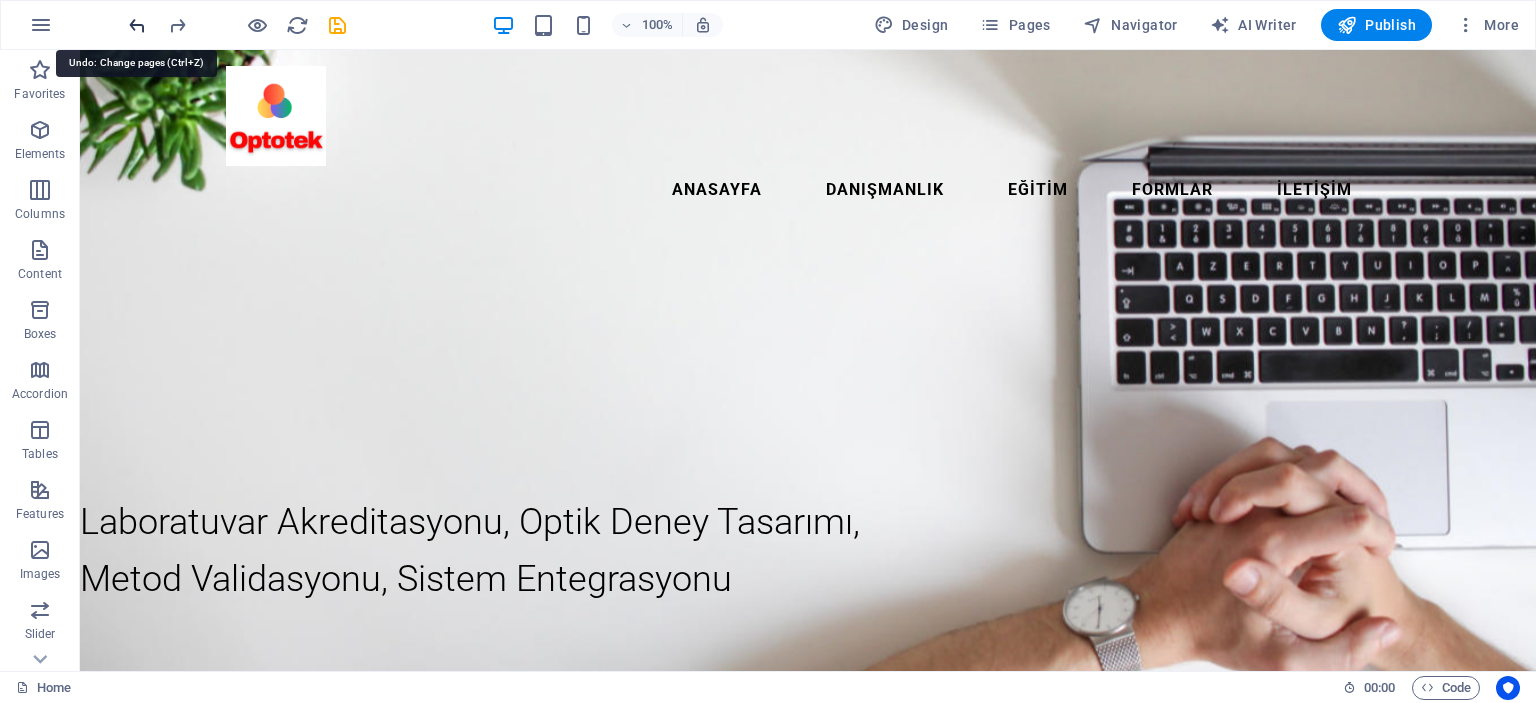 click at bounding box center (137, 25) 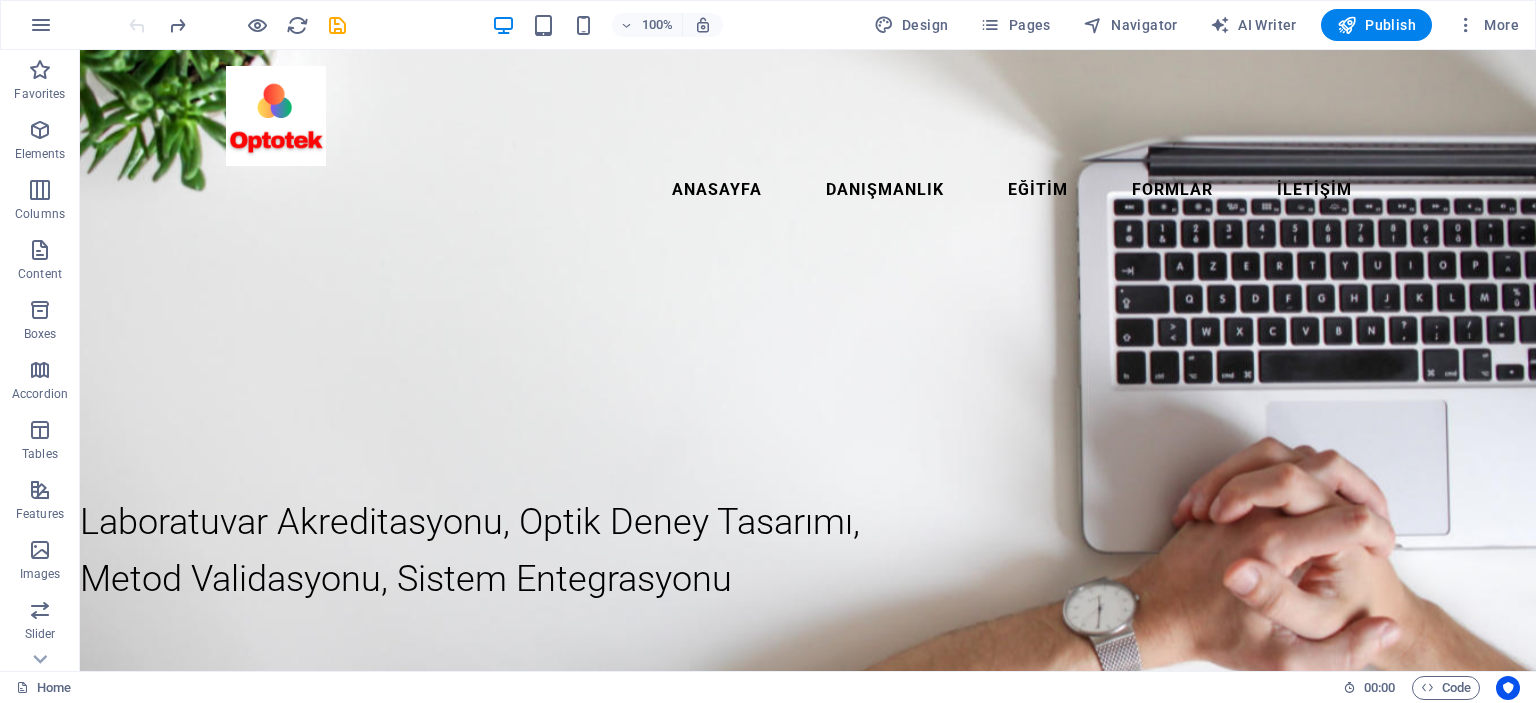 click at bounding box center [237, 25] 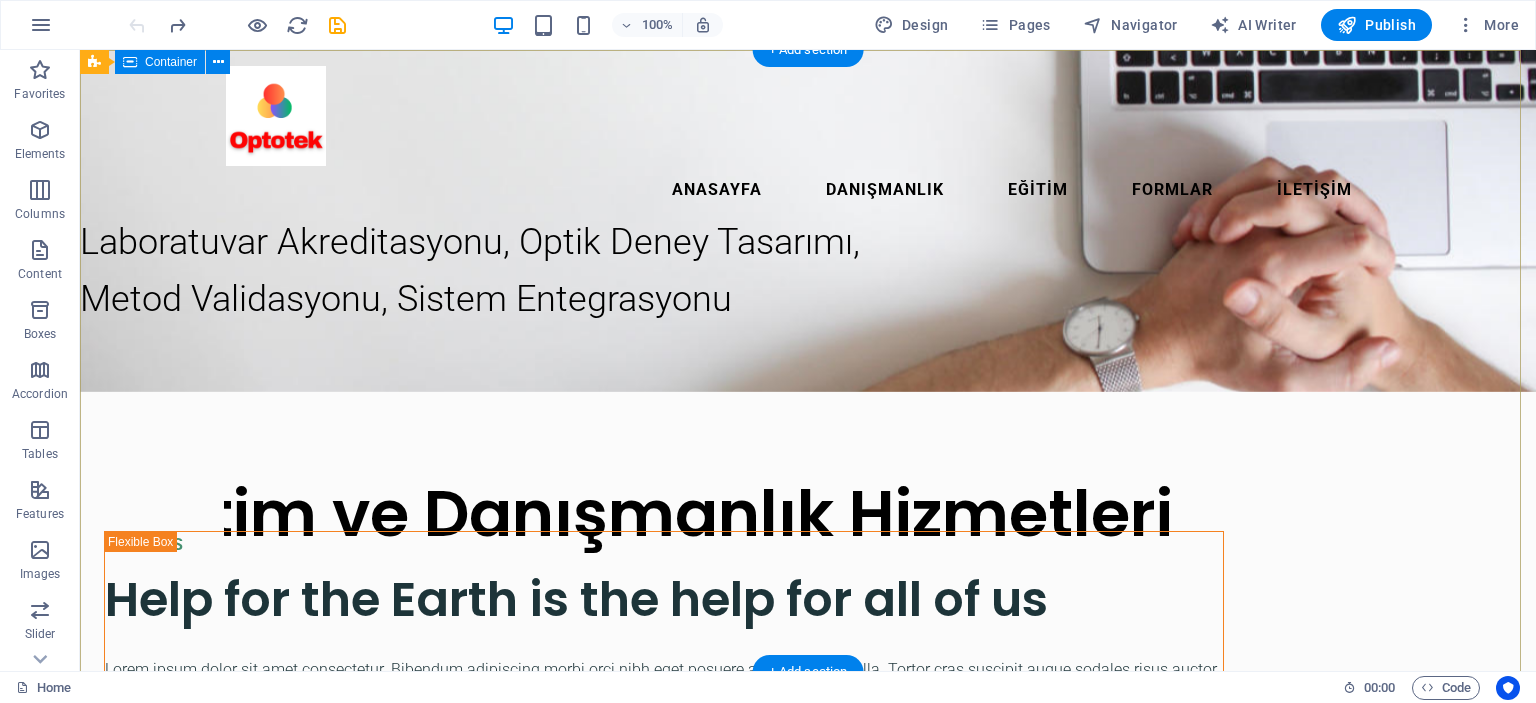 scroll, scrollTop: 0, scrollLeft: 0, axis: both 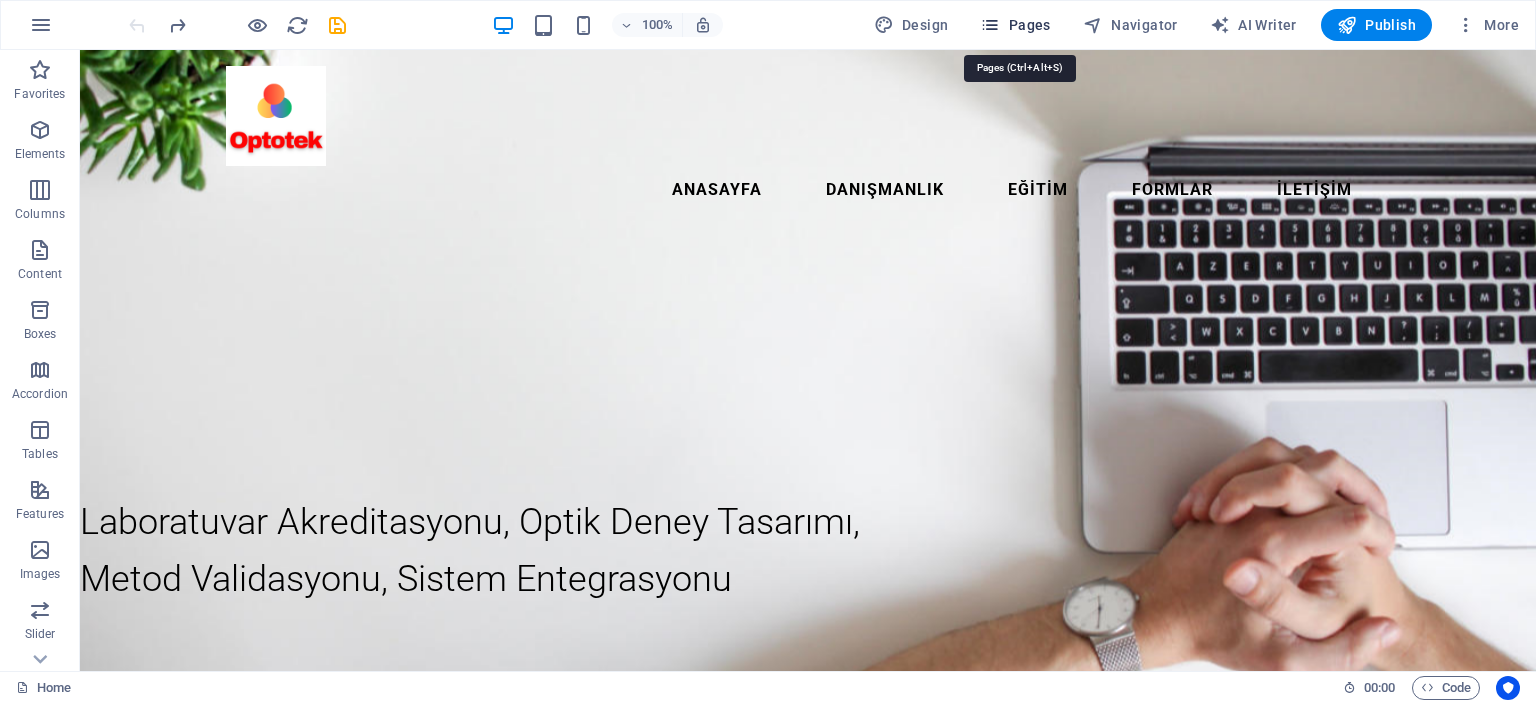 click on "Pages" at bounding box center (1015, 25) 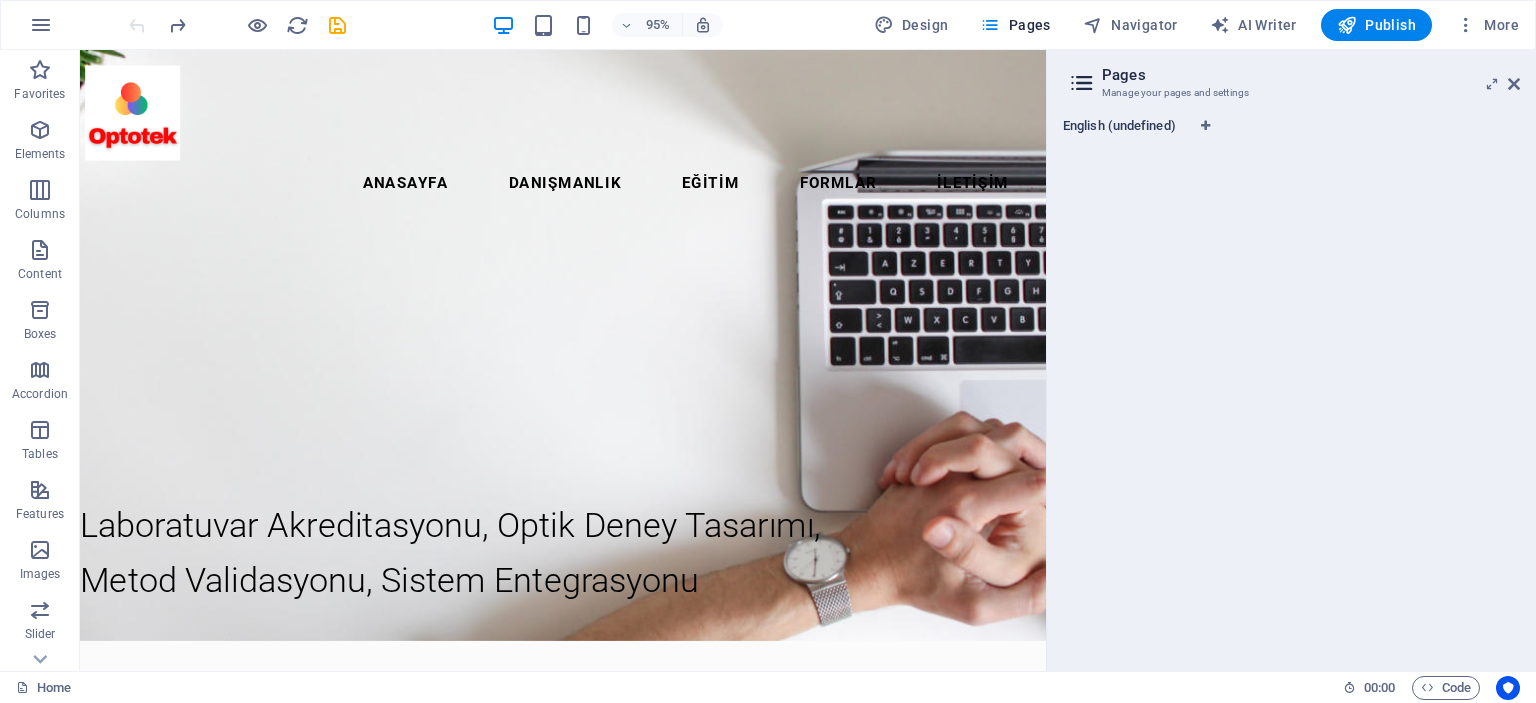 click on "English (undefined)" at bounding box center [1119, 128] 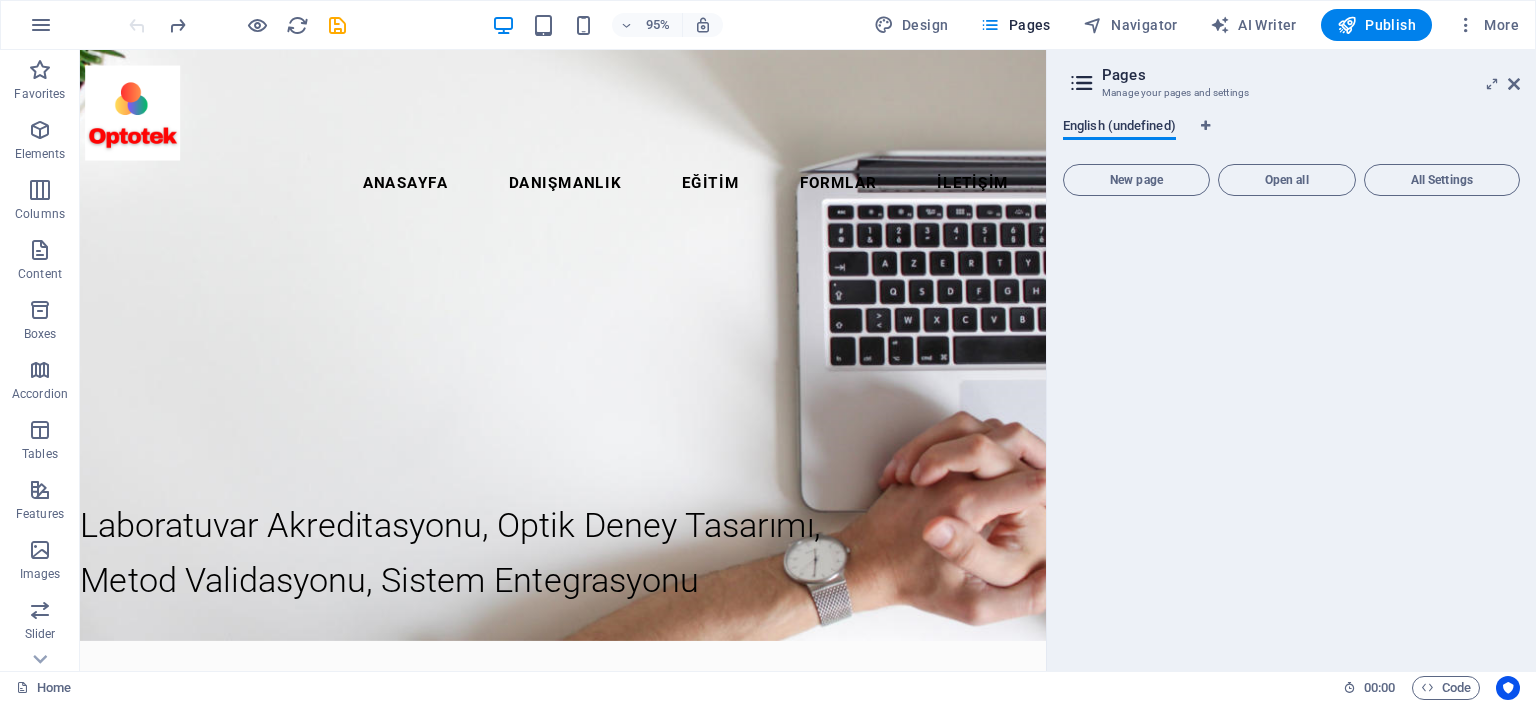 click on "English (undefined)" at bounding box center [1119, 128] 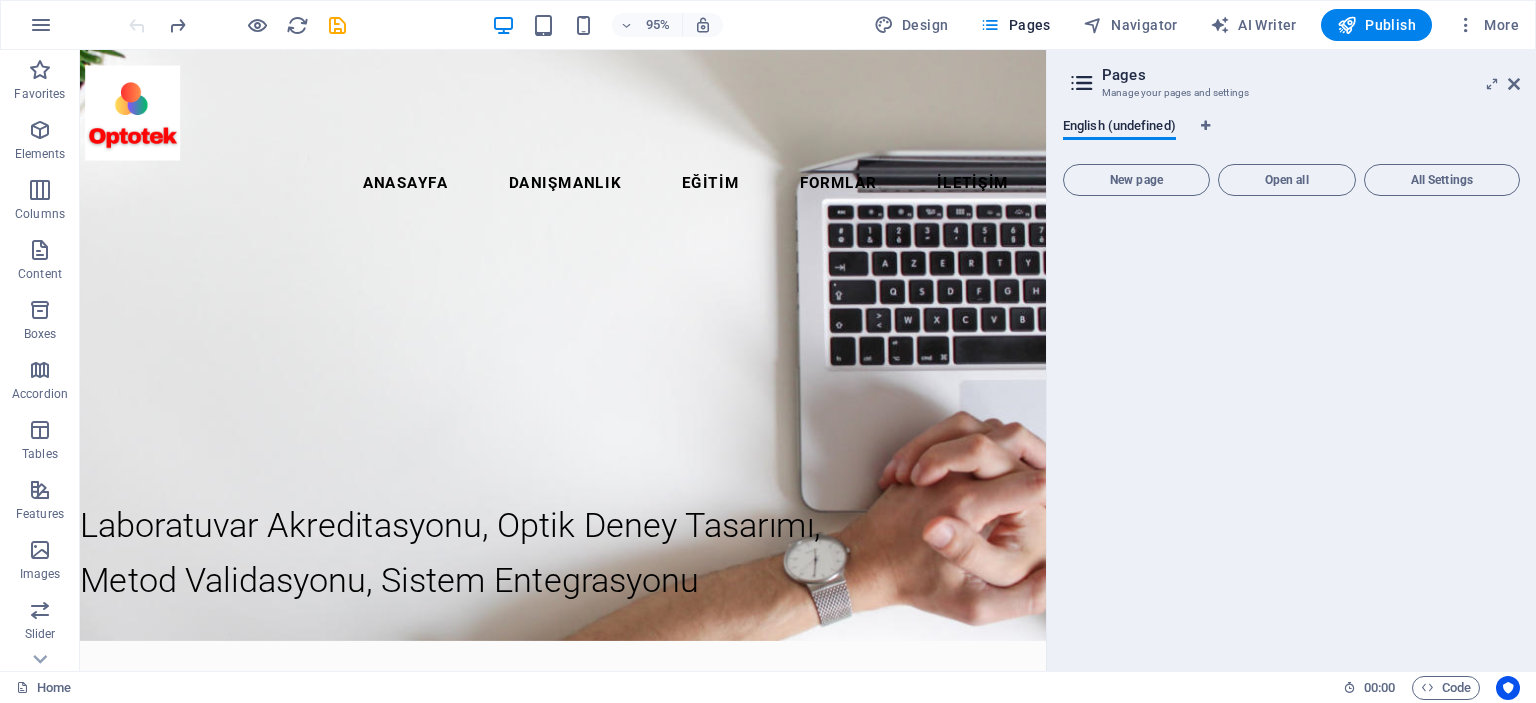 click at bounding box center [1082, 83] 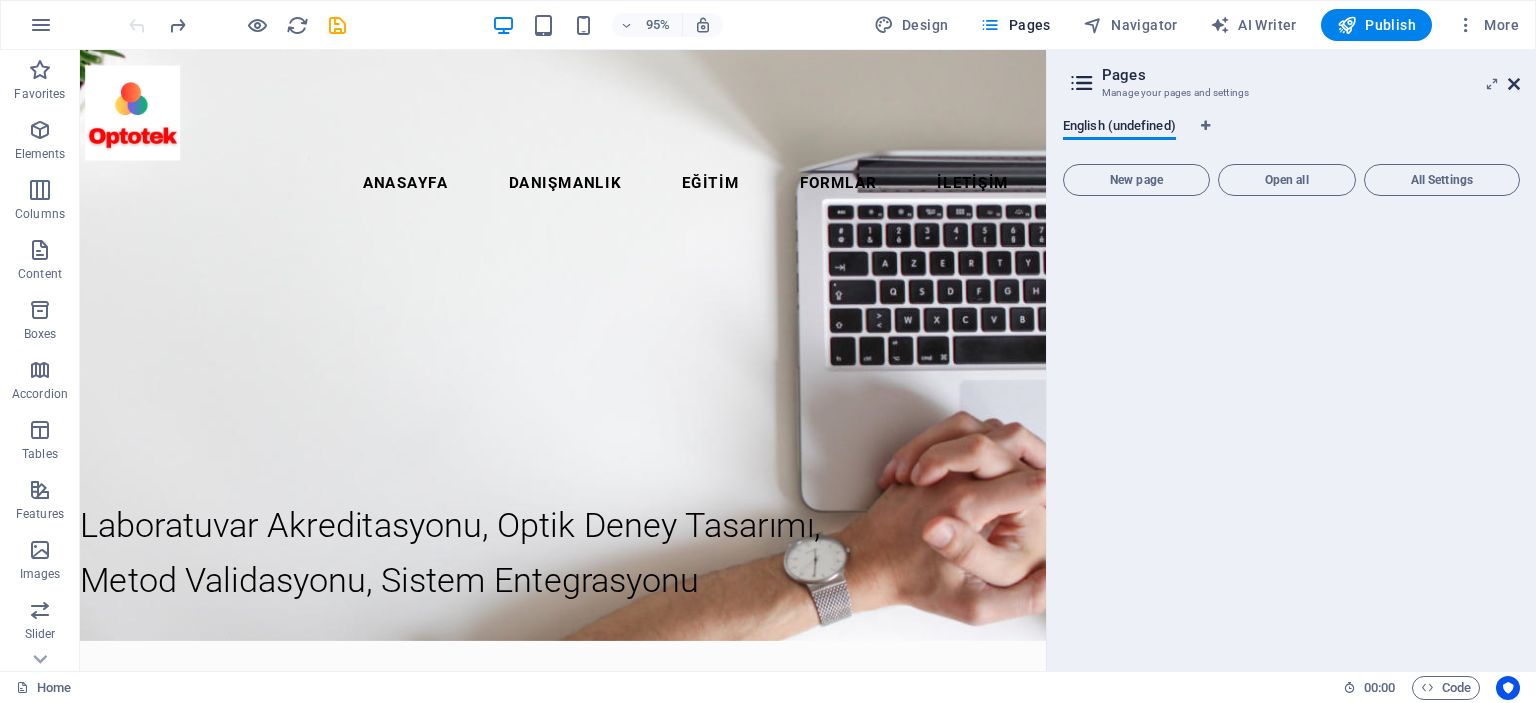 click at bounding box center (1514, 84) 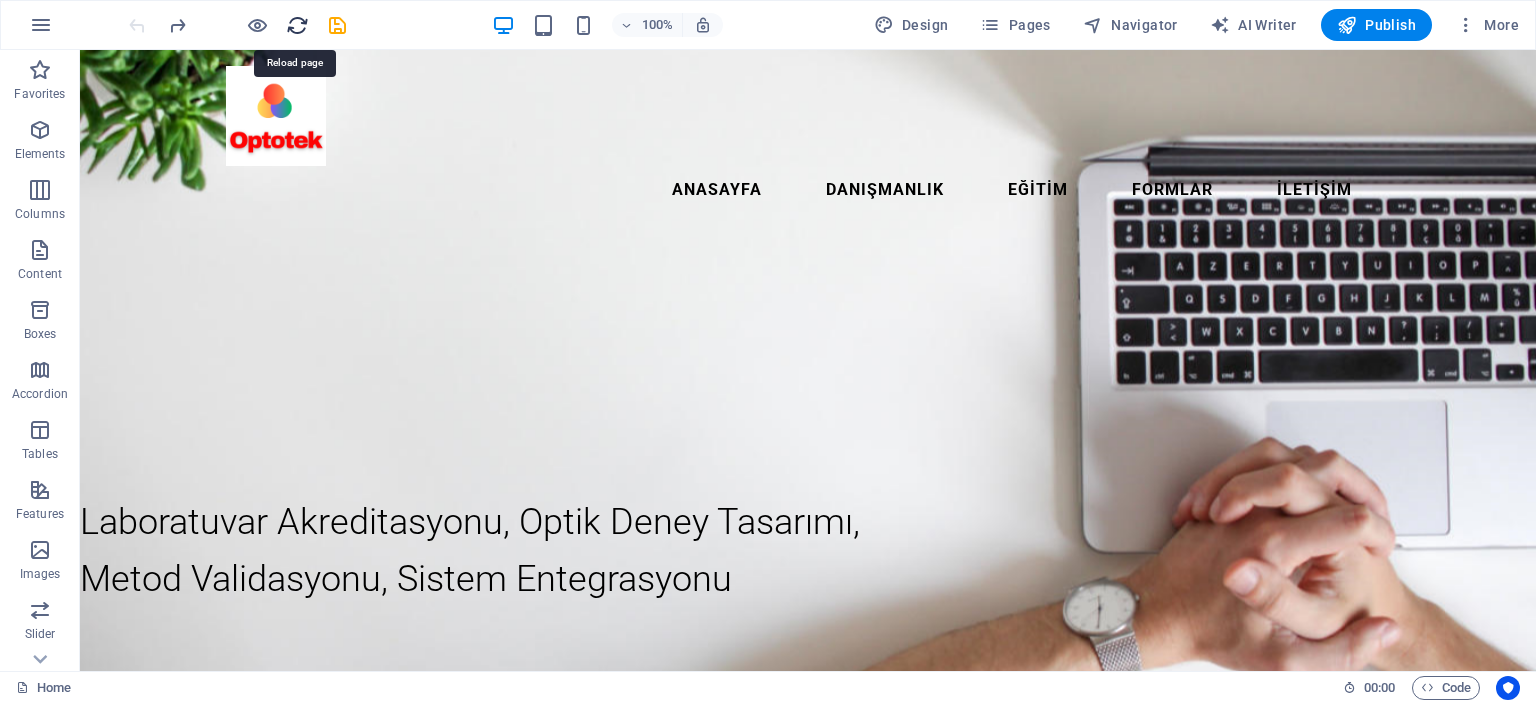 drag, startPoint x: 299, startPoint y: 26, endPoint x: 798, endPoint y: 21, distance: 499.02505 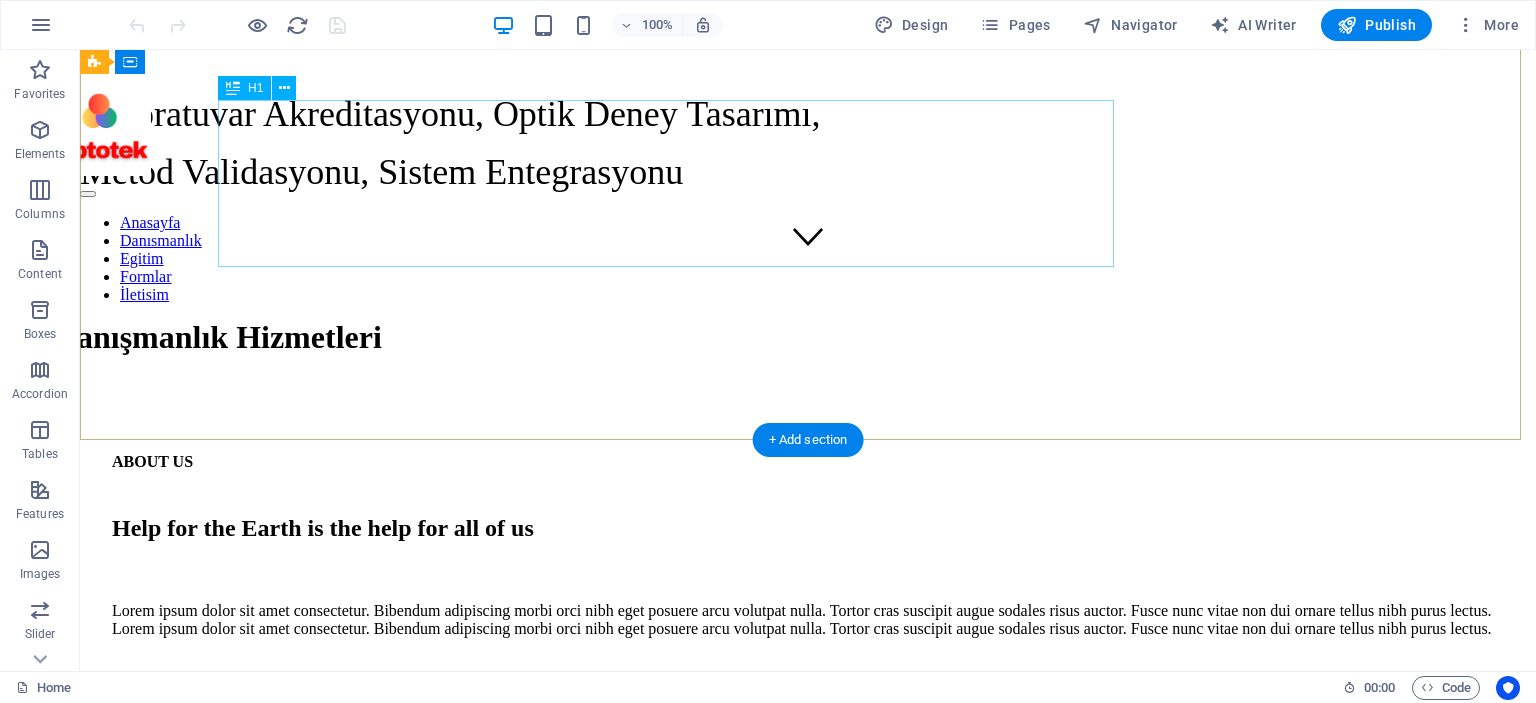 scroll, scrollTop: 0, scrollLeft: 0, axis: both 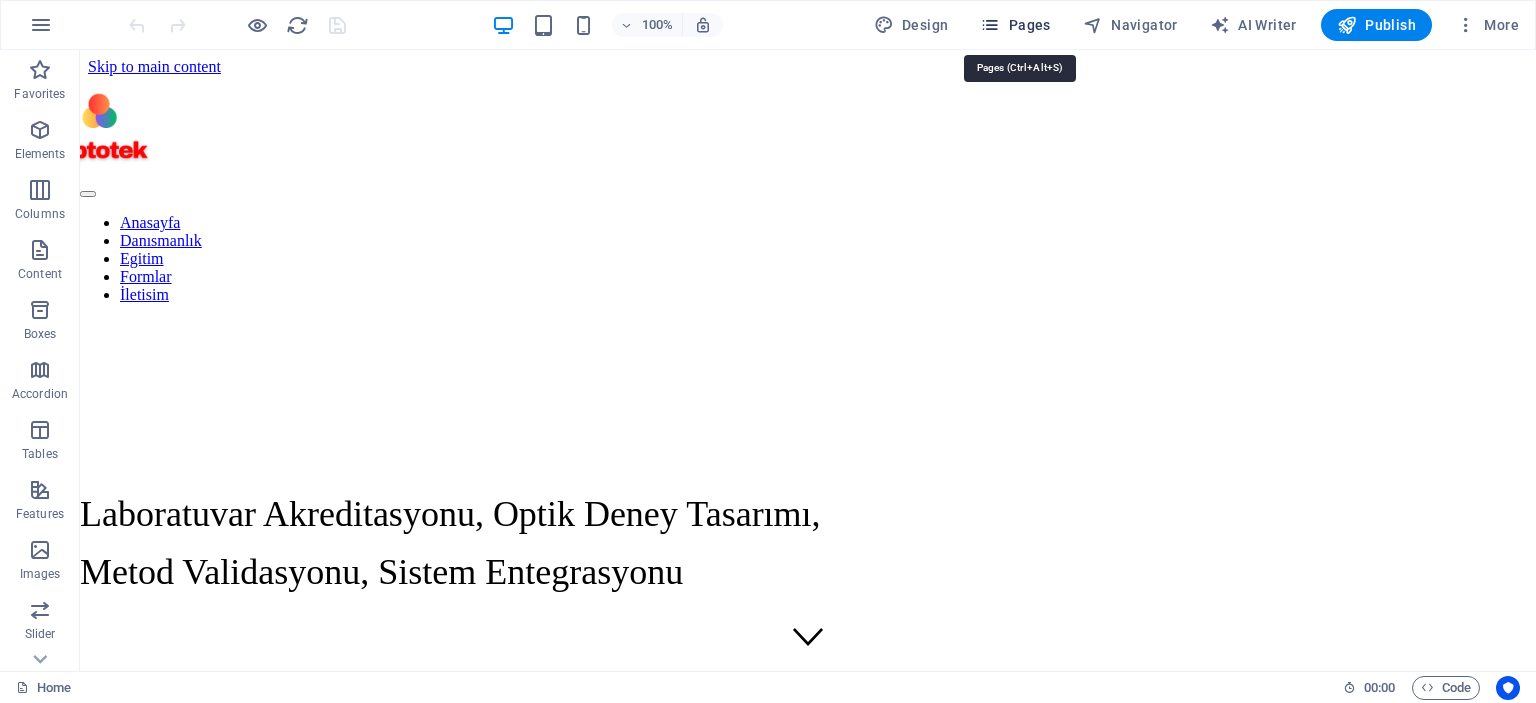 click on "Pages" at bounding box center [1015, 25] 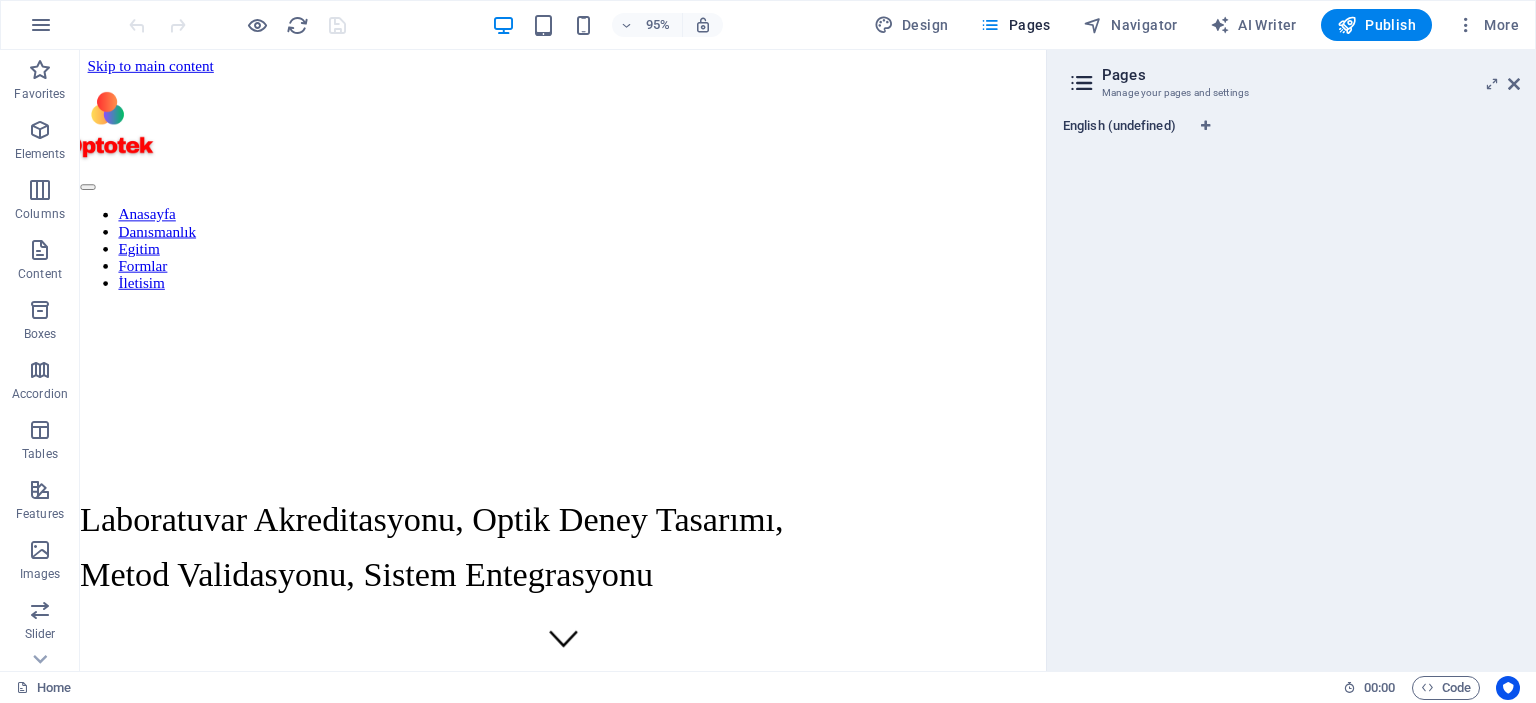 click on "English (undefined)" at bounding box center (1119, 128) 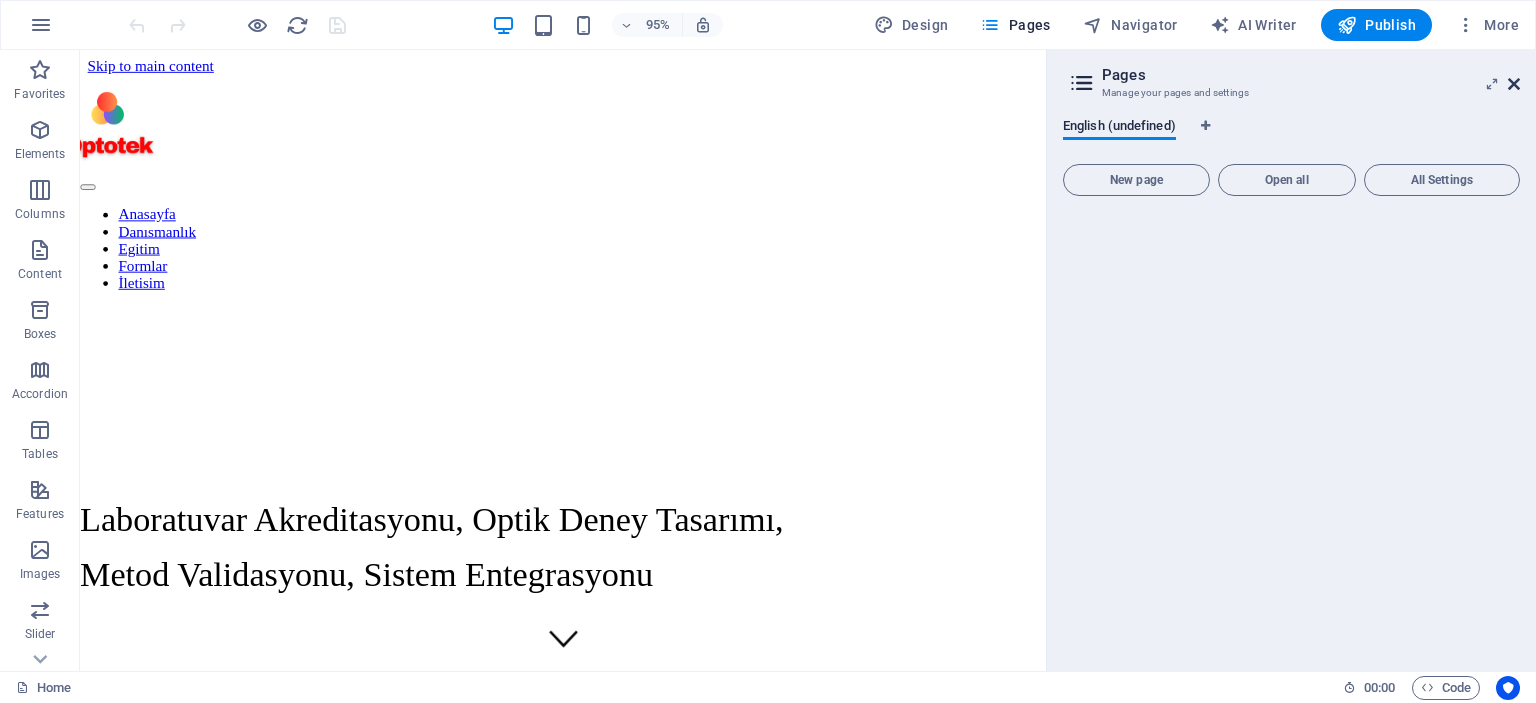 click at bounding box center (1514, 84) 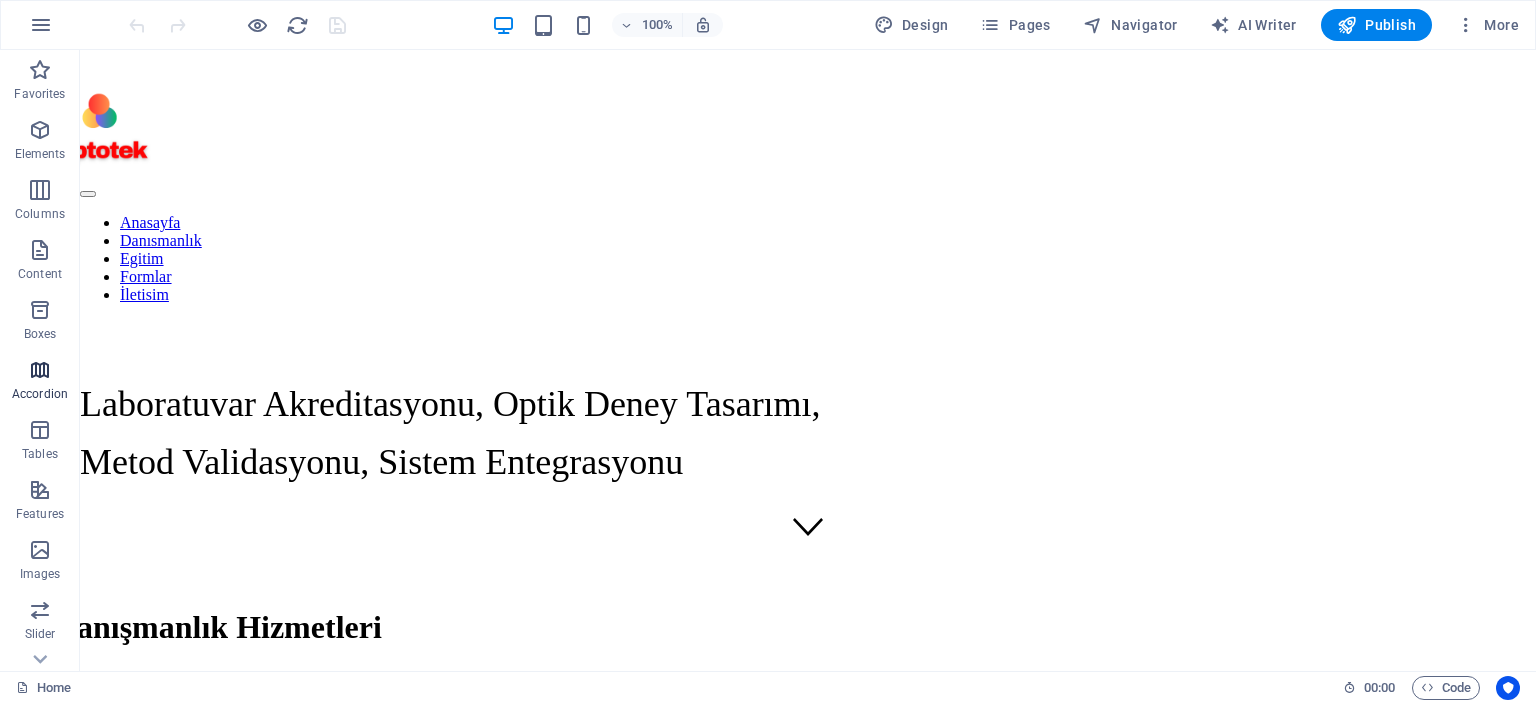 scroll, scrollTop: 300, scrollLeft: 0, axis: vertical 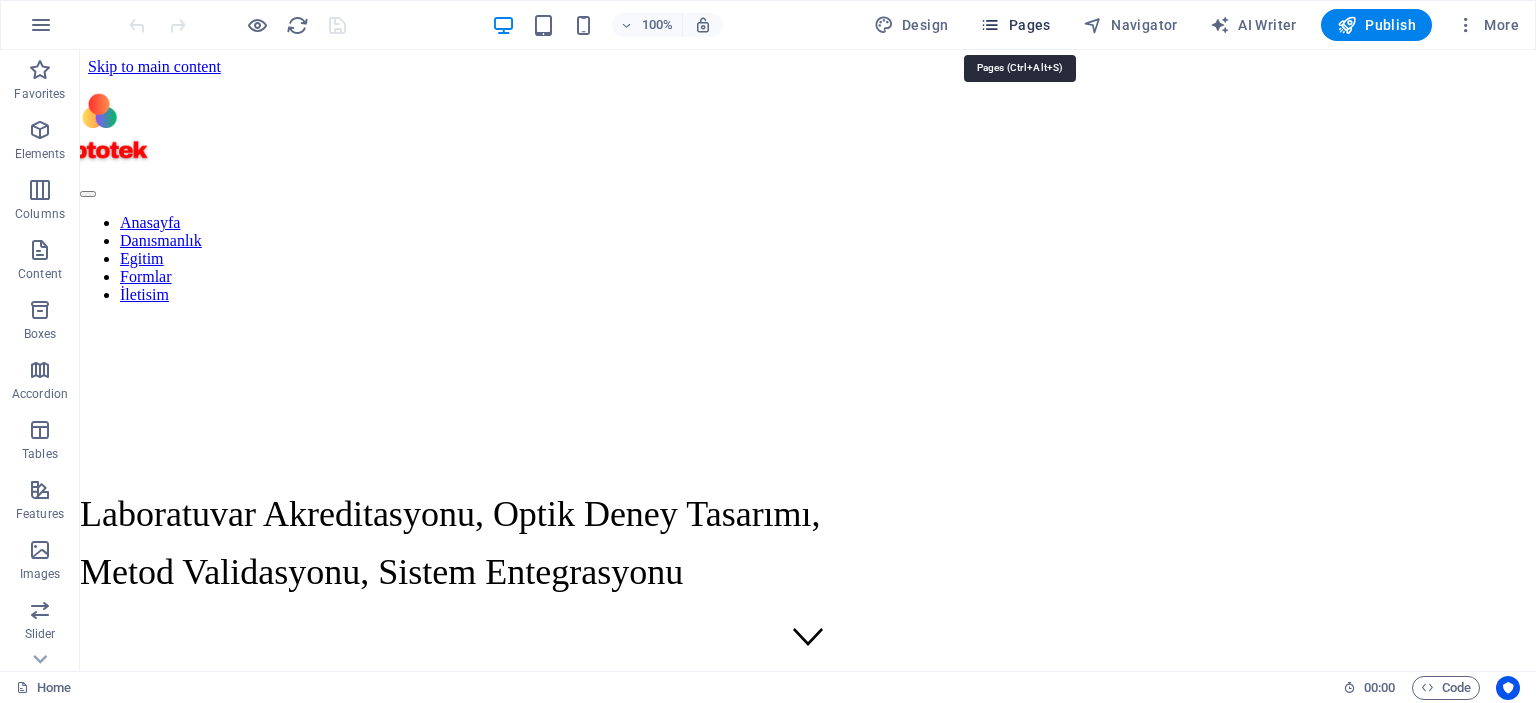click on "Pages" at bounding box center [1015, 25] 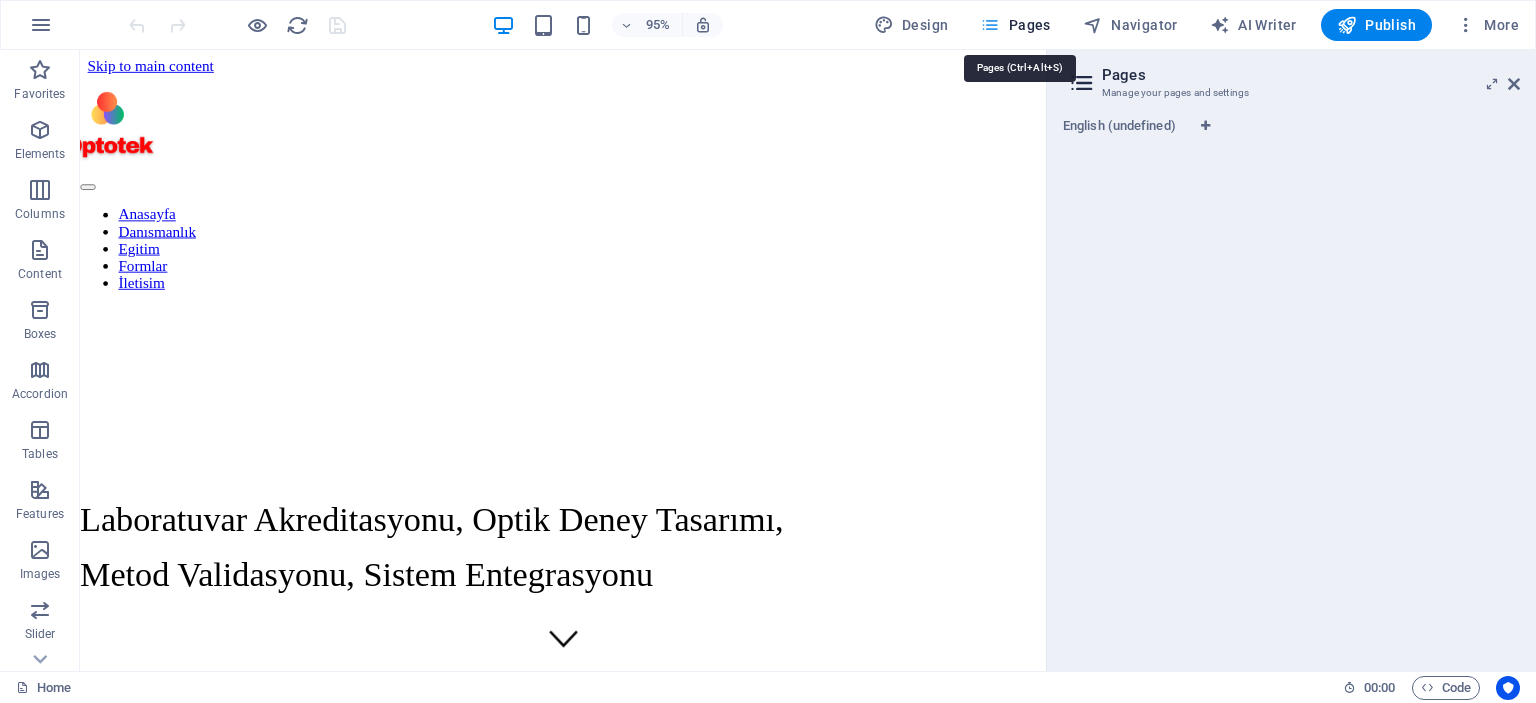 click on "Pages" at bounding box center (1015, 25) 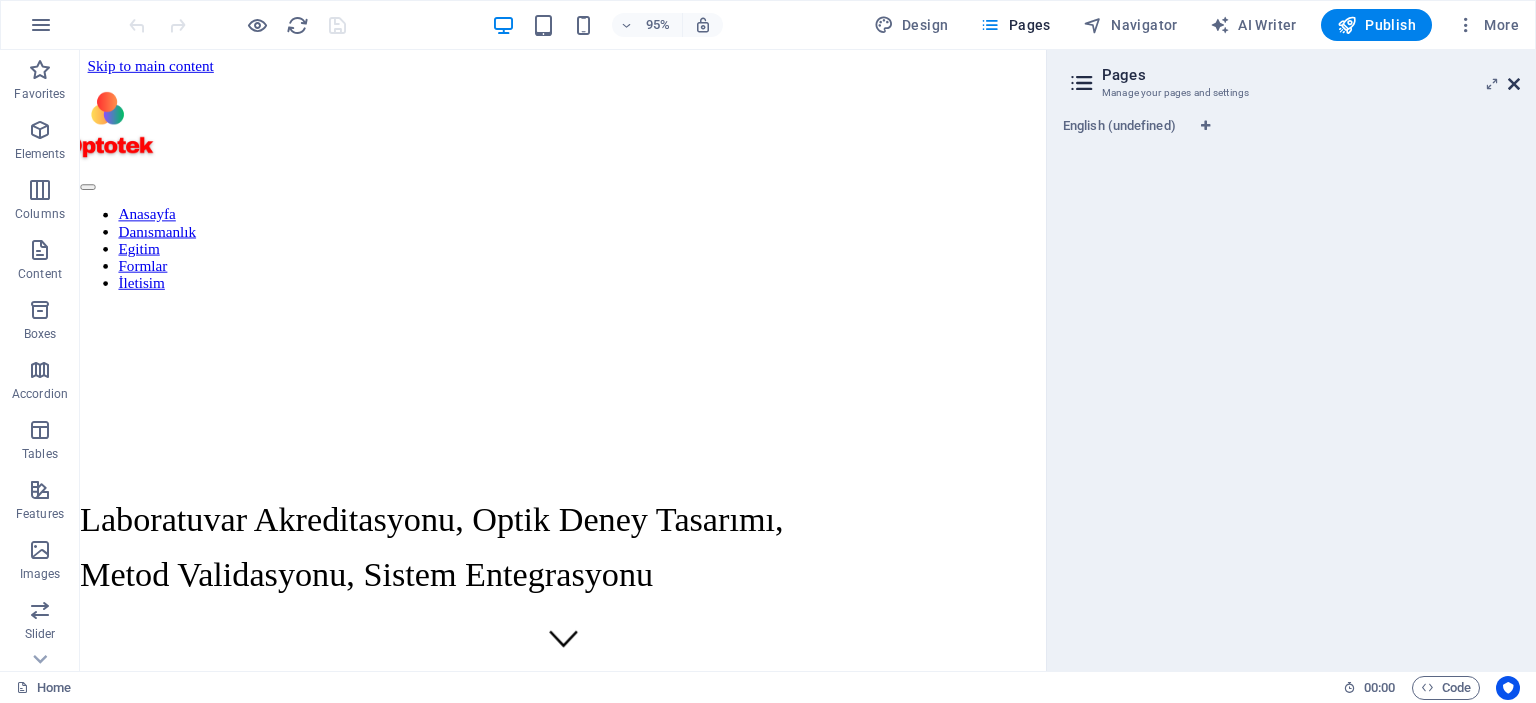 click at bounding box center (1514, 84) 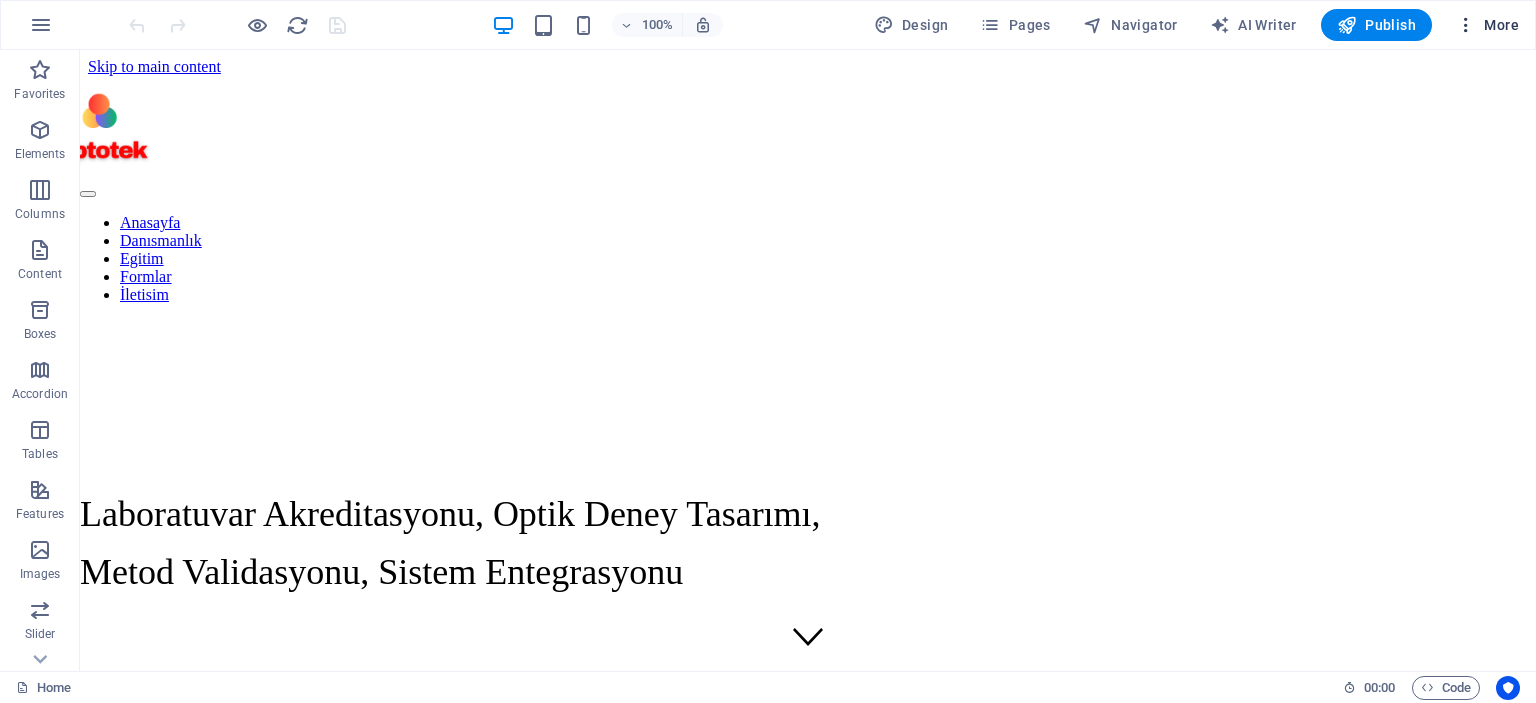 click on "More" at bounding box center (1487, 25) 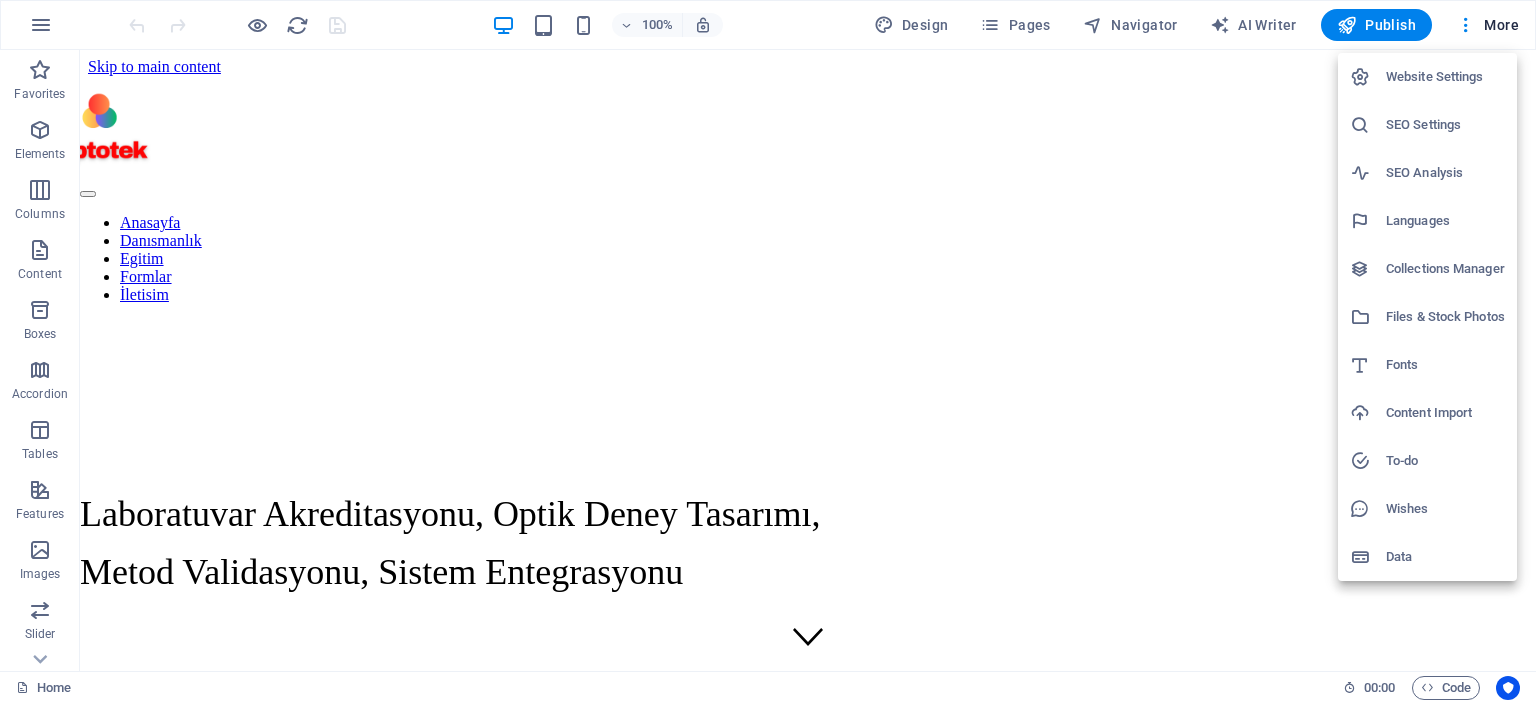click on "Languages" at bounding box center [1445, 221] 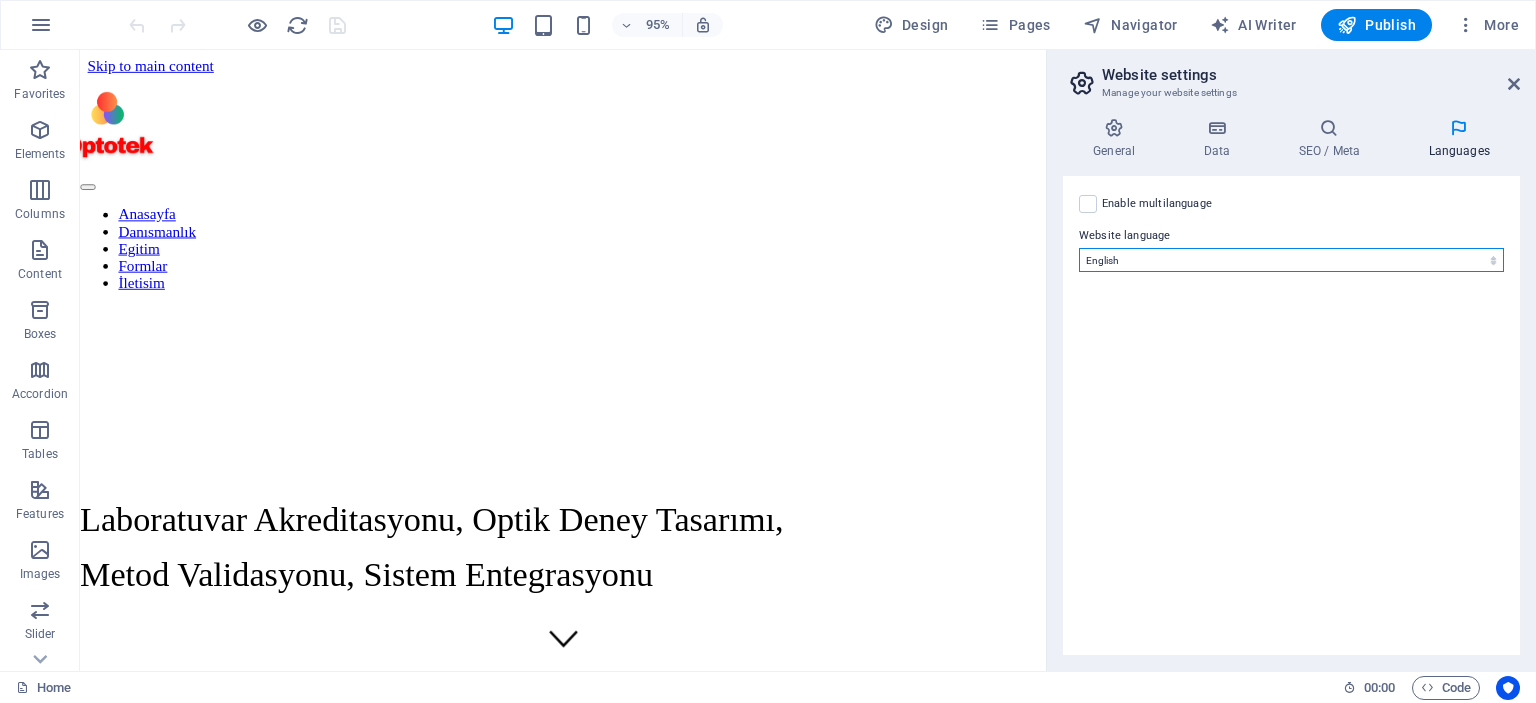 click on "Abkhazian Afar Afrikaans Akan Albanian Amharic Arabic Aragonese Armenian Assamese Avaric Avestan Aymara Azerbaijani Bambara Bashkir Basque Belarusian Bengali Bihari languages Bislama Bokmål Bosnian Breton Bulgarian Burmese Catalan Central Khmer Chamorro Chechen Chinese Church Slavic Chuvash Cornish Corsican Cree Croatian Czech Danish Dutch Dzongkha English Esperanto Estonian Ewe Faroese Farsi (Persian) Fijian Finnish French Fulah Gaelic Galician Ganda Georgian German Greek Greenlandic Guaraní Gujarati Haitian Creole Hausa Hebrew Herero Hindi Hiri Motu Hungarian Icelandic Ido Igbo Indonesian Interlingua Interlingue Inuktitut Inupiaq Irish Italian Japanese Javanese Kannada Kanuri Kashmiri Kazakh Kikuyu Kinyarwanda Komi Kongo Korean Kurdish Kwanyama Kyrgyz Lao Latin Latvian Limburgish Lingala Lithuanian Luba-Katanga Luxembourgish Macedonian Malagasy Malay Malayalam Maldivian Maltese Manx Maori Marathi Marshallese Mongolian Nauru Navajo Ndonga Nepali North Ndebele Northern Sami Norwegian Norwegian Nynorsk Nuosu" at bounding box center (1291, 260) 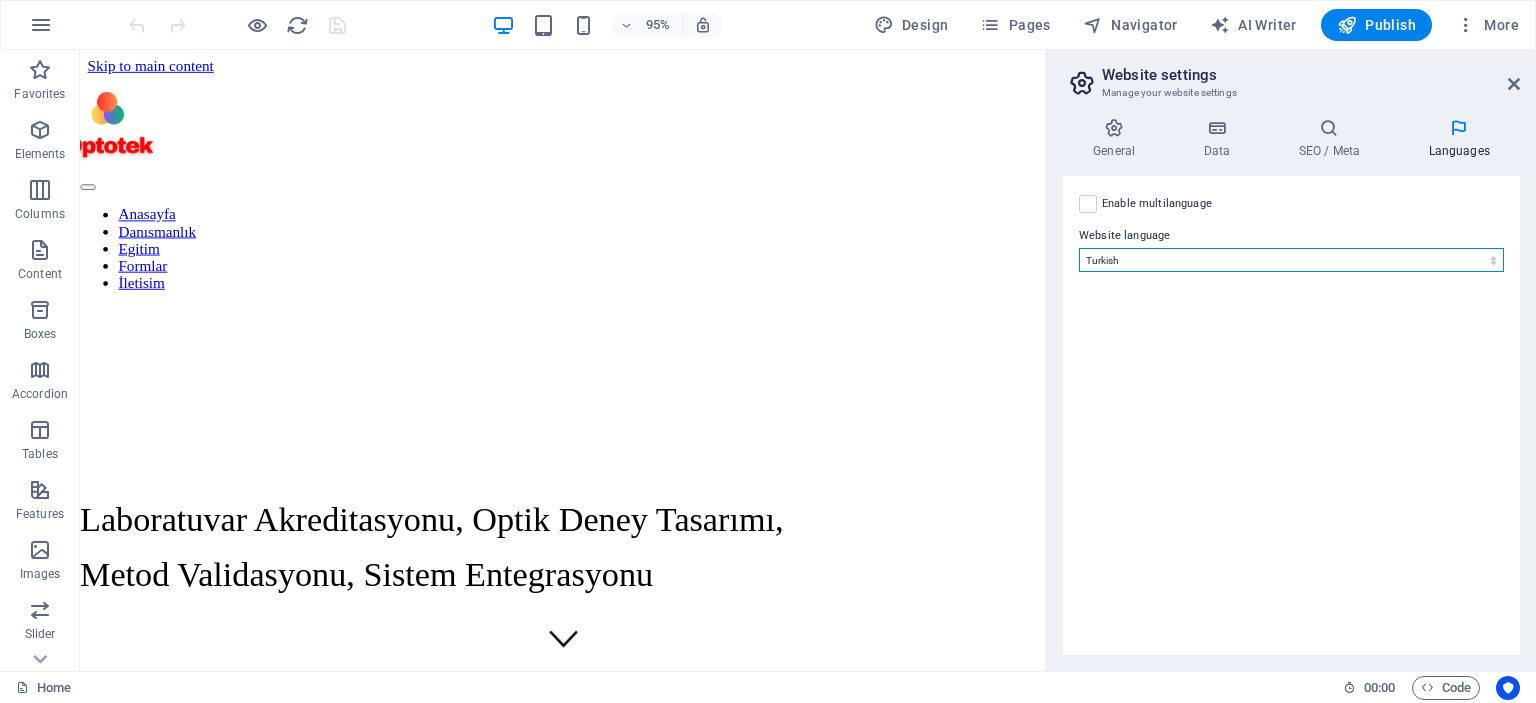 click on "Abkhazian Afar Afrikaans Akan Albanian Amharic Arabic Aragonese Armenian Assamese Avaric Avestan Aymara Azerbaijani Bambara Bashkir Basque Belarusian Bengali Bihari languages Bislama Bokmål Bosnian Breton Bulgarian Burmese Catalan Central Khmer Chamorro Chechen Chinese Church Slavic Chuvash Cornish Corsican Cree Croatian Czech Danish Dutch Dzongkha English Esperanto Estonian Ewe Faroese Farsi (Persian) Fijian Finnish French Fulah Gaelic Galician Ganda Georgian German Greek Greenlandic Guaraní Gujarati Haitian Creole Hausa Hebrew Herero Hindi Hiri Motu Hungarian Icelandic Ido Igbo Indonesian Interlingua Interlingue Inuktitut Inupiaq Irish Italian Japanese Javanese Kannada Kanuri Kashmiri Kazakh Kikuyu Kinyarwanda Komi Kongo Korean Kurdish Kwanyama Kyrgyz Lao Latin Latvian Limburgish Lingala Lithuanian Luba-Katanga Luxembourgish Macedonian Malagasy Malay Malayalam Maldivian Maltese Manx Maori Marathi Marshallese Mongolian Nauru Navajo Ndonga Nepali North Ndebele Northern Sami Norwegian Norwegian Nynorsk Nuosu" at bounding box center (1291, 260) 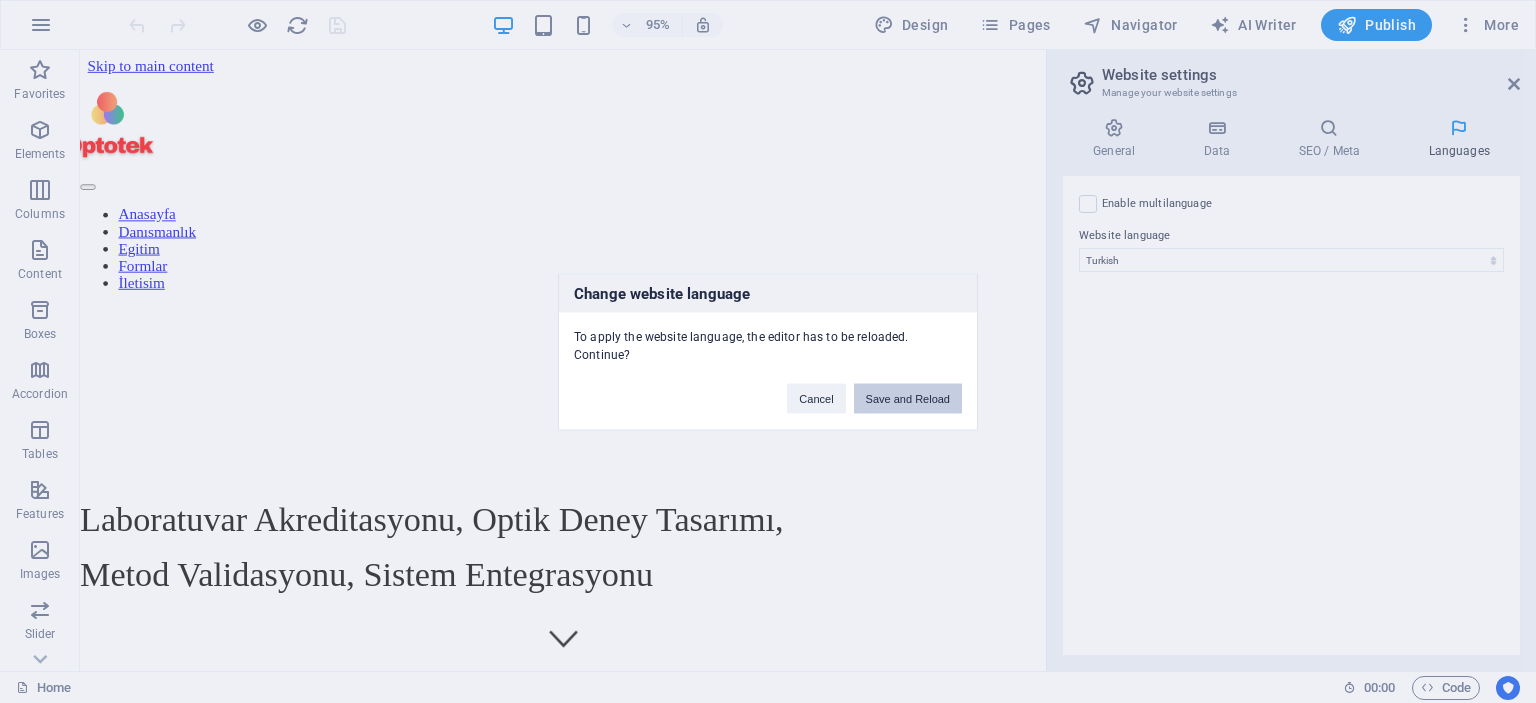 click on "Save and Reload" at bounding box center (908, 398) 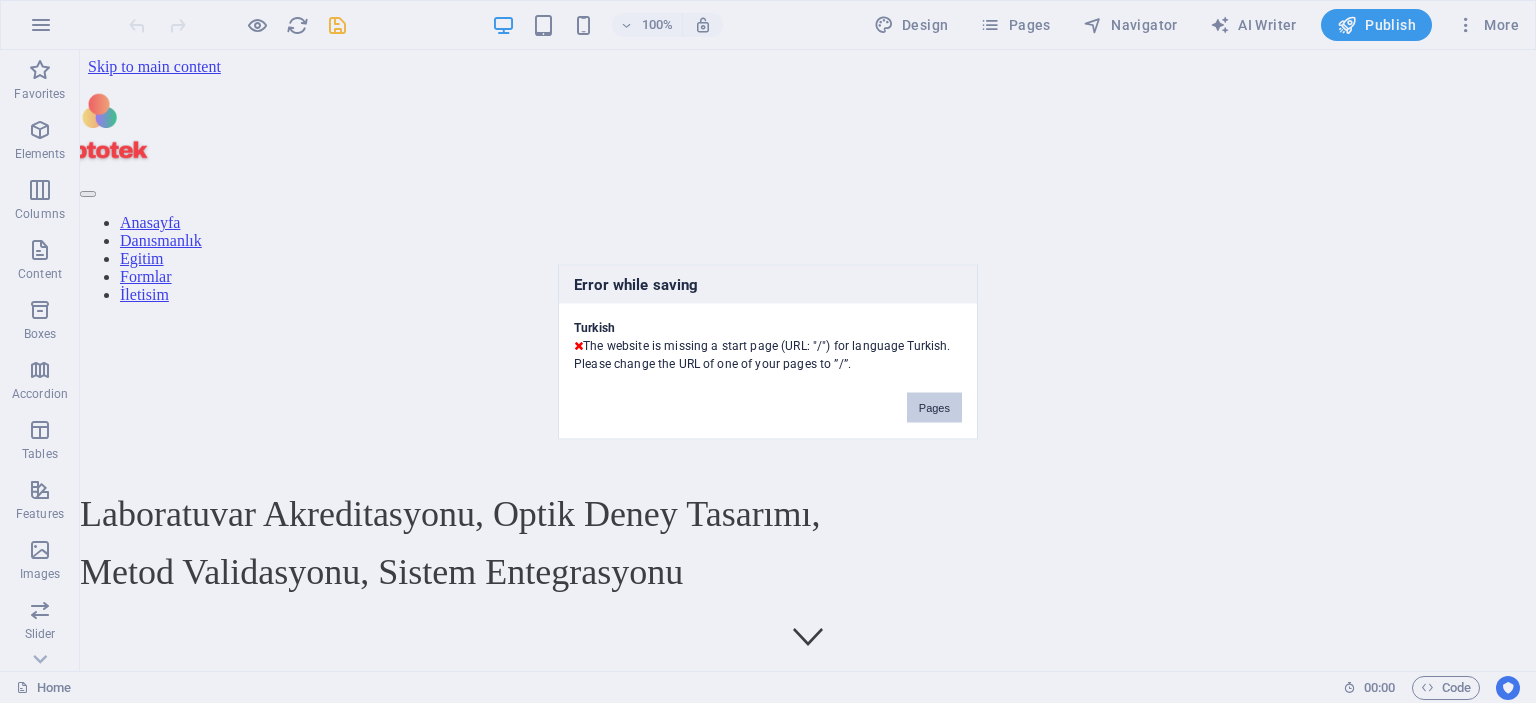 click on "Pages" at bounding box center (934, 407) 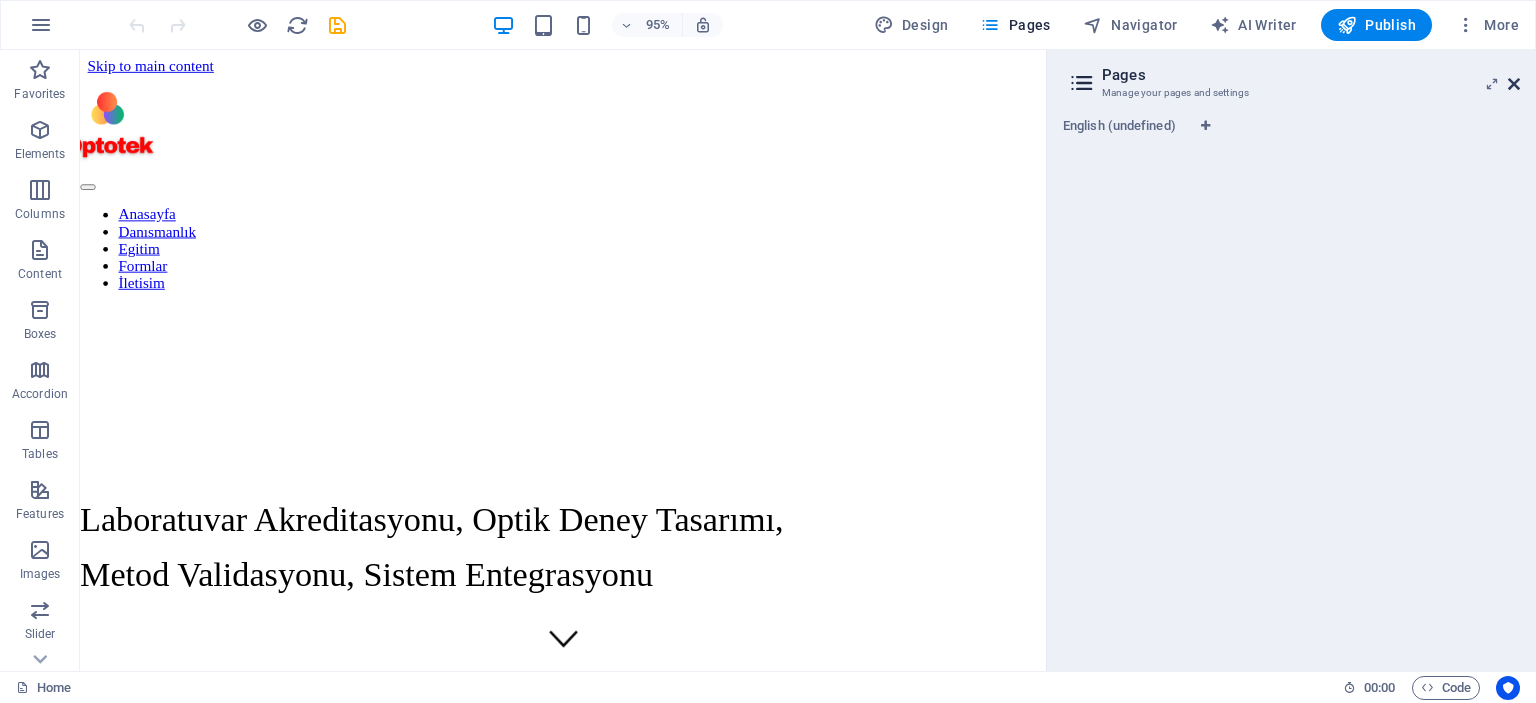 click at bounding box center [1514, 84] 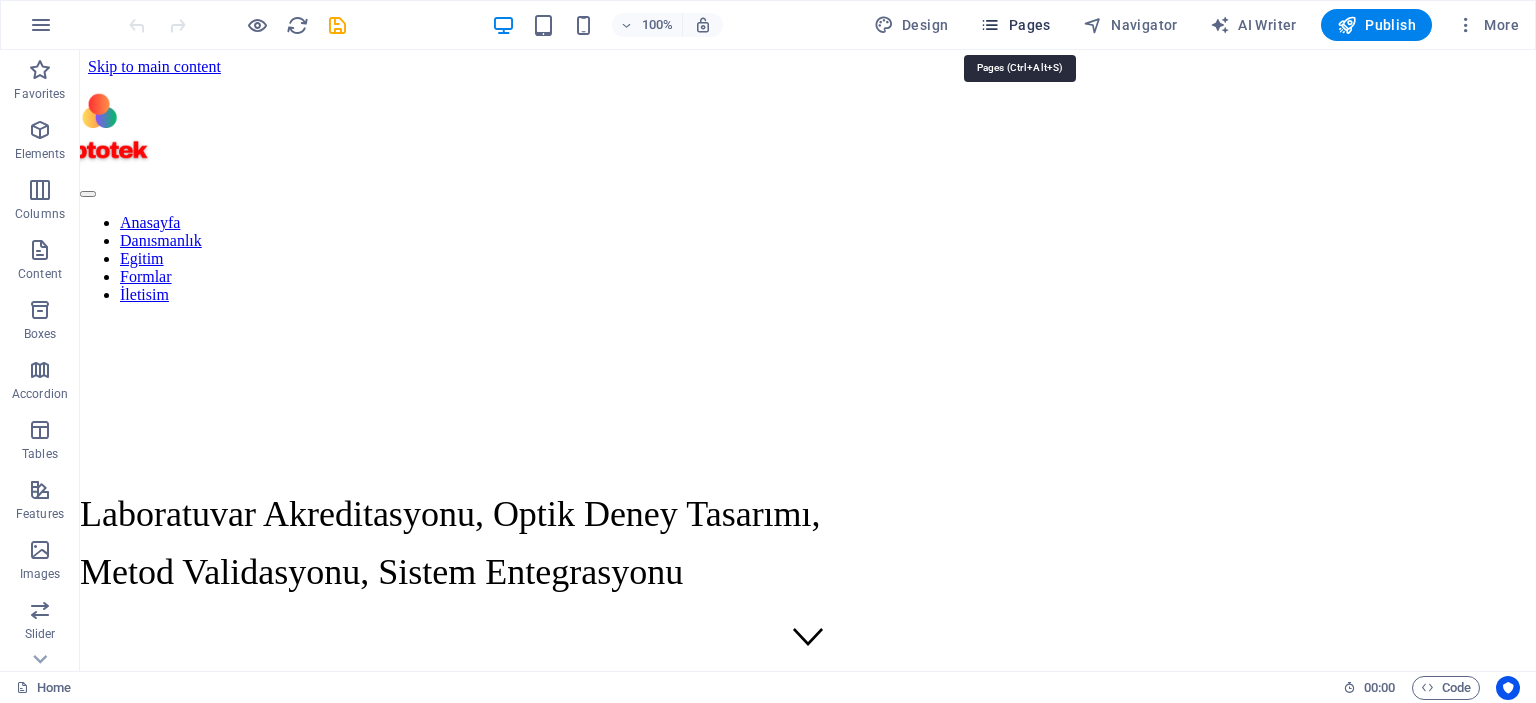 click on "Pages" at bounding box center [1015, 25] 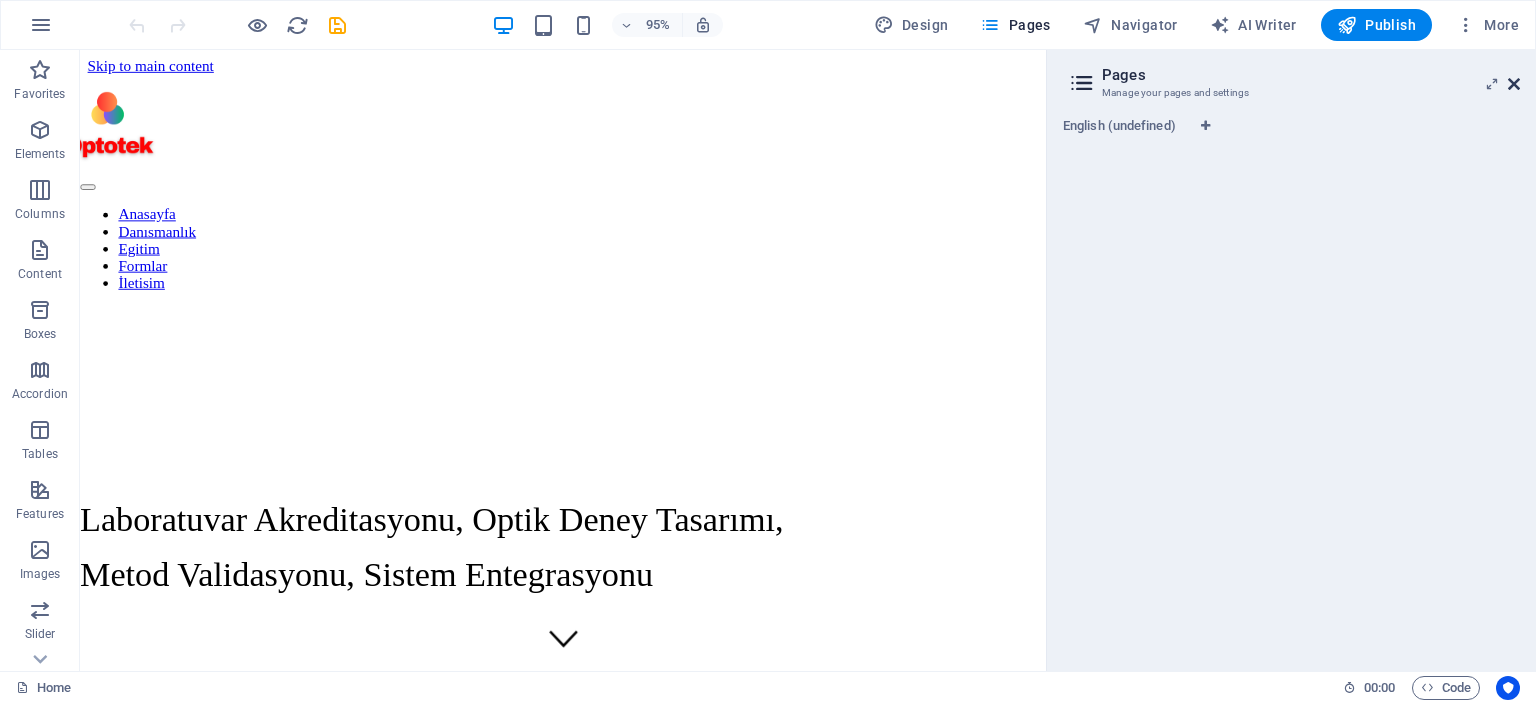 click at bounding box center [1514, 84] 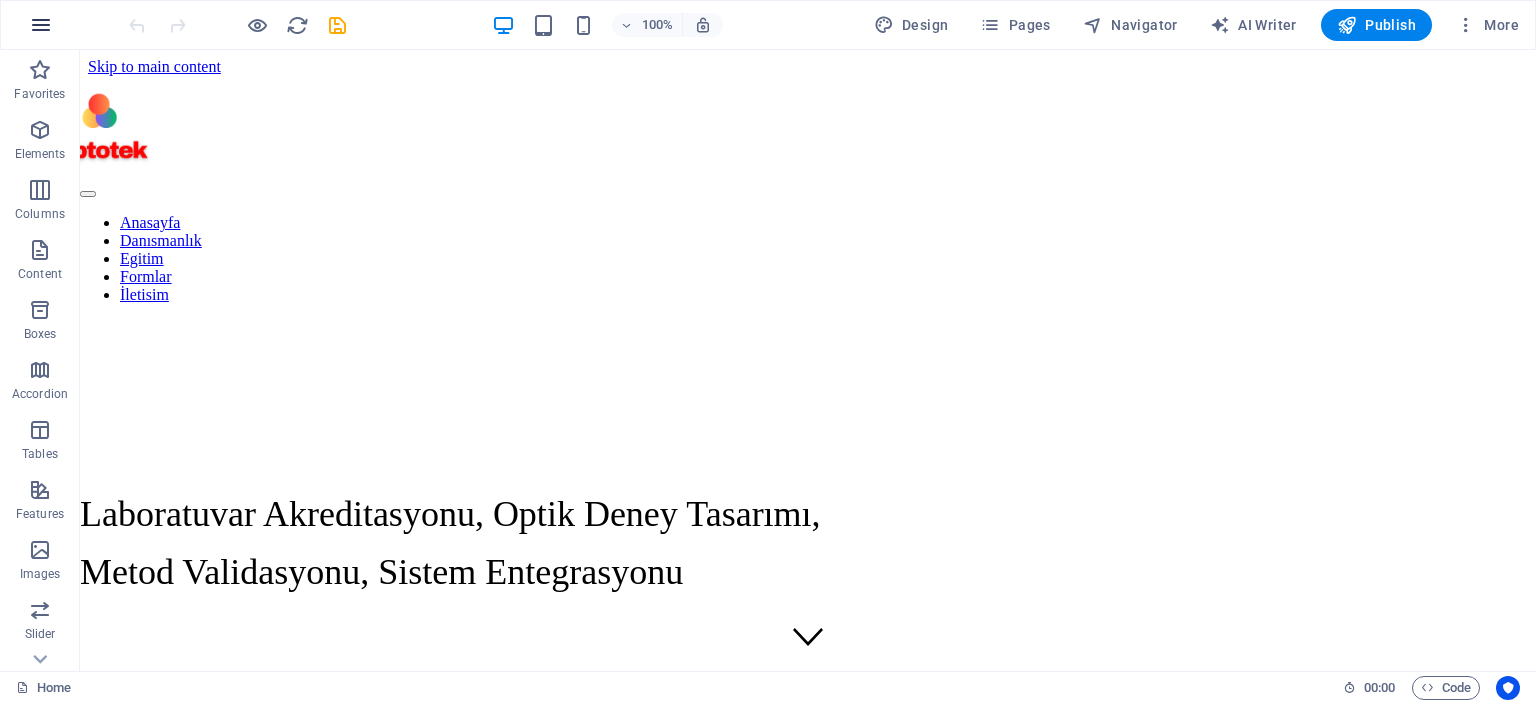 click at bounding box center (41, 25) 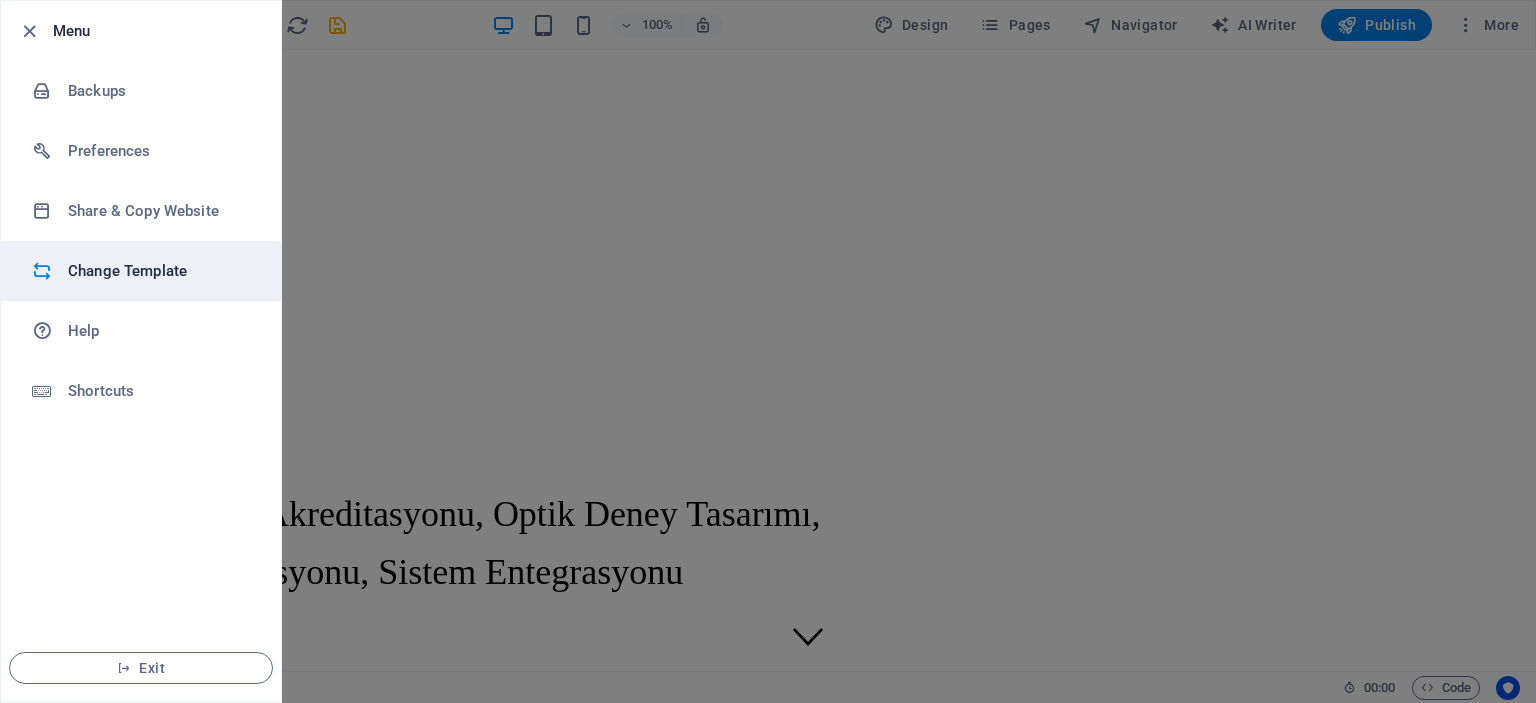 click on "Change Template" at bounding box center (160, 271) 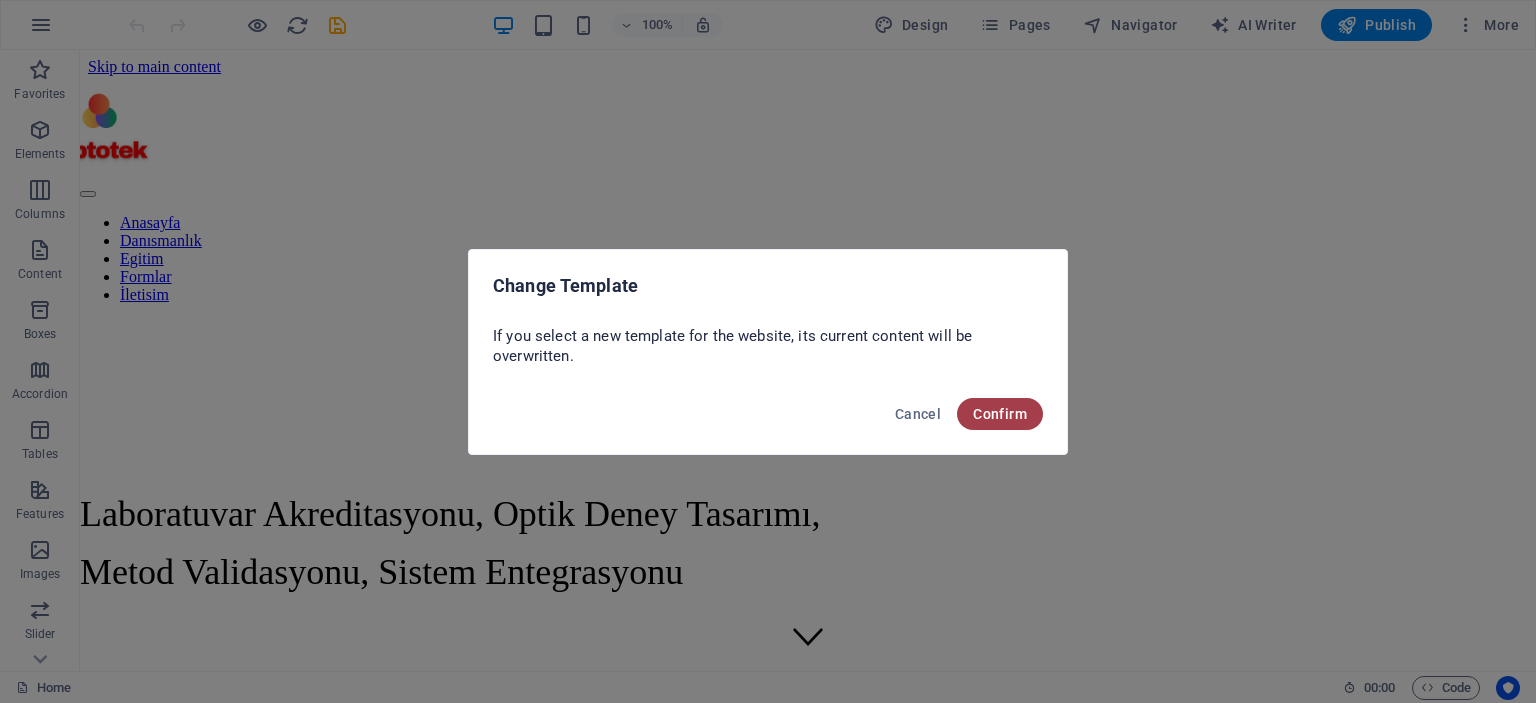 click on "Confirm" at bounding box center (1000, 414) 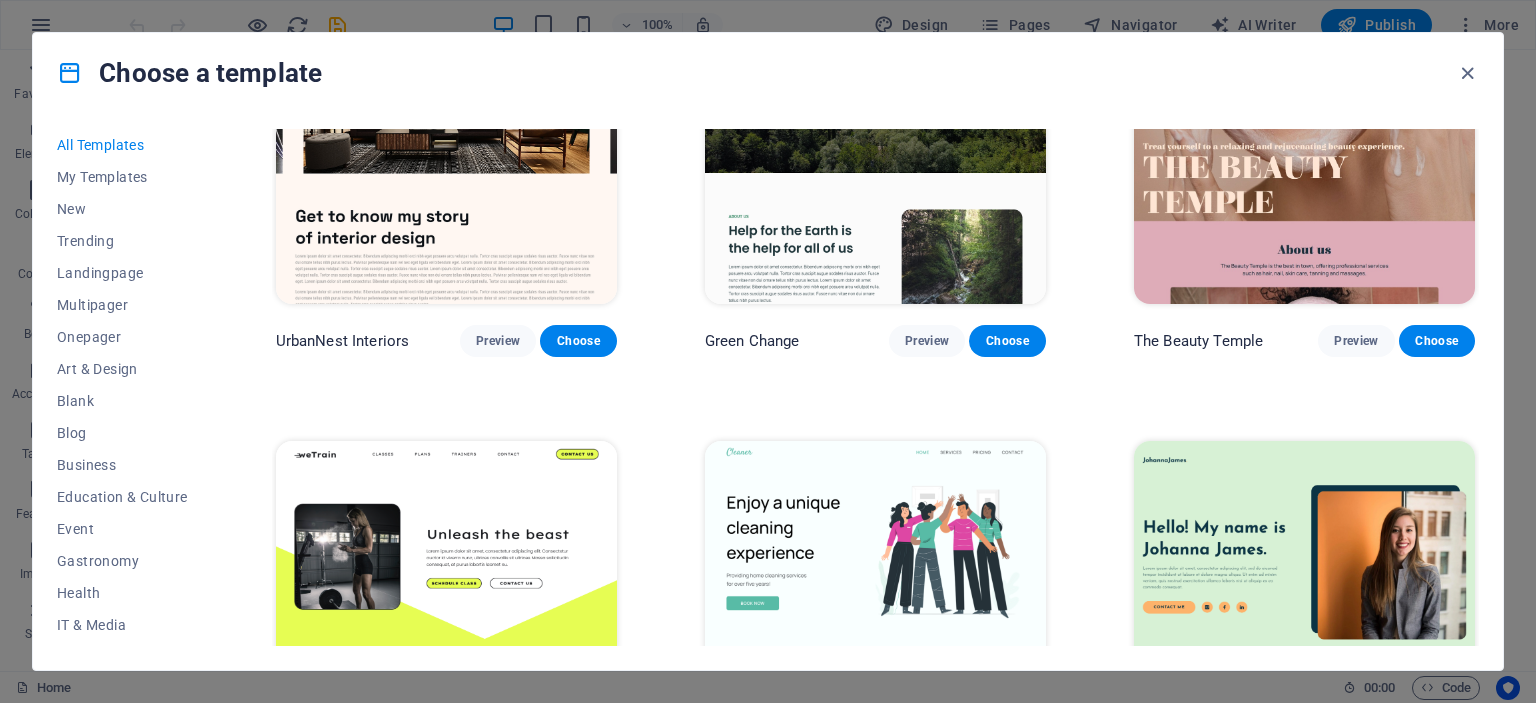 scroll, scrollTop: 2200, scrollLeft: 0, axis: vertical 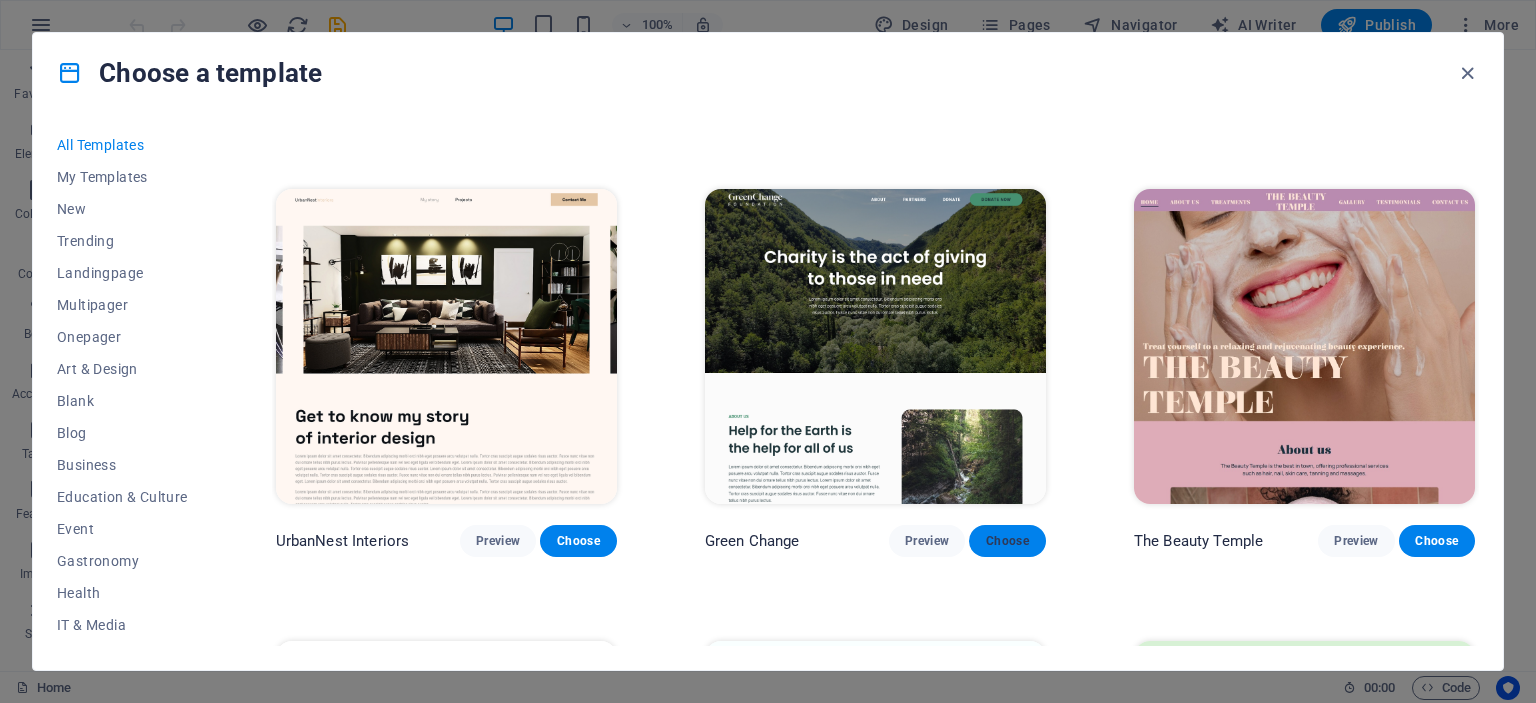 click on "Choose" at bounding box center (1007, 541) 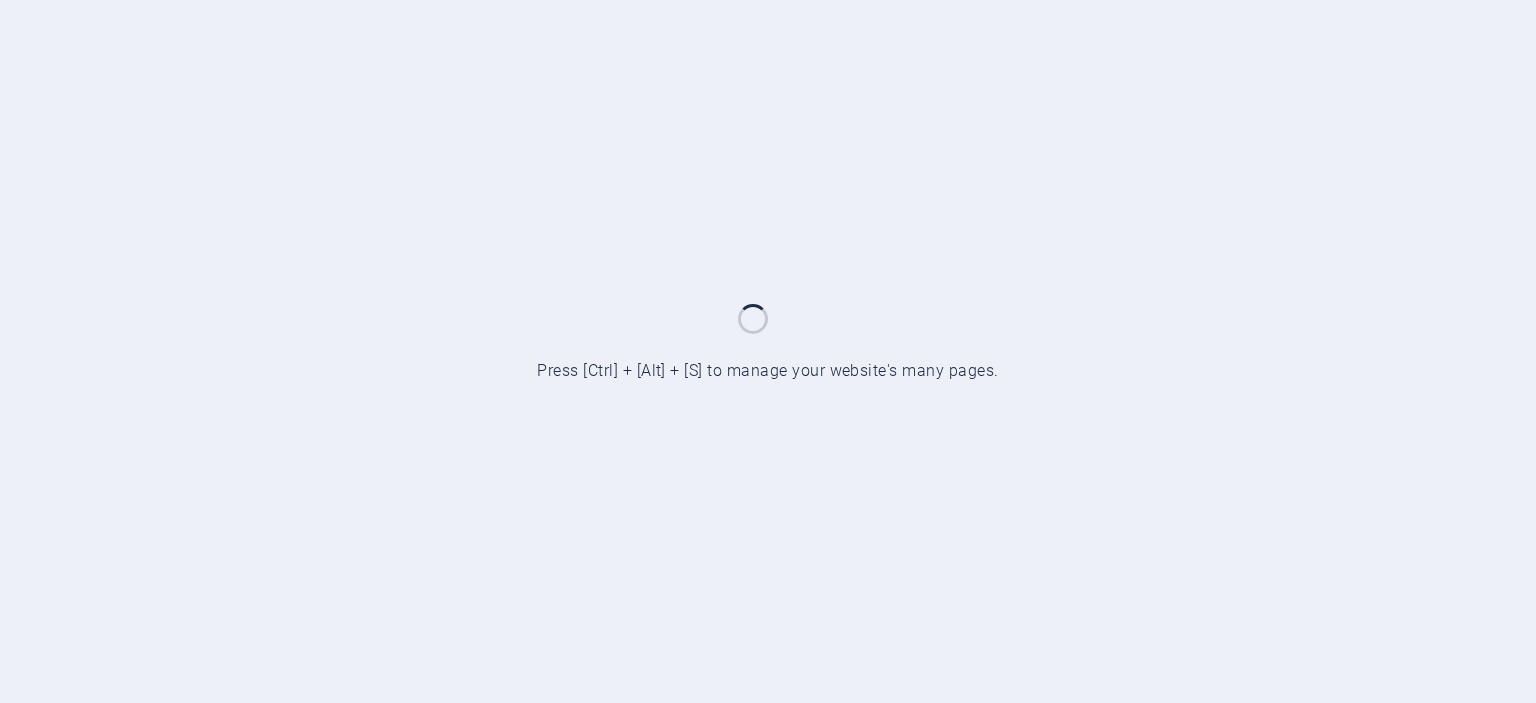 scroll, scrollTop: 0, scrollLeft: 0, axis: both 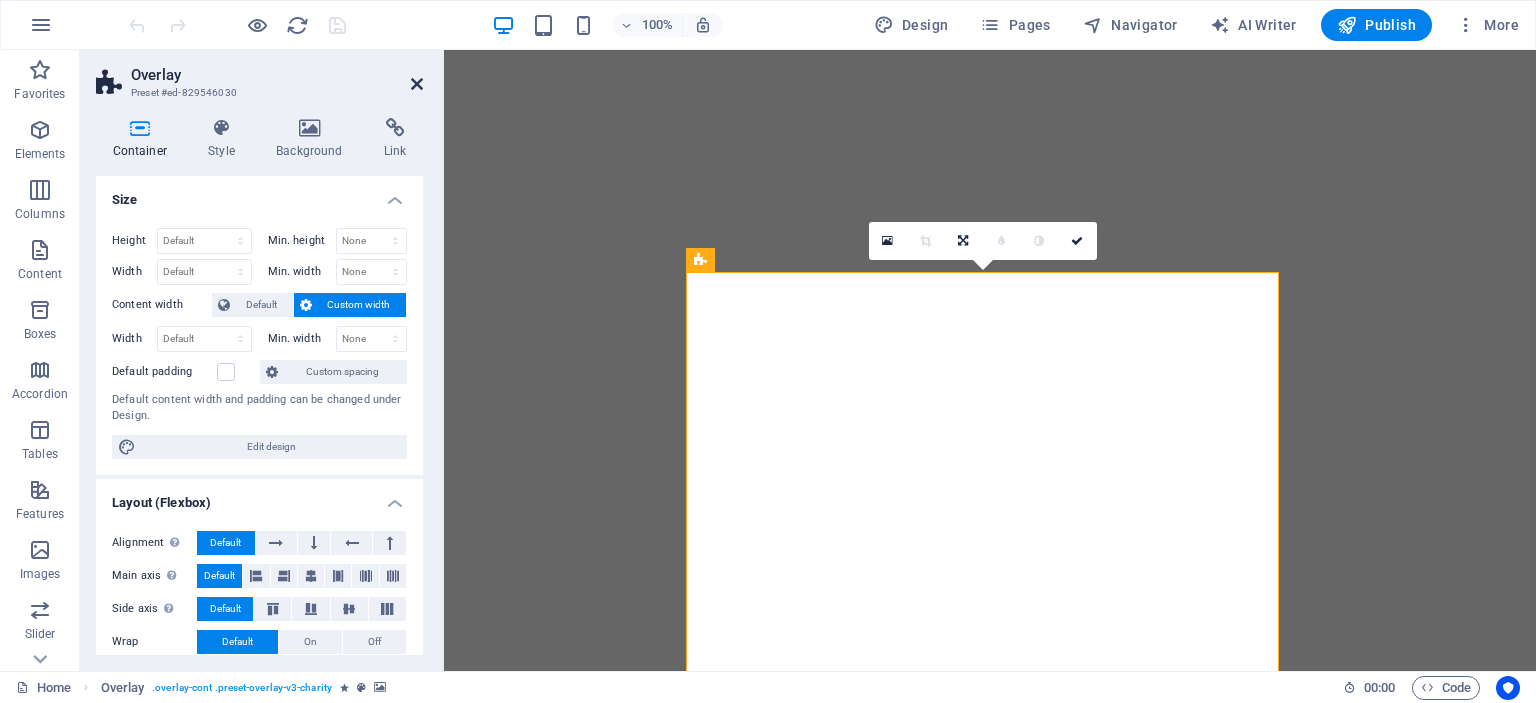 click at bounding box center (417, 84) 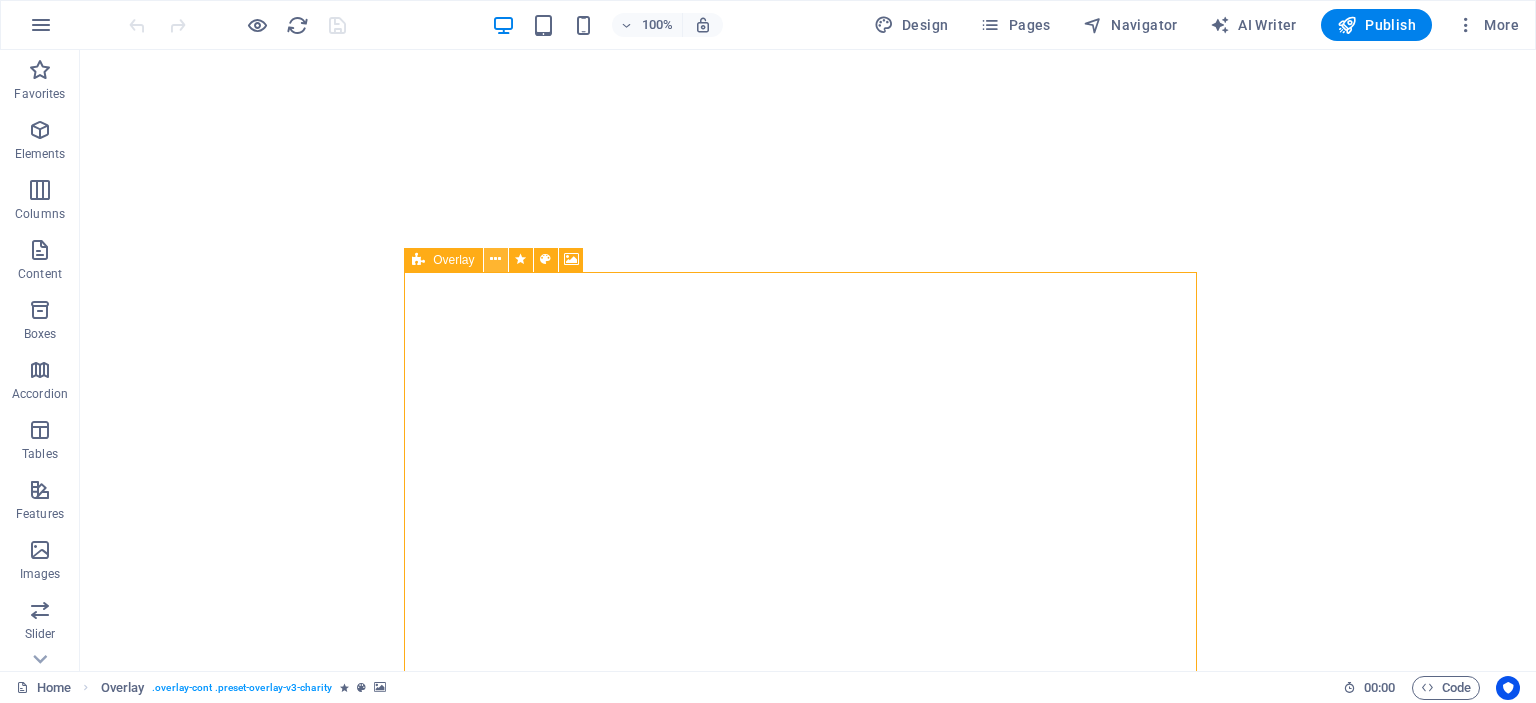 click at bounding box center [495, 259] 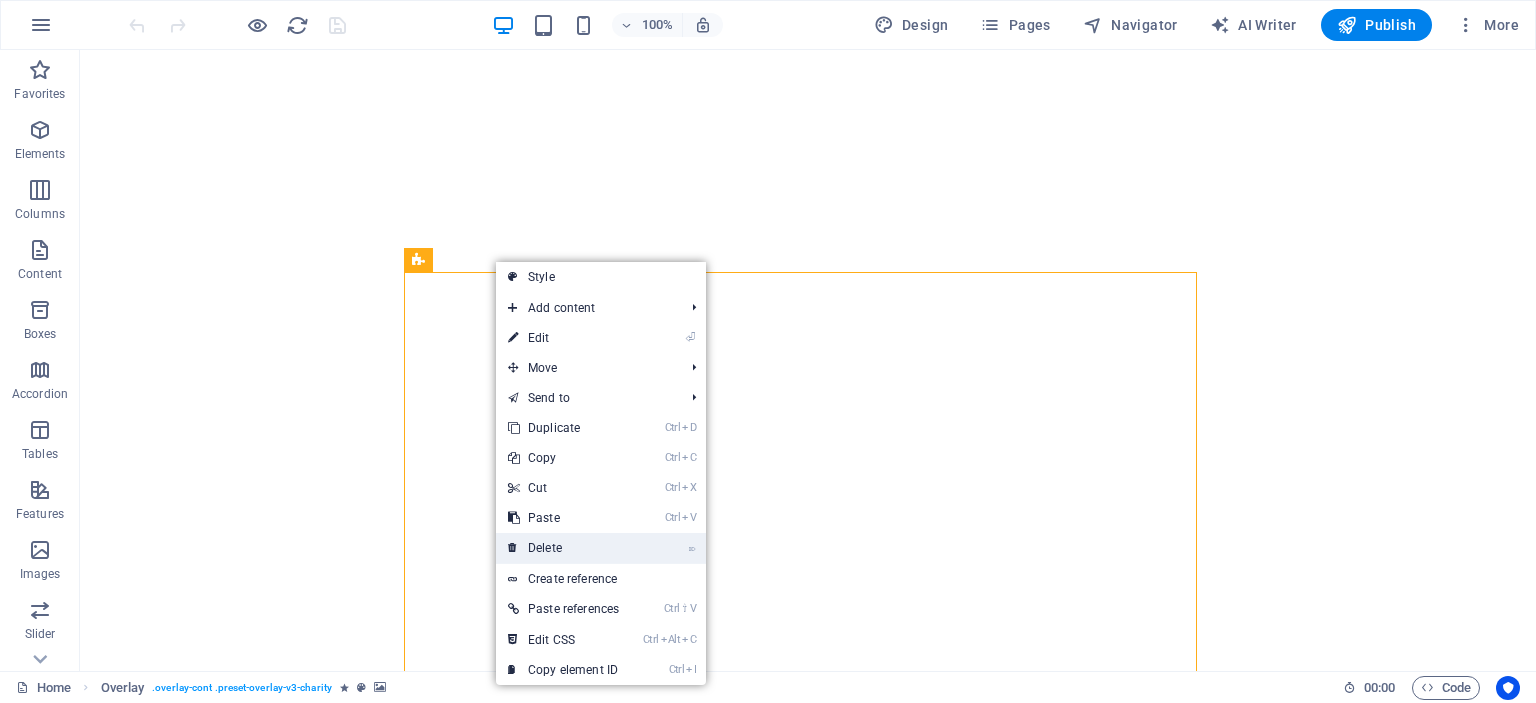 click on "⌦  Delete" at bounding box center (563, 548) 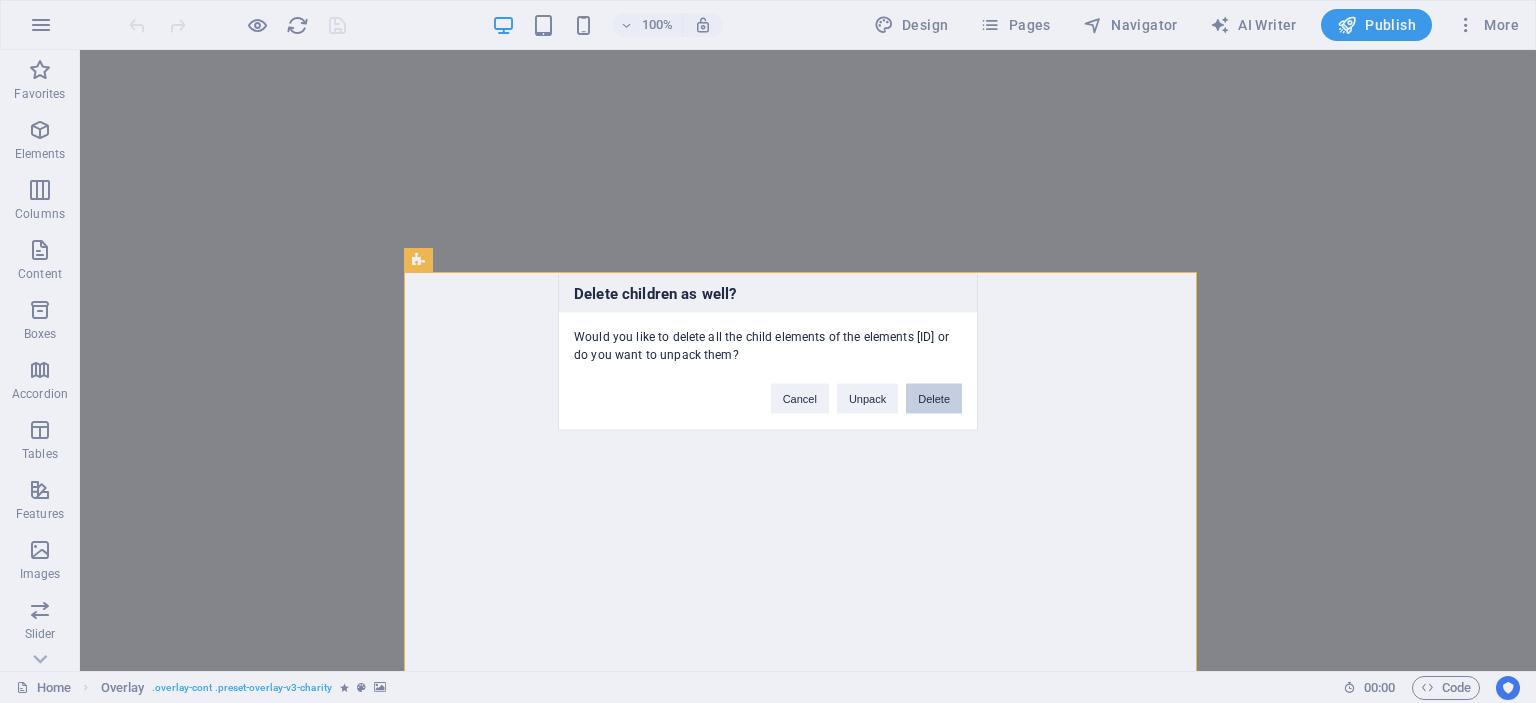 click on "Delete" at bounding box center [934, 398] 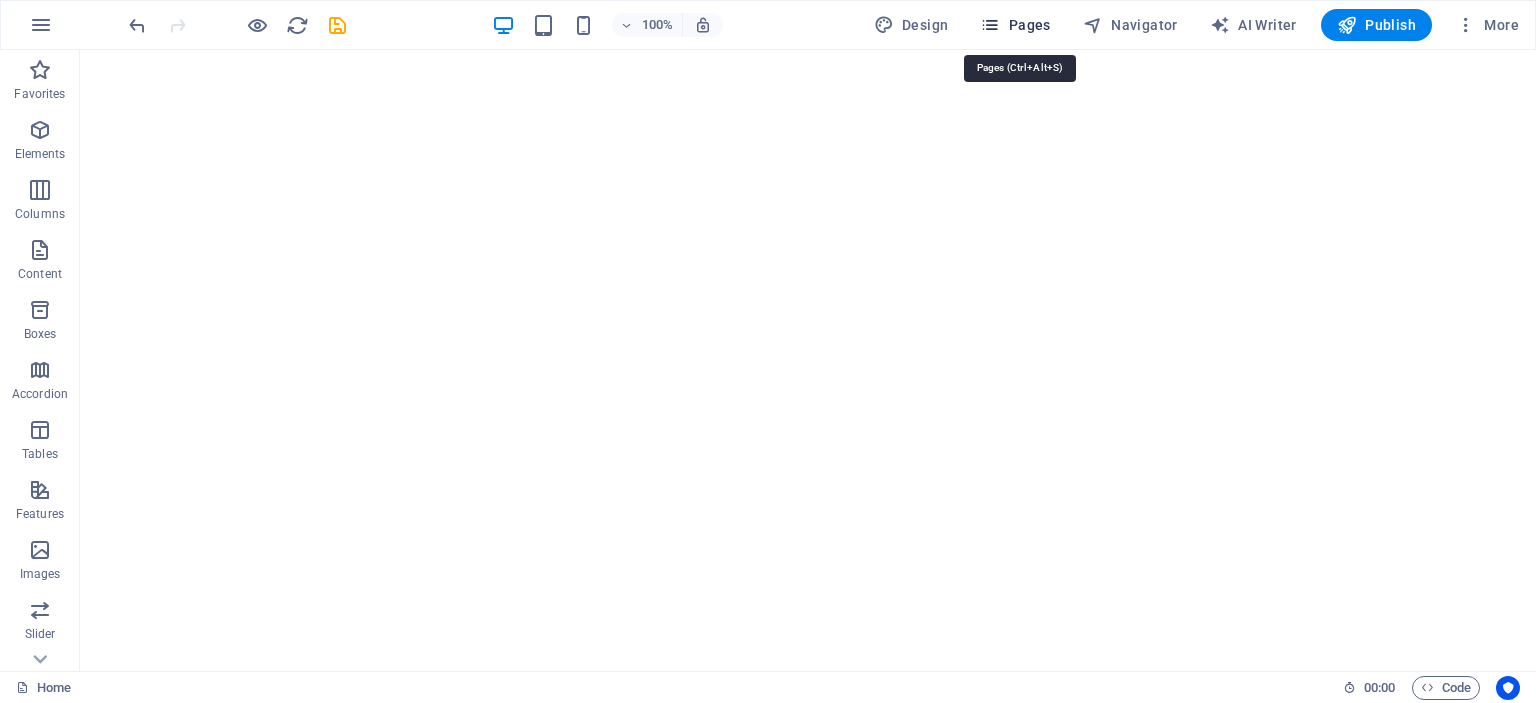 click on "Pages" at bounding box center (1015, 25) 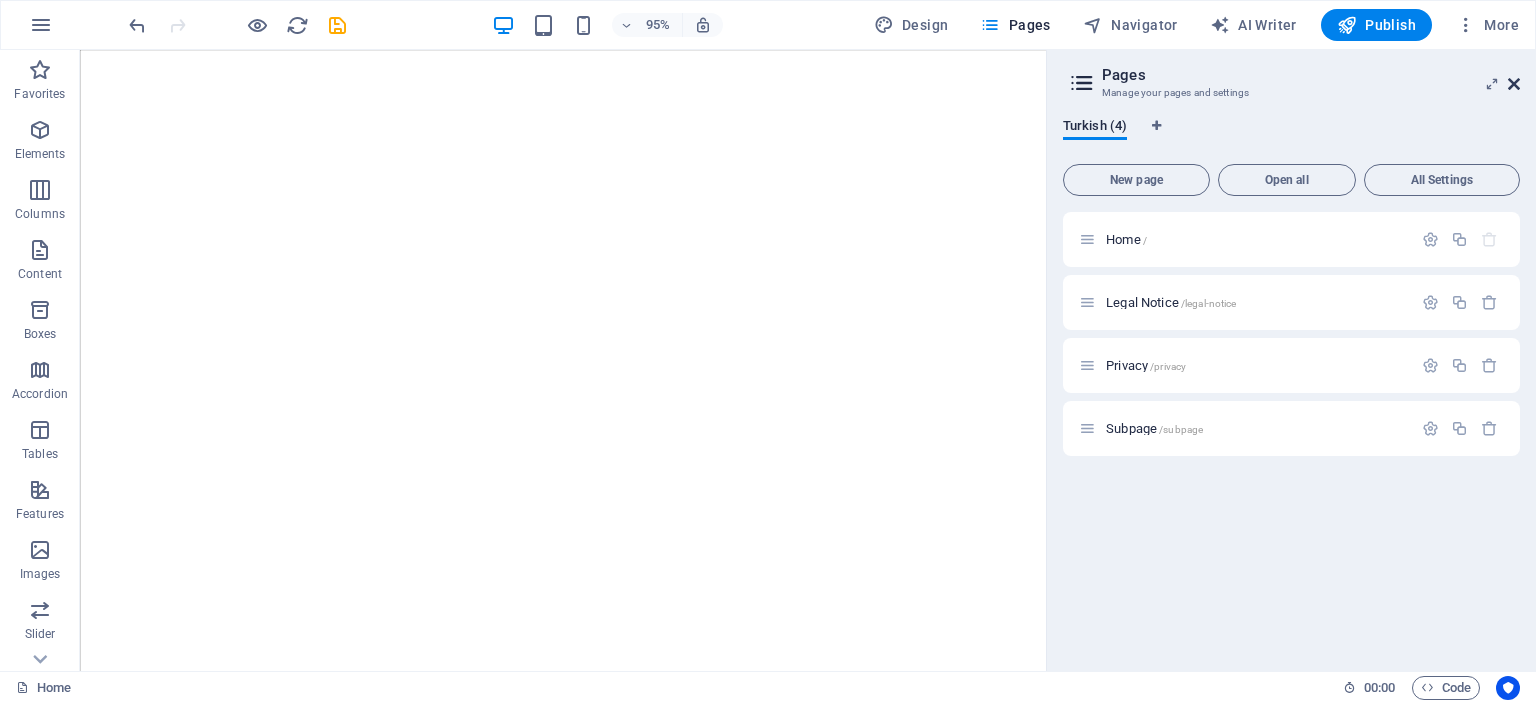 click at bounding box center (1514, 84) 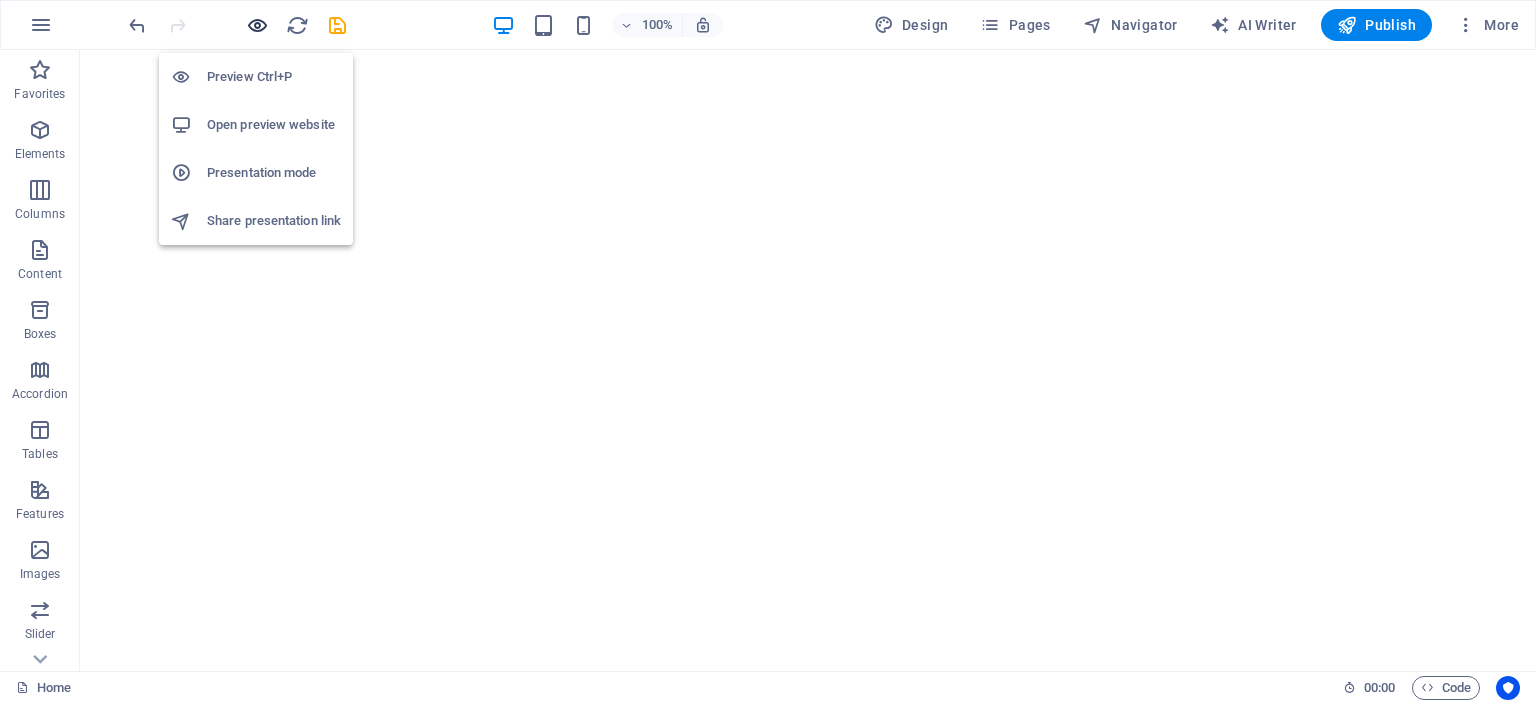 click at bounding box center (257, 25) 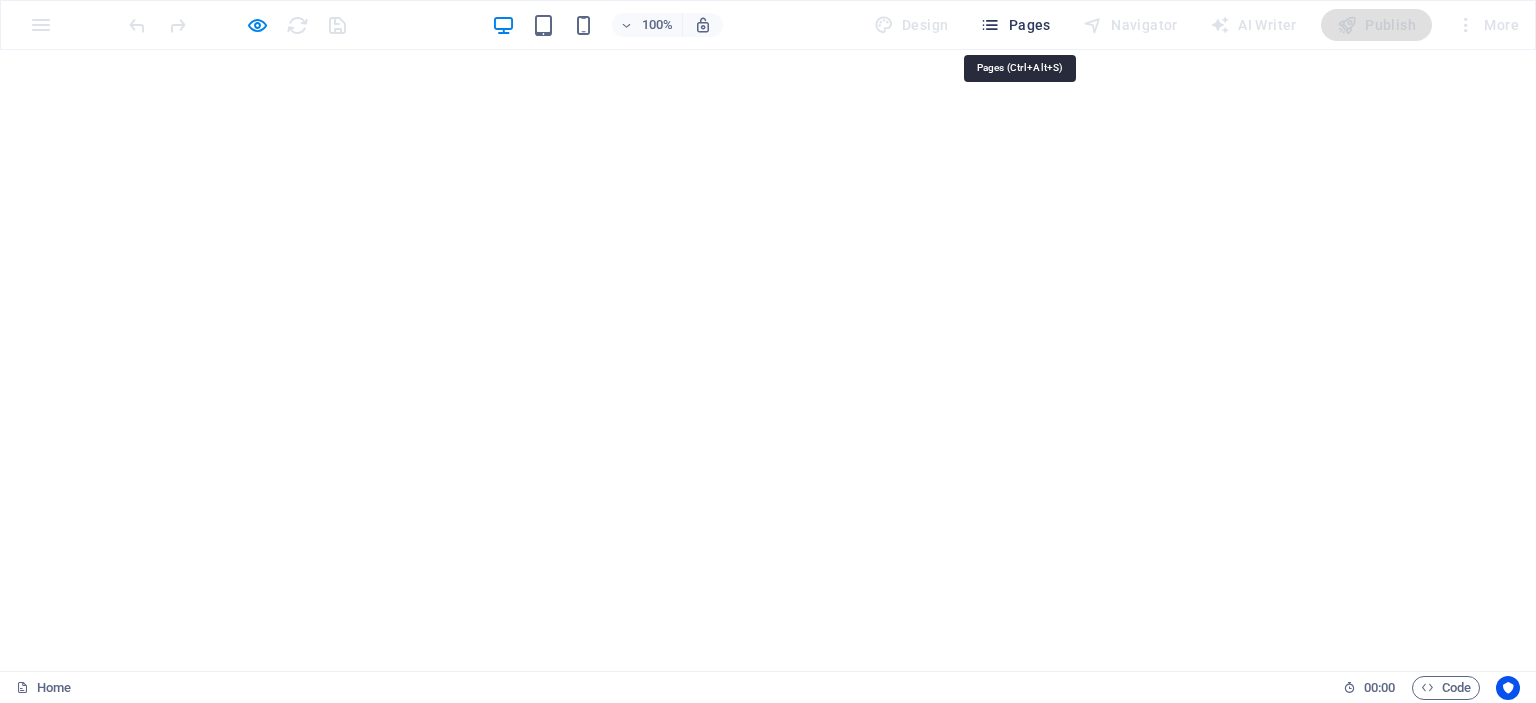 click on "Pages" at bounding box center (1015, 25) 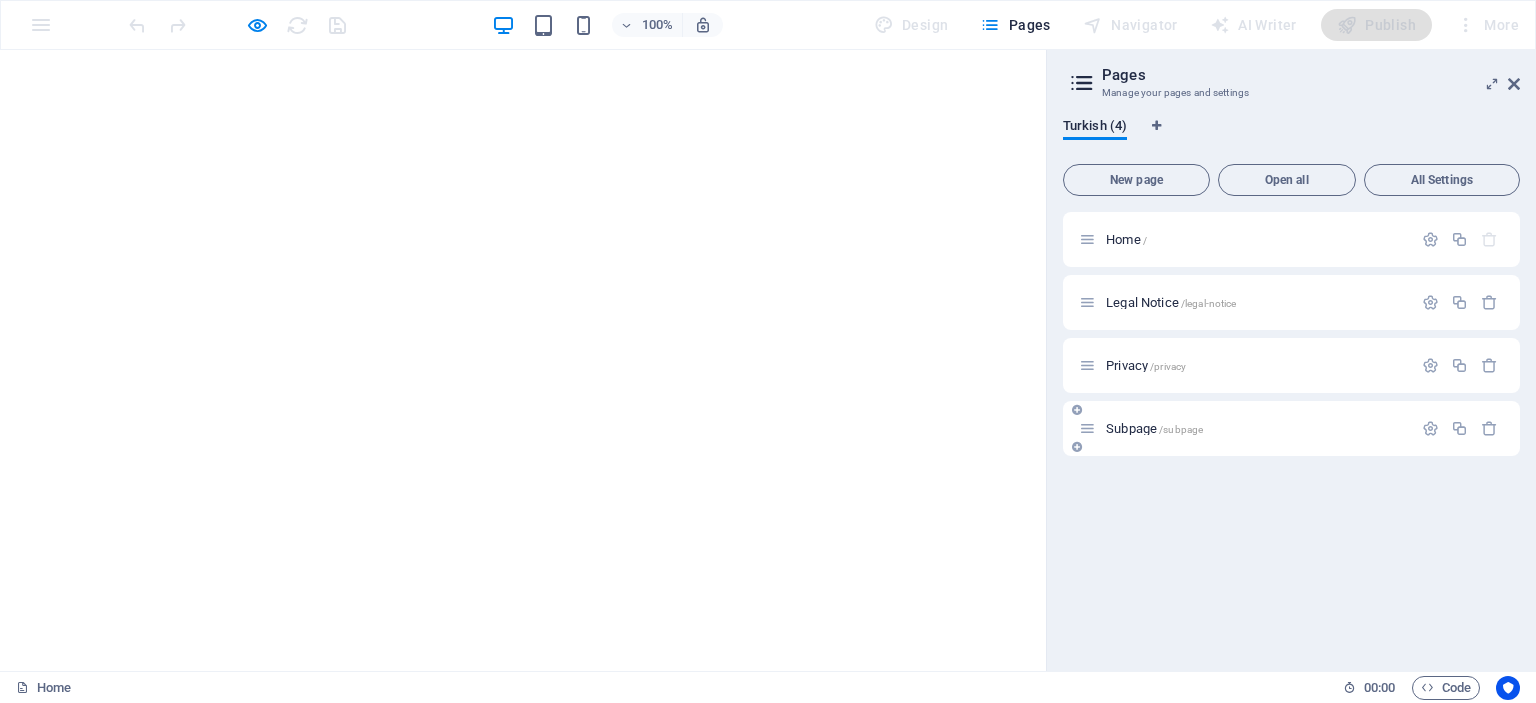 click on "Subpage /subpage" at bounding box center [1154, 428] 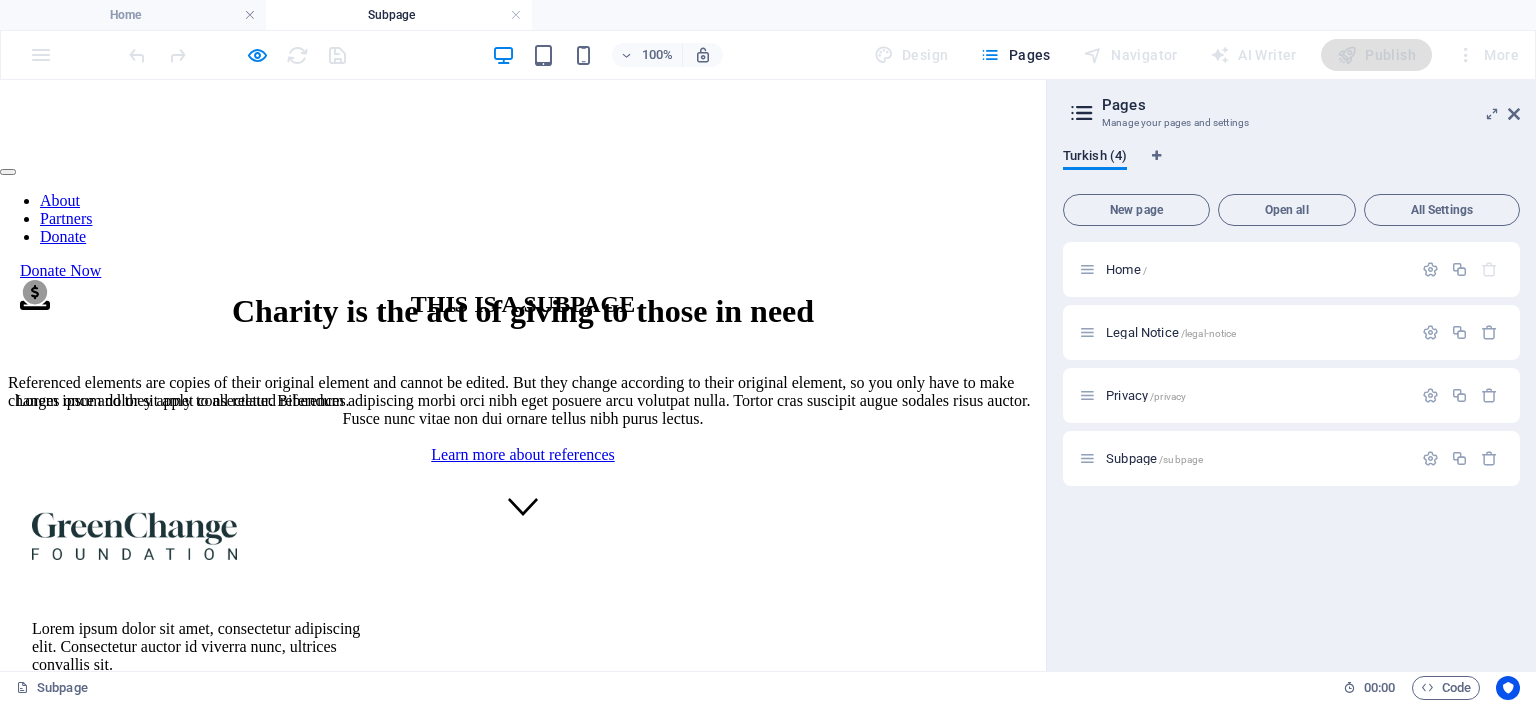 scroll, scrollTop: 0, scrollLeft: 0, axis: both 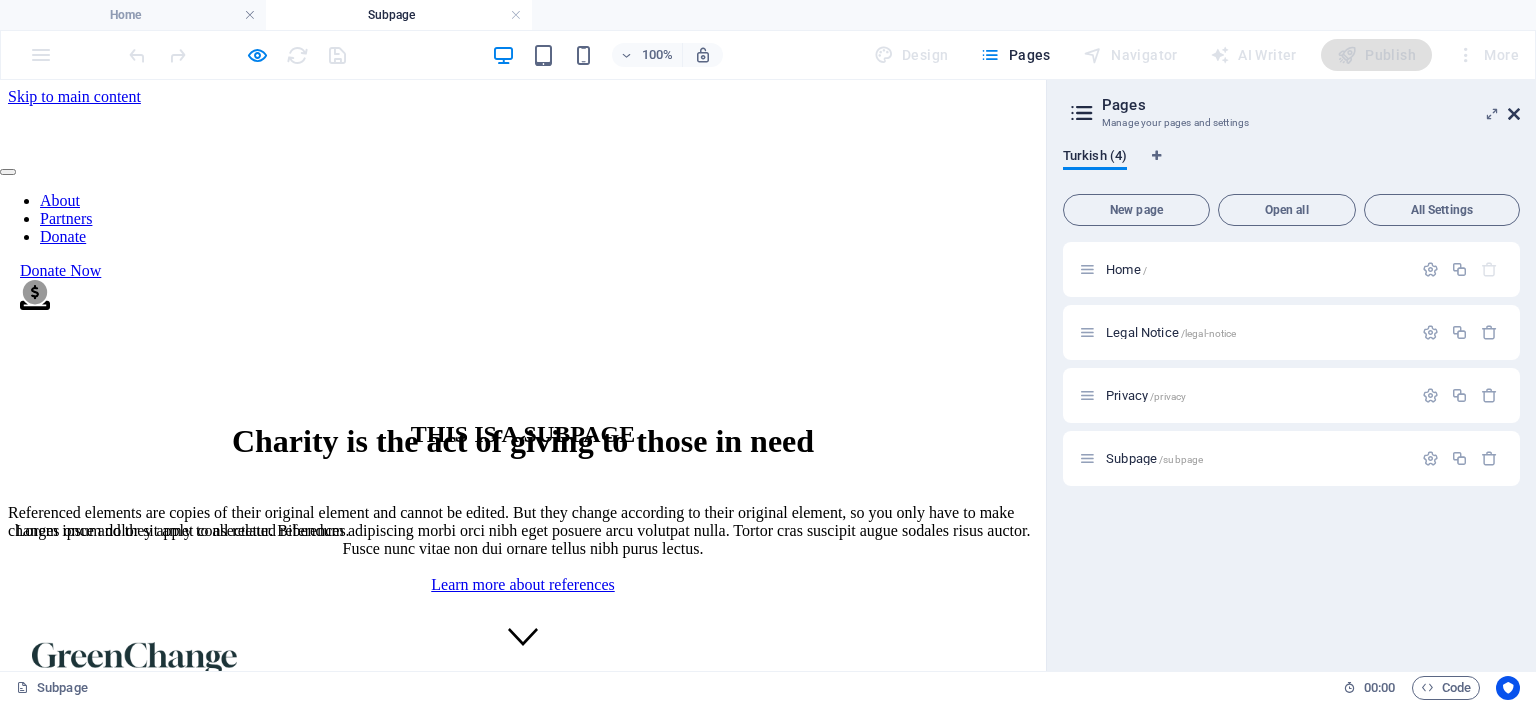 click at bounding box center (1514, 114) 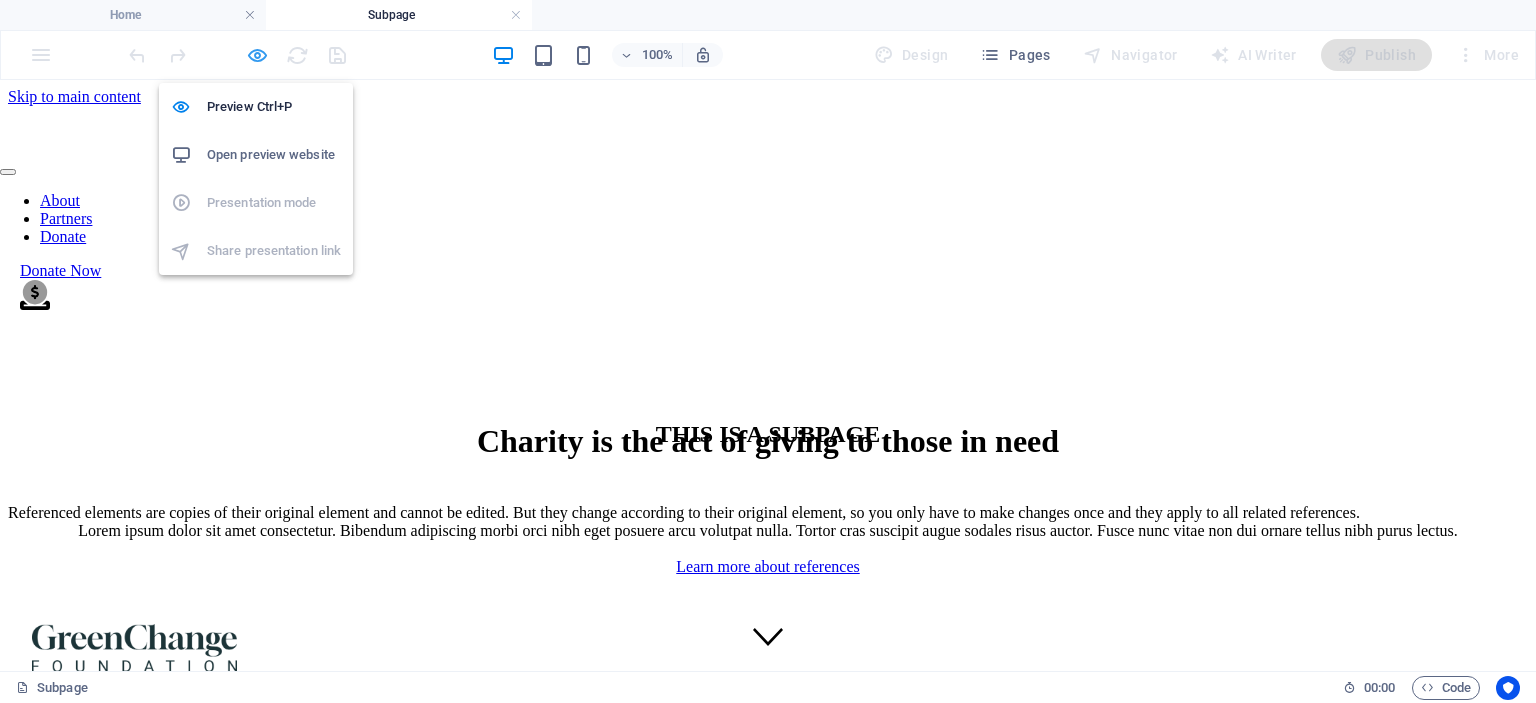 click at bounding box center (257, 55) 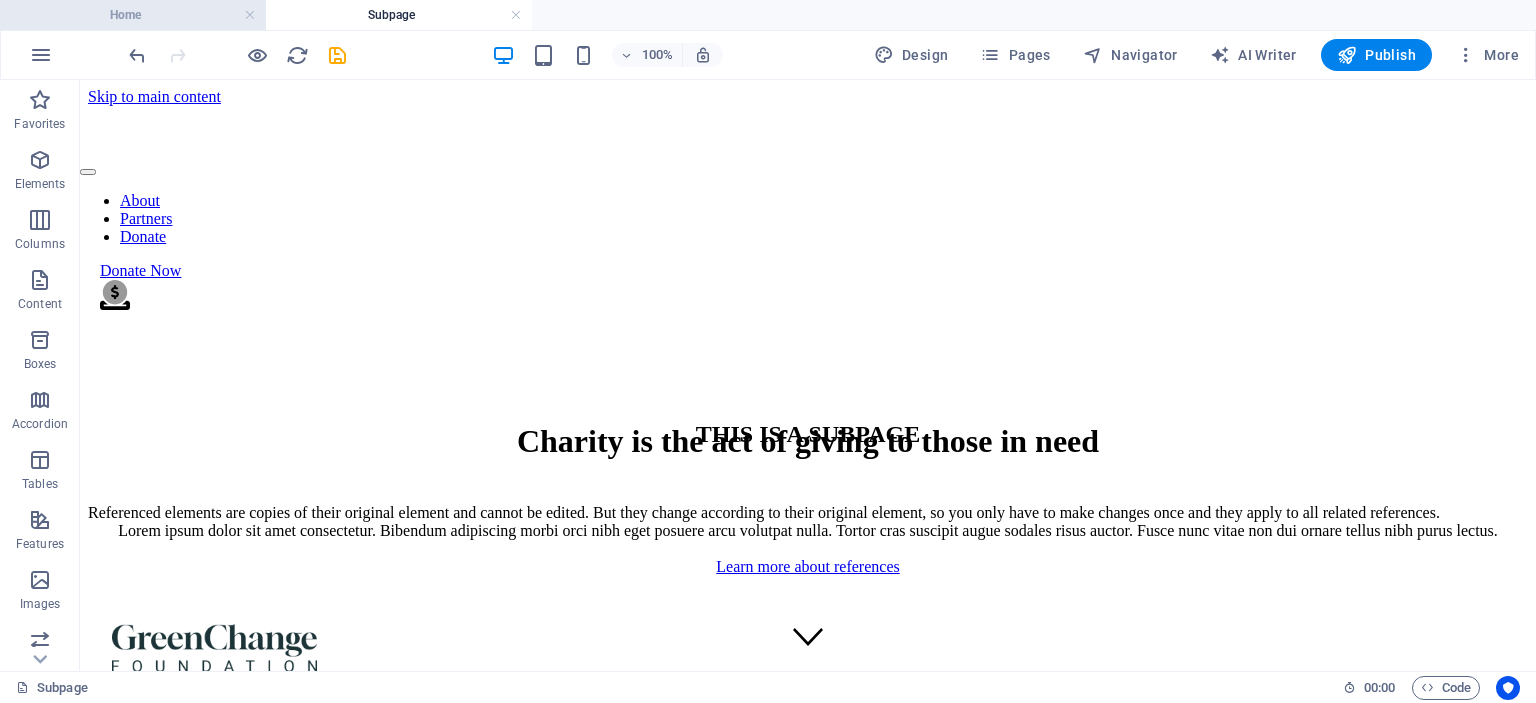 click on "Home" at bounding box center [133, 15] 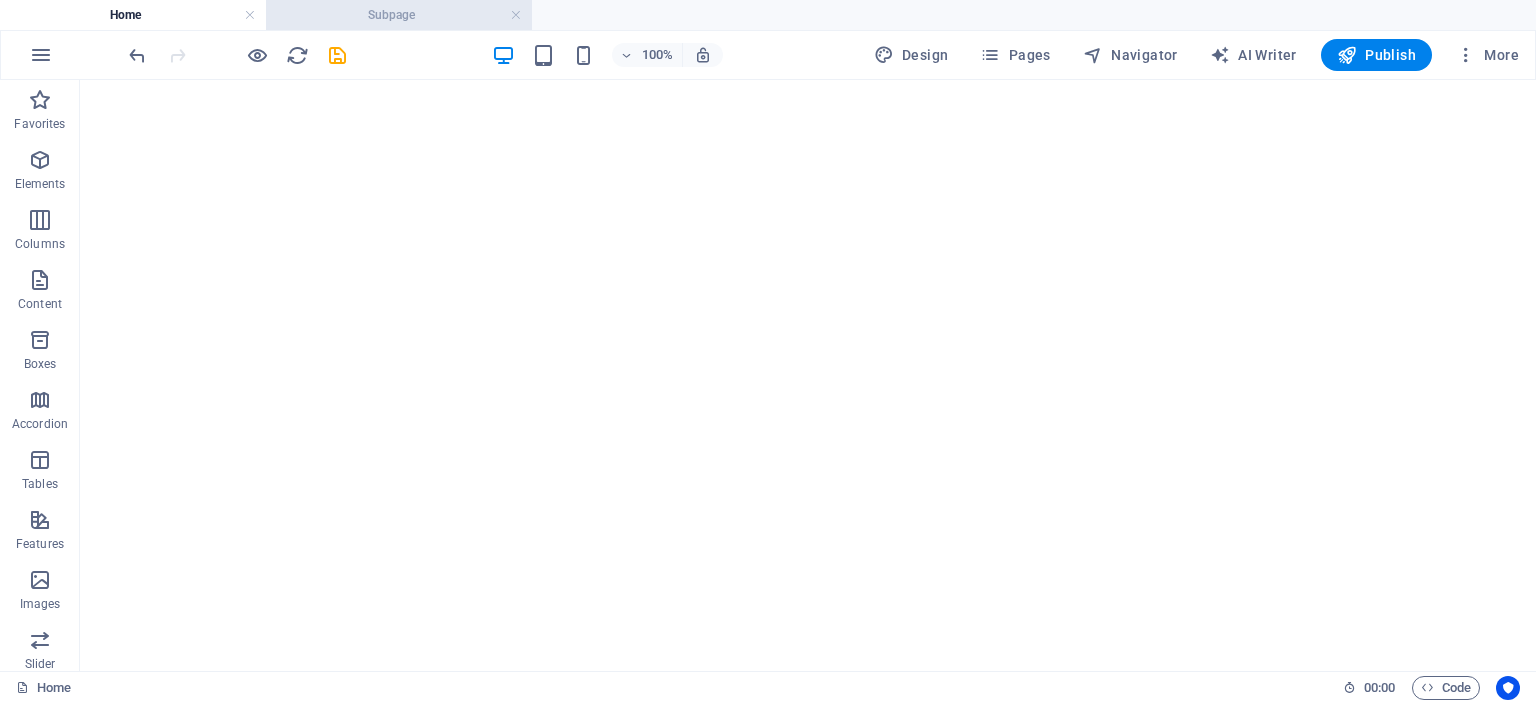 click on "Subpage" at bounding box center [399, 15] 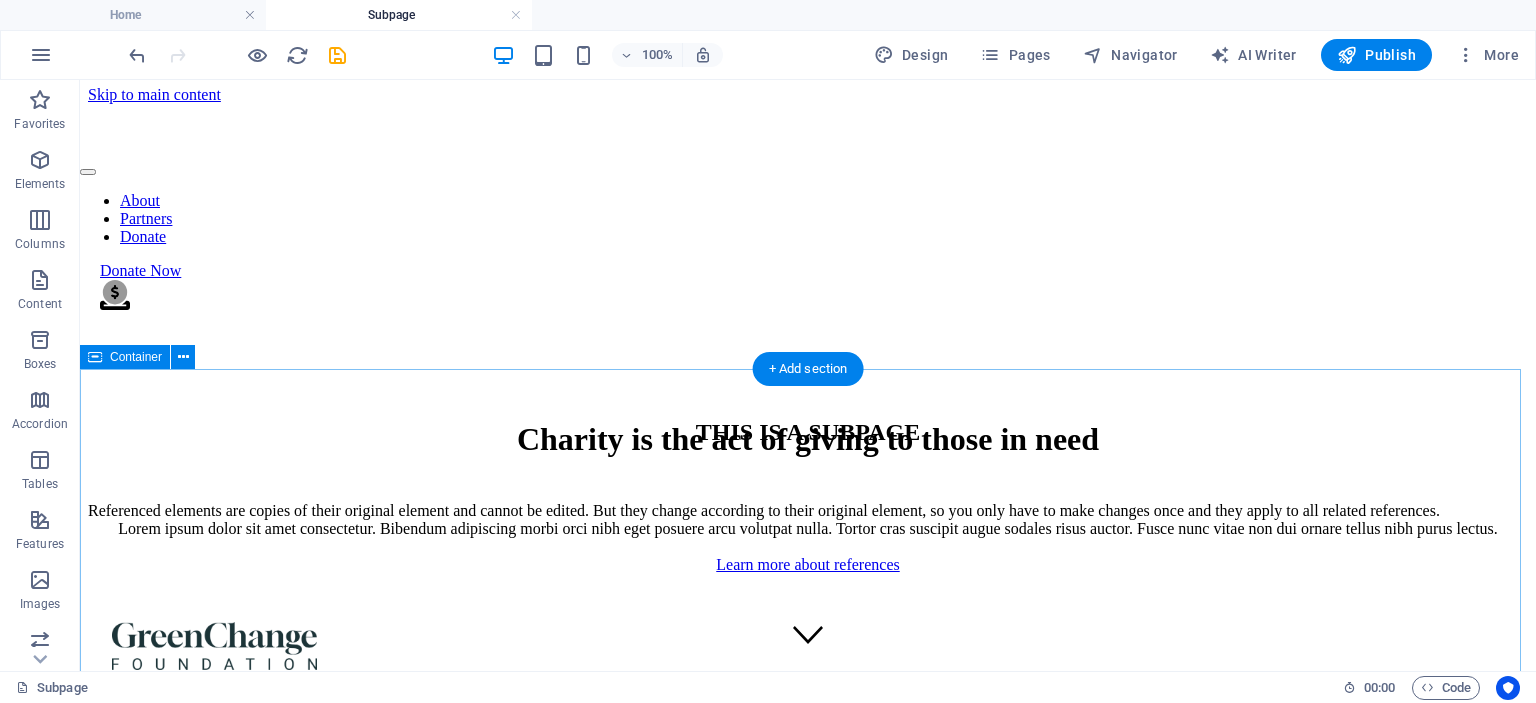 scroll, scrollTop: 0, scrollLeft: 0, axis: both 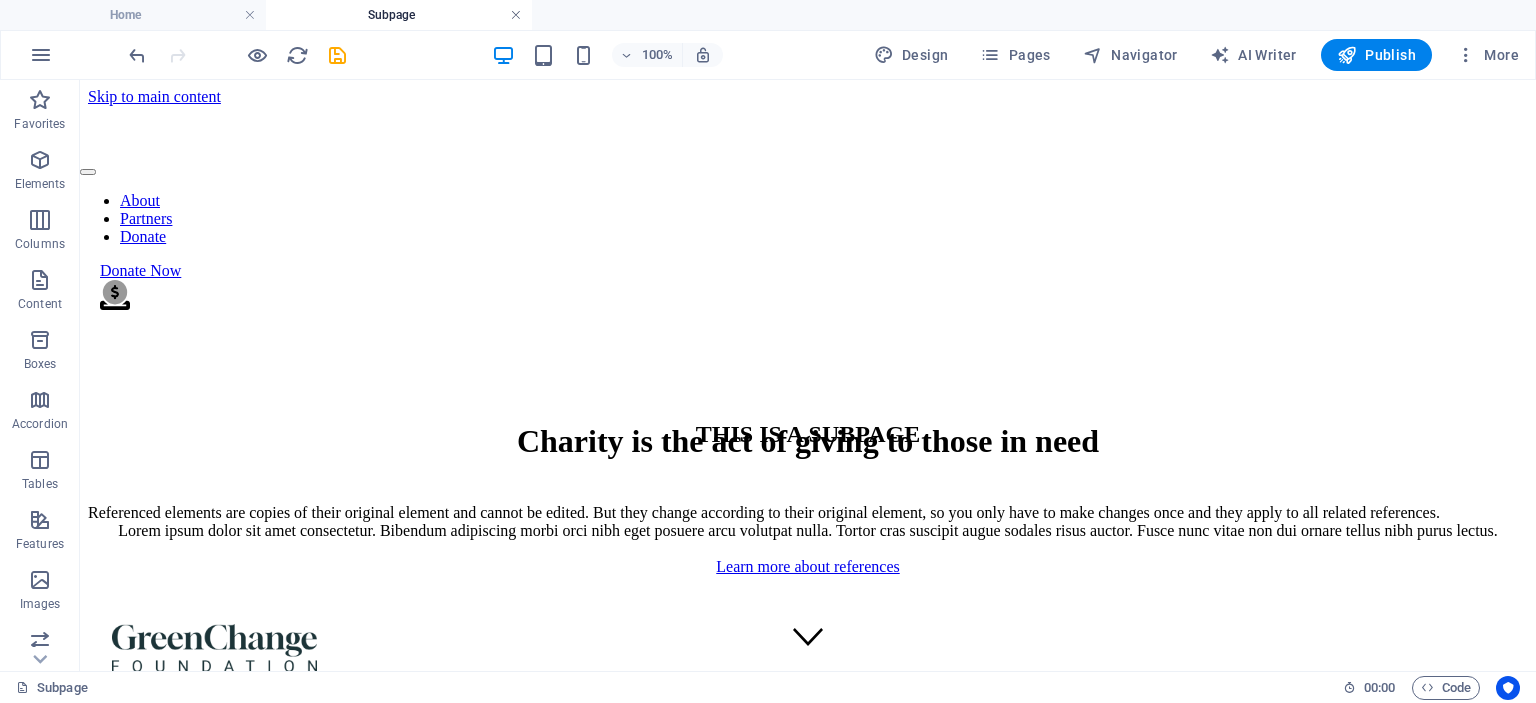 click at bounding box center [516, 15] 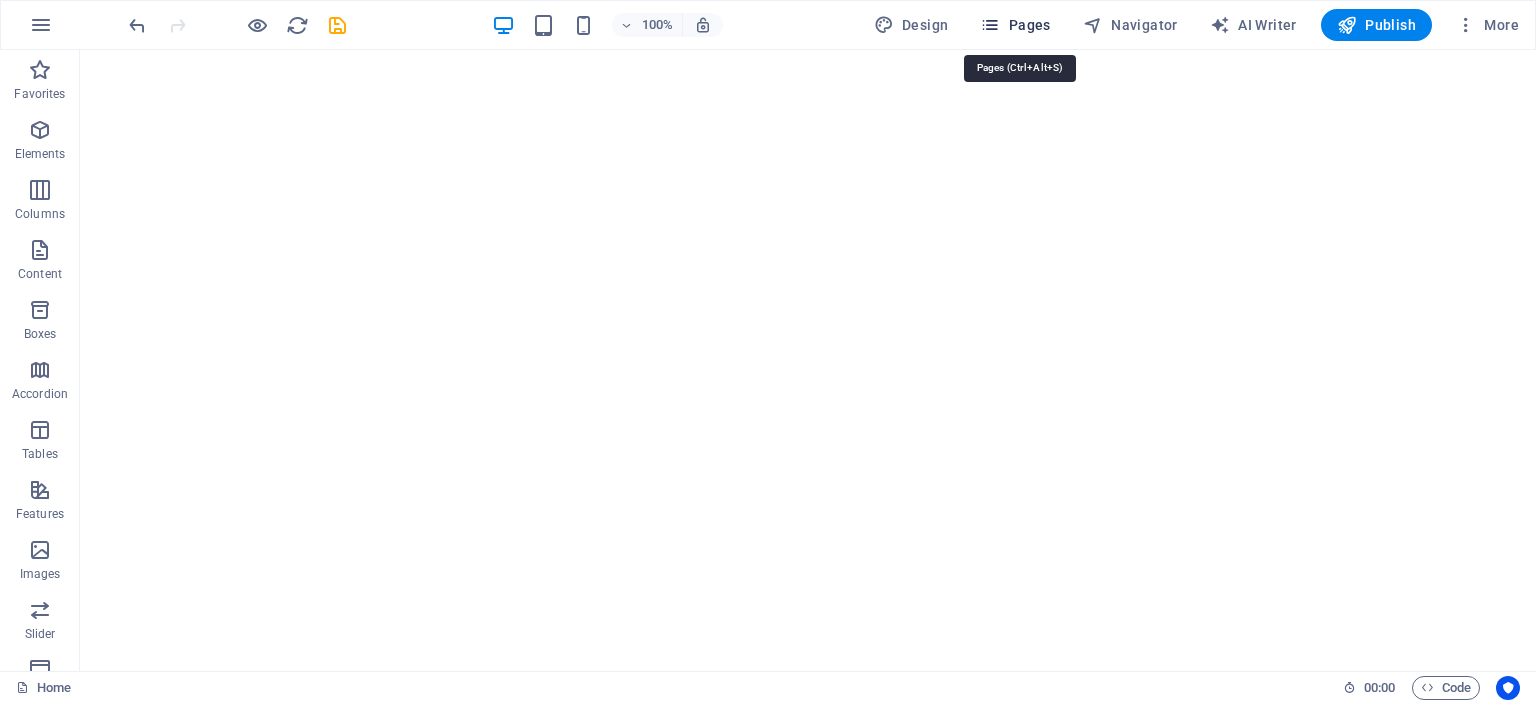 click on "Pages" at bounding box center (1015, 25) 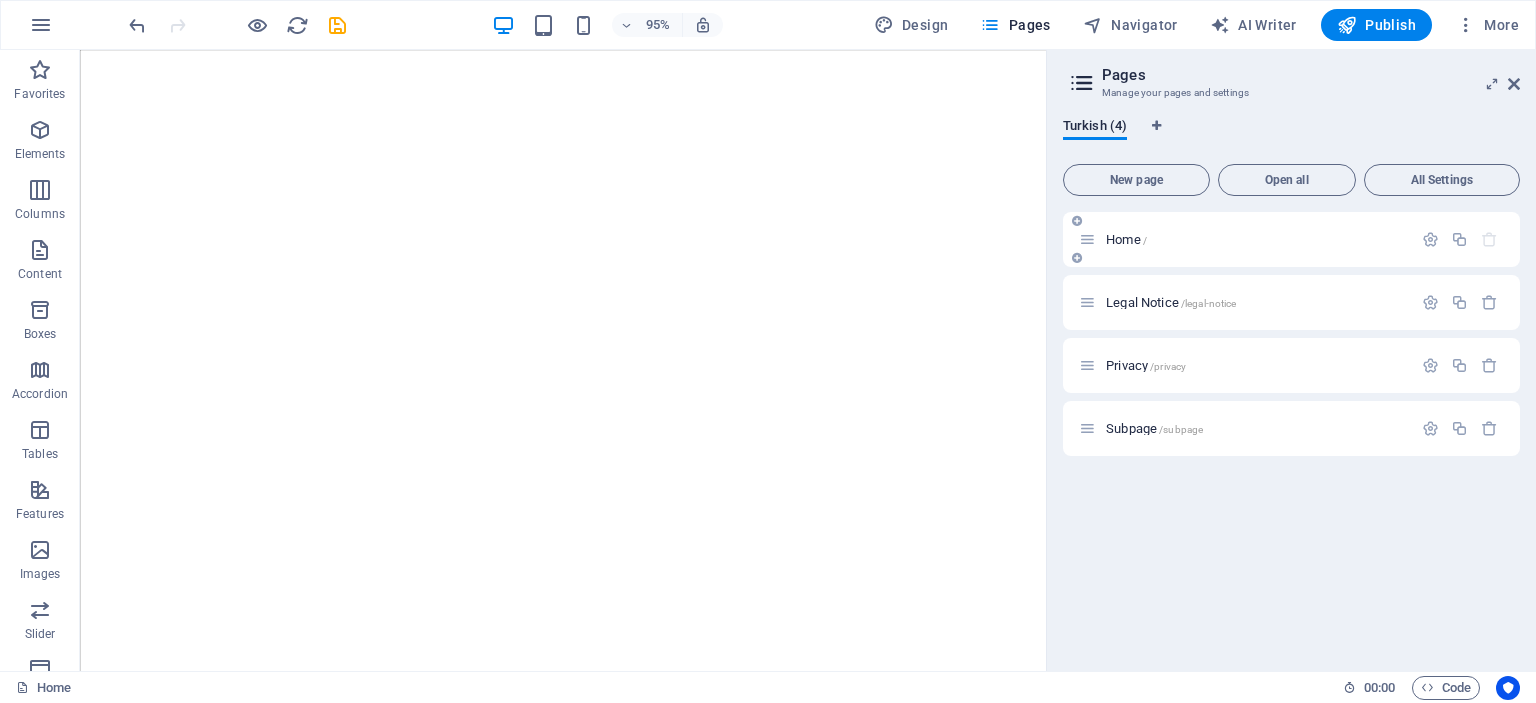 click on "Home /" at bounding box center [1126, 239] 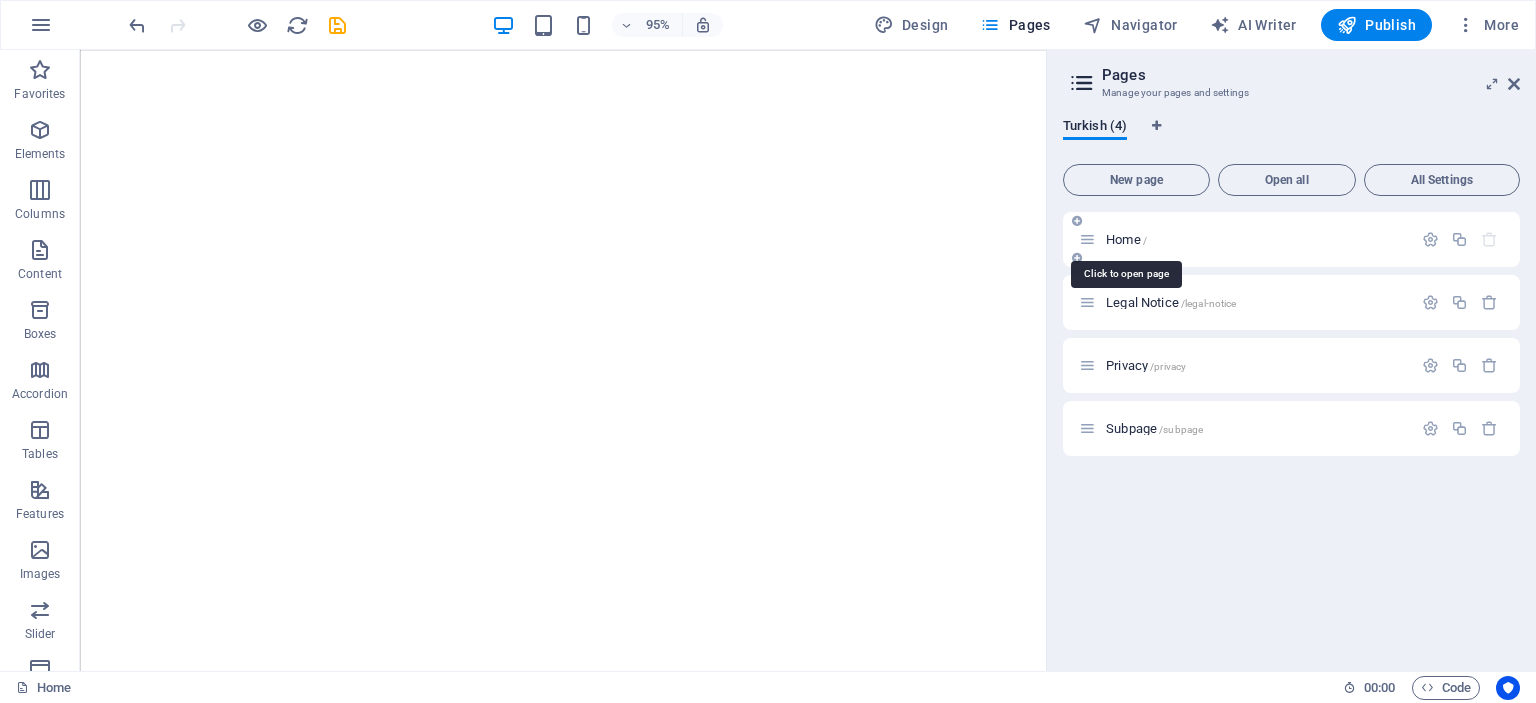 click on "Home /" at bounding box center (1126, 239) 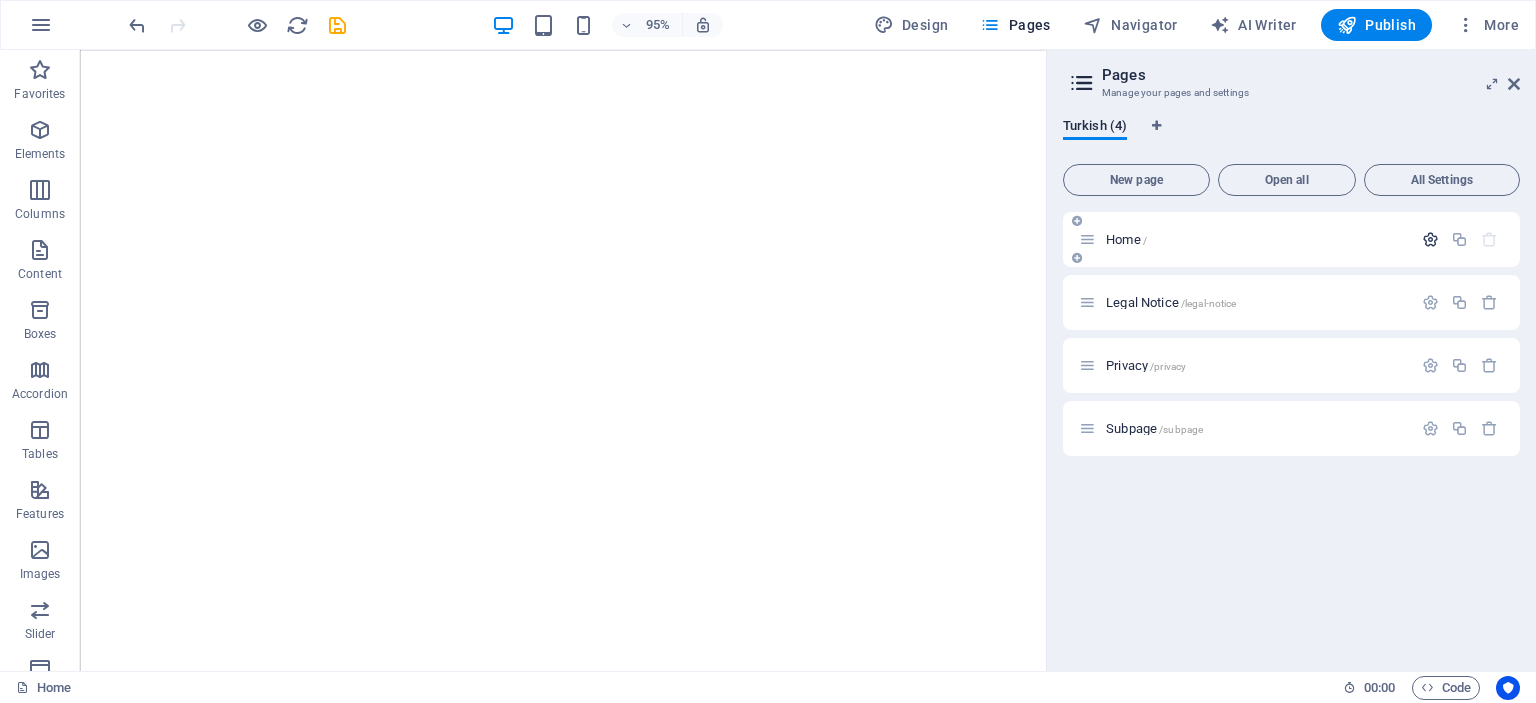 click at bounding box center [1430, 239] 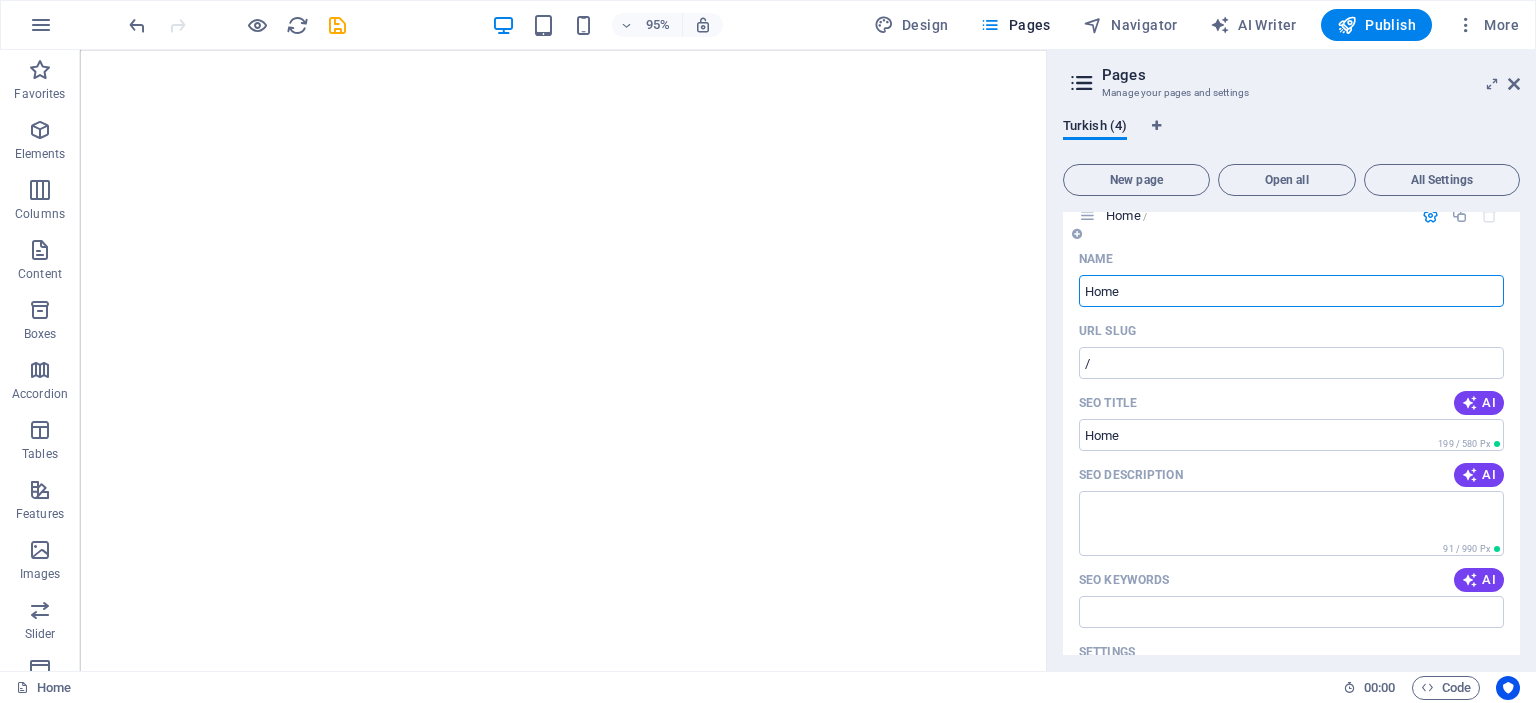 scroll, scrollTop: 0, scrollLeft: 0, axis: both 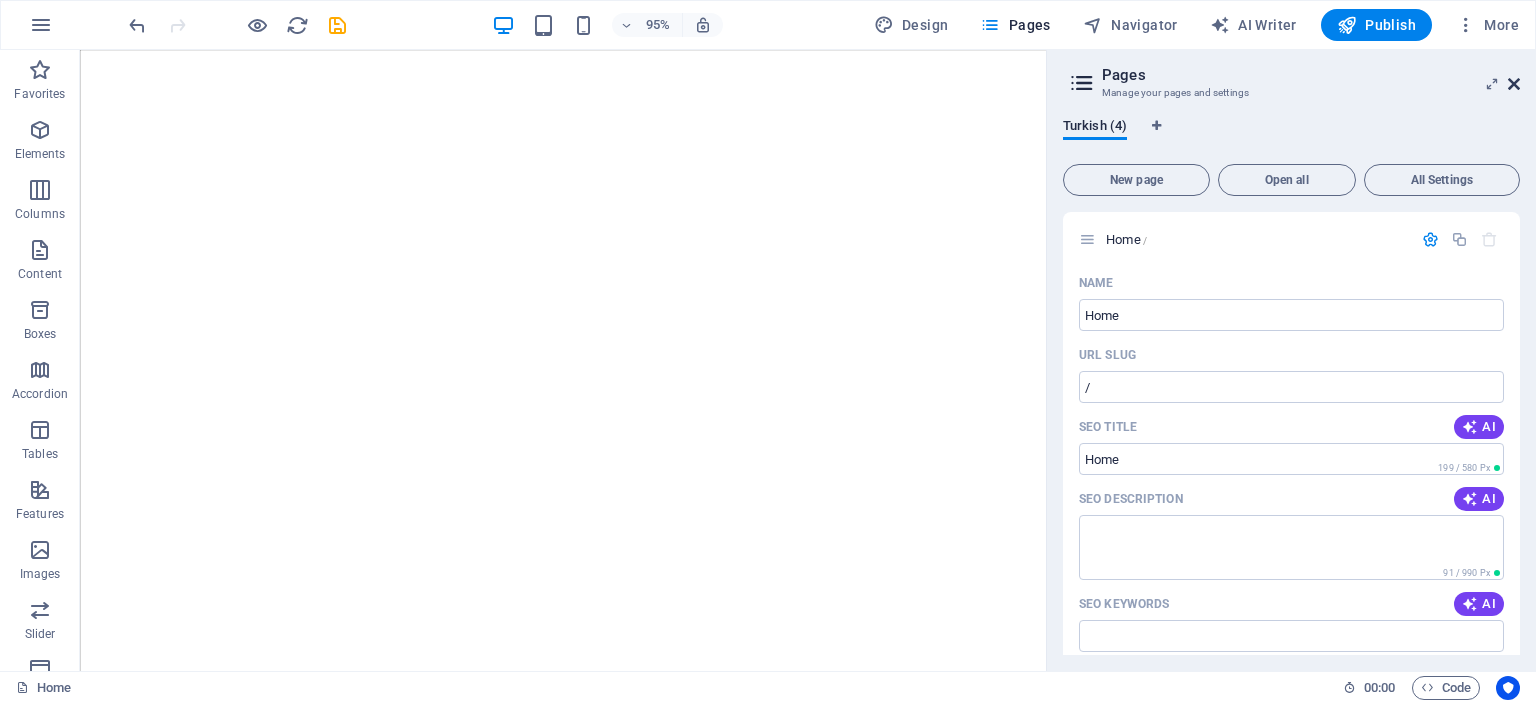 click at bounding box center (1514, 84) 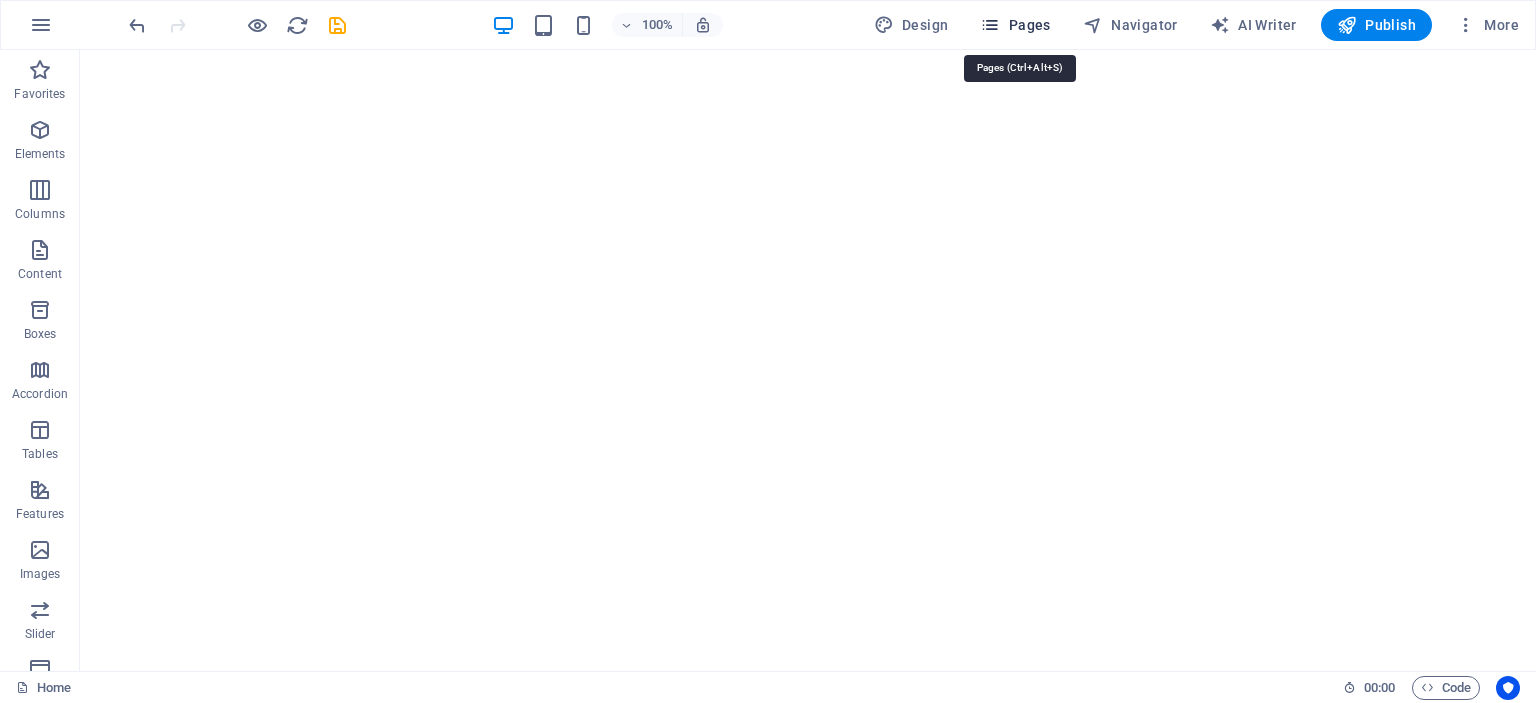 click on "Pages" at bounding box center [1015, 25] 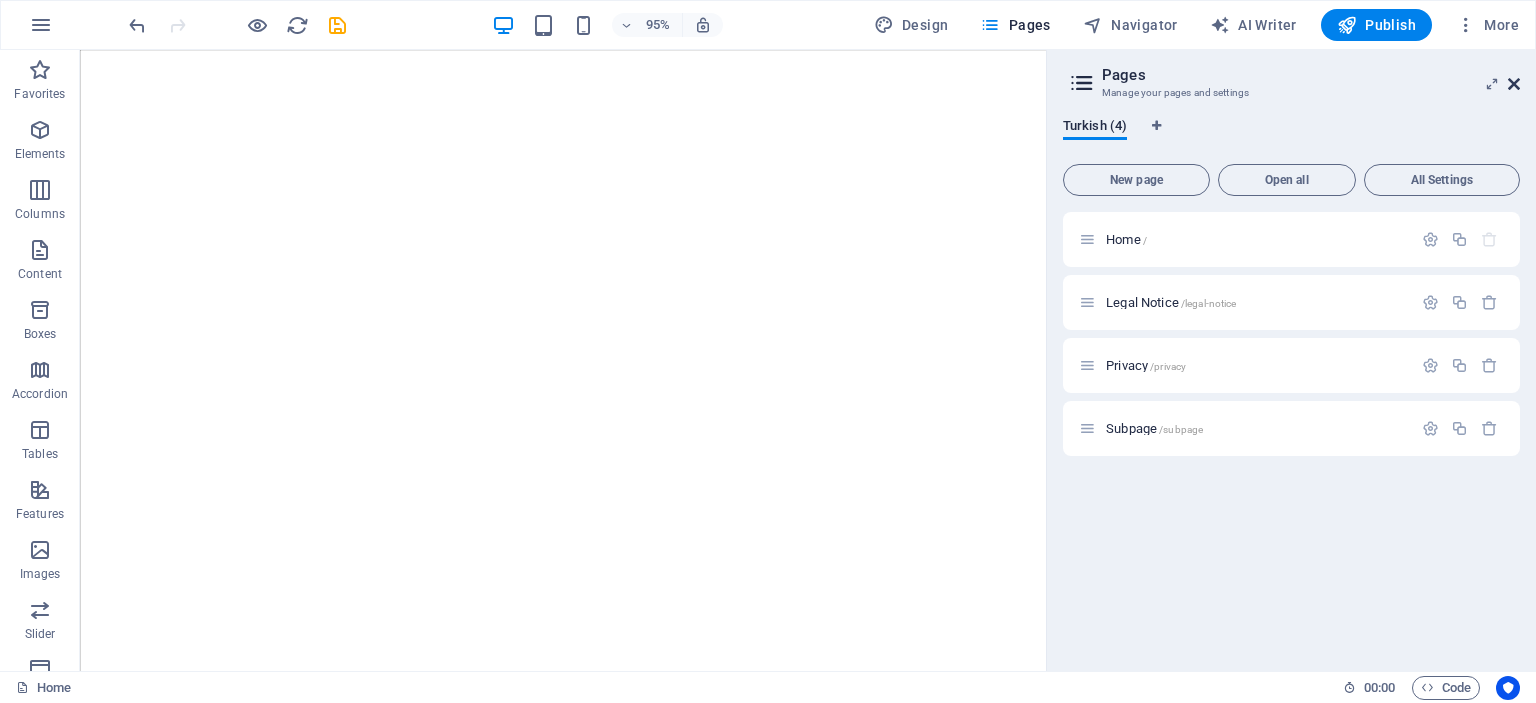 click at bounding box center [1514, 84] 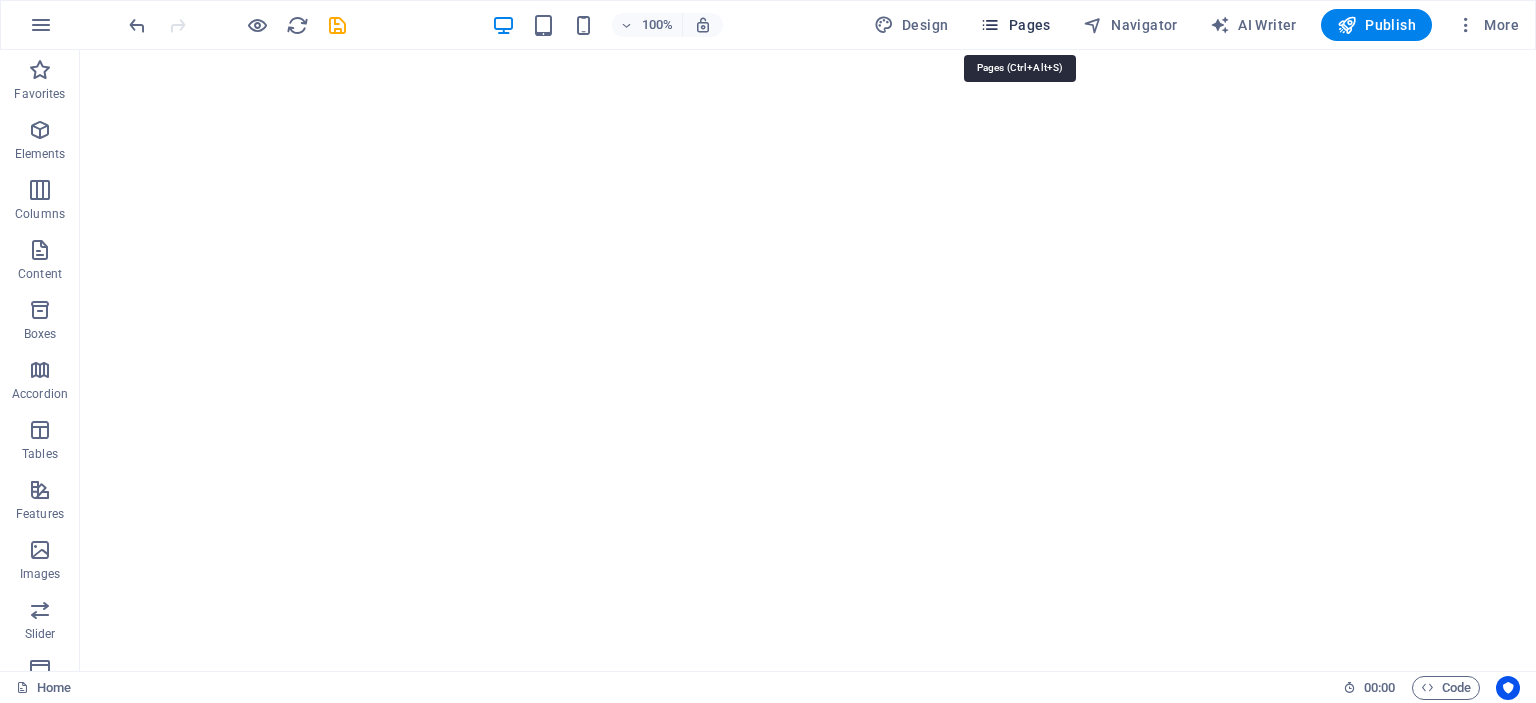 click on "Pages" at bounding box center [1015, 25] 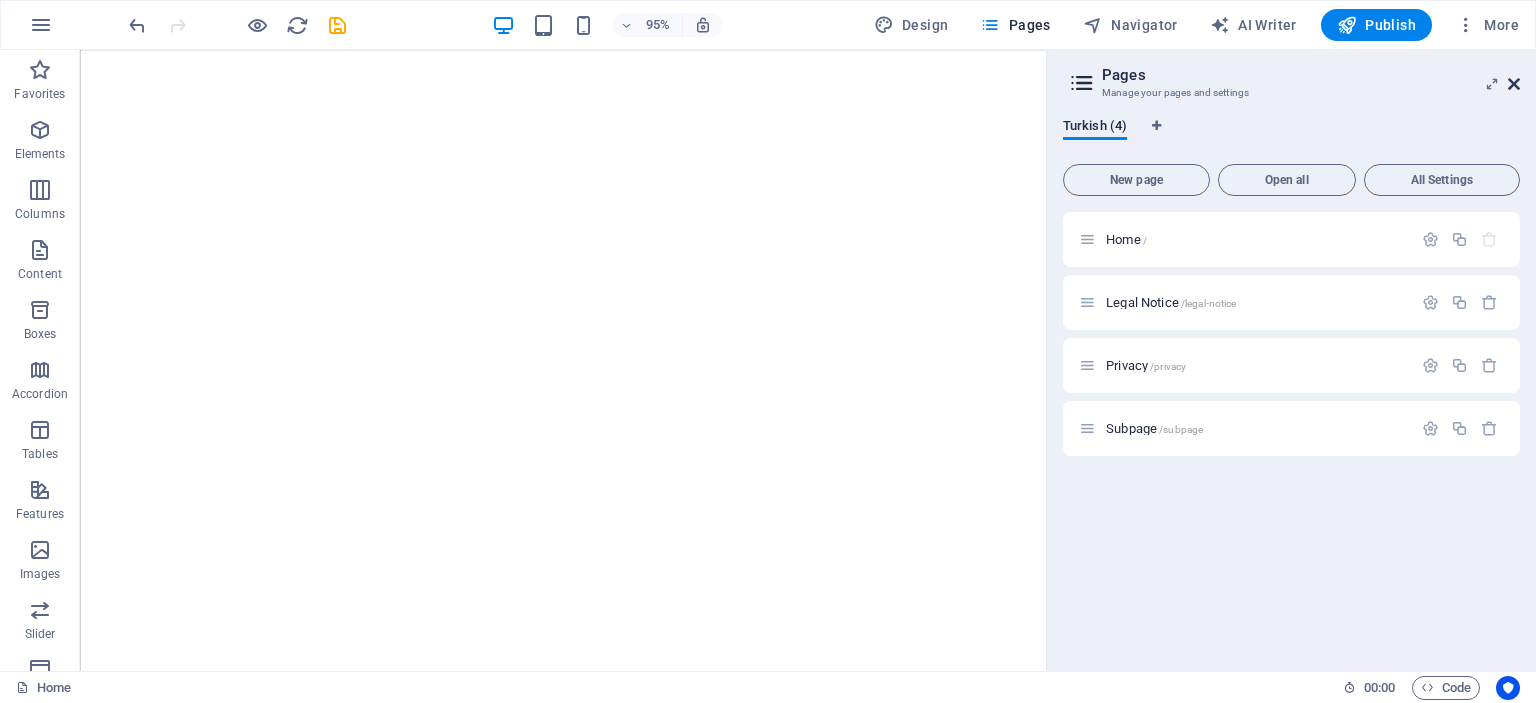 click at bounding box center [1514, 84] 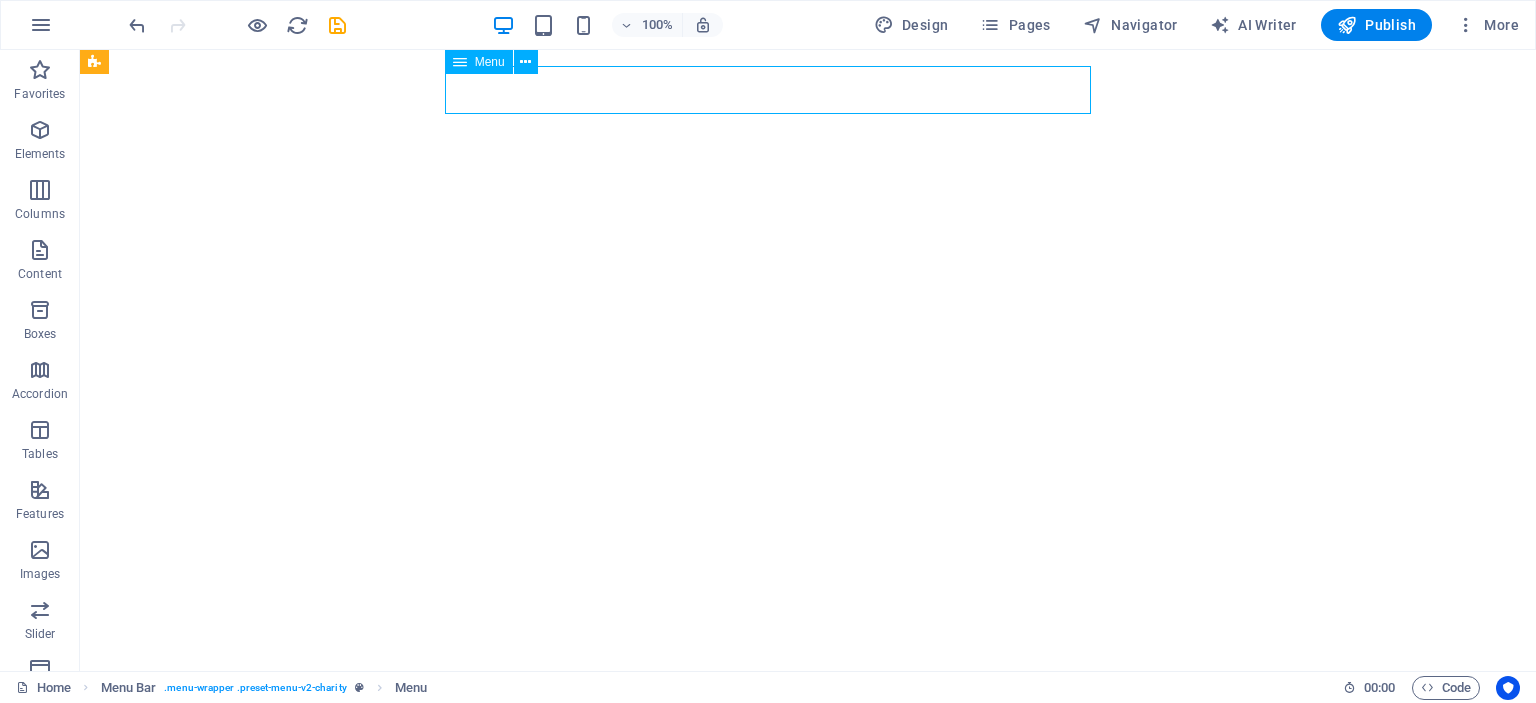 select 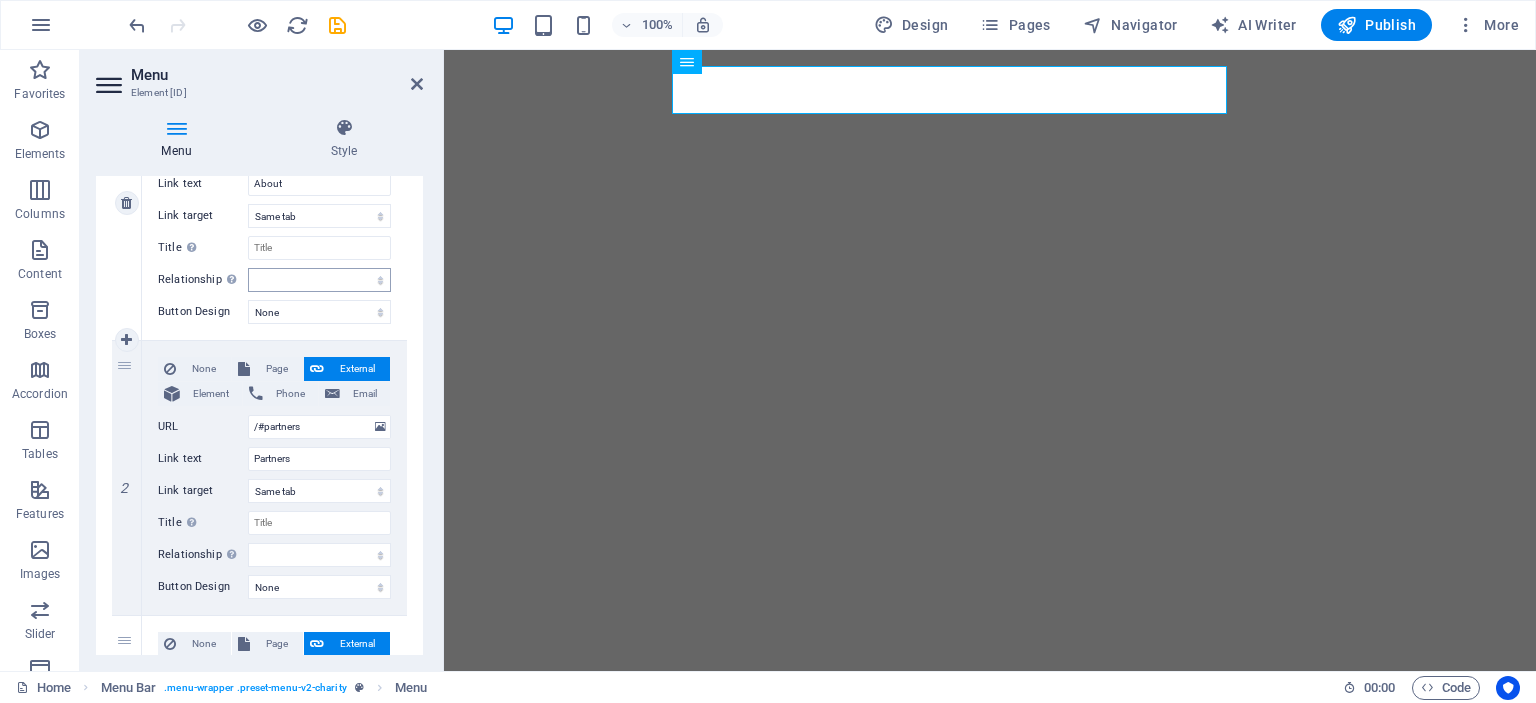 scroll, scrollTop: 0, scrollLeft: 0, axis: both 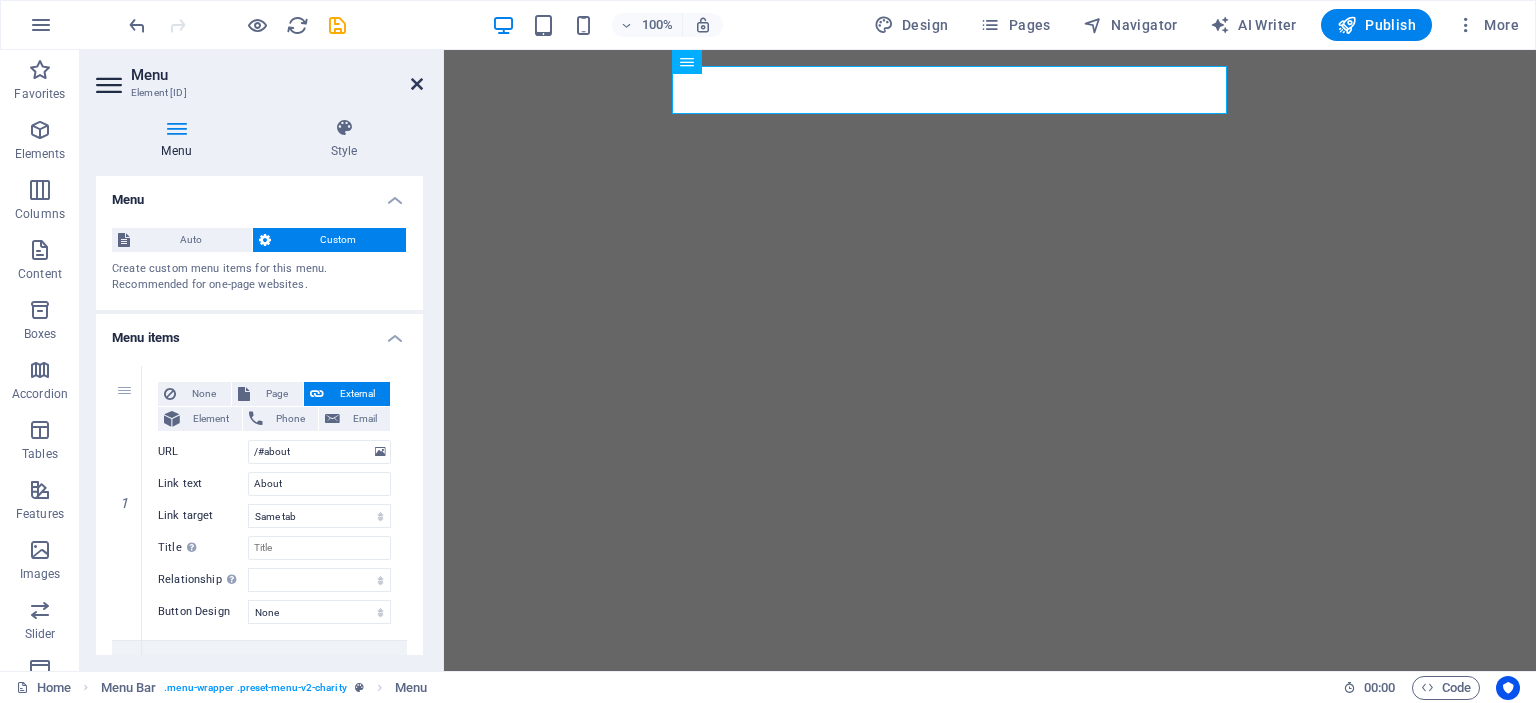 click at bounding box center (417, 84) 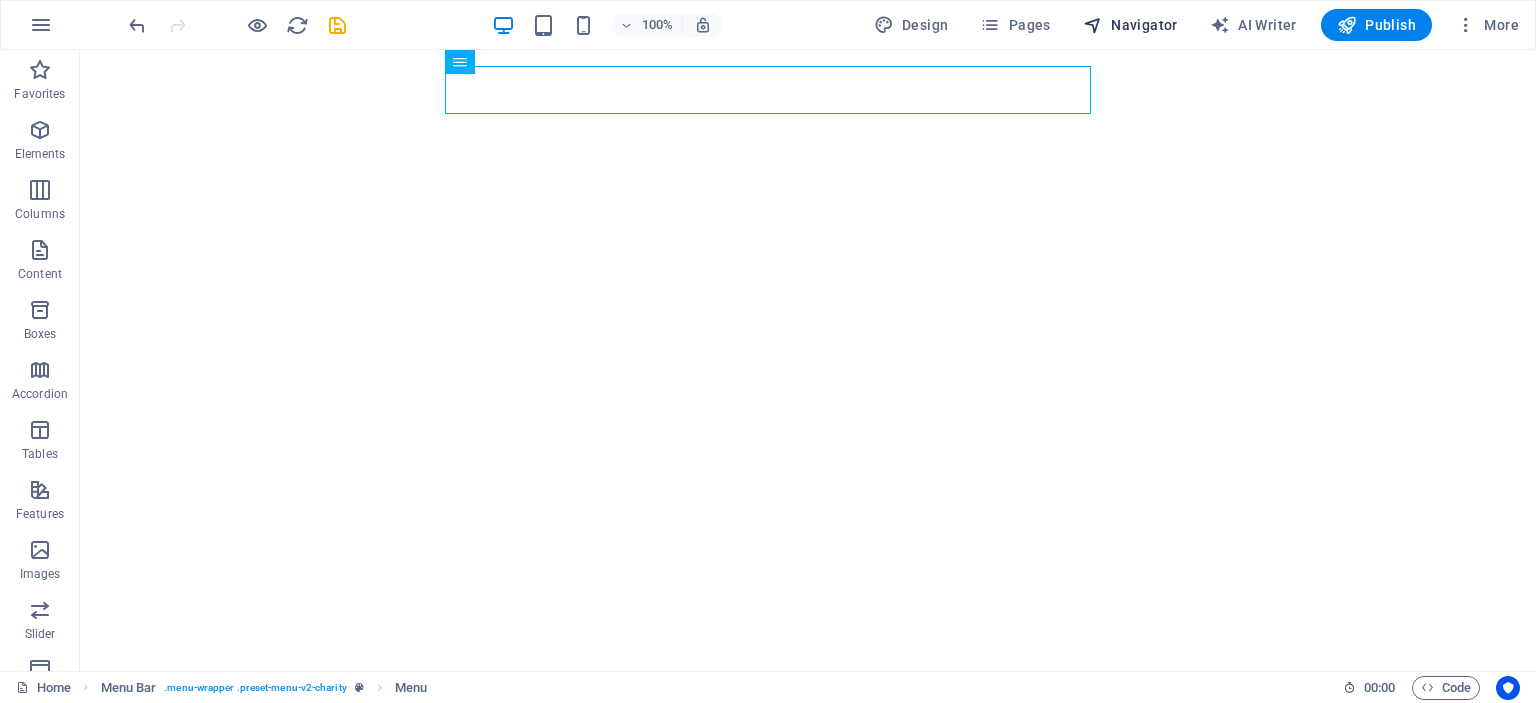click on "Navigator" at bounding box center [1130, 25] 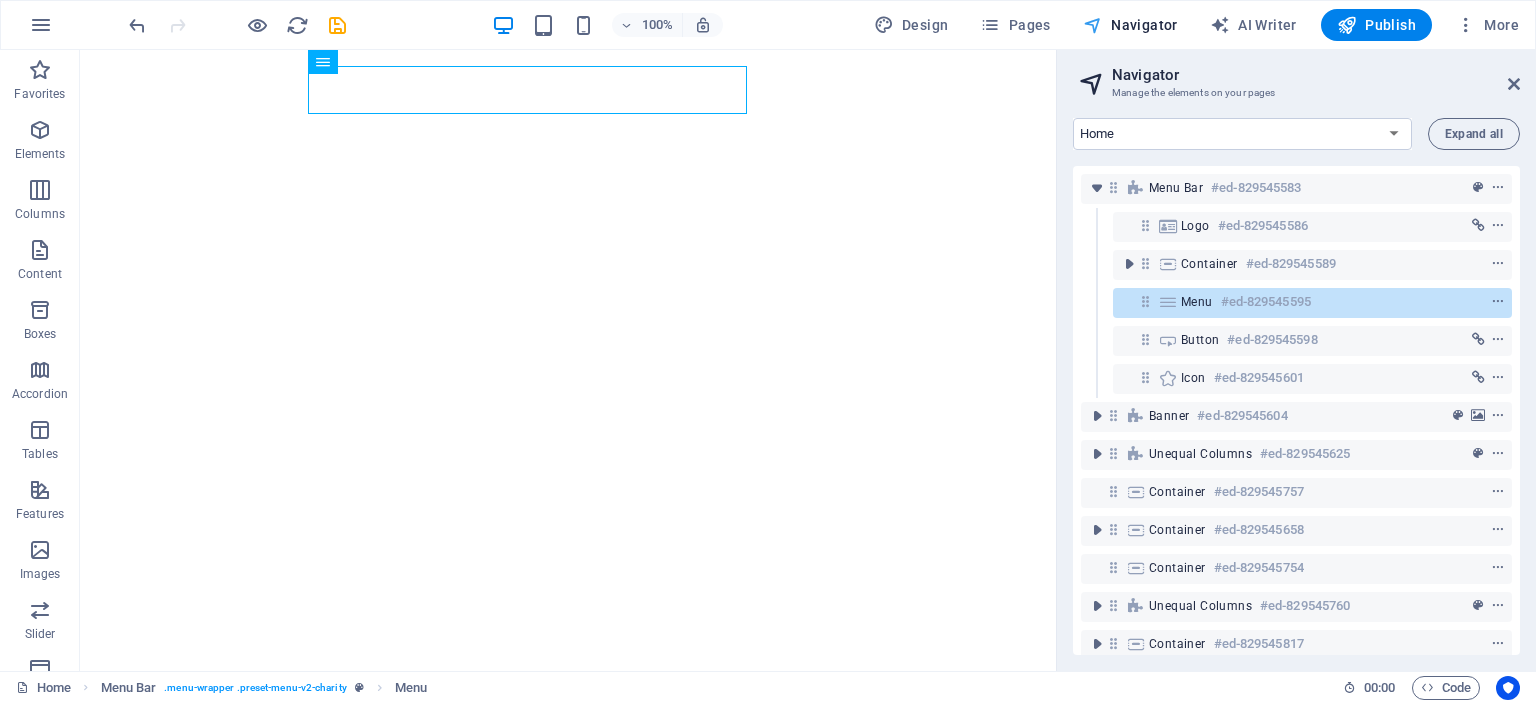 click on "Navigator" at bounding box center (1130, 25) 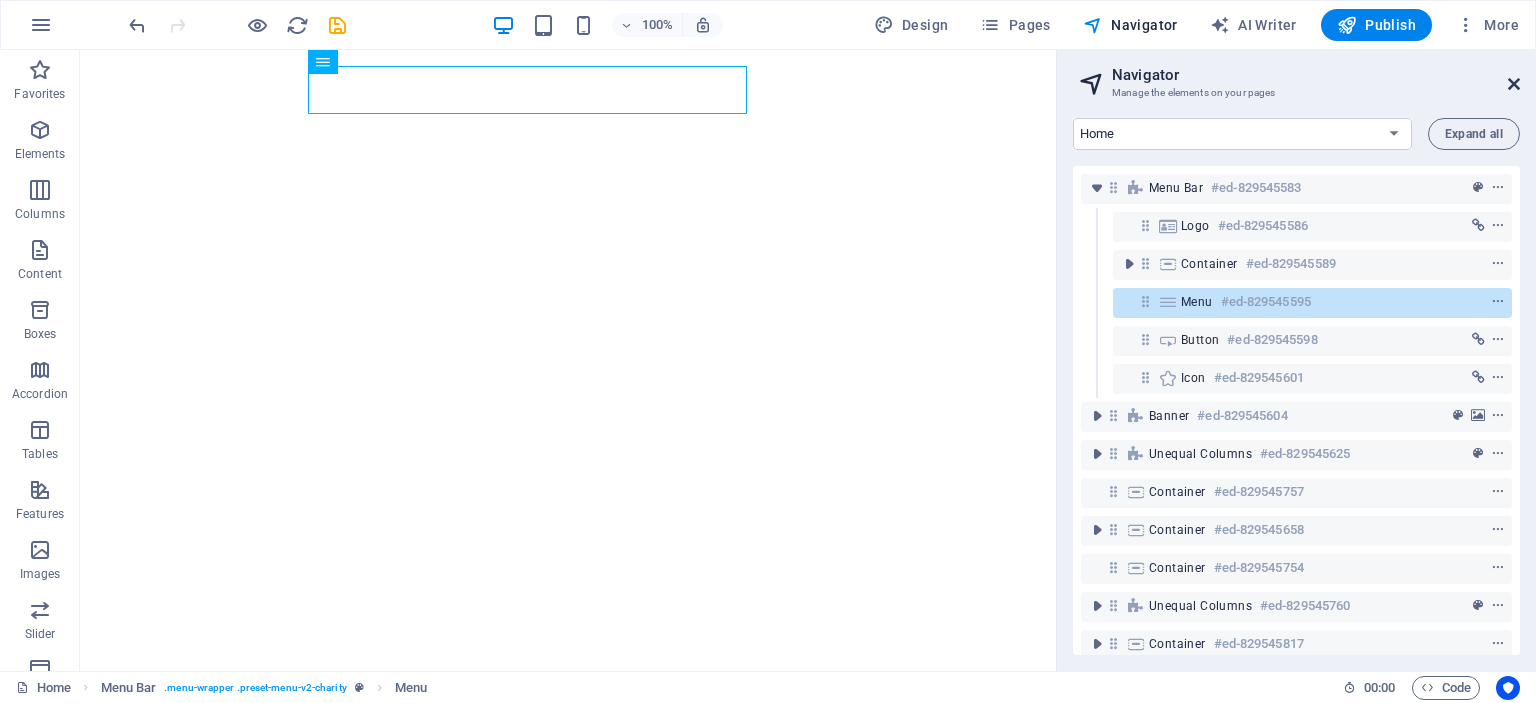 click at bounding box center [1514, 84] 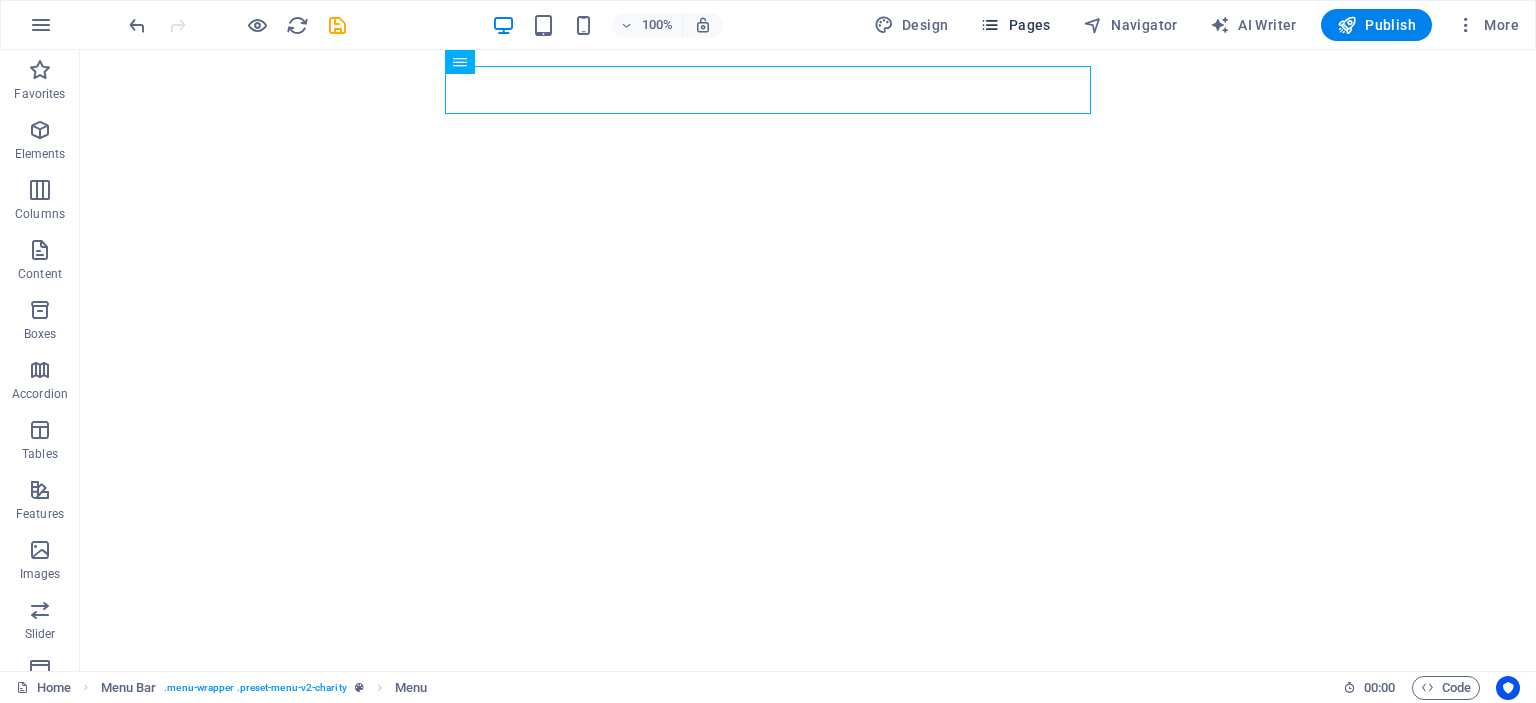 click on "Pages" at bounding box center (1015, 25) 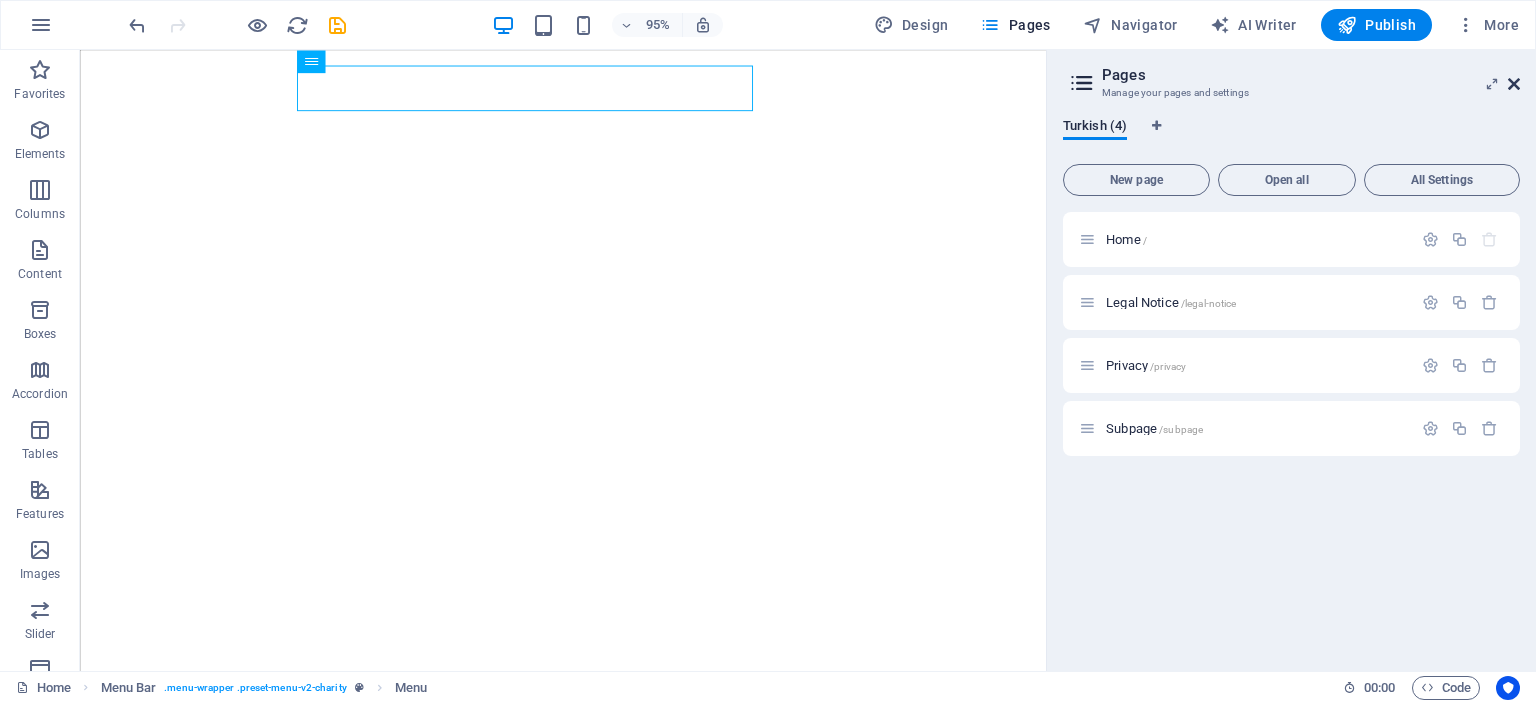 click at bounding box center (1514, 84) 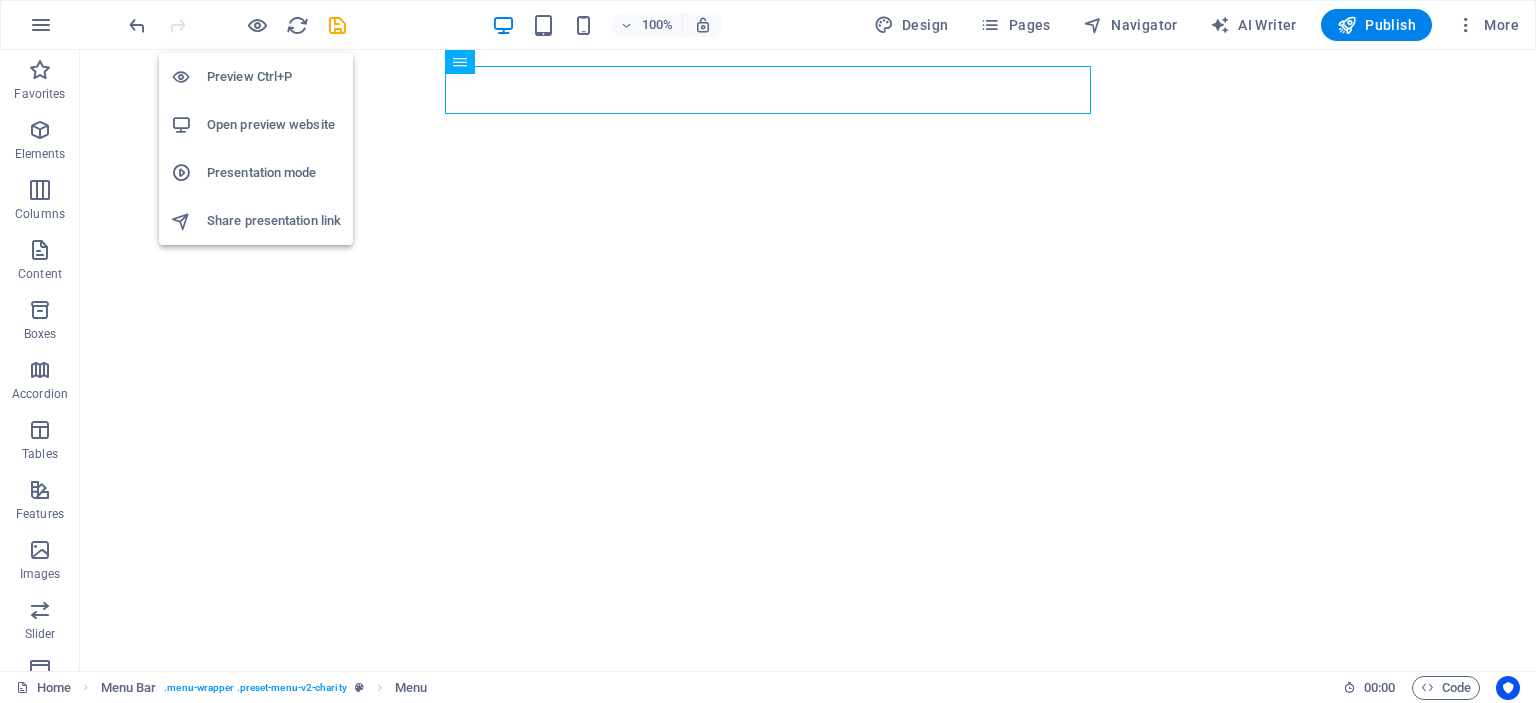 click on "Open preview website" at bounding box center [274, 125] 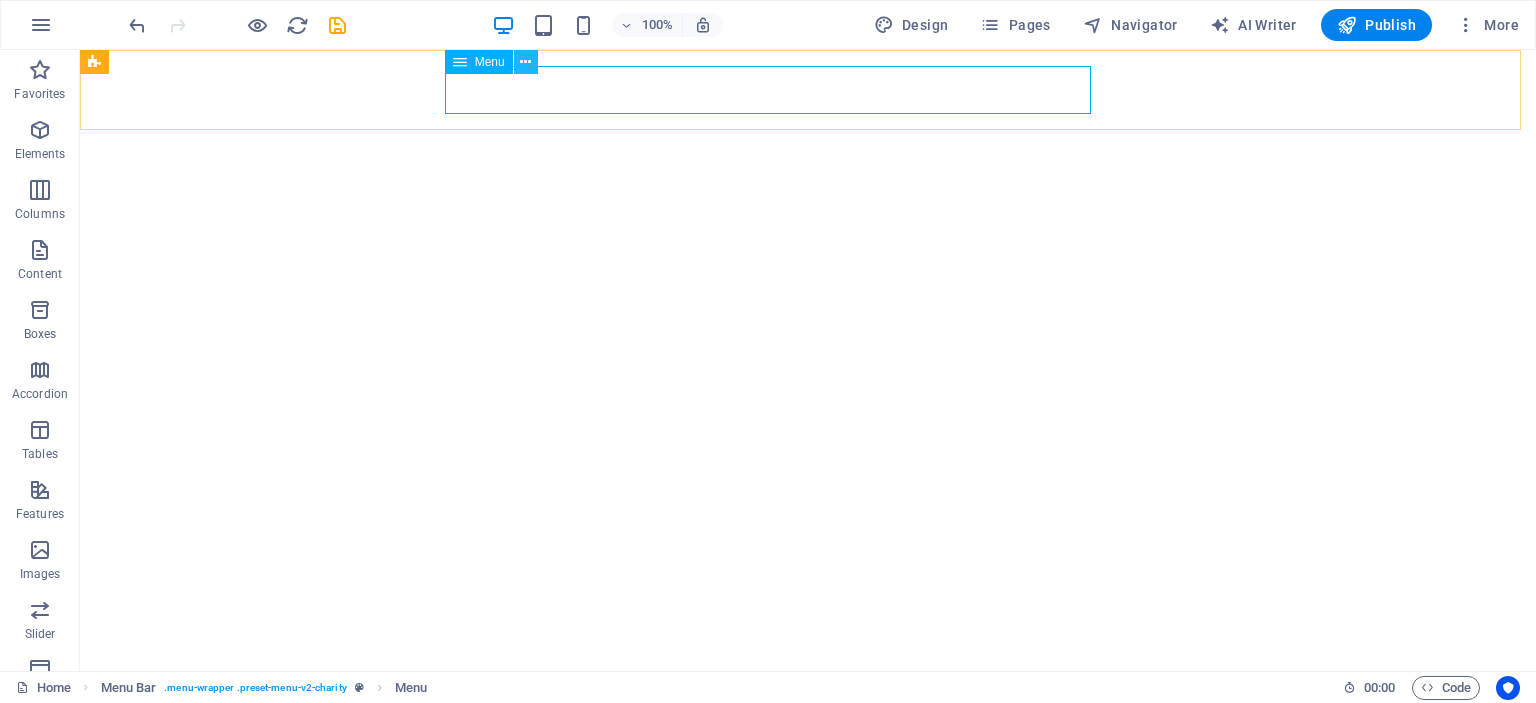 click at bounding box center [525, 62] 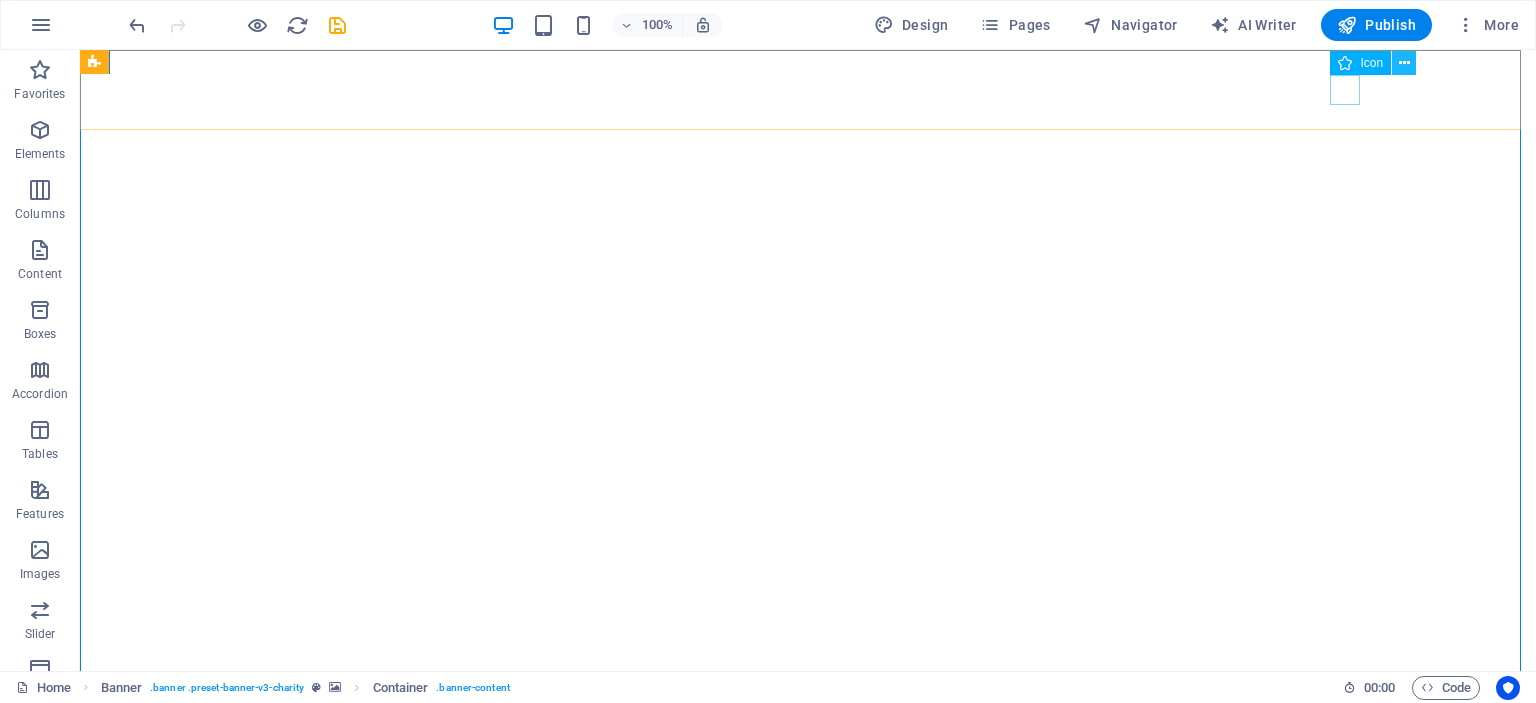 click at bounding box center (1404, 63) 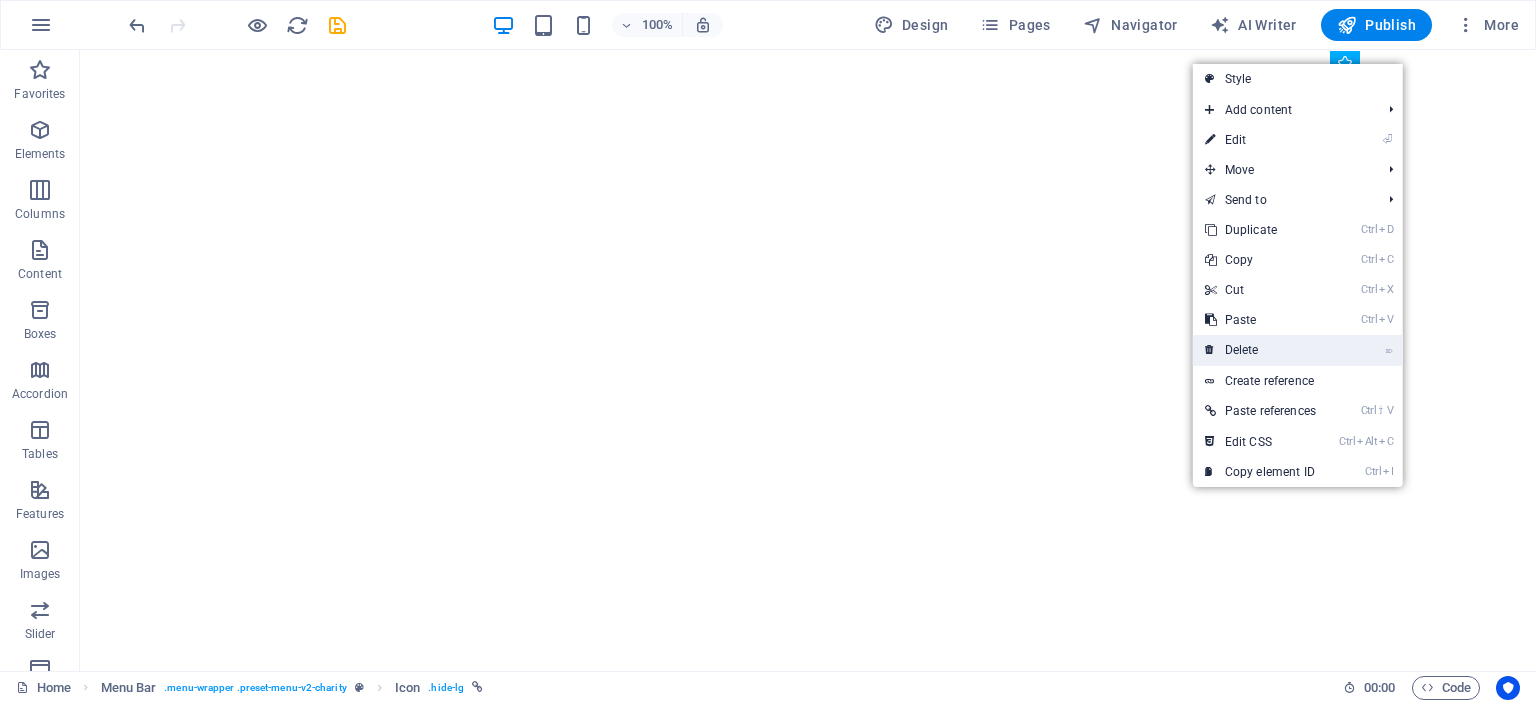 click on "⌦  Delete" at bounding box center (1260, 350) 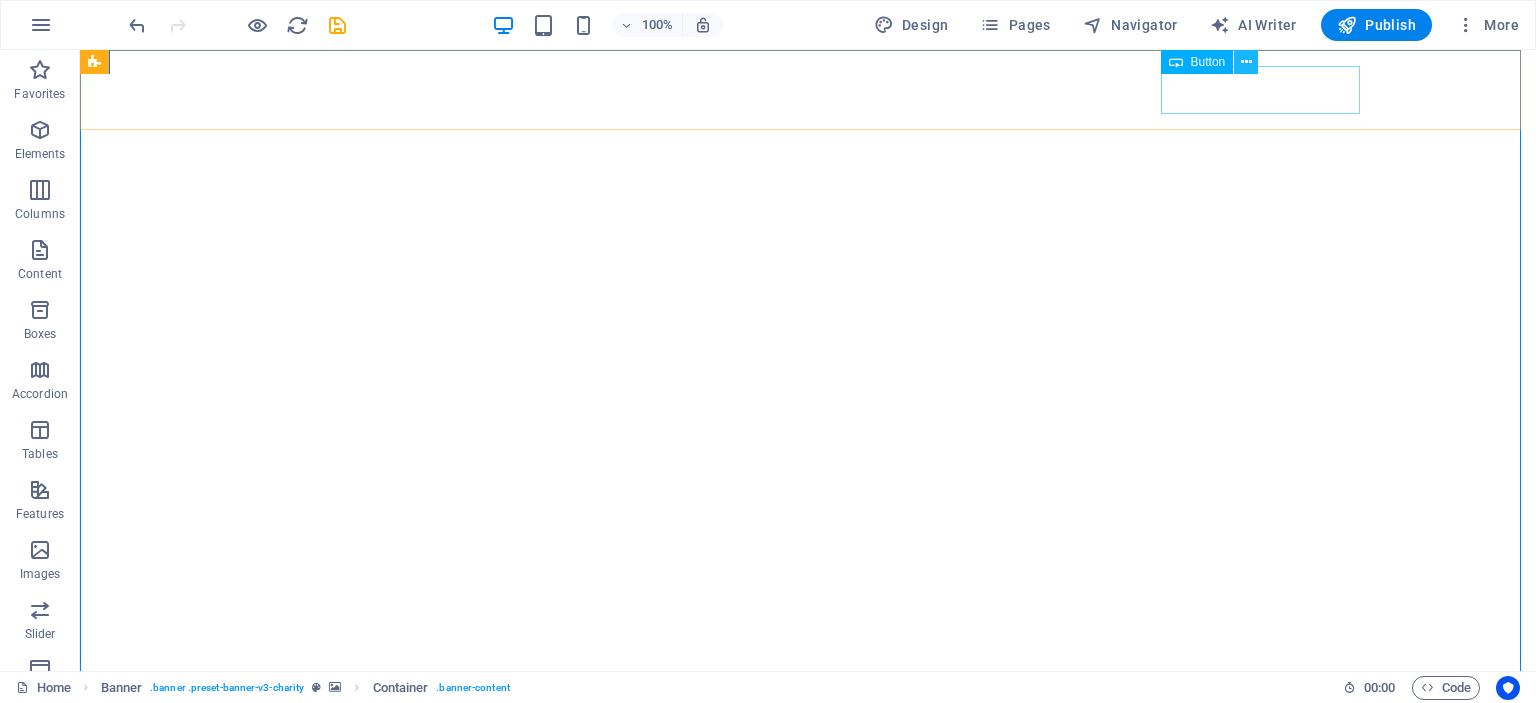 click at bounding box center [1246, 62] 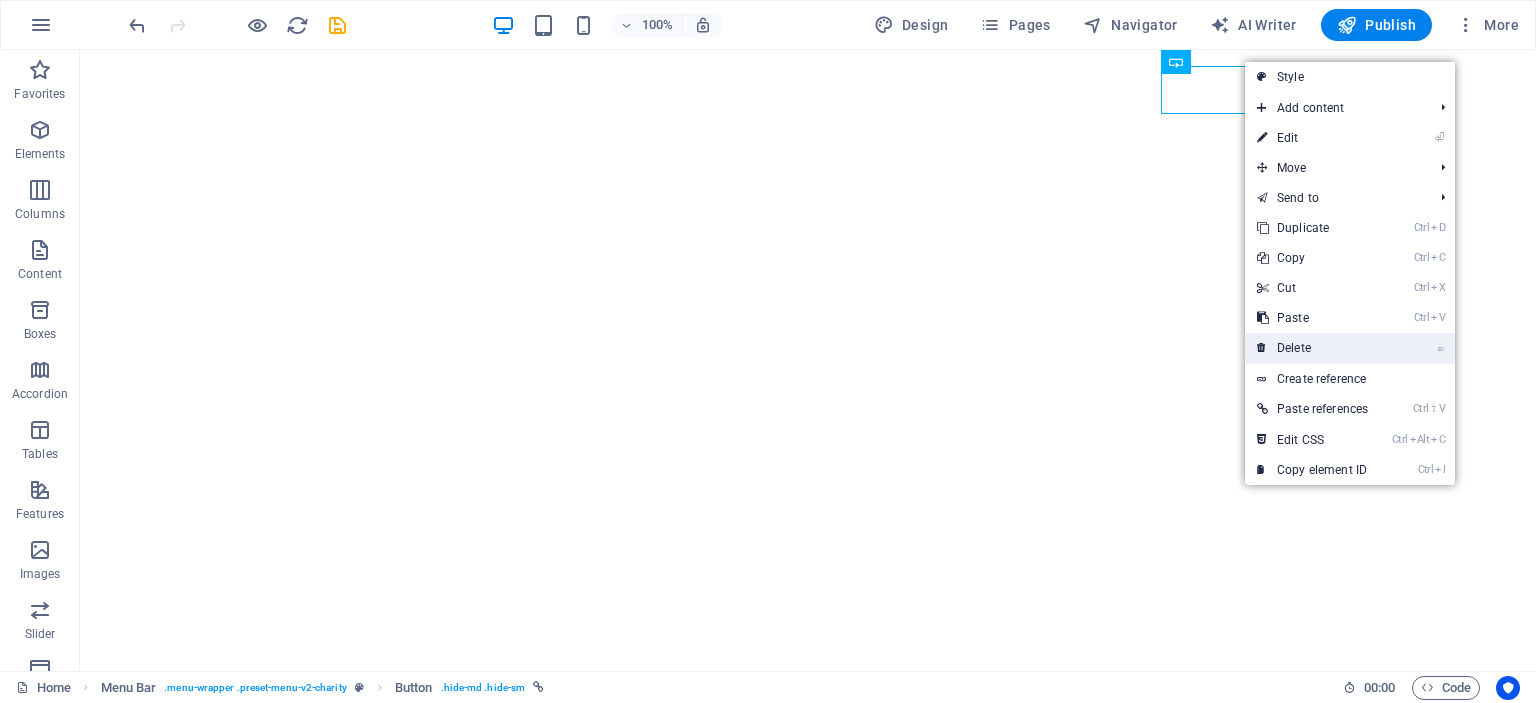 click on "⌦  Delete" at bounding box center [1312, 348] 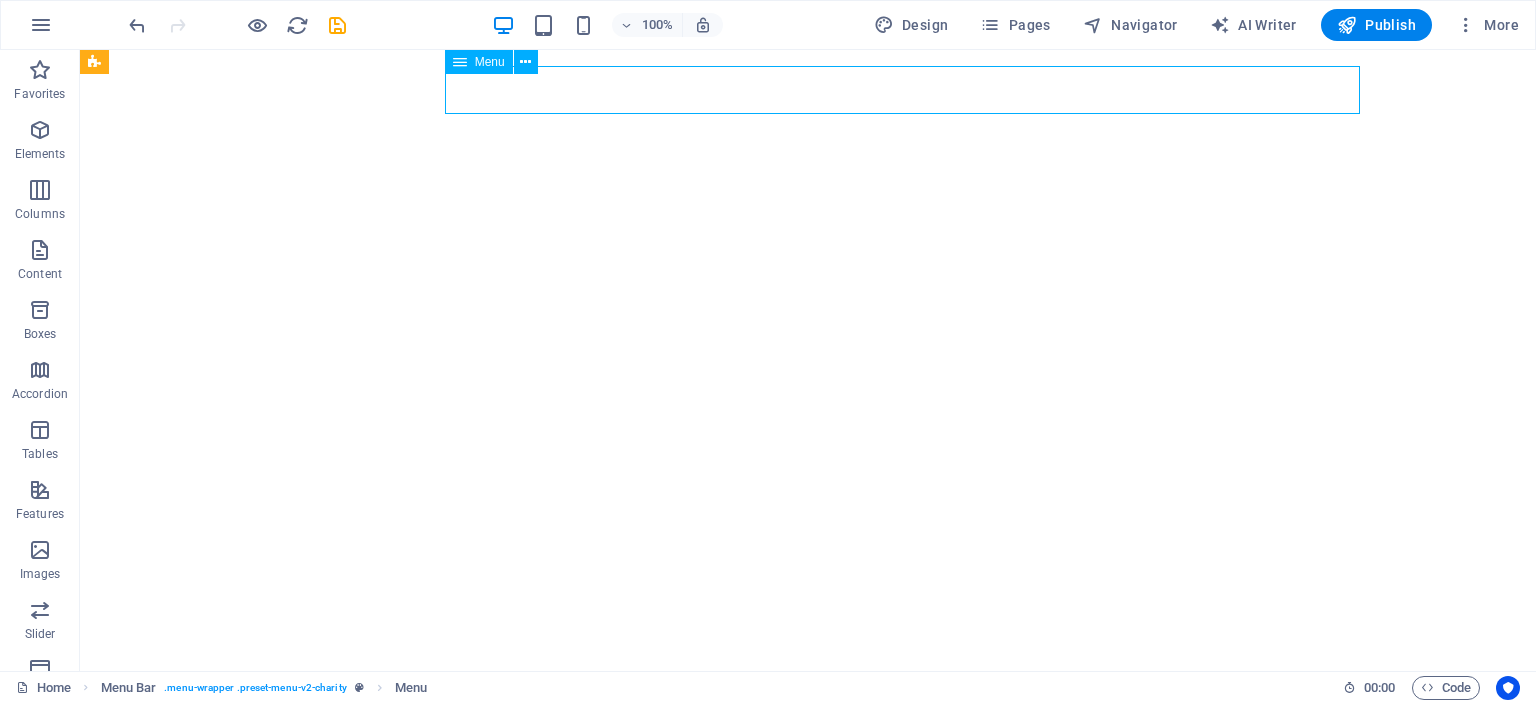select 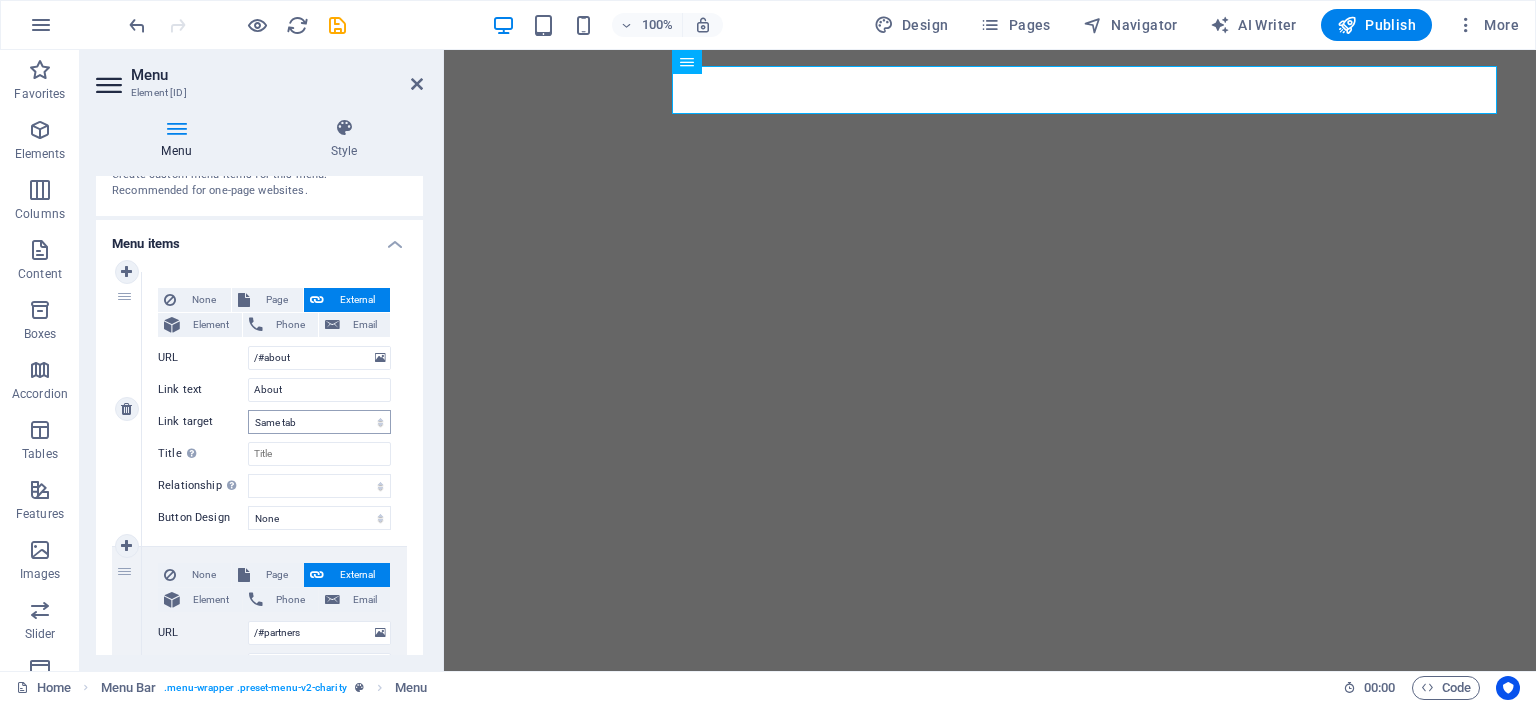 scroll, scrollTop: 0, scrollLeft: 0, axis: both 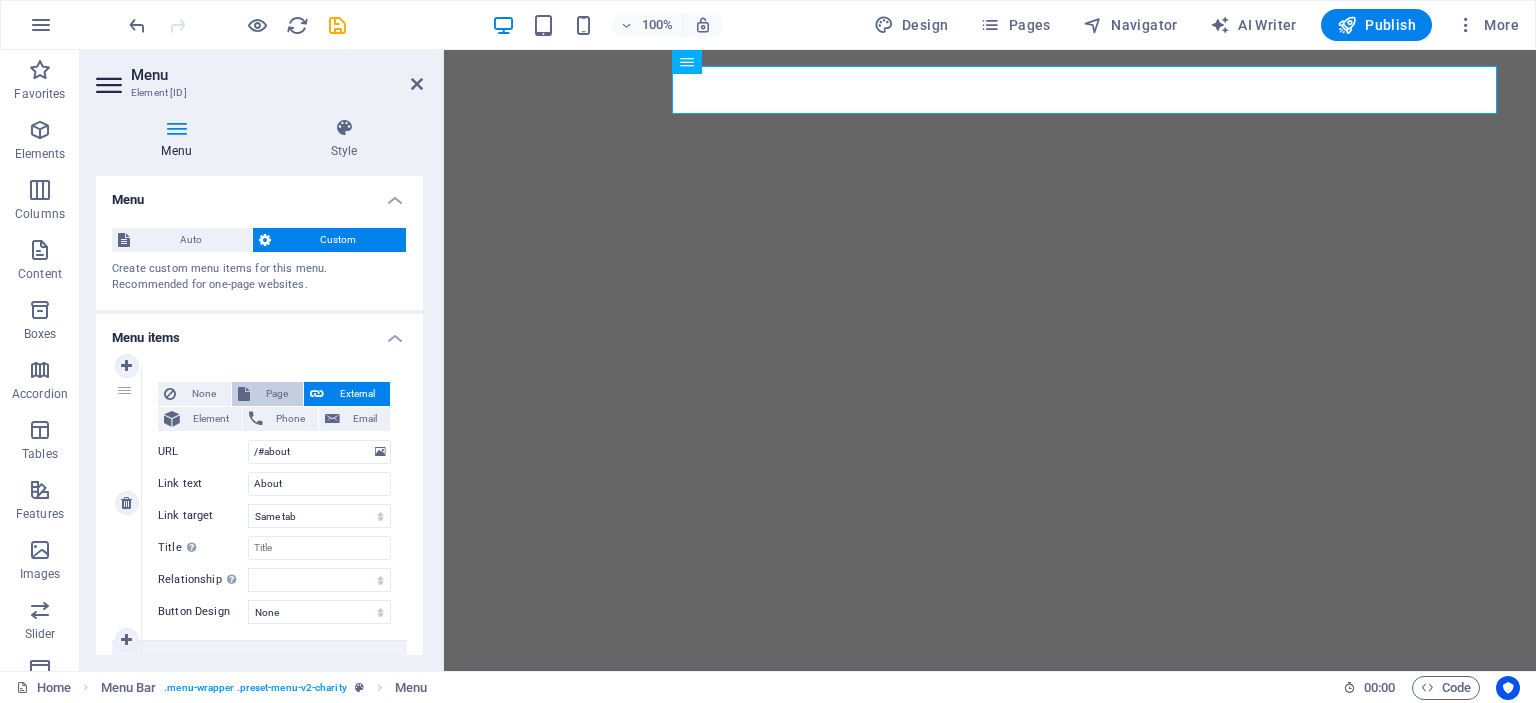 click on "Page" at bounding box center [276, 394] 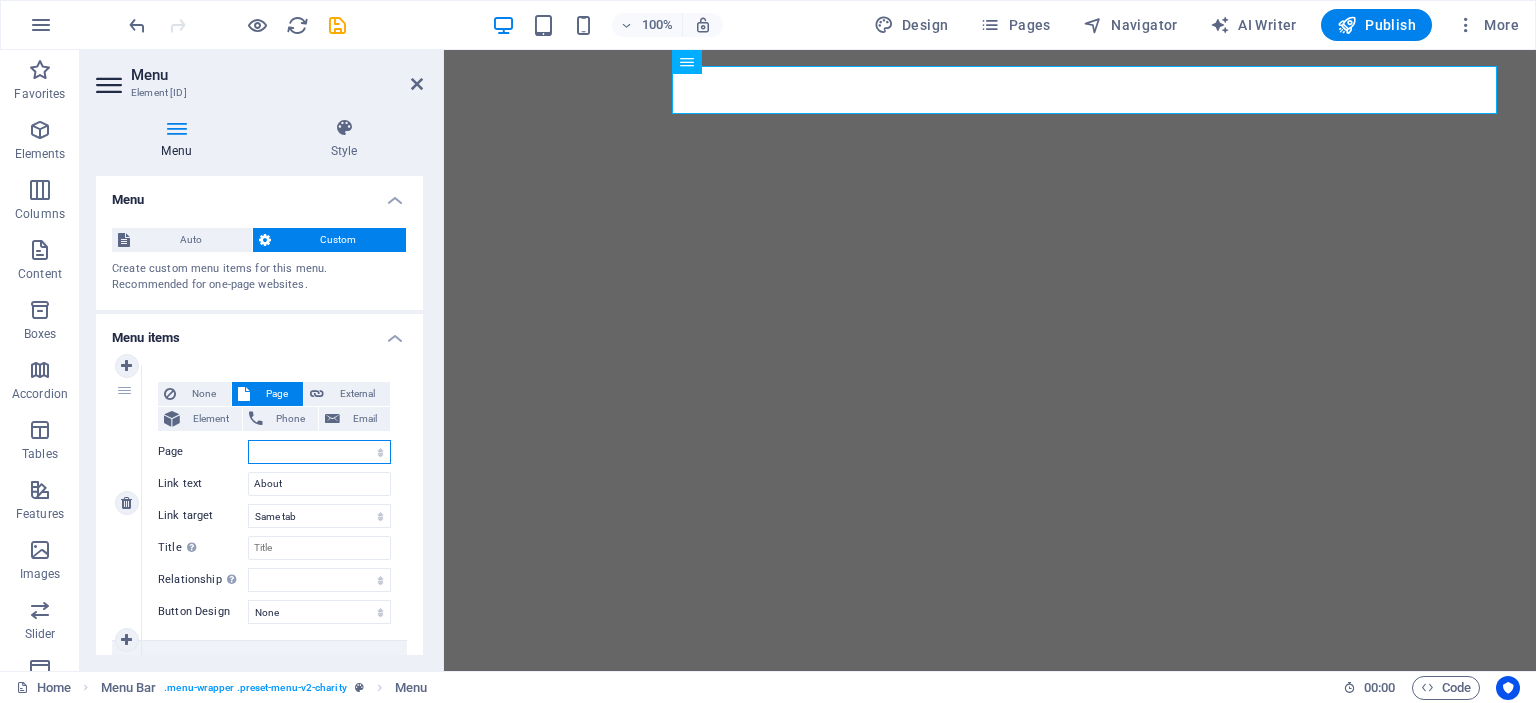 click on "Home Legal Notice Privacy Subpage" at bounding box center [319, 452] 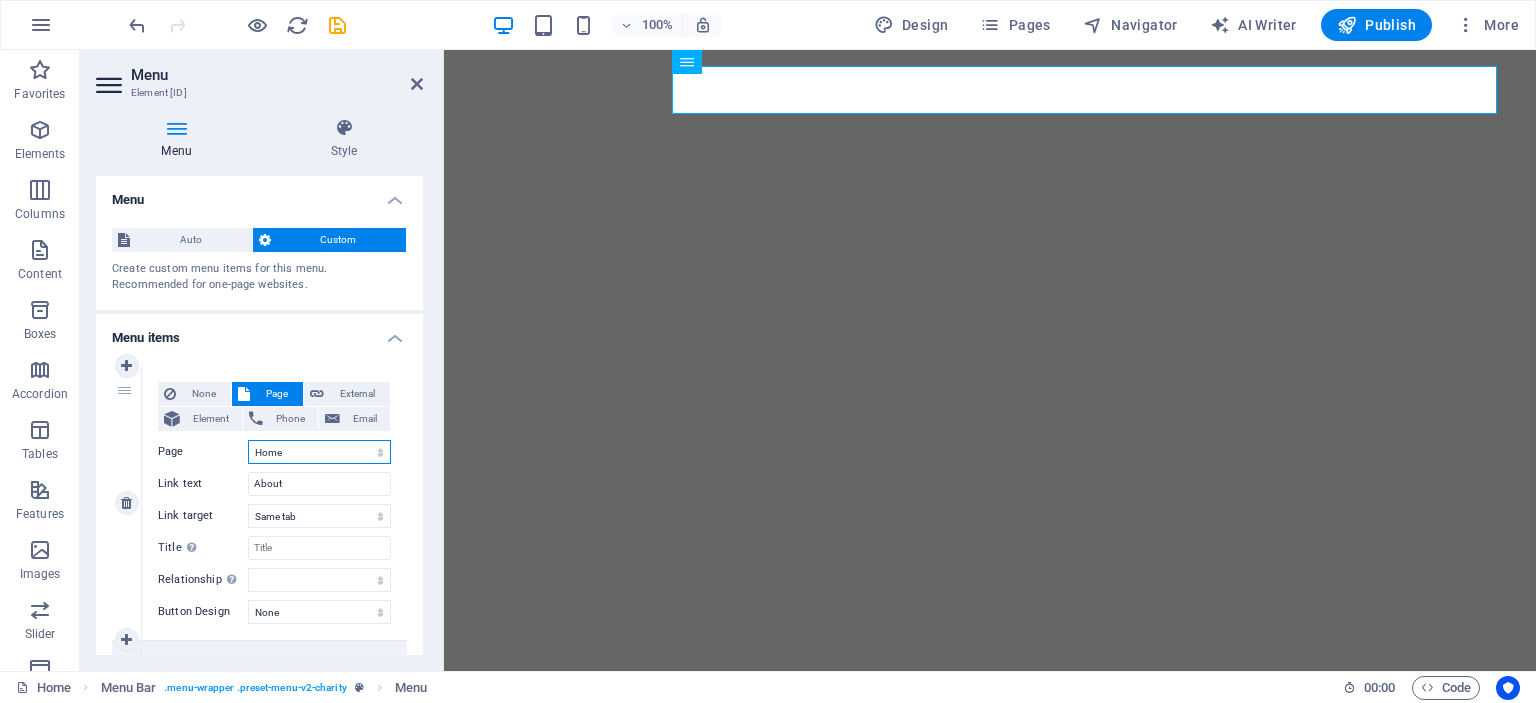 click on "Home Legal Notice Privacy Subpage" at bounding box center (319, 452) 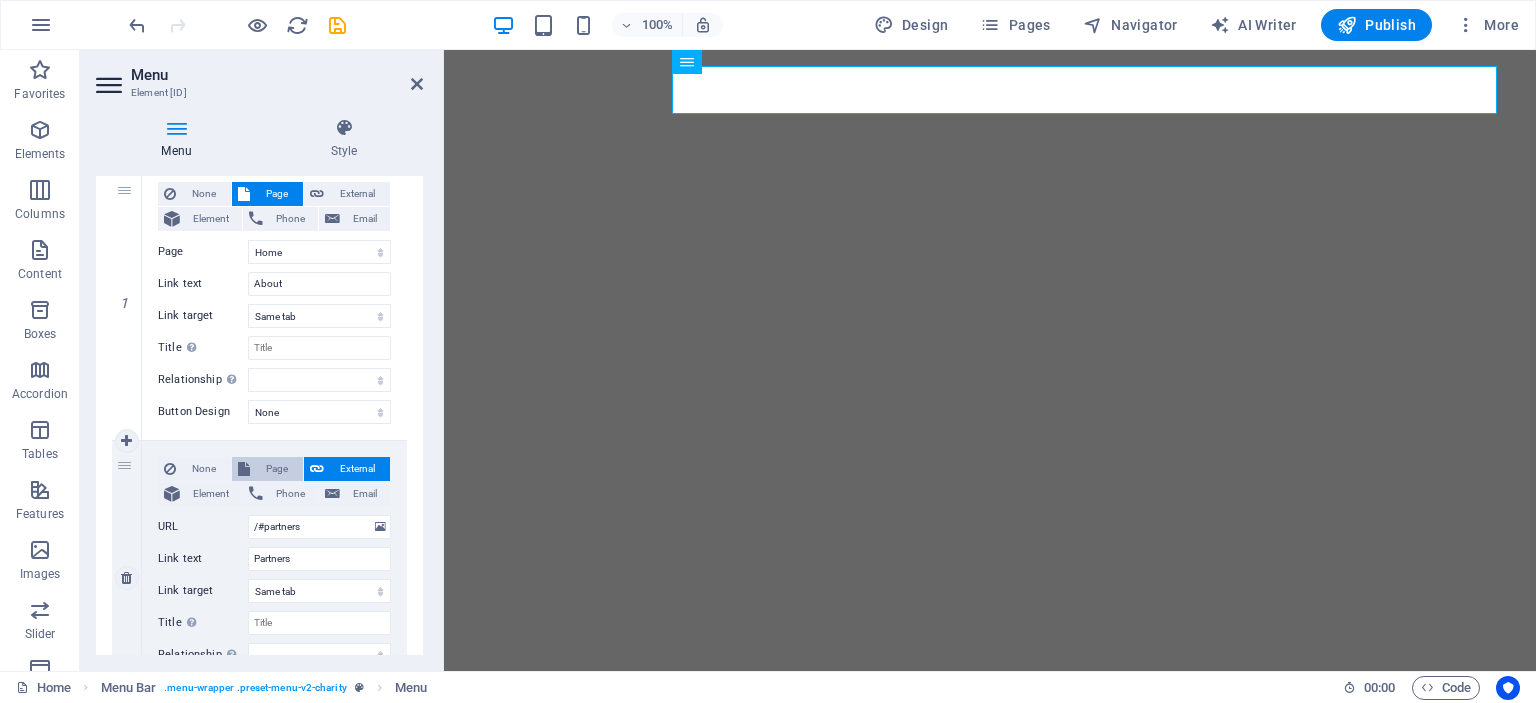 click on "Page" at bounding box center (276, 469) 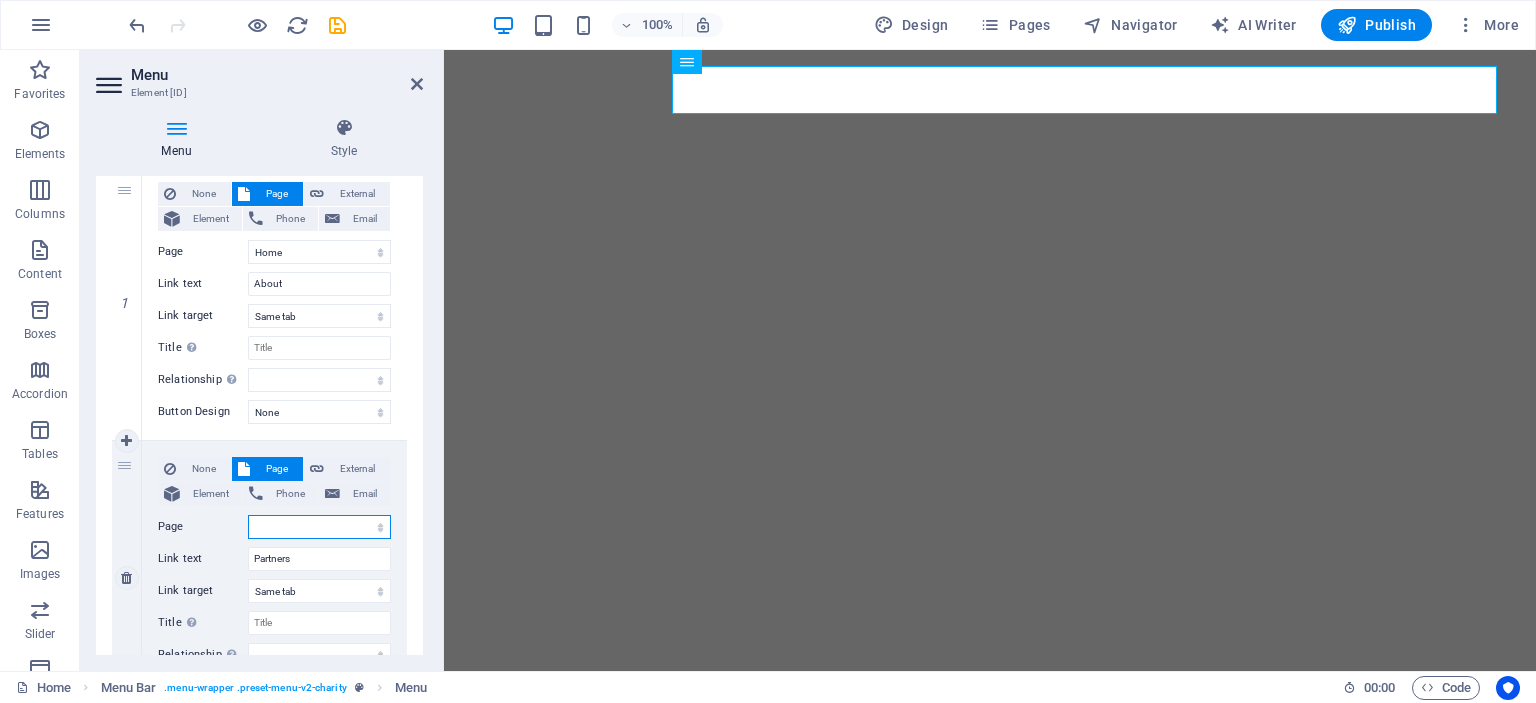 click on "Home Legal Notice Privacy Subpage" at bounding box center [319, 527] 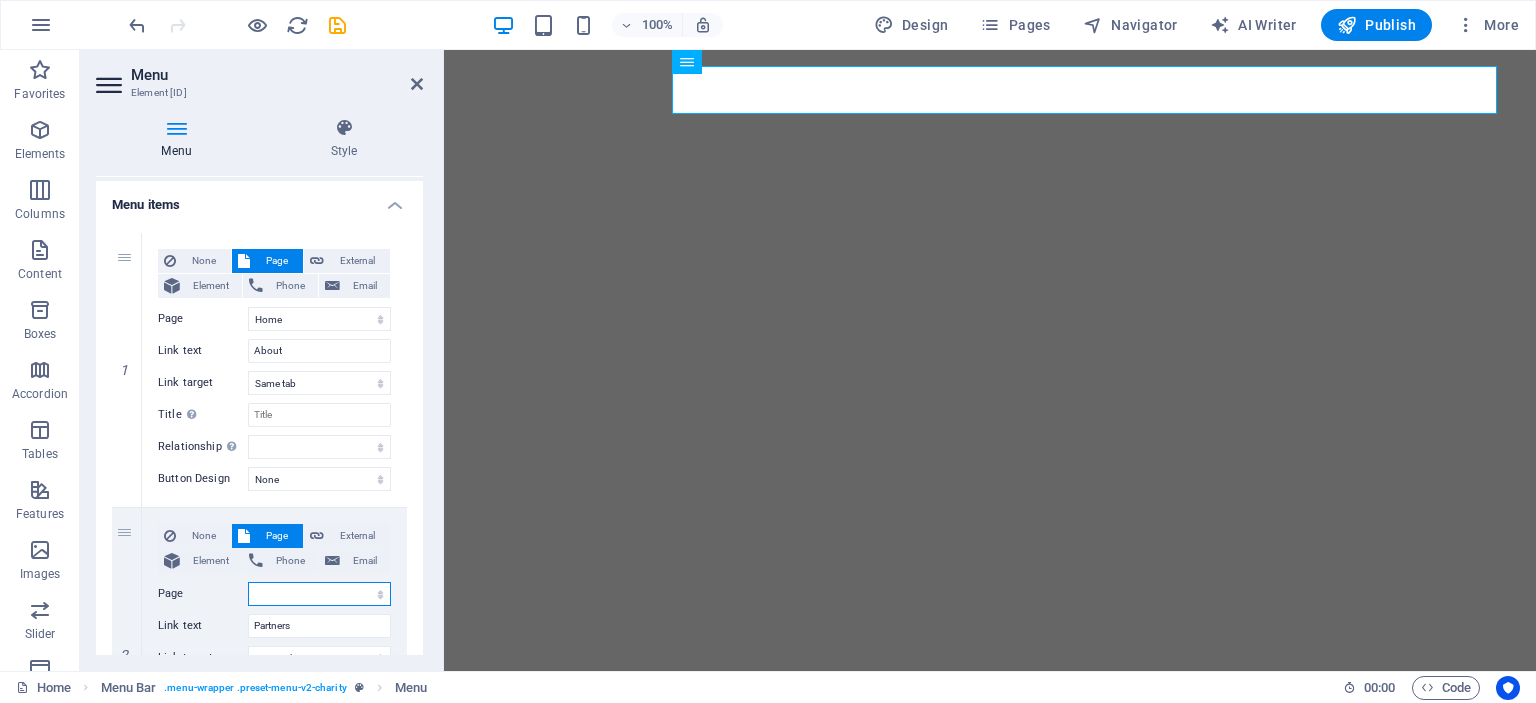 scroll, scrollTop: 0, scrollLeft: 0, axis: both 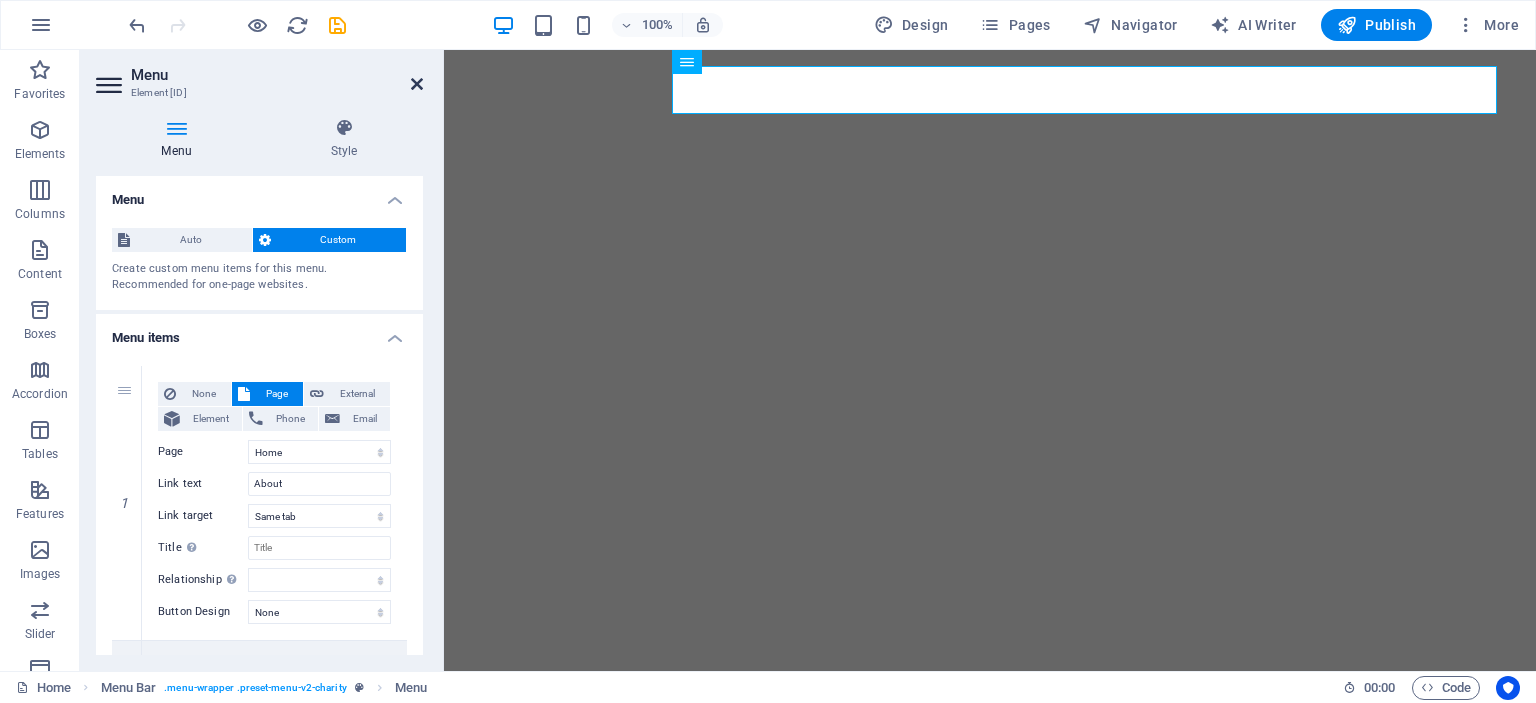 click at bounding box center [417, 84] 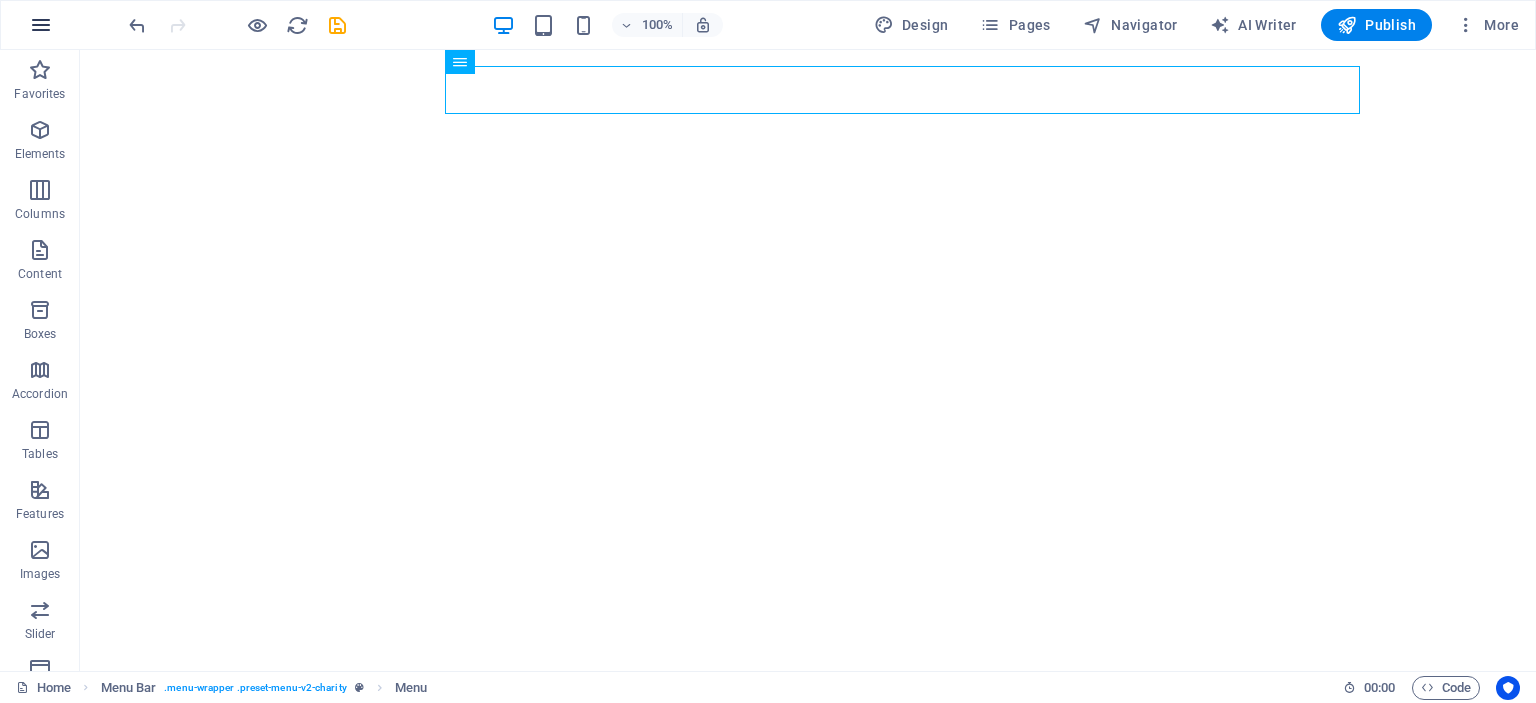 click at bounding box center (41, 25) 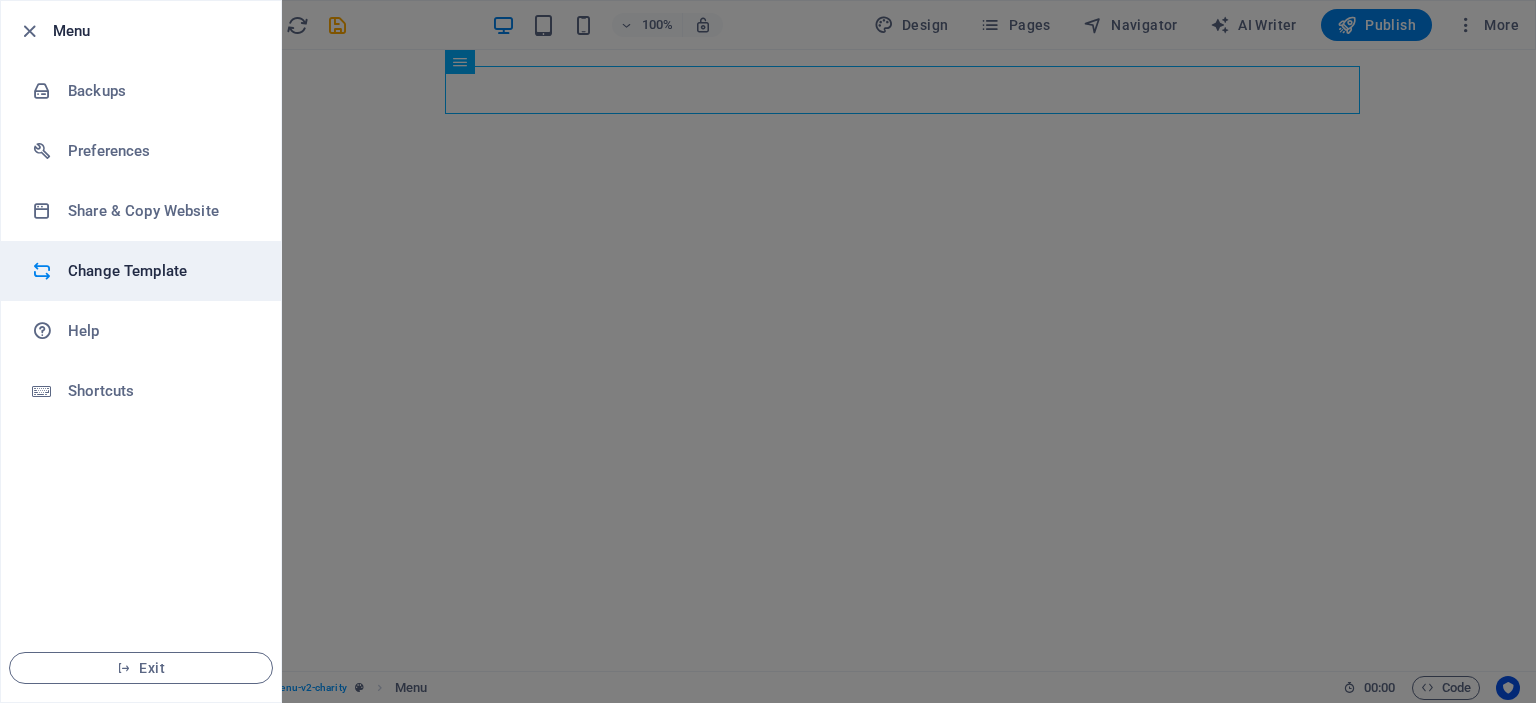 click on "Change Template" at bounding box center (160, 271) 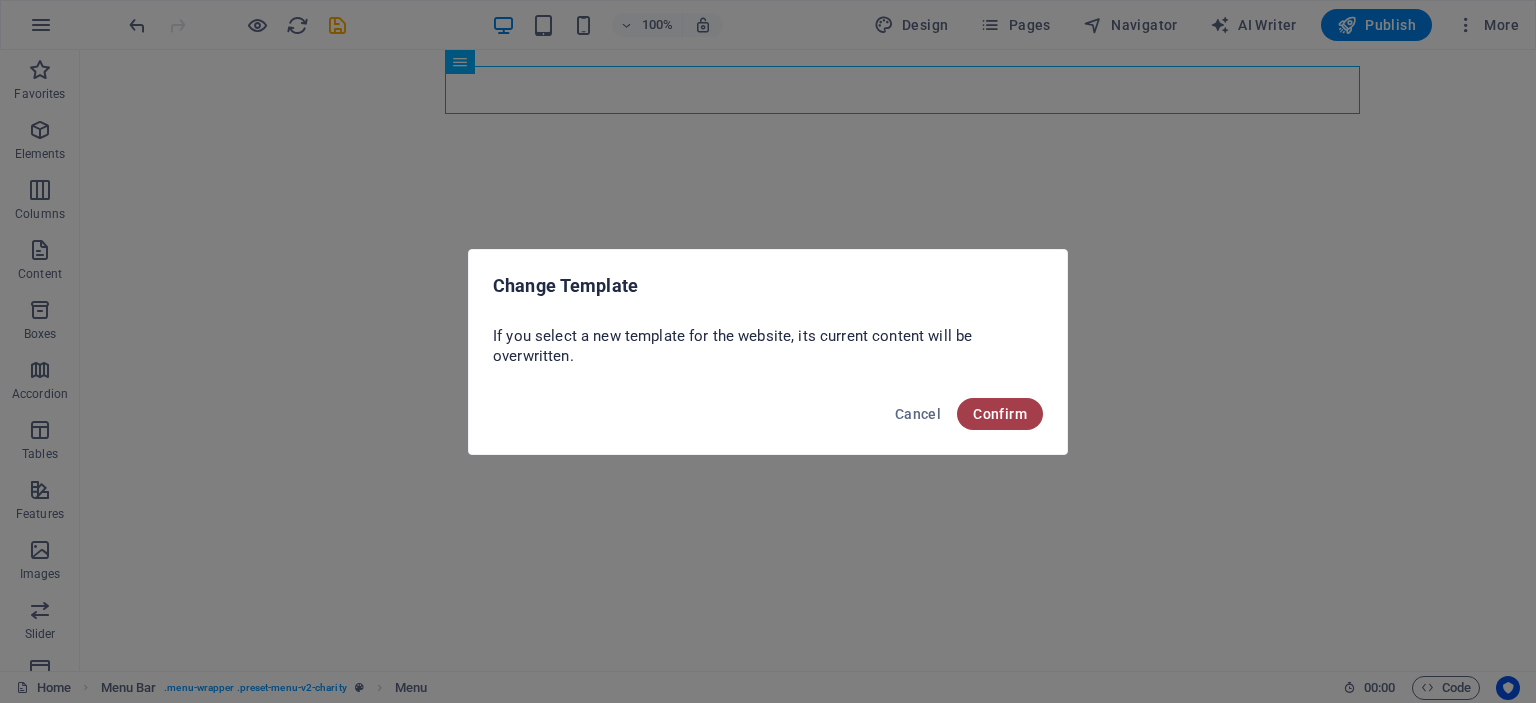 click on "Confirm" at bounding box center (1000, 414) 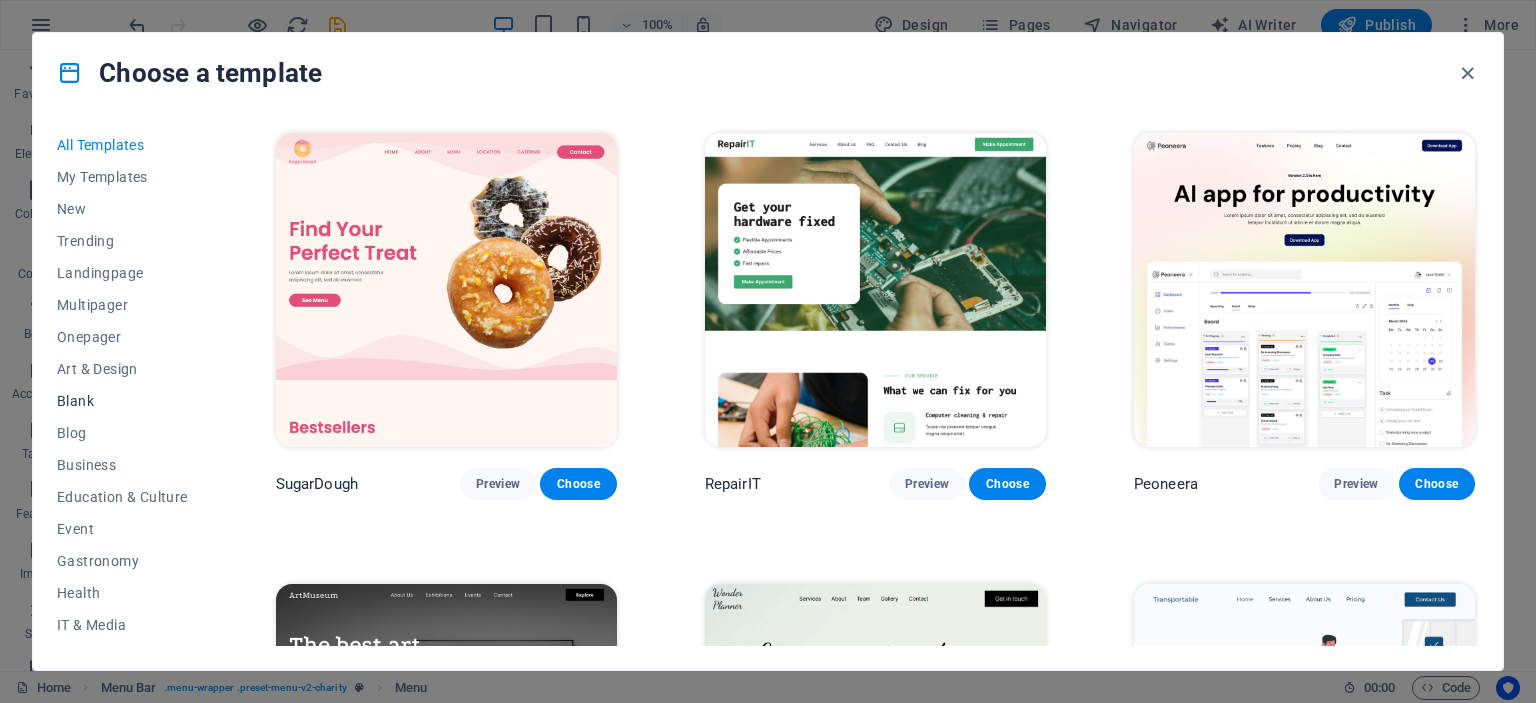 click on "Blank" at bounding box center (122, 401) 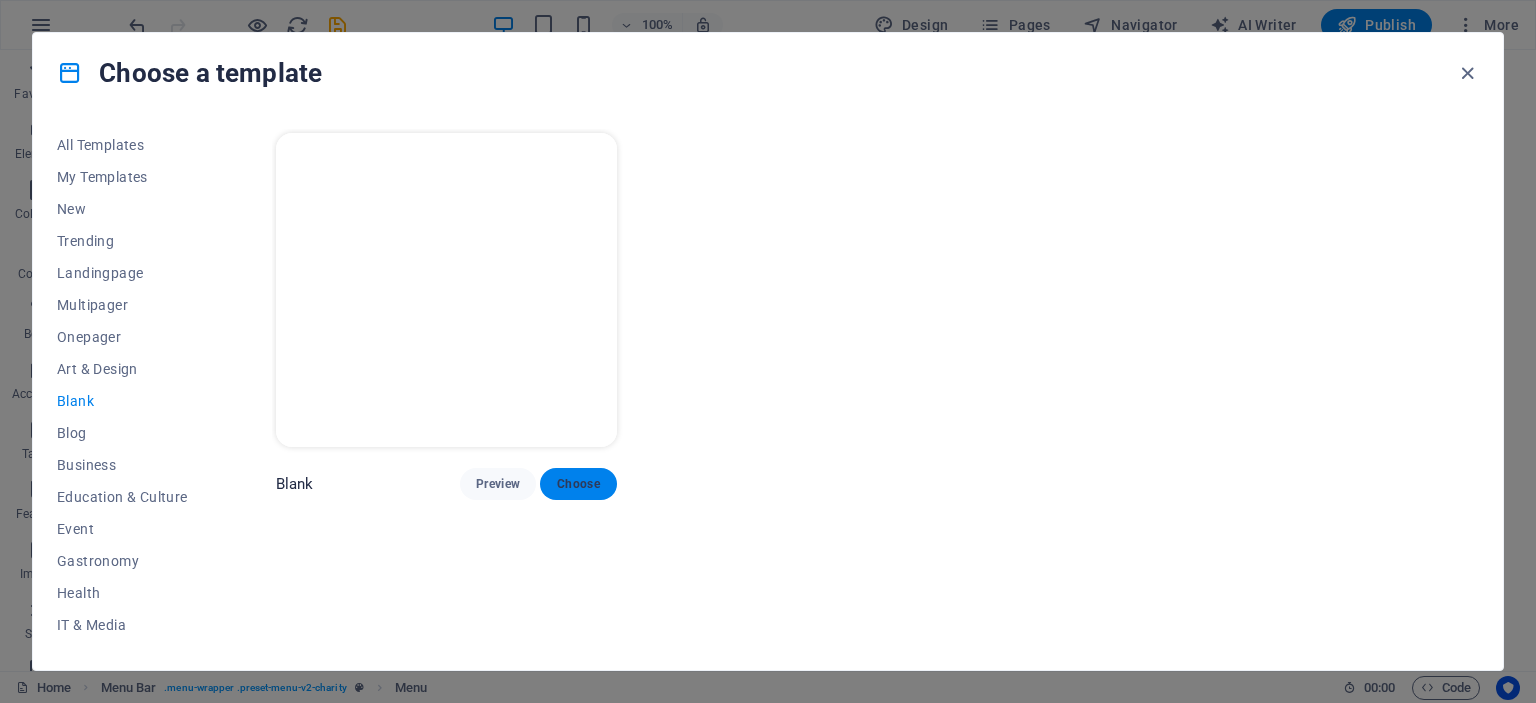 click on "Choose" at bounding box center (578, 484) 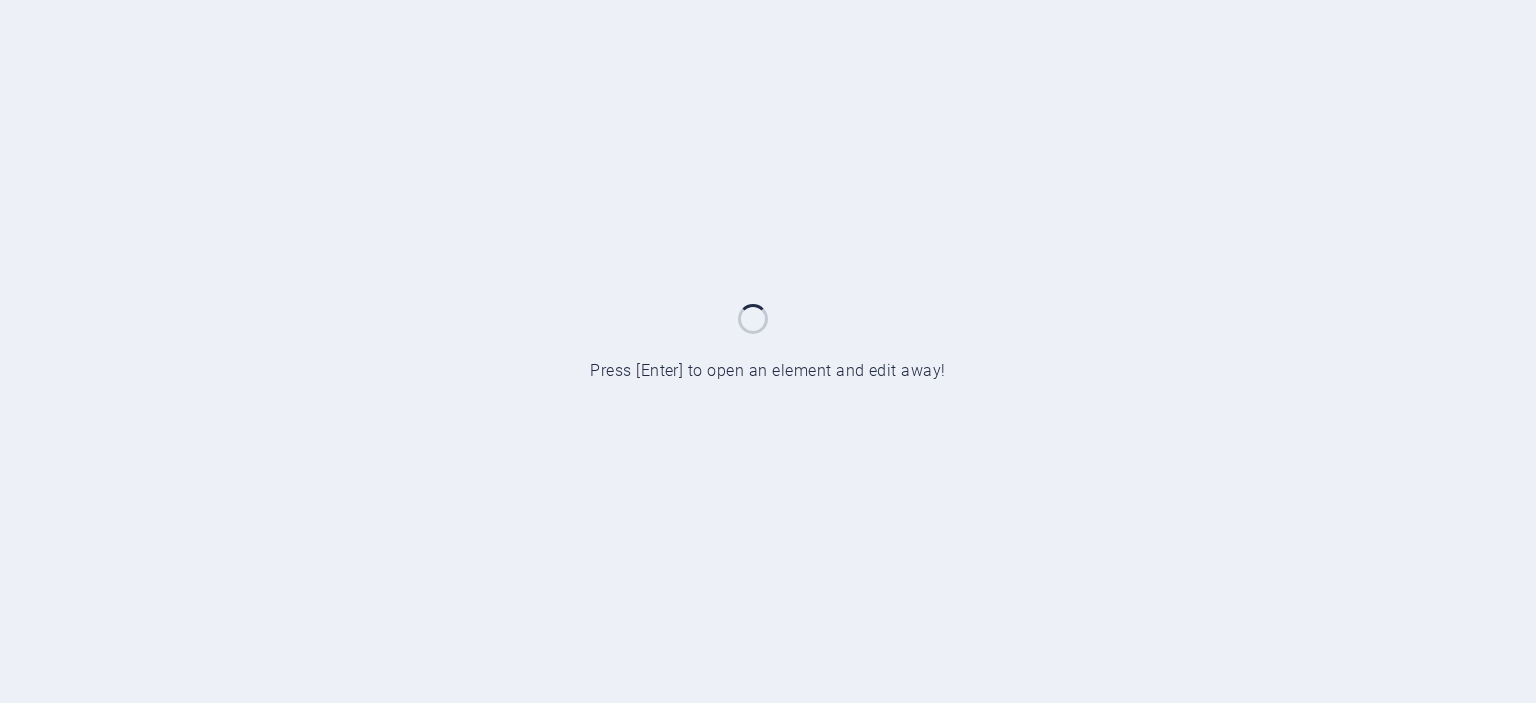 scroll, scrollTop: 0, scrollLeft: 0, axis: both 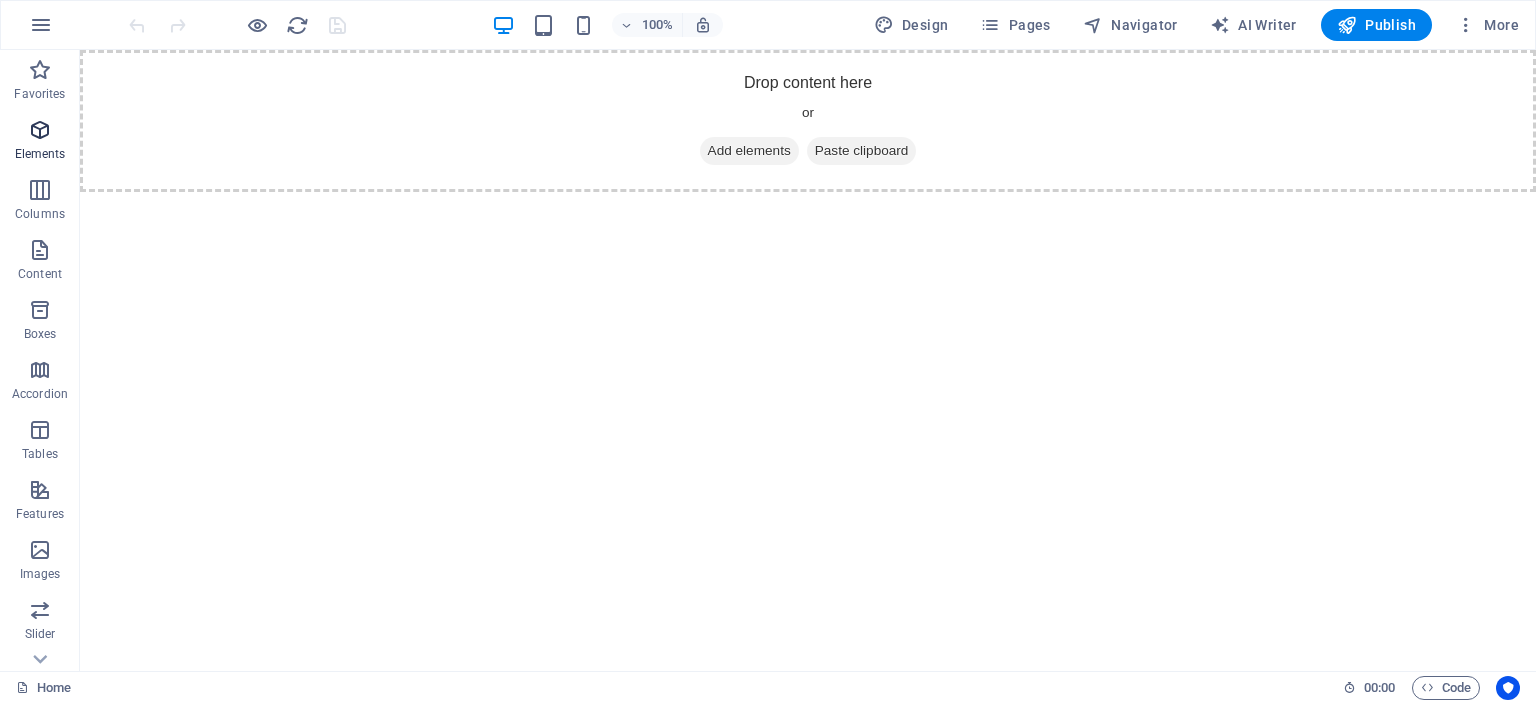 click at bounding box center [40, 130] 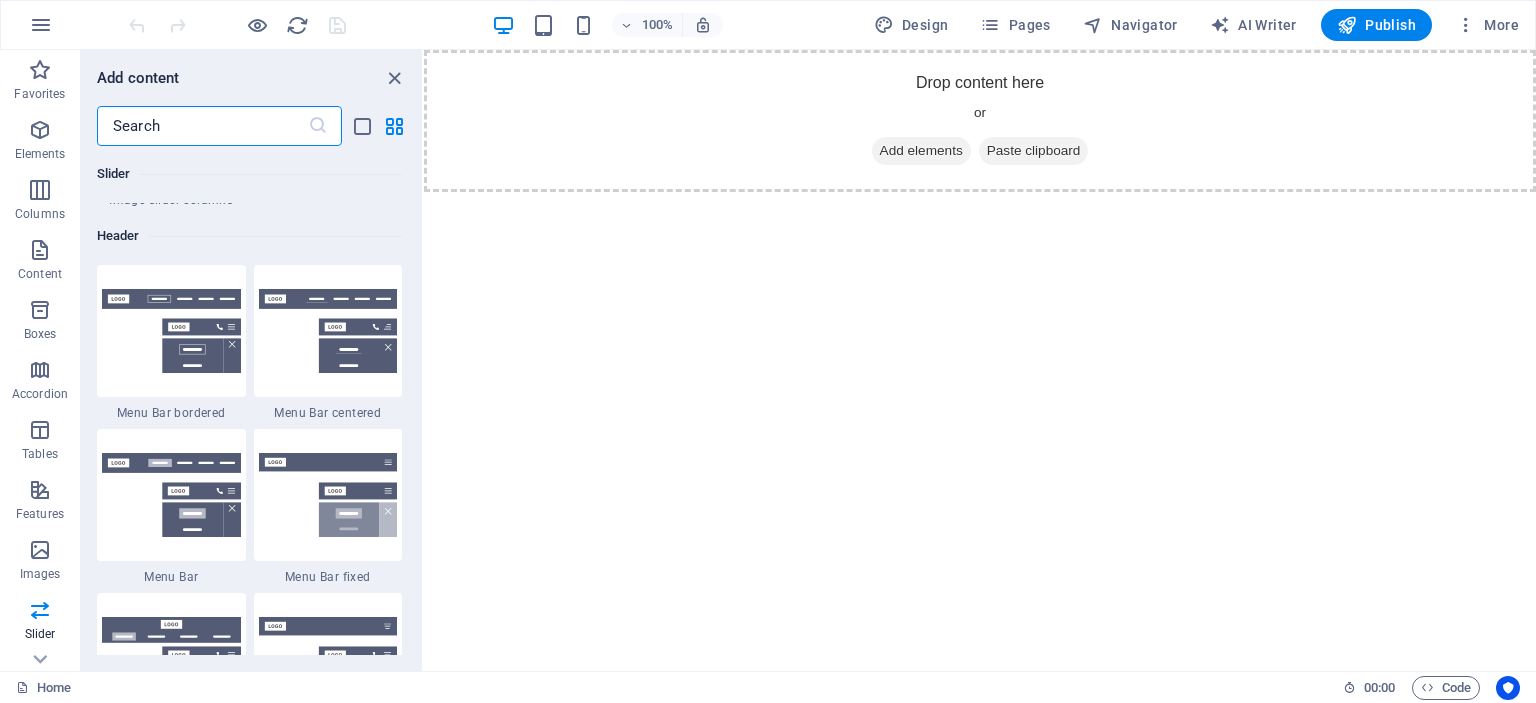 scroll, scrollTop: 12012, scrollLeft: 0, axis: vertical 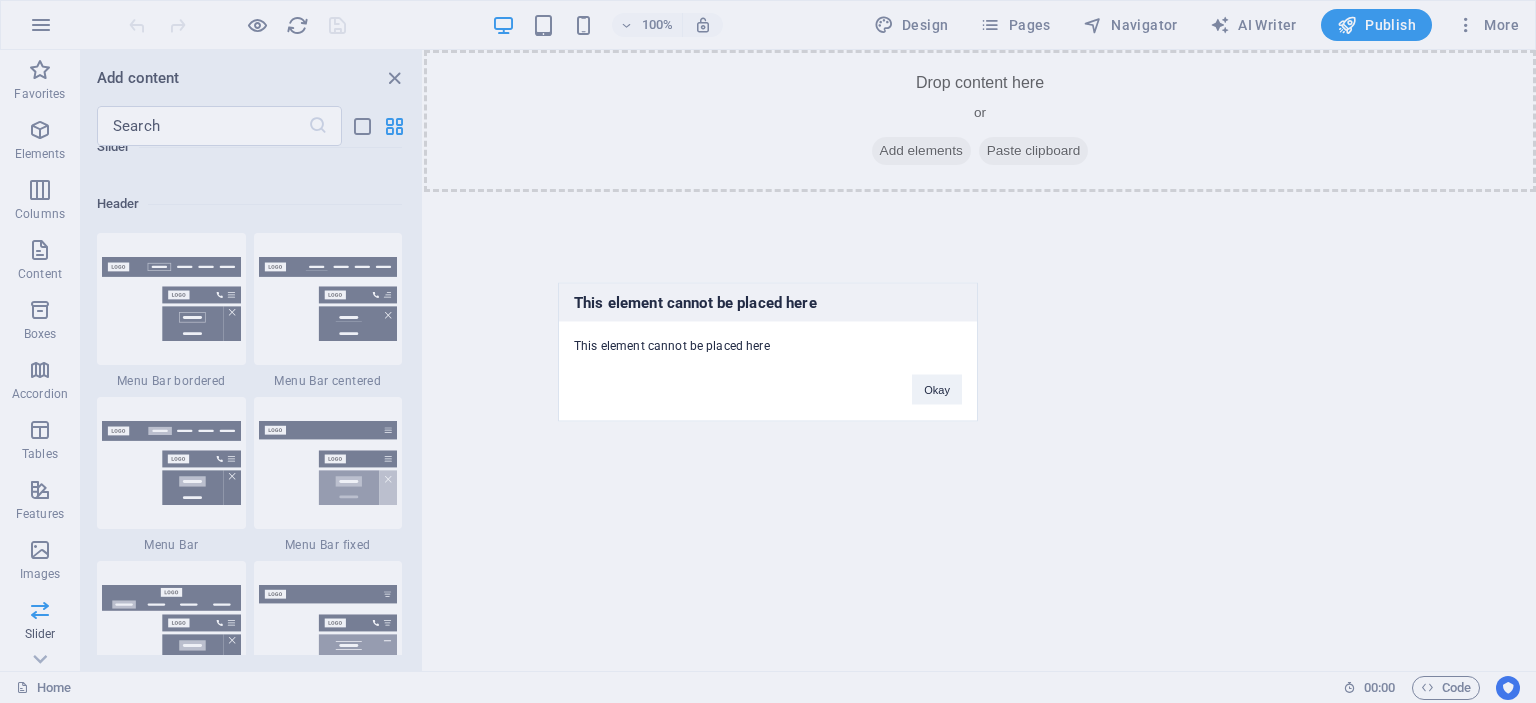 drag, startPoint x: 577, startPoint y: 342, endPoint x: 763, endPoint y: 326, distance: 186.6869 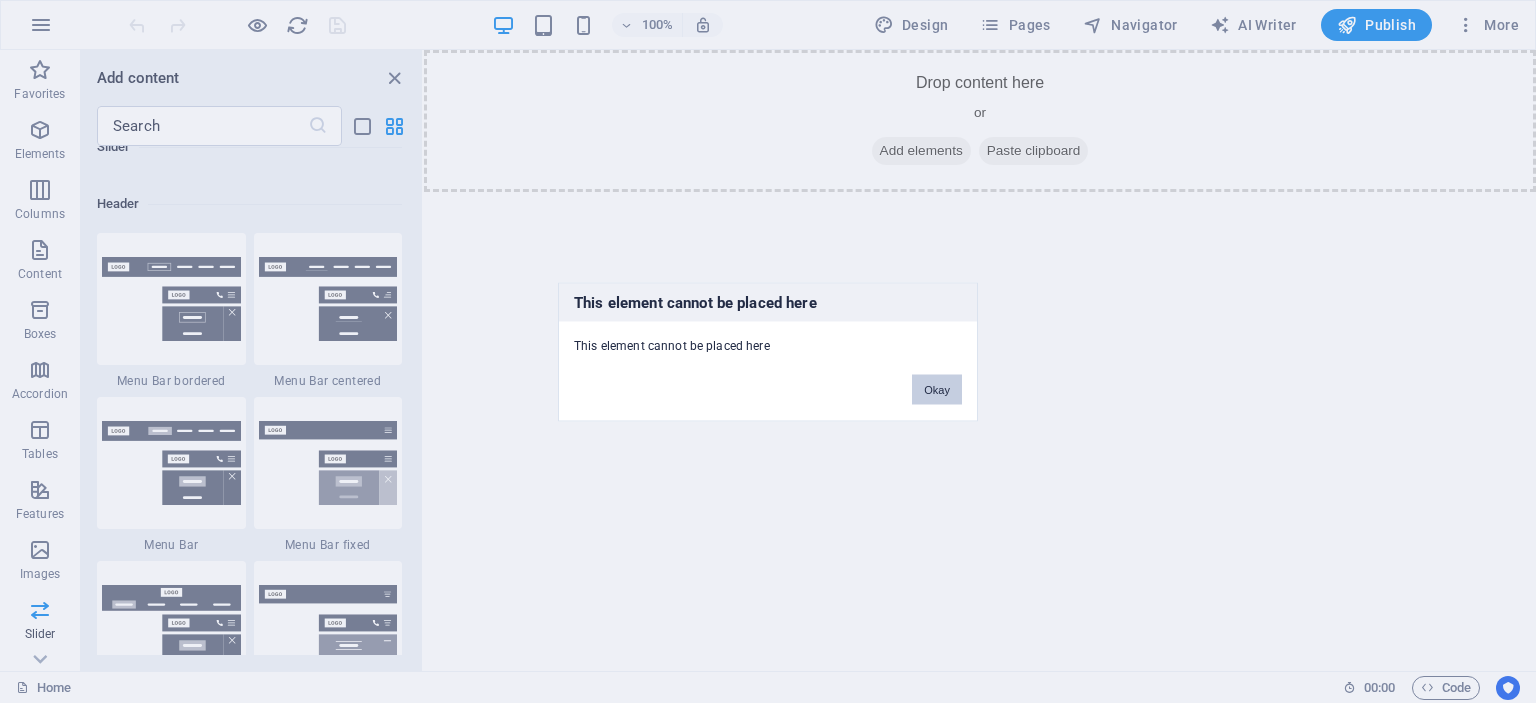 click on "Okay" at bounding box center [937, 389] 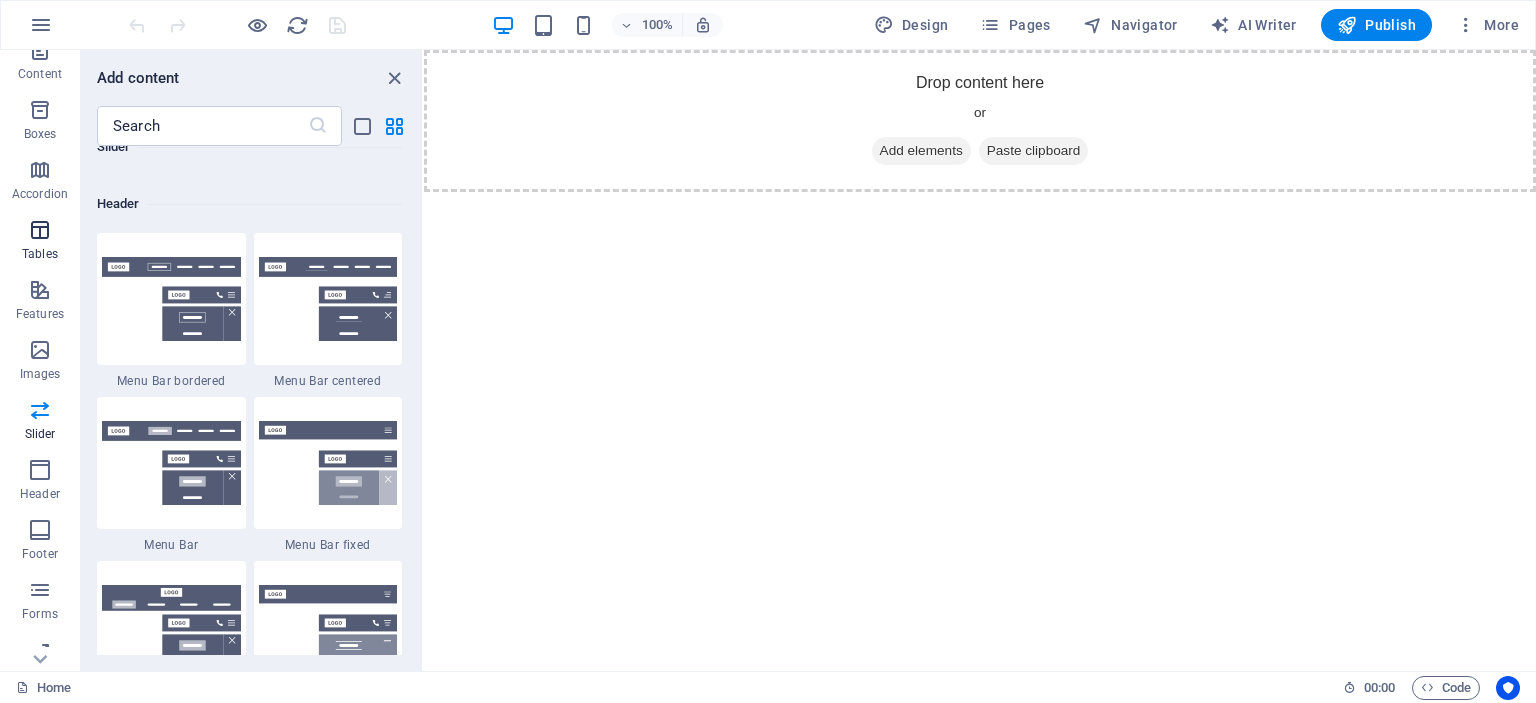 scroll, scrollTop: 0, scrollLeft: 0, axis: both 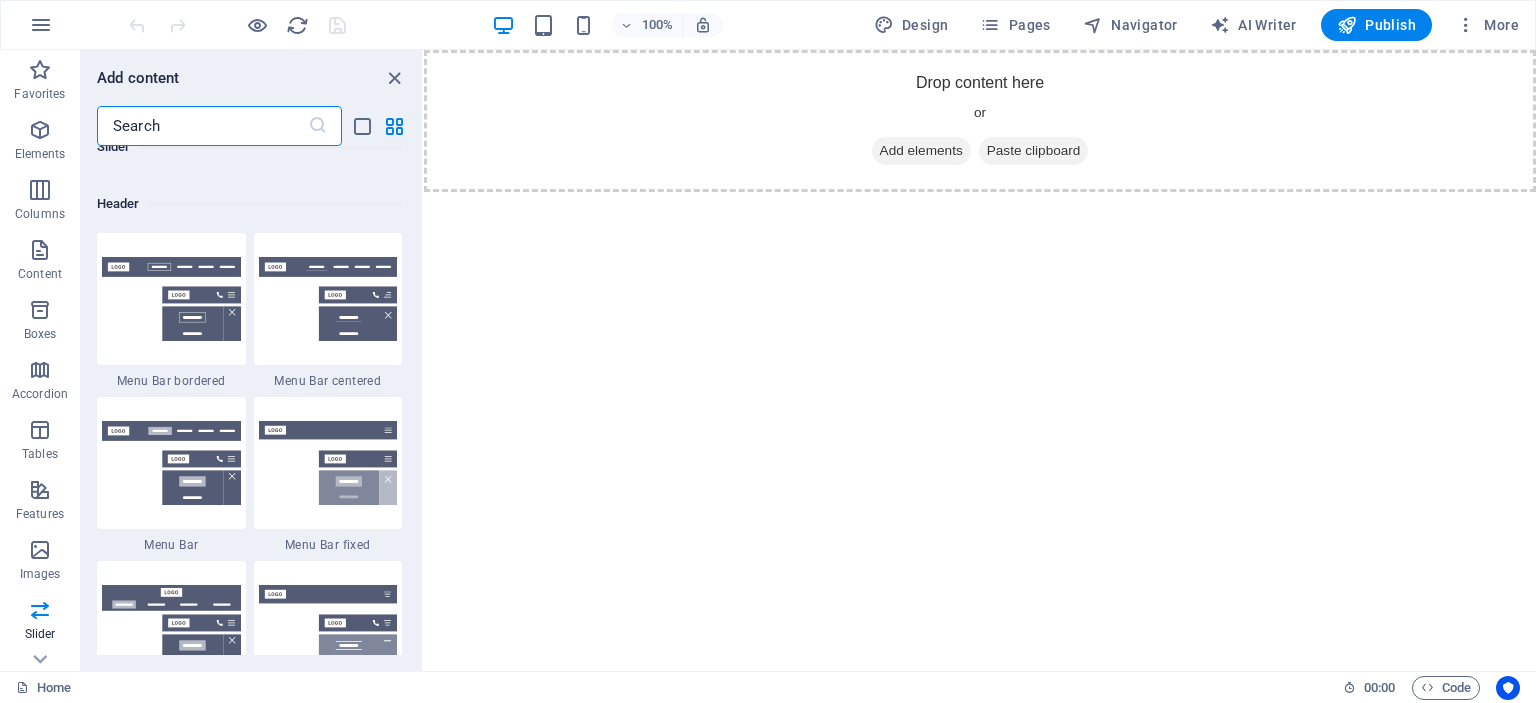 click at bounding box center (202, 126) 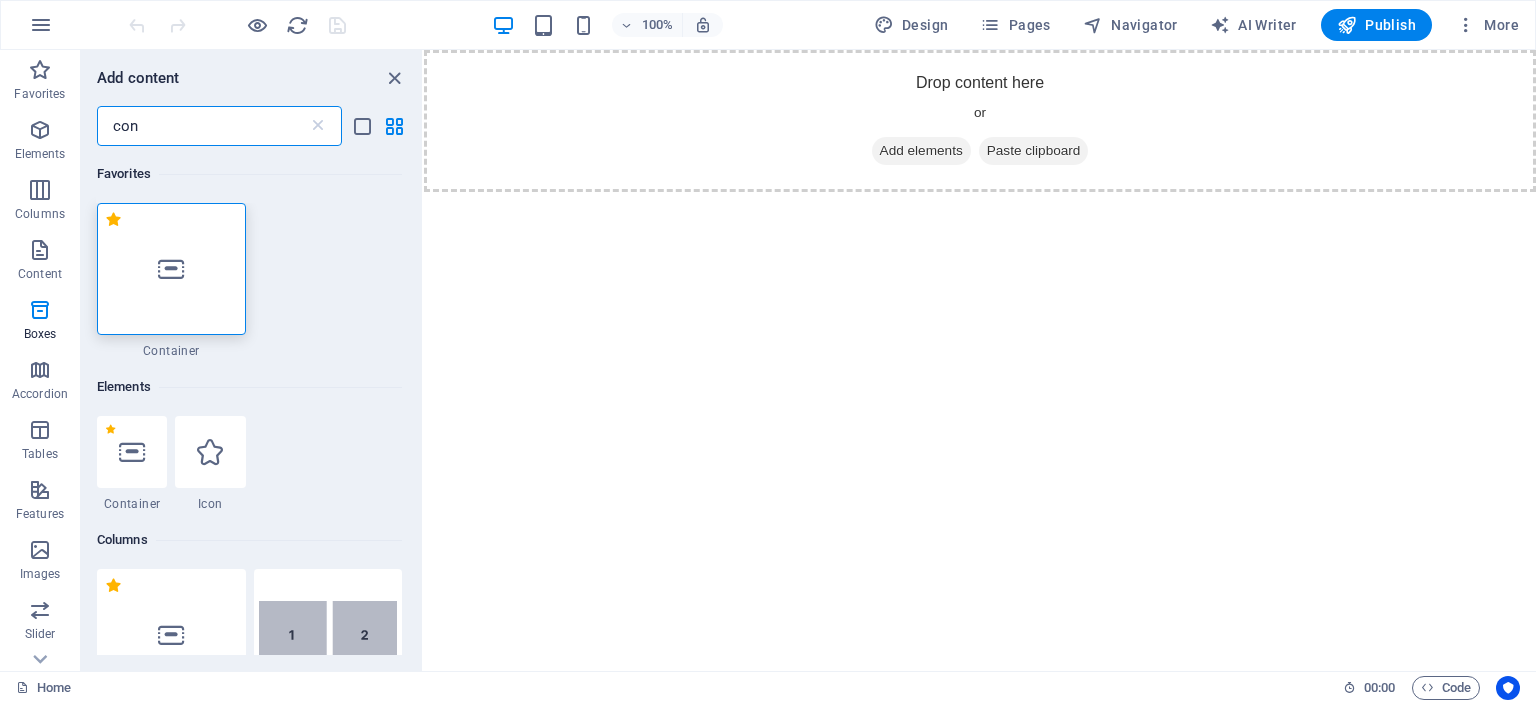 scroll, scrollTop: 0, scrollLeft: 0, axis: both 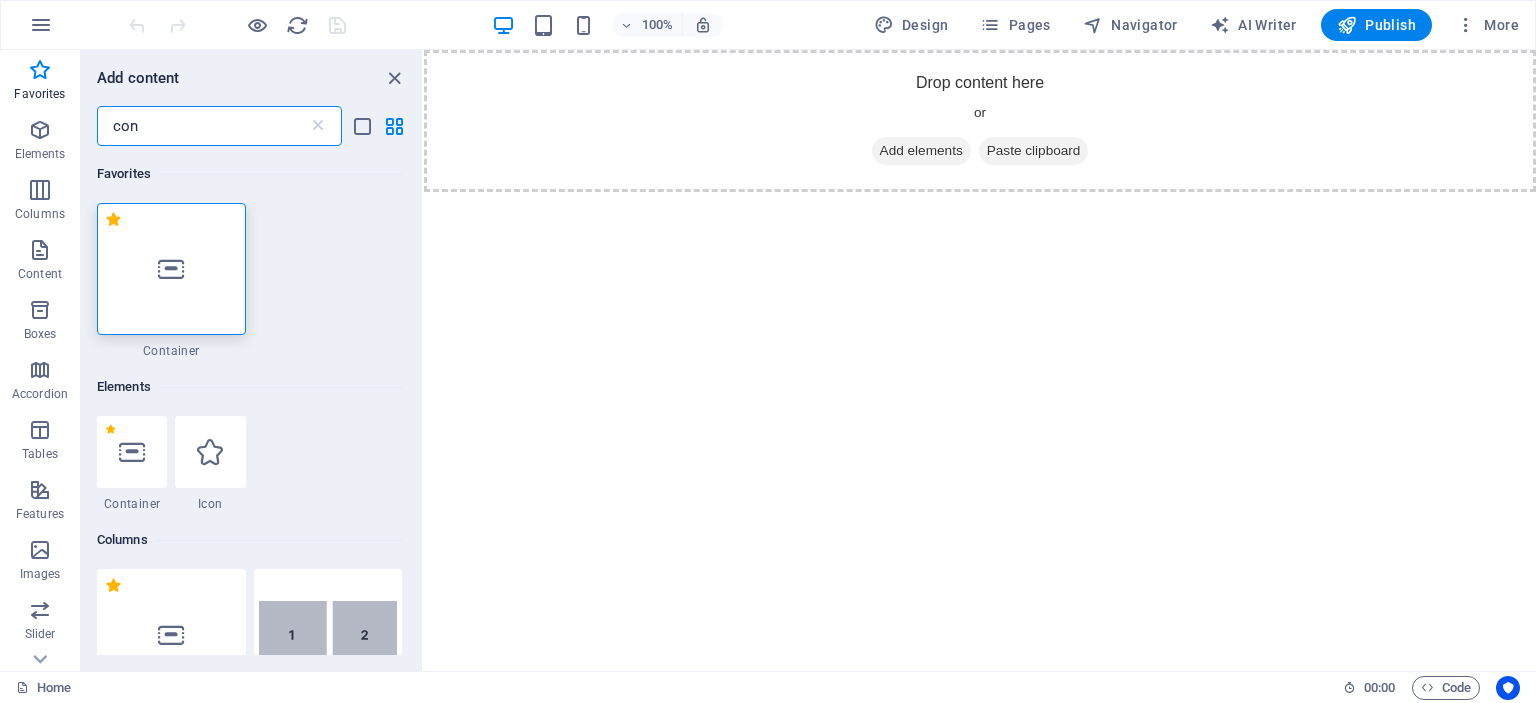 type on "con" 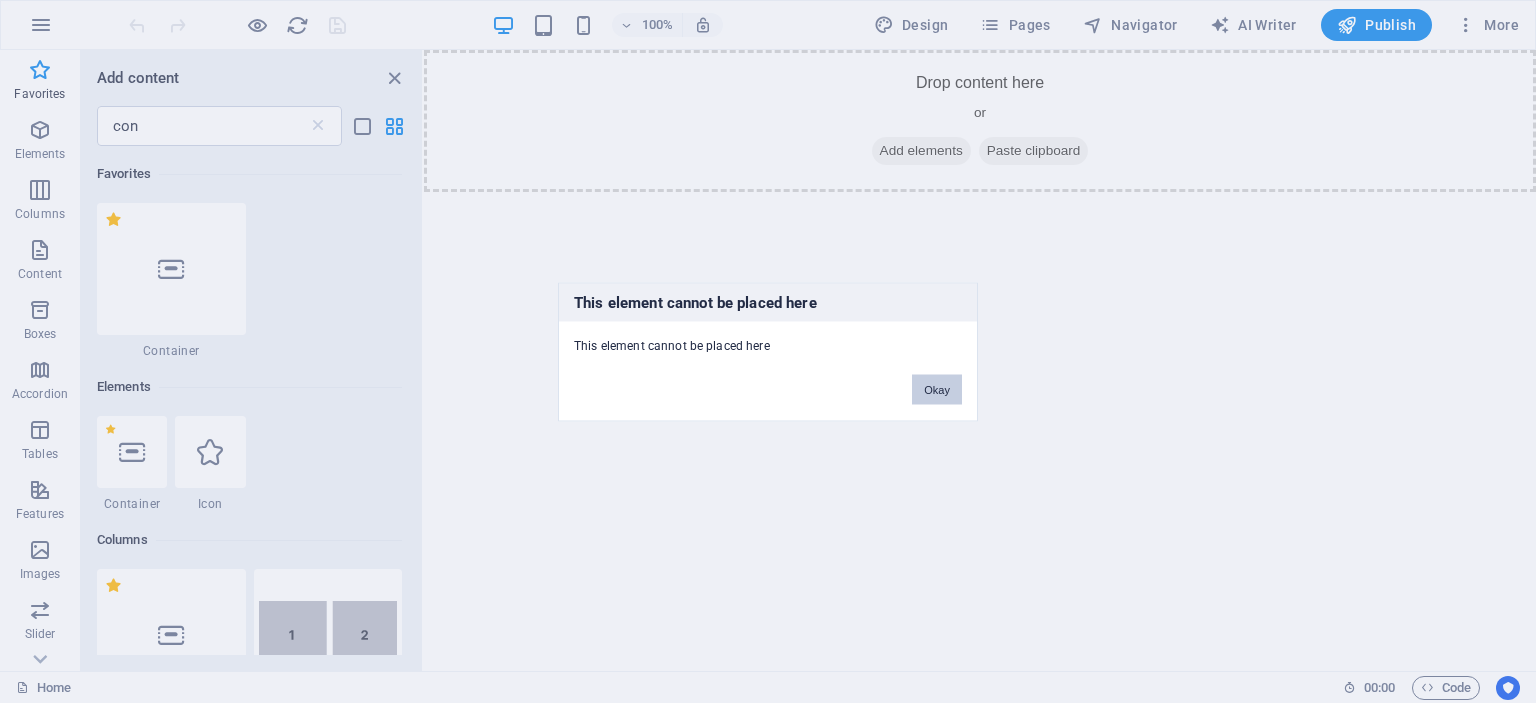 click on "Okay" at bounding box center [937, 389] 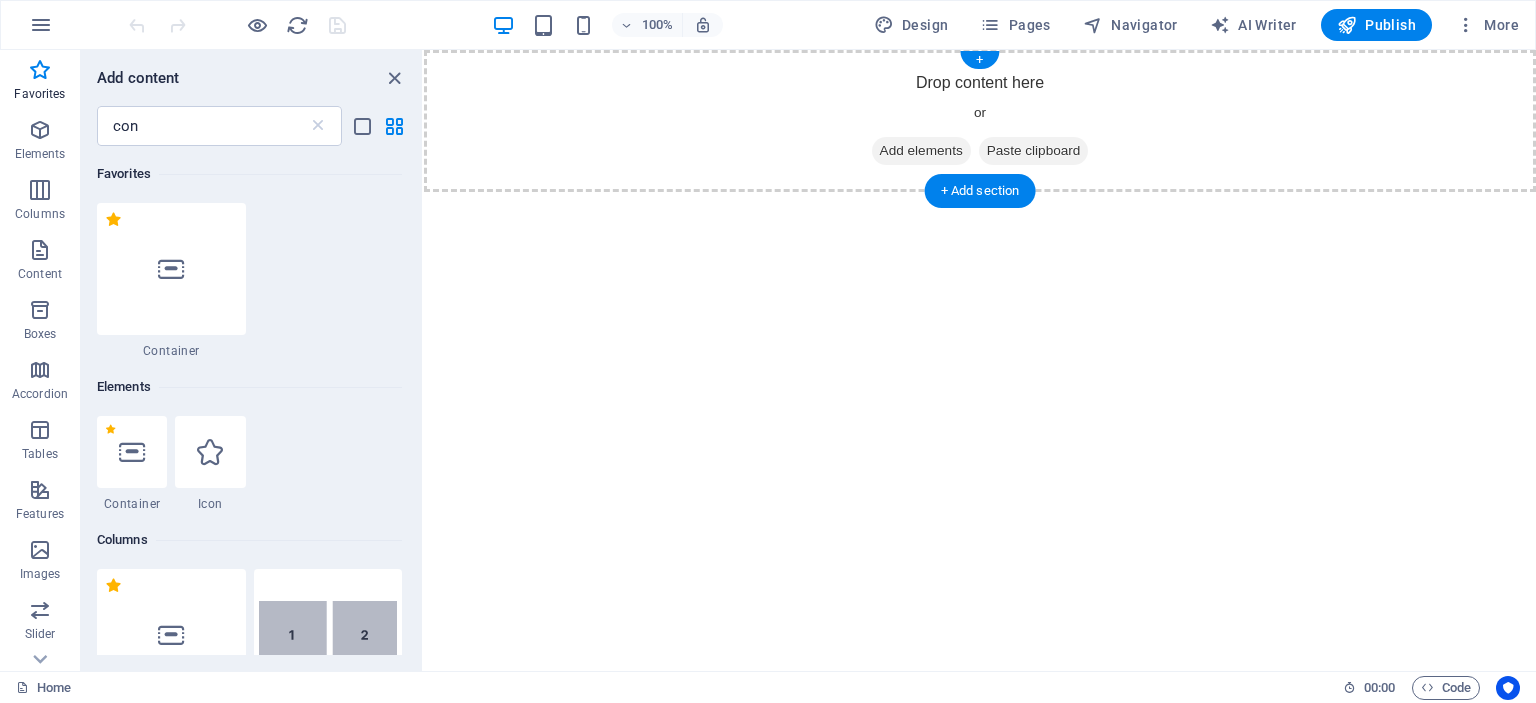 click on "Add elements" at bounding box center (921, 151) 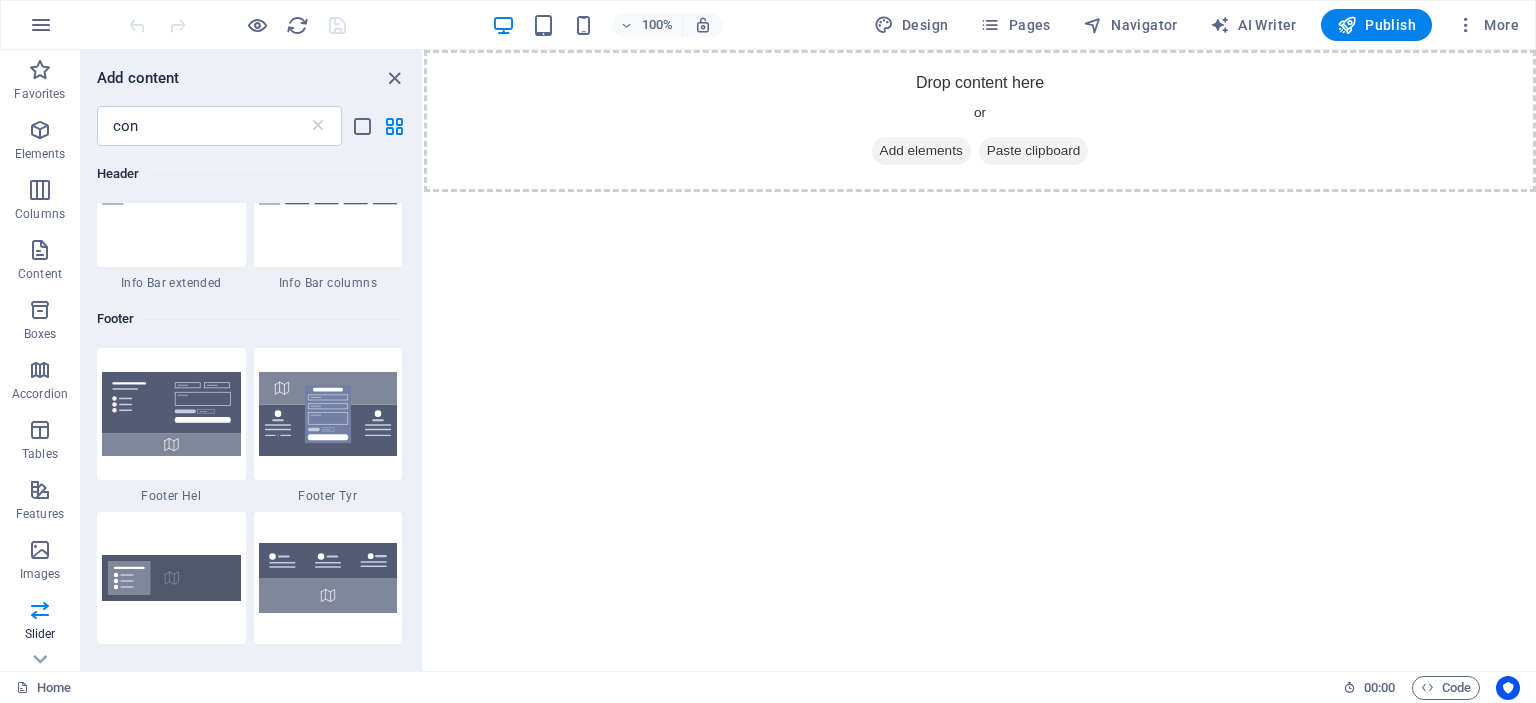 scroll, scrollTop: 2798, scrollLeft: 0, axis: vertical 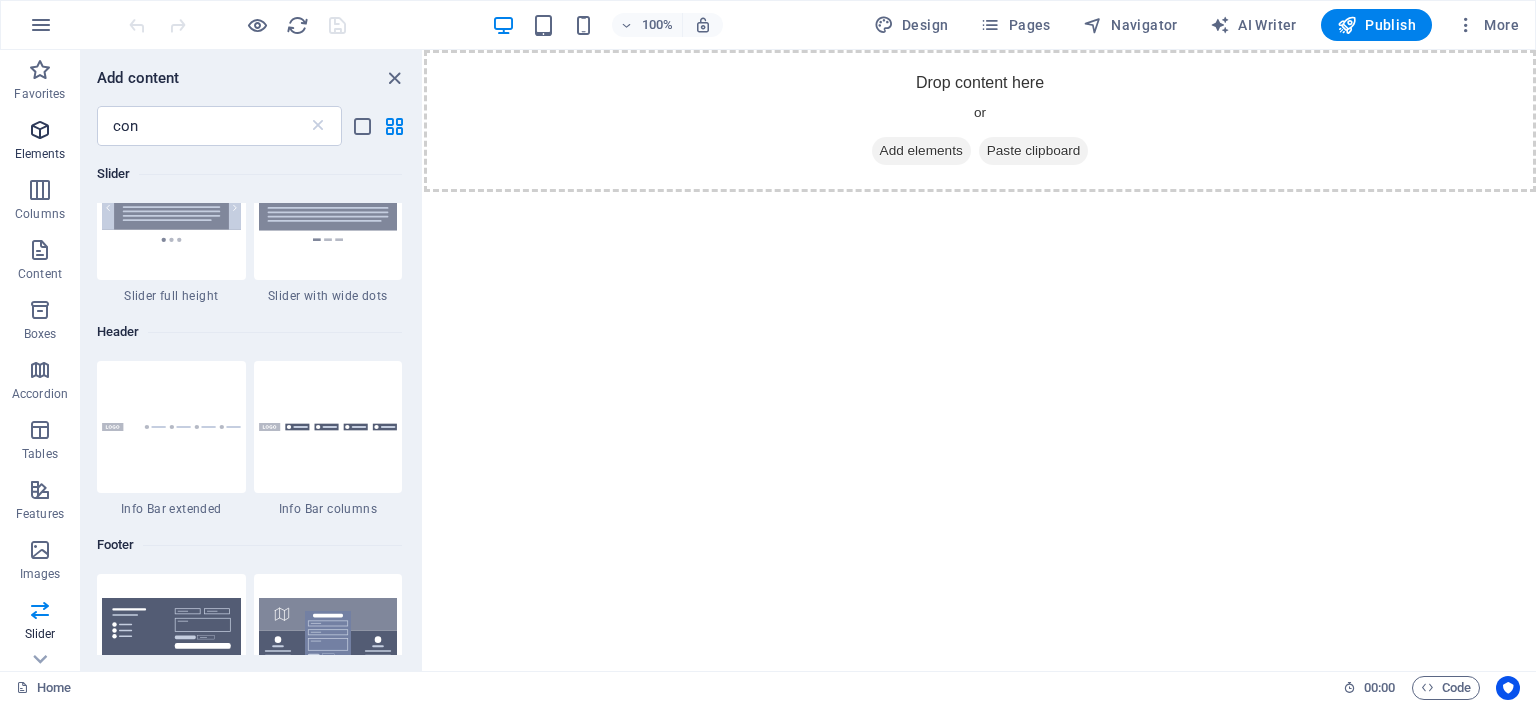 click at bounding box center (40, 130) 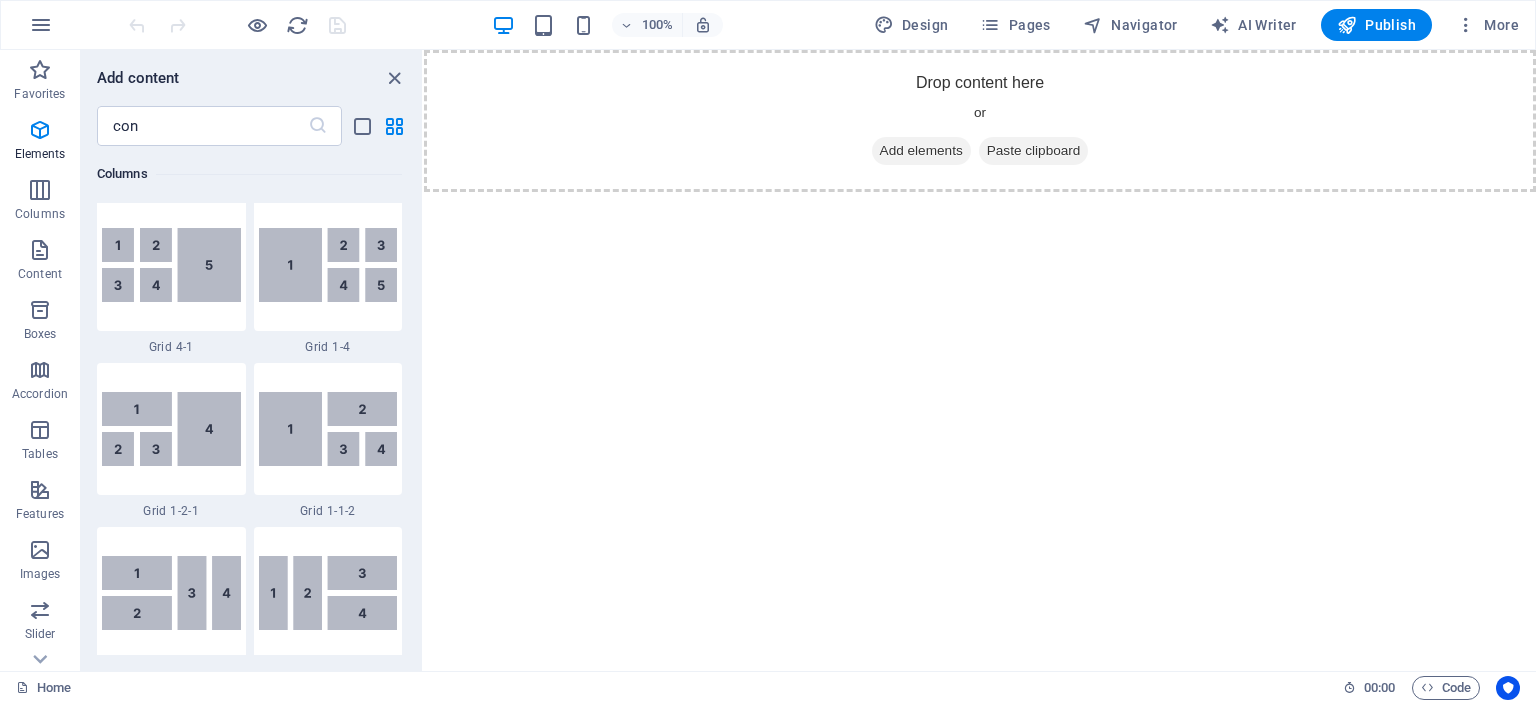 type 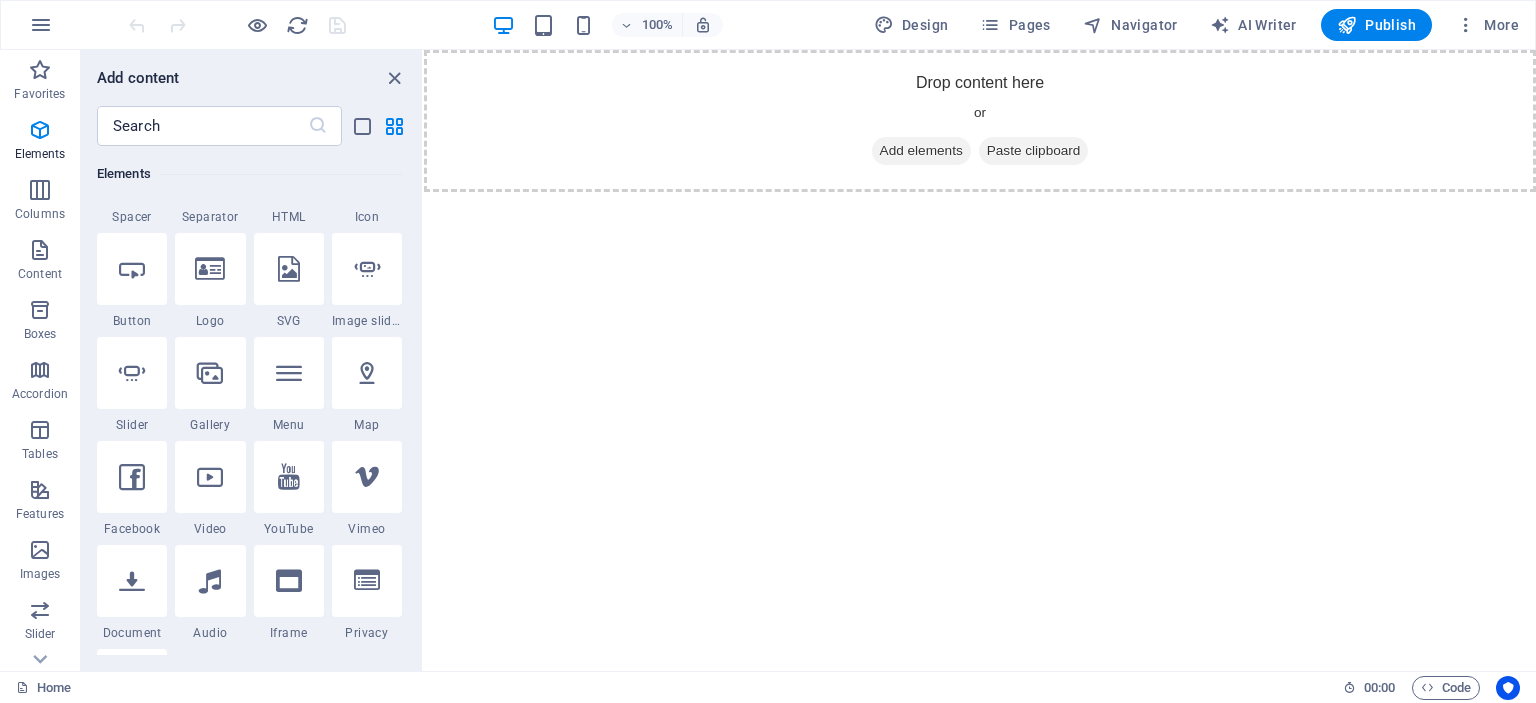 scroll, scrollTop: 412, scrollLeft: 0, axis: vertical 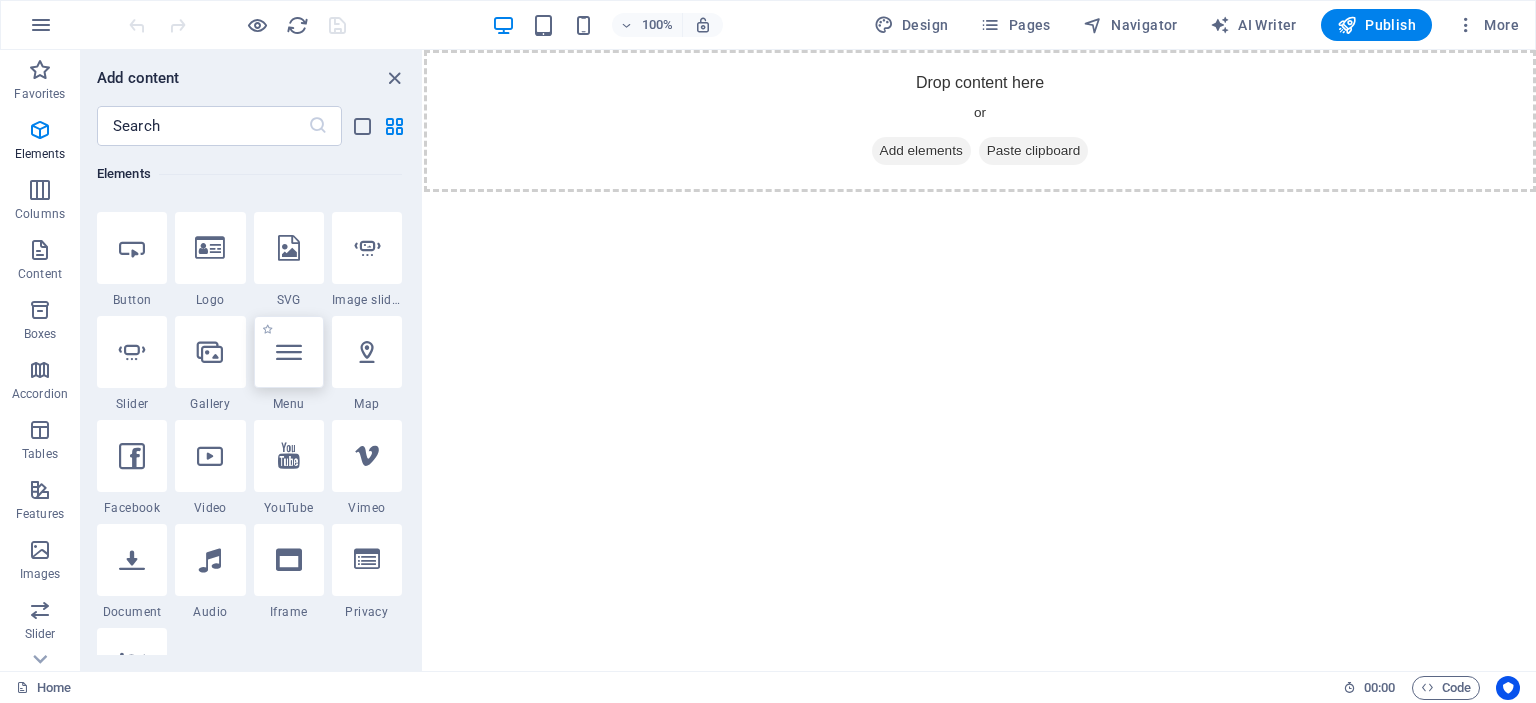 click at bounding box center (289, 352) 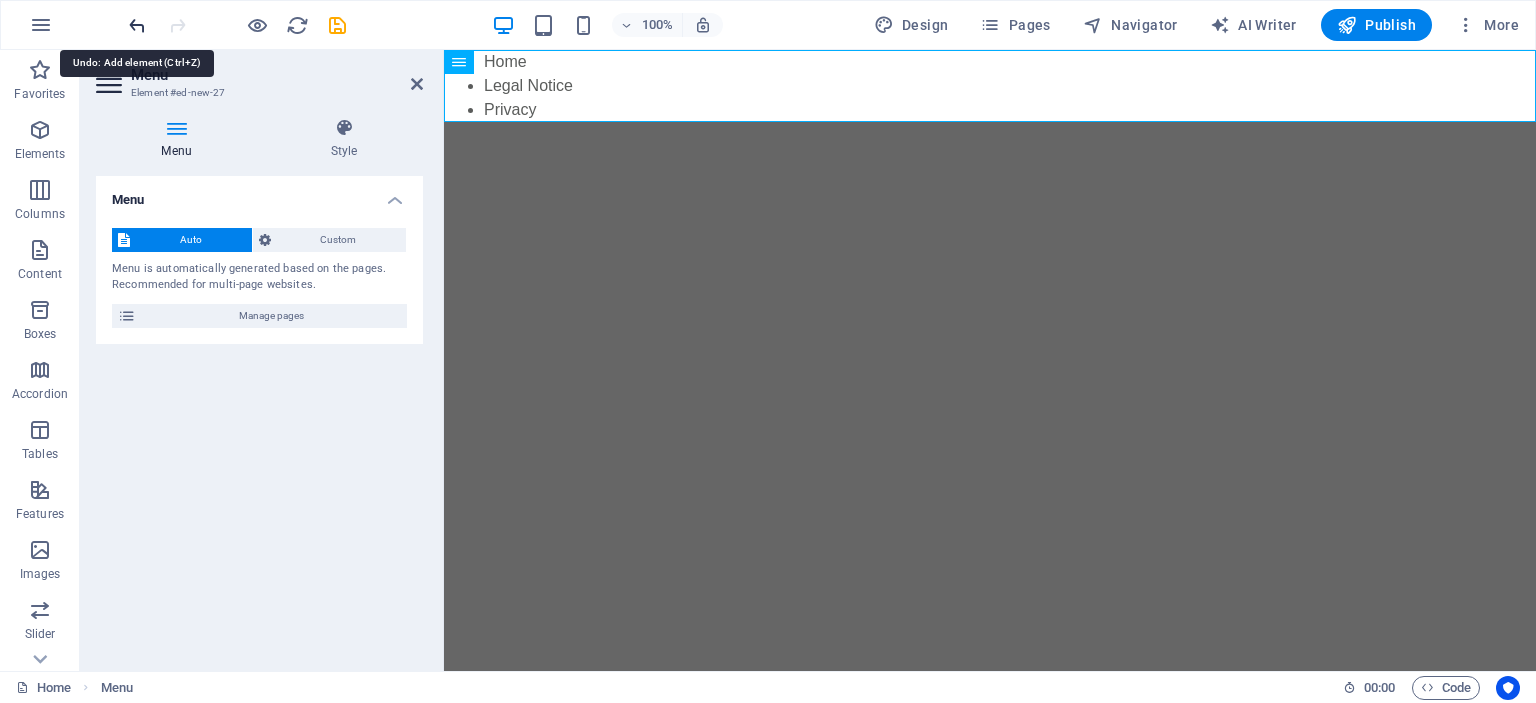 click at bounding box center [137, 25] 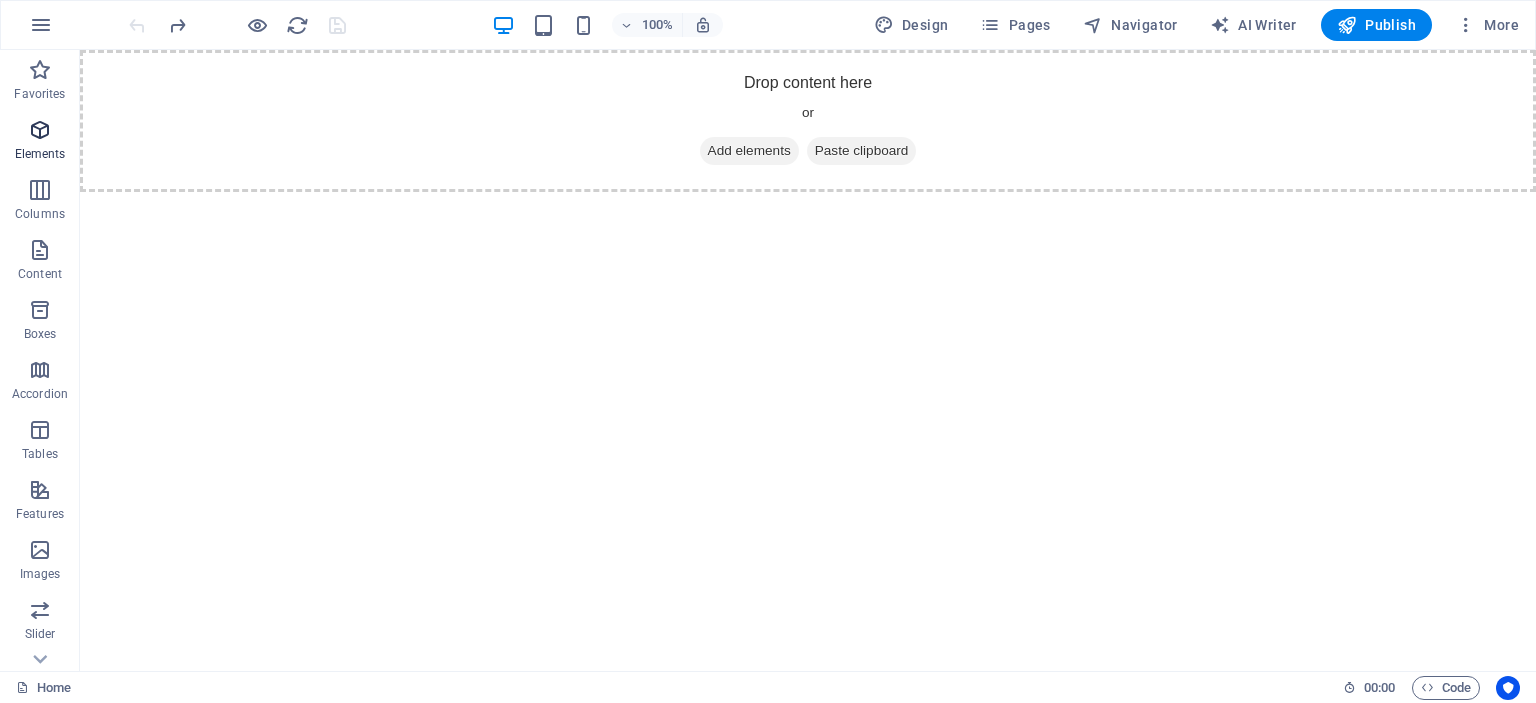 click at bounding box center (40, 130) 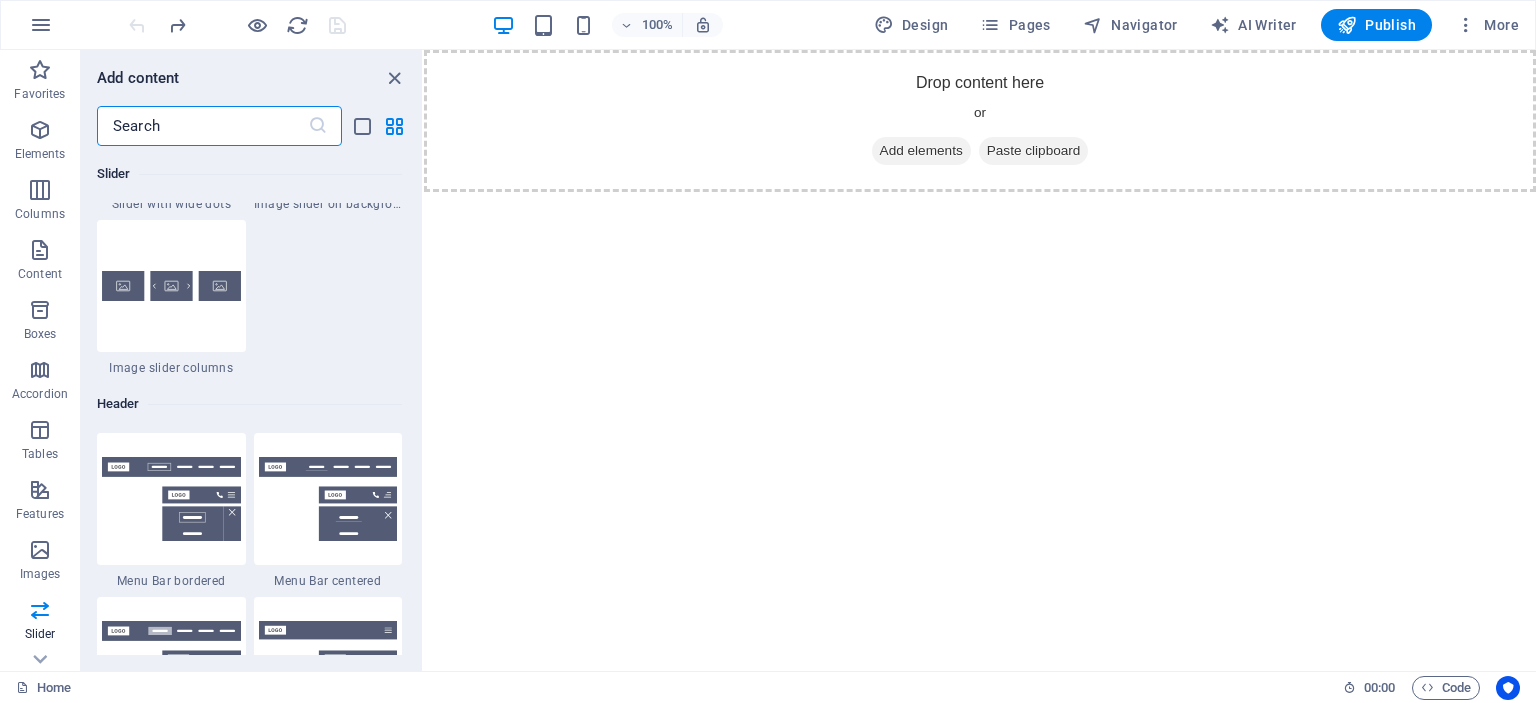 scroll, scrollTop: 12012, scrollLeft: 0, axis: vertical 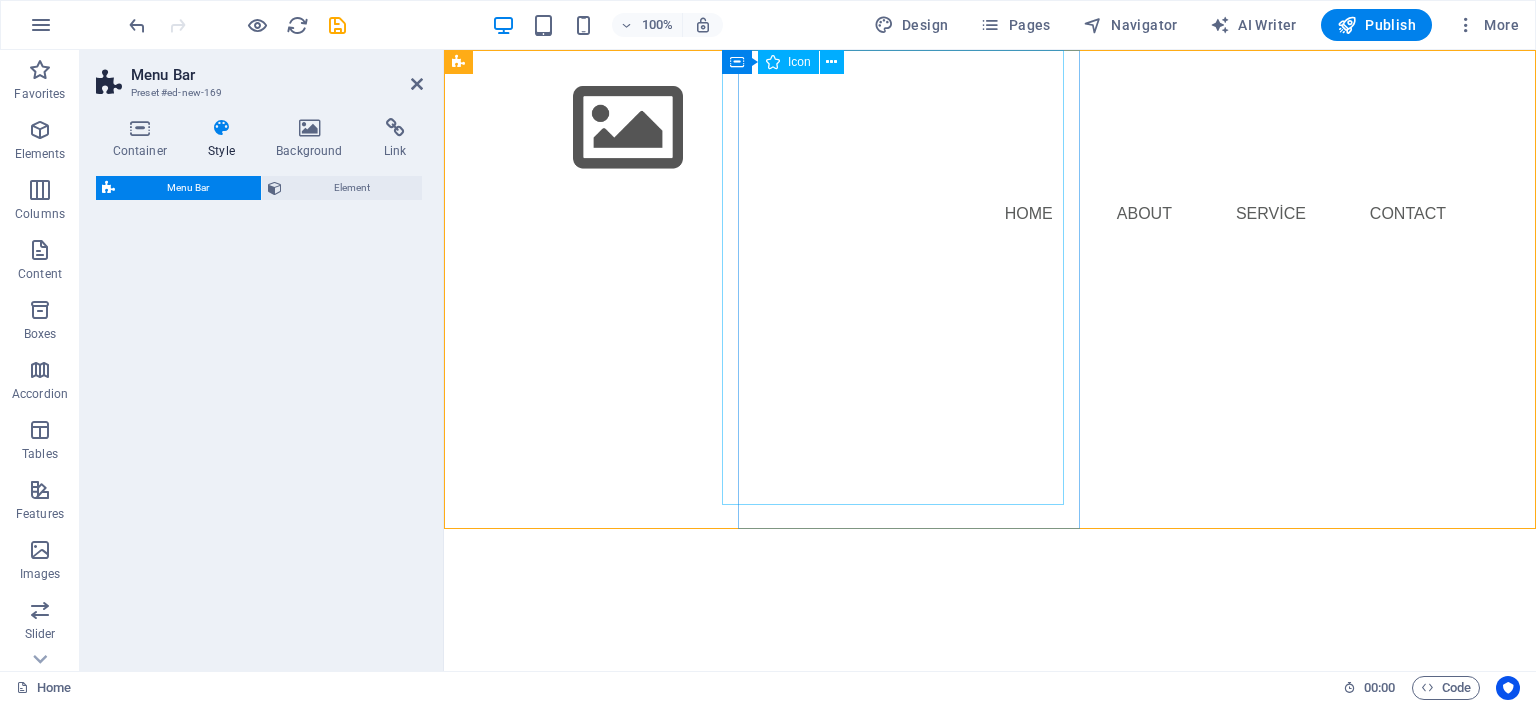 select on "rem" 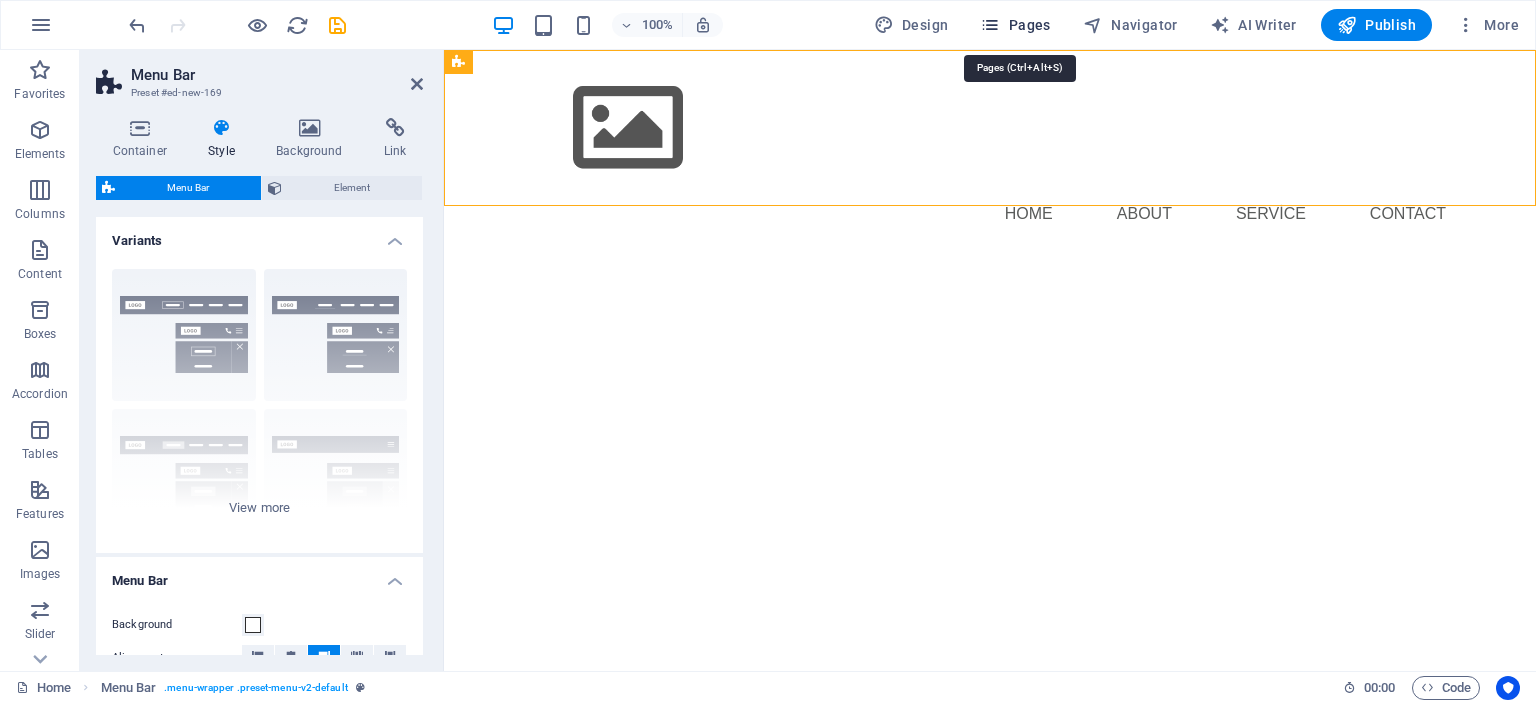 click on "Pages" at bounding box center (1015, 25) 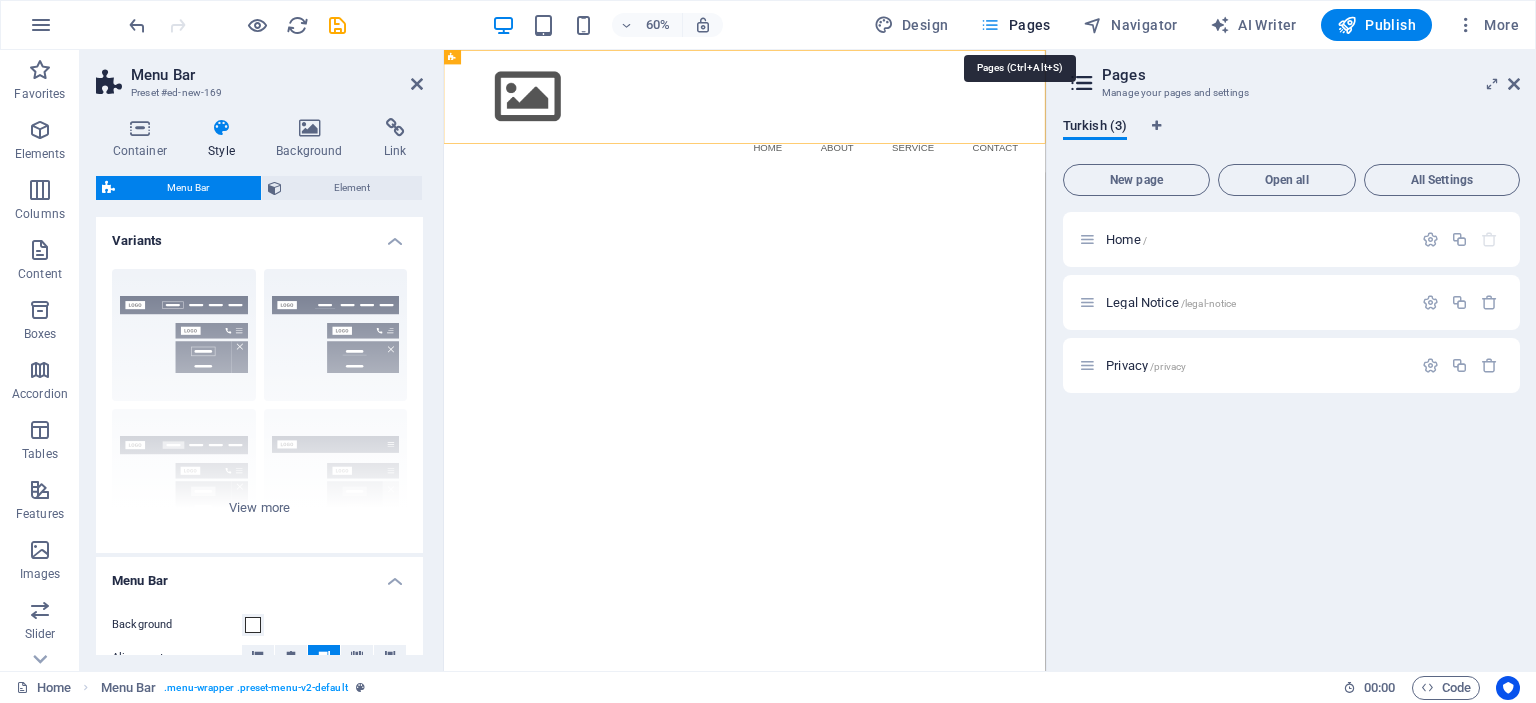click on "Pages" at bounding box center (1015, 25) 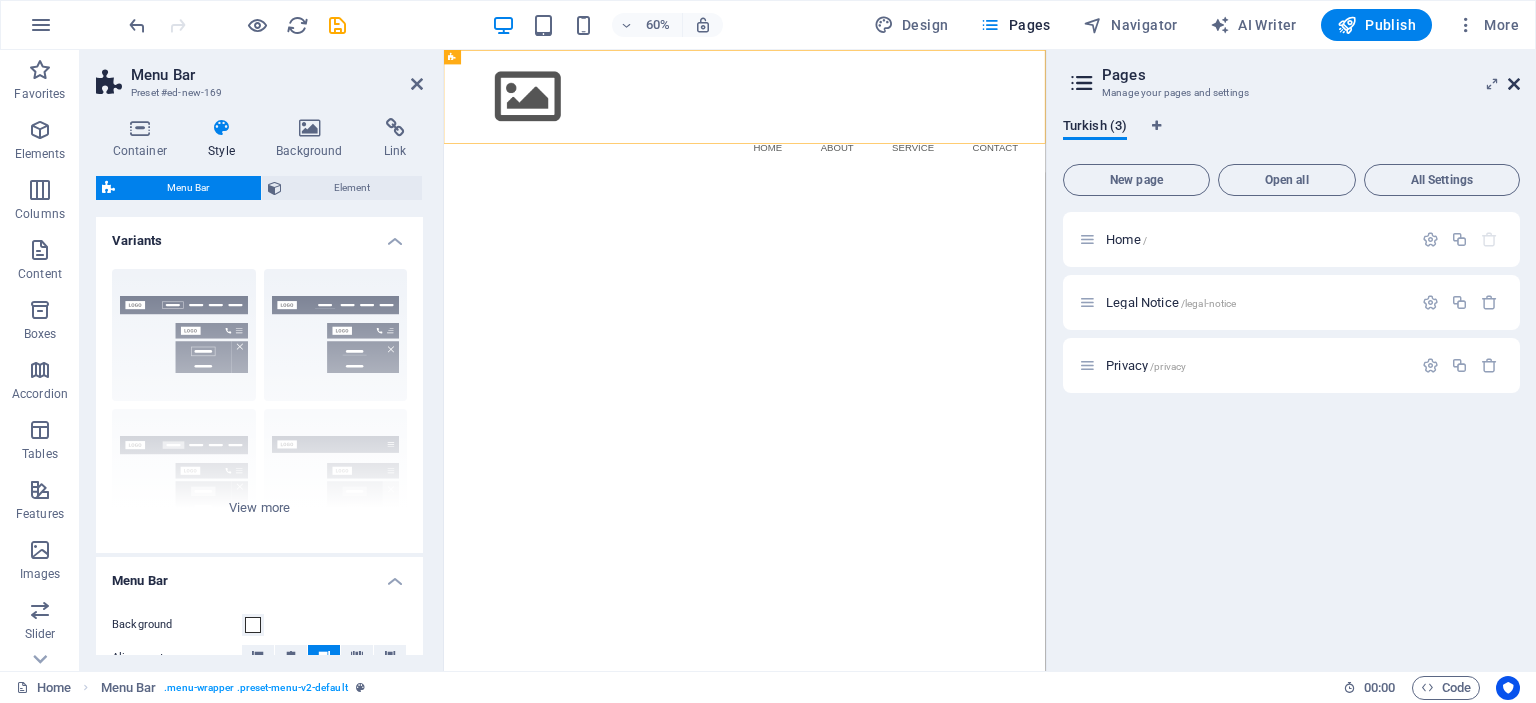 click at bounding box center [1514, 84] 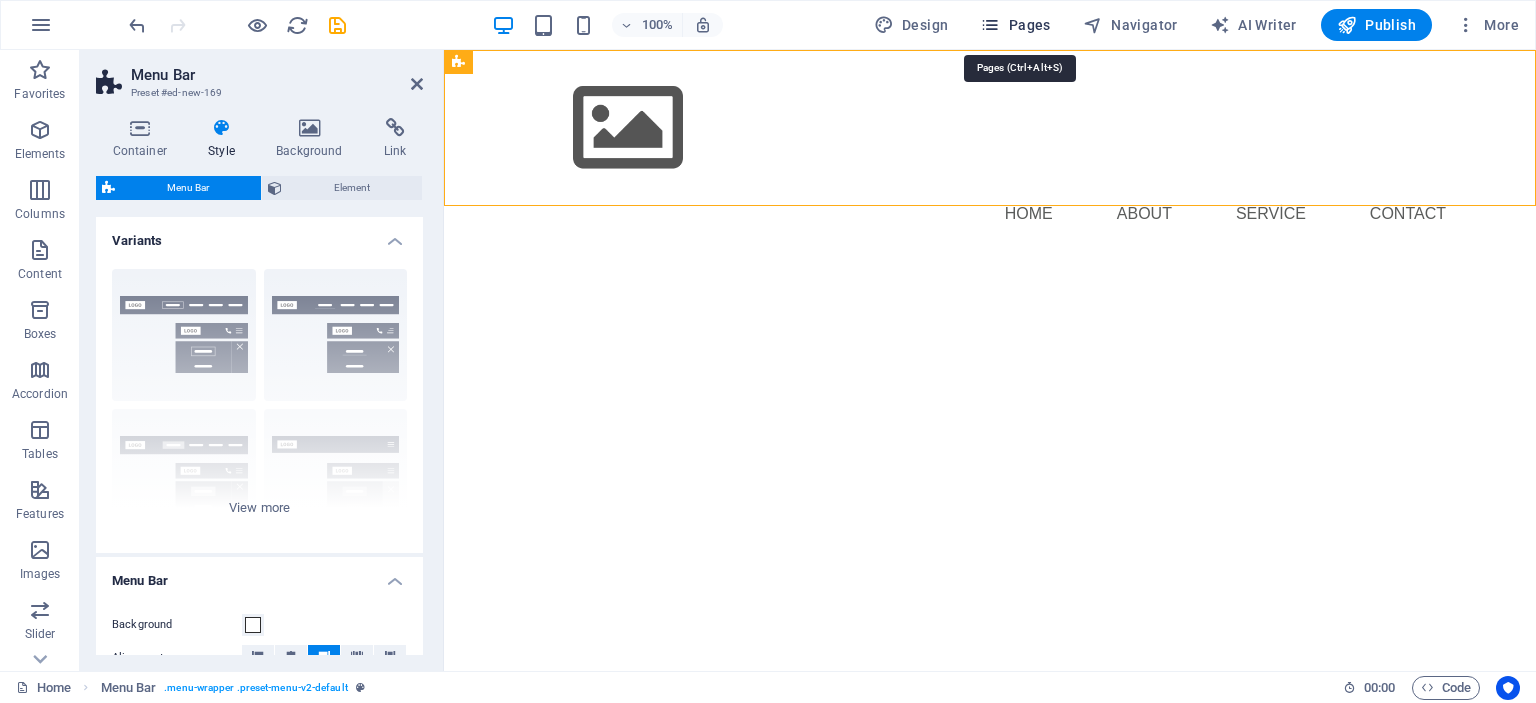 click on "Pages" at bounding box center [1015, 25] 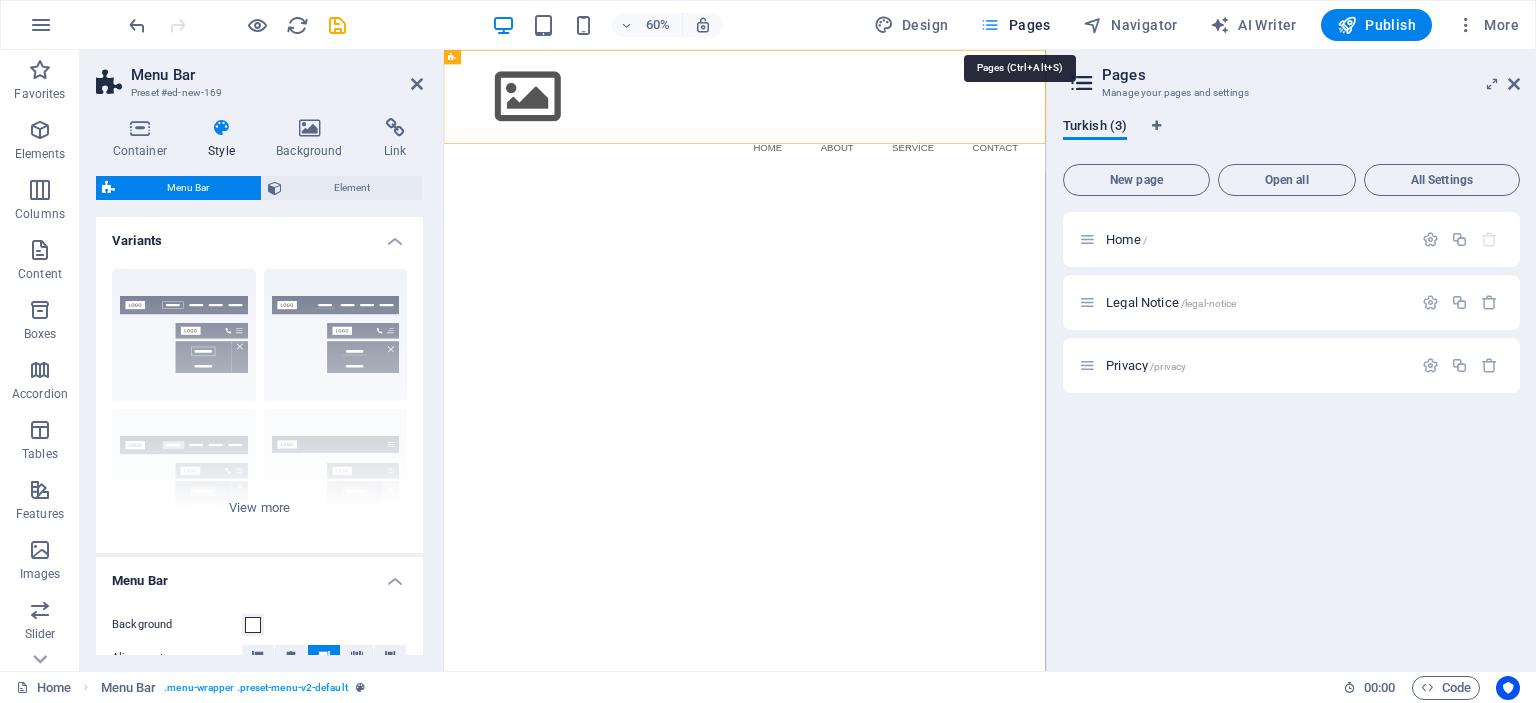 click on "Pages" at bounding box center [1015, 25] 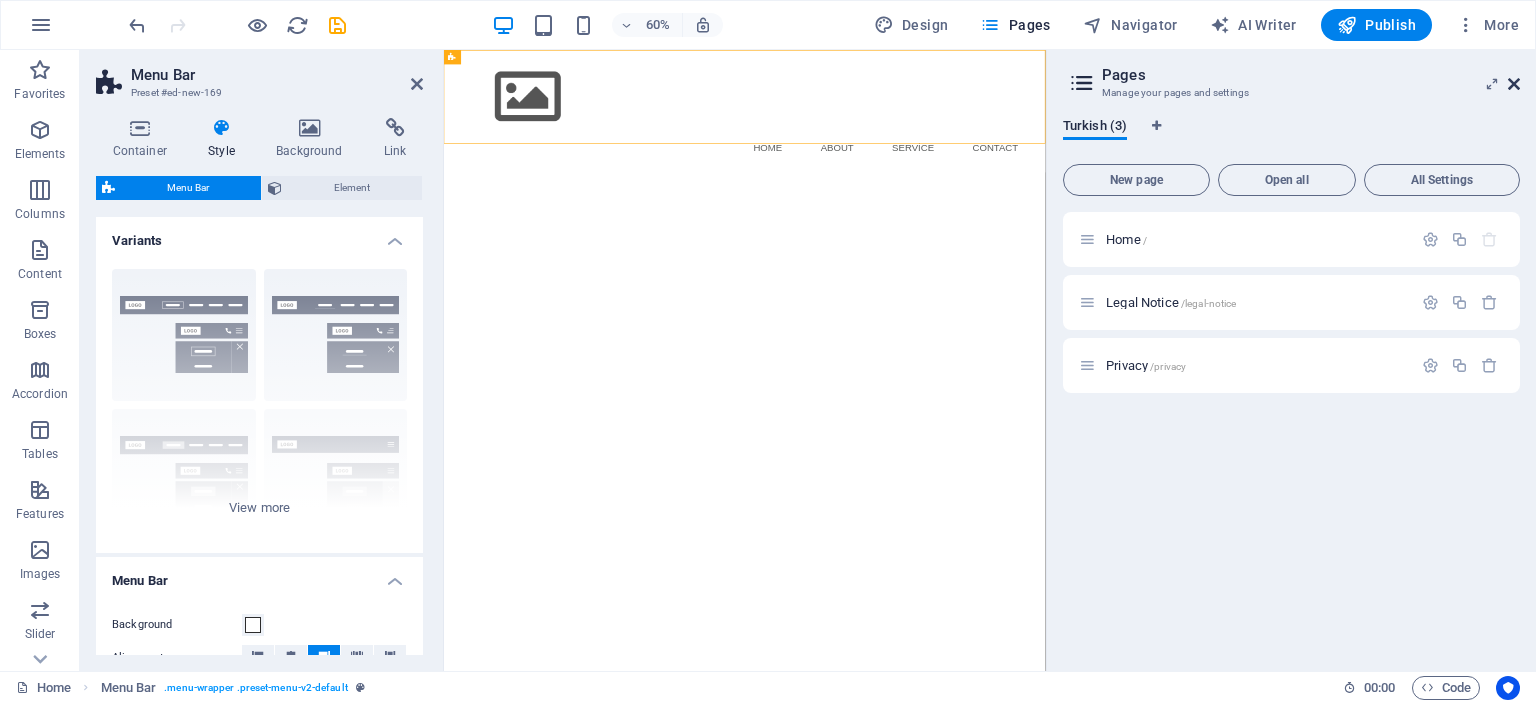 click at bounding box center (1514, 84) 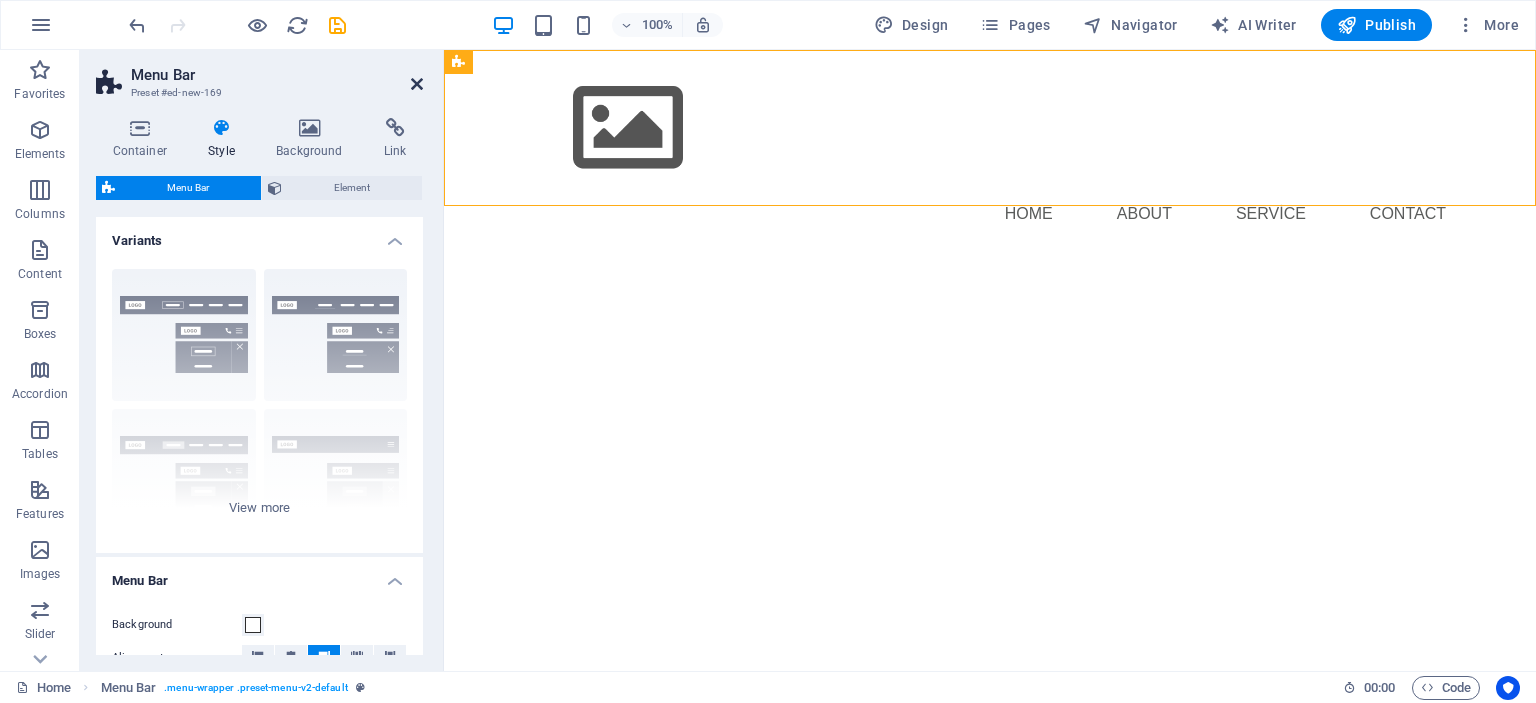 click at bounding box center (417, 84) 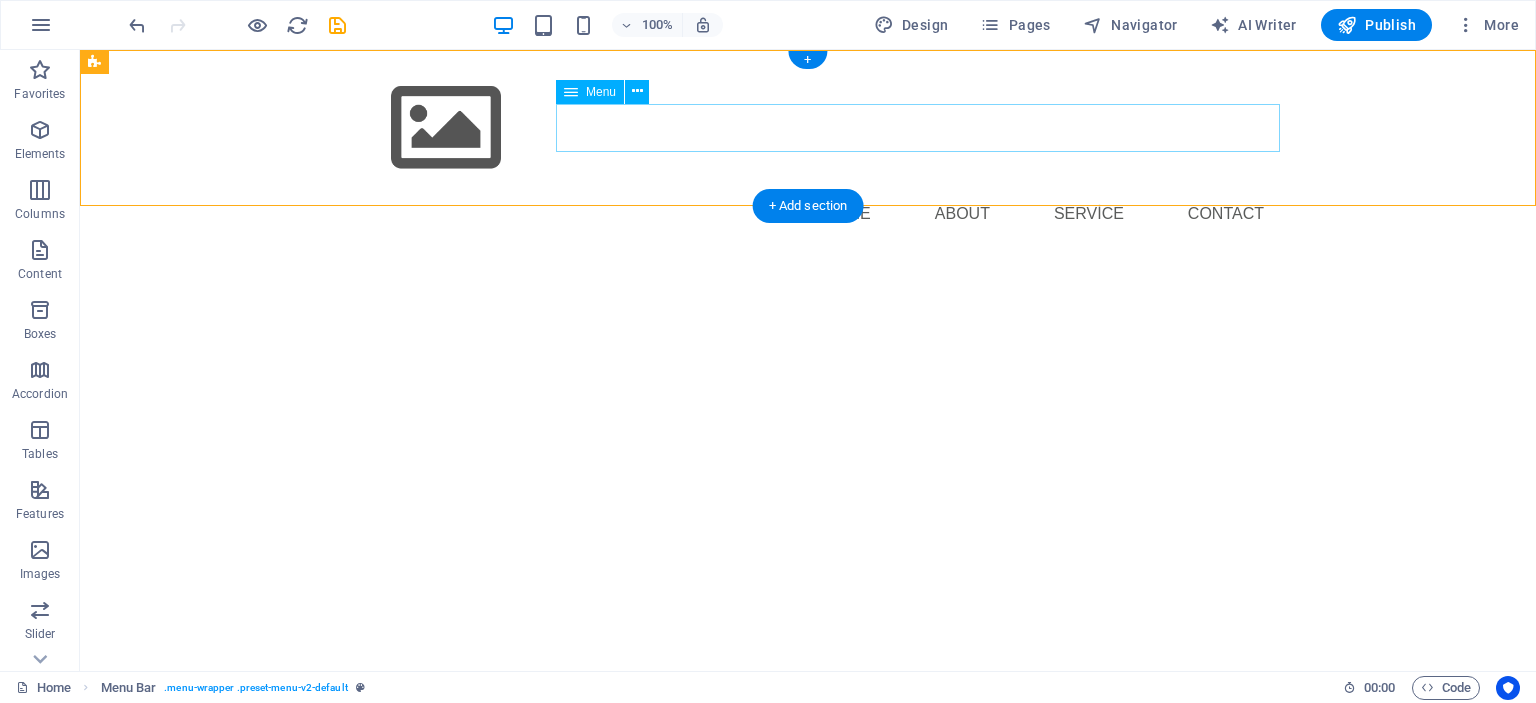 click on "Home About Service Contact" at bounding box center [808, 214] 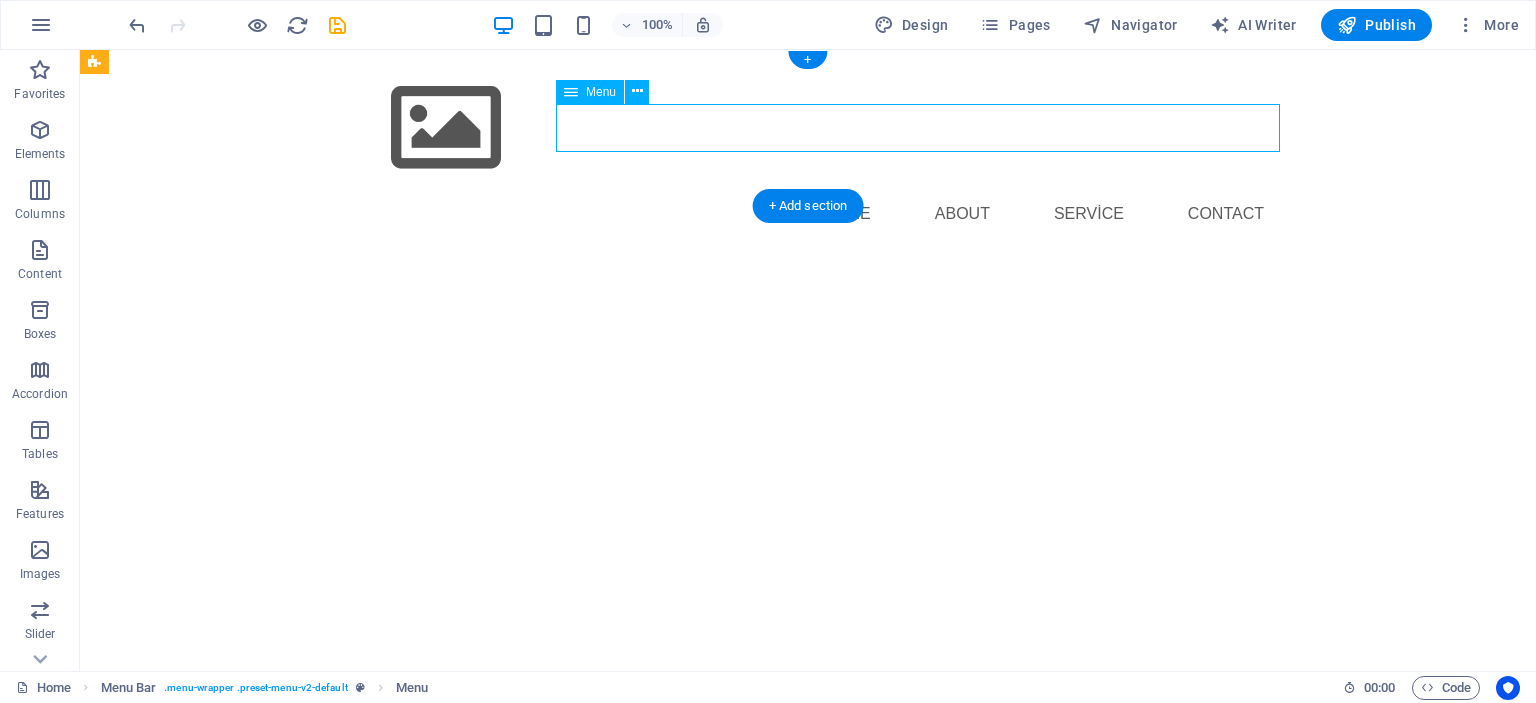 click on "Home About Service Contact" at bounding box center [808, 214] 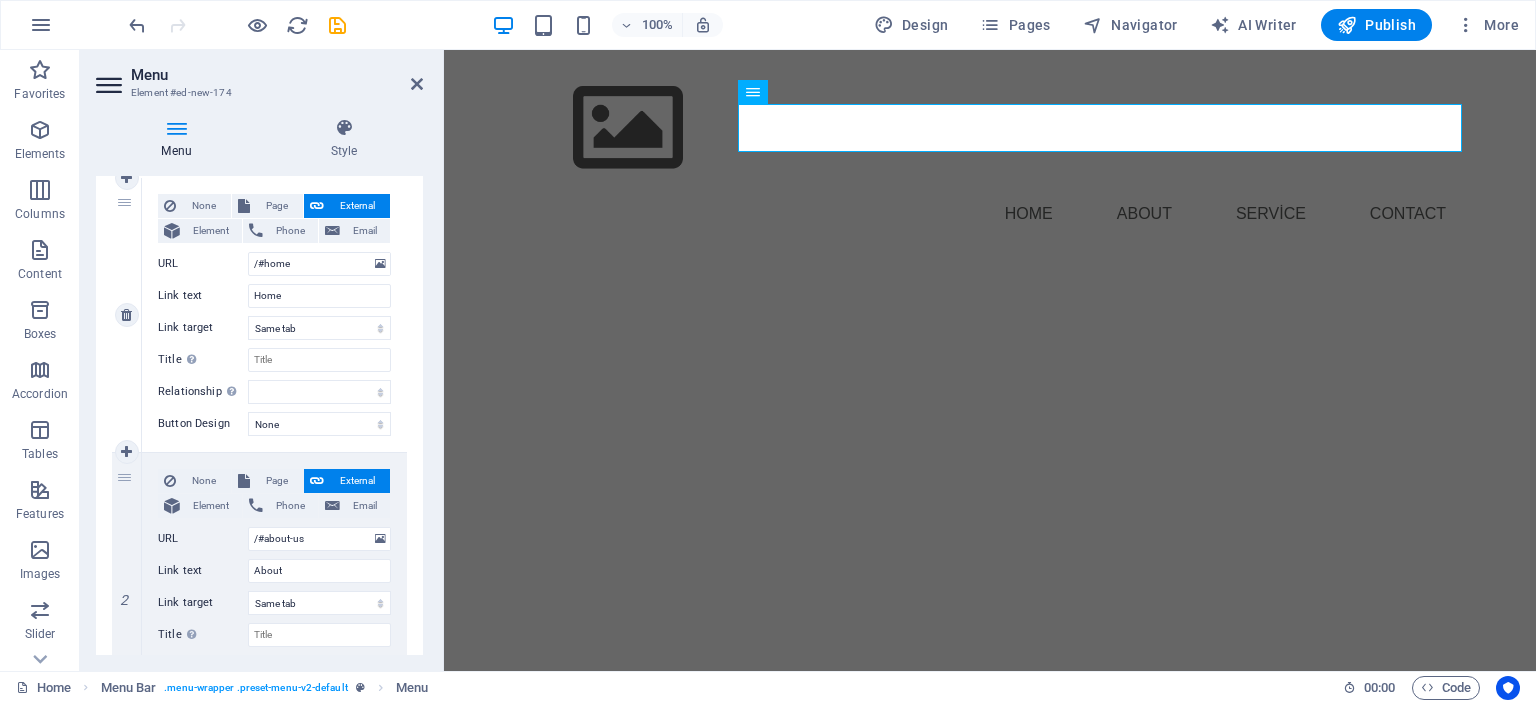scroll, scrollTop: 0, scrollLeft: 0, axis: both 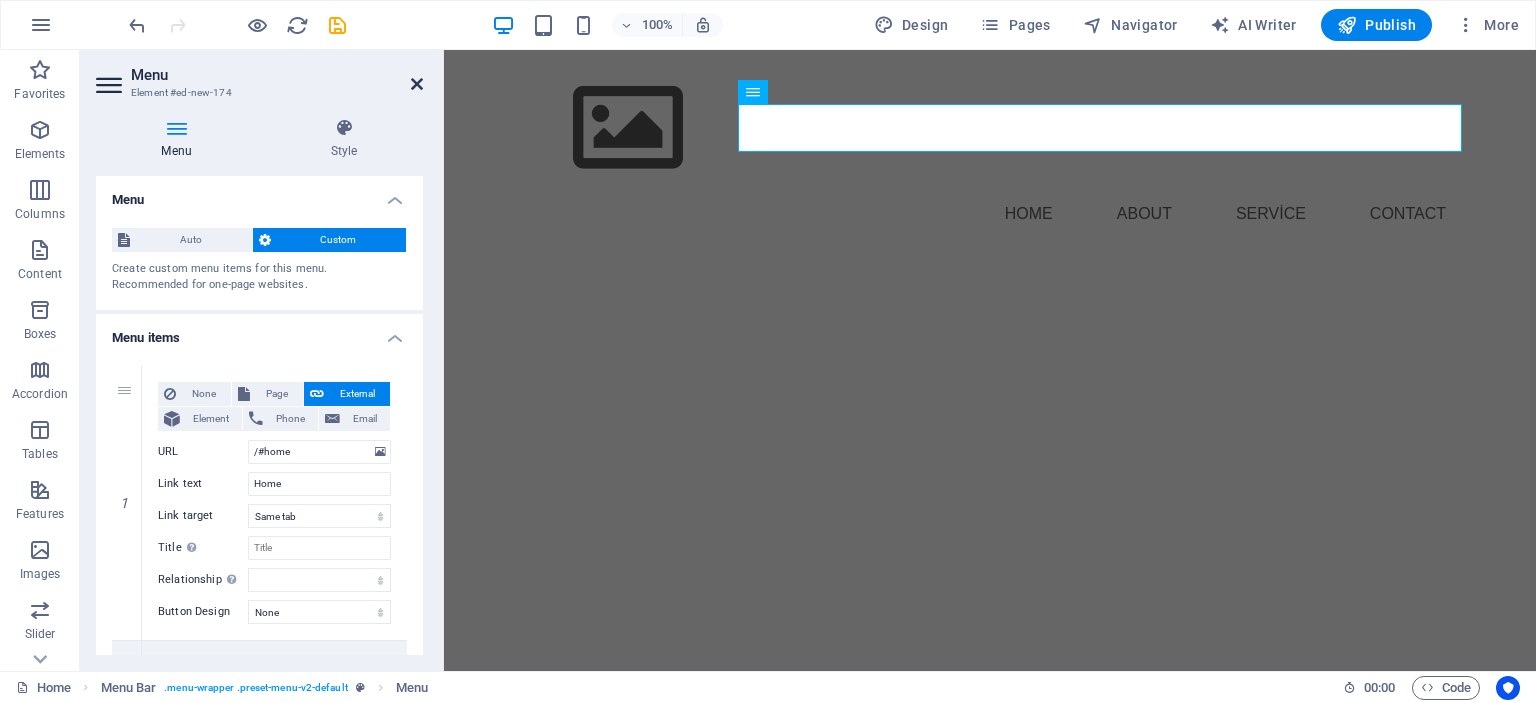 click at bounding box center [417, 84] 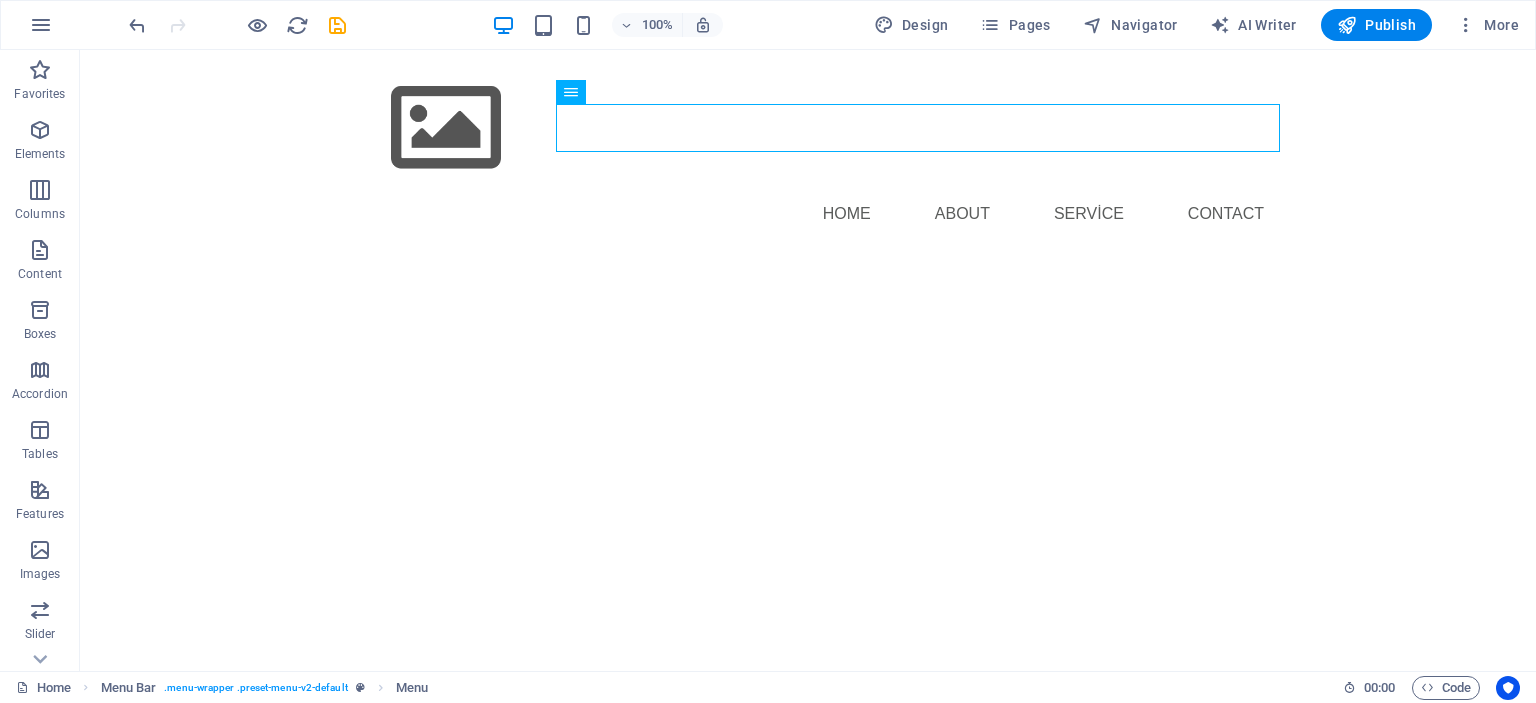 click on "Skip to main content
Menu Home About Service Contact" at bounding box center [808, 152] 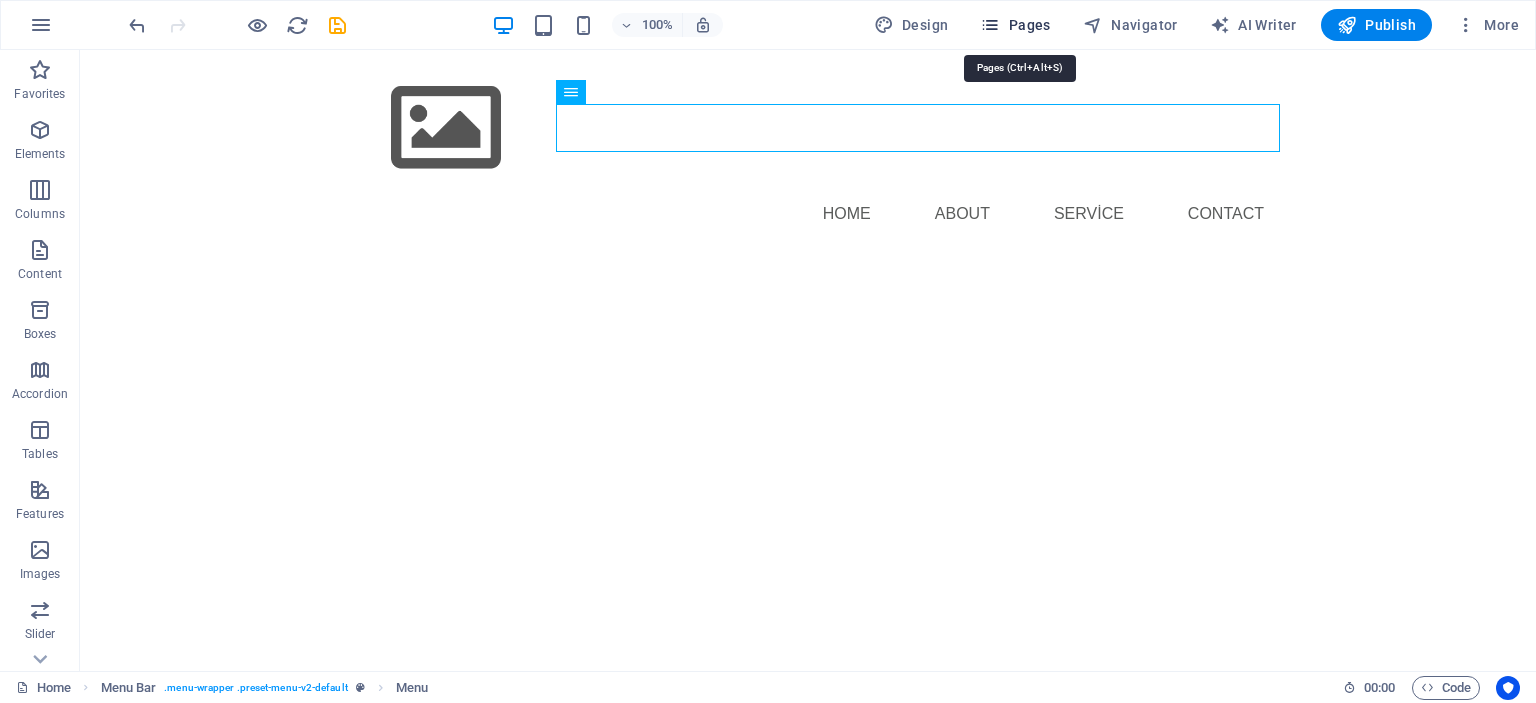 click on "Pages" at bounding box center (1015, 25) 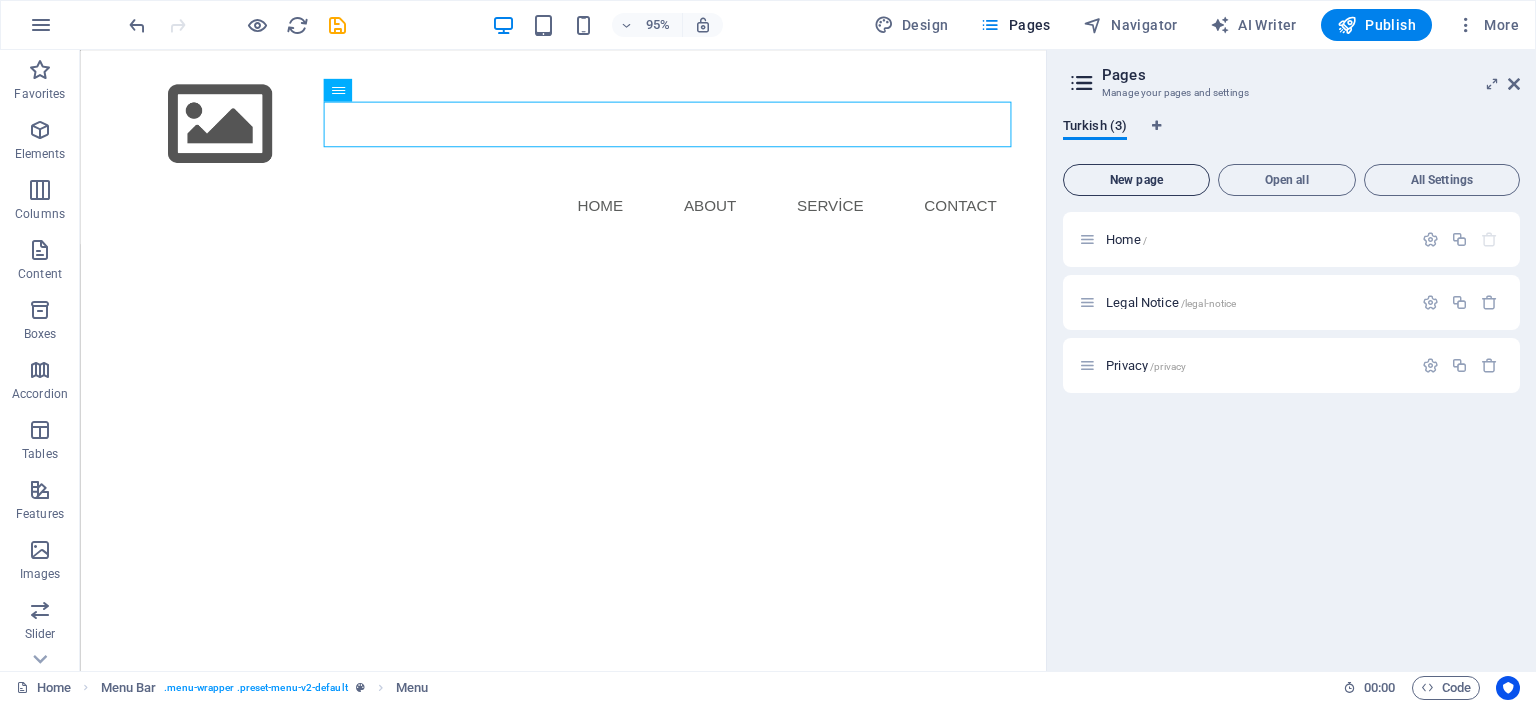 click on "New page" at bounding box center (1136, 180) 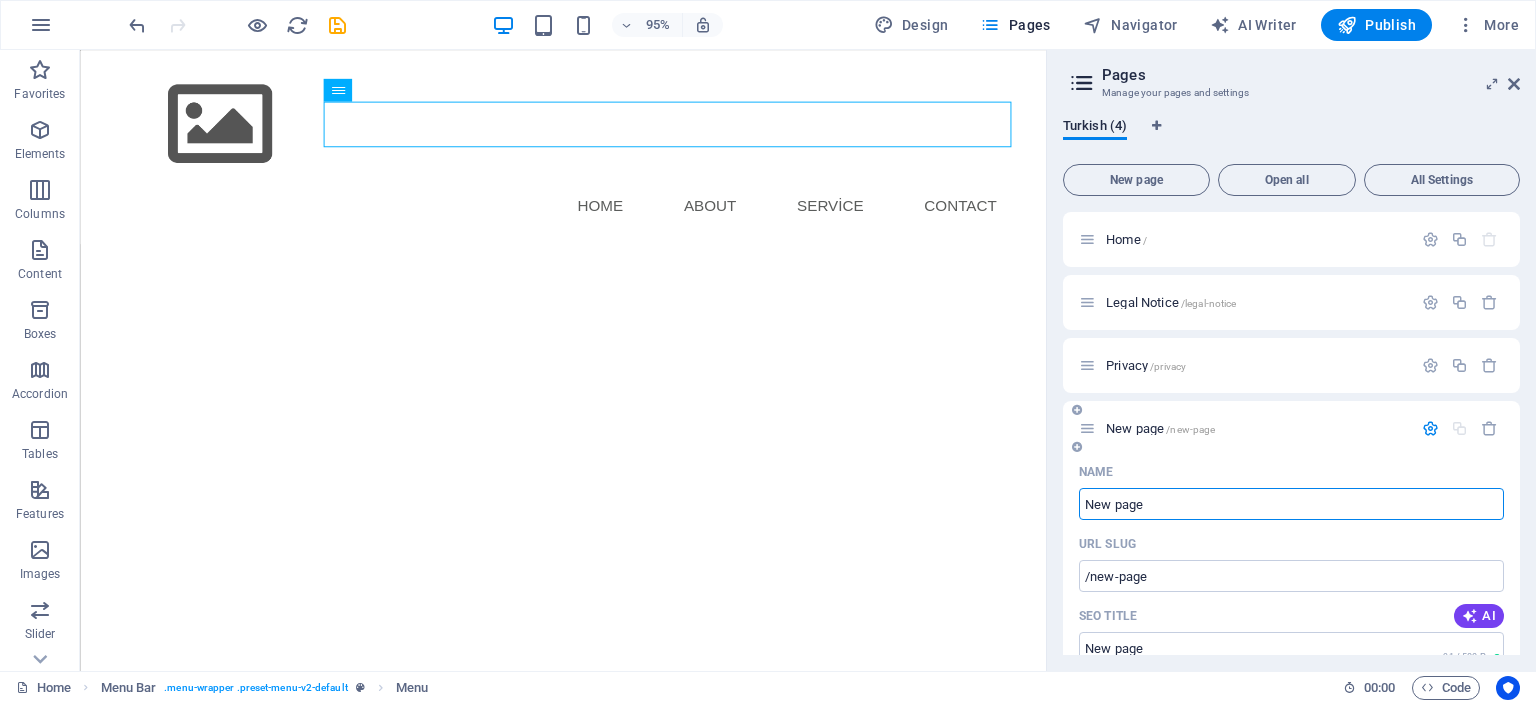 click at bounding box center (1430, 428) 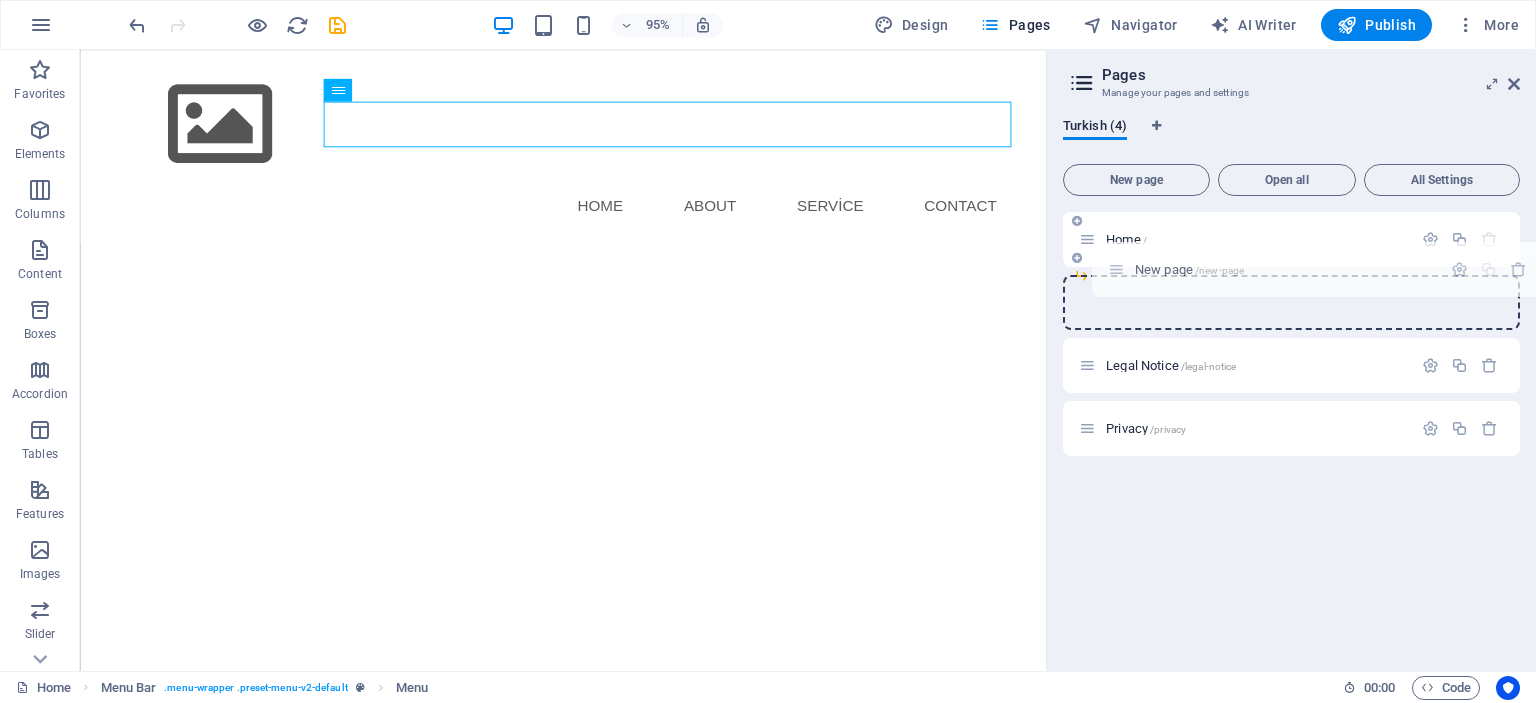 drag, startPoint x: 1088, startPoint y: 431, endPoint x: 1116, endPoint y: 264, distance: 169.33104 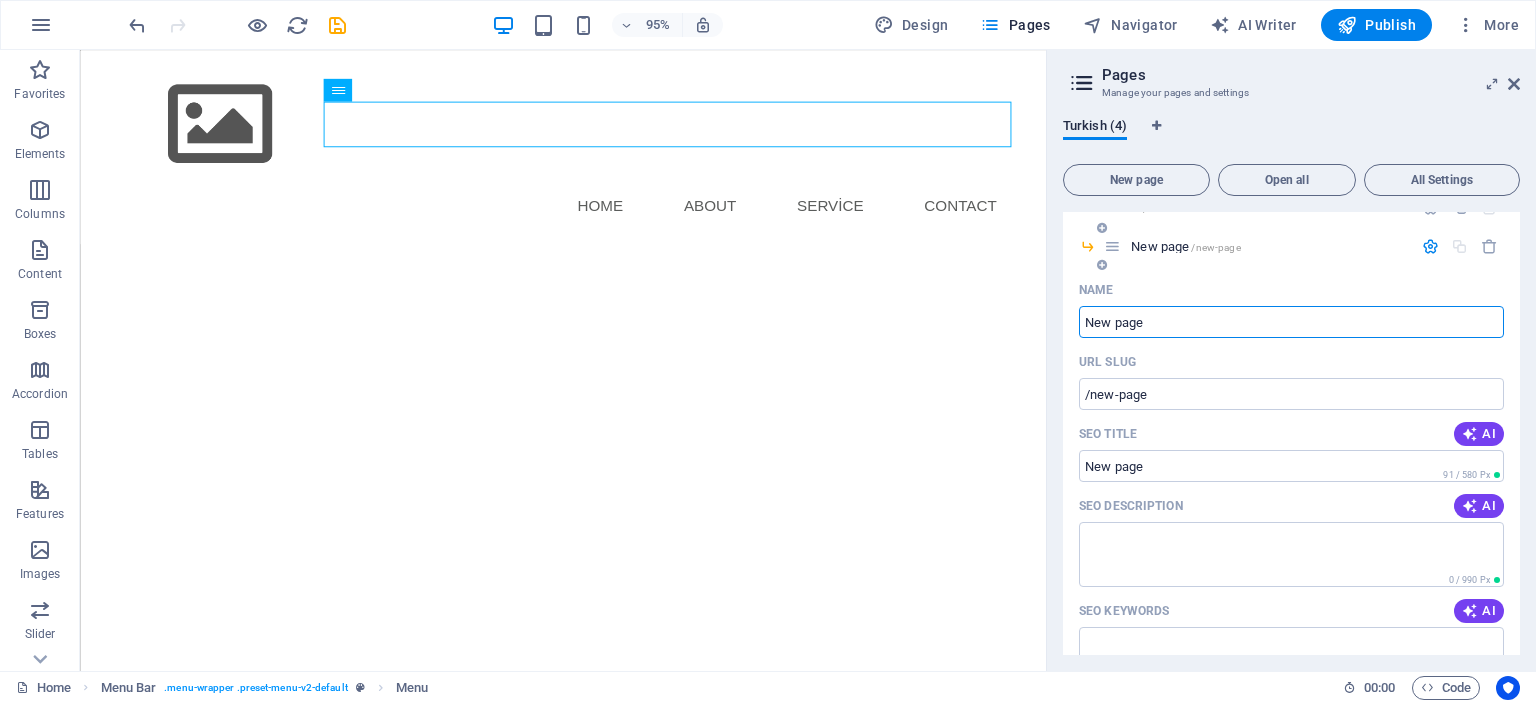 scroll, scrollTop: 0, scrollLeft: 0, axis: both 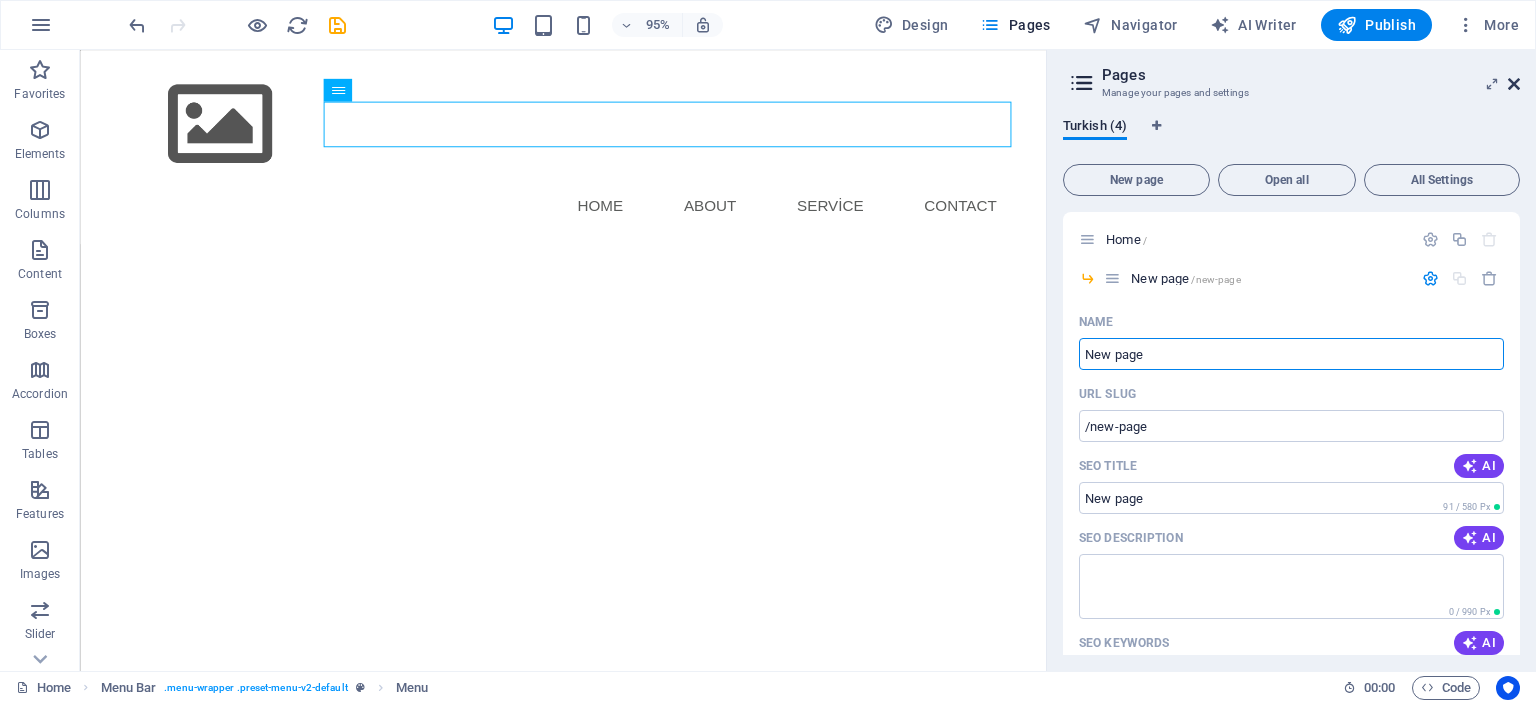 click at bounding box center (1514, 84) 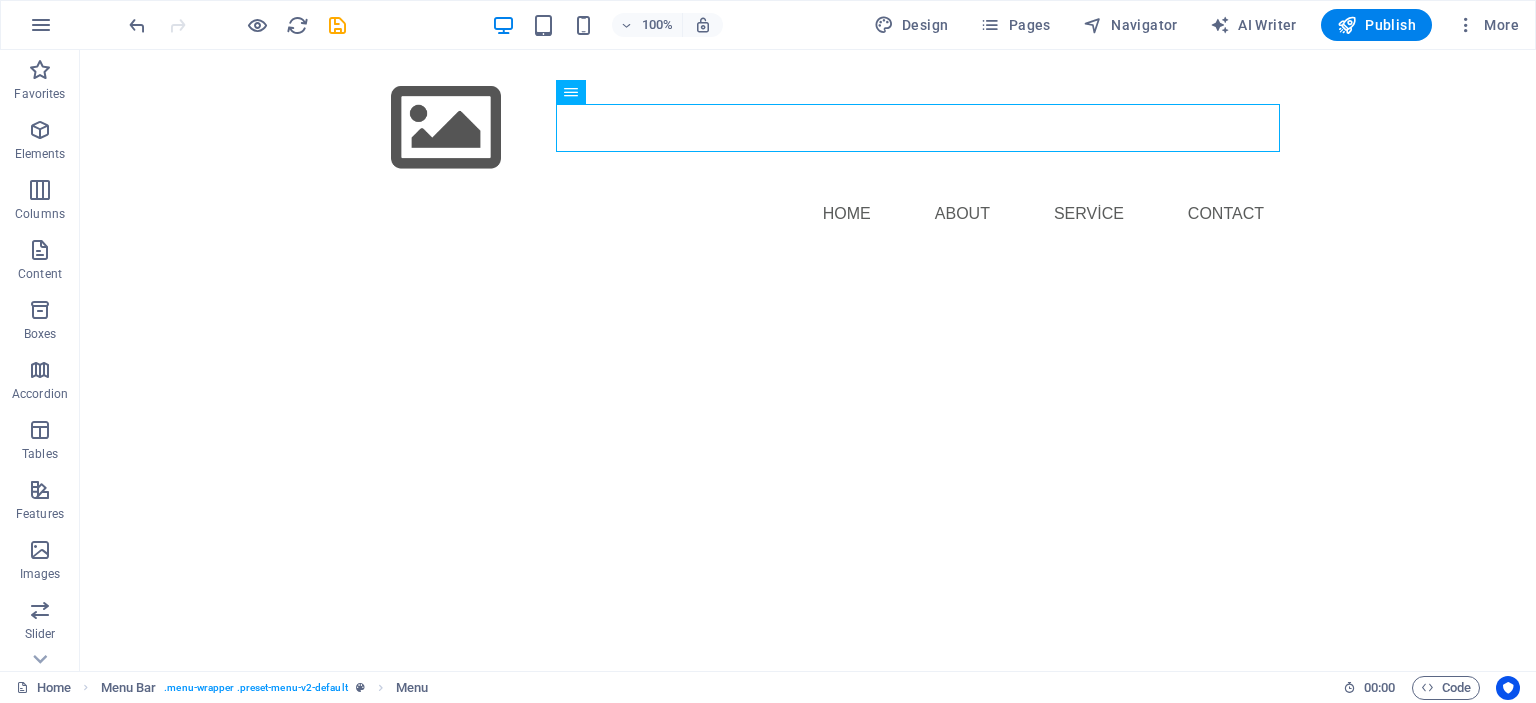 click on "Skip to main content
Menu Home About Service Contact" at bounding box center [808, 152] 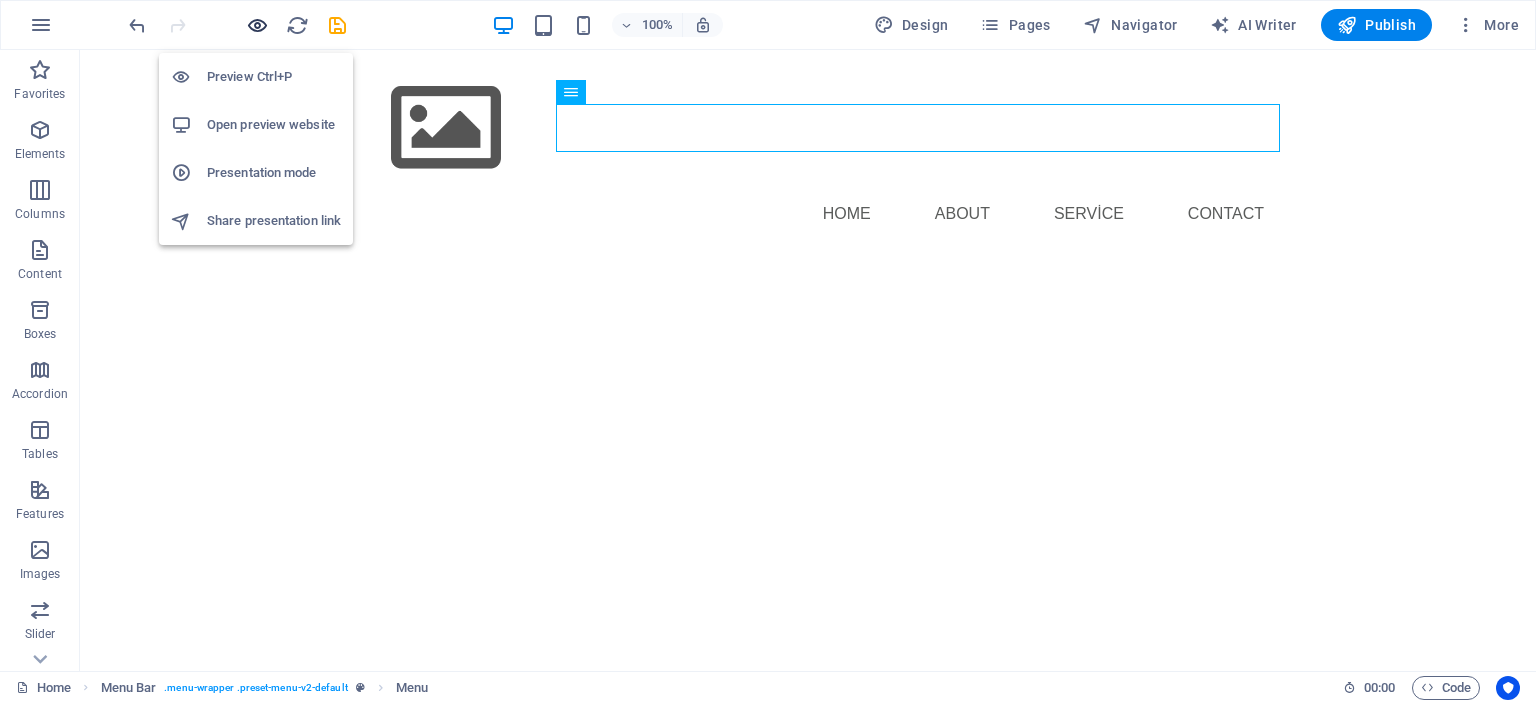 click at bounding box center [257, 25] 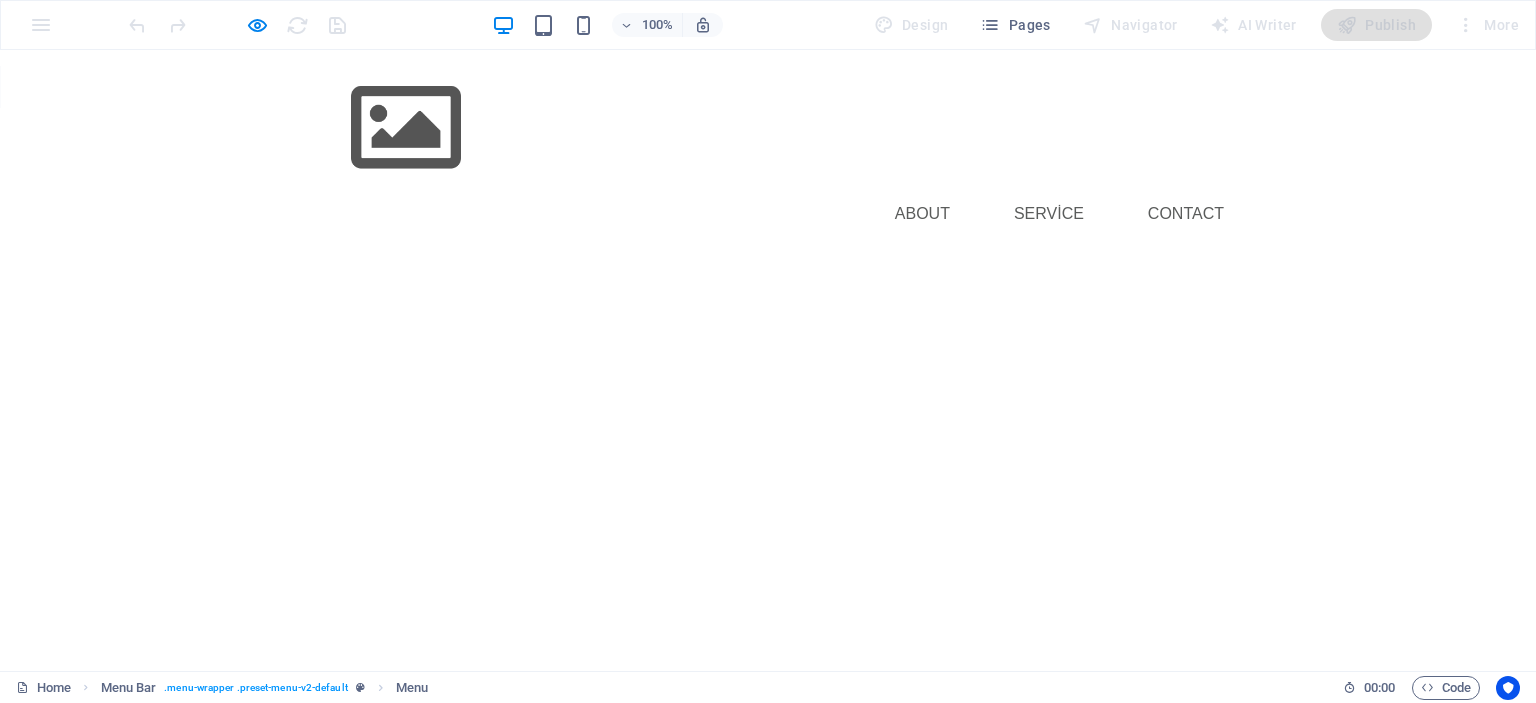 click on "Home" at bounding box center (807, 214) 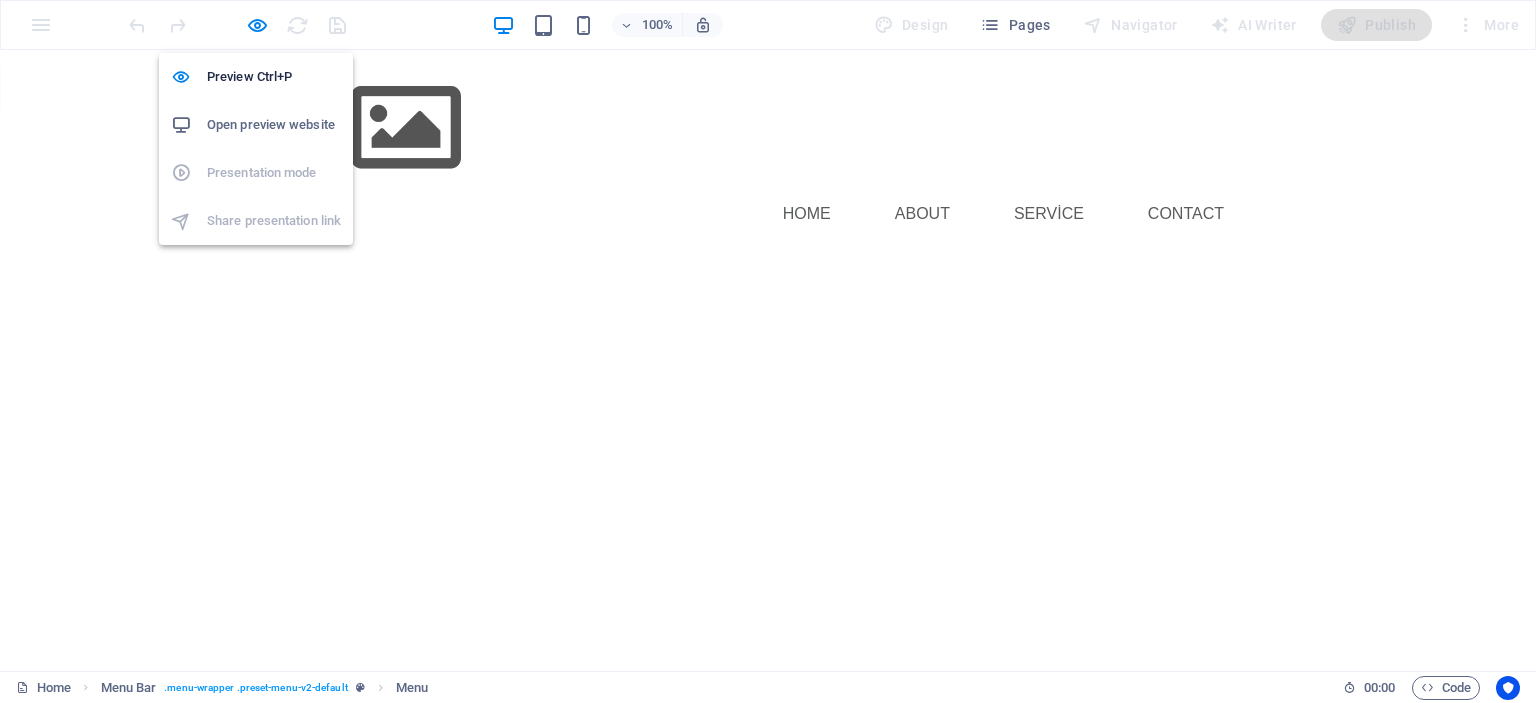 click on "Open preview website" at bounding box center (274, 125) 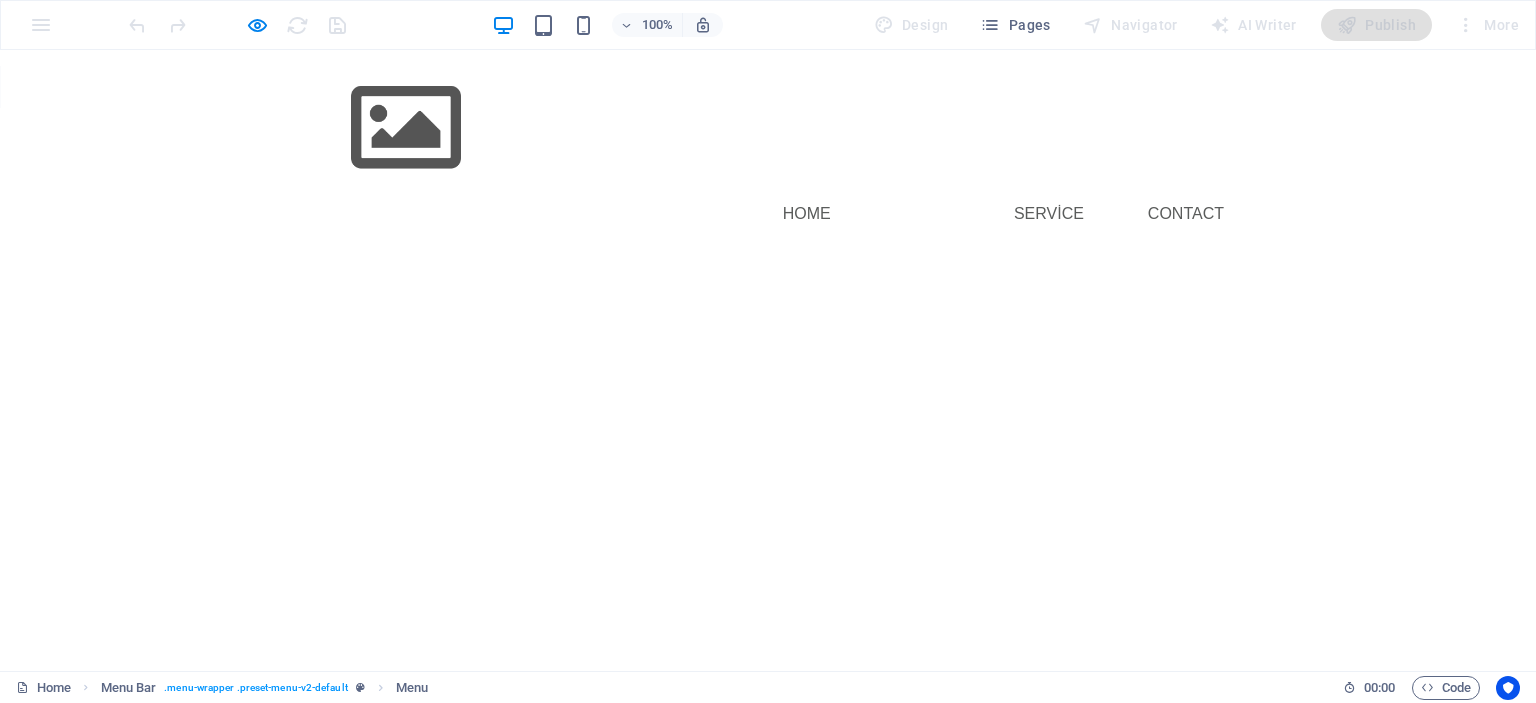 click on "About" at bounding box center (922, 214) 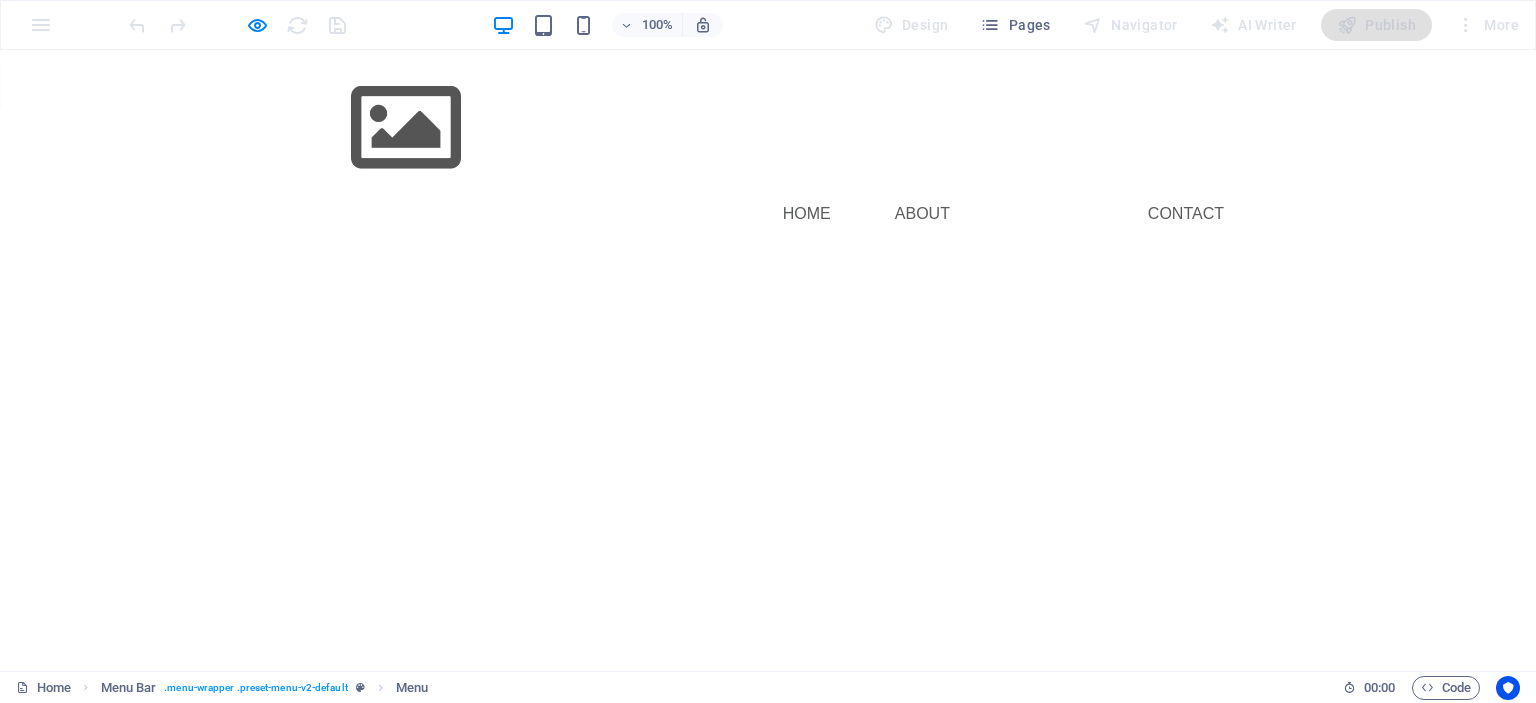 click on "Service" at bounding box center (1049, 214) 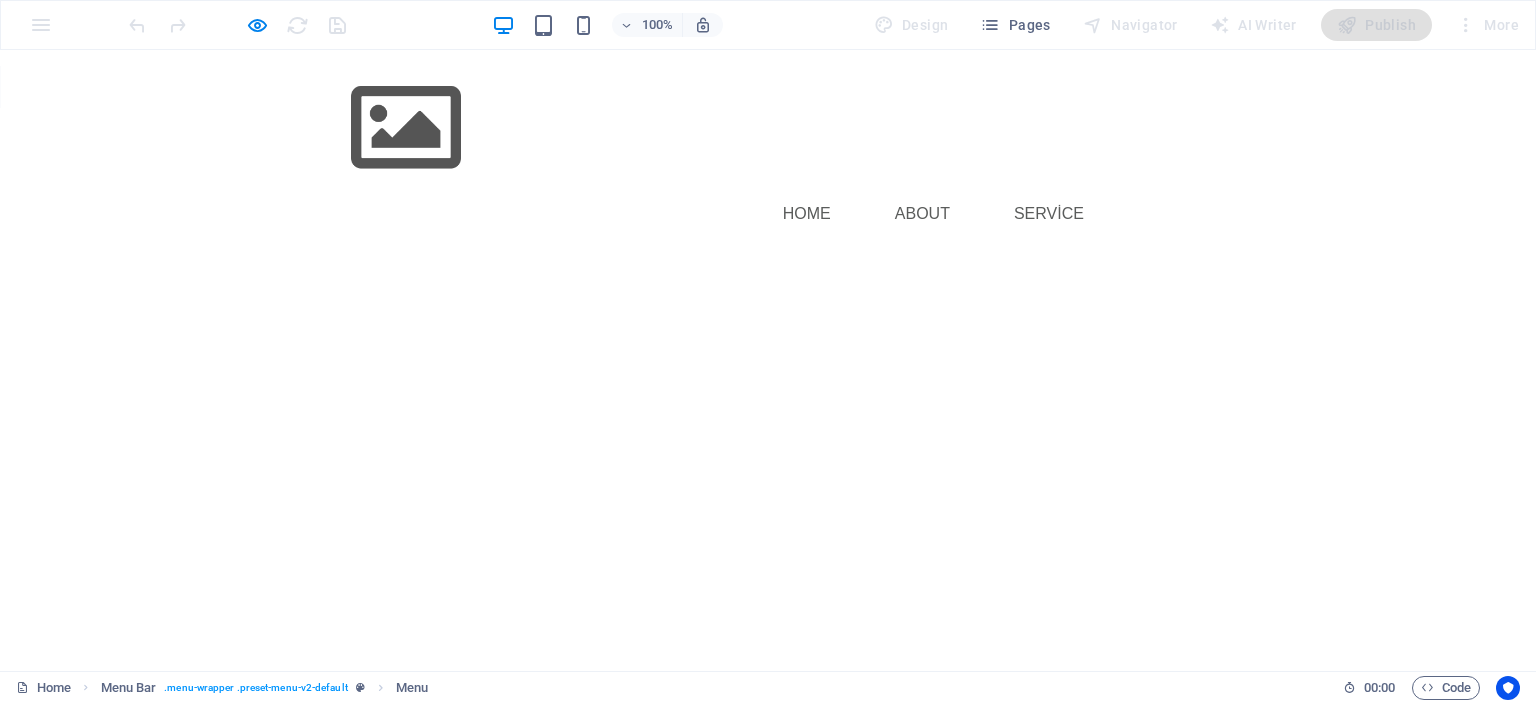 click on "Contact" at bounding box center (1186, 214) 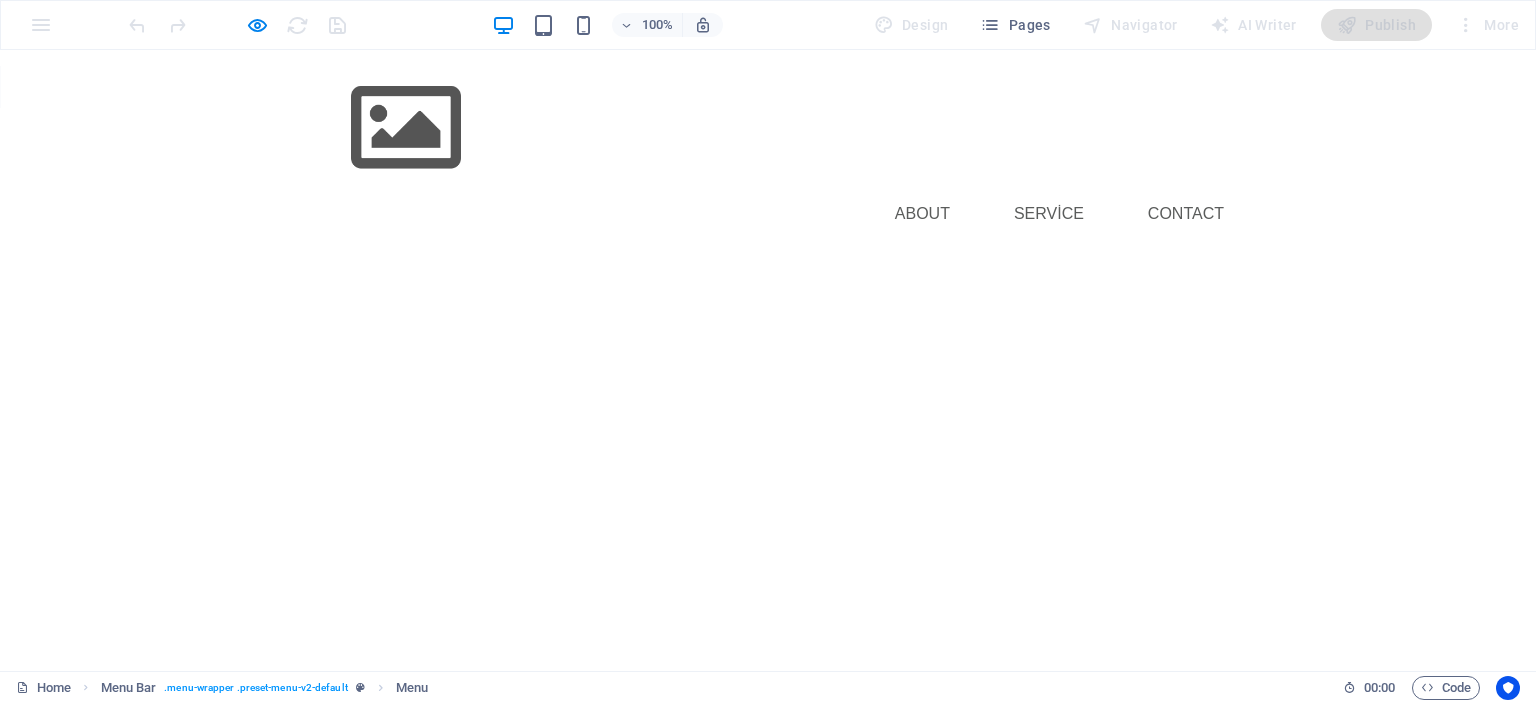 click on "Home" at bounding box center [807, 214] 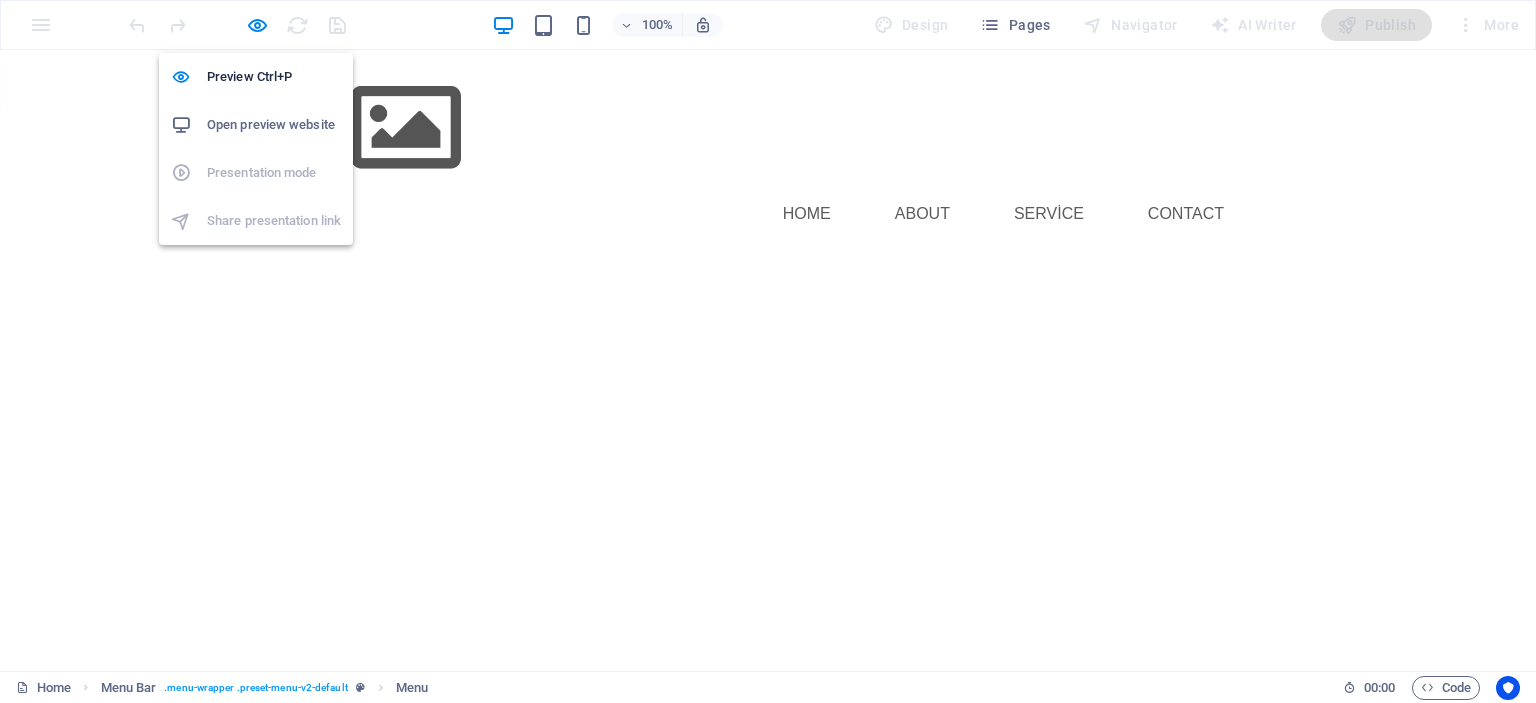 click on "Preview Ctrl+P Open preview website Presentation mode Share presentation link" at bounding box center (256, 149) 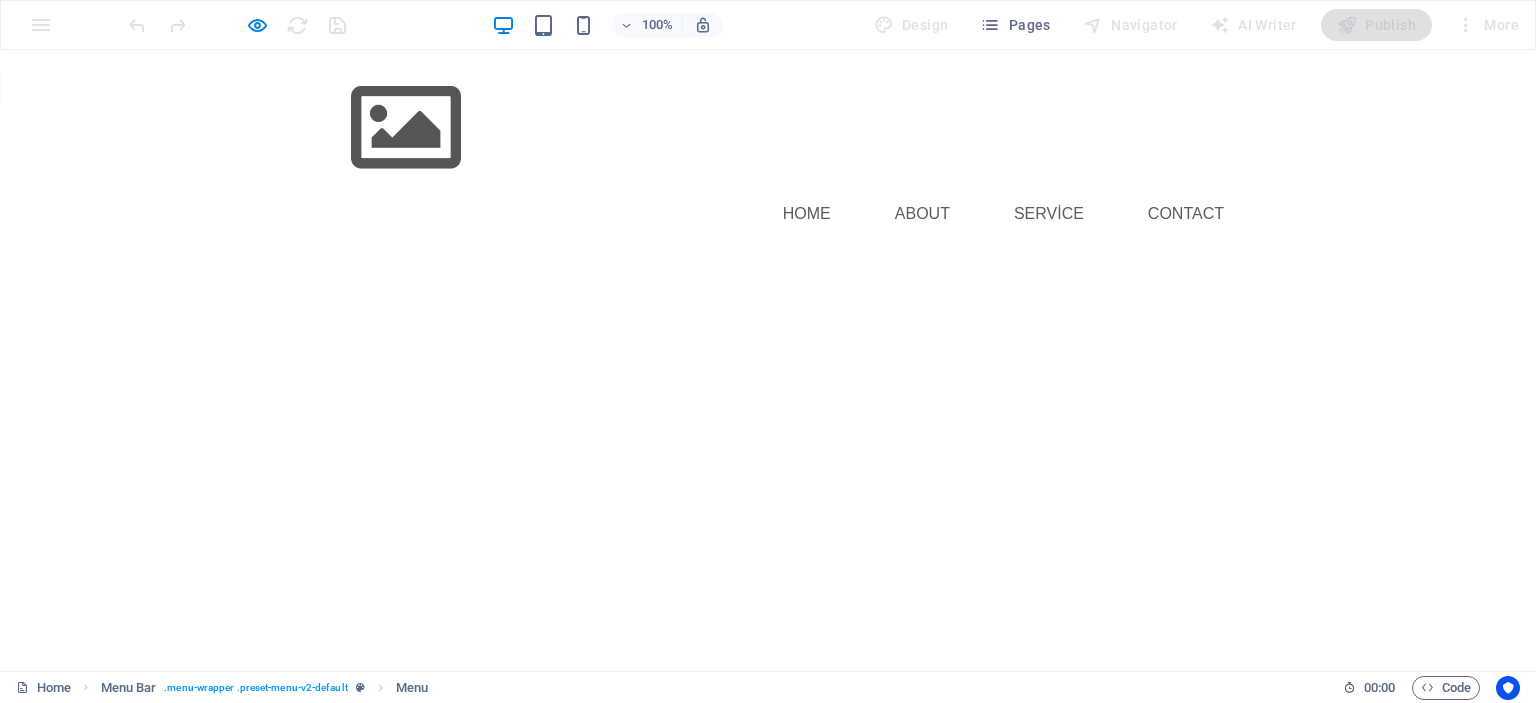click on "Skip to main content
Menu Home About Service Contact" at bounding box center (768, 152) 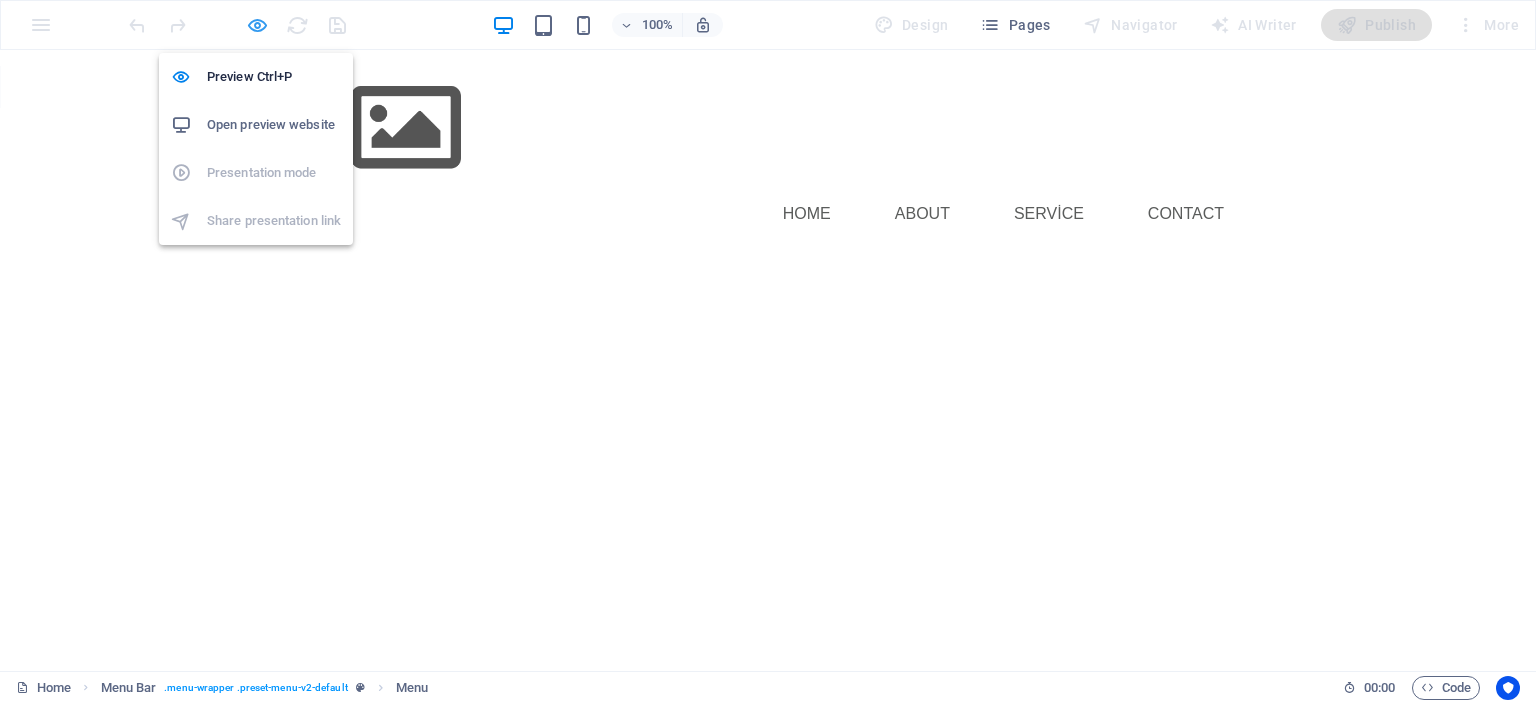 click at bounding box center (257, 25) 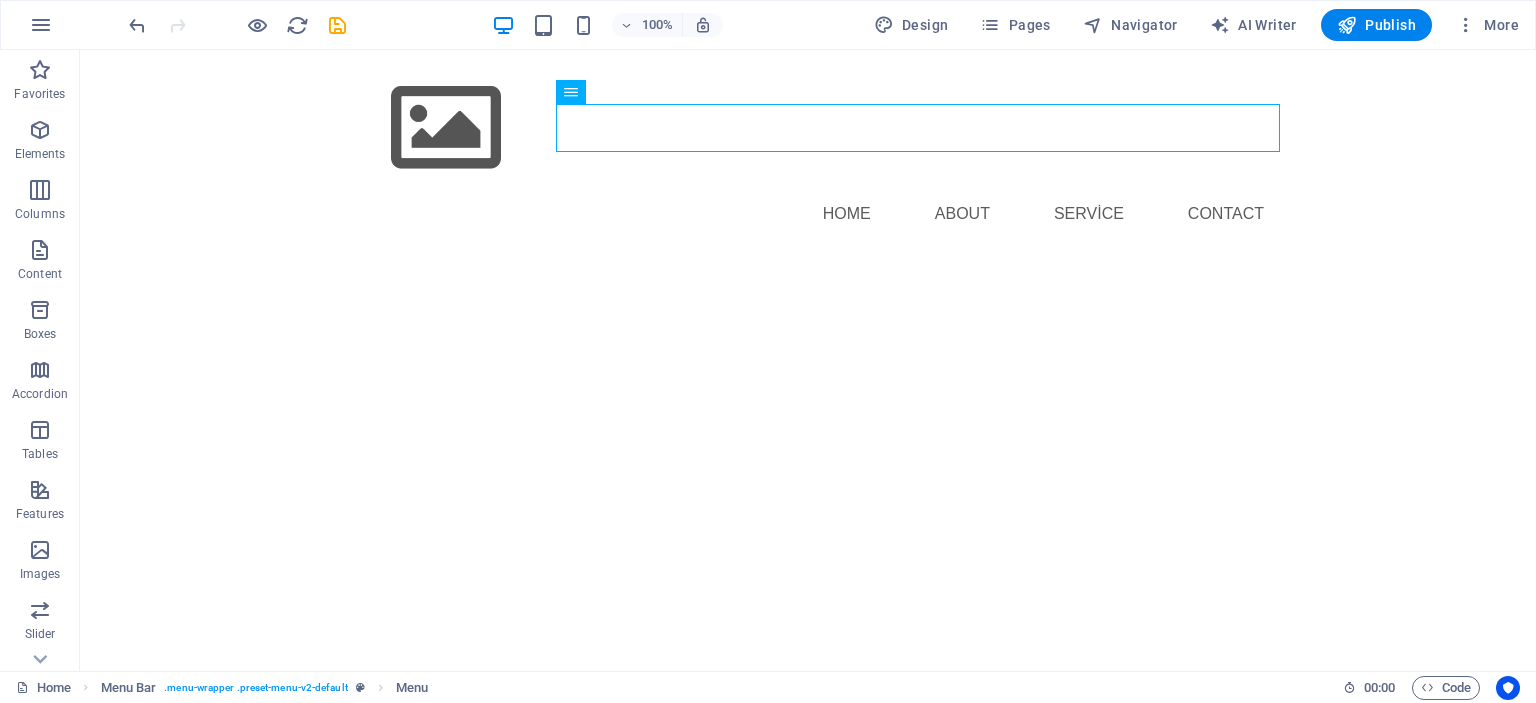 click on "Skip to main content
Menu Home About Service Contact" at bounding box center [808, 152] 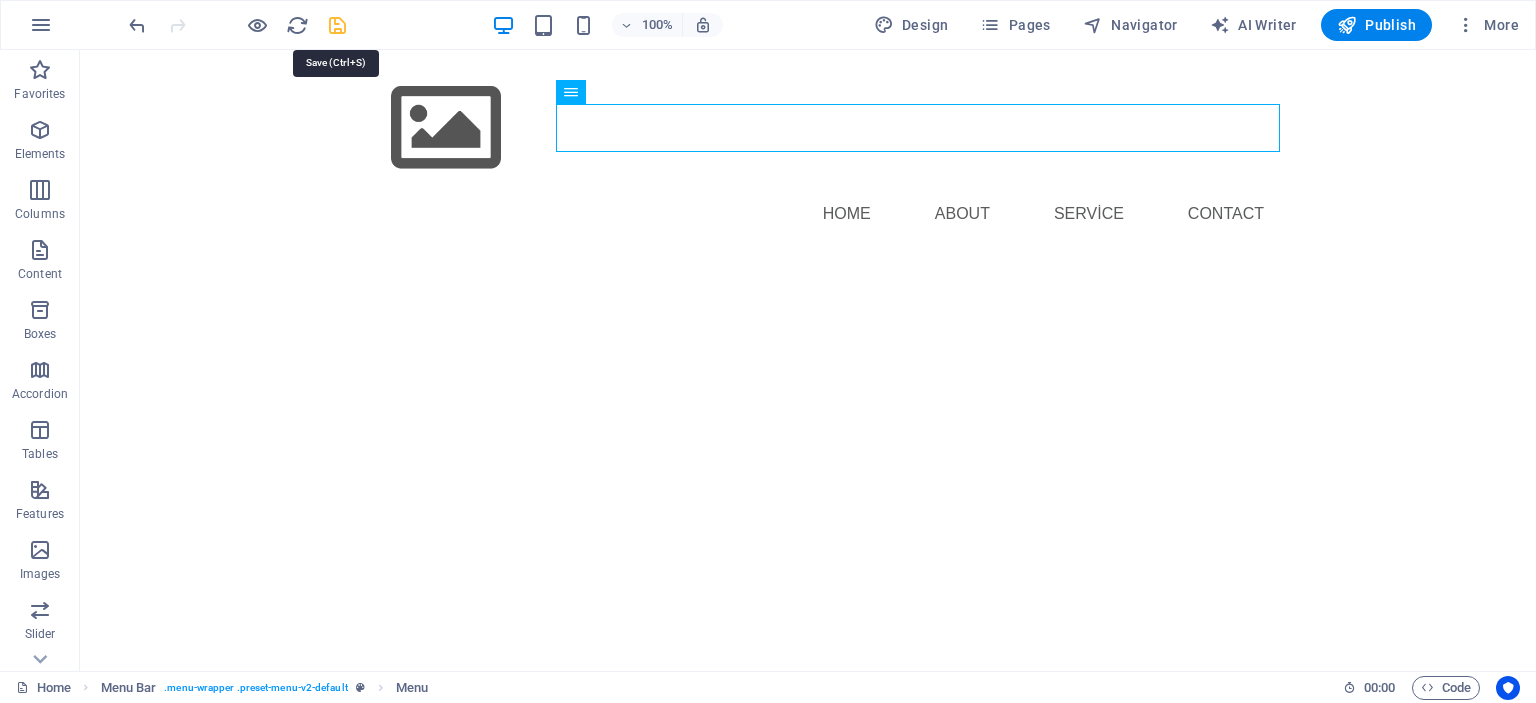 click at bounding box center [337, 25] 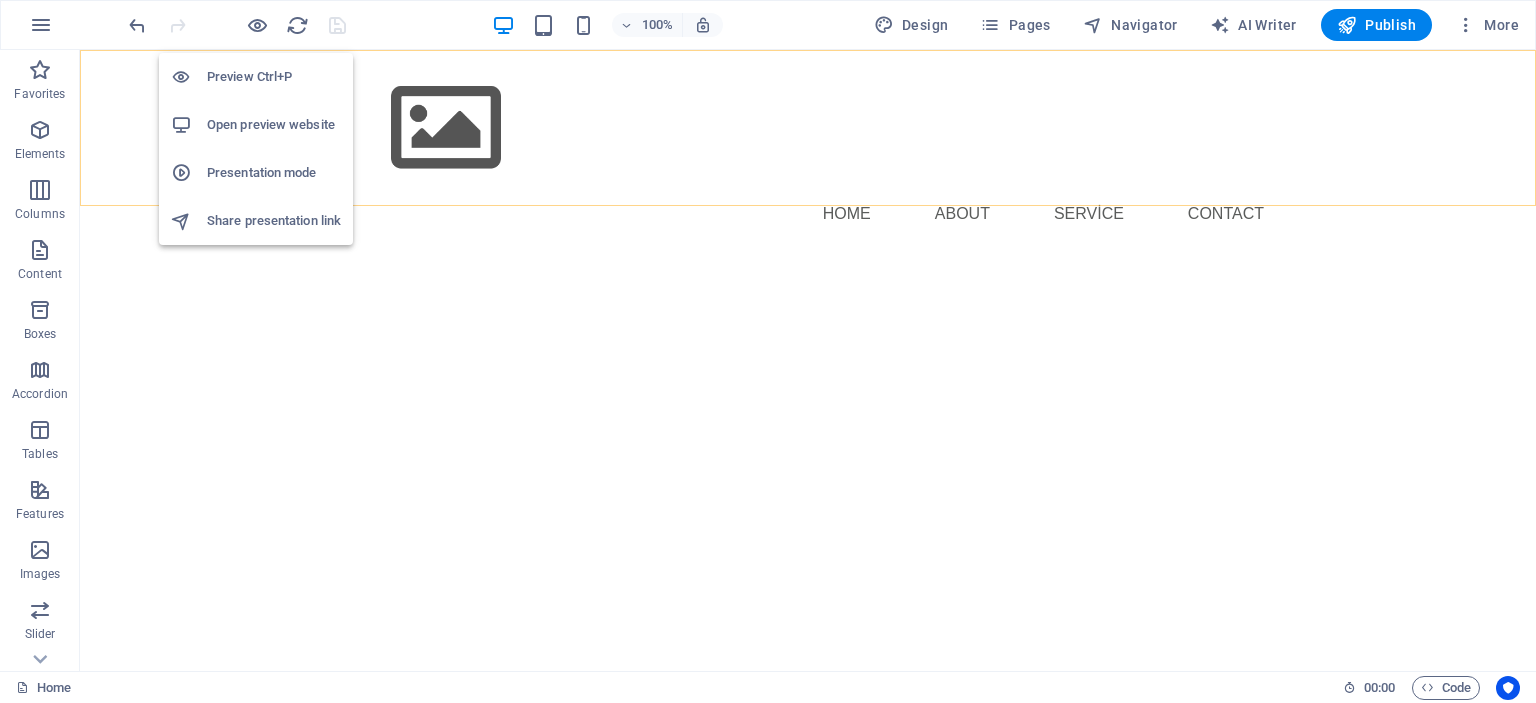 click on "Open preview website" at bounding box center [274, 125] 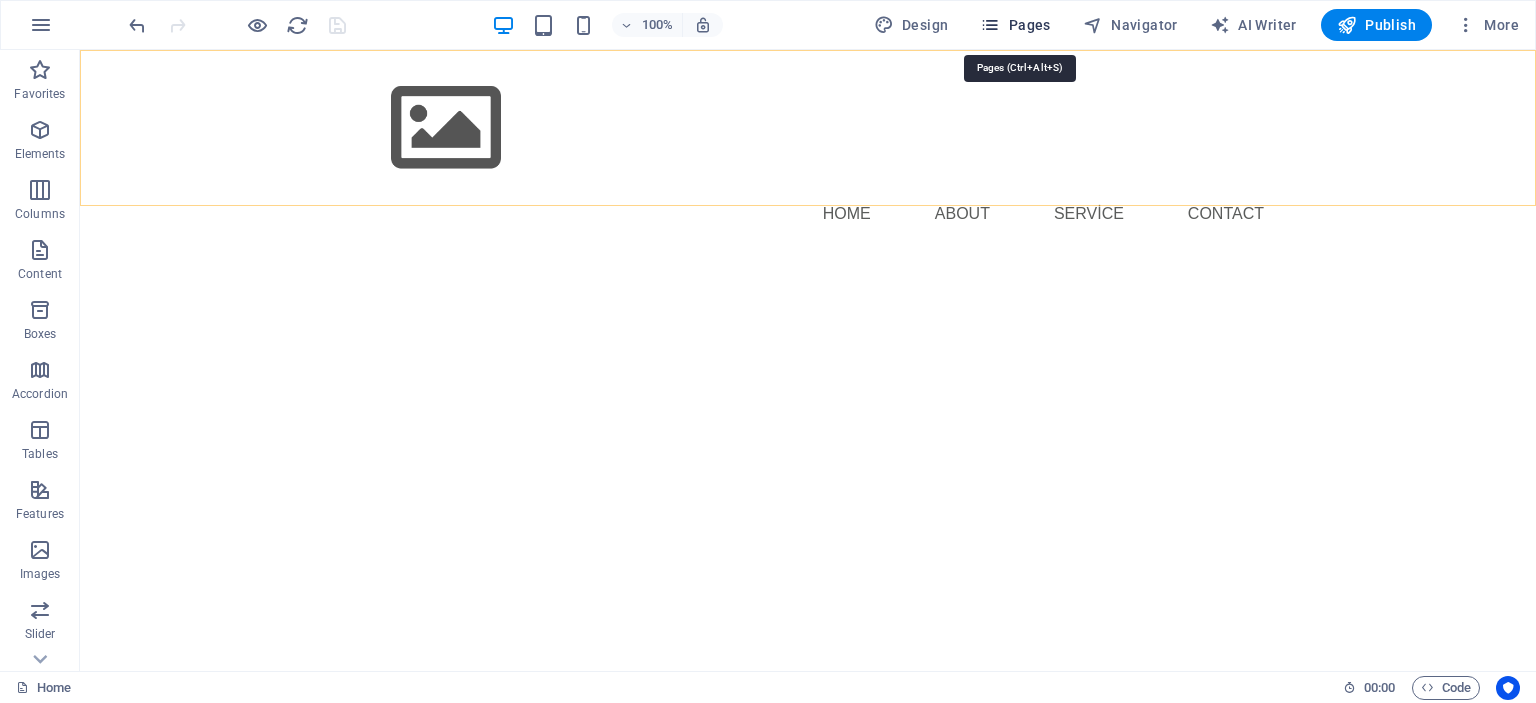 click on "Pages" at bounding box center (1015, 25) 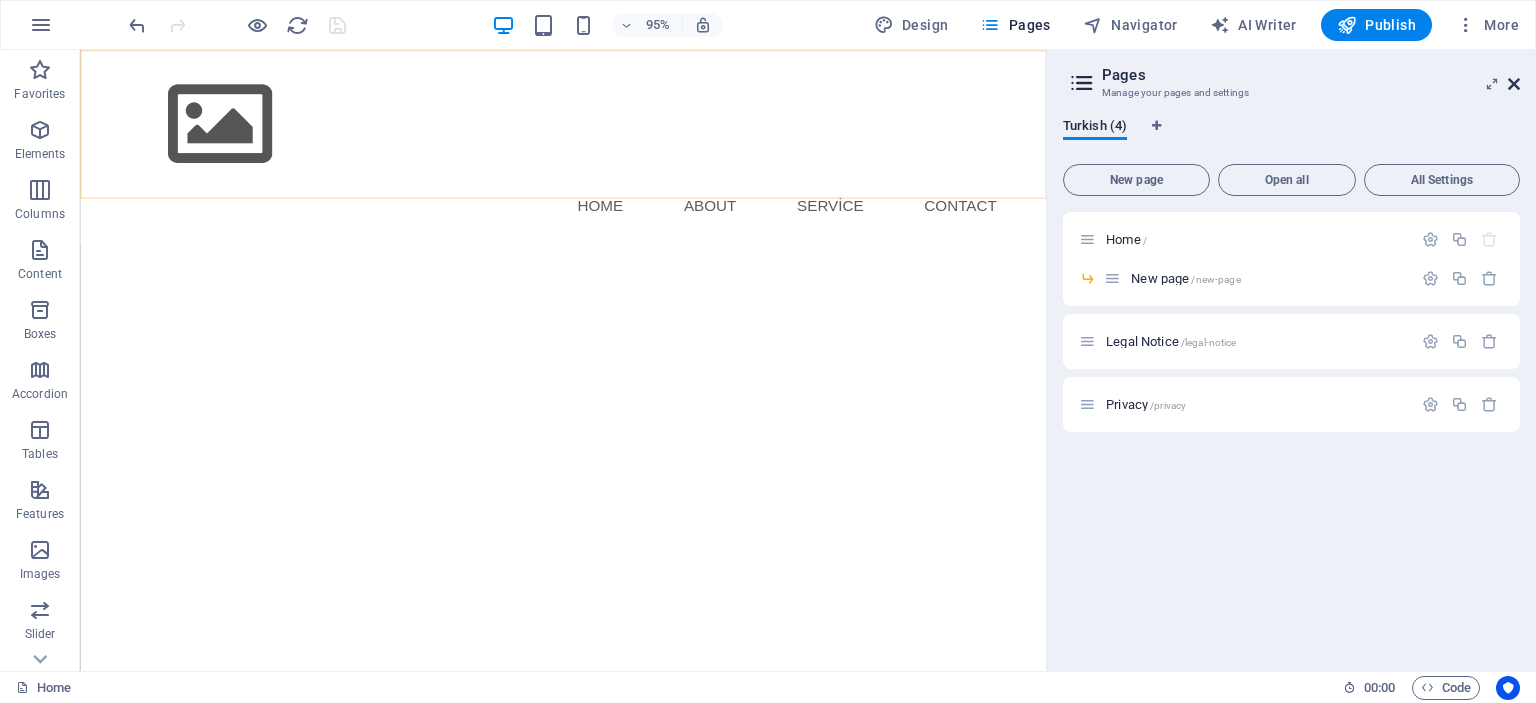 click at bounding box center (1514, 84) 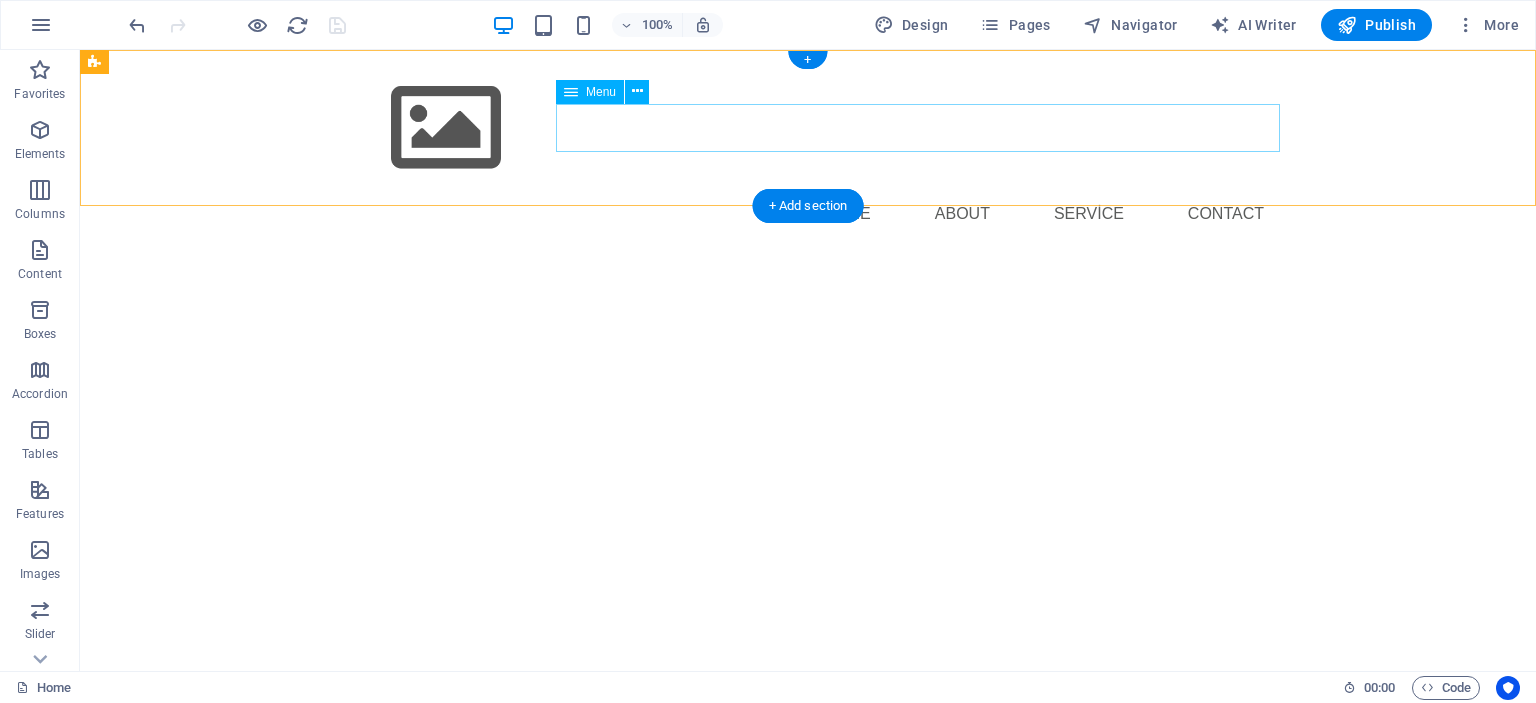 click on "Home About Service Contact" at bounding box center (808, 214) 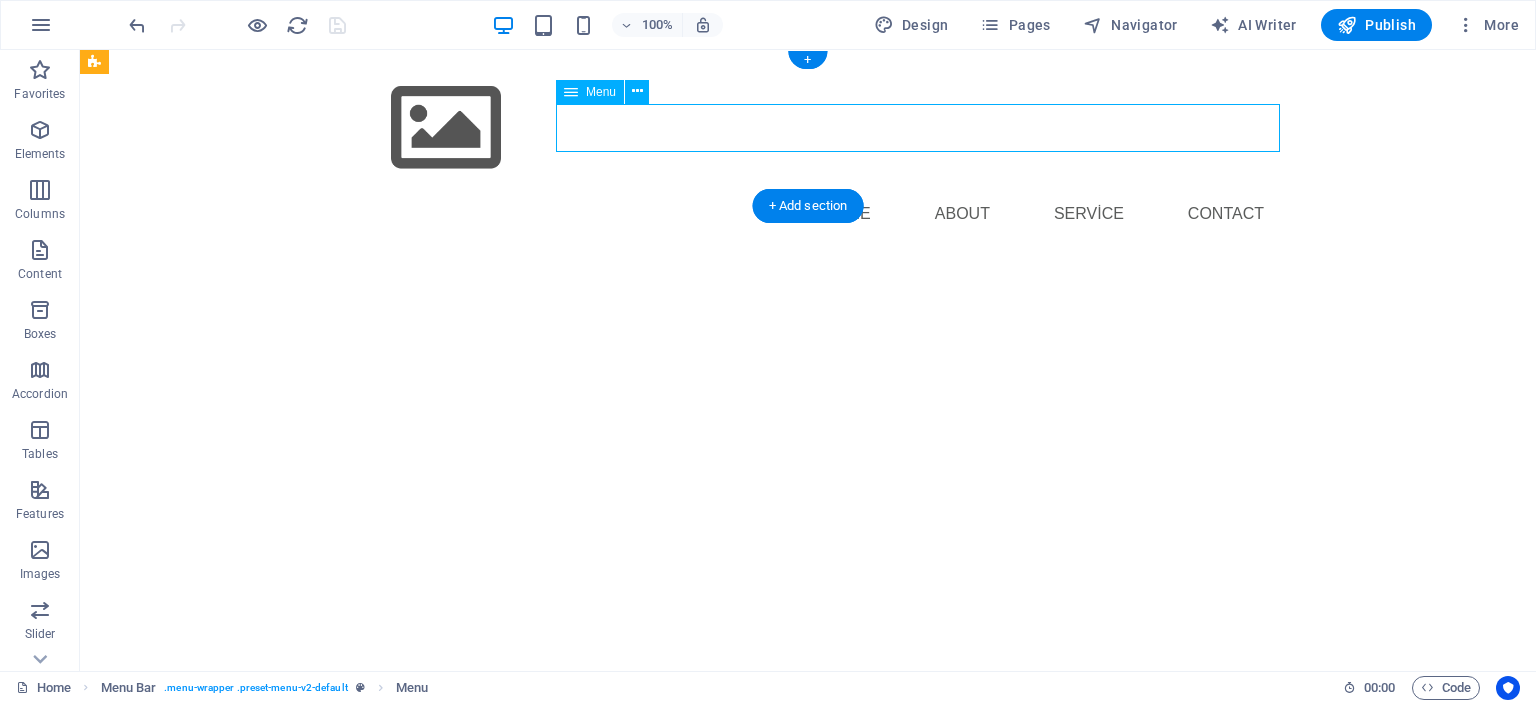 click on "Home About Service Contact" at bounding box center (808, 214) 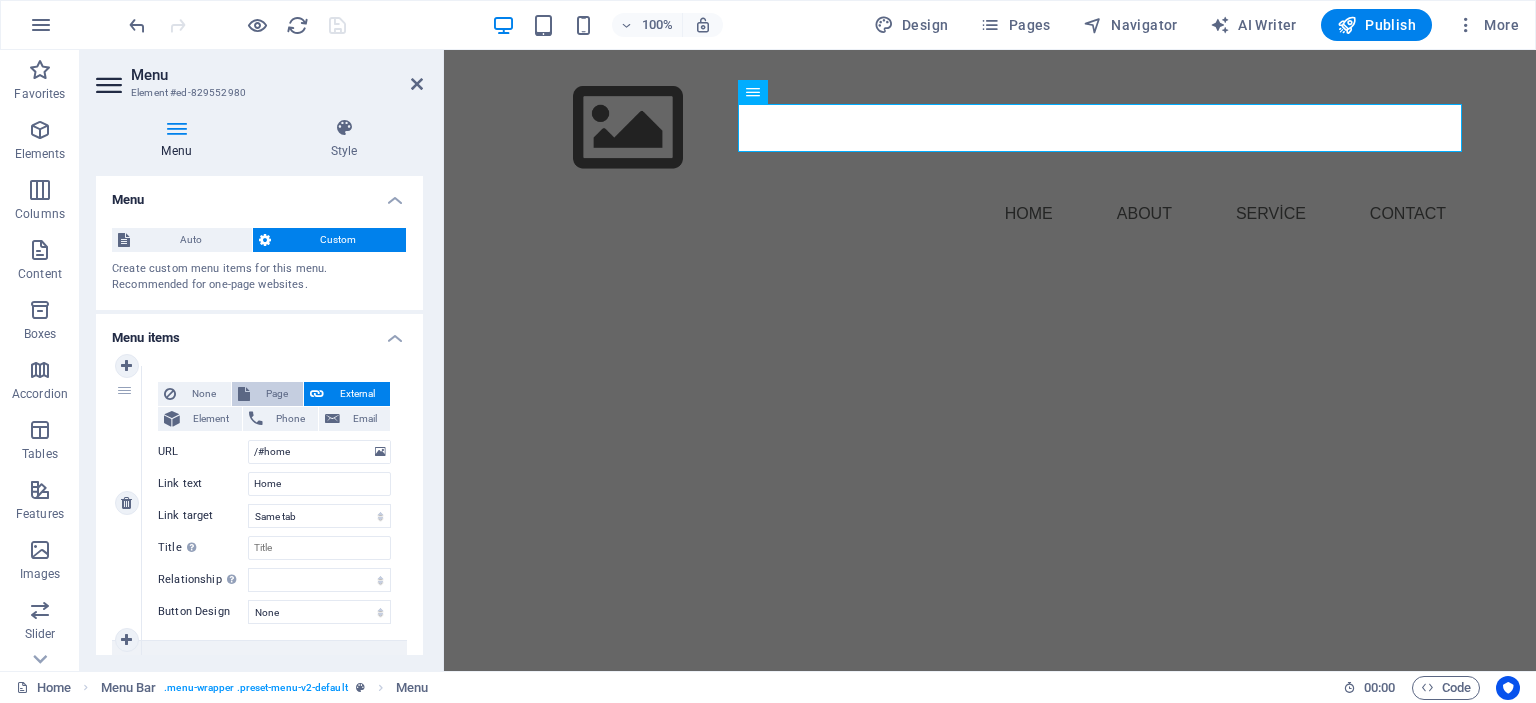 click on "Page" at bounding box center [276, 394] 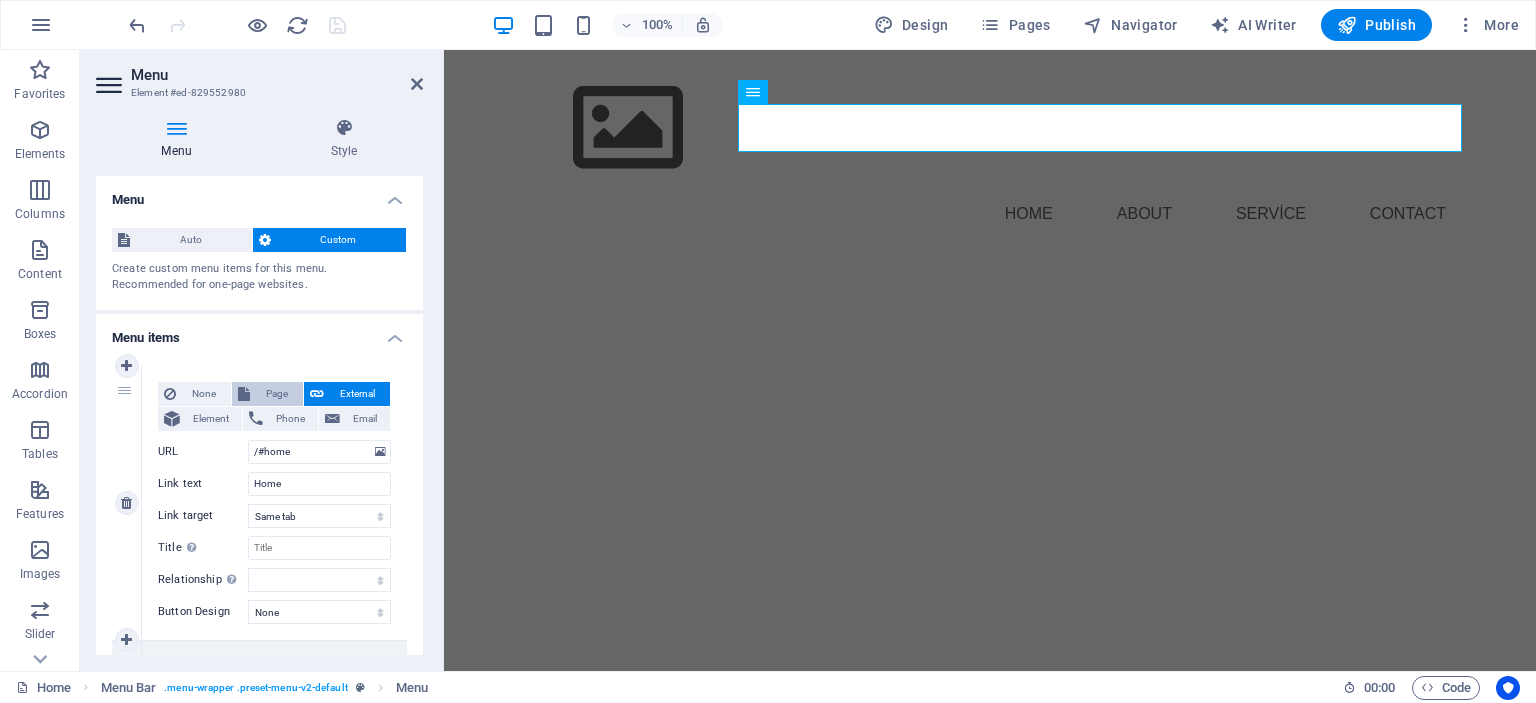 select 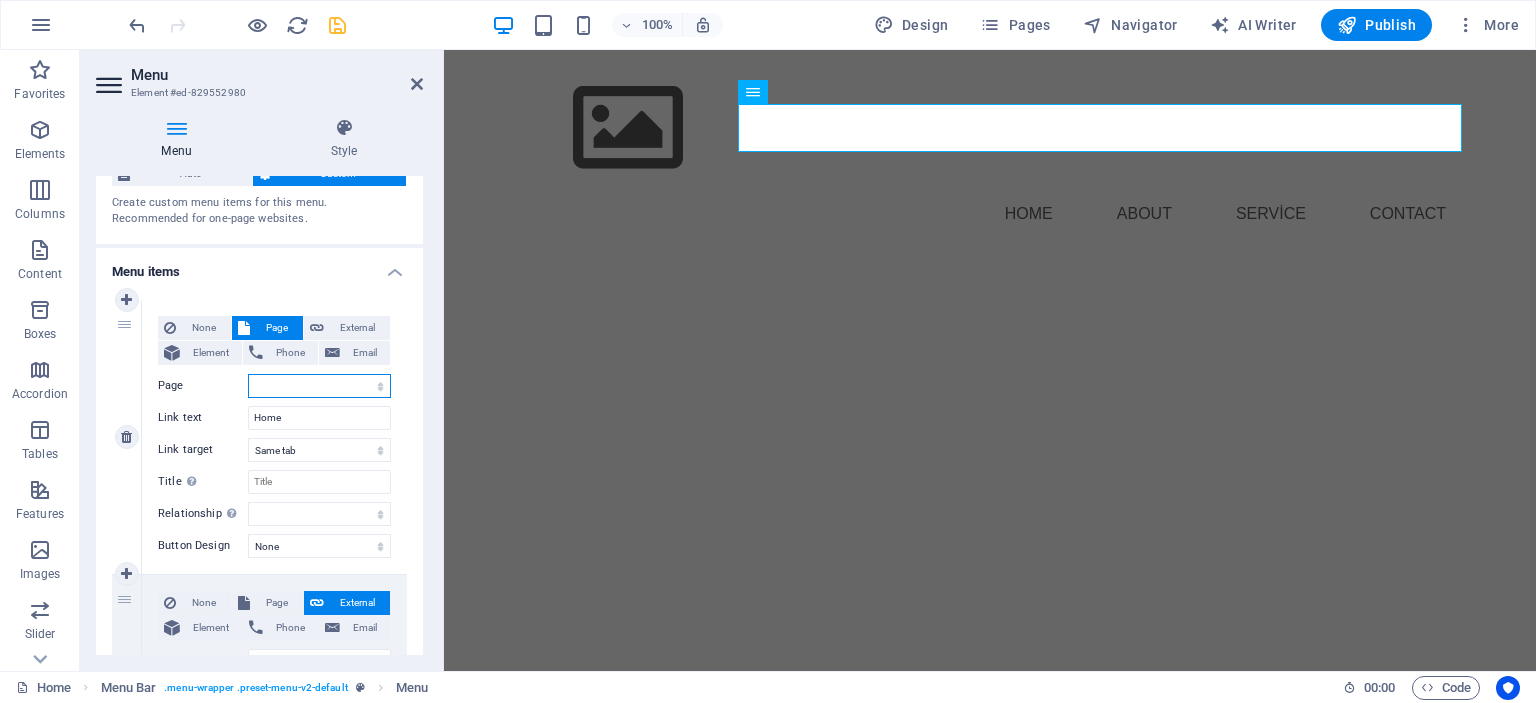 scroll, scrollTop: 100, scrollLeft: 0, axis: vertical 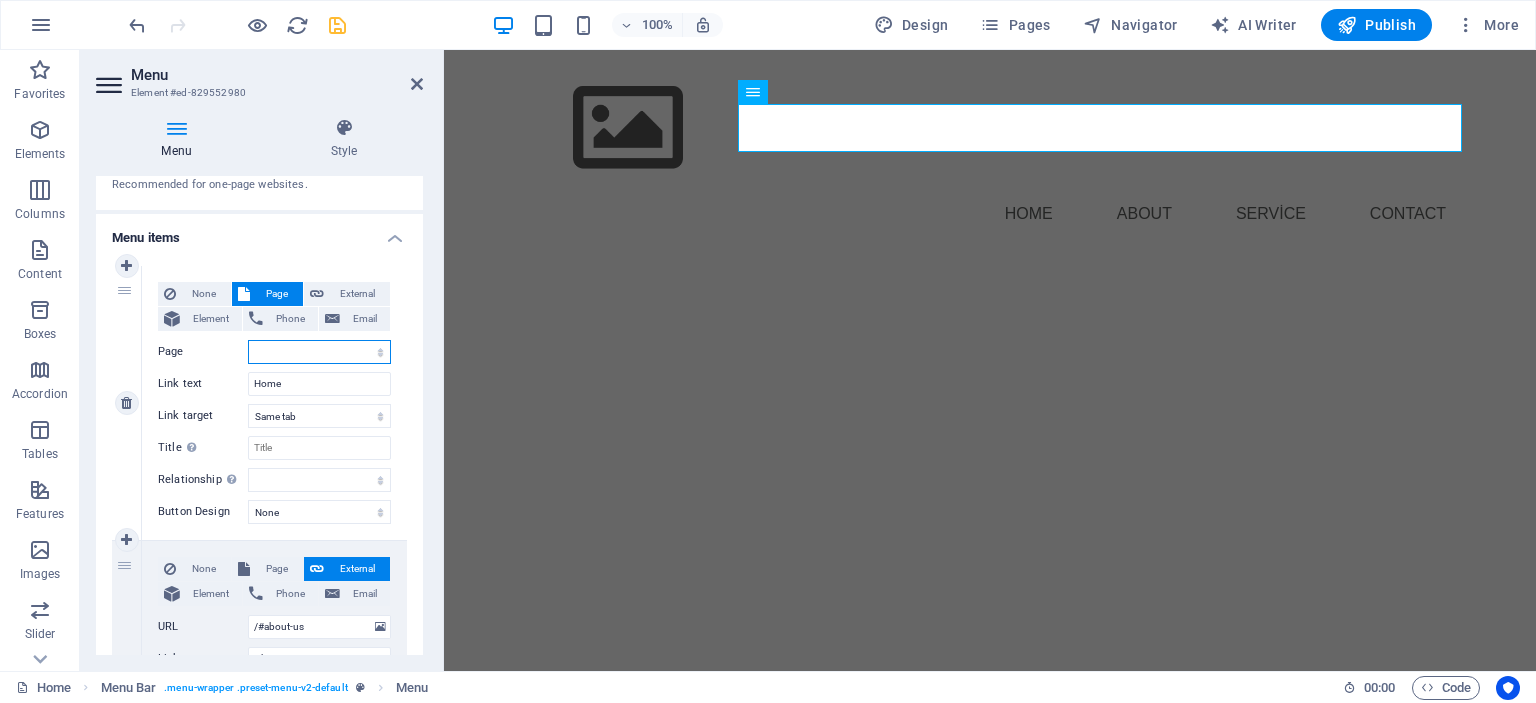 click on "Home -- New page Legal Notice Privacy" at bounding box center [319, 352] 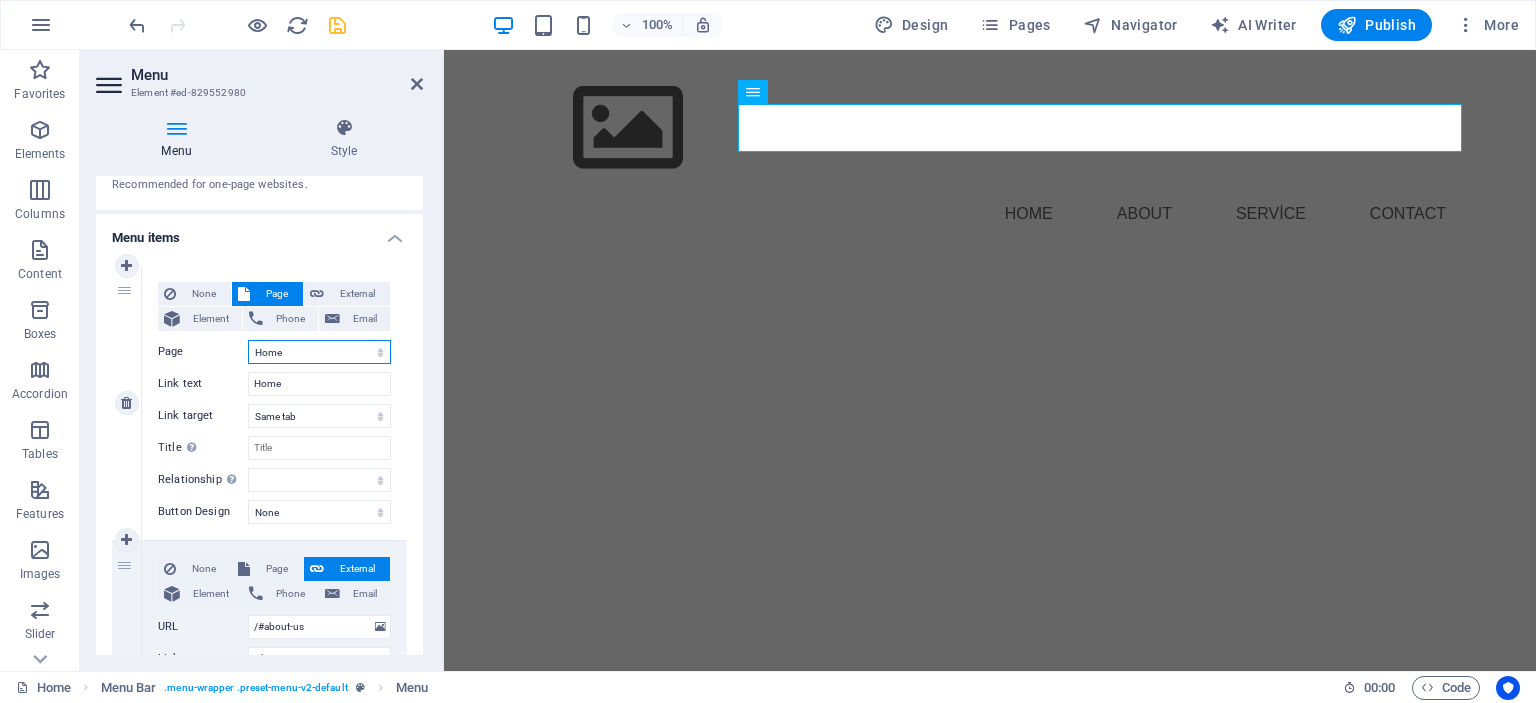 click on "Home -- New page Legal Notice Privacy" at bounding box center (319, 352) 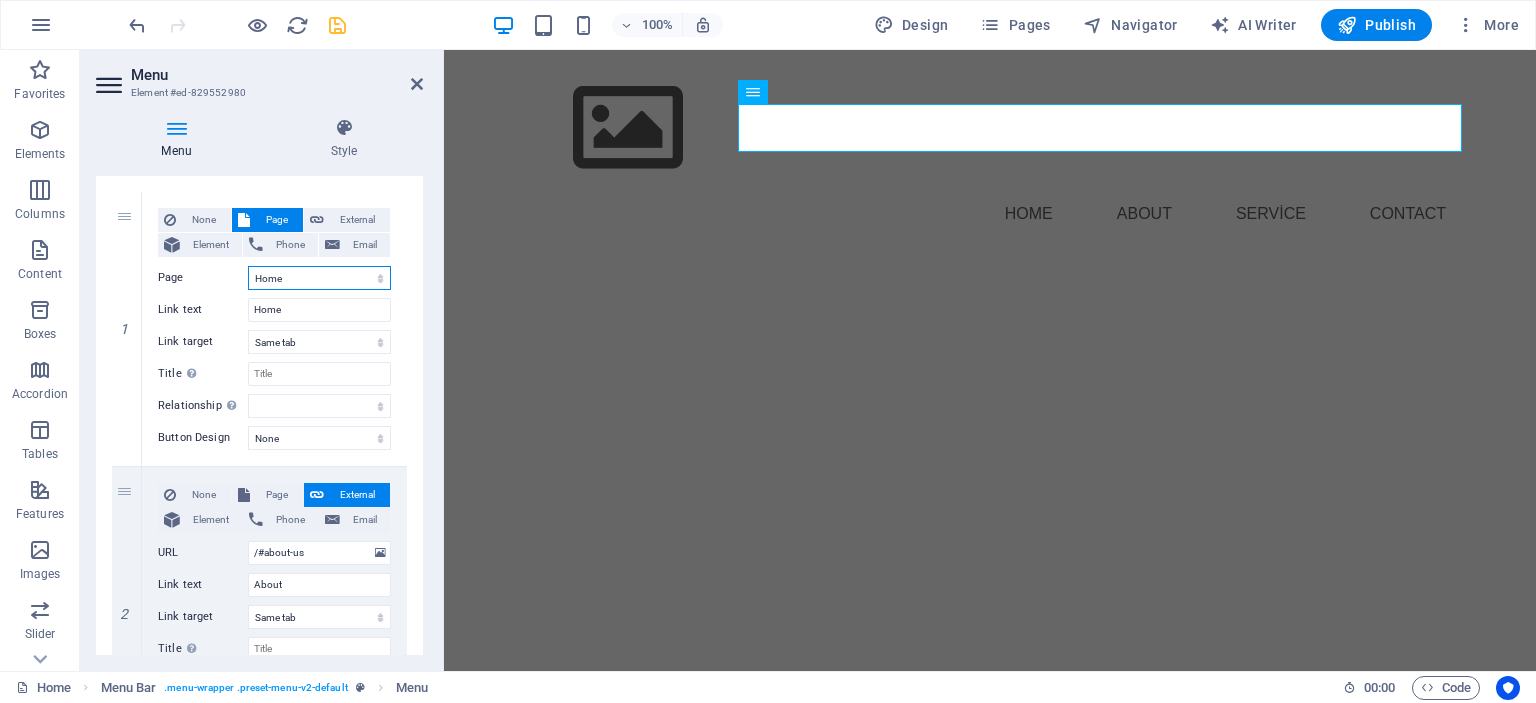 scroll, scrollTop: 200, scrollLeft: 0, axis: vertical 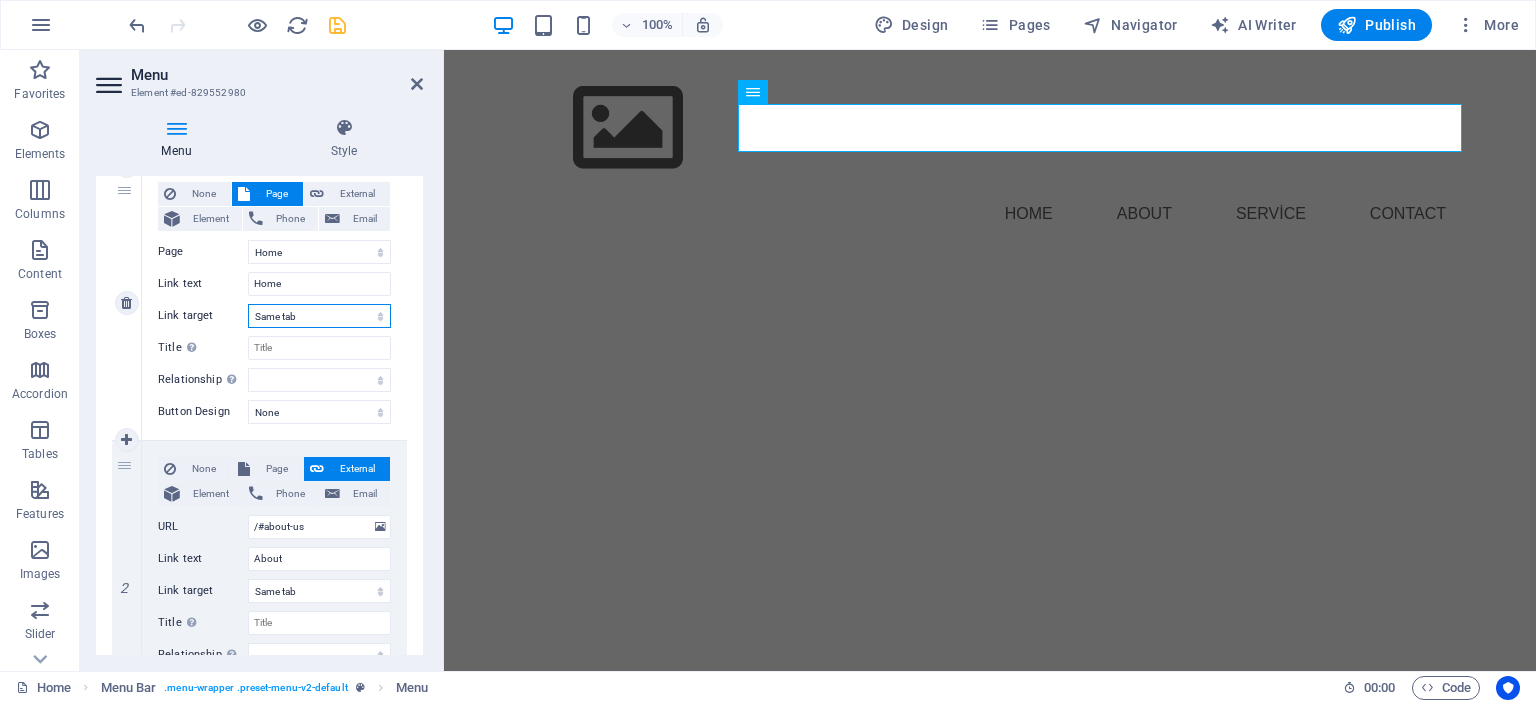 click on "New tab Same tab Overlay" at bounding box center [319, 316] 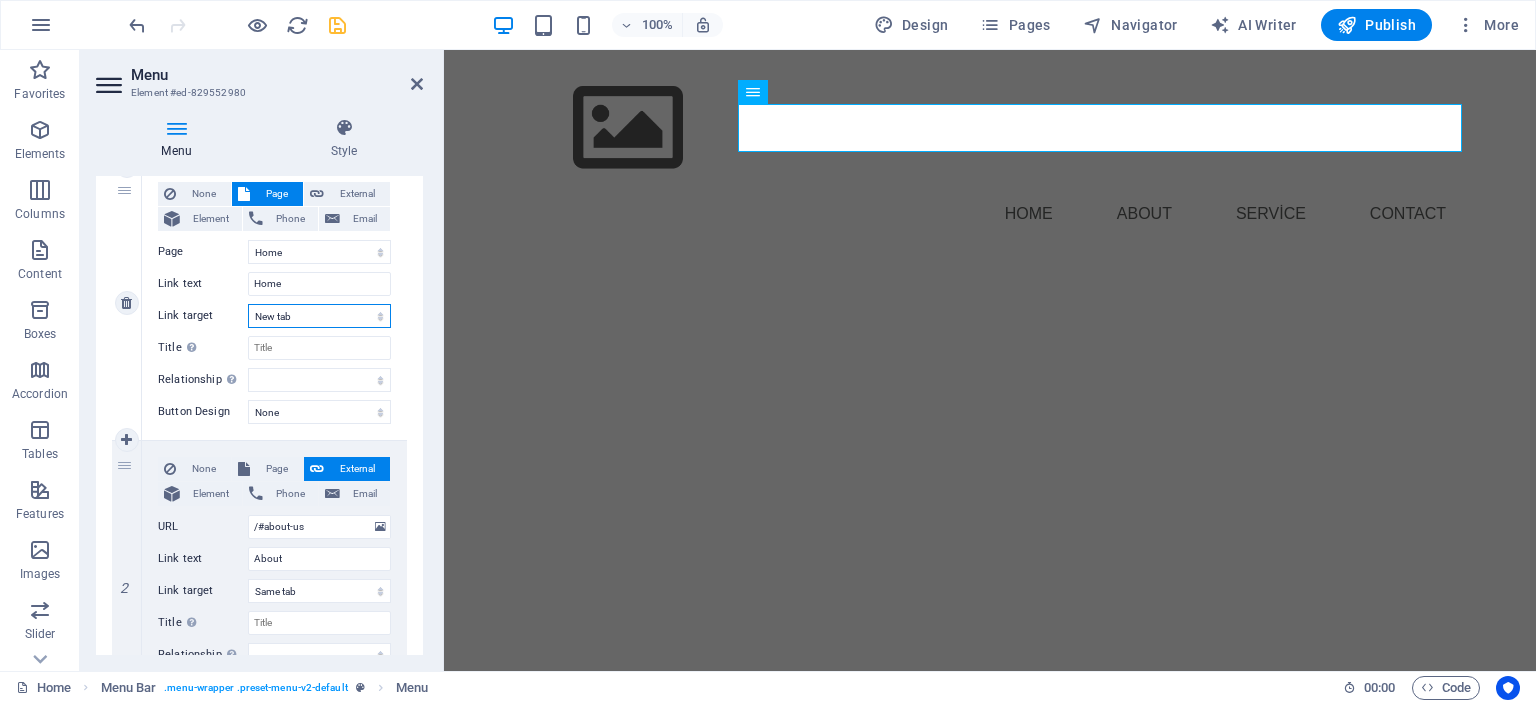 click on "New tab Same tab Overlay" at bounding box center [319, 316] 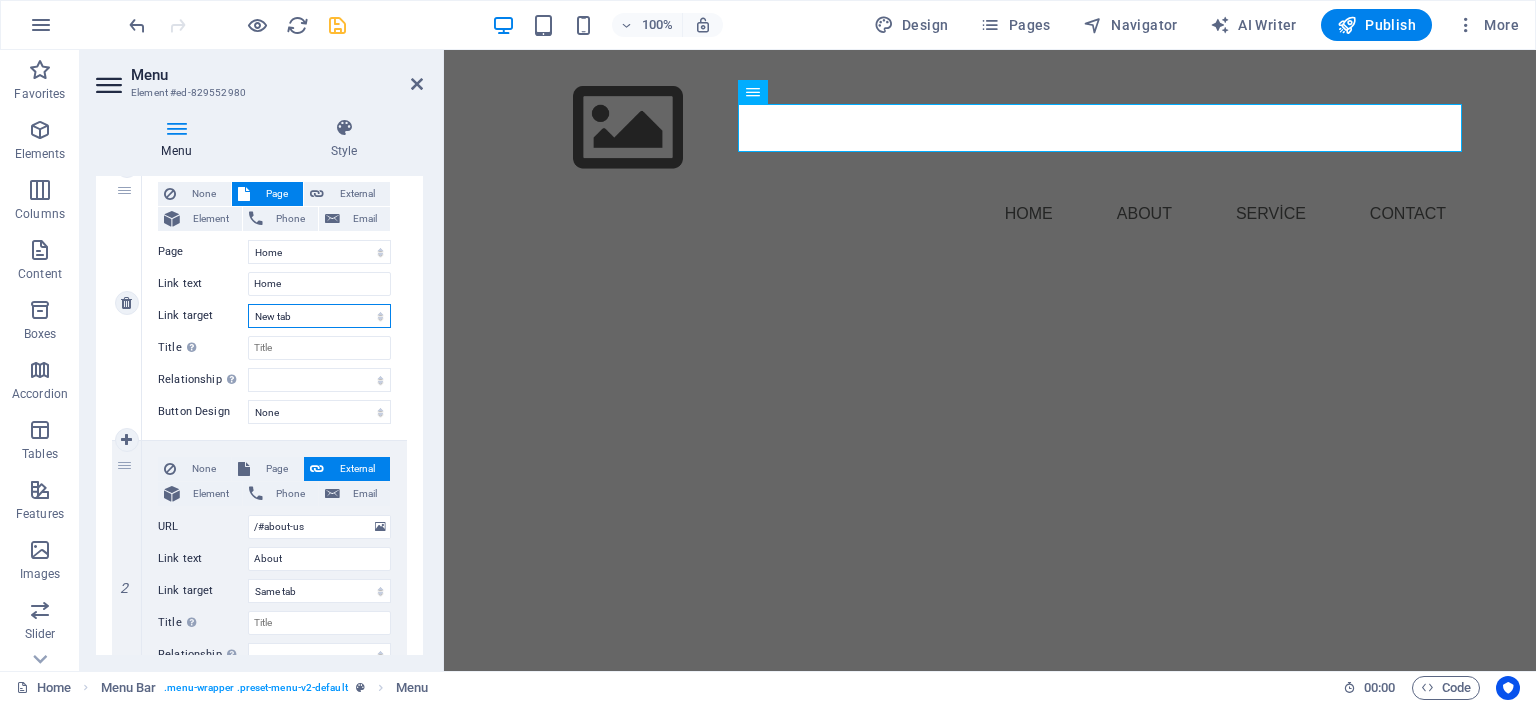 select 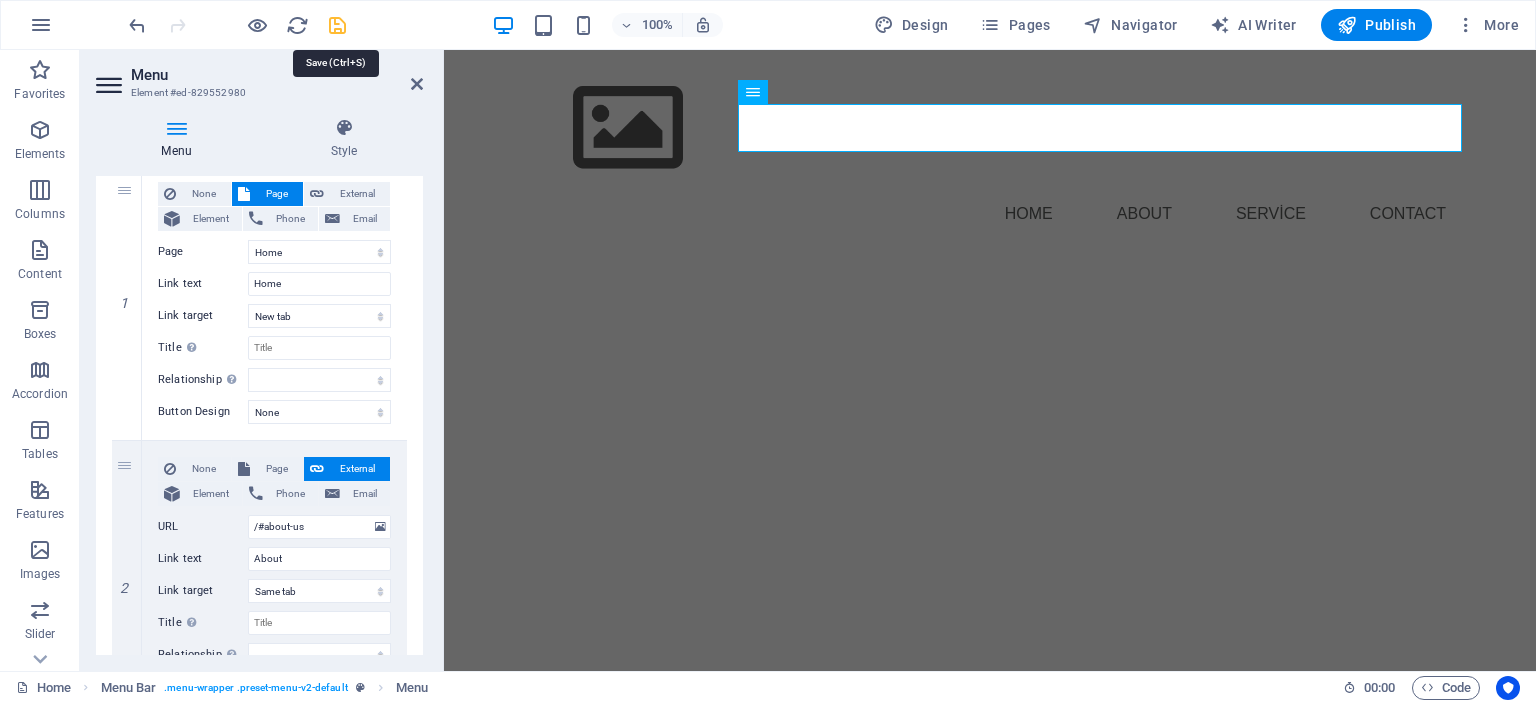 click at bounding box center (337, 25) 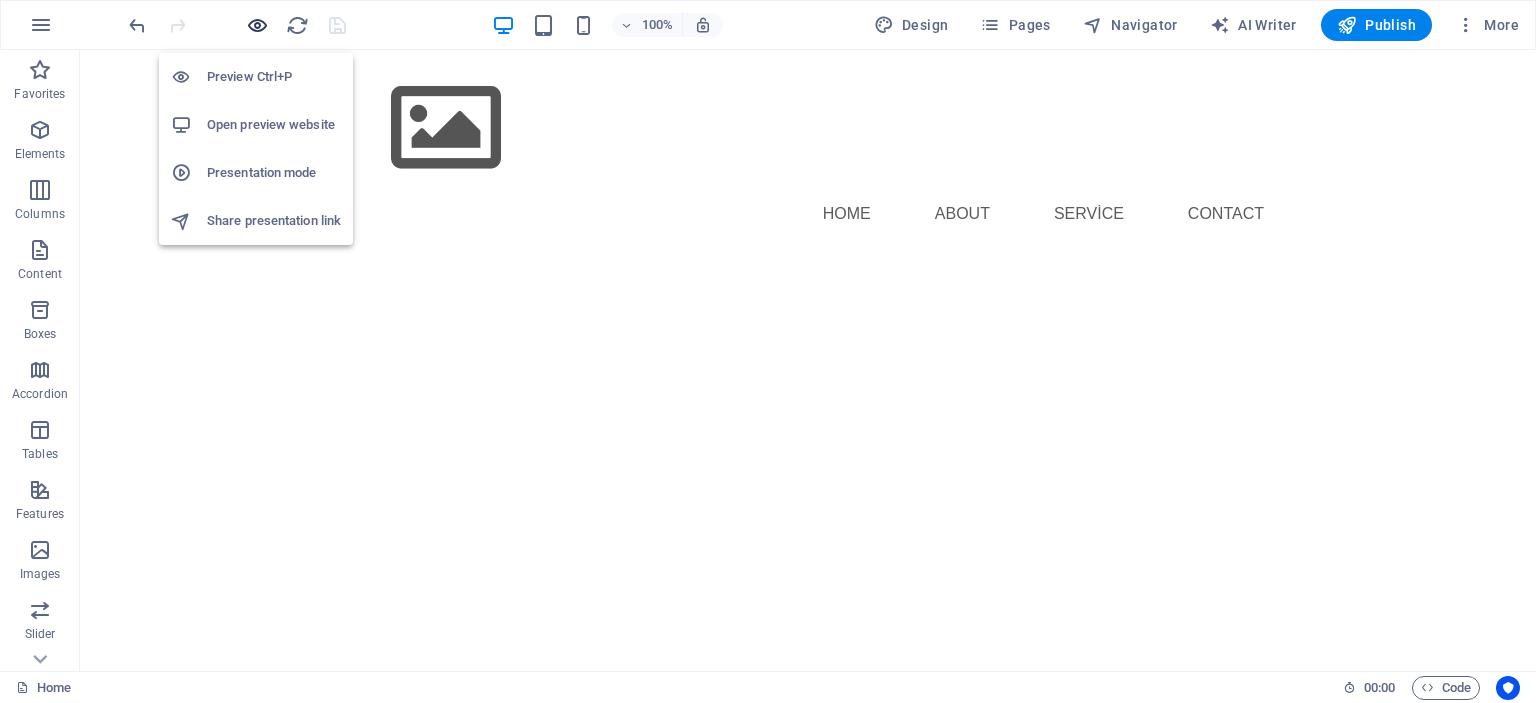 click at bounding box center (257, 25) 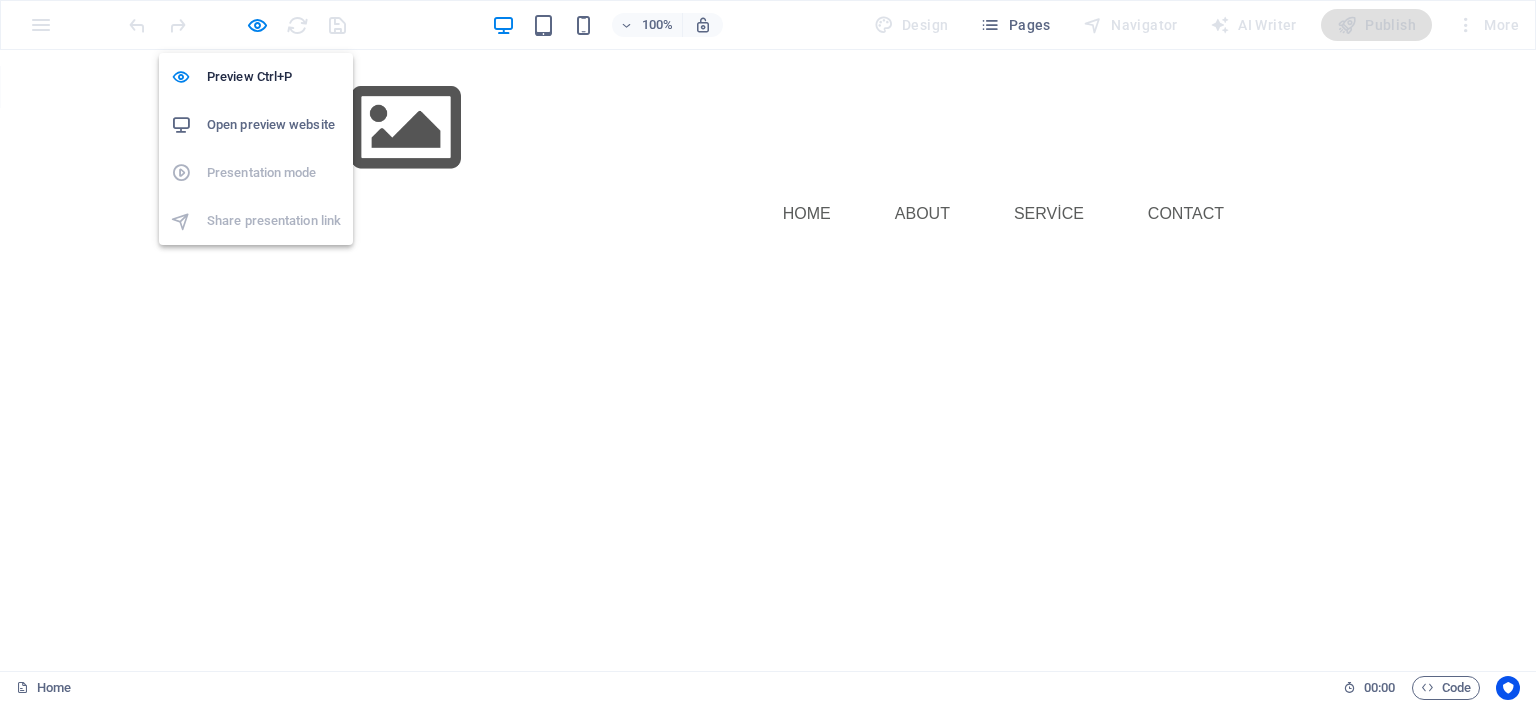 click on "Open preview website" at bounding box center [274, 125] 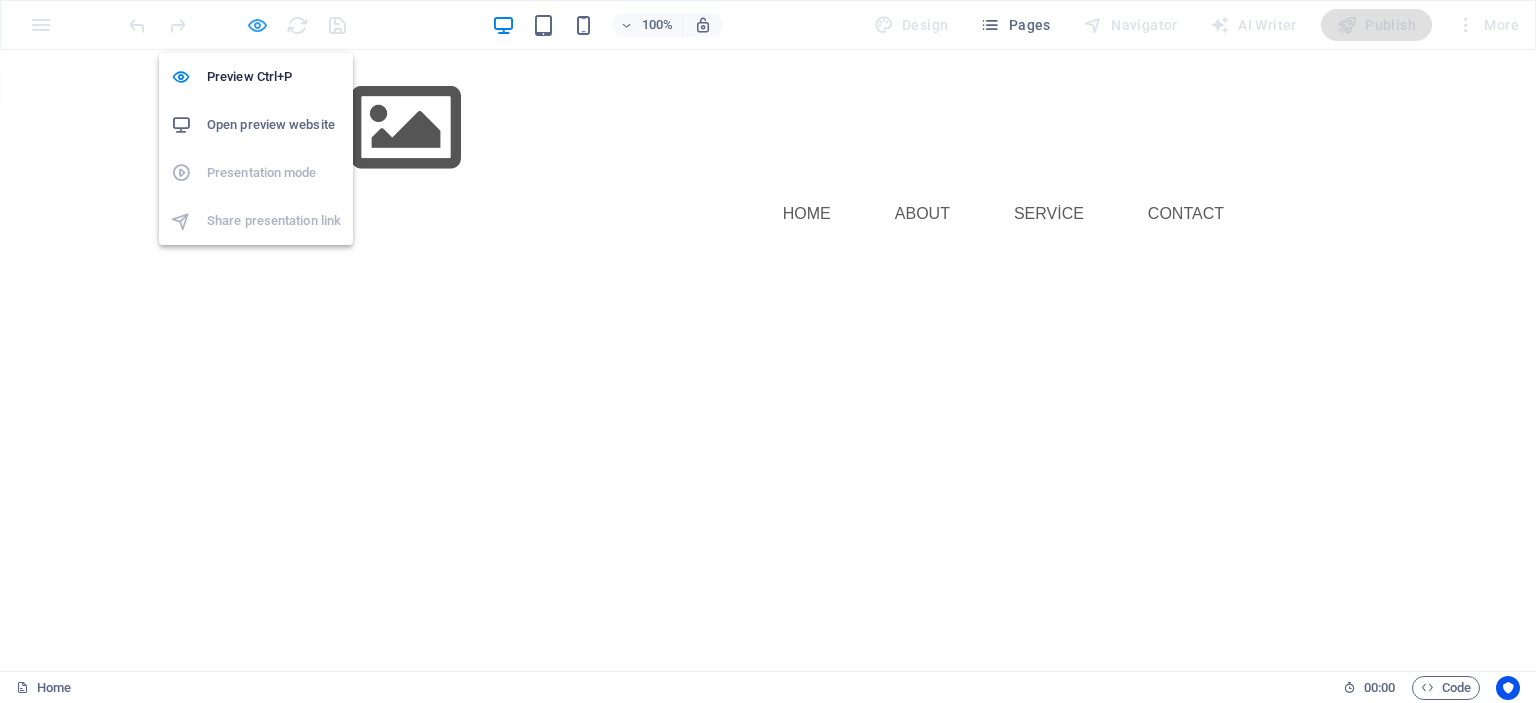 click at bounding box center (257, 25) 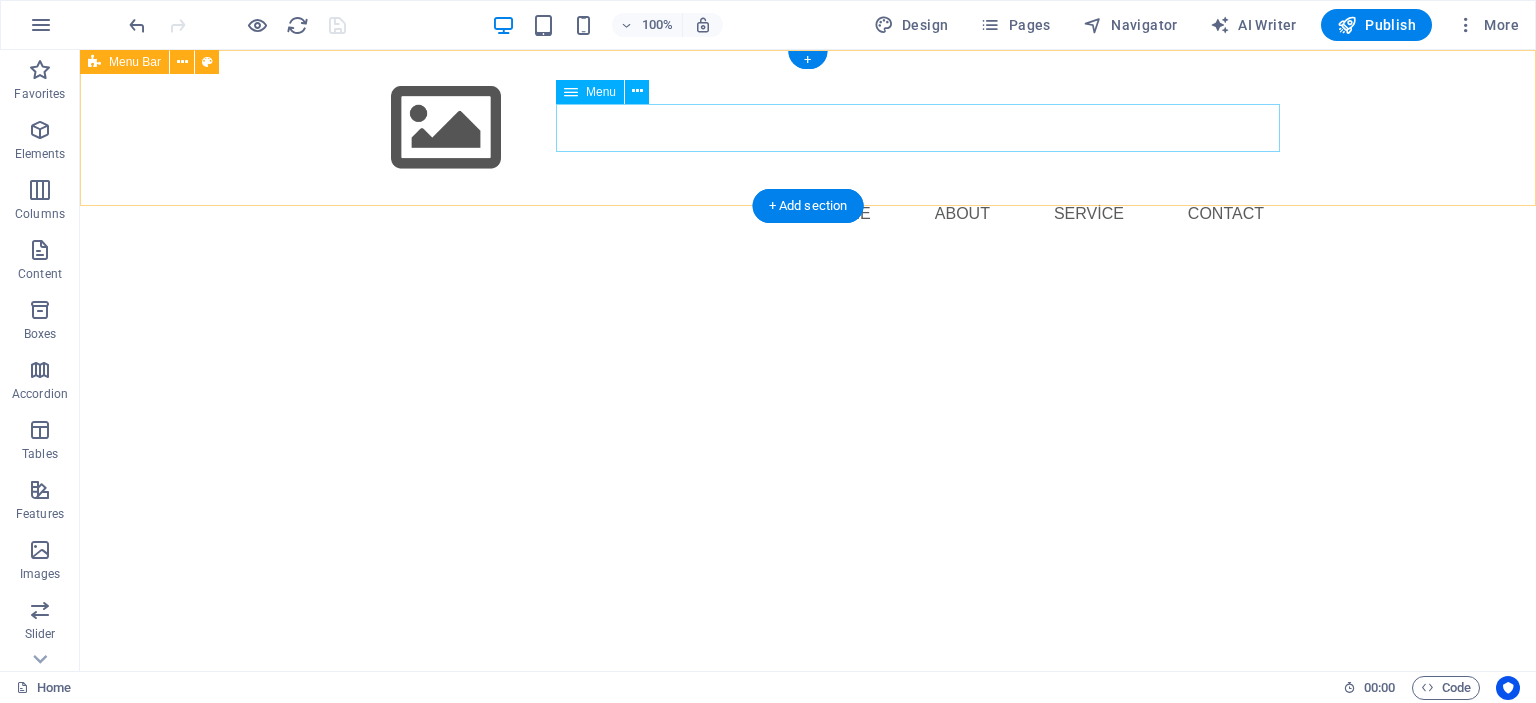 click on "Home About Service Contact" at bounding box center (808, 214) 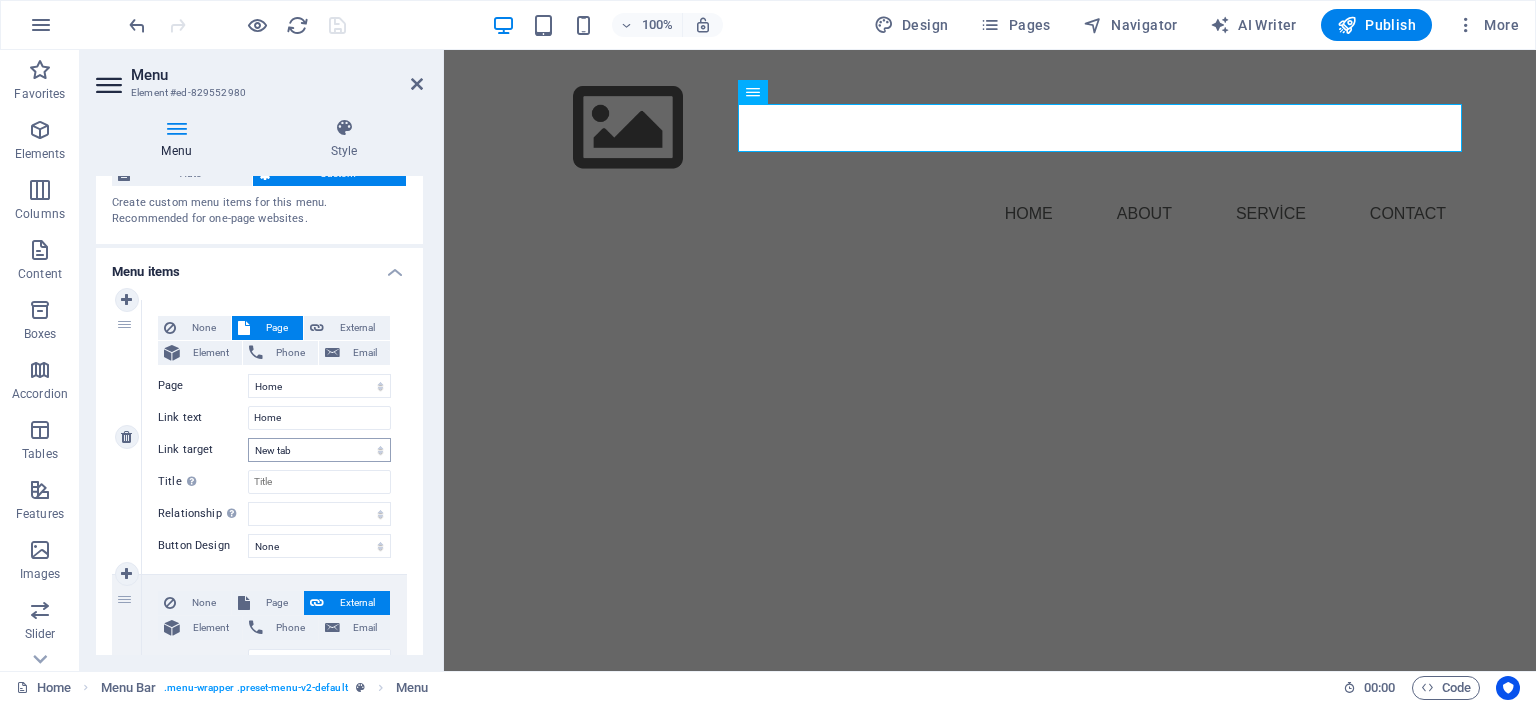 scroll, scrollTop: 100, scrollLeft: 0, axis: vertical 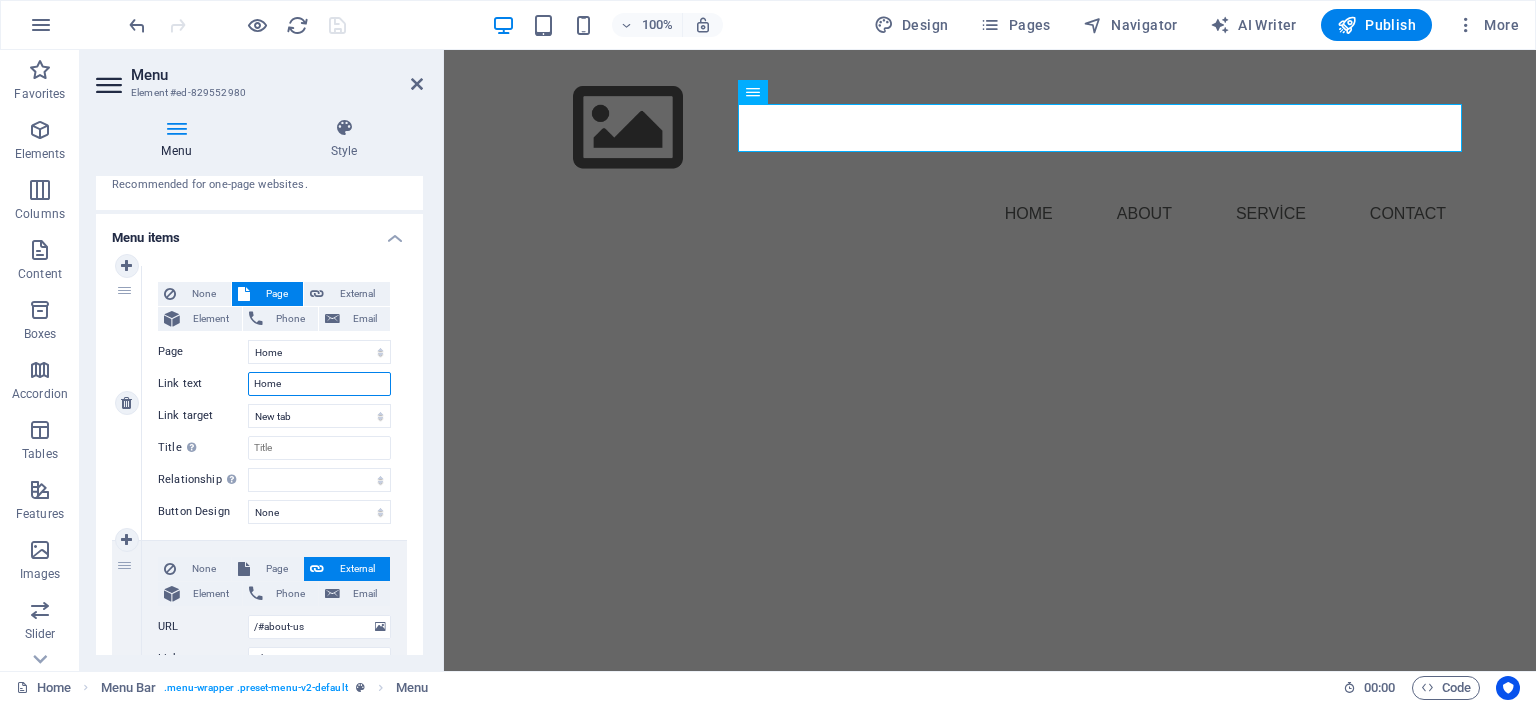 click on "Home" at bounding box center [319, 384] 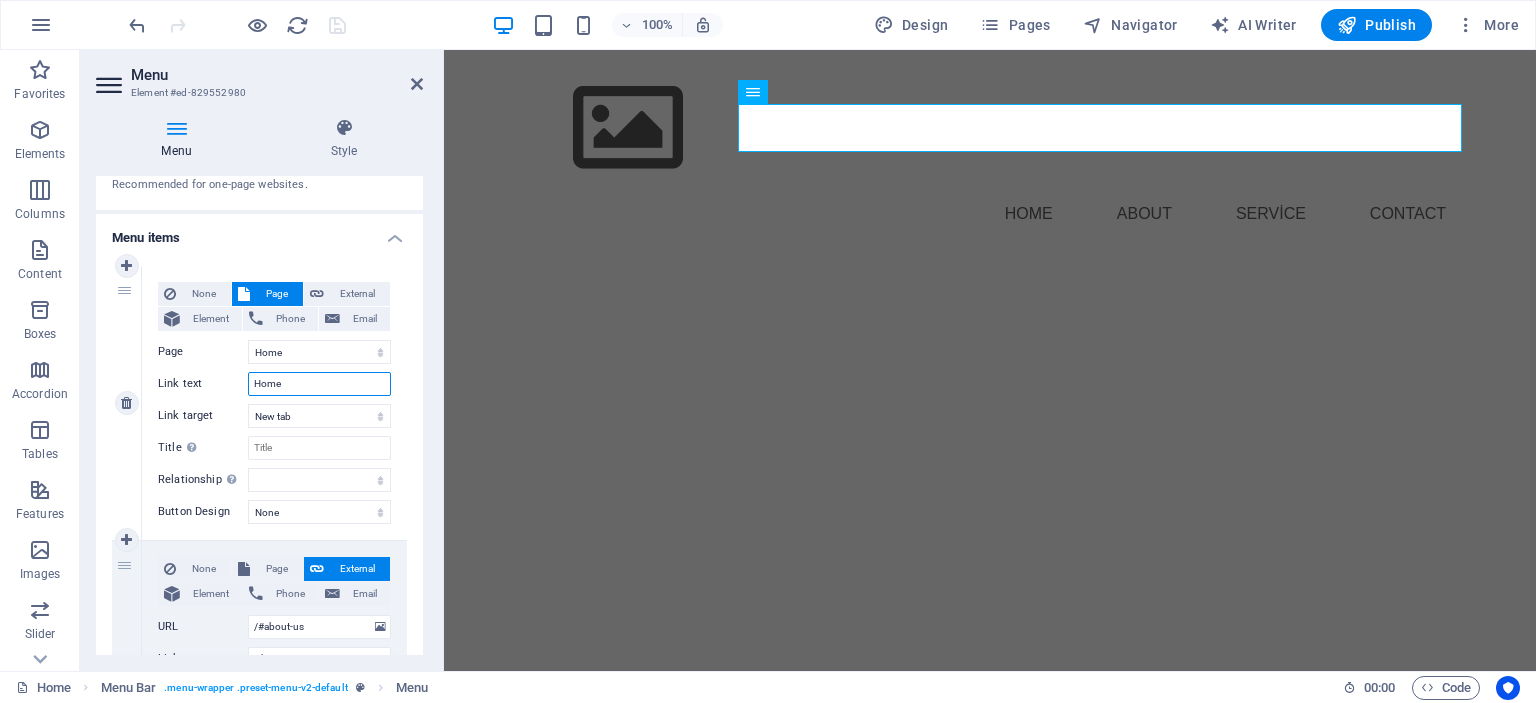 click on "Home" at bounding box center (319, 384) 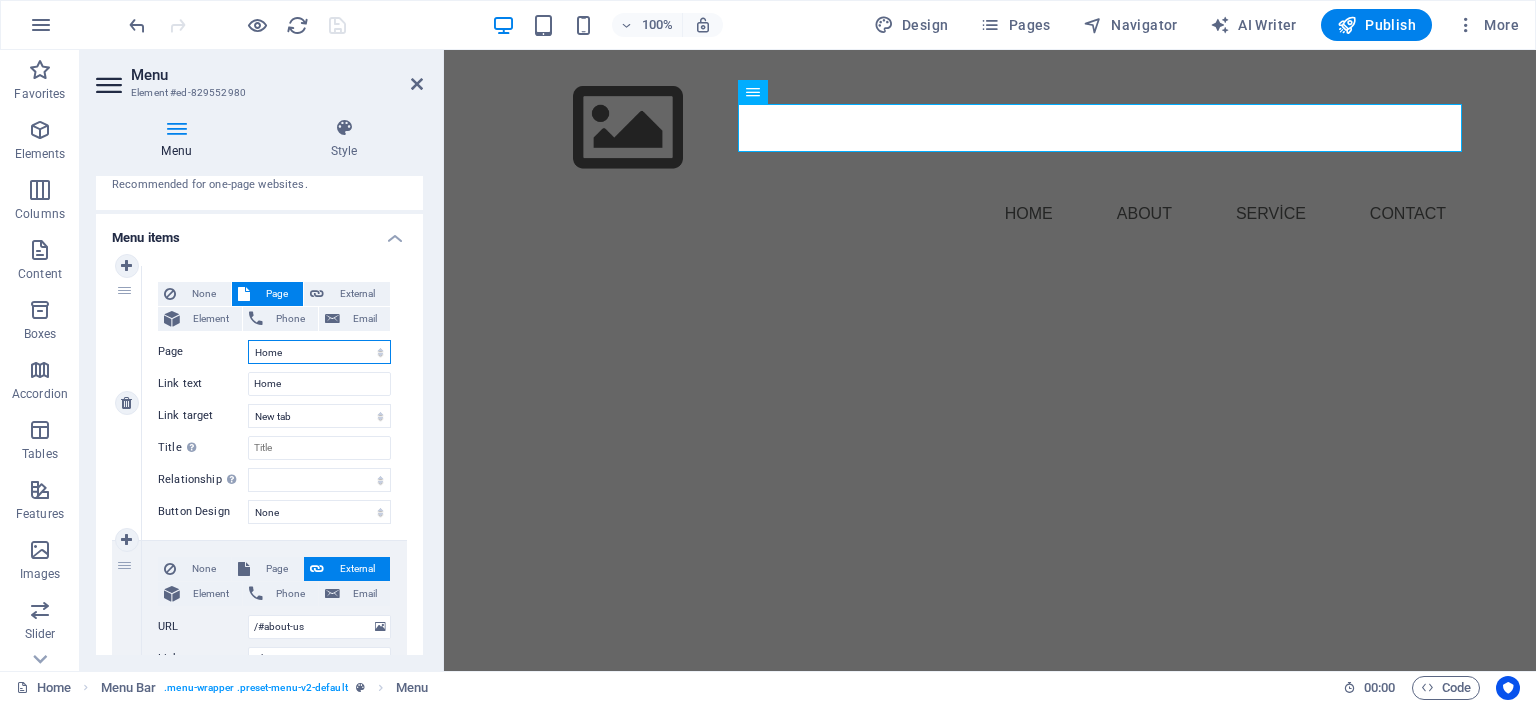 click on "Home -- New page Legal Notice Privacy" at bounding box center [319, 352] 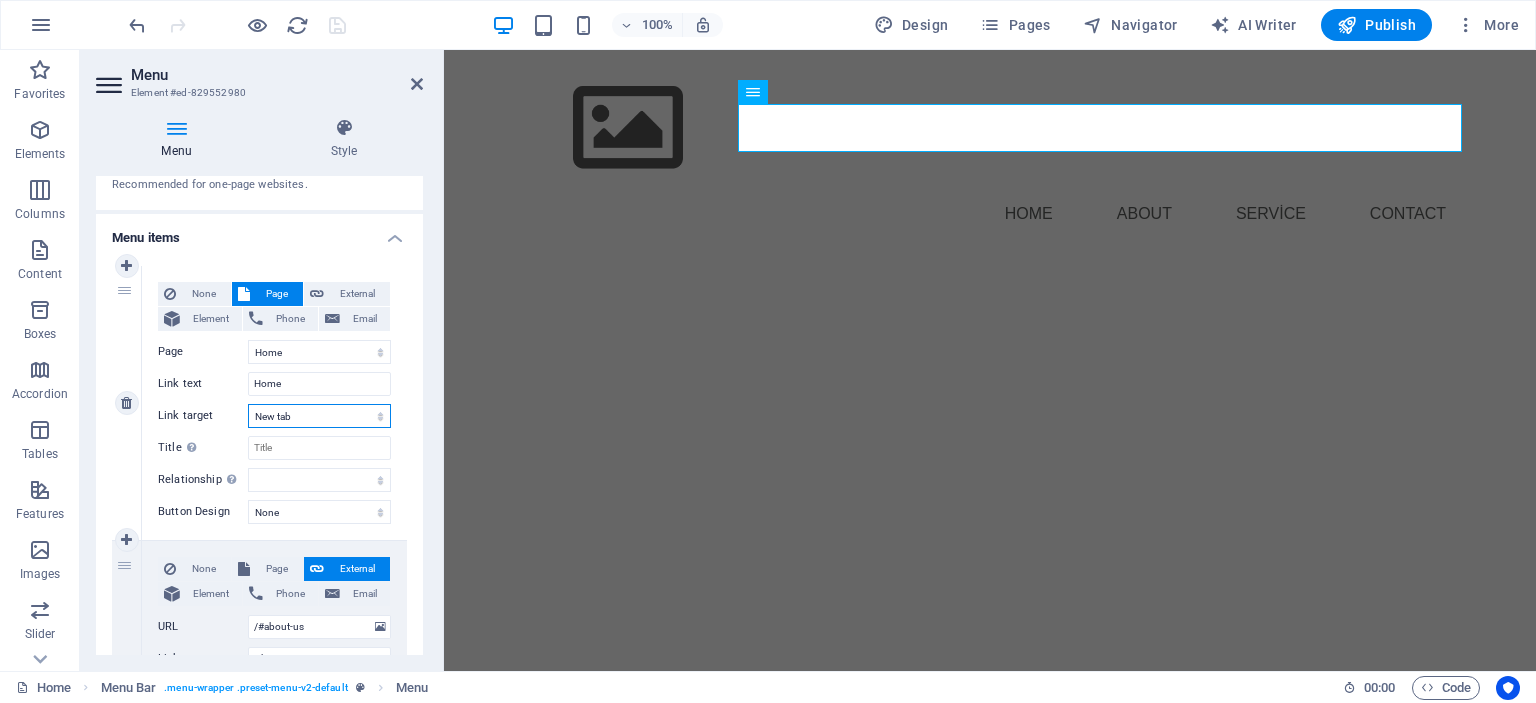click on "New tab Same tab Overlay" at bounding box center [319, 416] 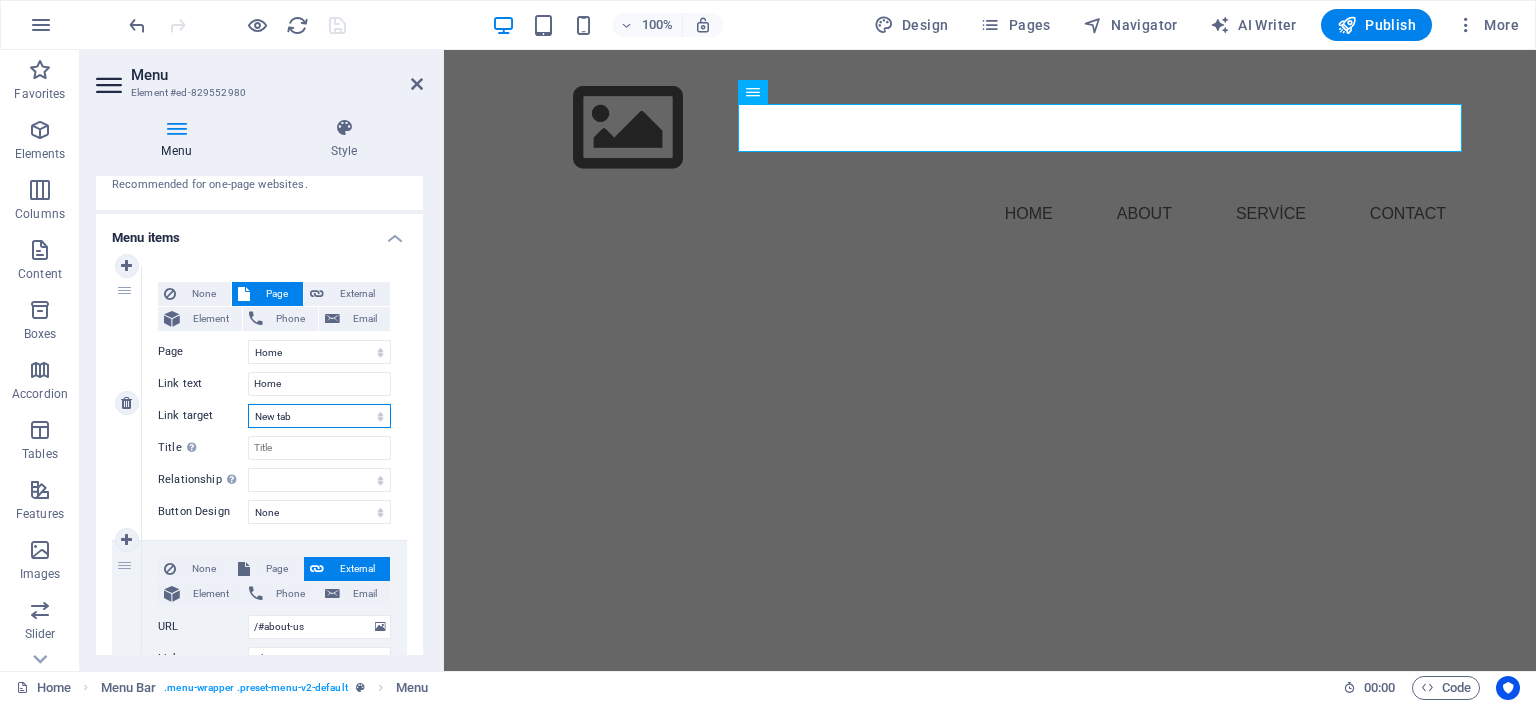 select 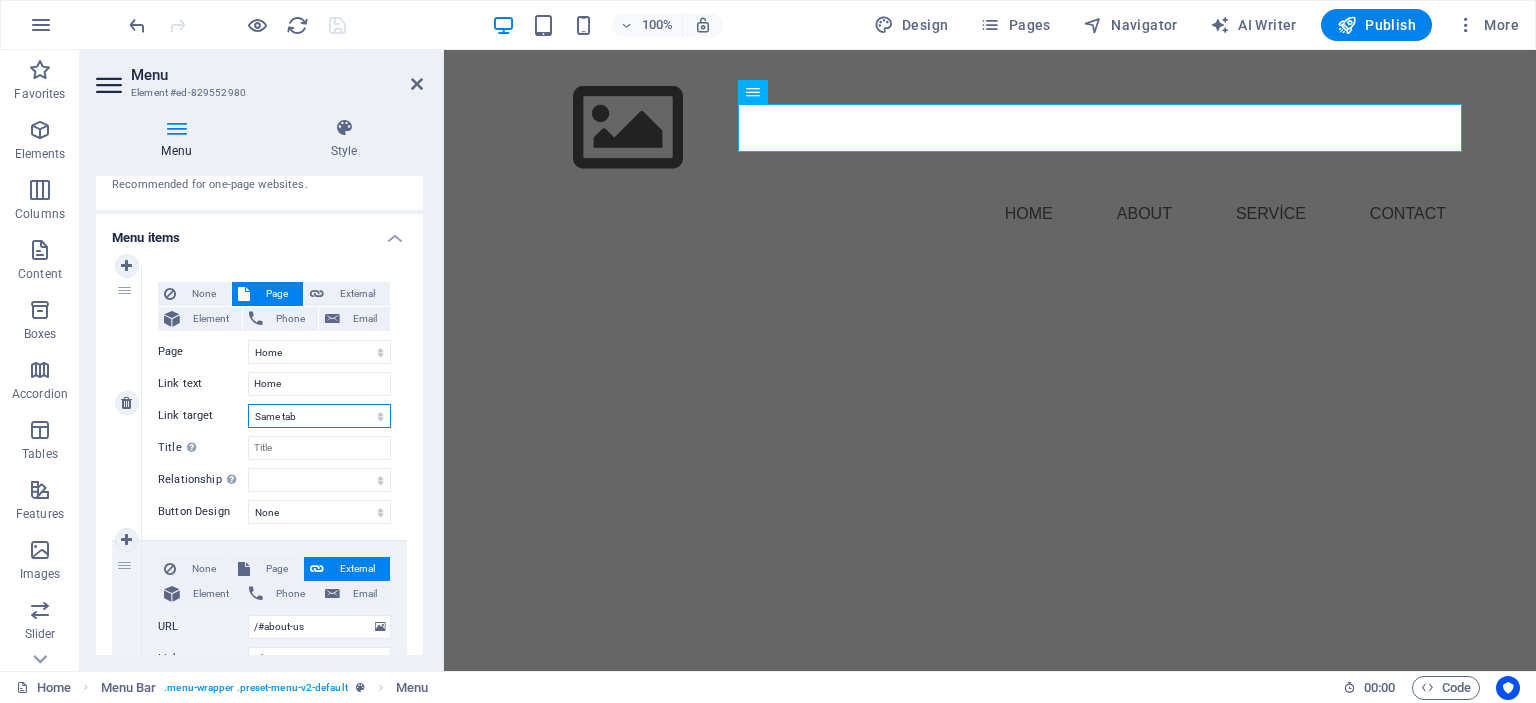 click on "New tab Same tab Overlay" at bounding box center [319, 416] 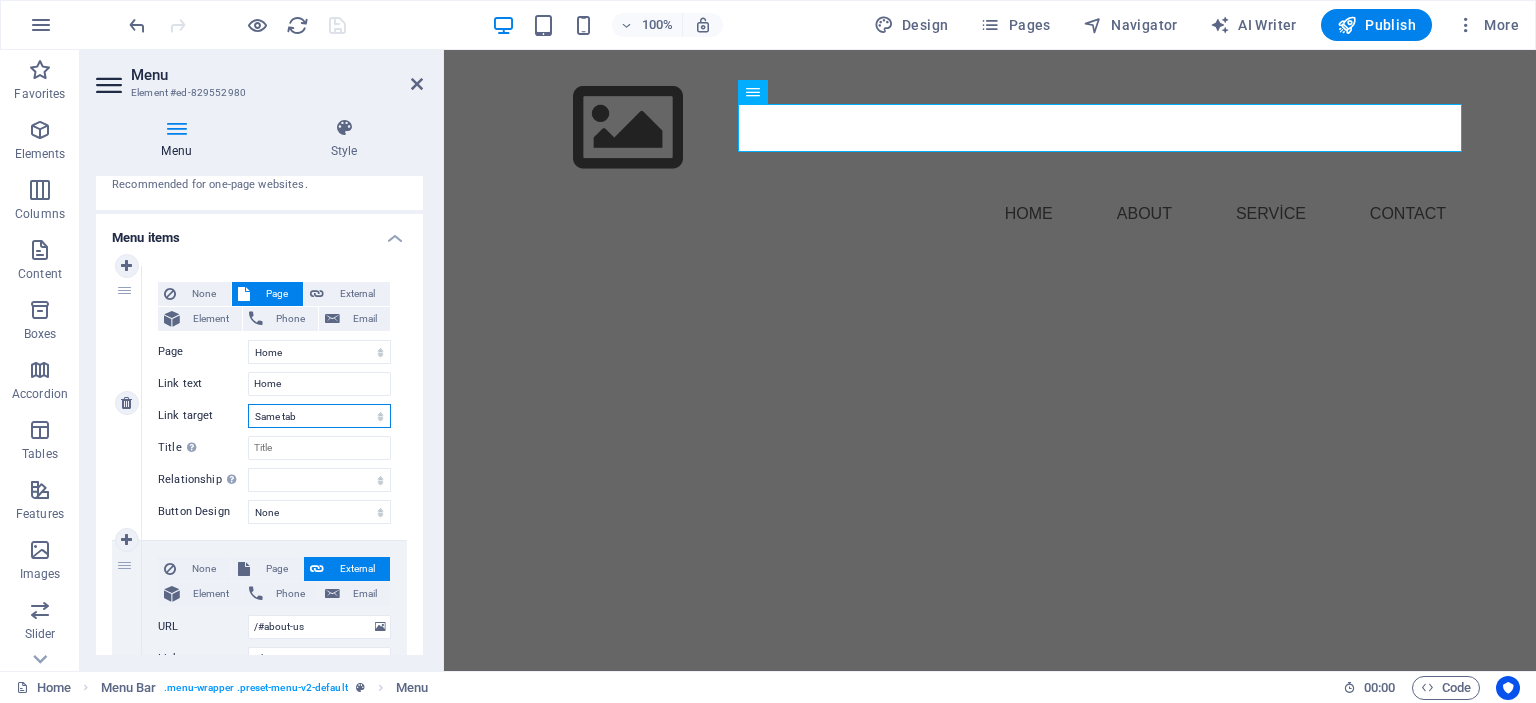 select 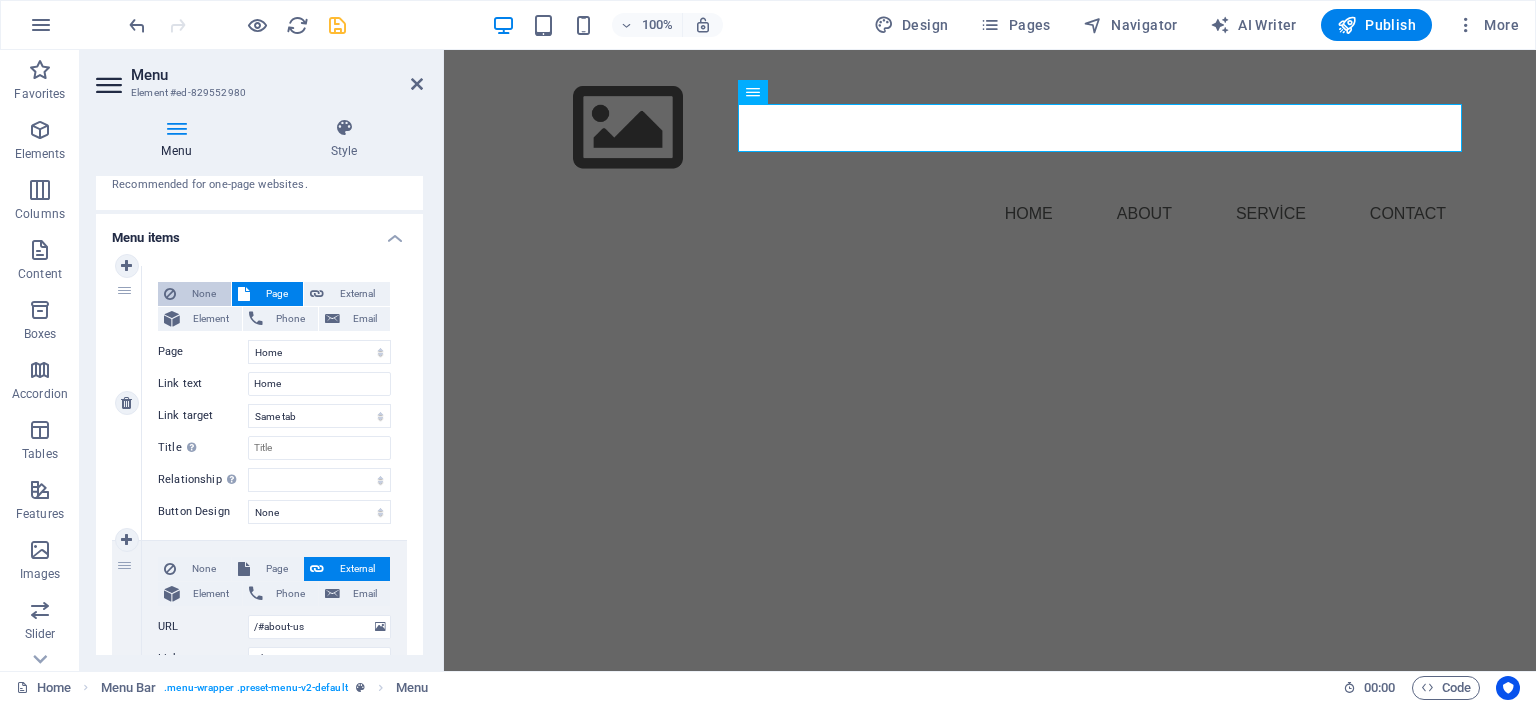 click on "None" at bounding box center (203, 294) 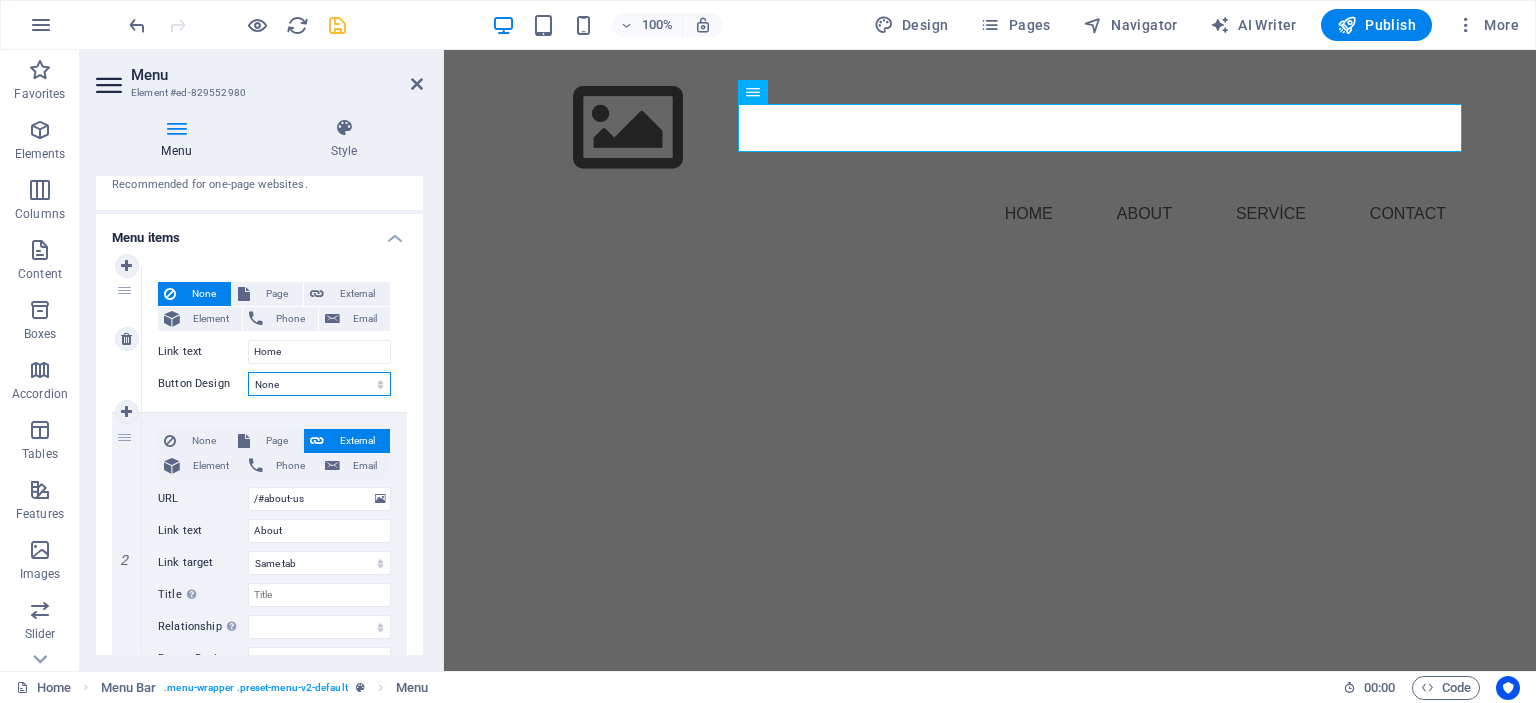 click on "None Default Primary Secondary" at bounding box center [319, 384] 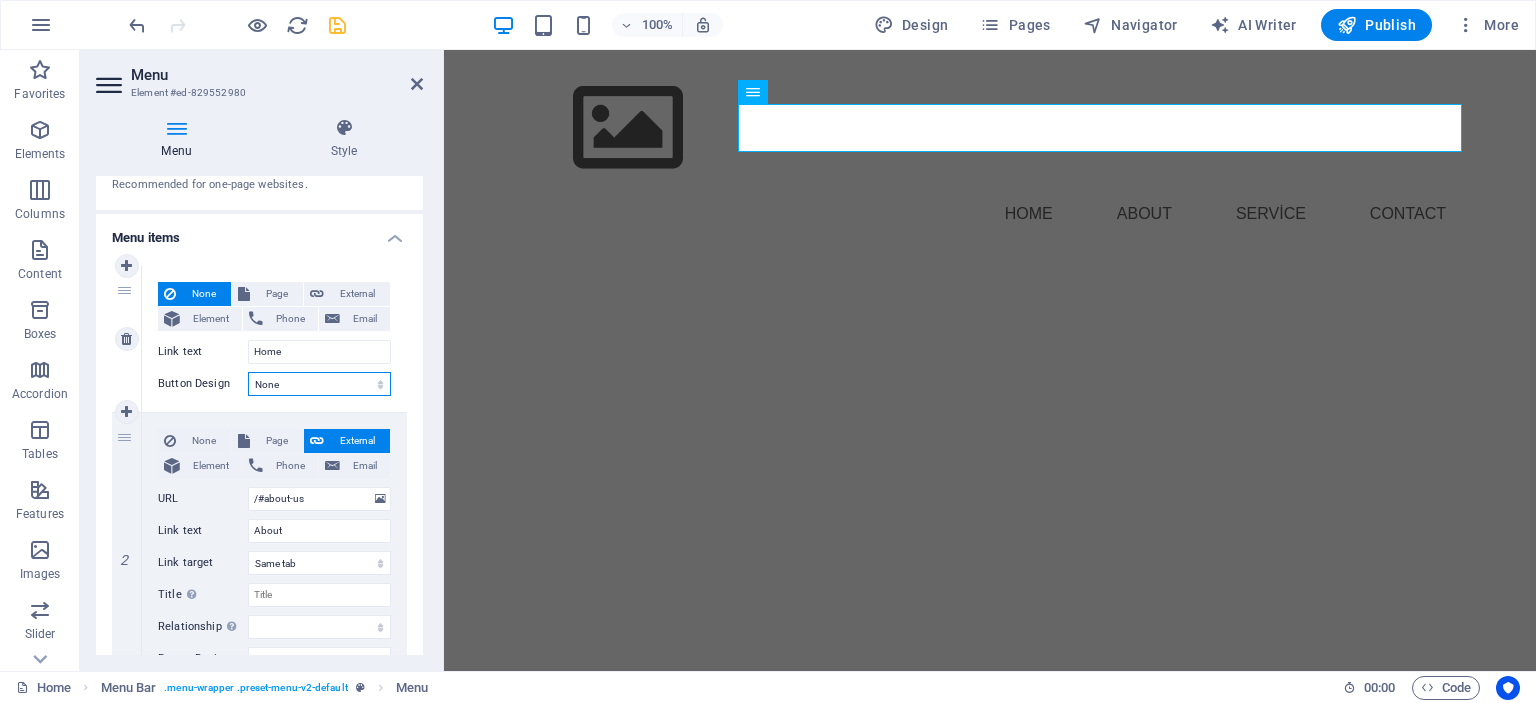 click on "None Default Primary Secondary" at bounding box center [319, 384] 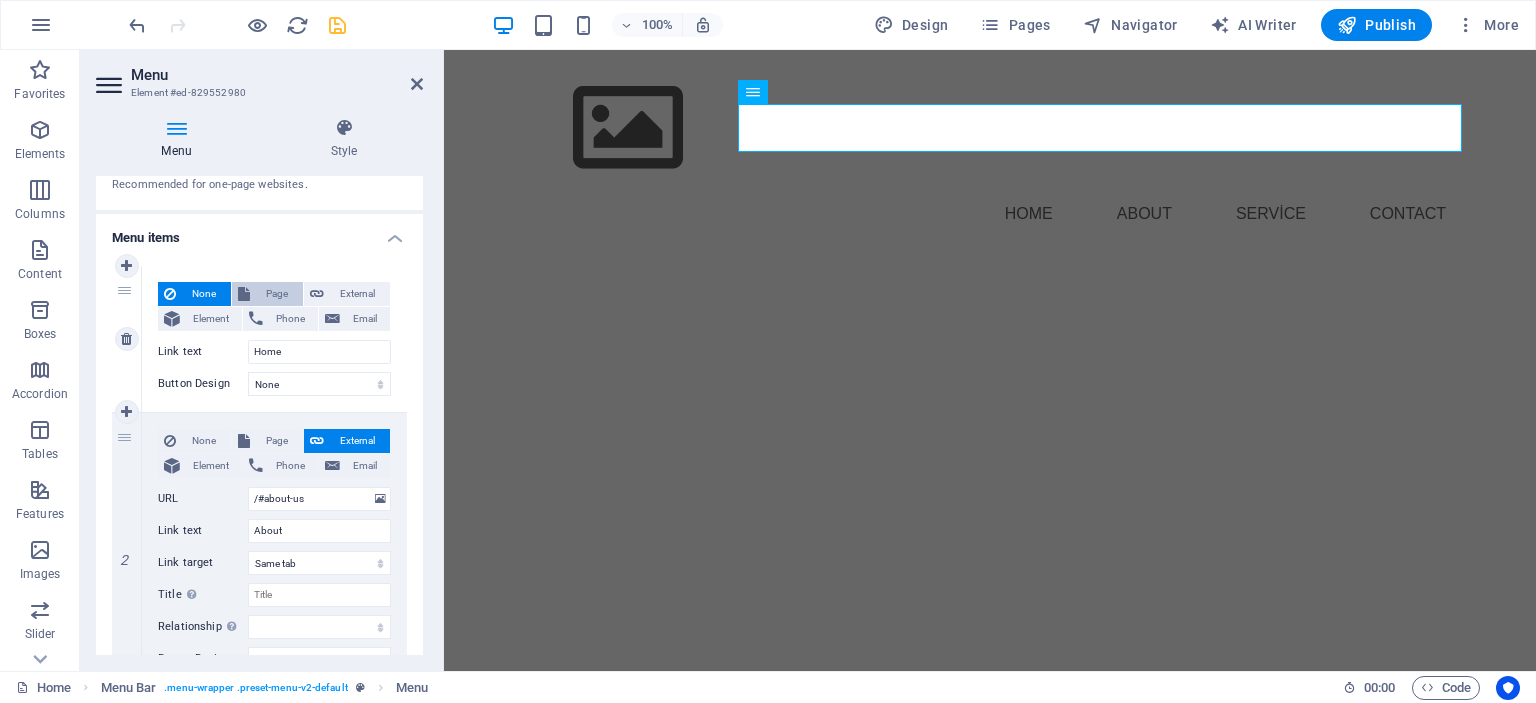 click on "Page" at bounding box center (276, 294) 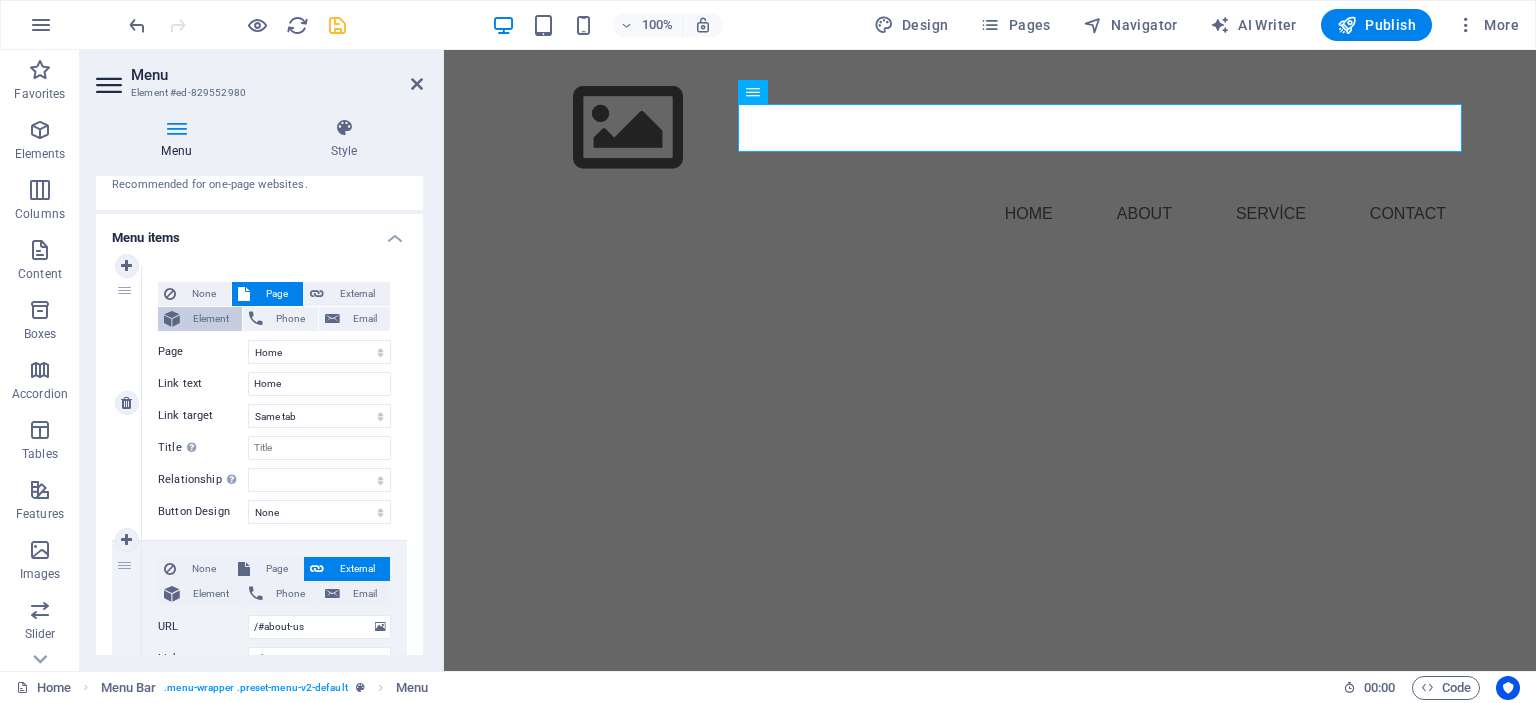 click on "Element" at bounding box center (211, 319) 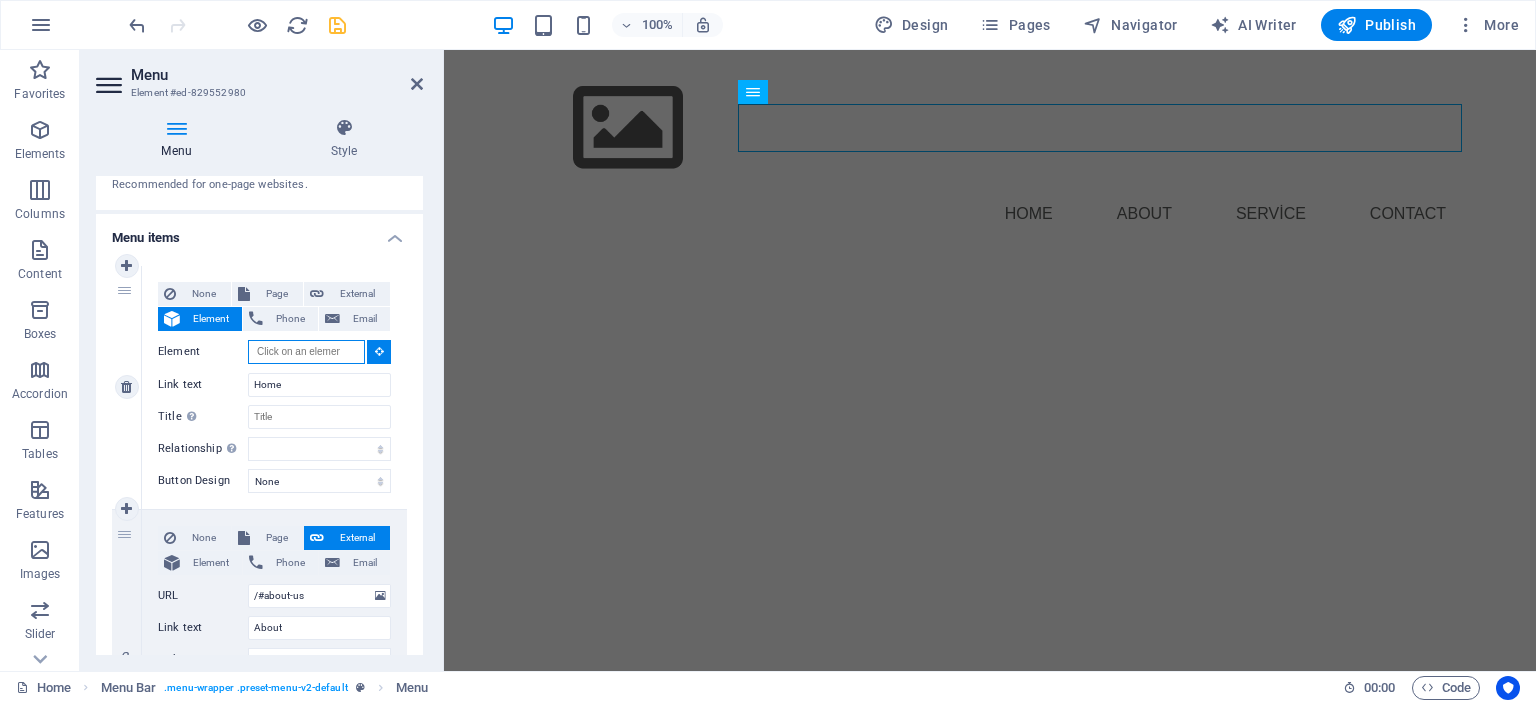 click on "Element" at bounding box center (306, 352) 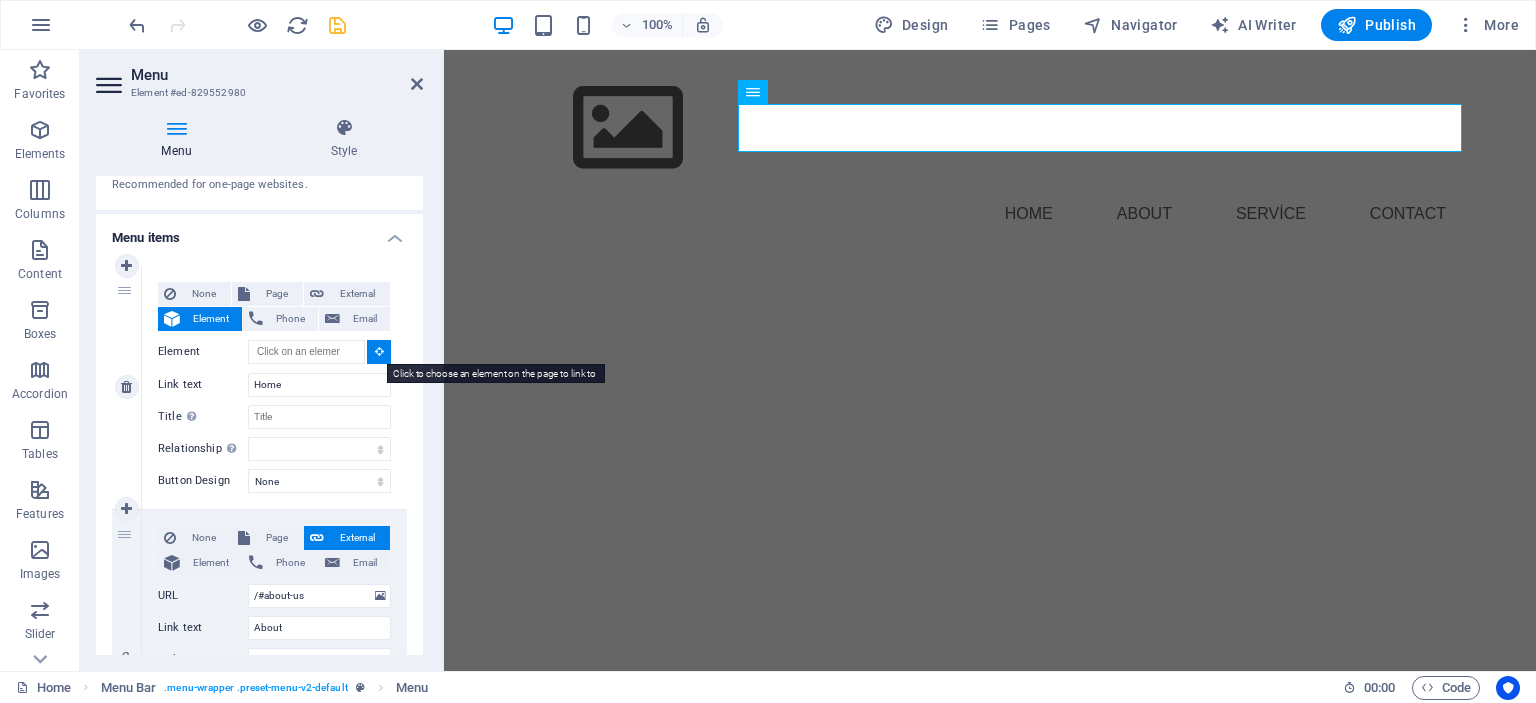 click at bounding box center [379, 351] 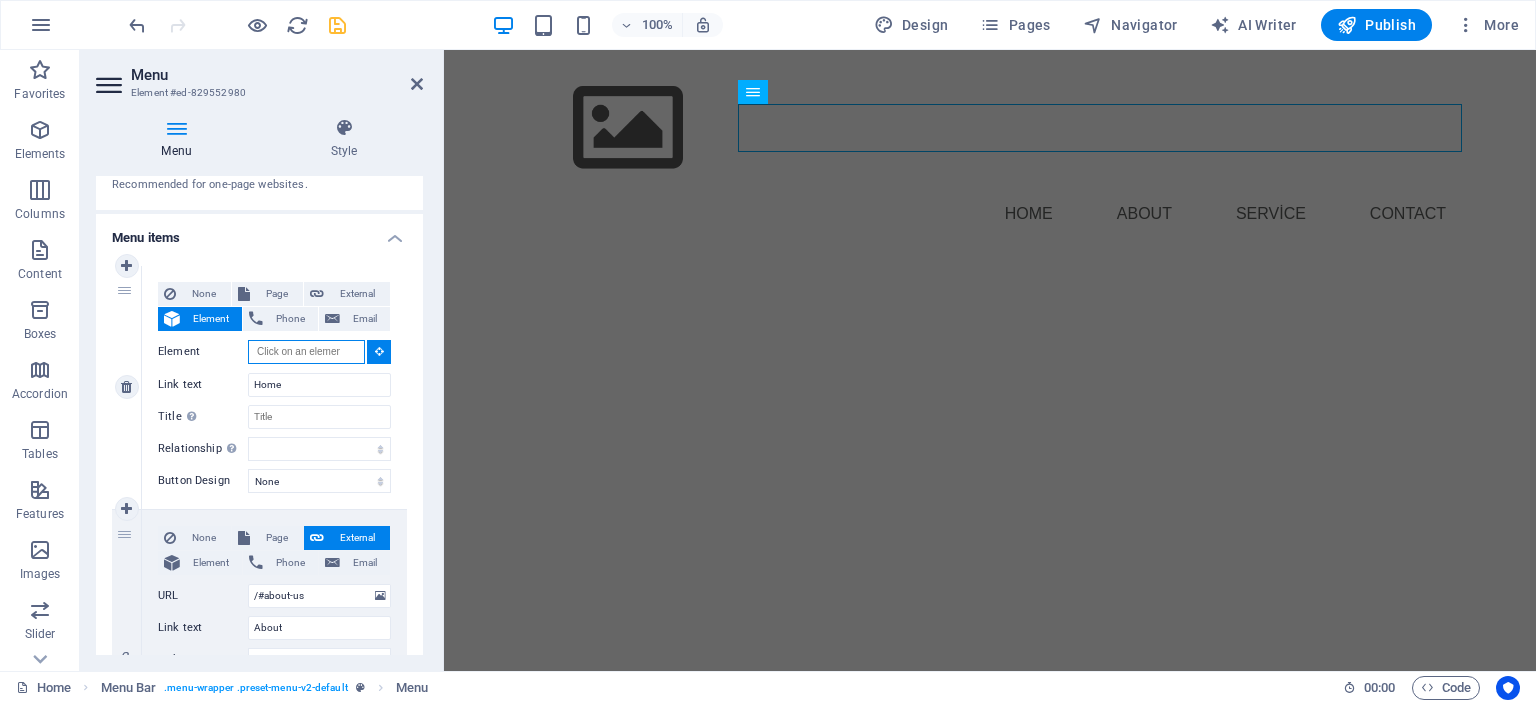 click on "Element" at bounding box center (306, 352) 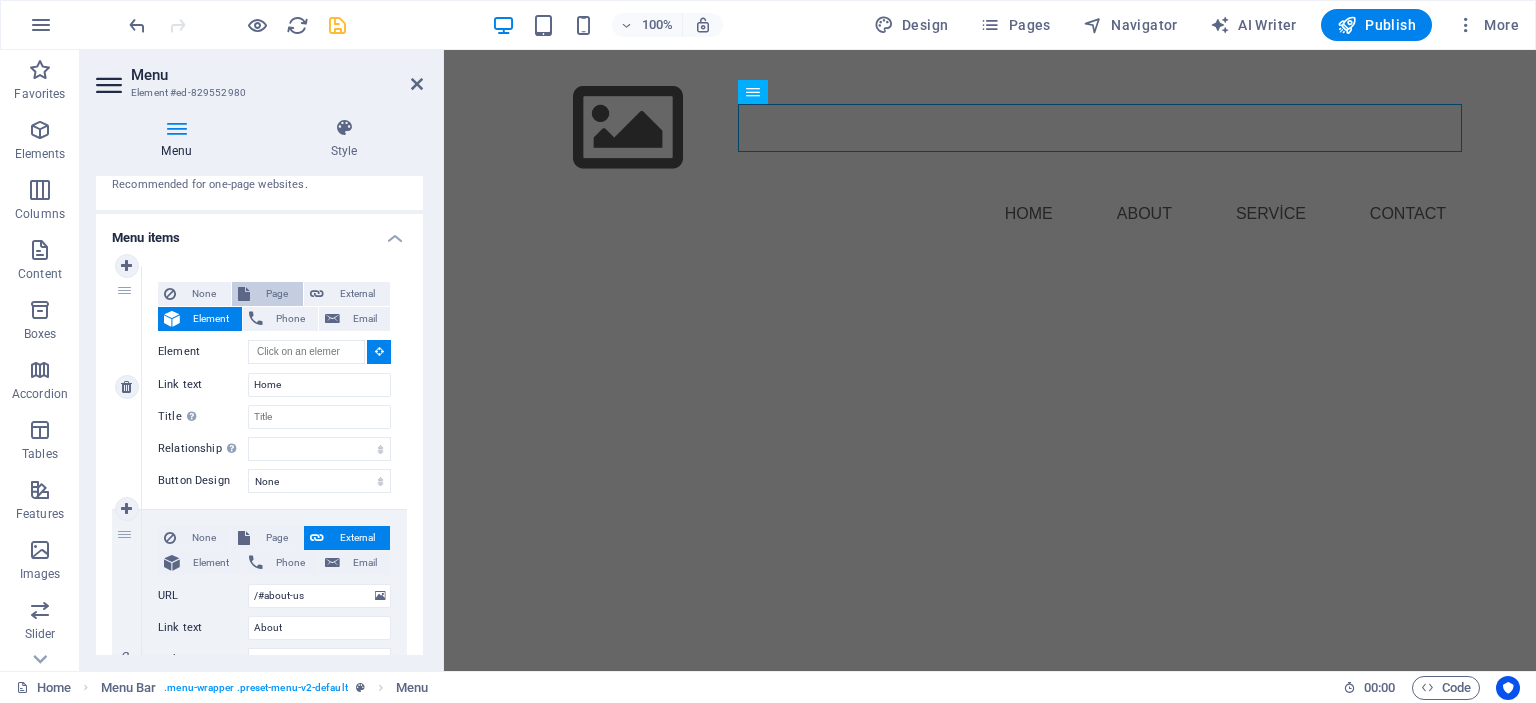 click on "Page" at bounding box center [276, 294] 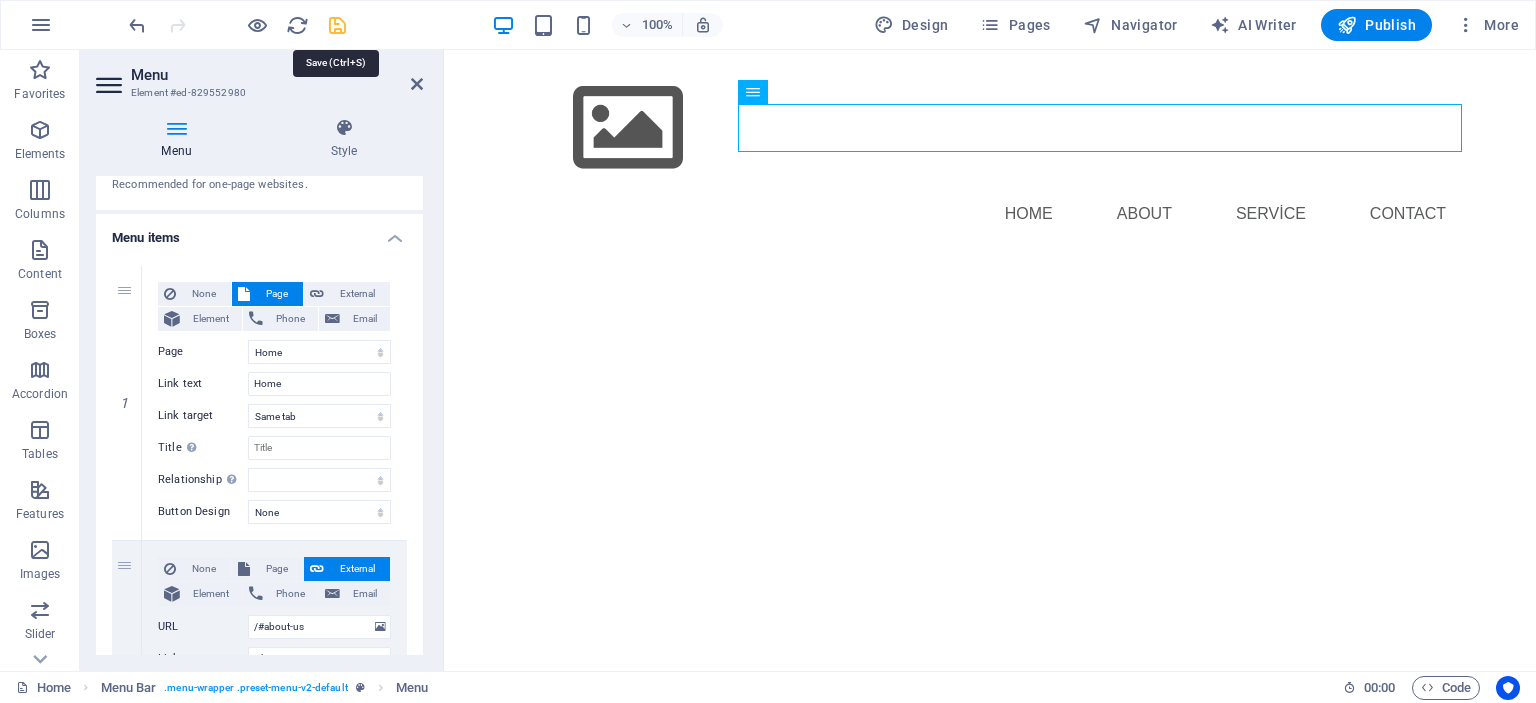 click at bounding box center [337, 25] 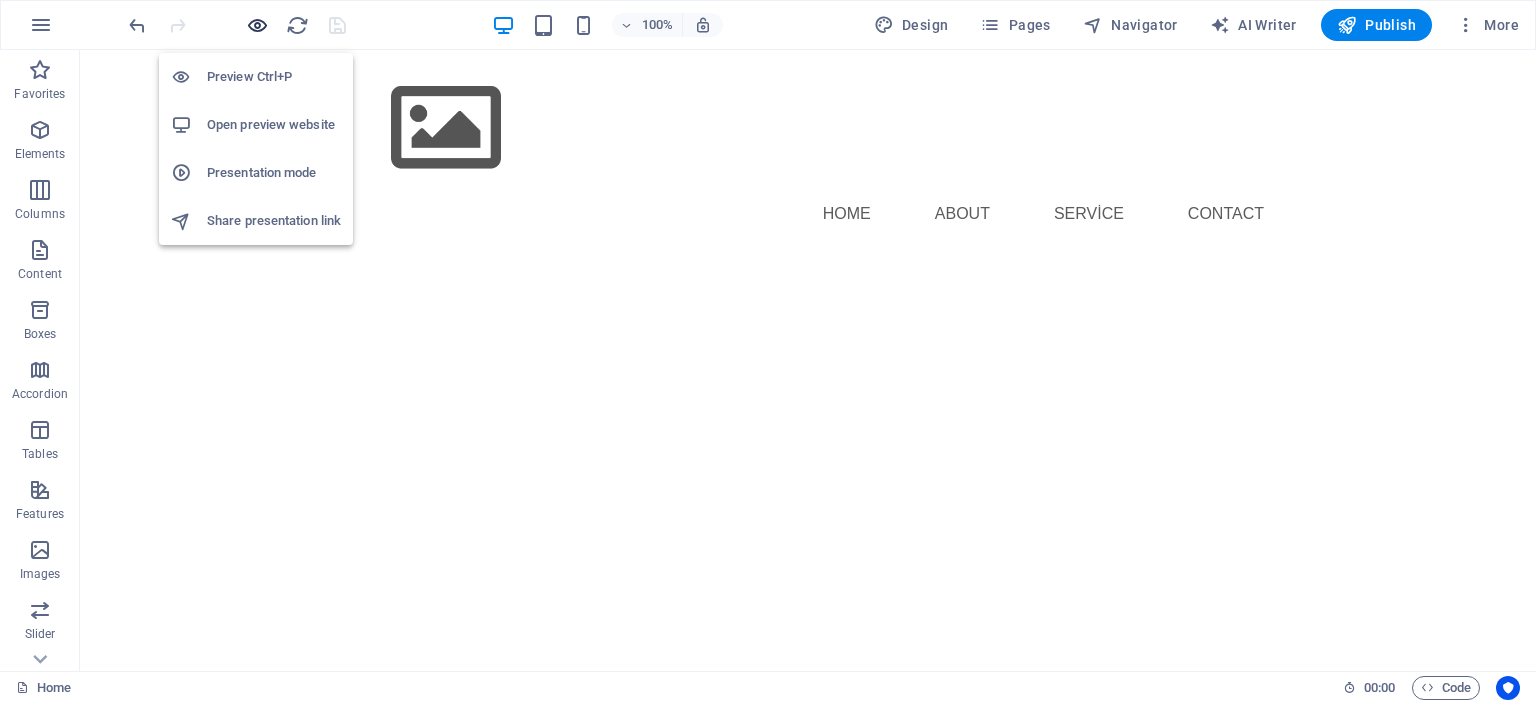 click at bounding box center (257, 25) 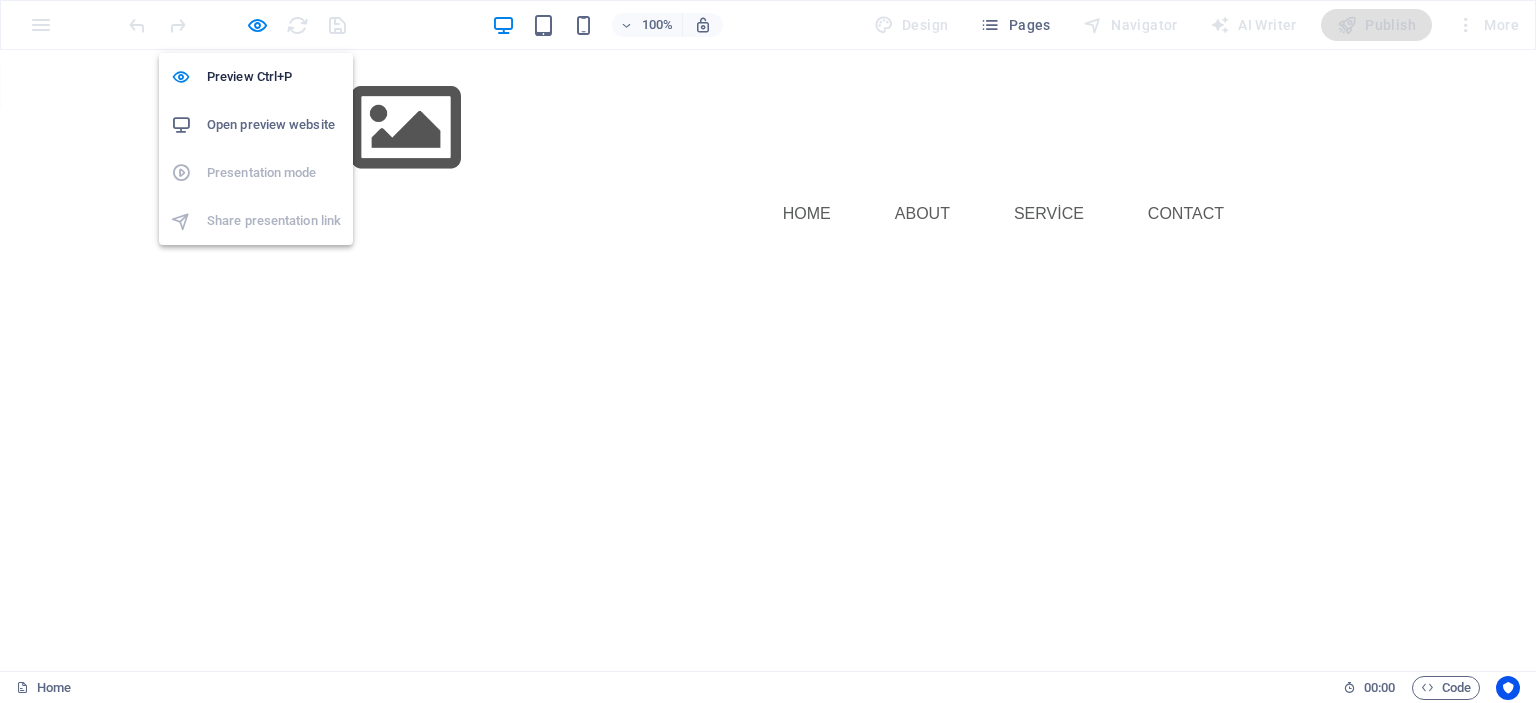 click on "Open preview website" at bounding box center (274, 125) 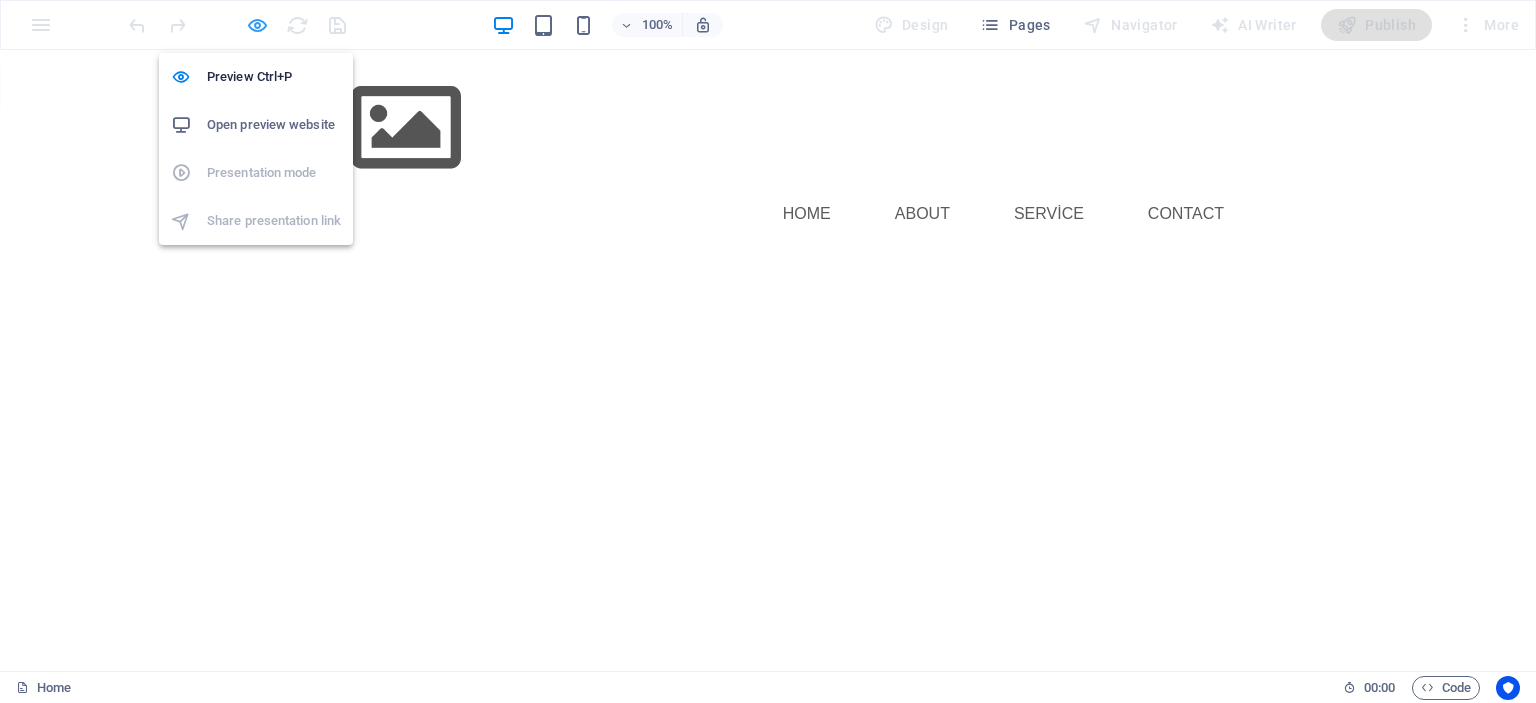 click at bounding box center [257, 25] 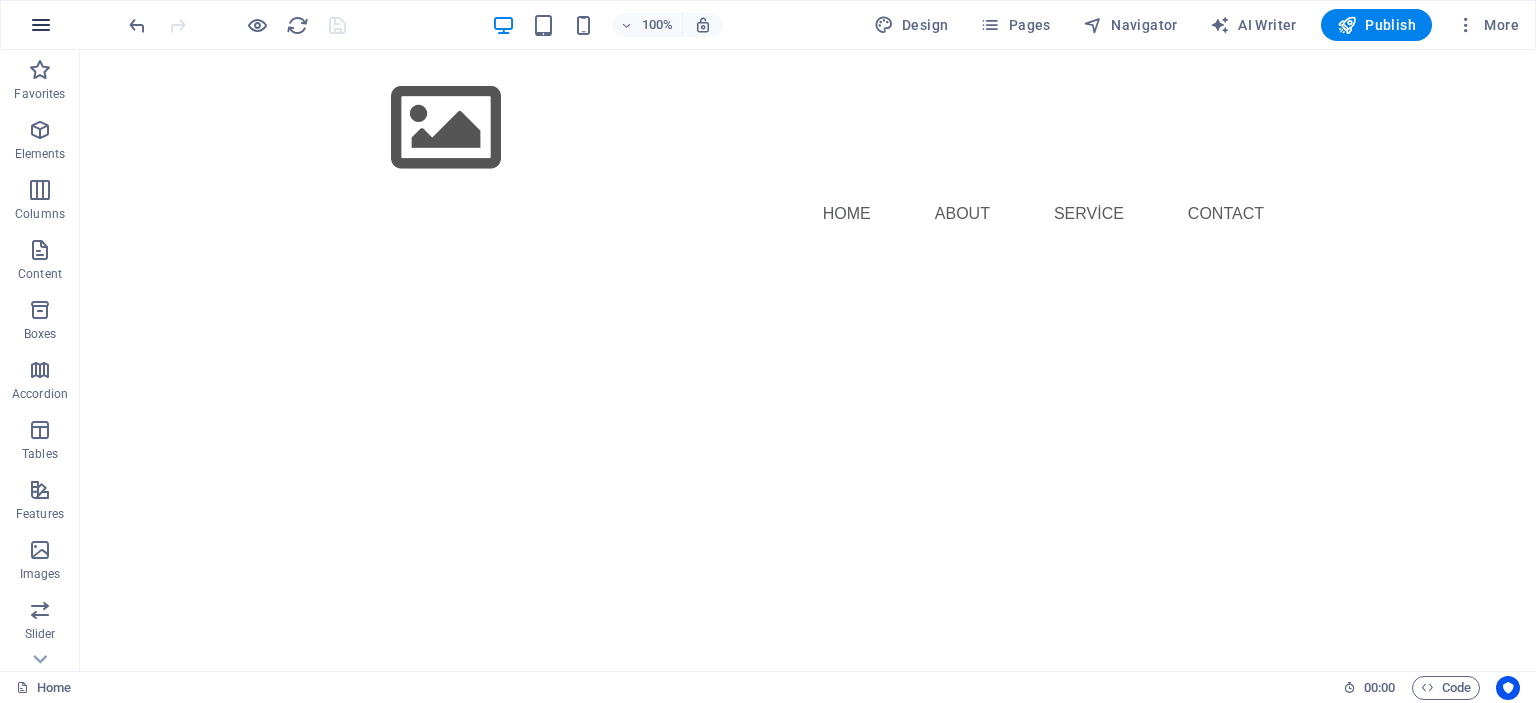 click at bounding box center (41, 25) 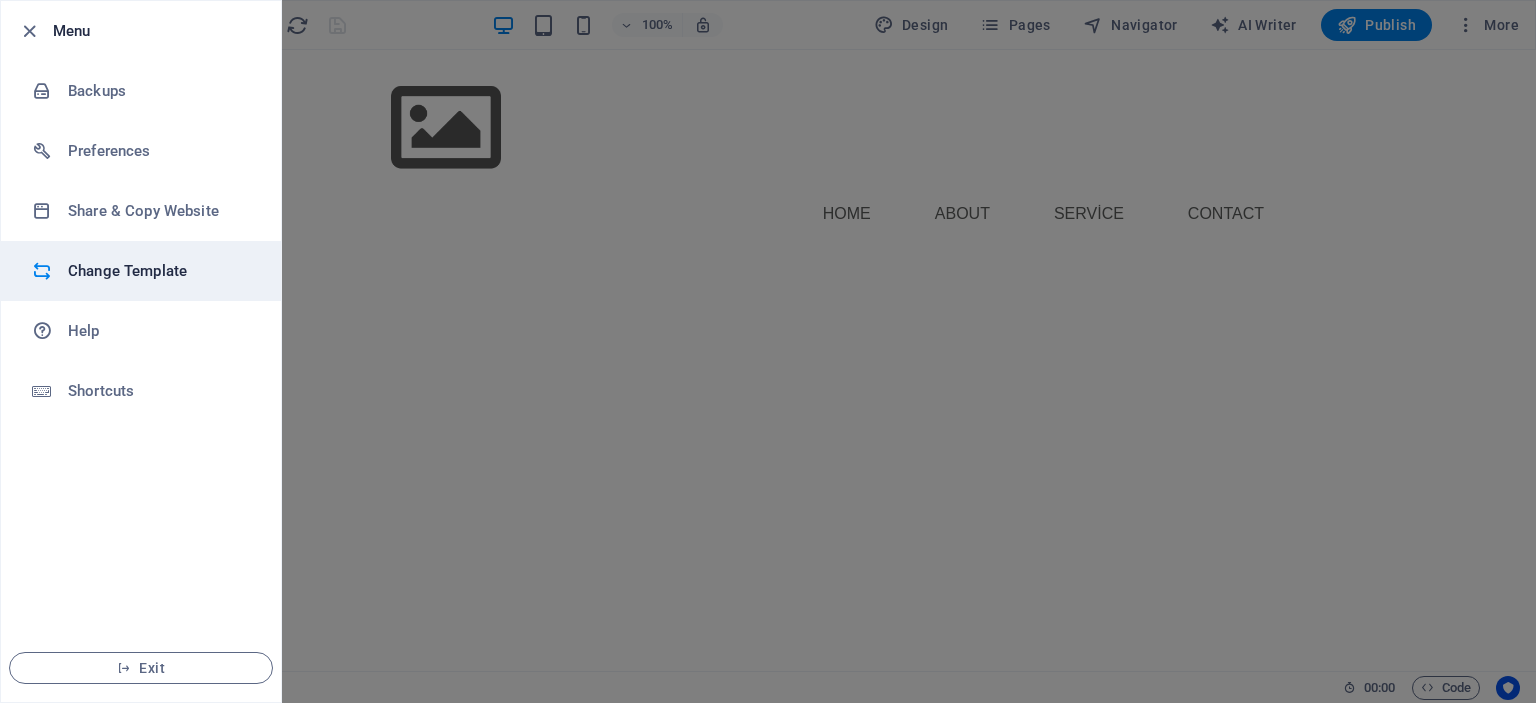 click on "Change Template" at bounding box center (160, 271) 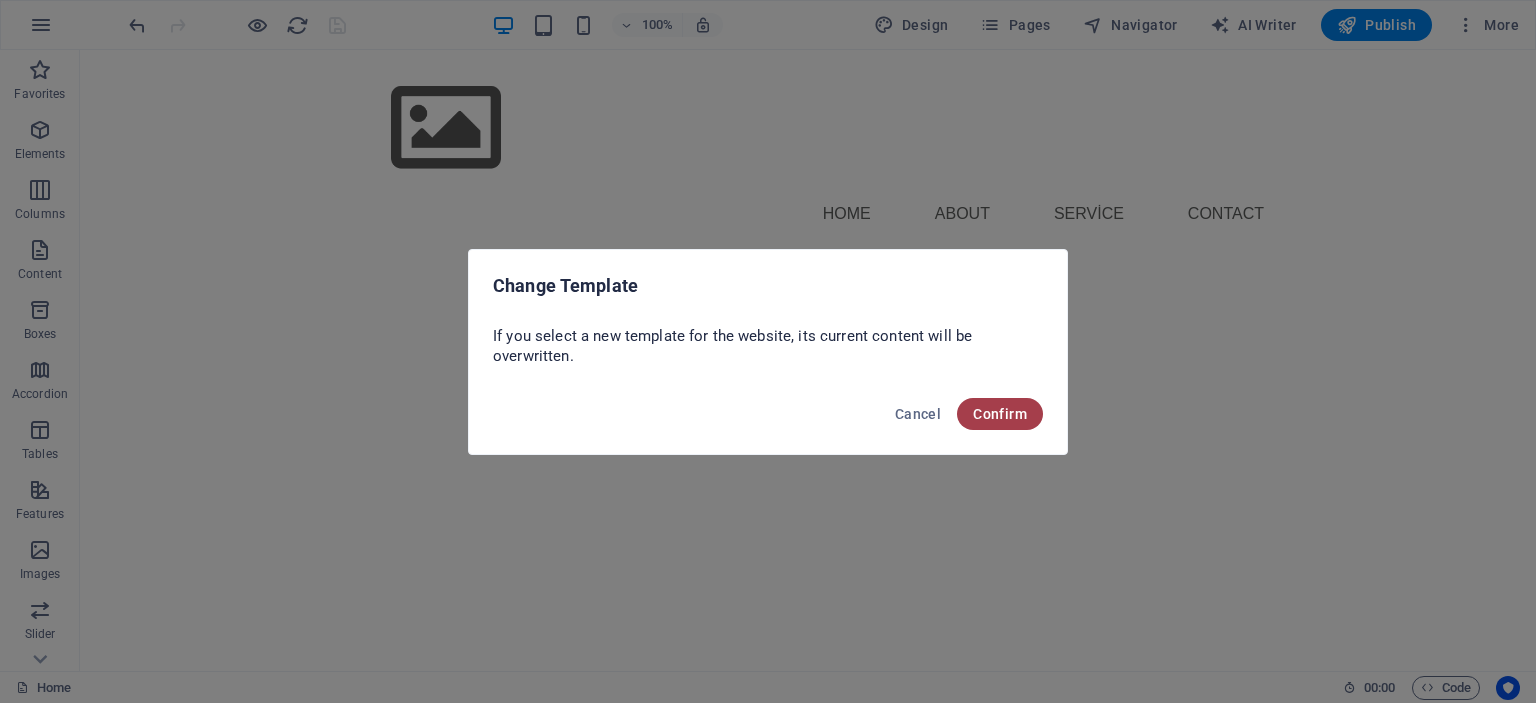 click on "Confirm" at bounding box center (1000, 414) 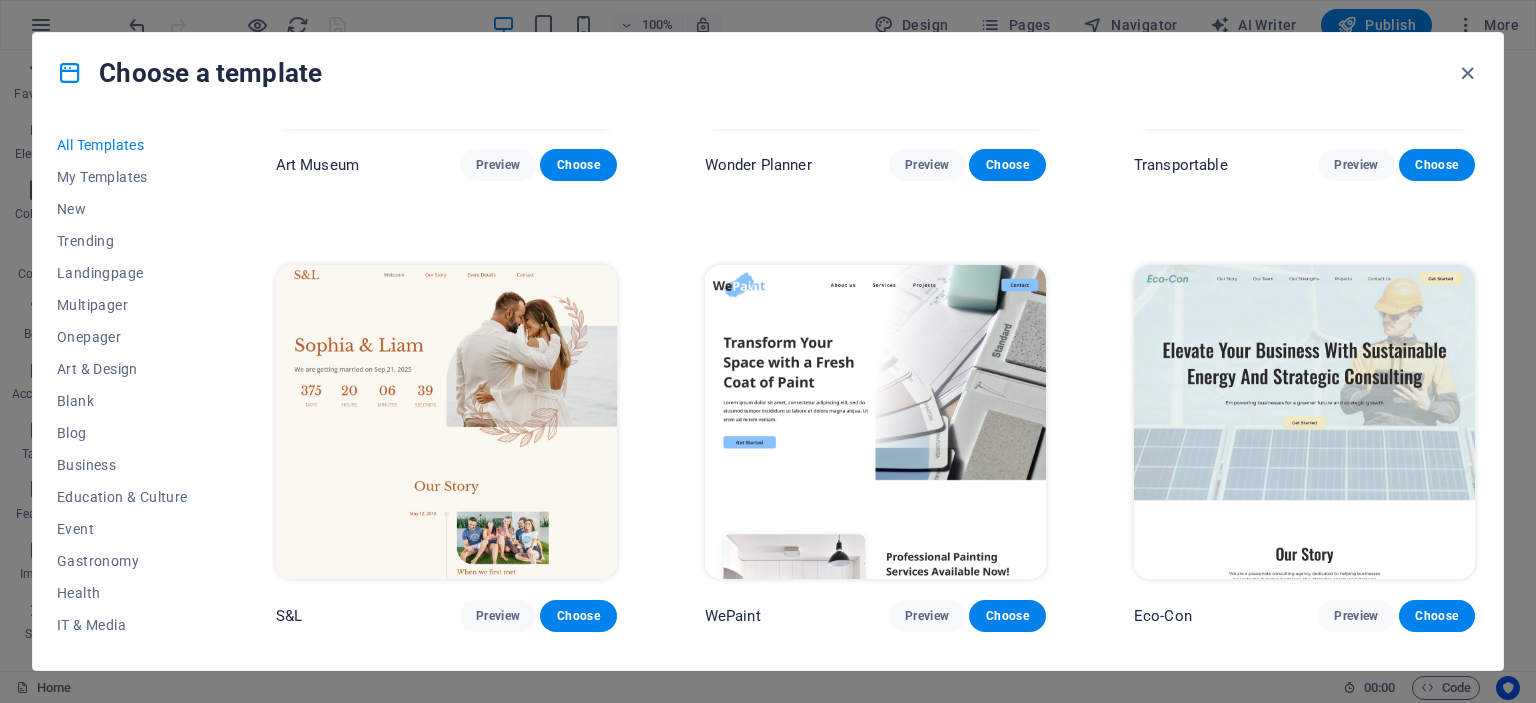 scroll, scrollTop: 800, scrollLeft: 0, axis: vertical 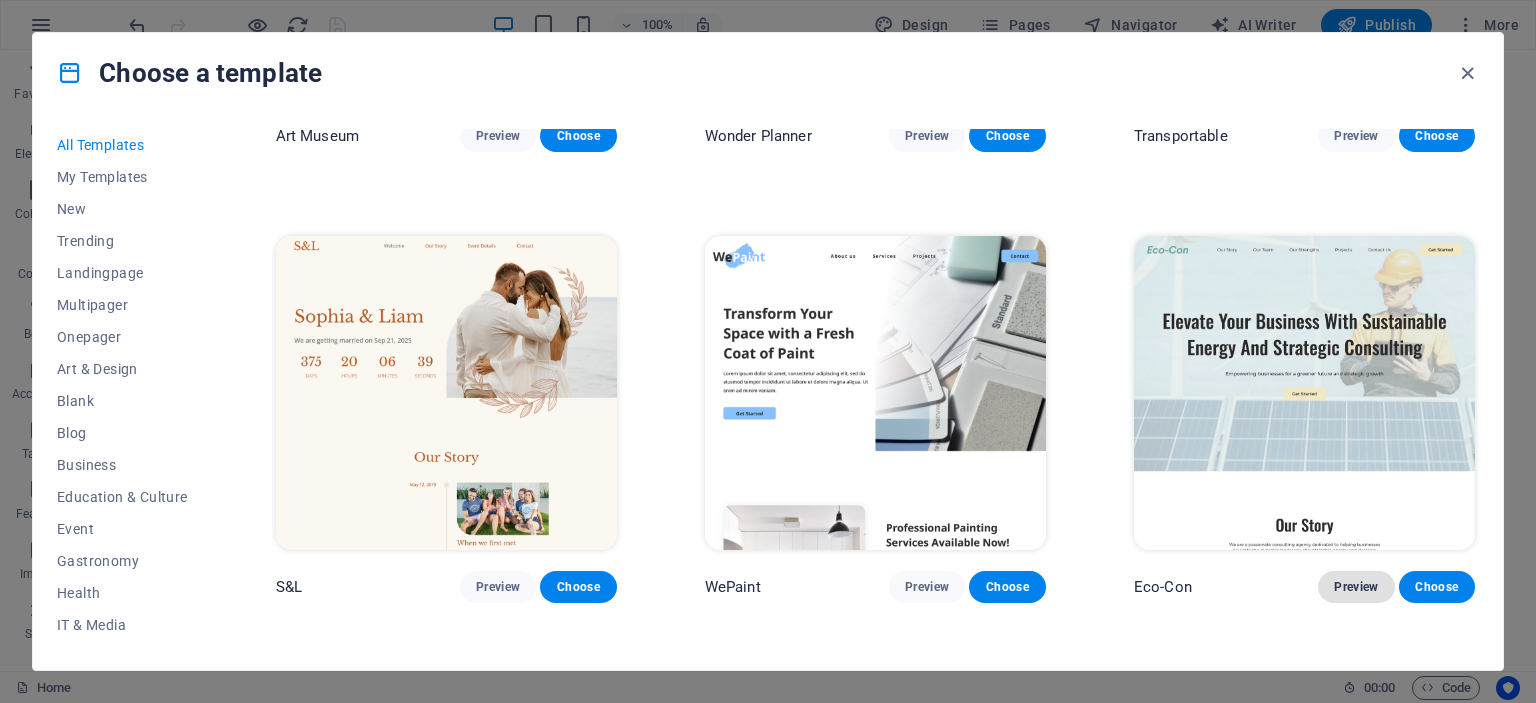 click on "Preview" at bounding box center (1356, 587) 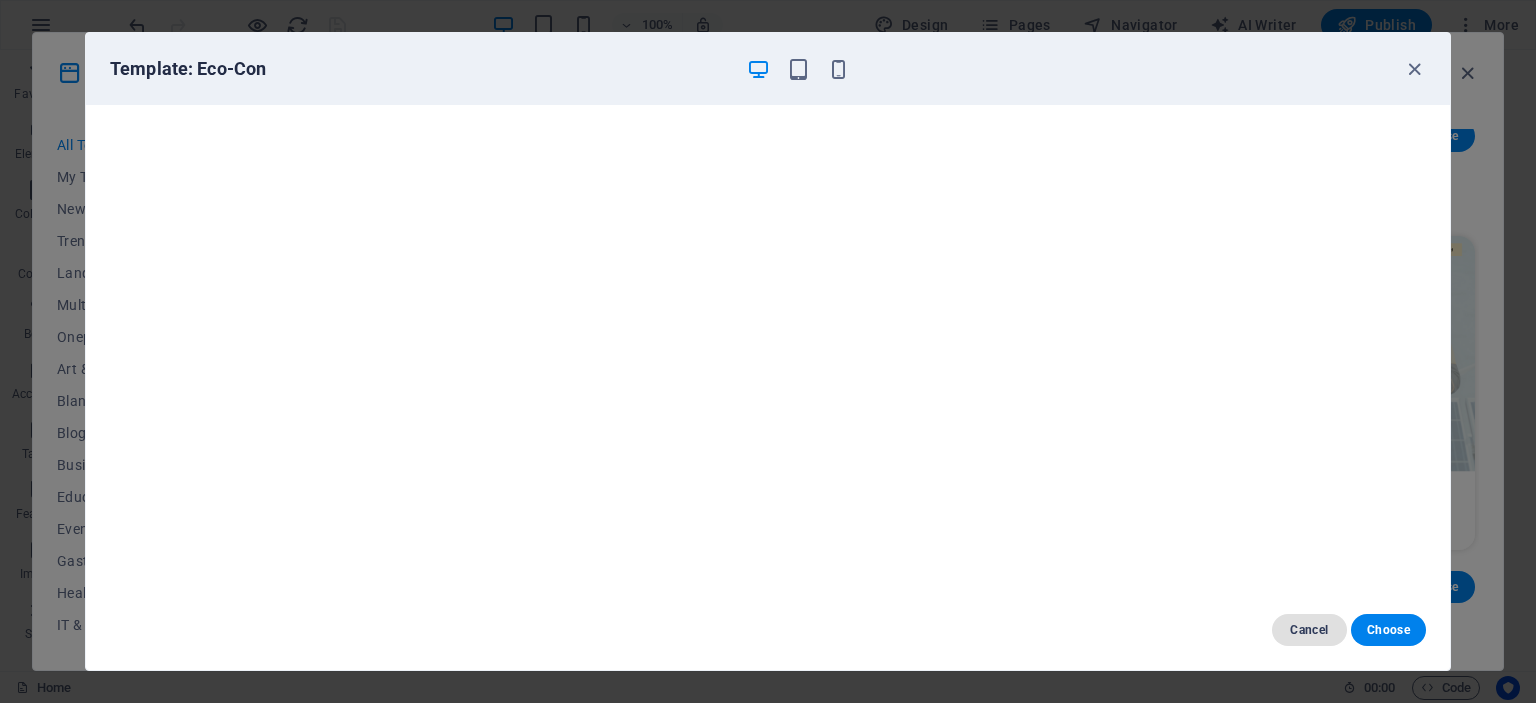 click on "Cancel" at bounding box center (1309, 630) 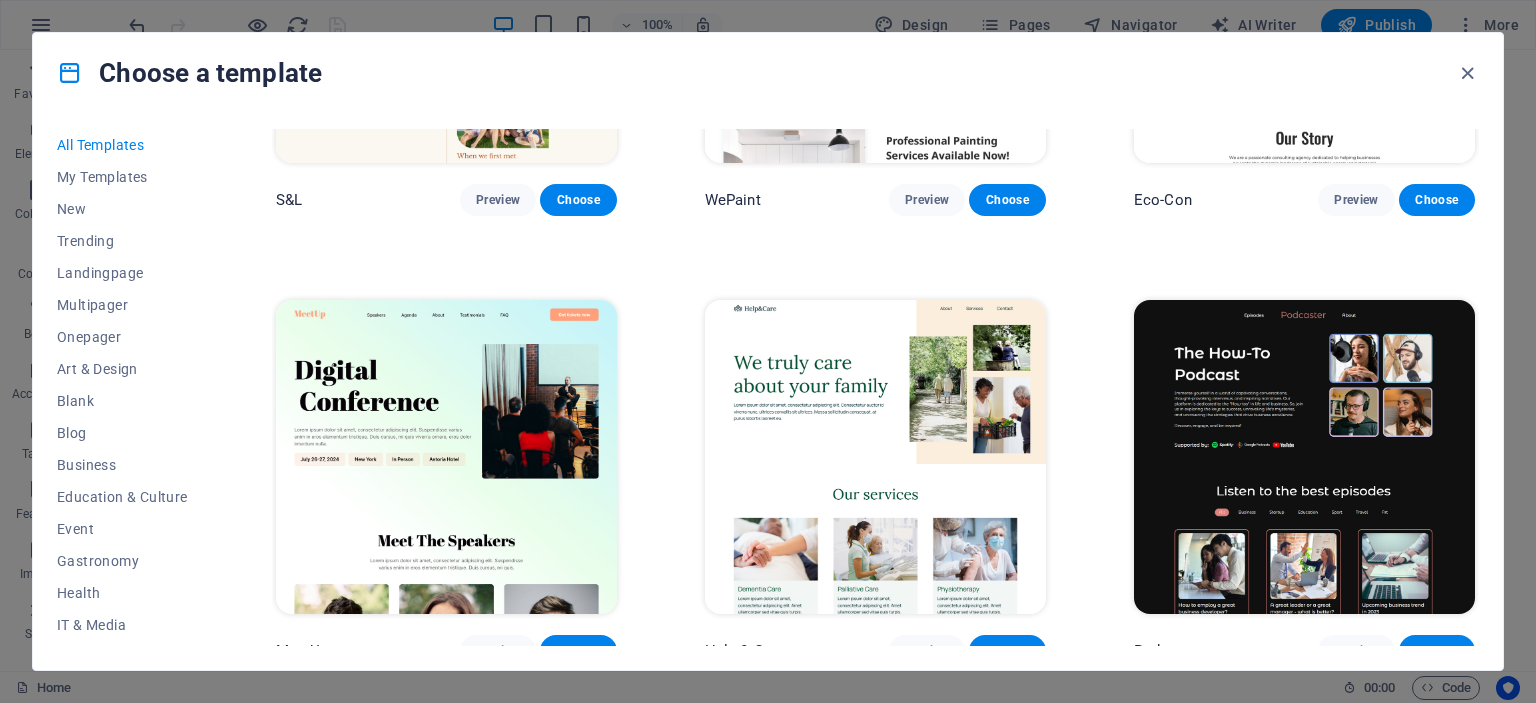 scroll, scrollTop: 1300, scrollLeft: 0, axis: vertical 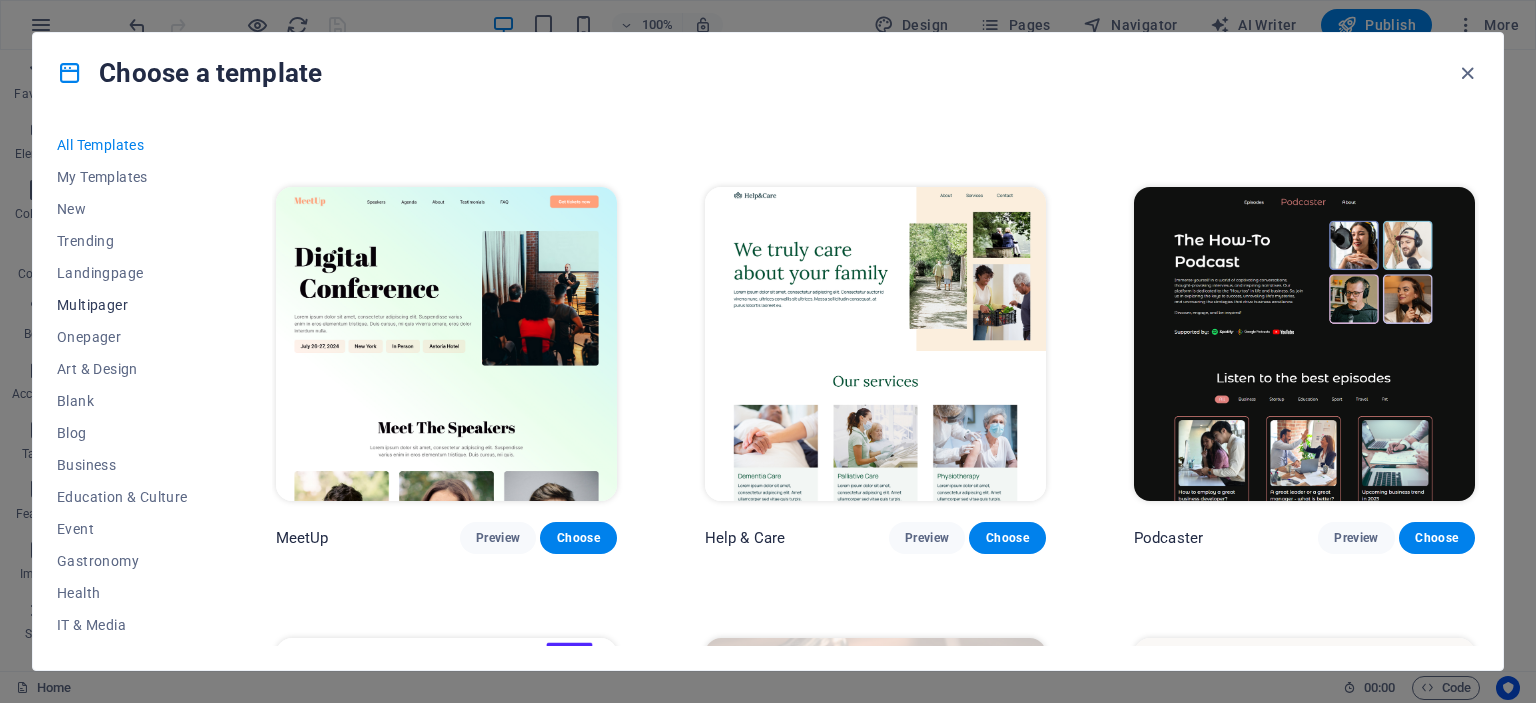 click on "Multipager" at bounding box center [122, 305] 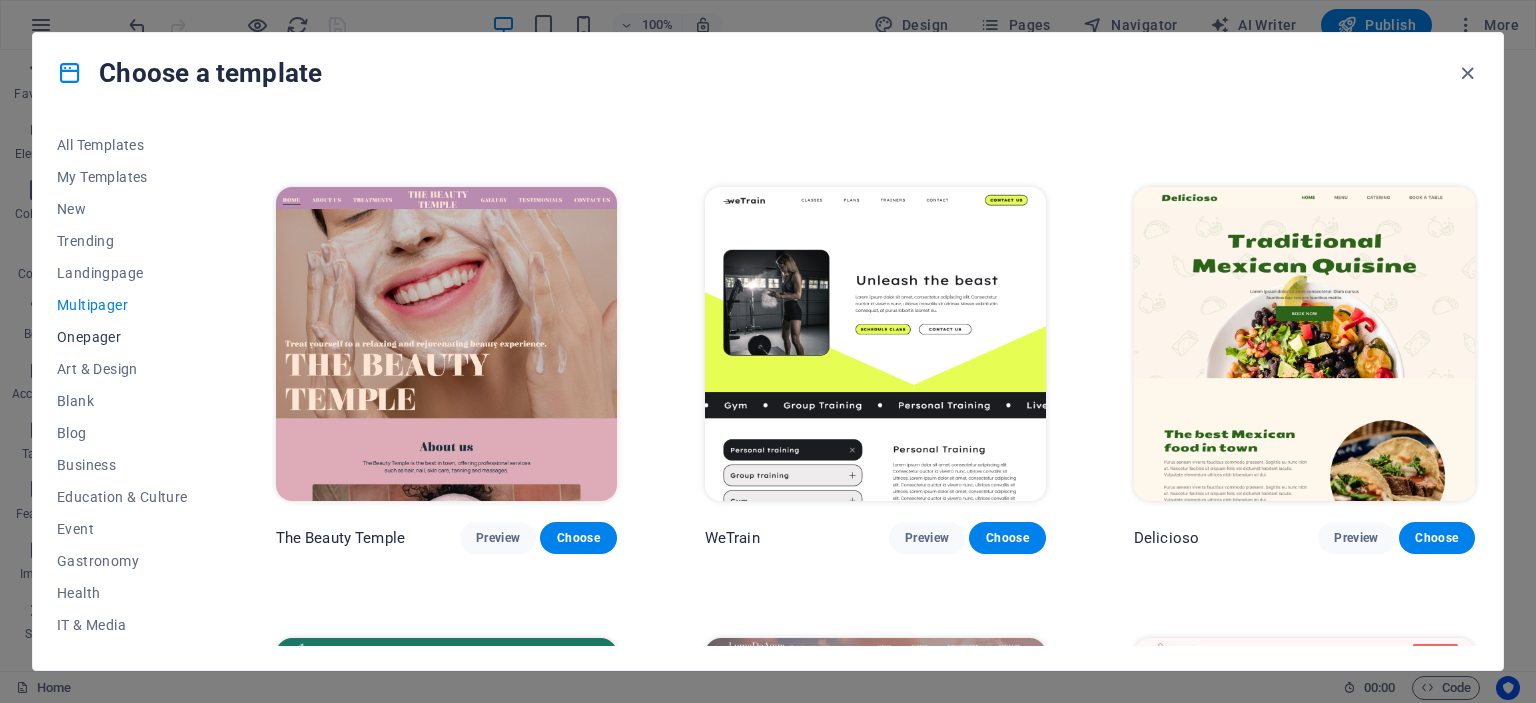 scroll, scrollTop: 401, scrollLeft: 0, axis: vertical 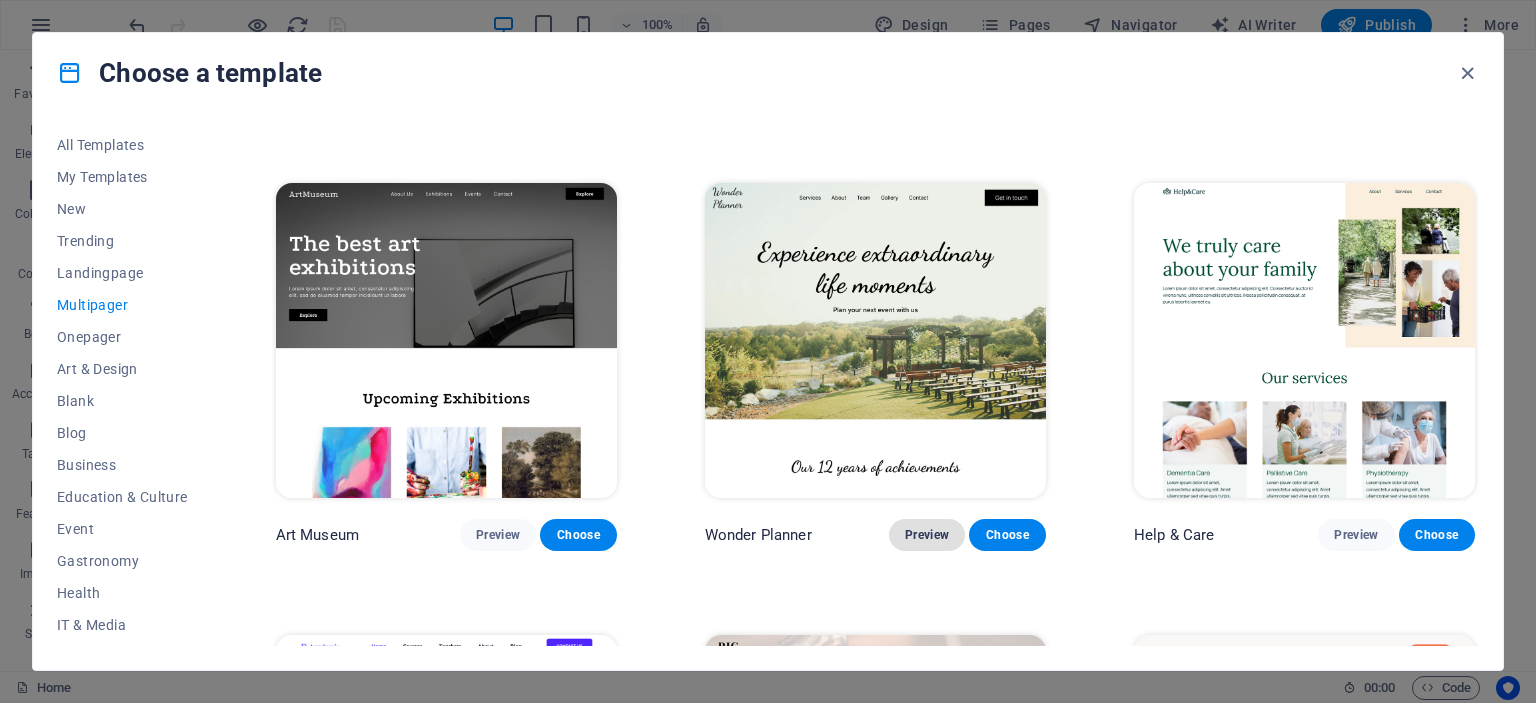 click on "Preview" at bounding box center (927, 535) 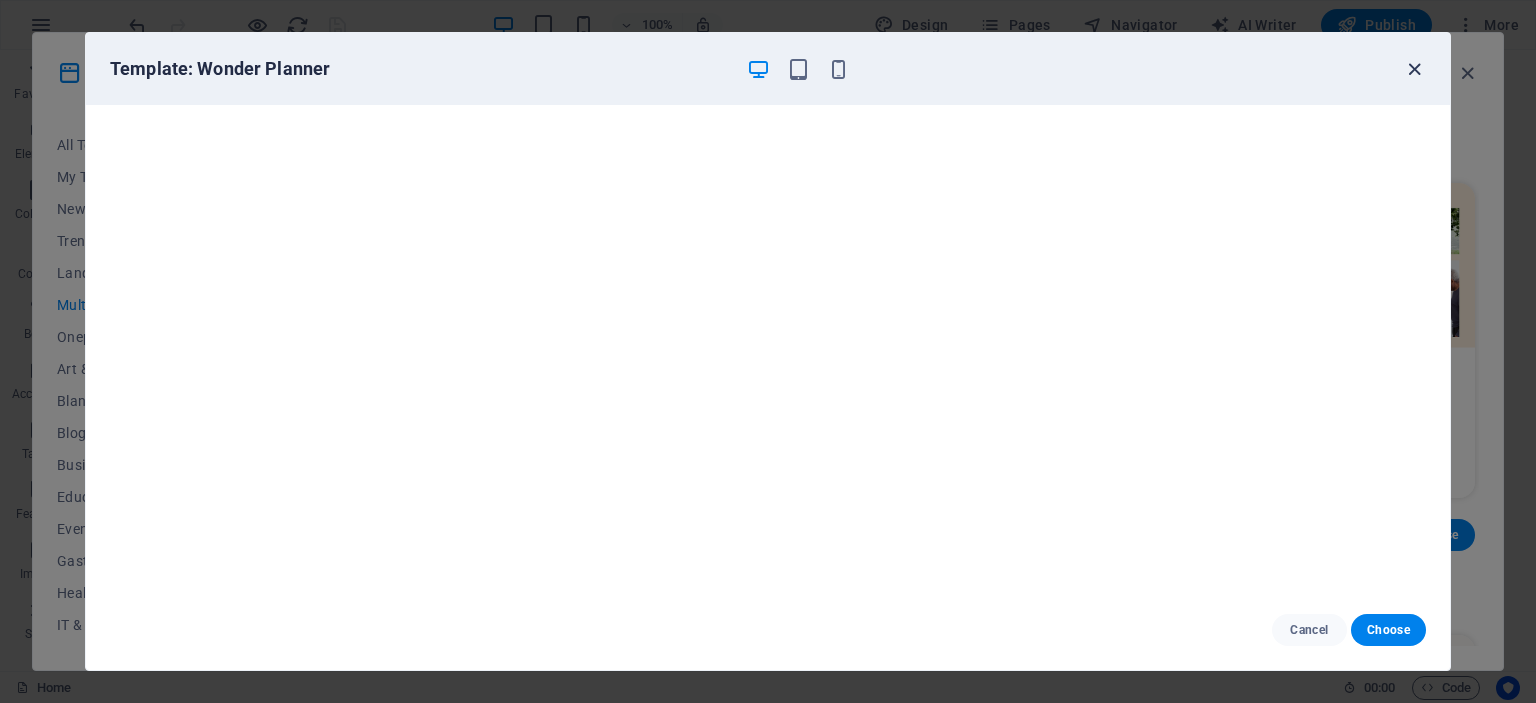click at bounding box center (1414, 69) 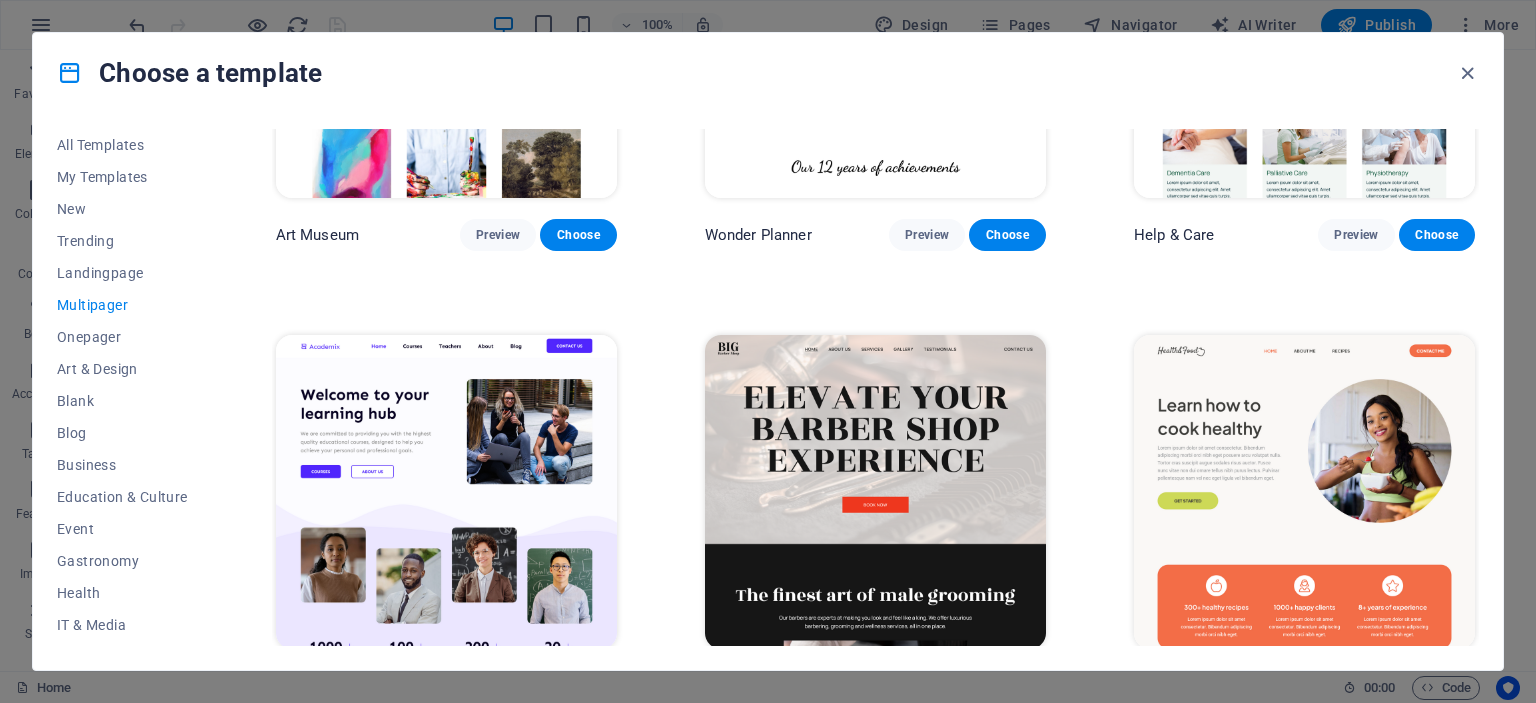 scroll, scrollTop: 801, scrollLeft: 0, axis: vertical 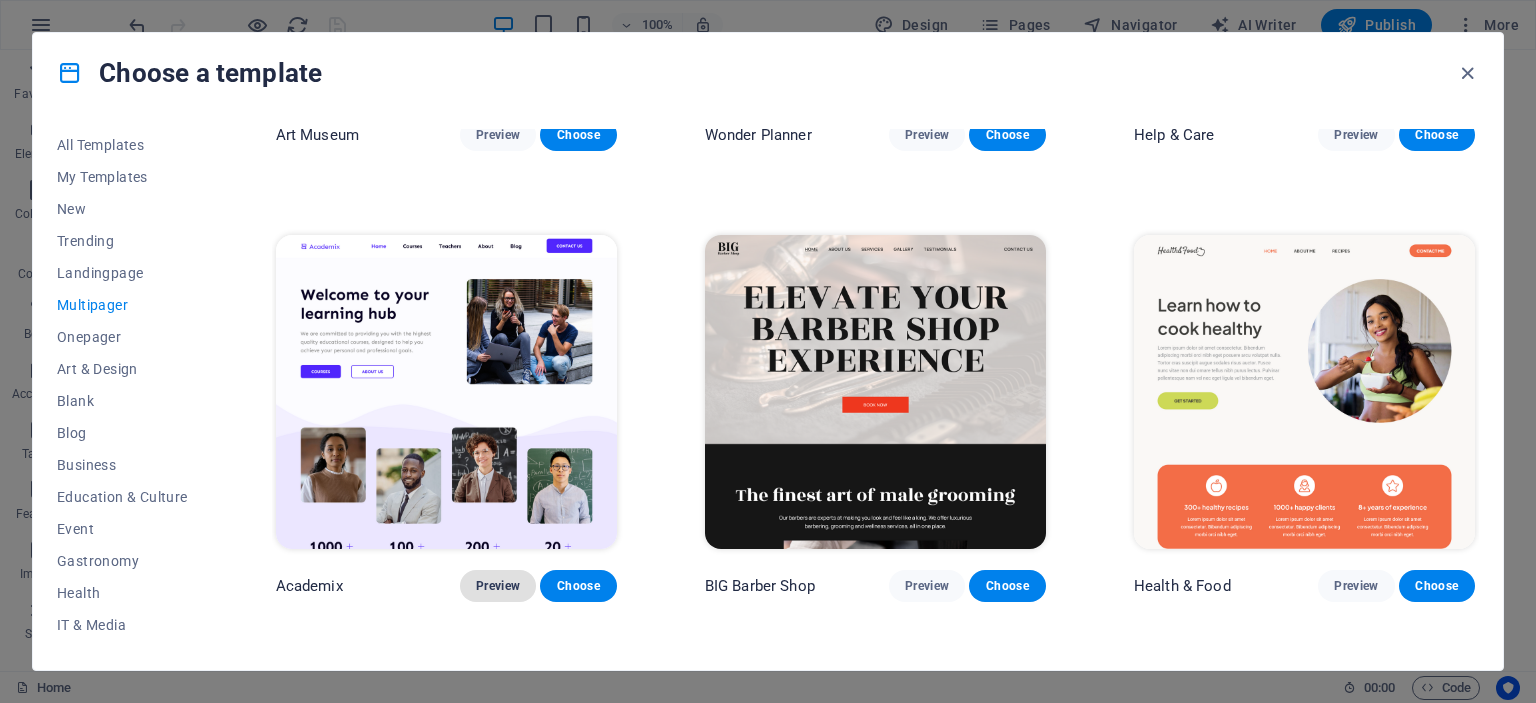 click on "Preview" at bounding box center [498, 586] 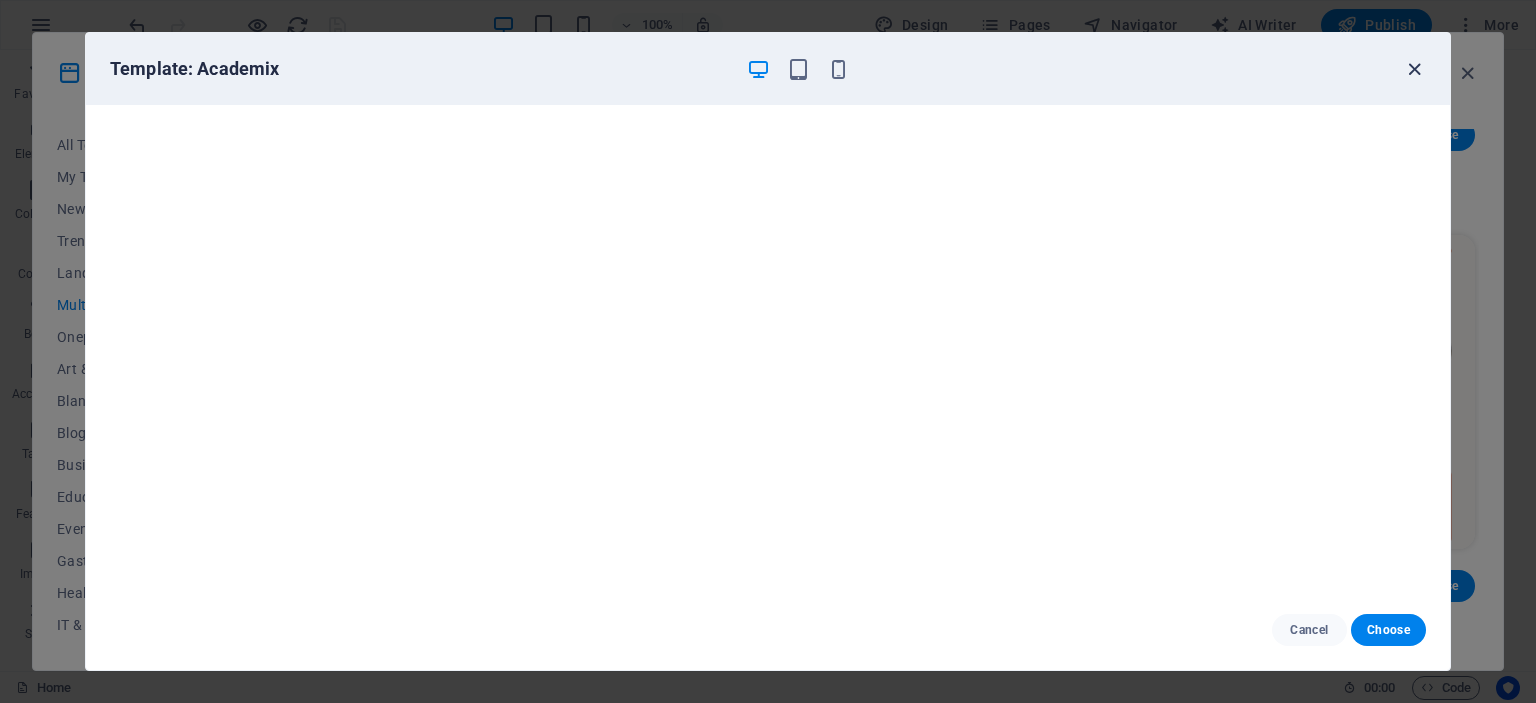 click at bounding box center (1414, 69) 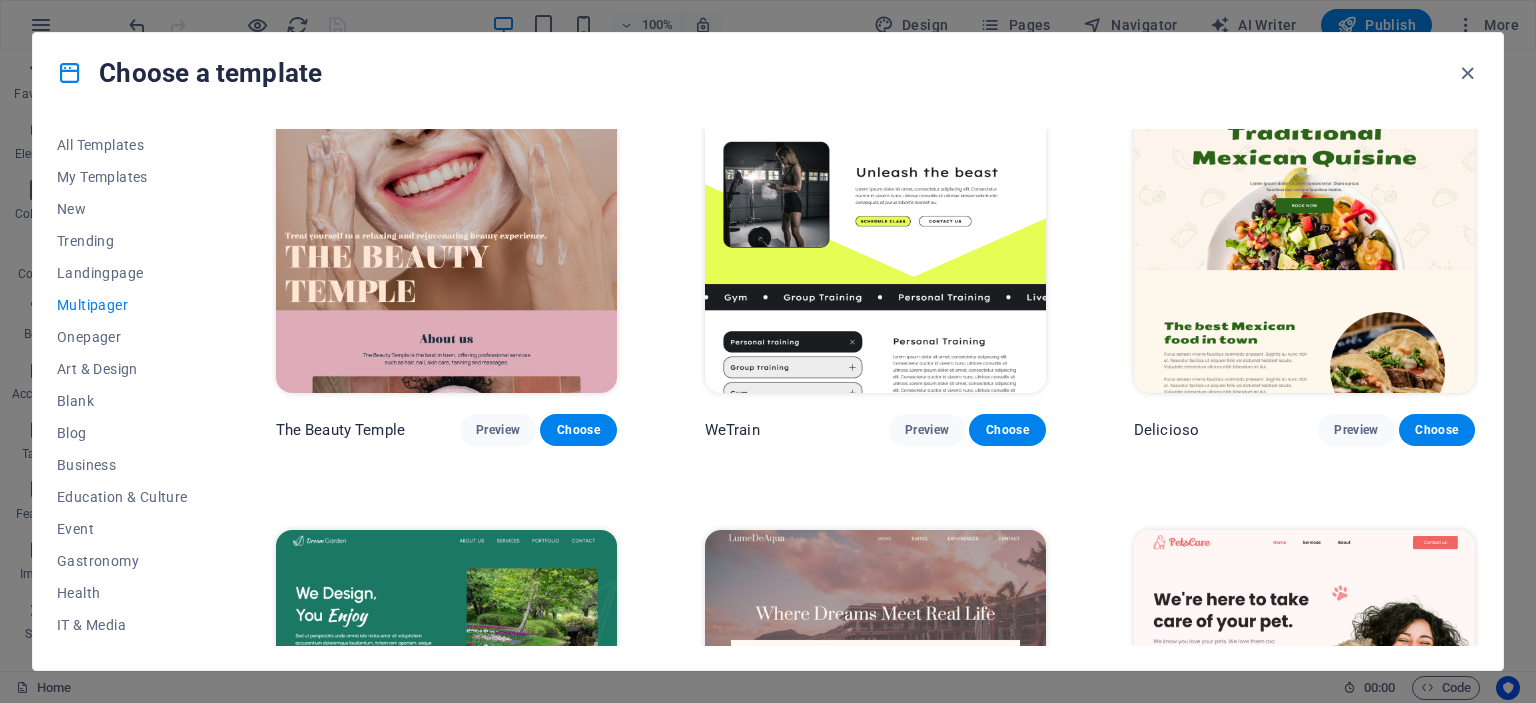 scroll, scrollTop: 1501, scrollLeft: 0, axis: vertical 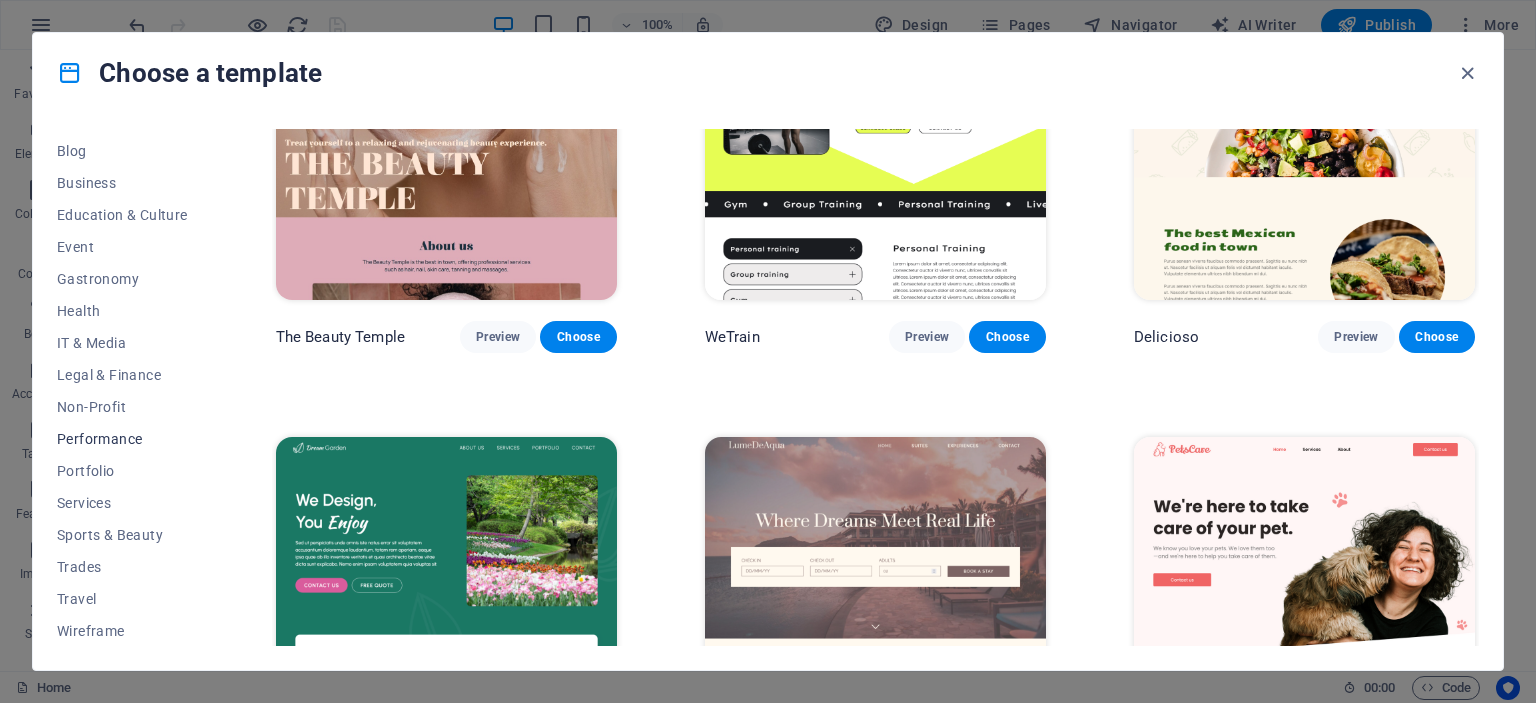 click on "Performance" at bounding box center [122, 439] 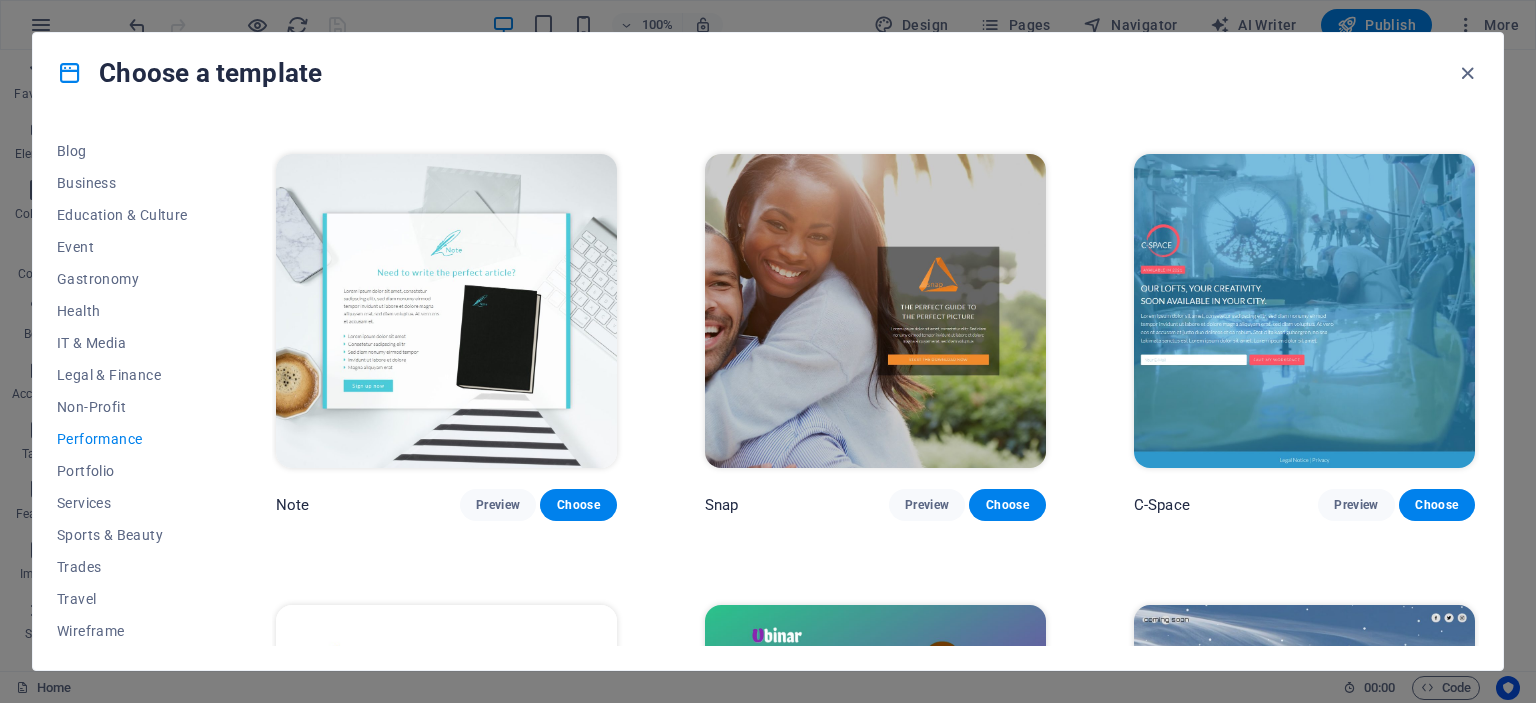 scroll, scrollTop: 1301, scrollLeft: 0, axis: vertical 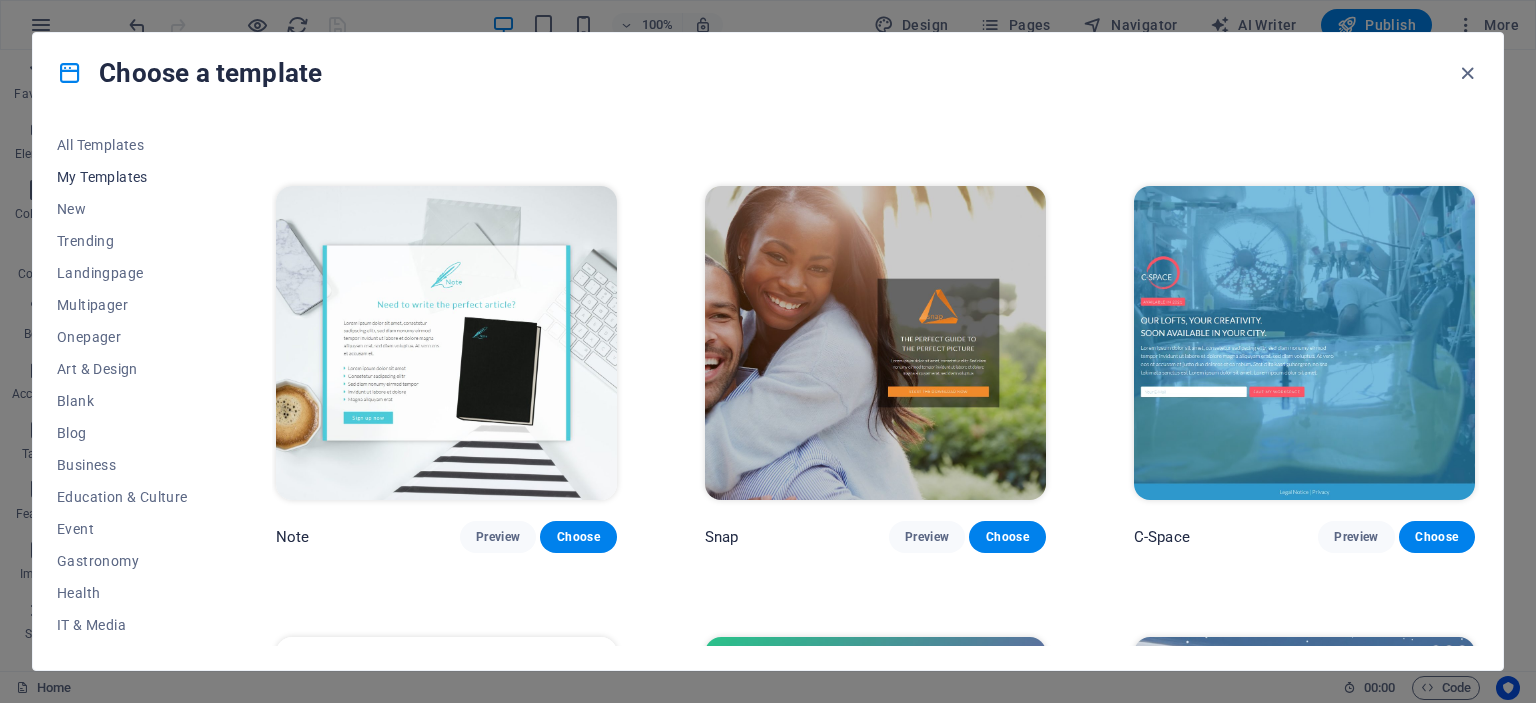 click on "My Templates" at bounding box center [122, 177] 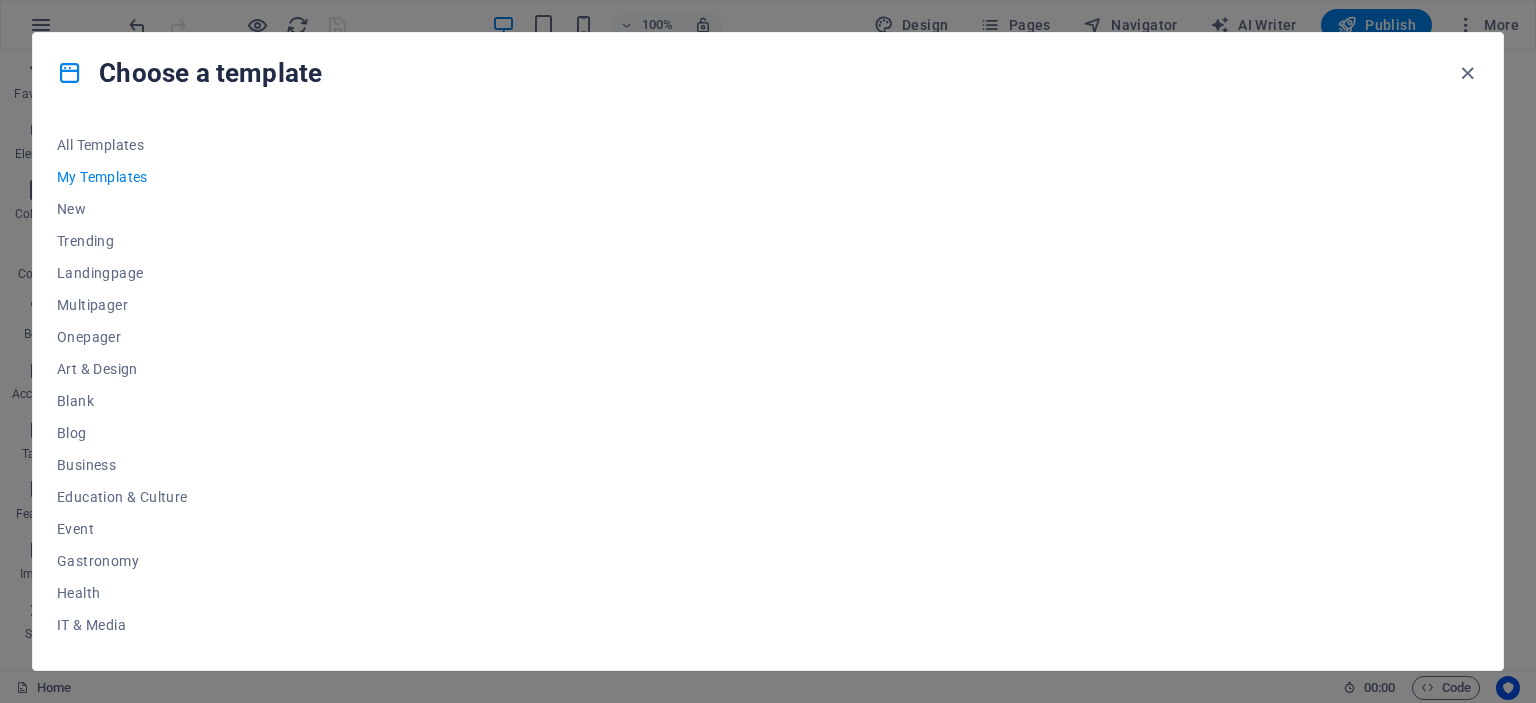 scroll, scrollTop: 0, scrollLeft: 0, axis: both 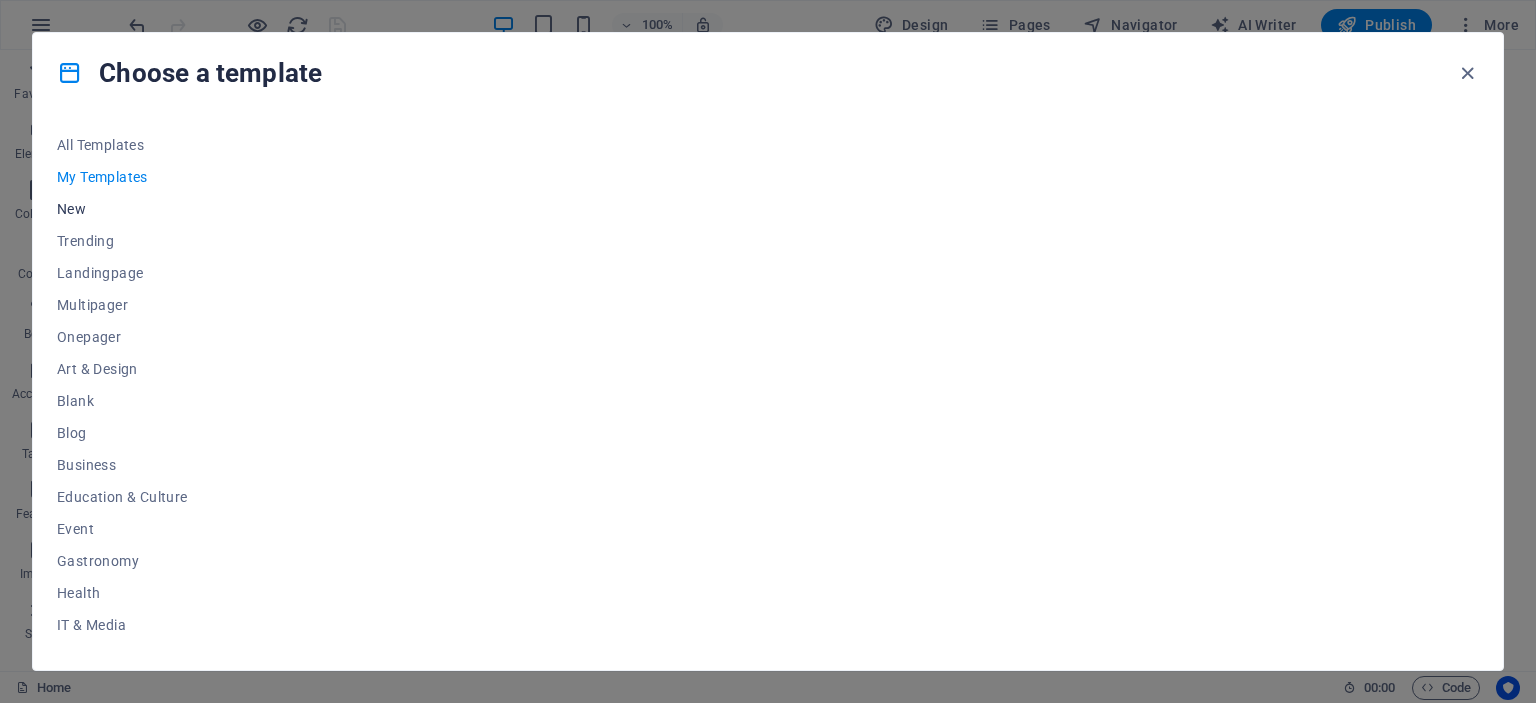 click on "New" at bounding box center (122, 209) 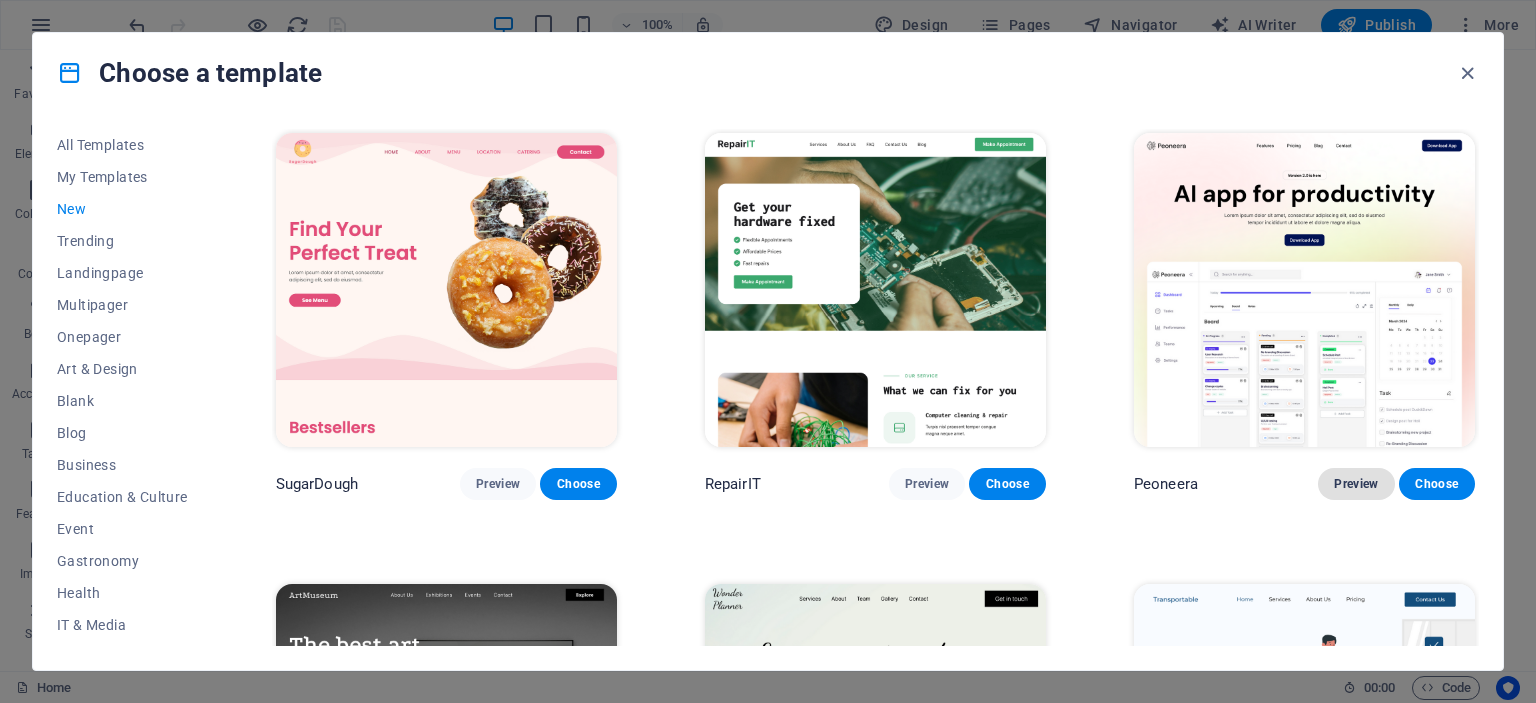 click on "Preview" at bounding box center [1356, 484] 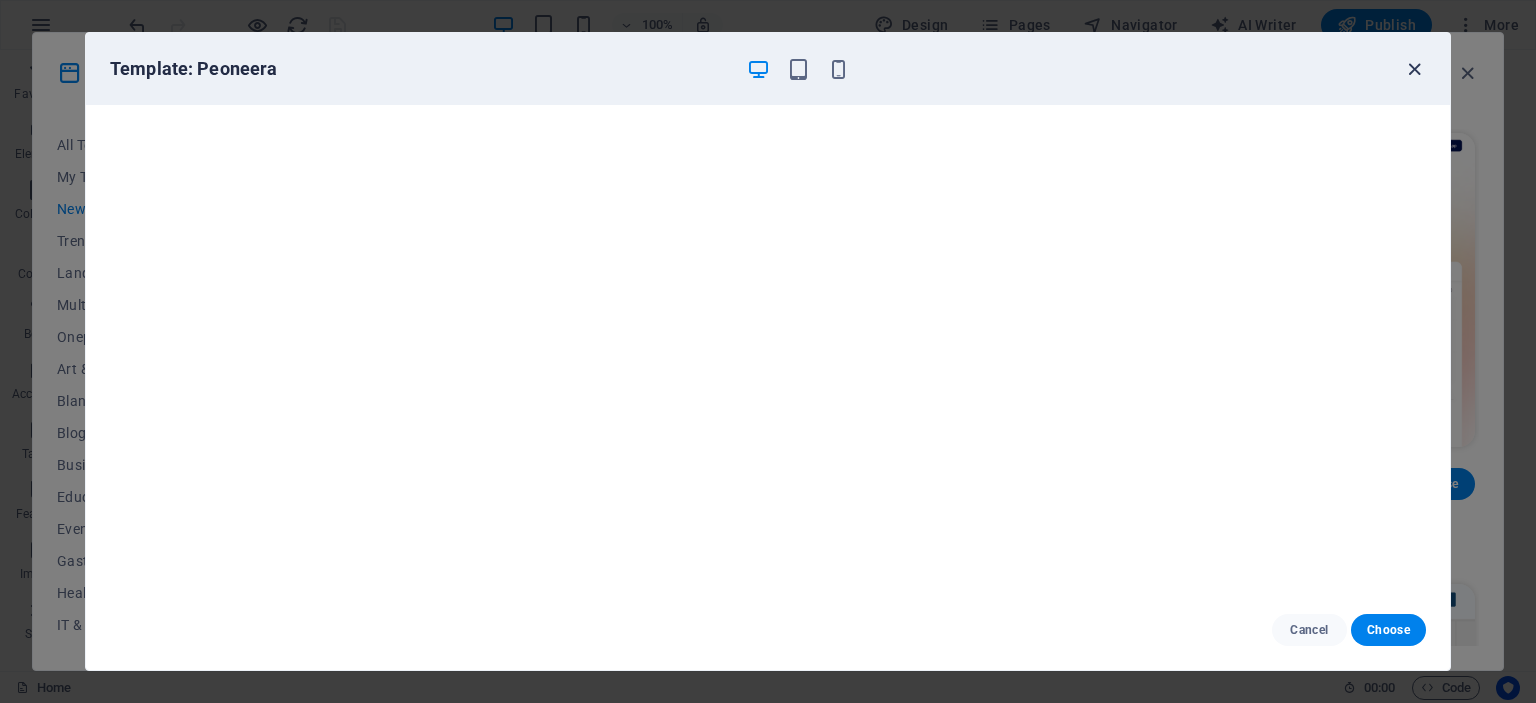 click at bounding box center (1414, 69) 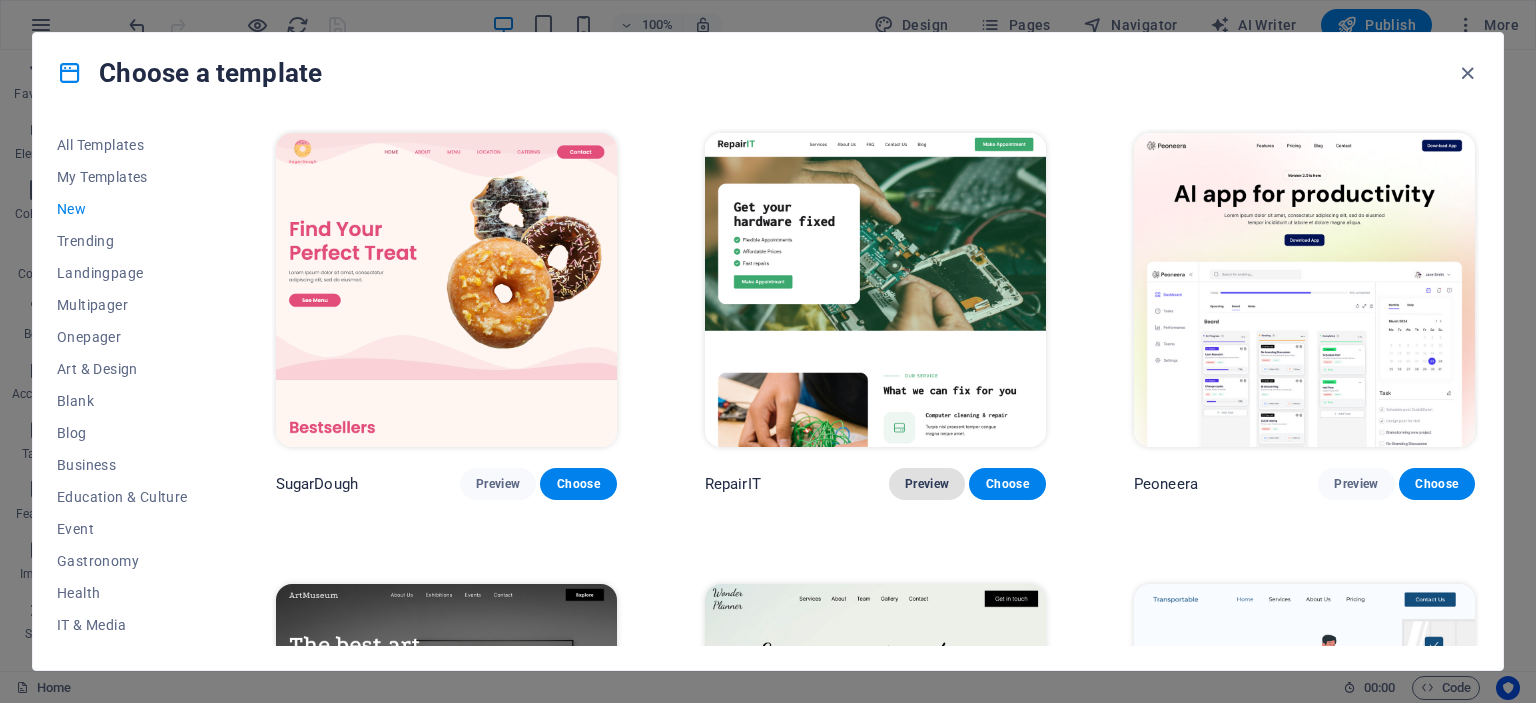 click on "Preview" at bounding box center (927, 484) 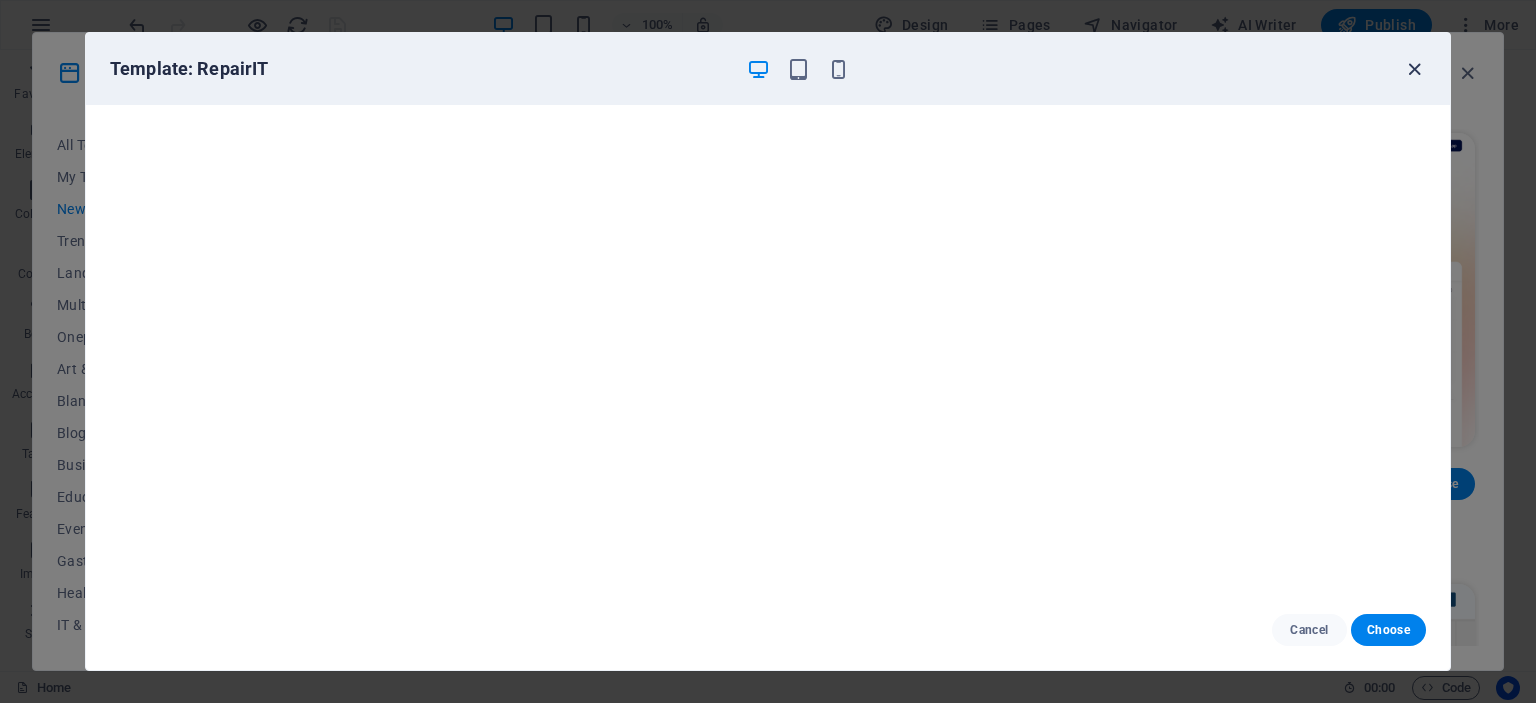 click at bounding box center [1414, 69] 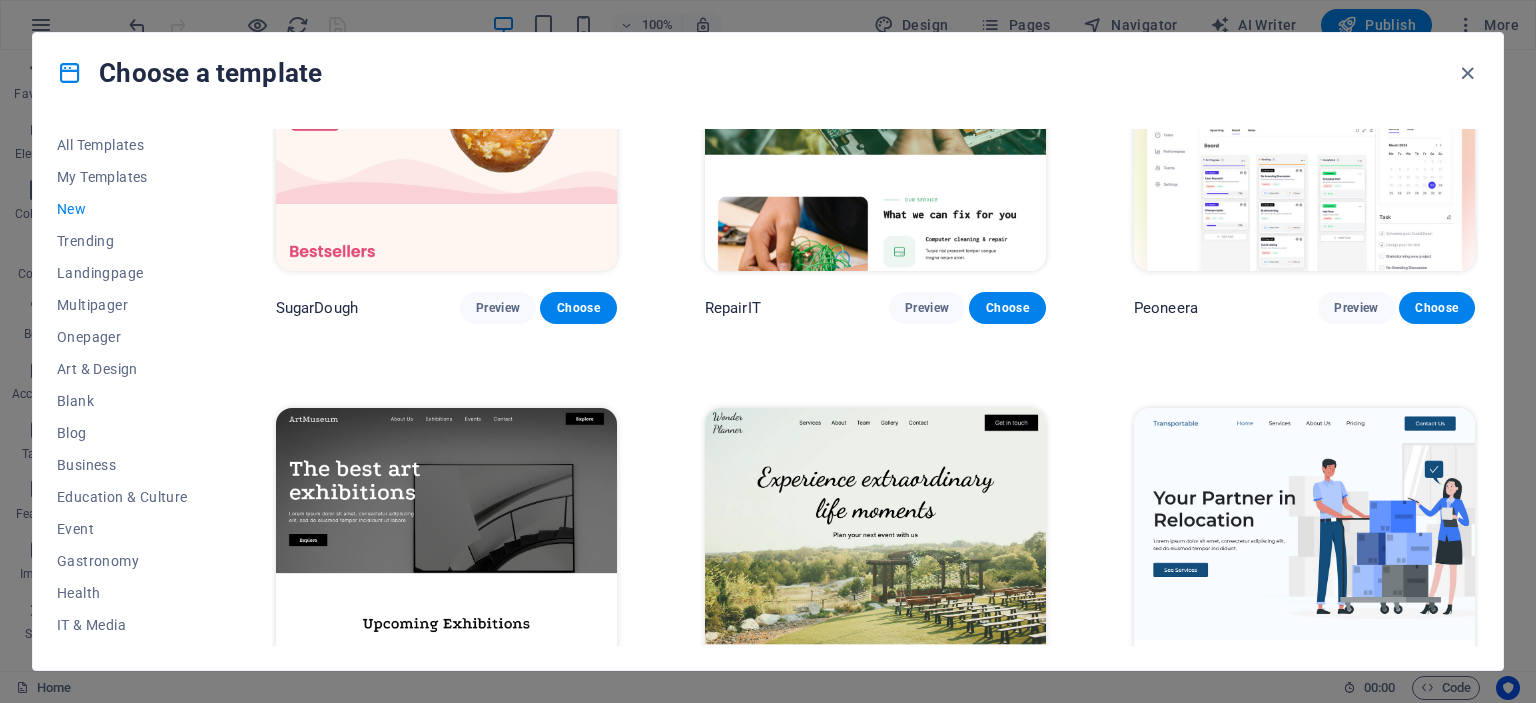 scroll, scrollTop: 300, scrollLeft: 0, axis: vertical 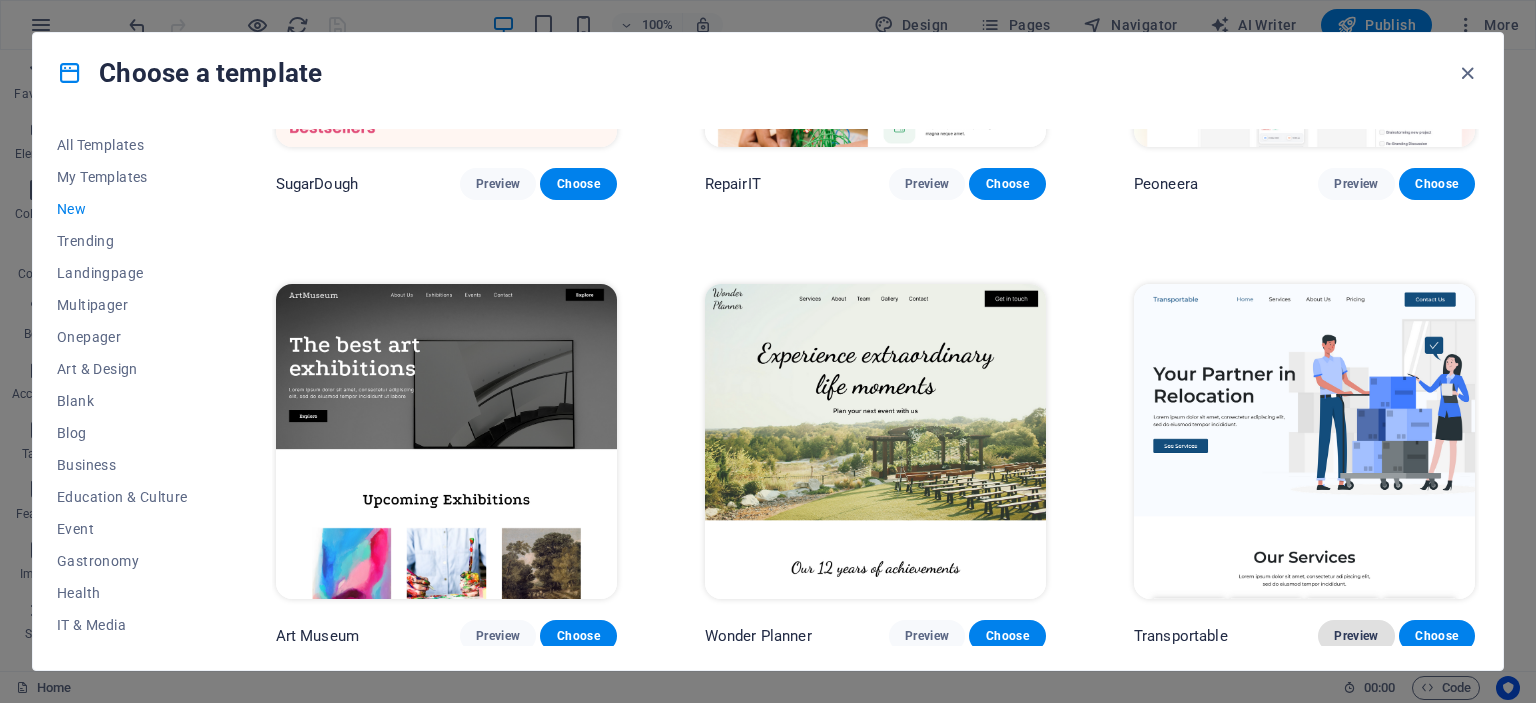 click on "Preview" at bounding box center [1356, 636] 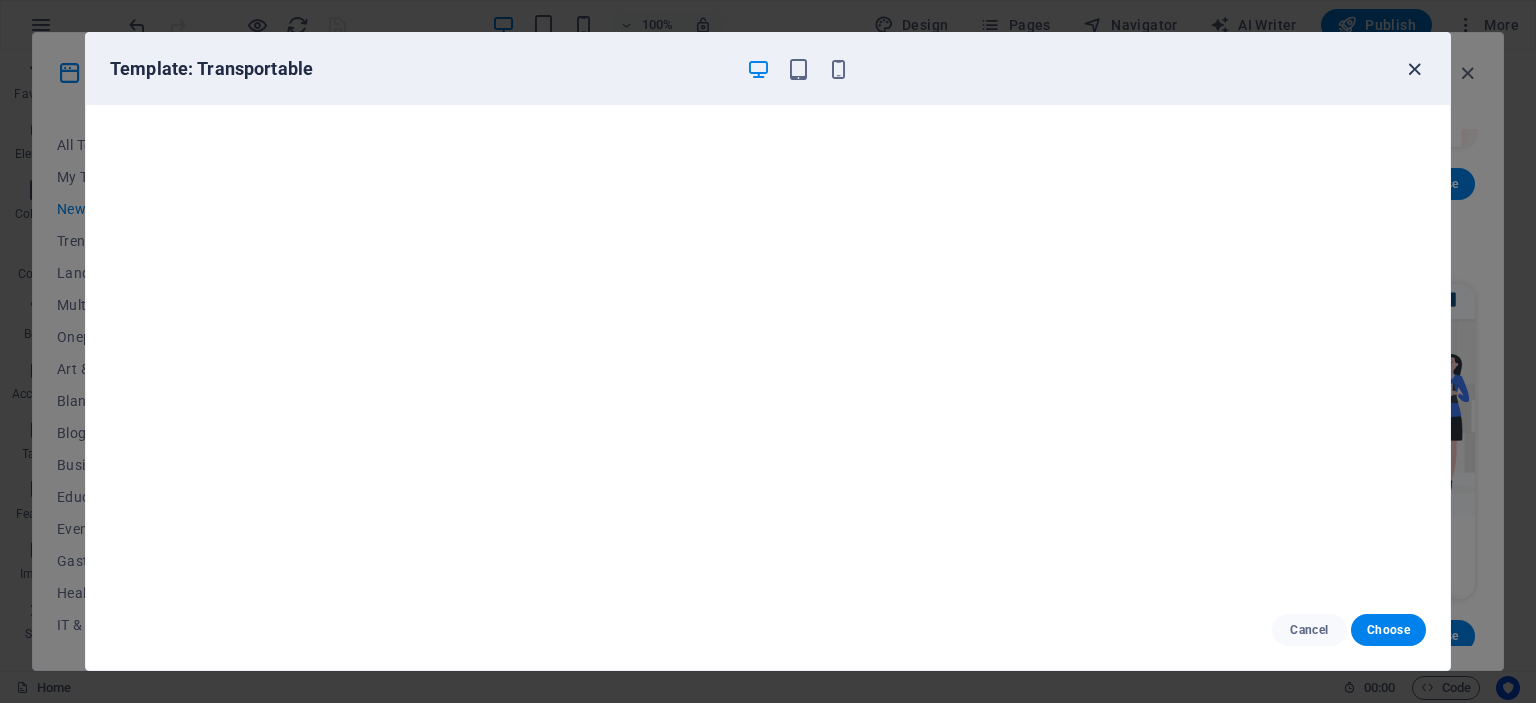 click at bounding box center [1414, 69] 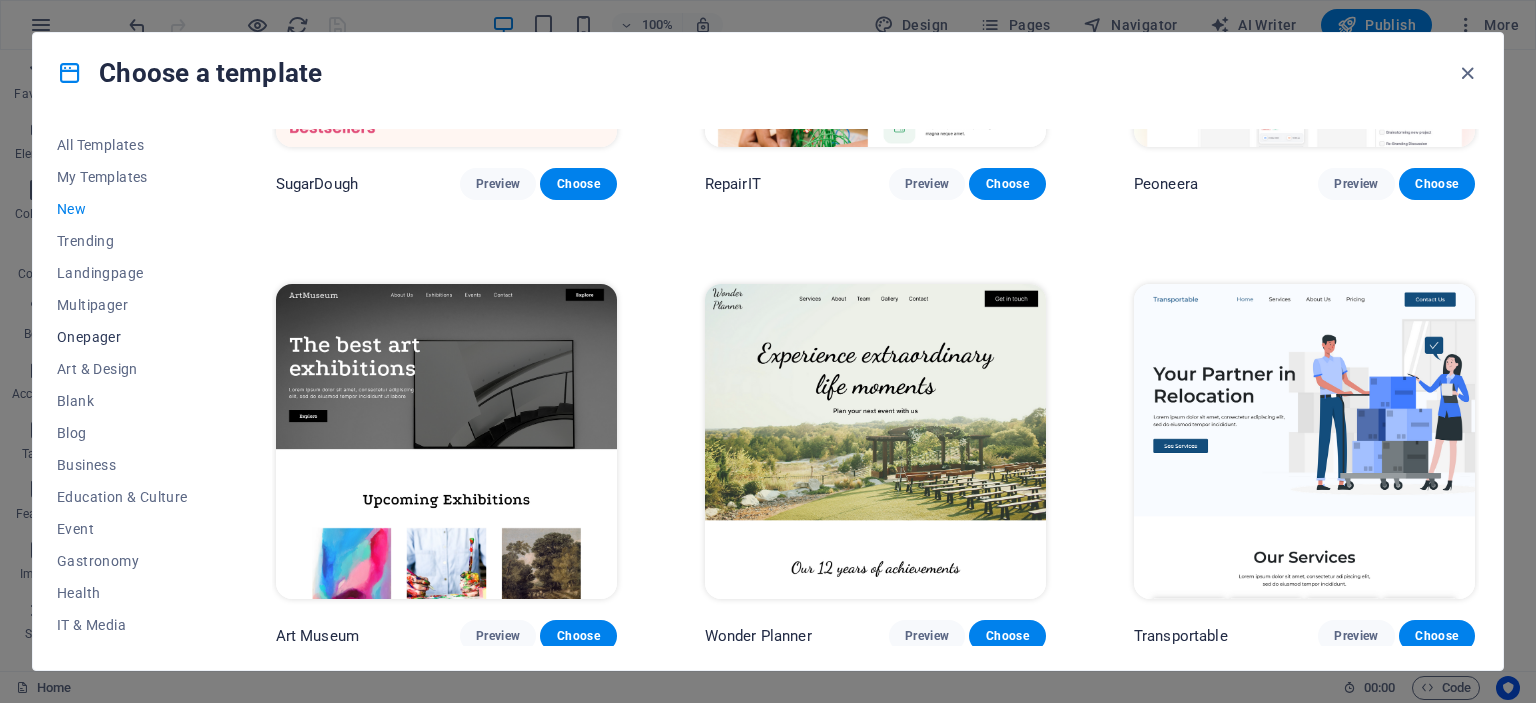 click on "Onepager" at bounding box center (122, 337) 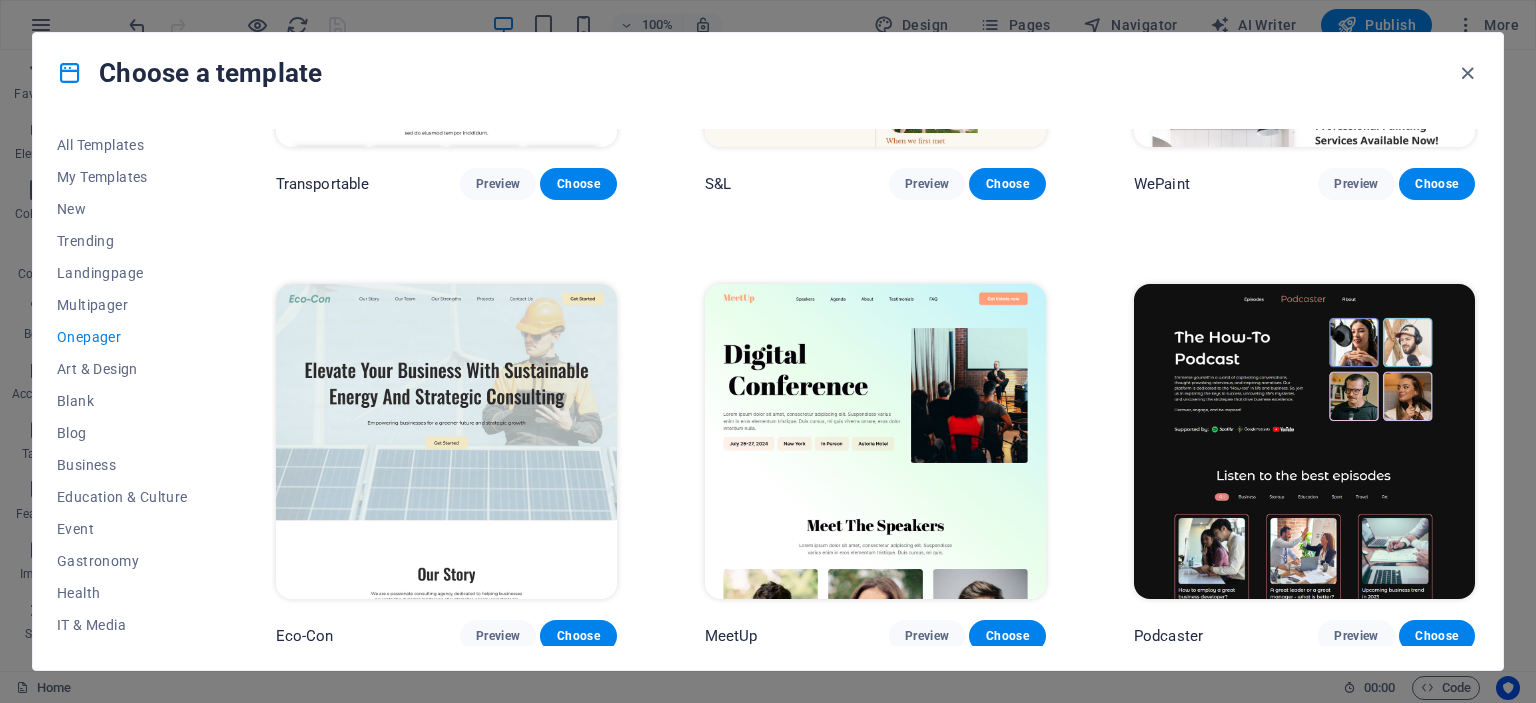 scroll, scrollTop: 0, scrollLeft: 0, axis: both 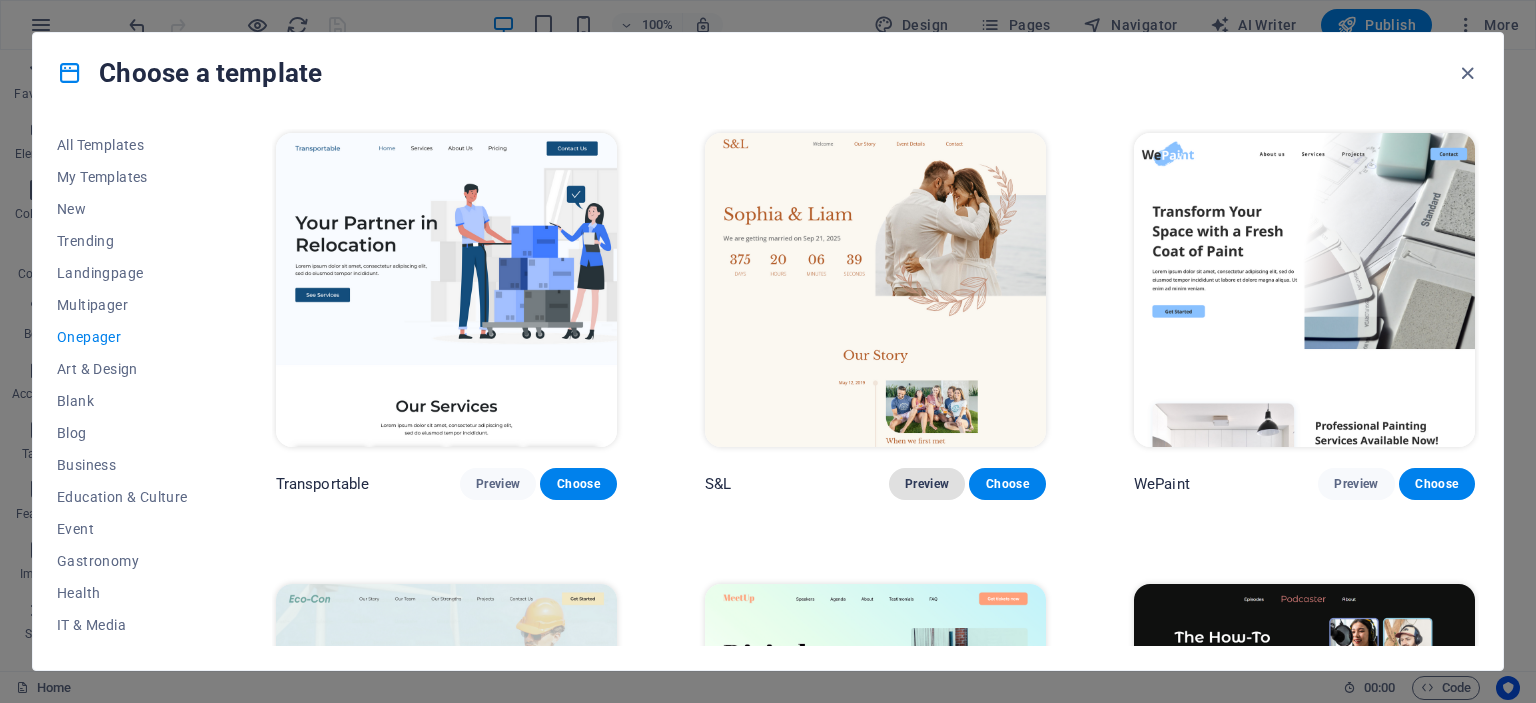 click on "Preview" at bounding box center [927, 484] 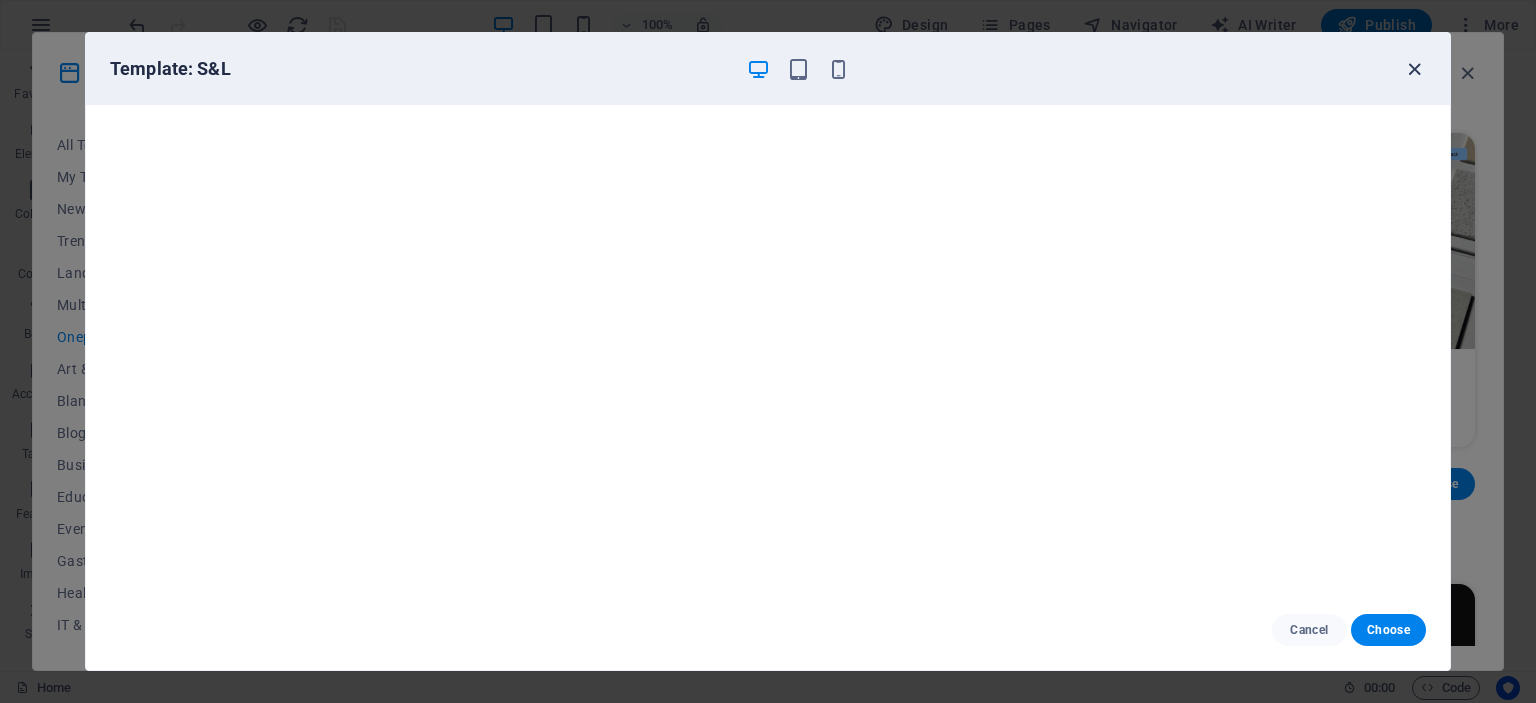 click at bounding box center [1414, 69] 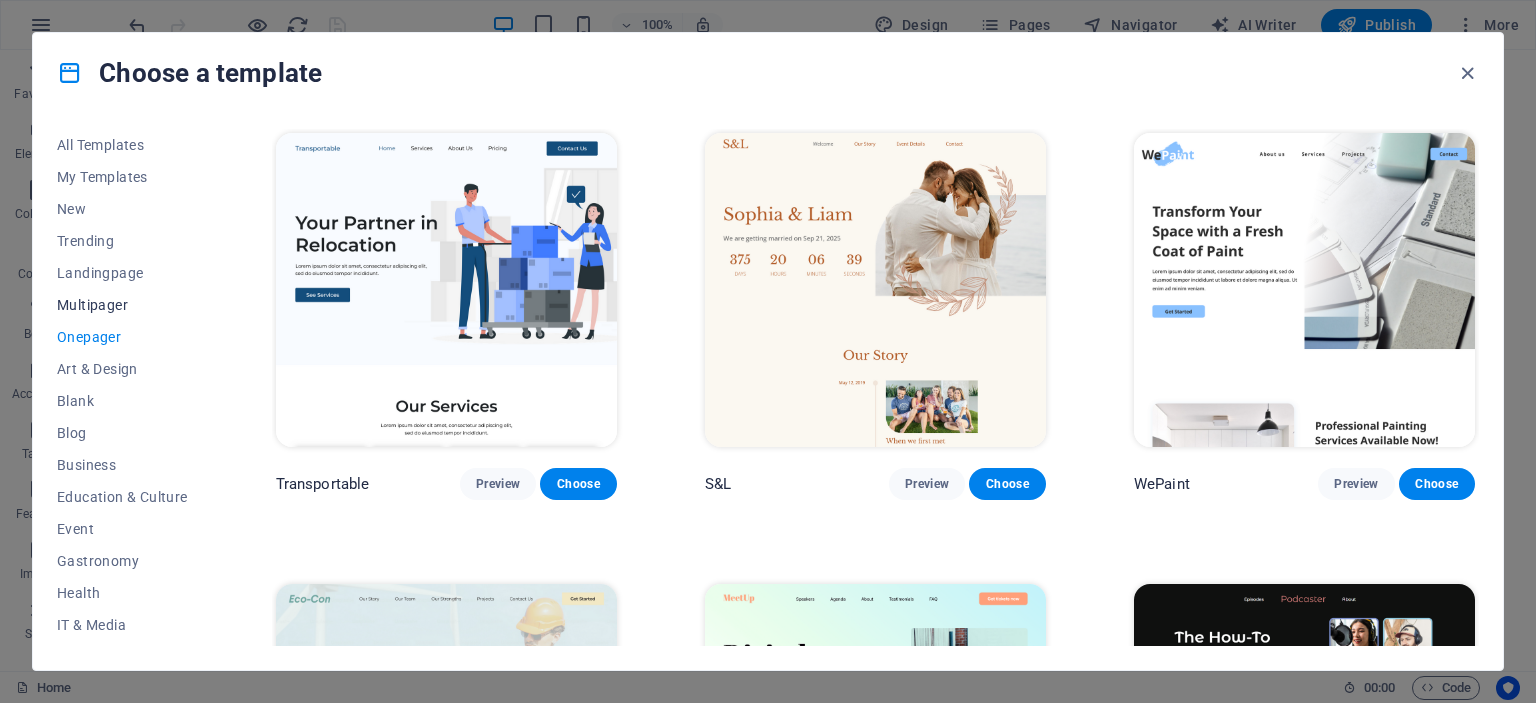 click on "Multipager" at bounding box center [122, 305] 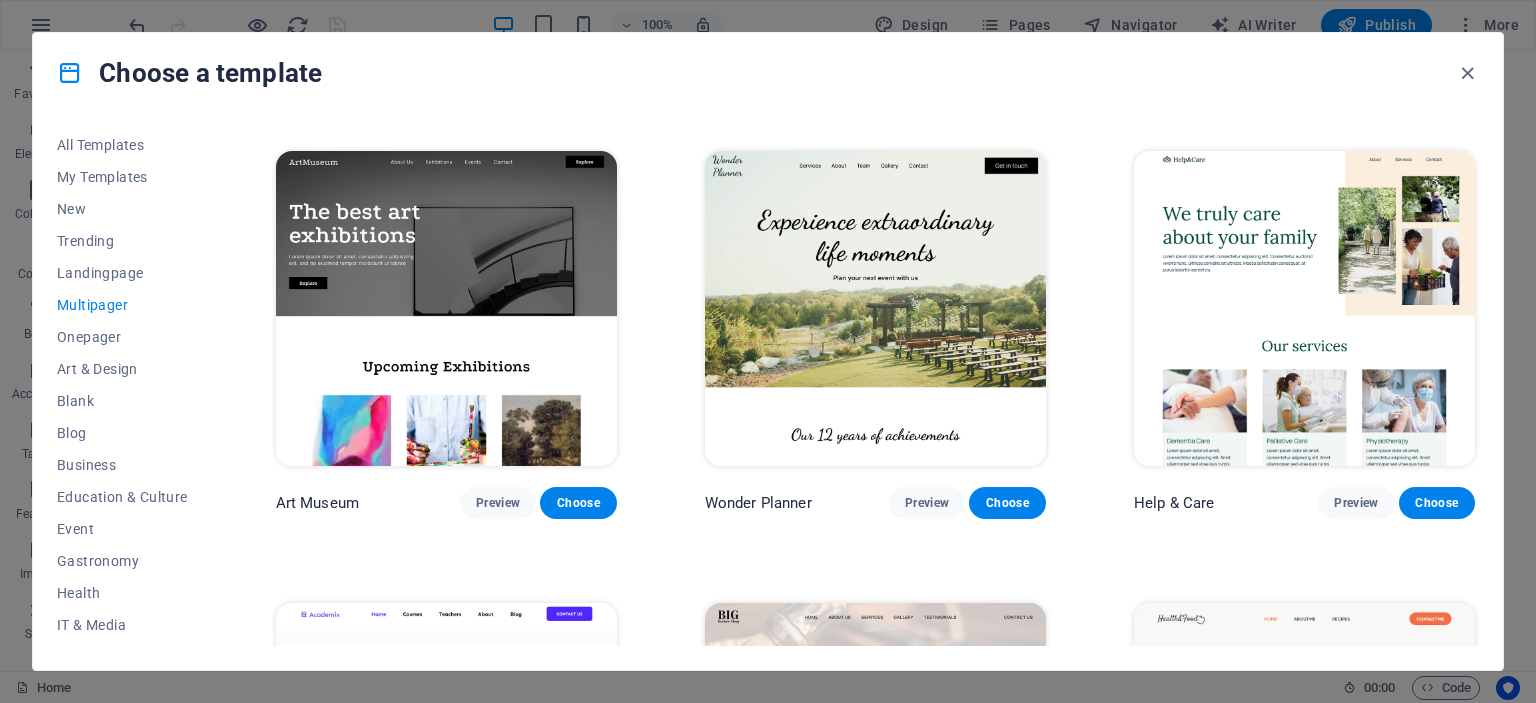 scroll, scrollTop: 400, scrollLeft: 0, axis: vertical 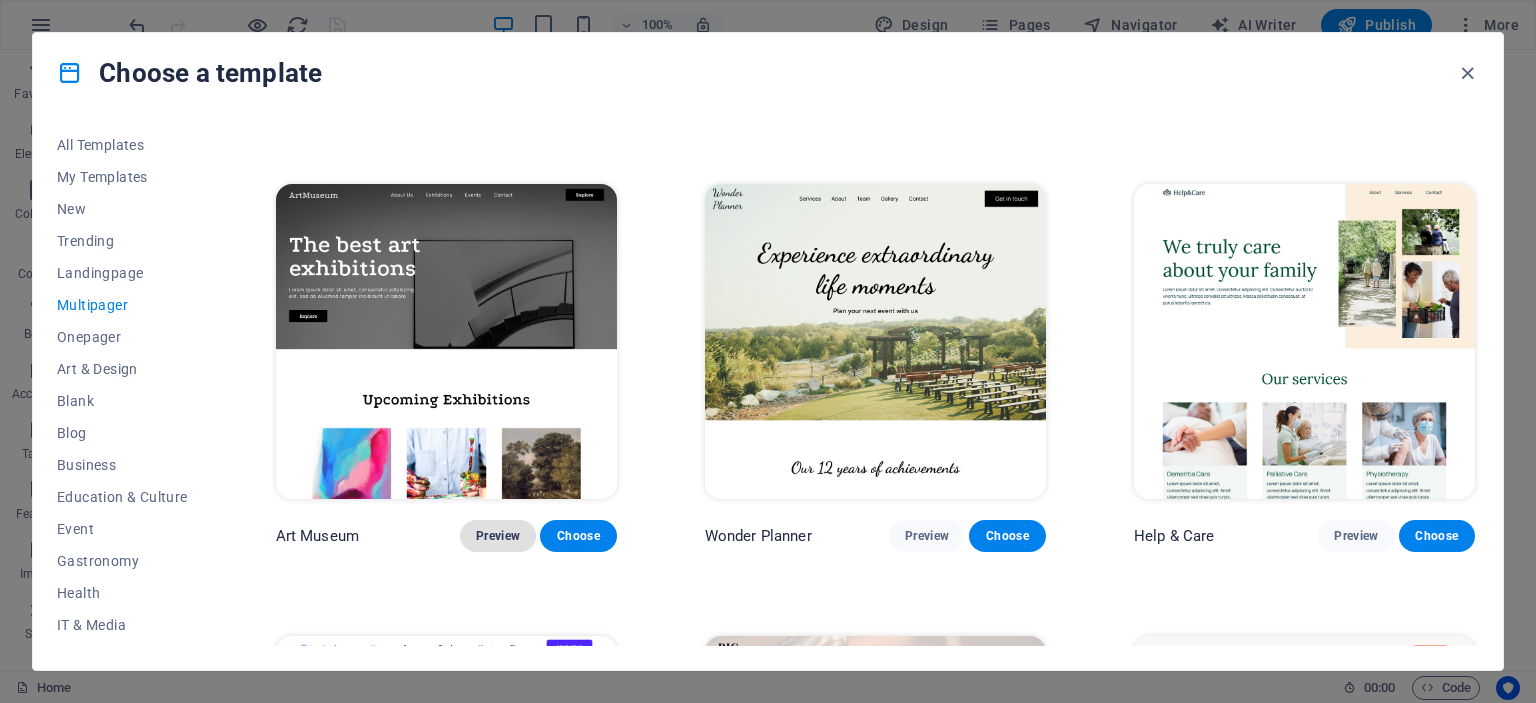 click on "Preview" at bounding box center (498, 536) 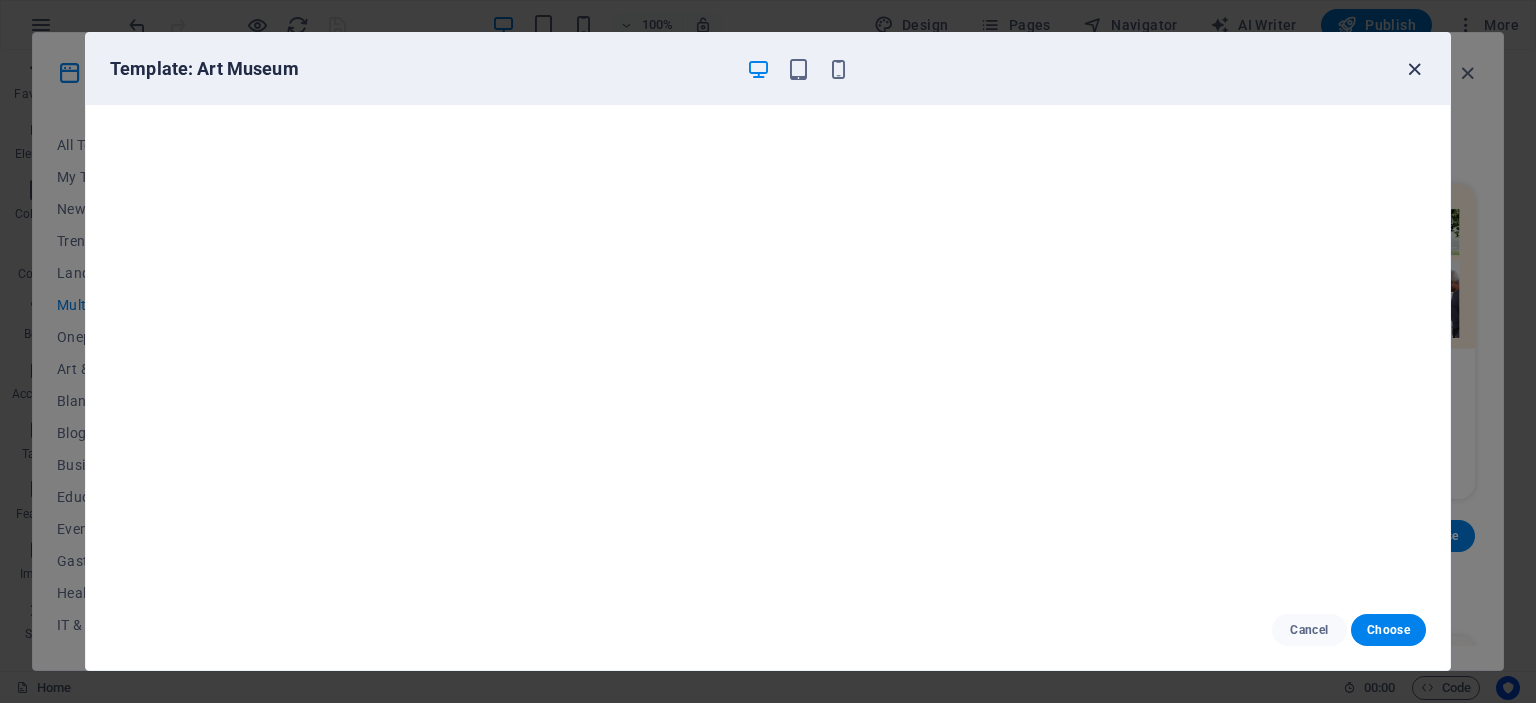click at bounding box center (1414, 69) 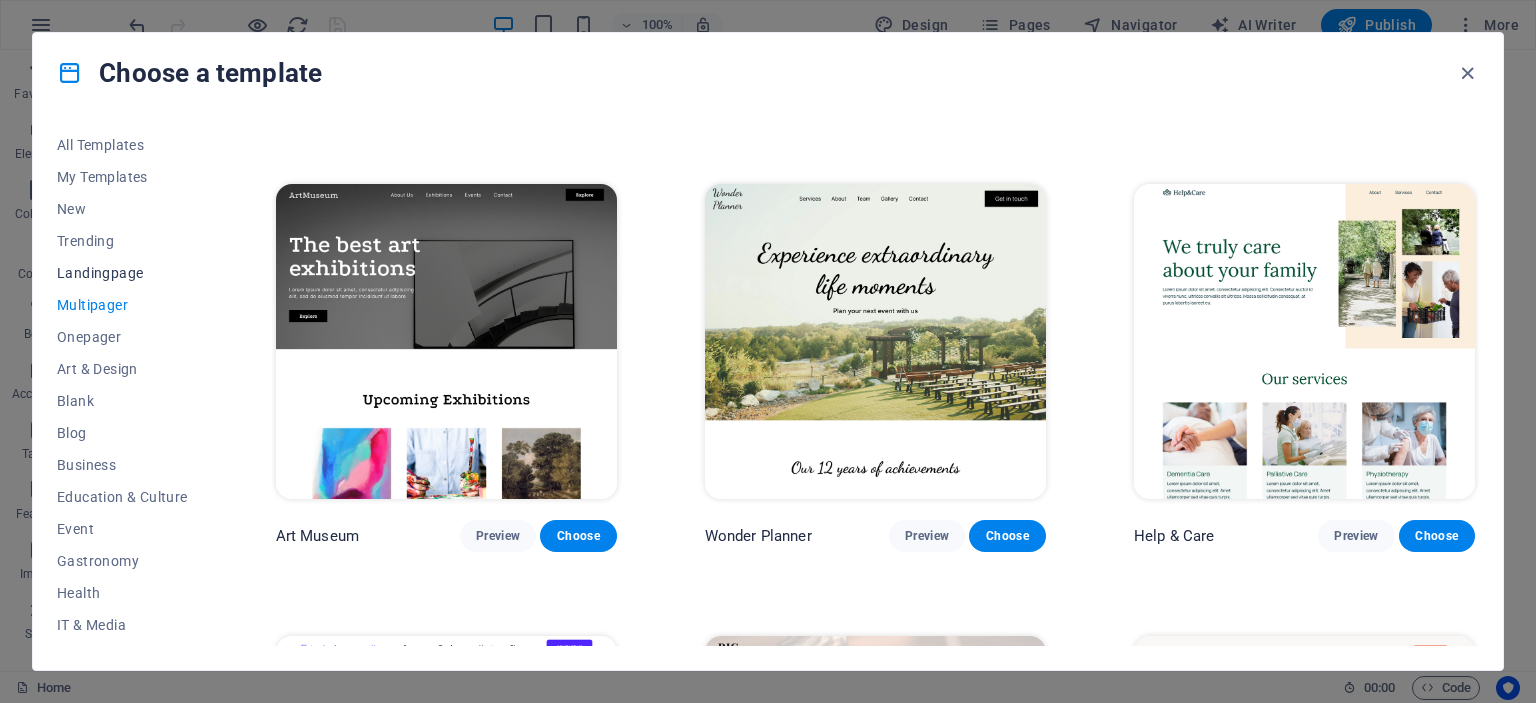 click on "Landingpage" at bounding box center (122, 273) 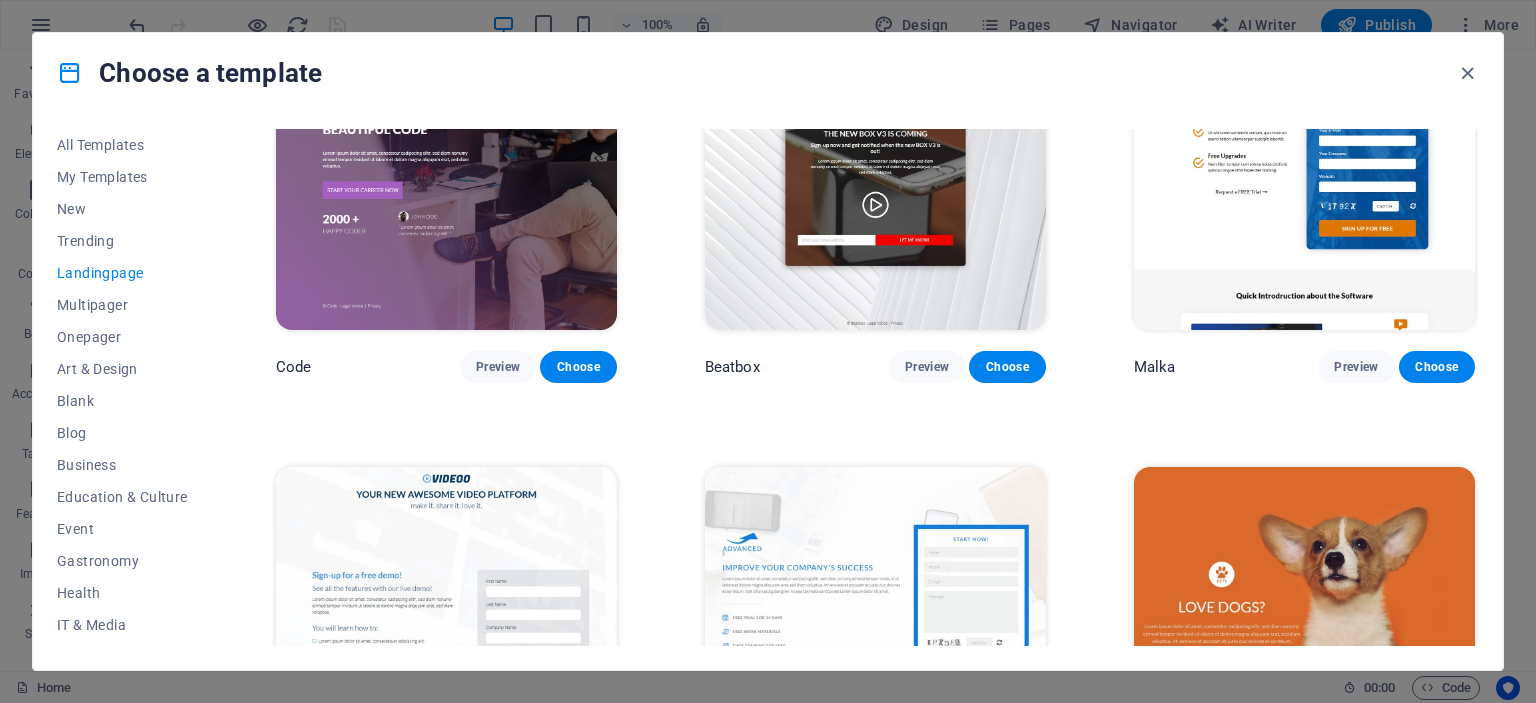 scroll, scrollTop: 400, scrollLeft: 0, axis: vertical 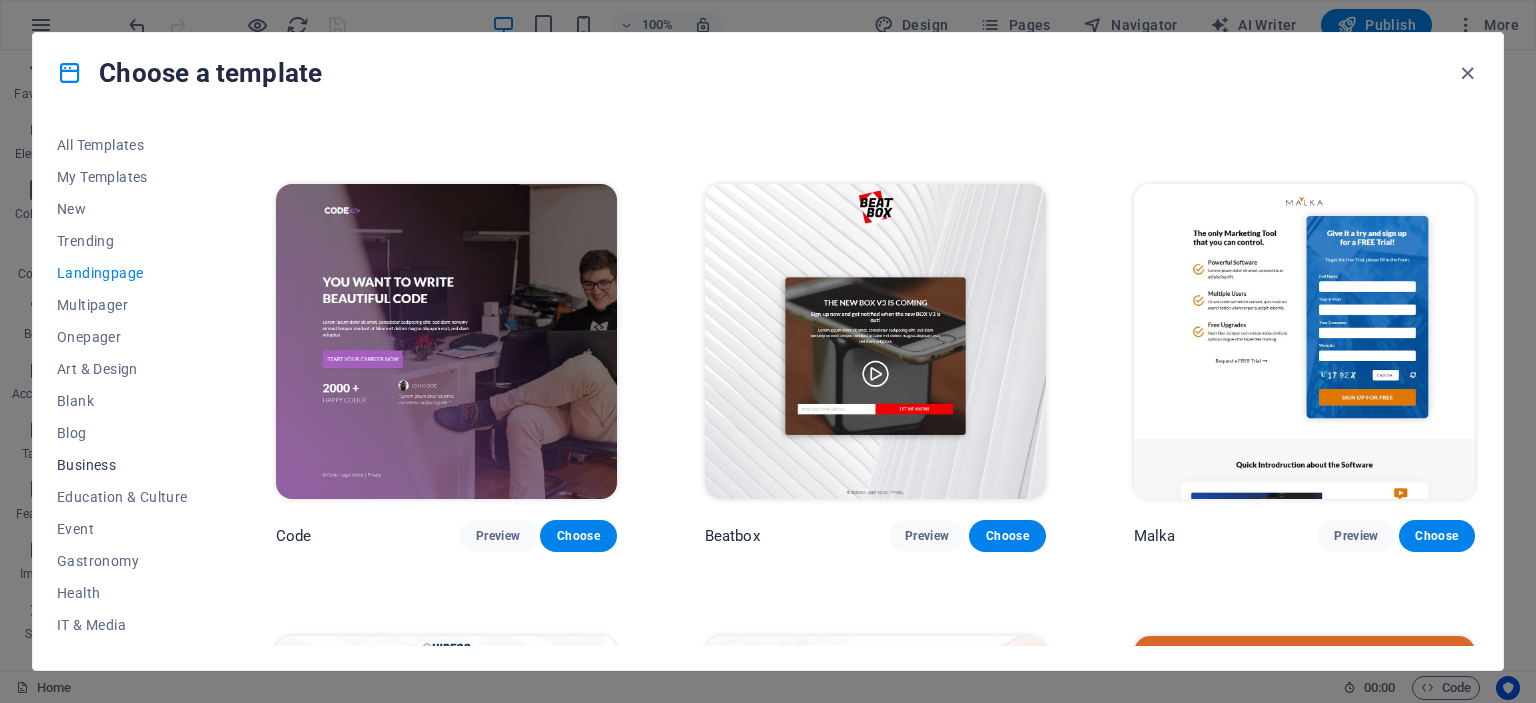 click on "Business" at bounding box center (122, 465) 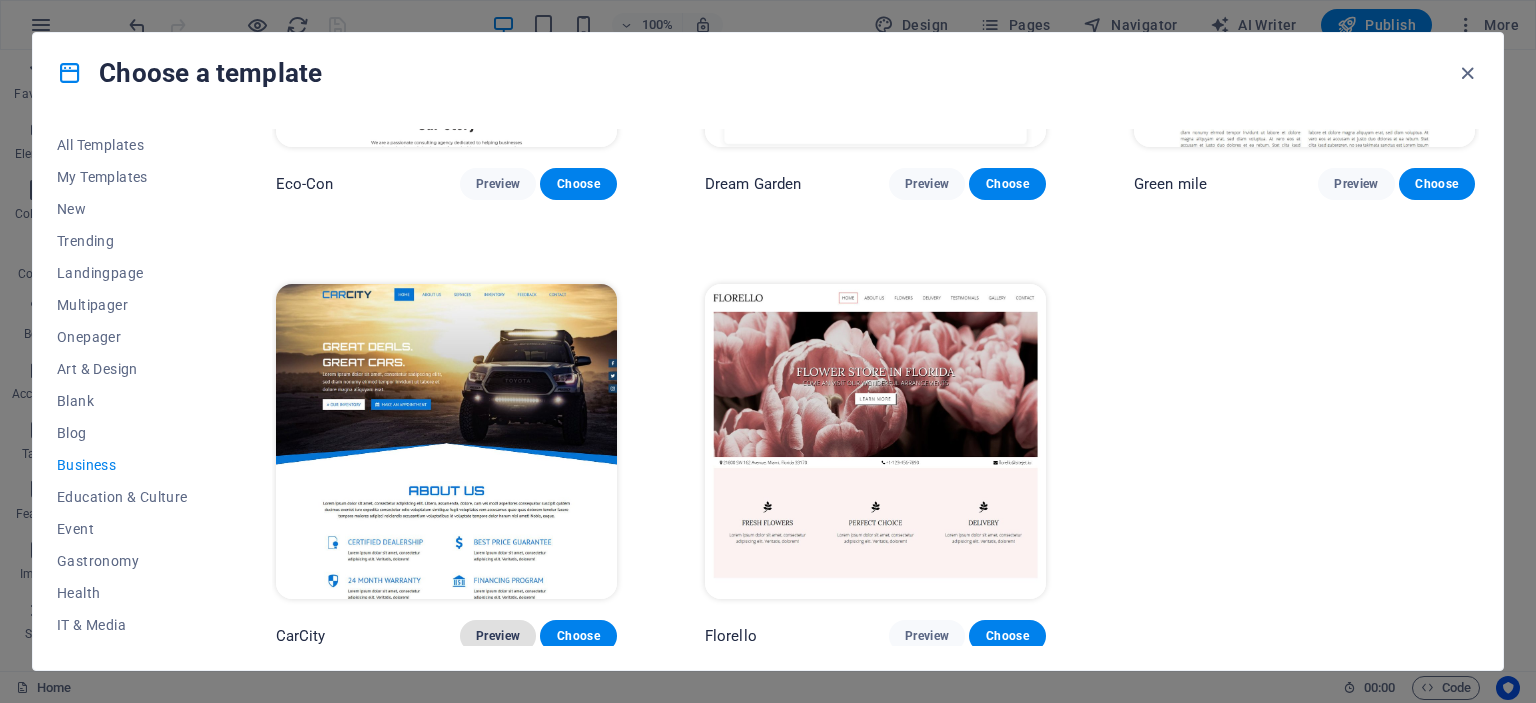 click on "Preview" at bounding box center (498, 636) 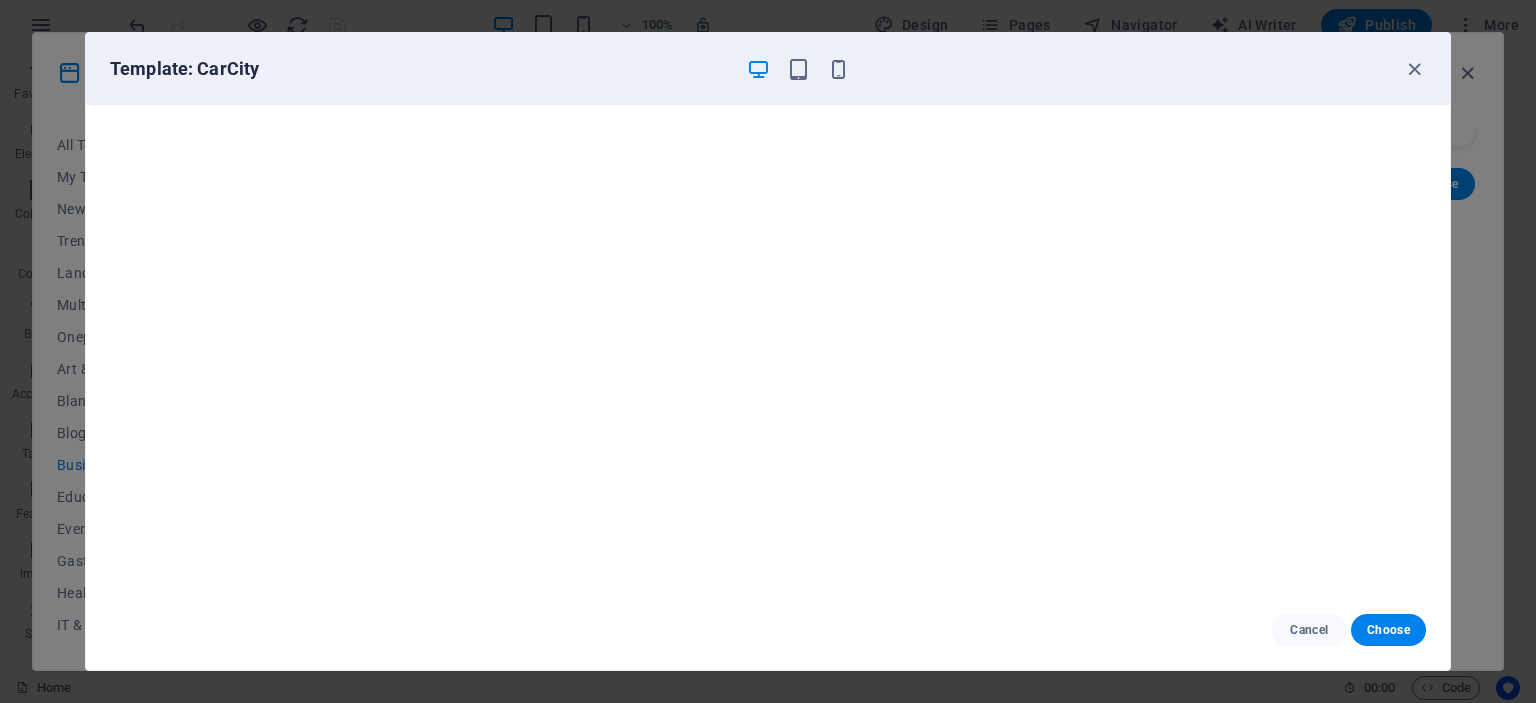scroll, scrollTop: 0, scrollLeft: 0, axis: both 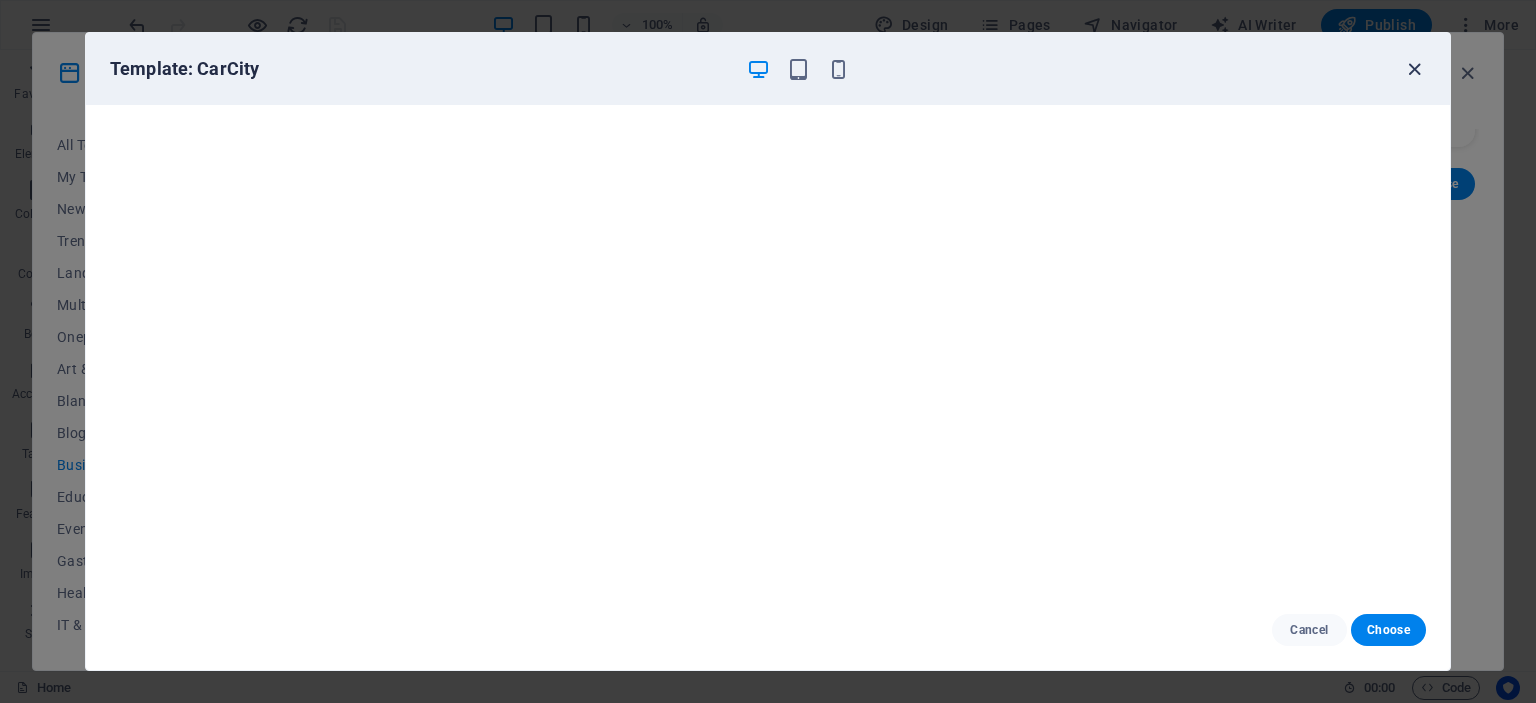 click at bounding box center (1414, 69) 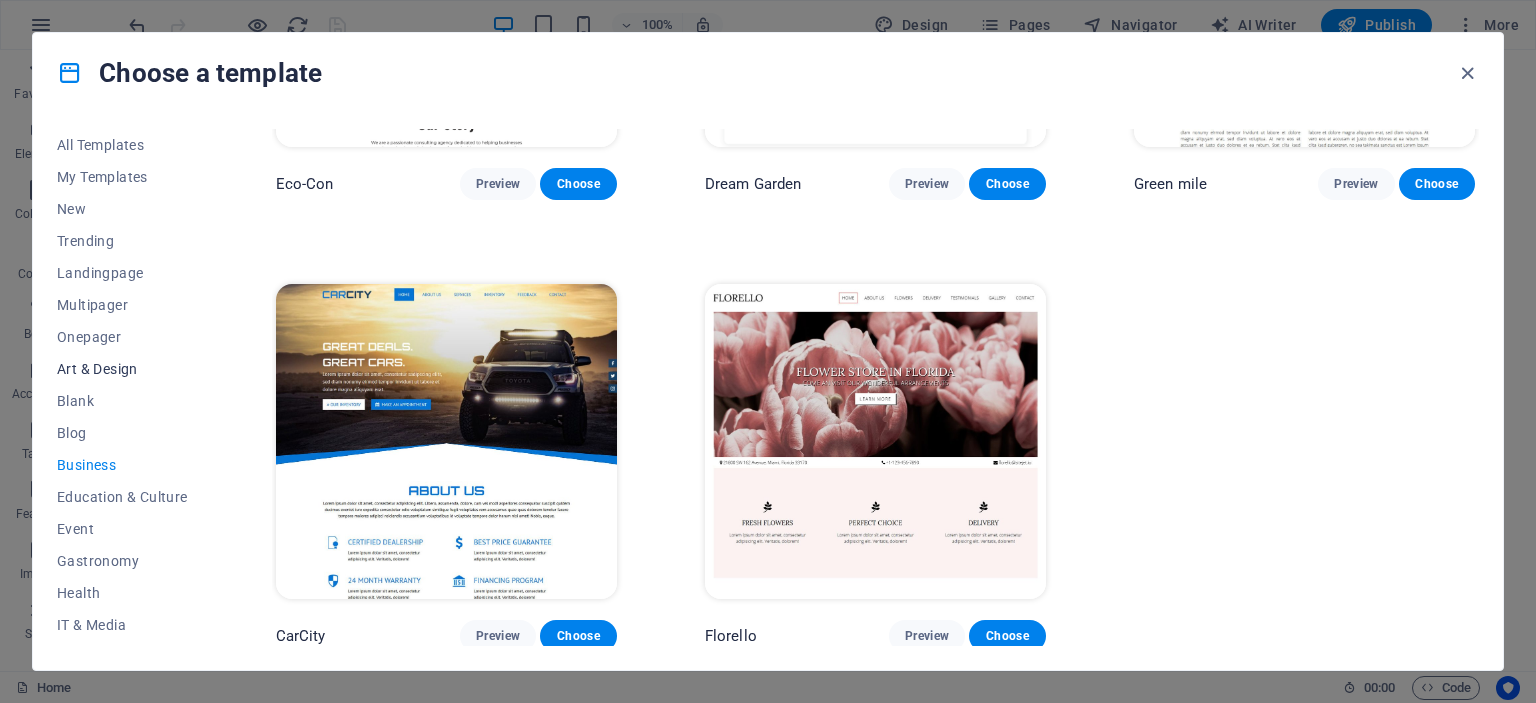 click on "Art & Design" at bounding box center (122, 369) 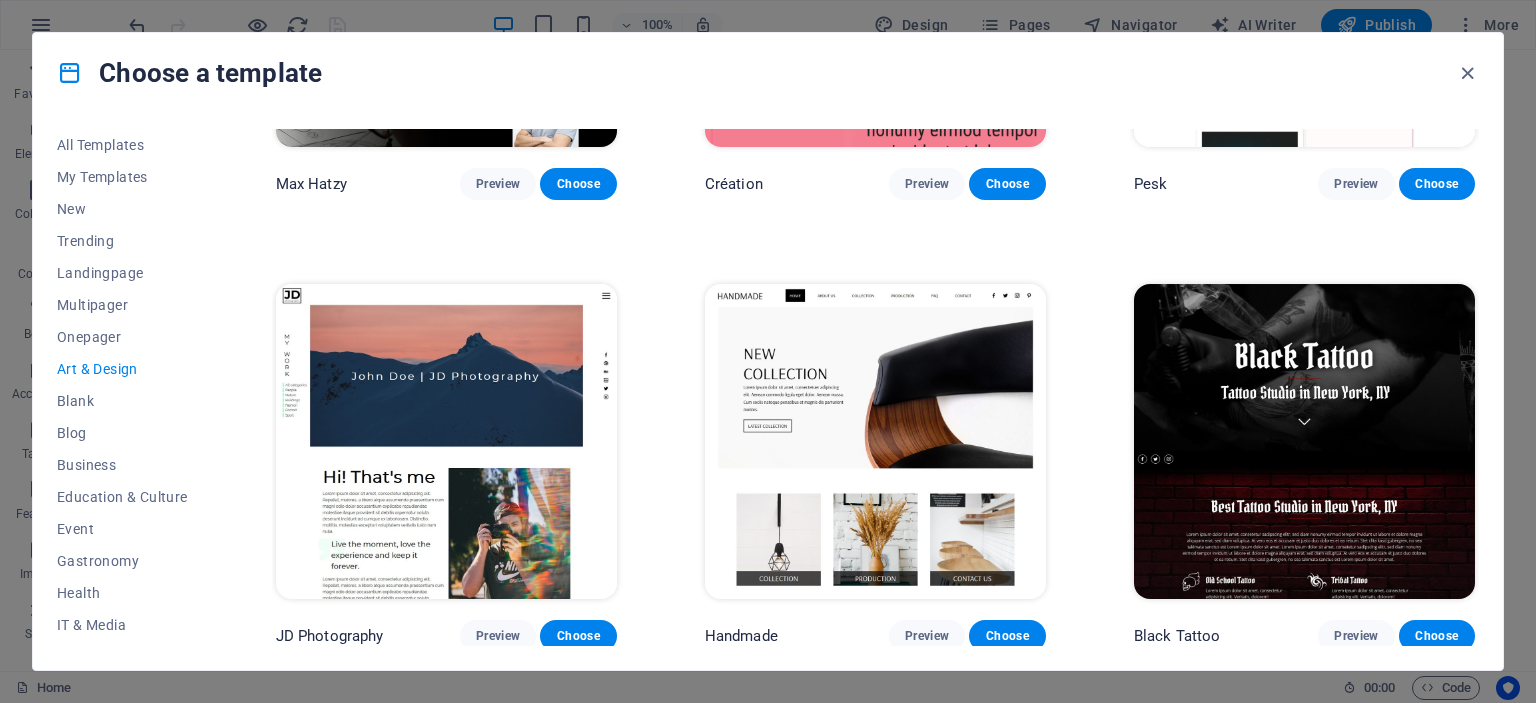 scroll, scrollTop: 300, scrollLeft: 0, axis: vertical 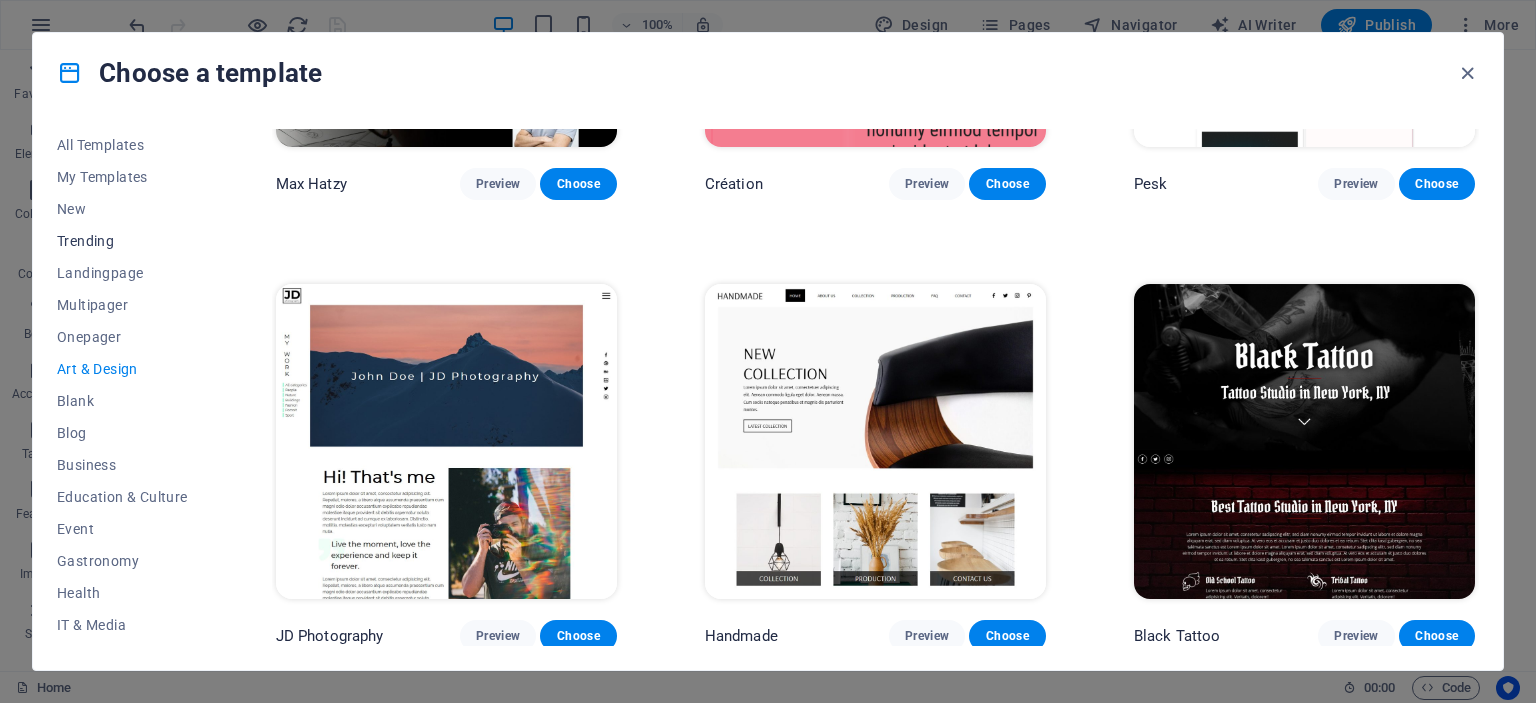 click on "Trending" at bounding box center [122, 241] 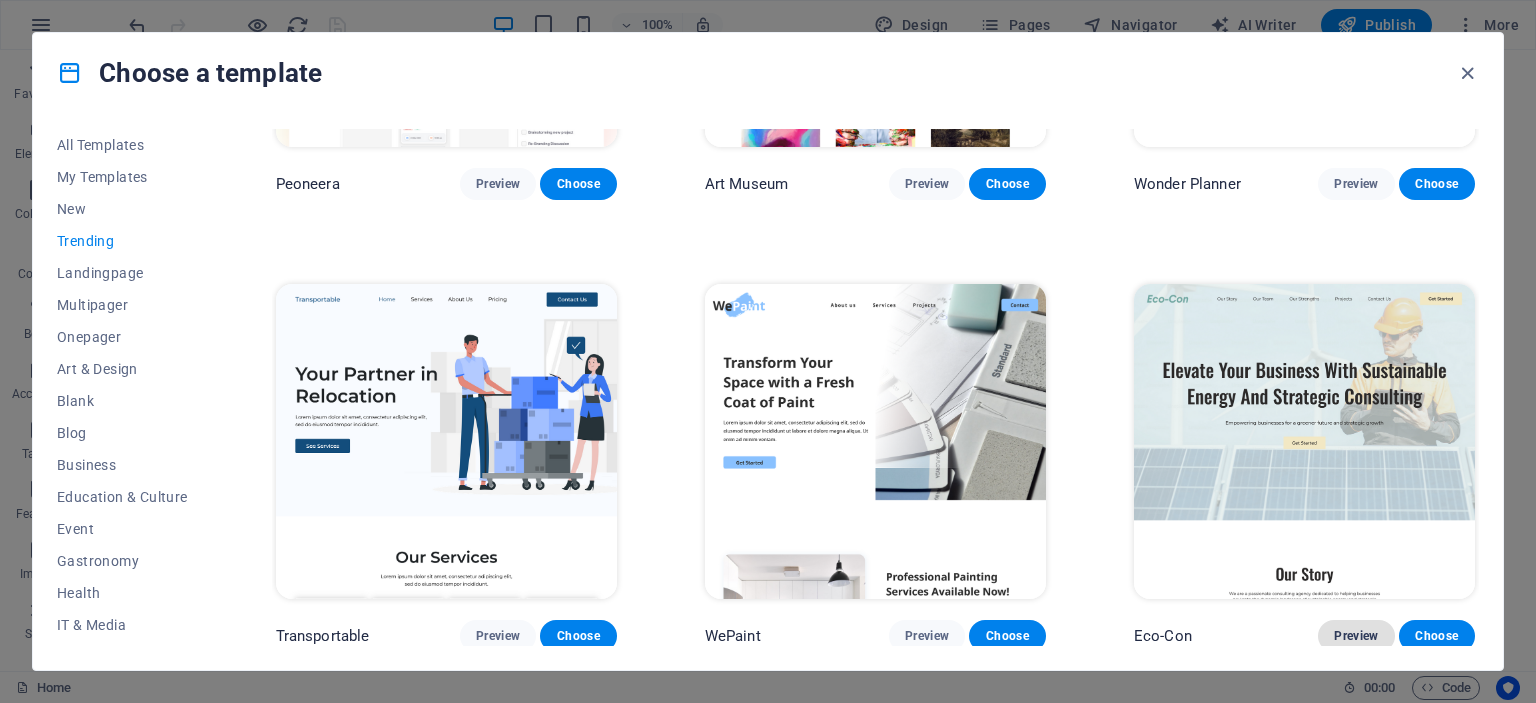 click on "Preview" at bounding box center (1356, 636) 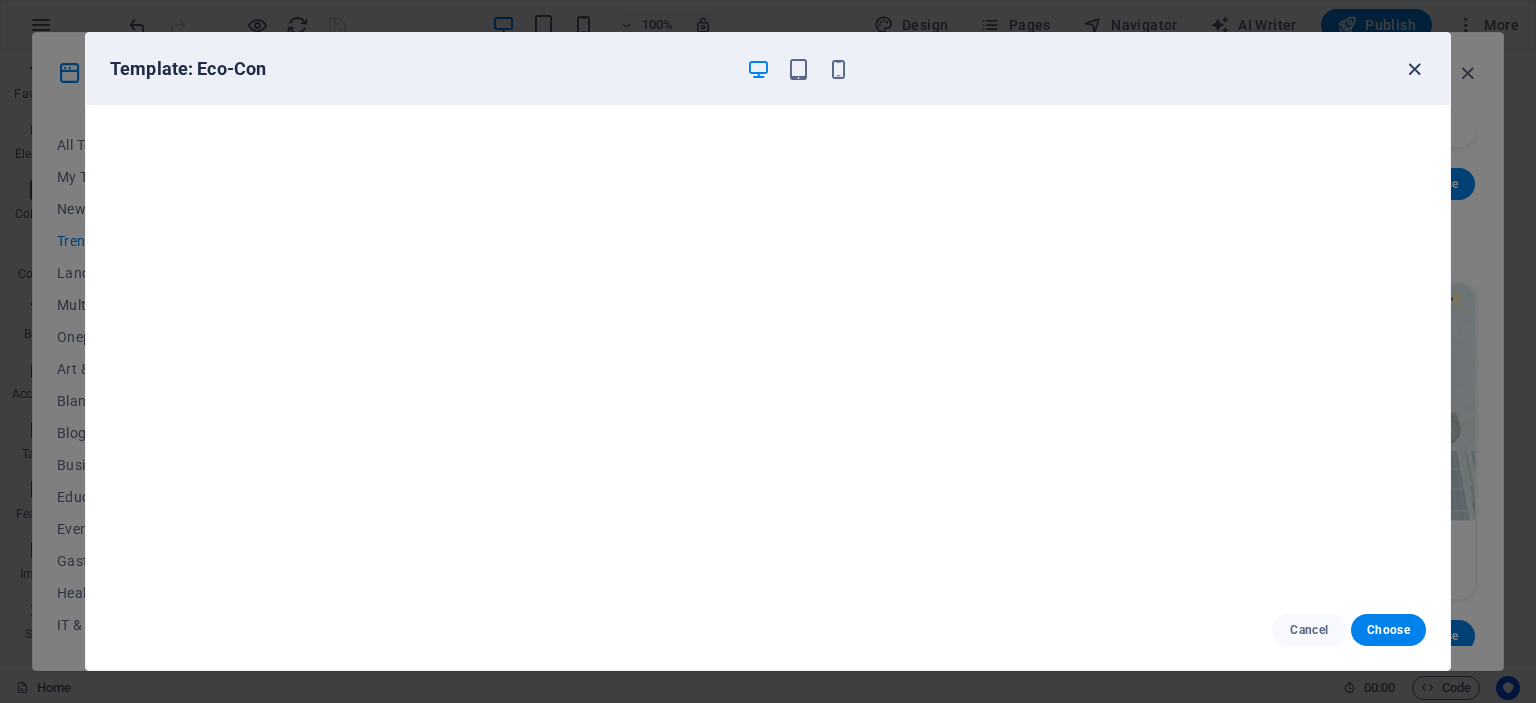 click at bounding box center (1414, 69) 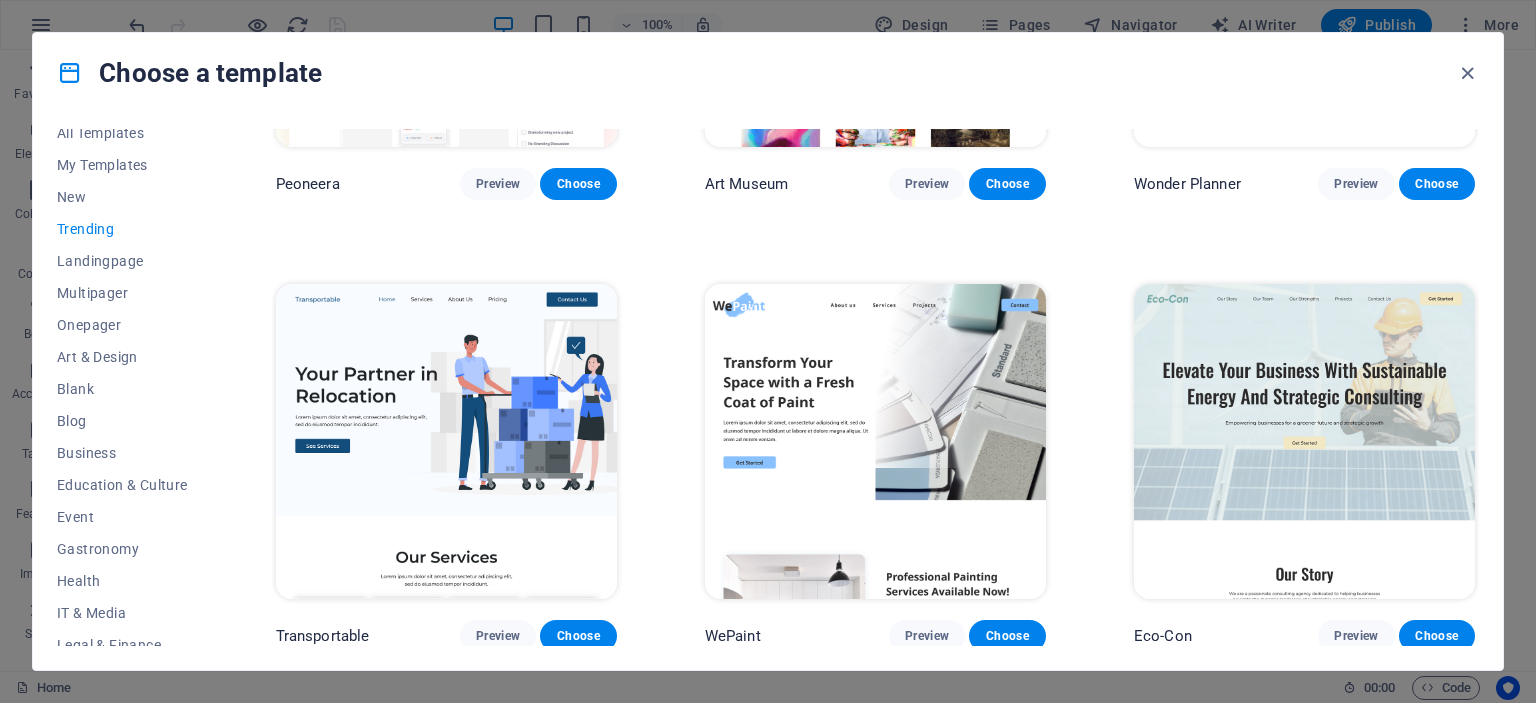 scroll, scrollTop: 0, scrollLeft: 0, axis: both 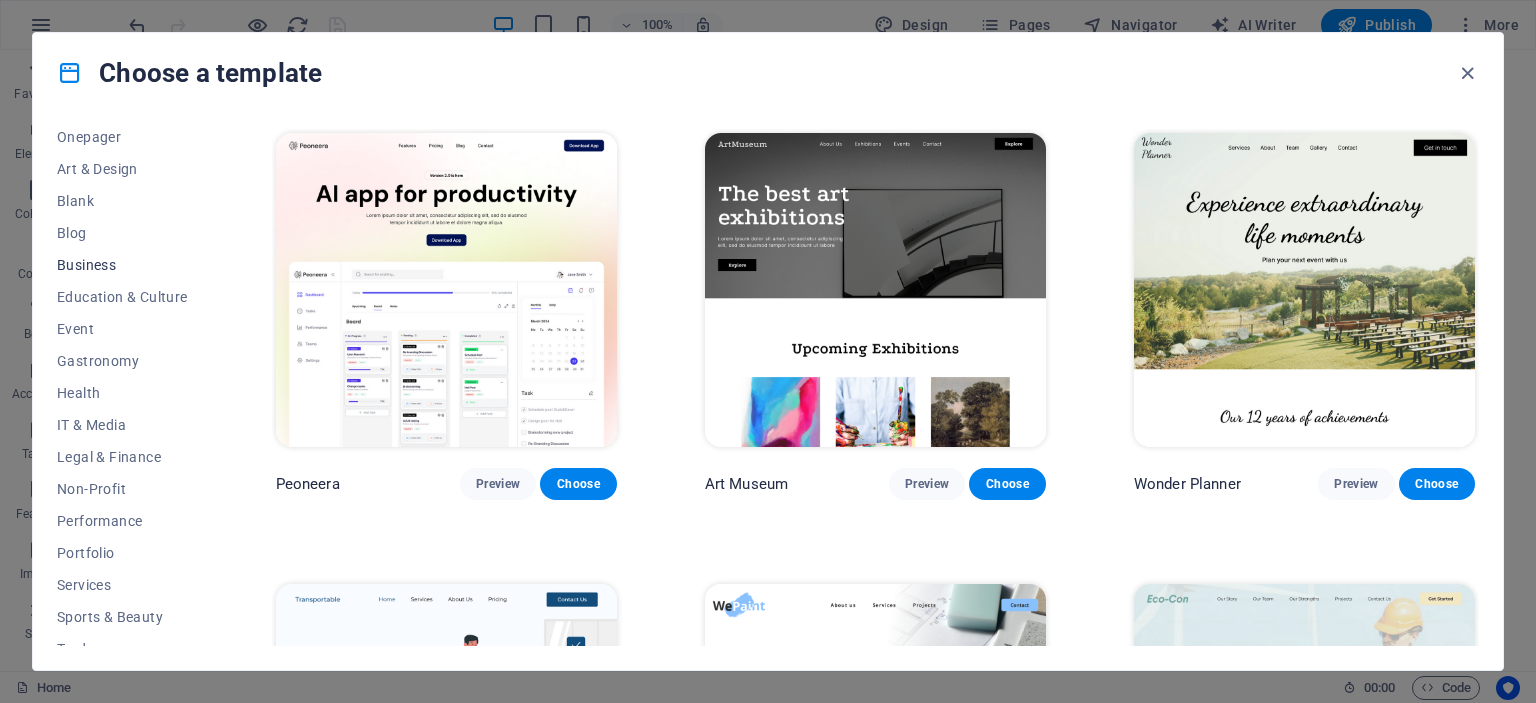 click on "Business" at bounding box center (122, 265) 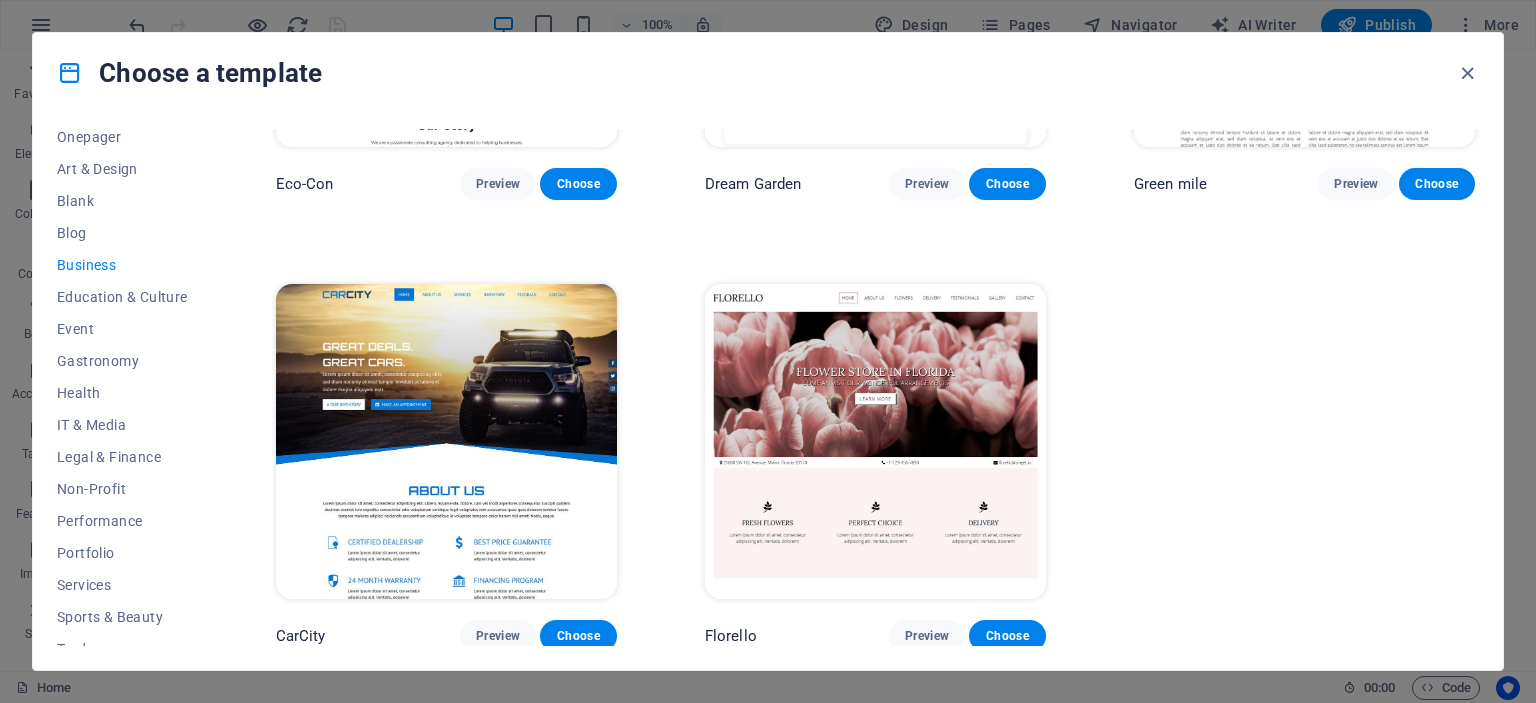 scroll, scrollTop: 0, scrollLeft: 0, axis: both 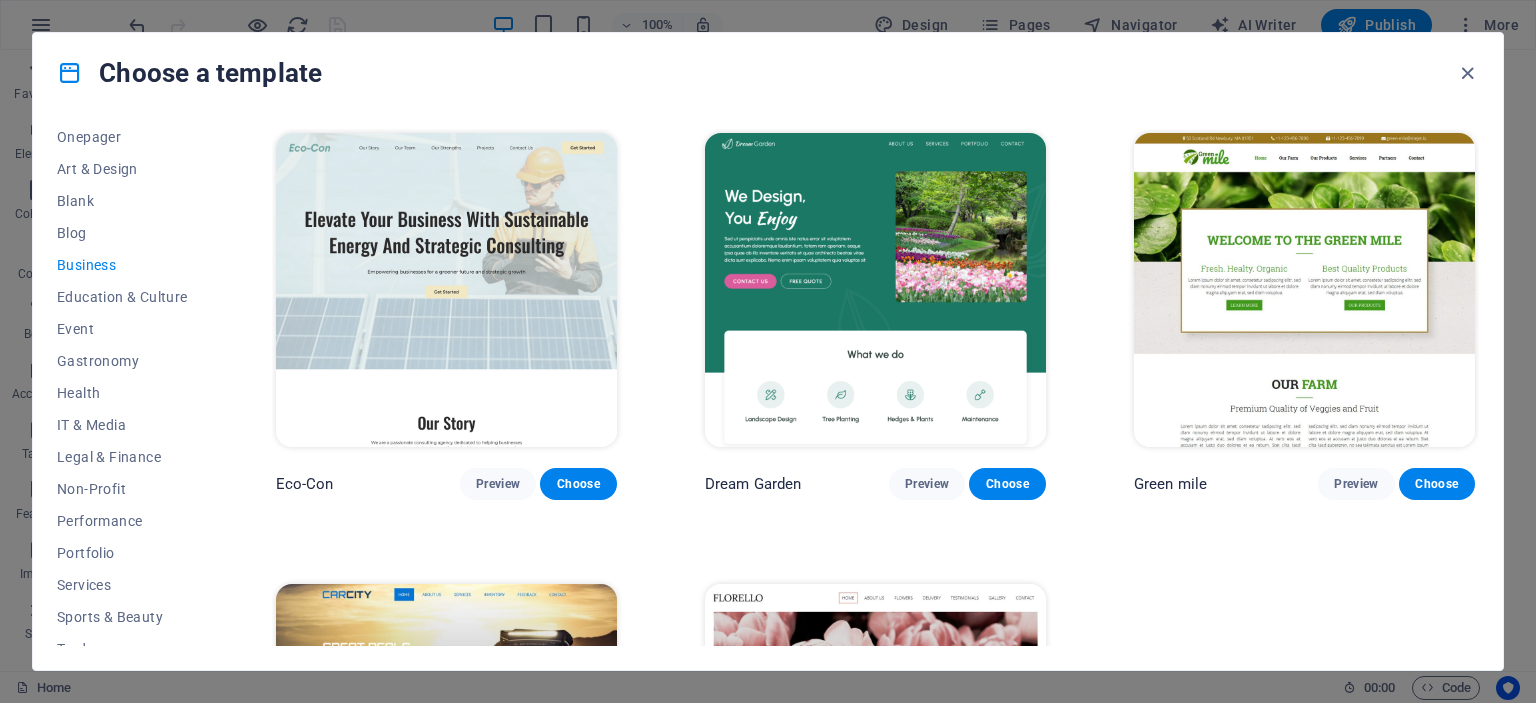 click at bounding box center [446, 290] 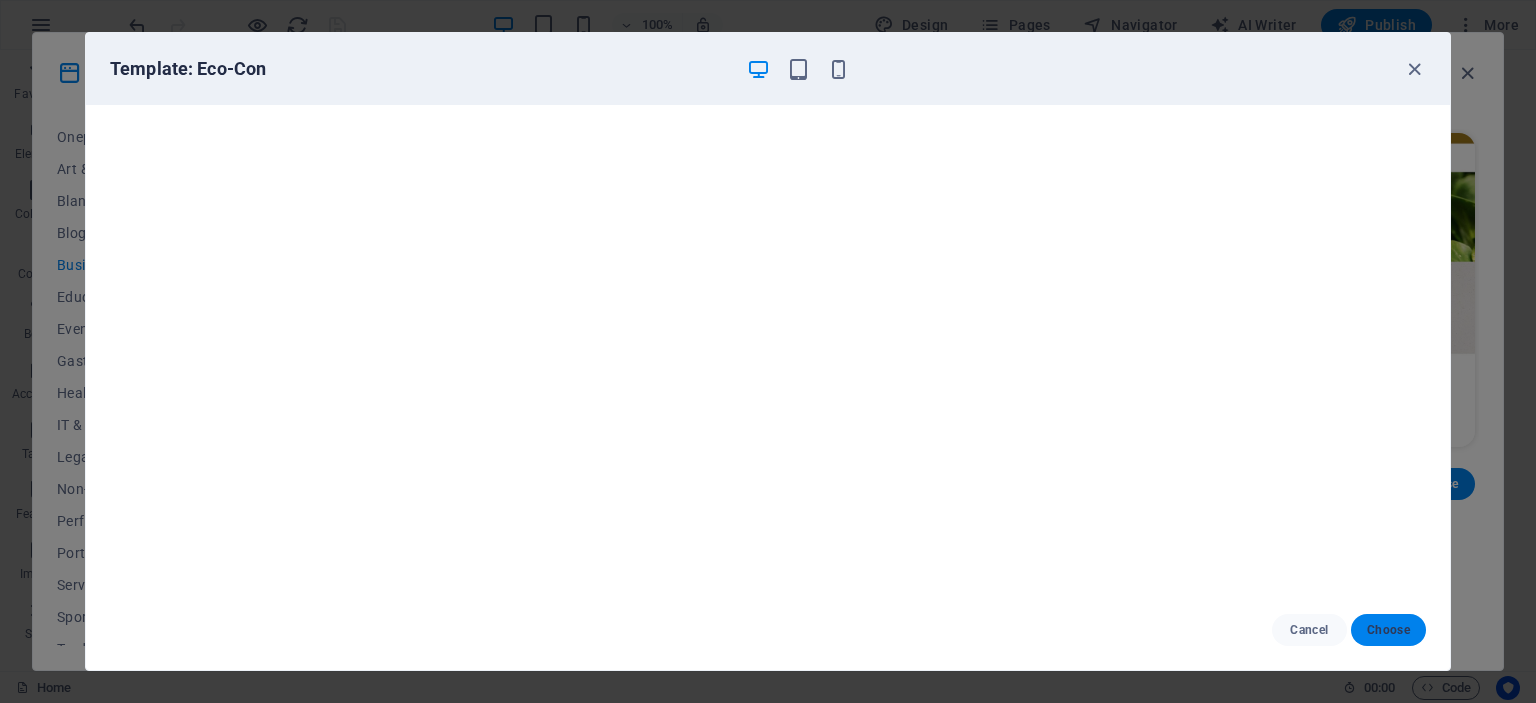 click on "Choose" at bounding box center (1388, 630) 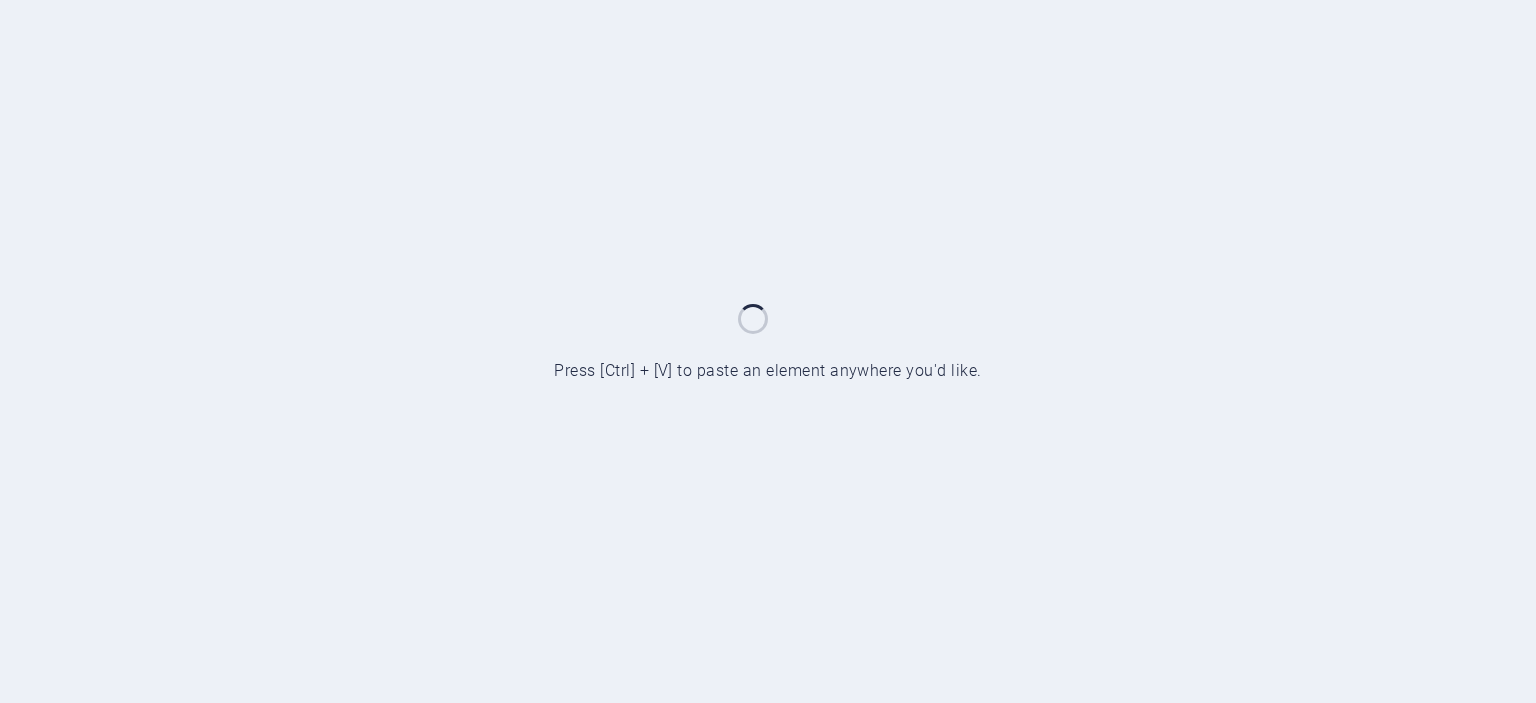 scroll, scrollTop: 0, scrollLeft: 0, axis: both 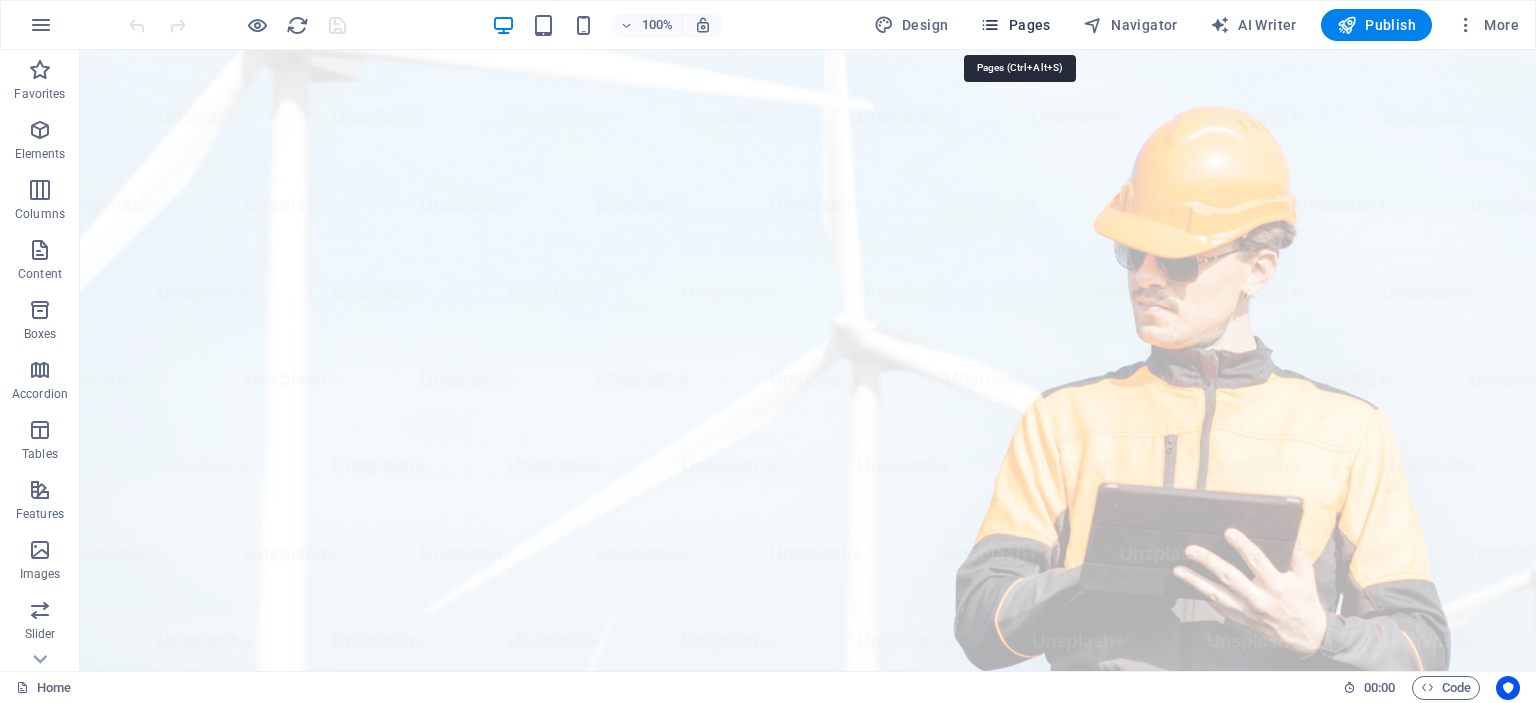 click on "Pages" at bounding box center [1015, 25] 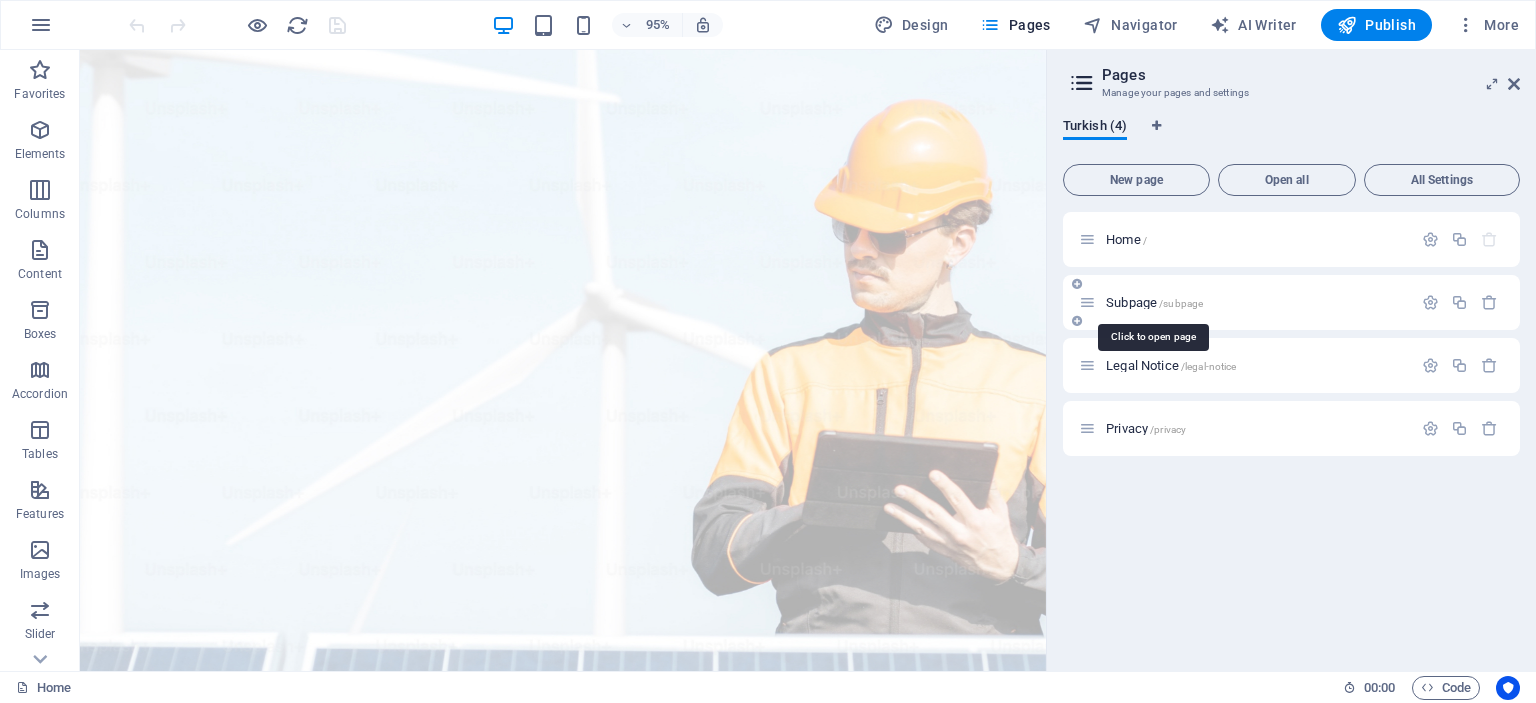 click on "Subpage /subpage" at bounding box center (1154, 302) 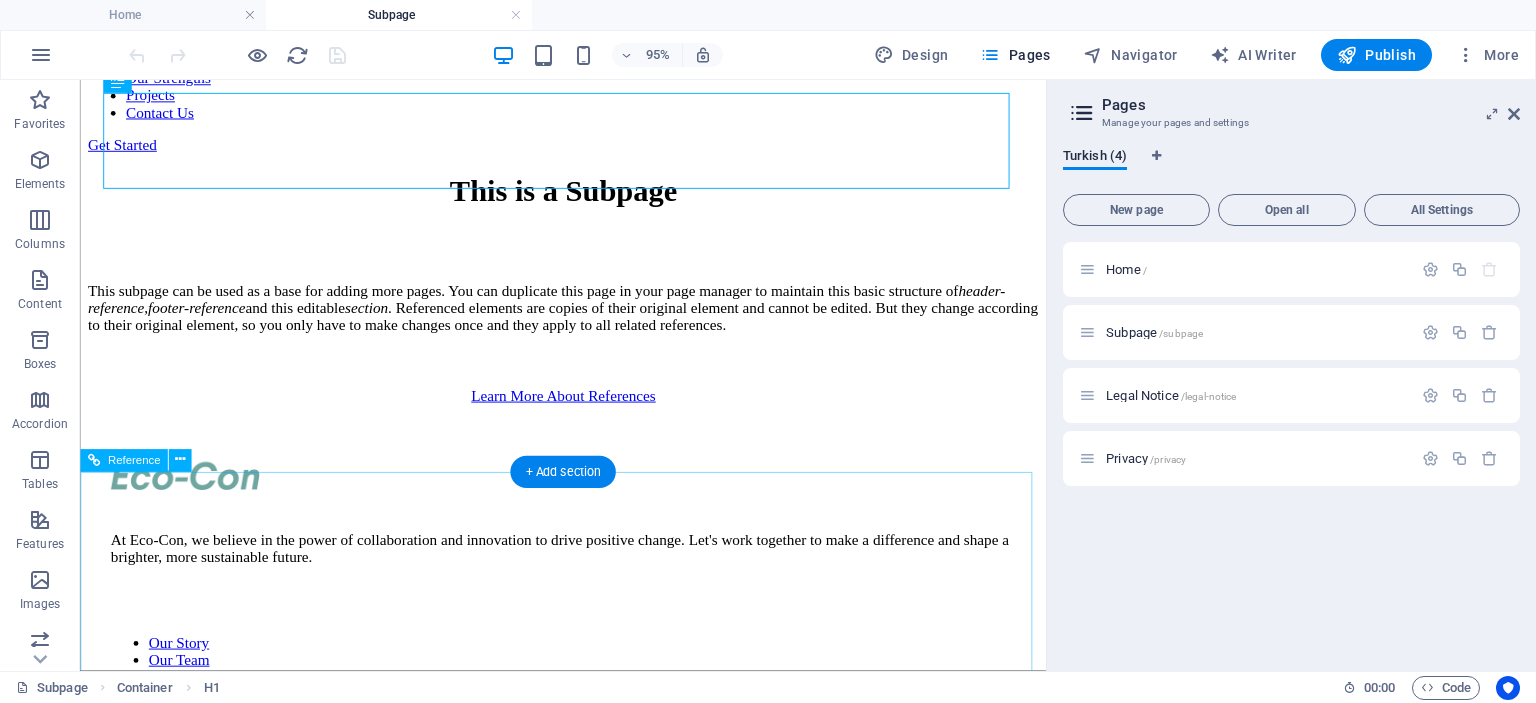 scroll, scrollTop: 0, scrollLeft: 0, axis: both 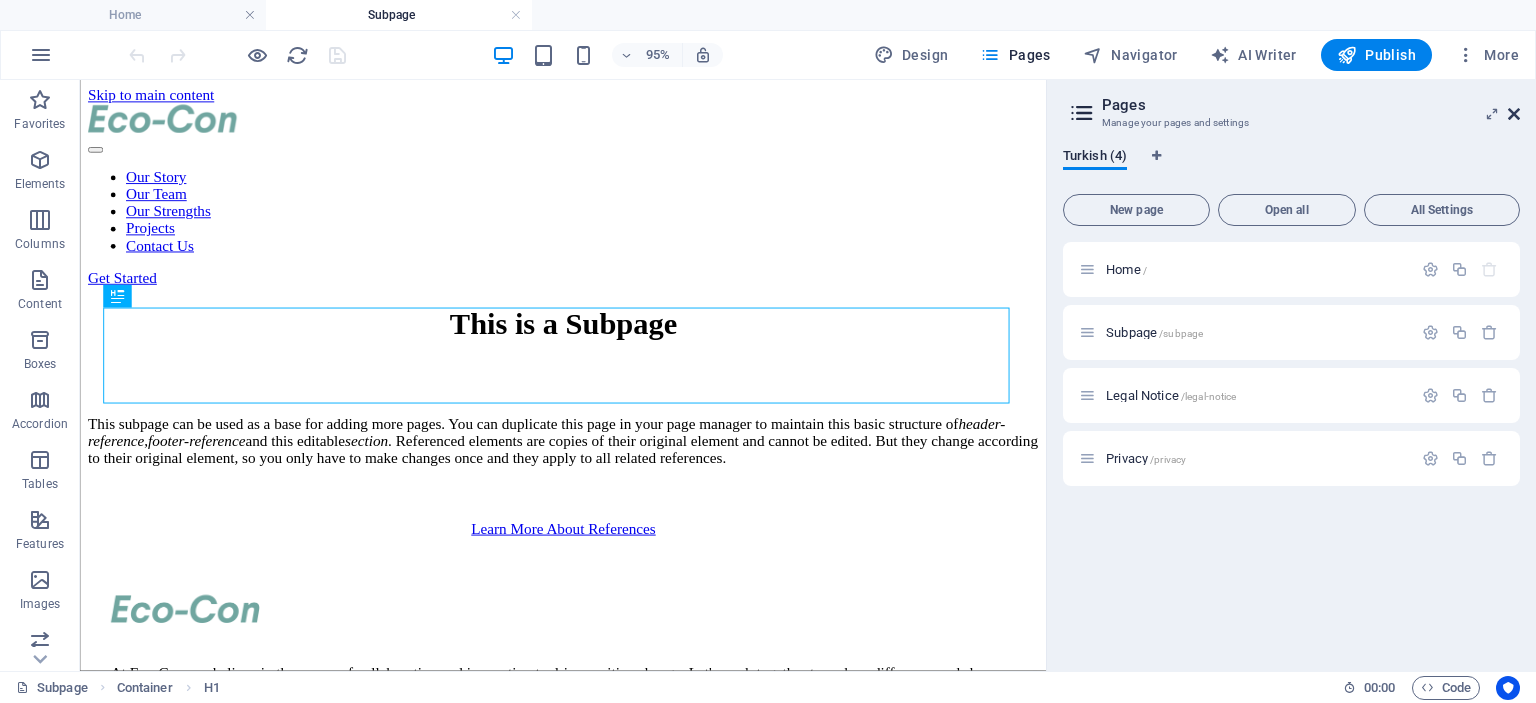 click at bounding box center [1514, 114] 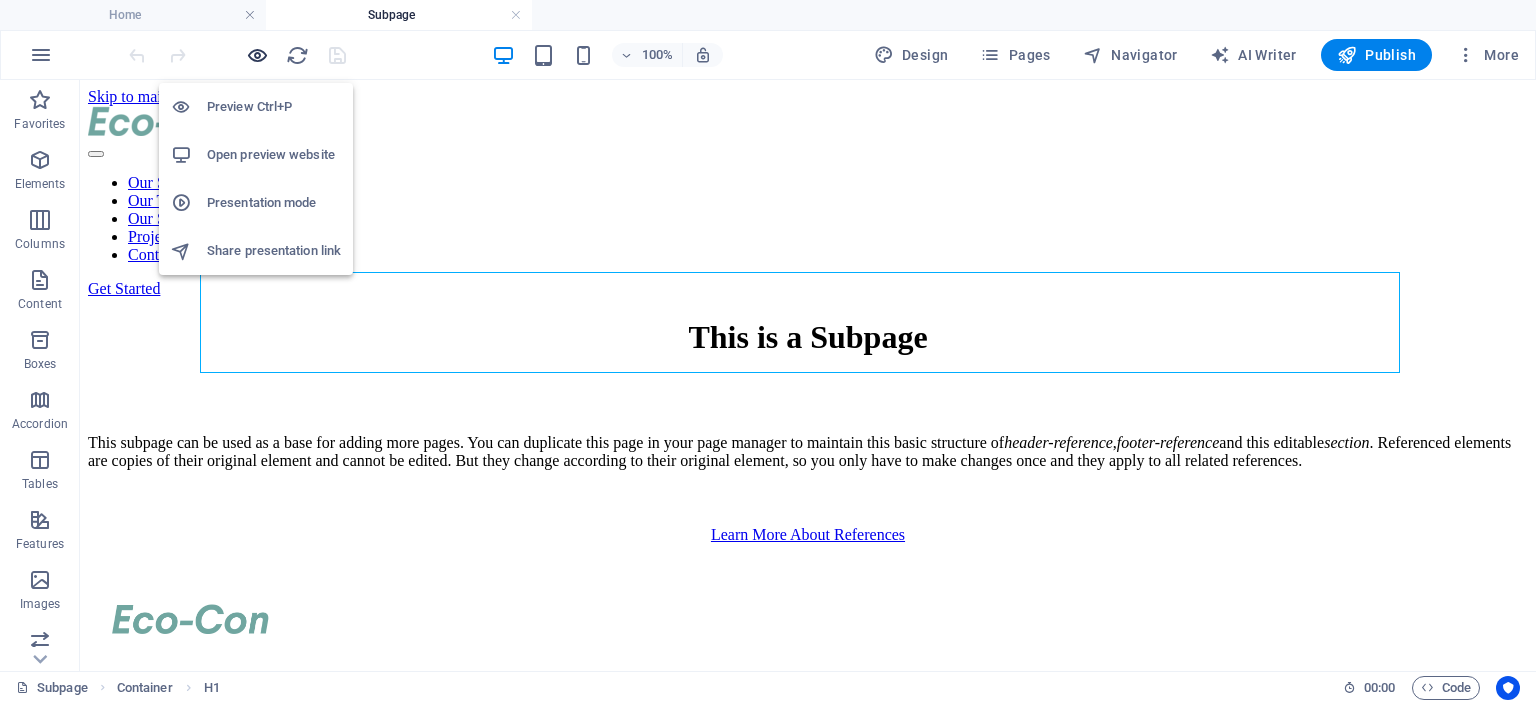 click at bounding box center (257, 55) 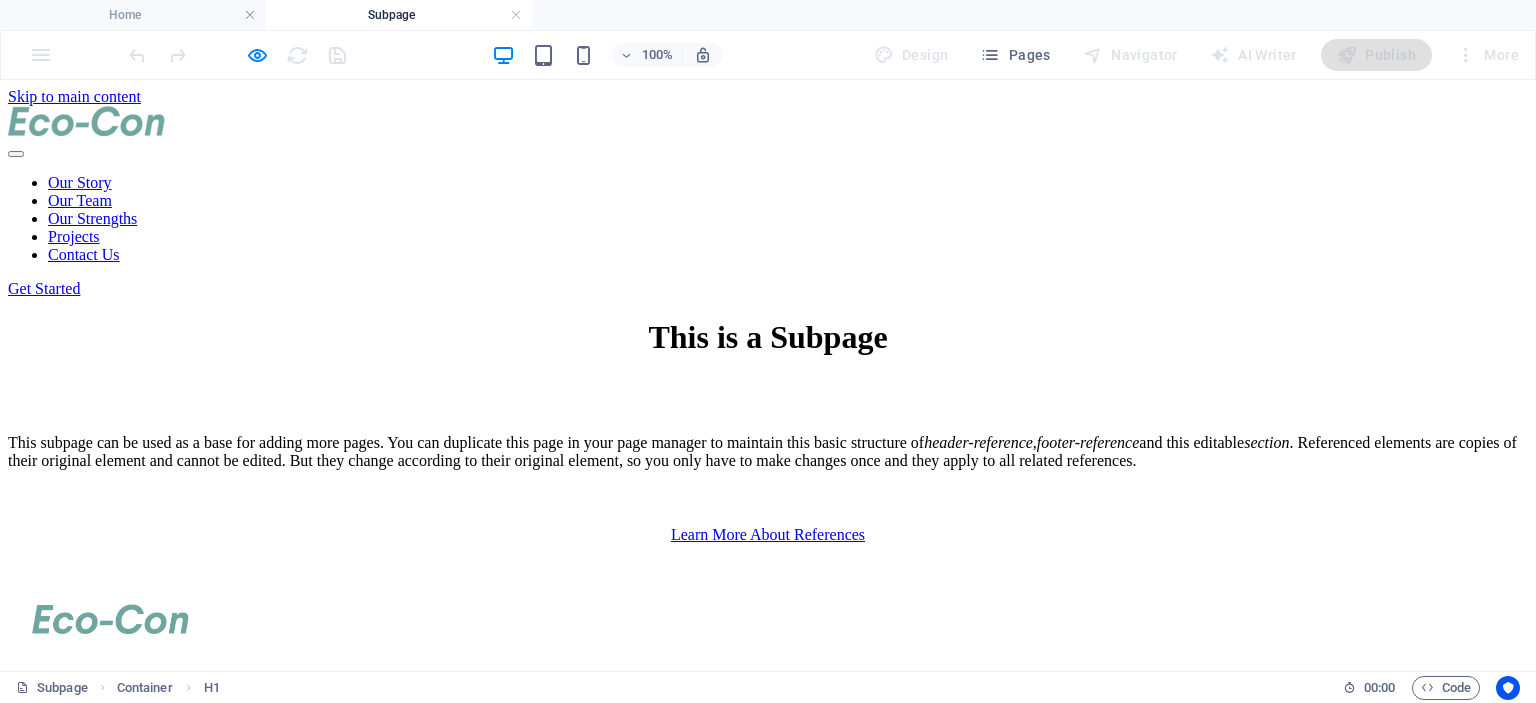 click on "Our Story" at bounding box center [80, 182] 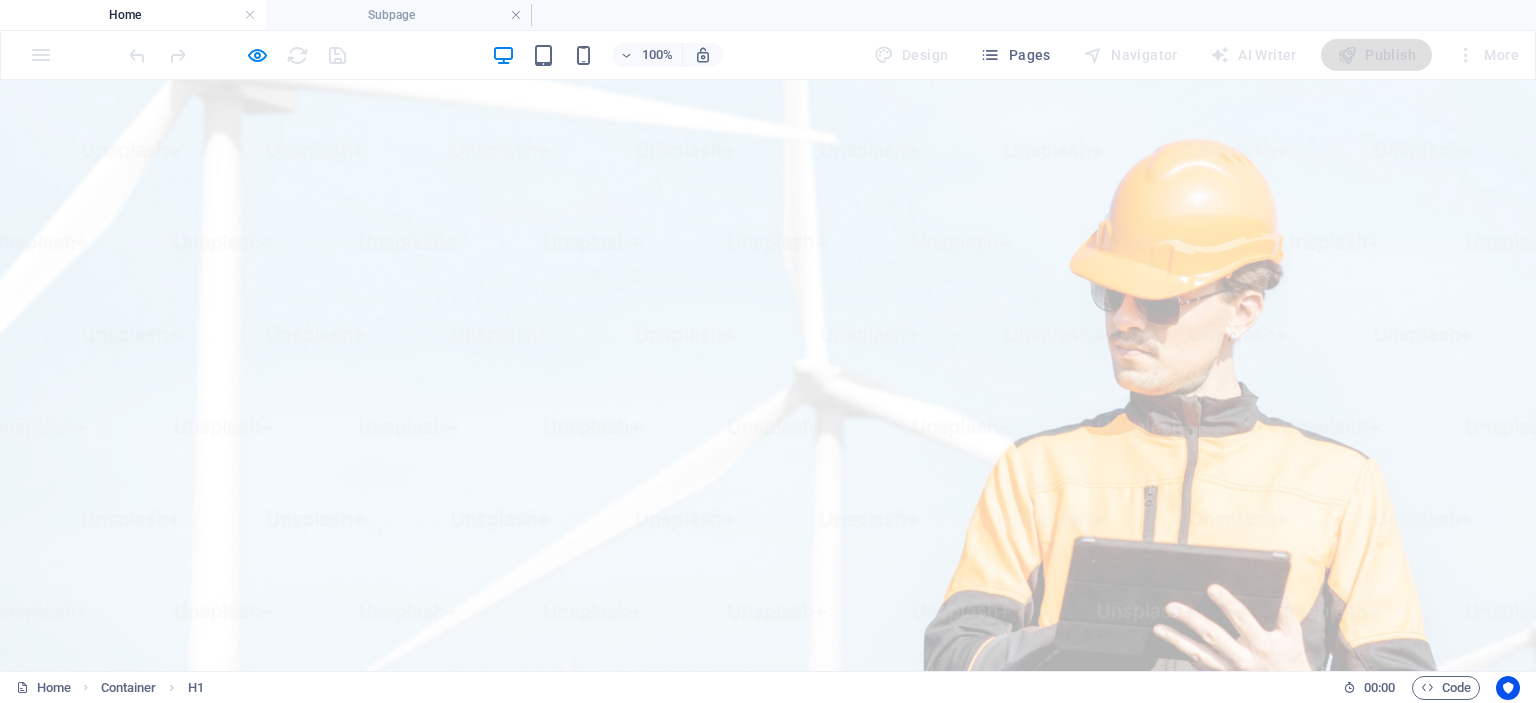 click on "Our Team" at bounding box center (612, 1066) 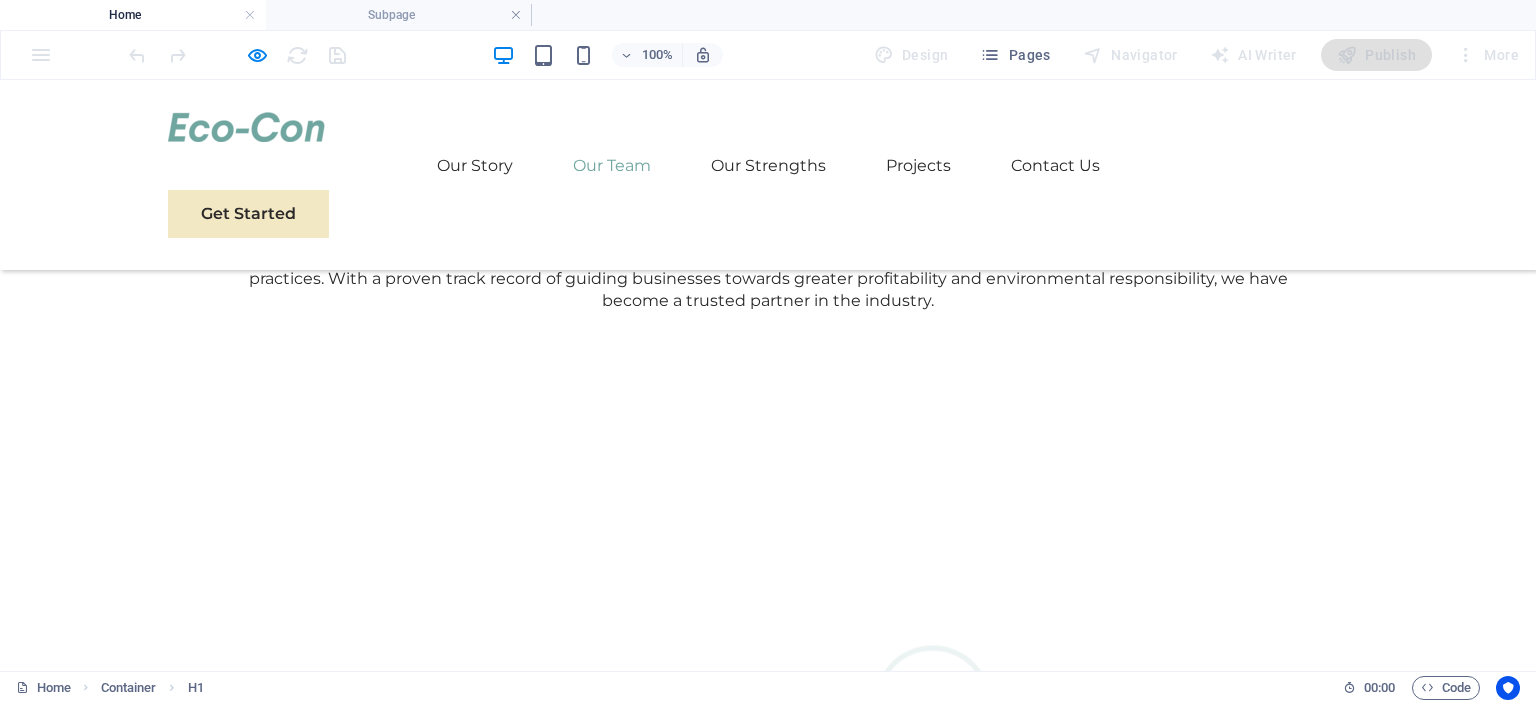 scroll, scrollTop: 1599, scrollLeft: 0, axis: vertical 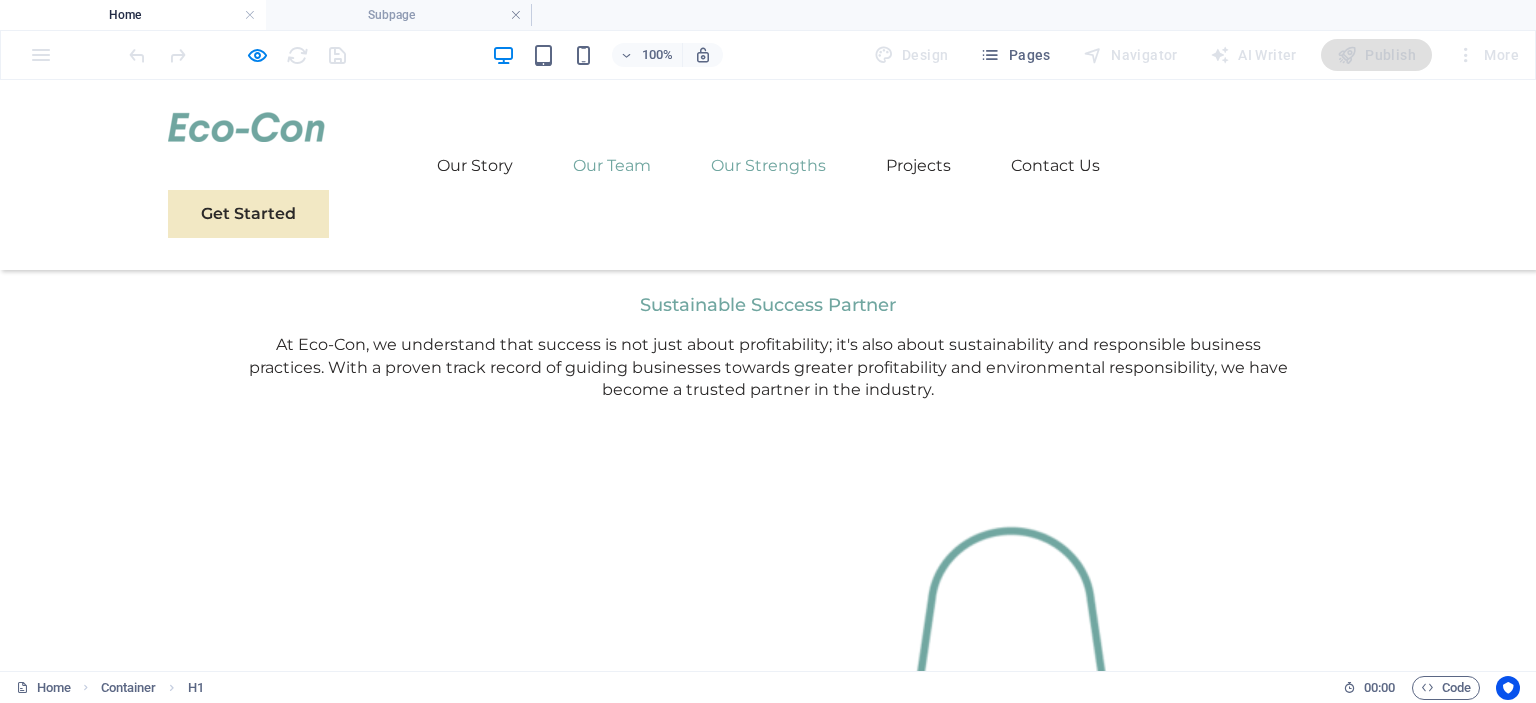click on "Our Strengths" at bounding box center [768, 166] 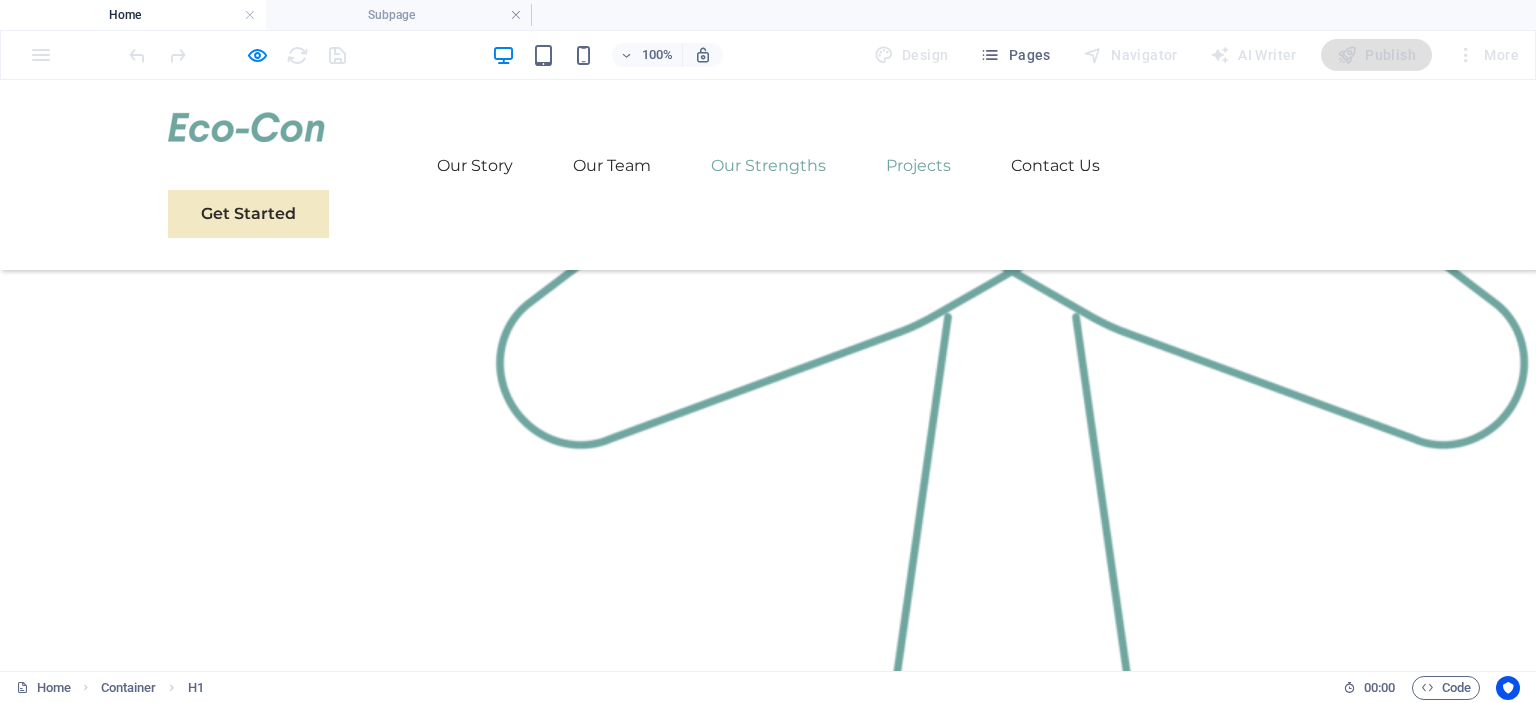 click on "Projects" at bounding box center [918, 166] 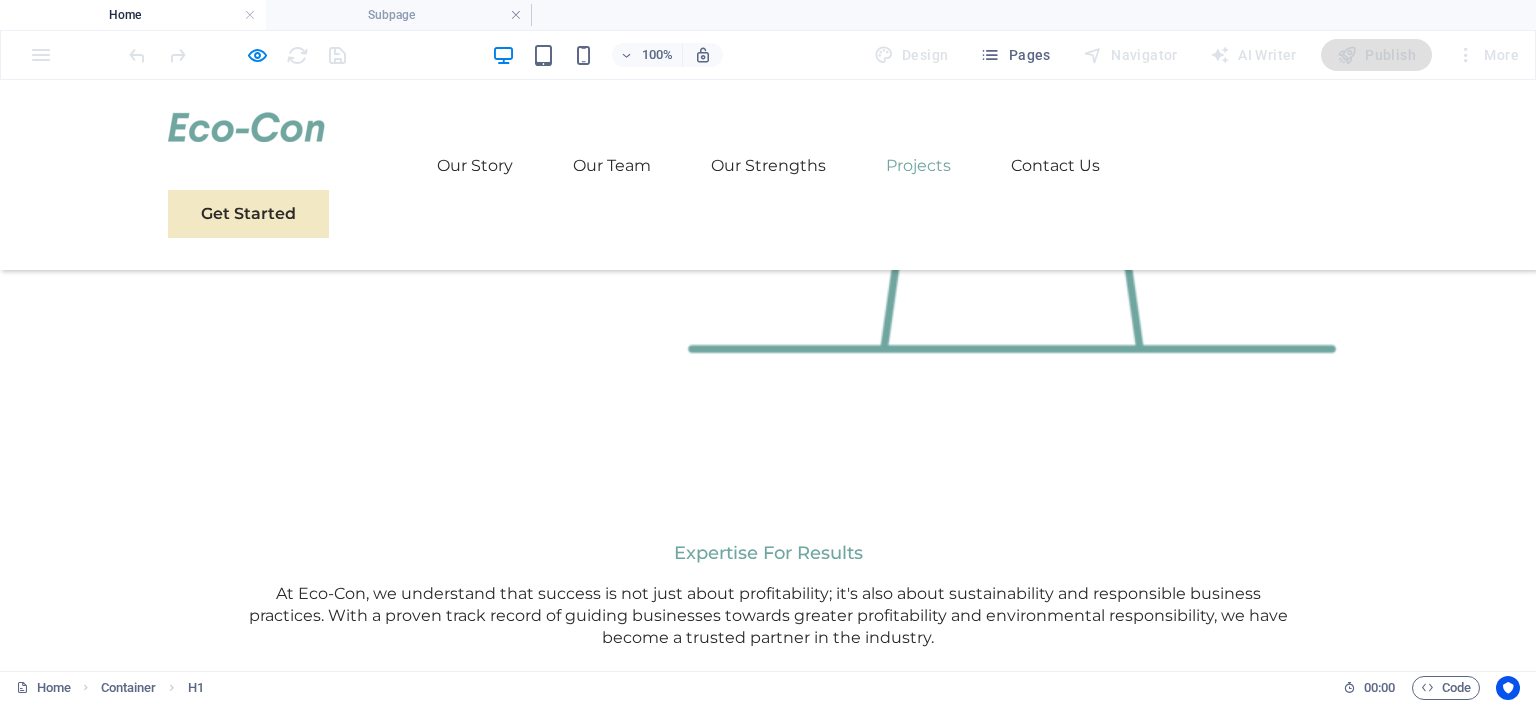 scroll, scrollTop: 3118, scrollLeft: 0, axis: vertical 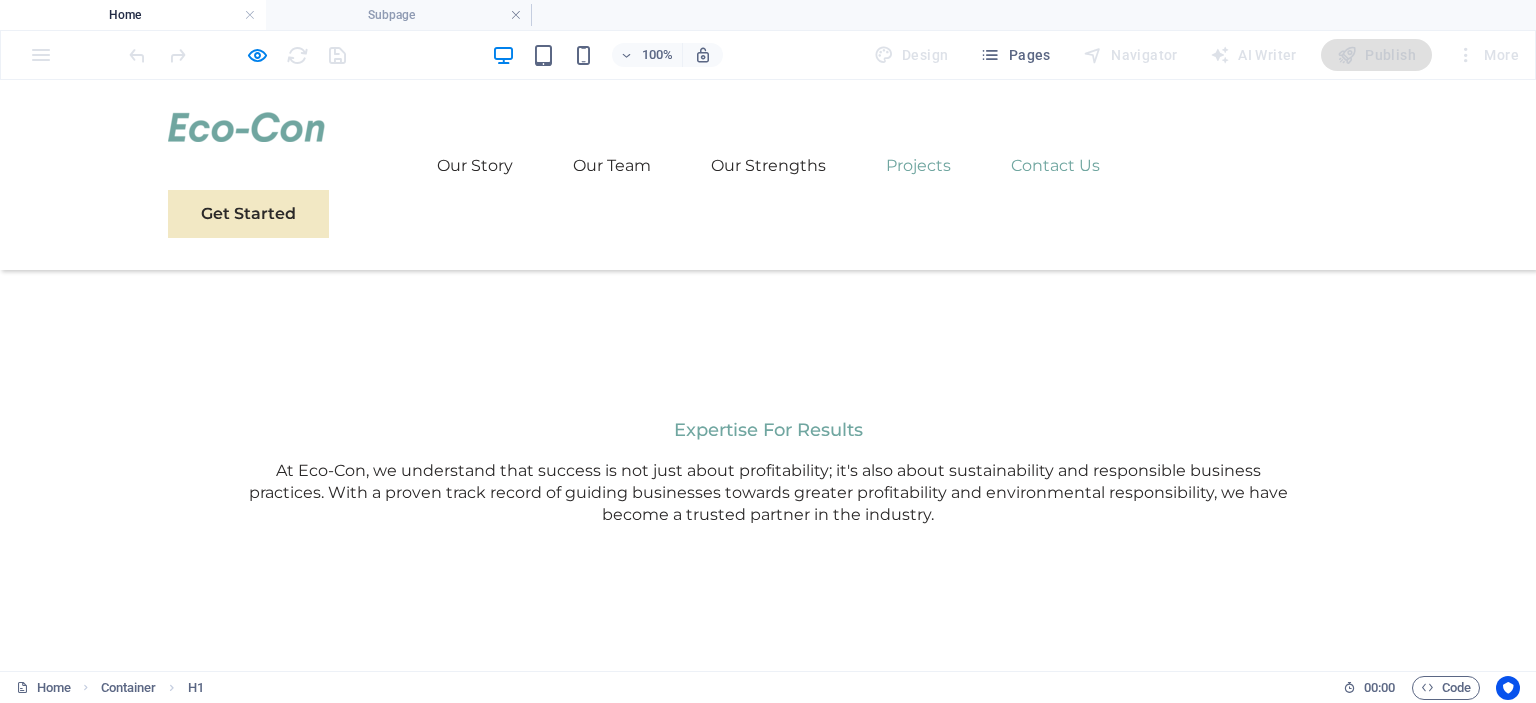 click on "Contact Us" at bounding box center (1055, 166) 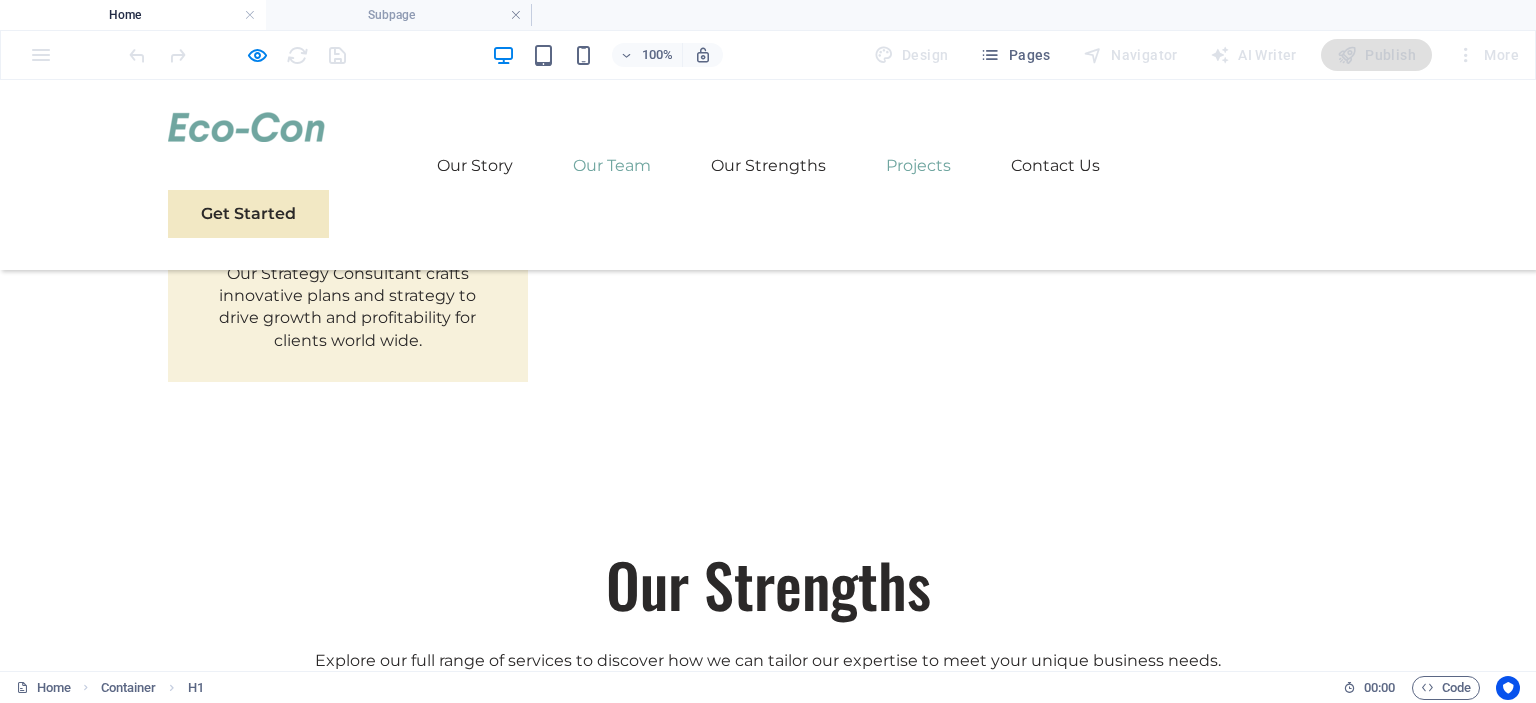 scroll, scrollTop: 5365, scrollLeft: 0, axis: vertical 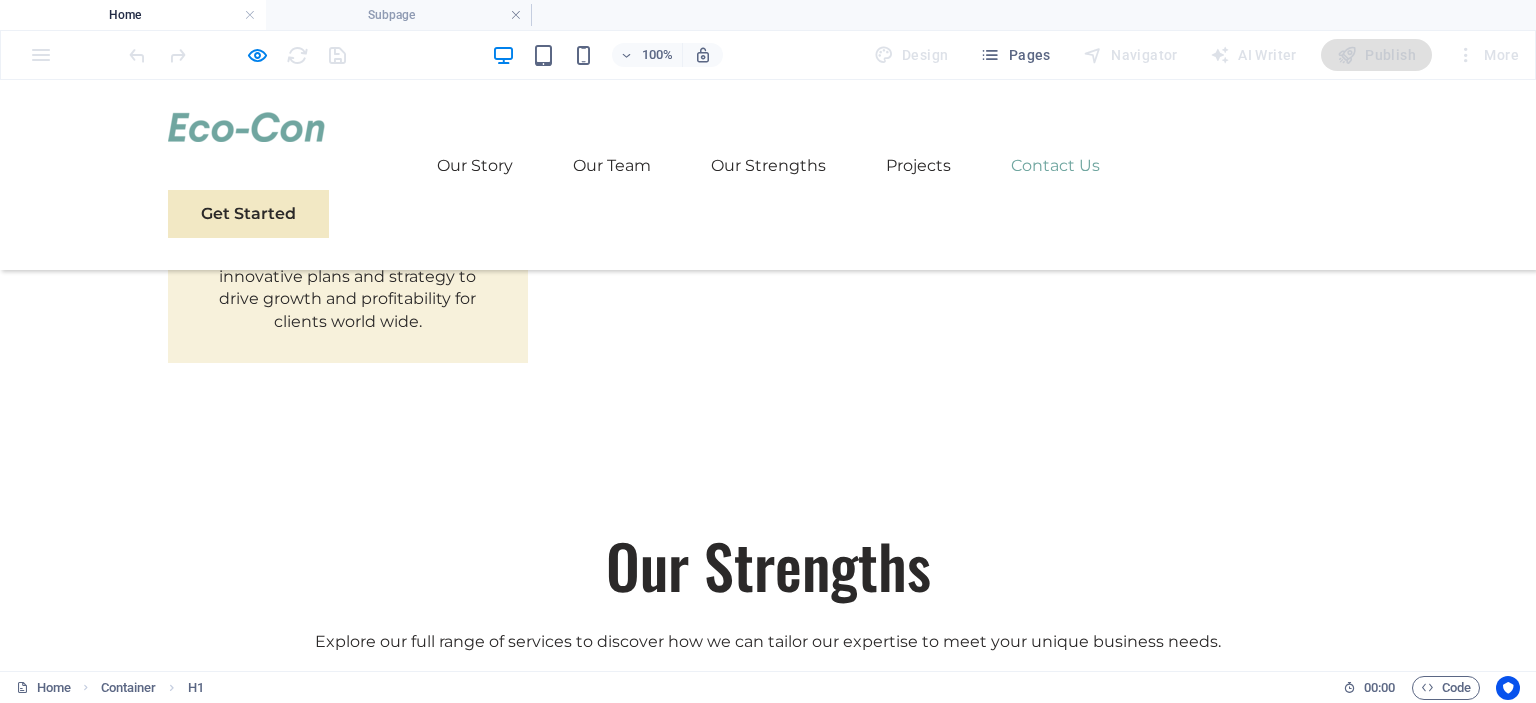 click at bounding box center [246, 127] 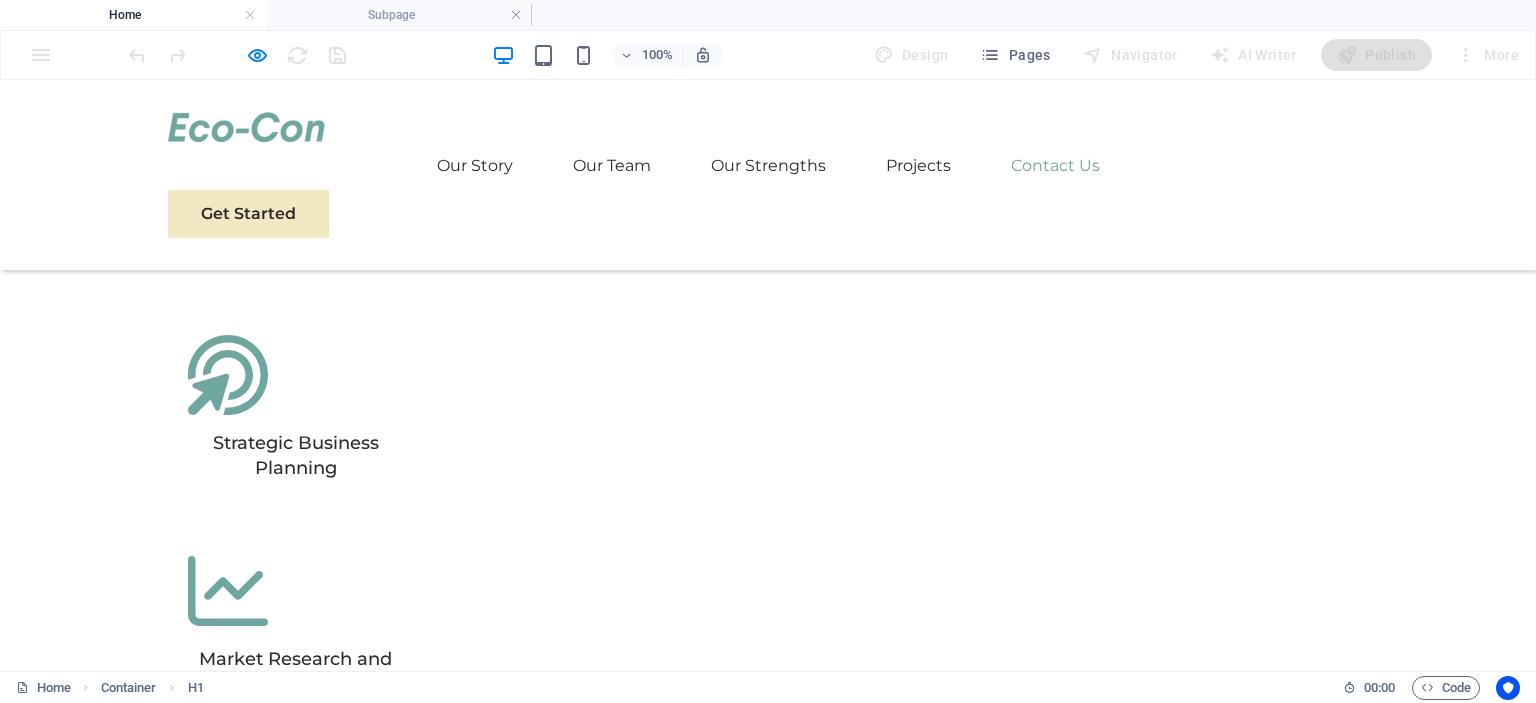 scroll, scrollTop: 6028, scrollLeft: 0, axis: vertical 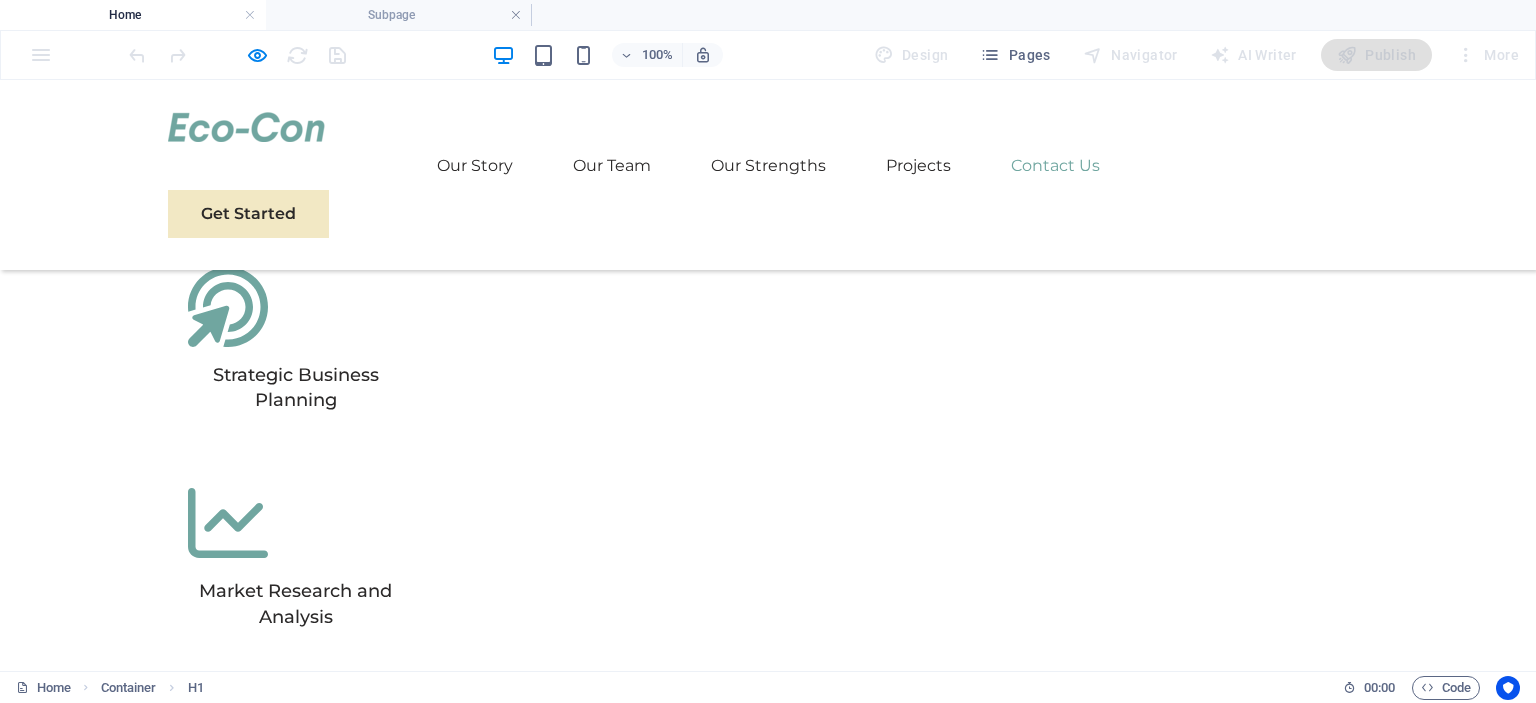 click on "Privacy Policy" at bounding box center (222, 6816) 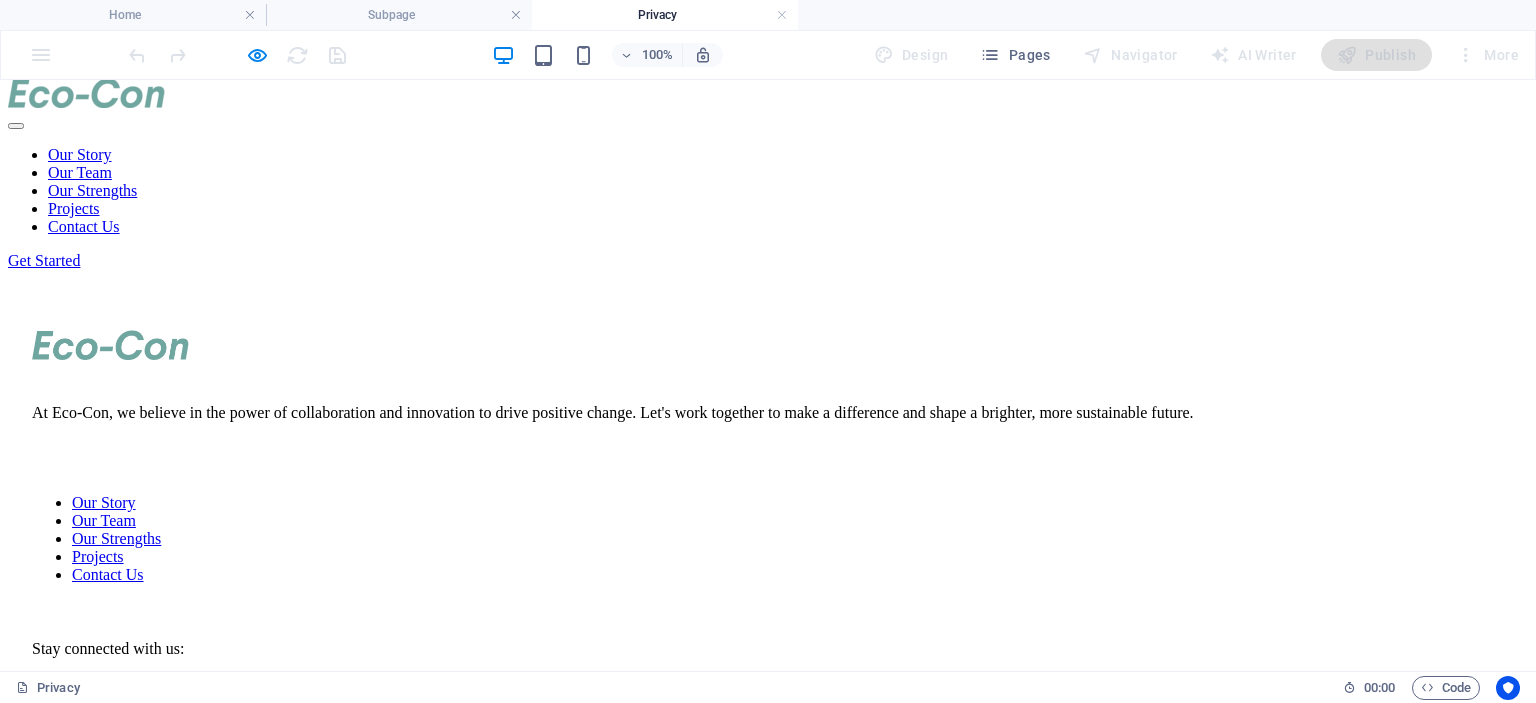 scroll, scrollTop: 42, scrollLeft: 0, axis: vertical 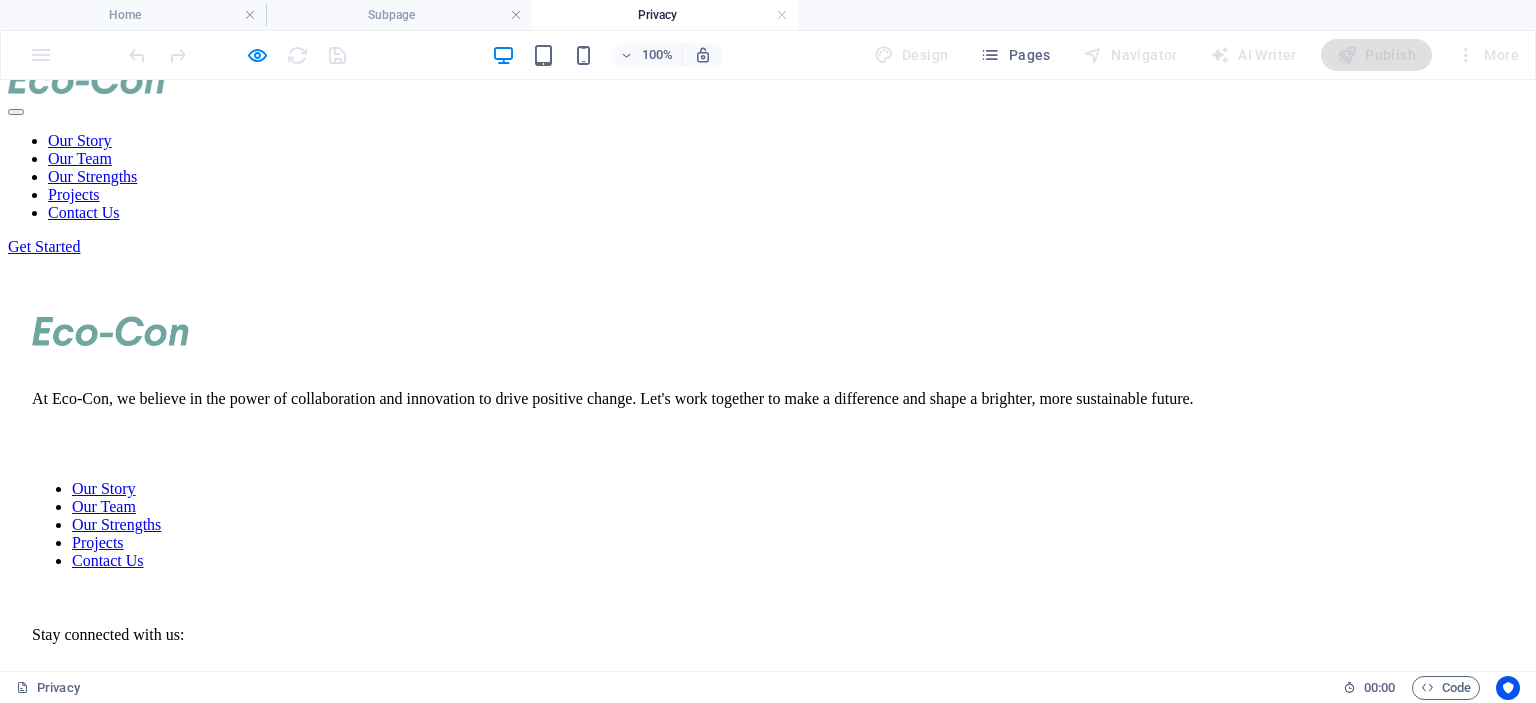 click on "Terms of Service" at bounding box center (783, 8507) 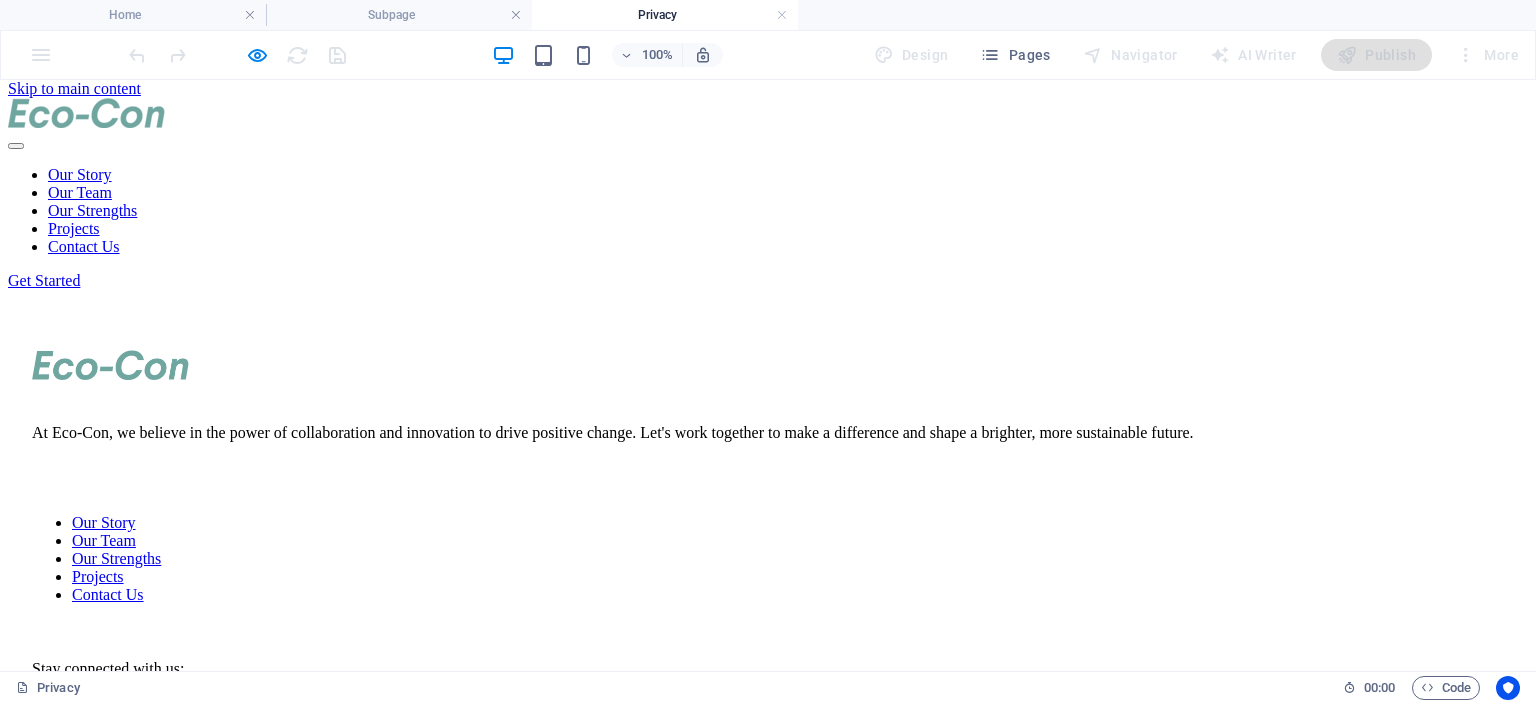 scroll, scrollTop: 0, scrollLeft: 0, axis: both 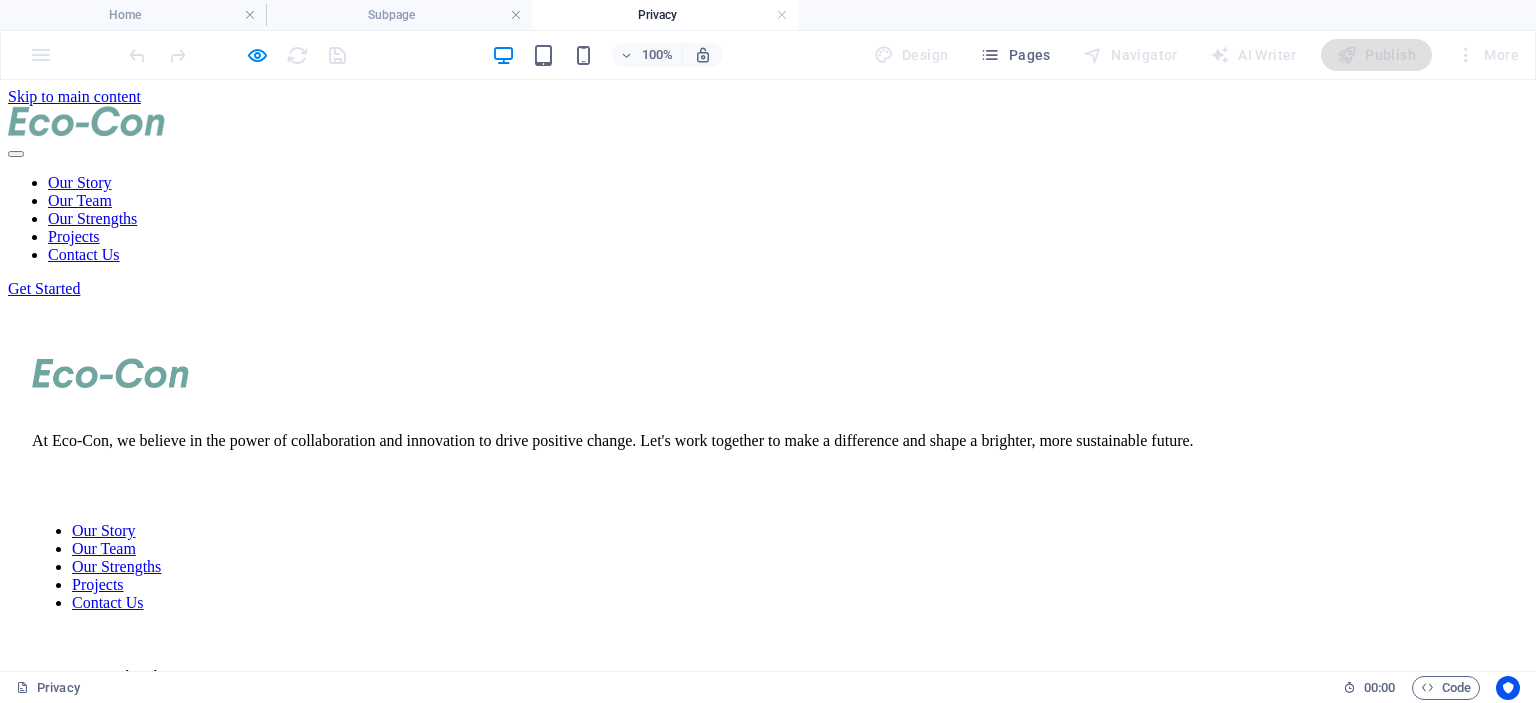 click on "Privacy" at bounding box center [665, 15] 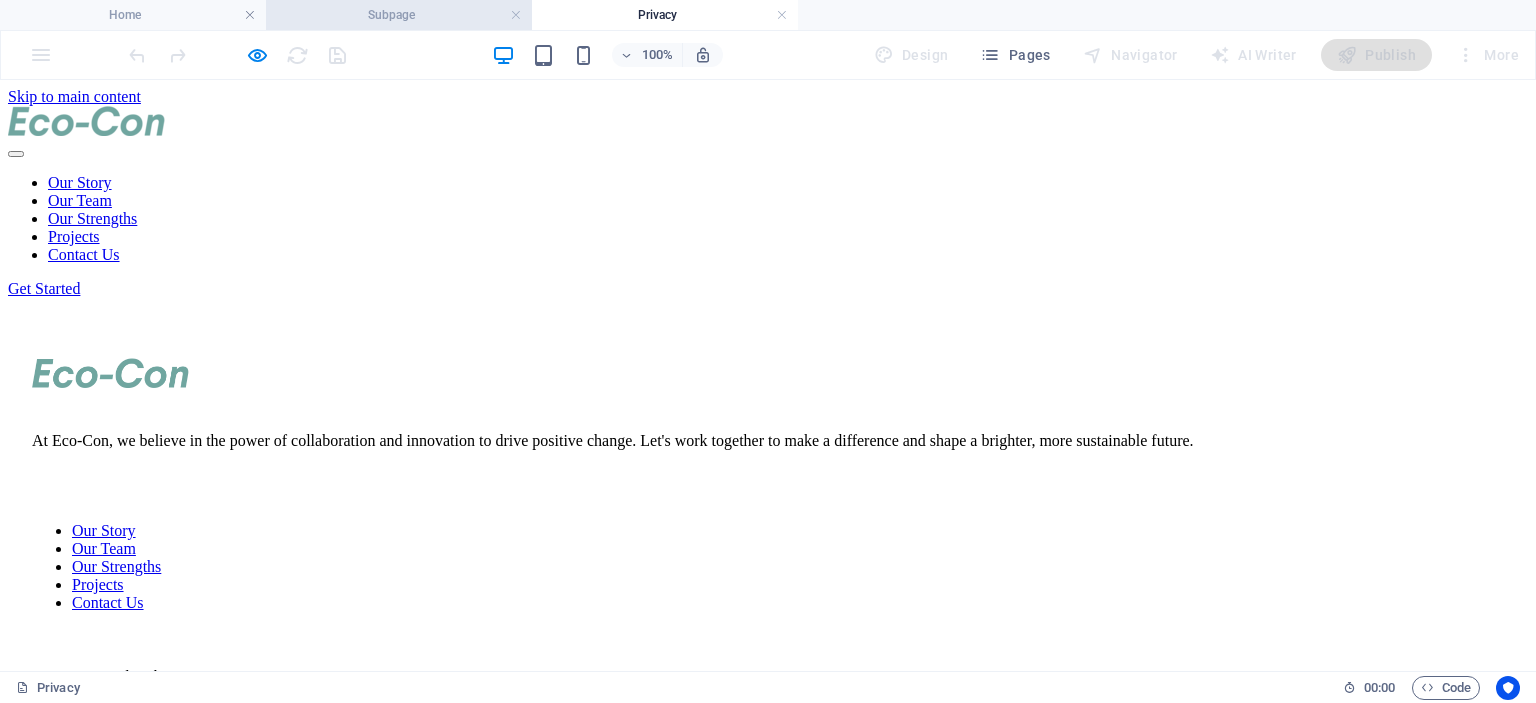 click on "Subpage" at bounding box center [399, 15] 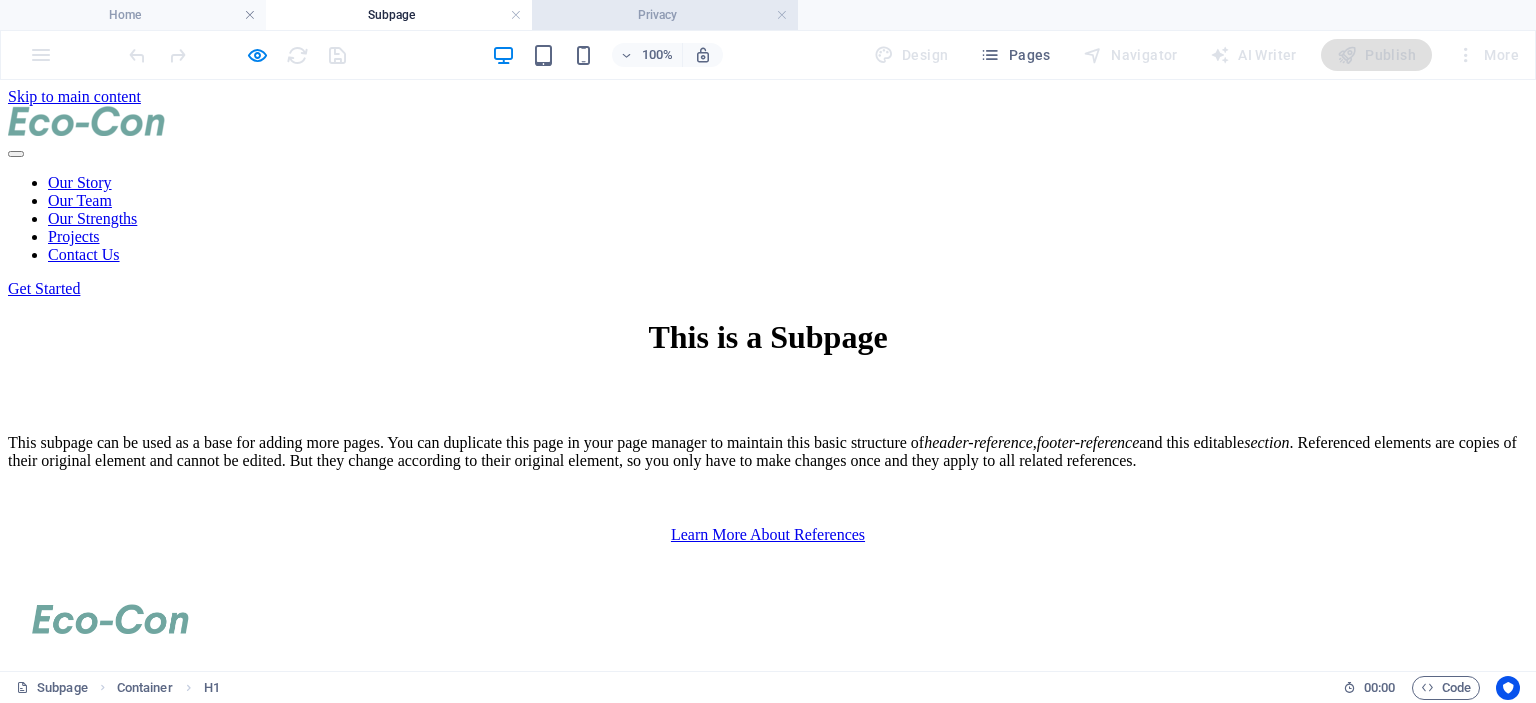 click on "Privacy" at bounding box center [665, 15] 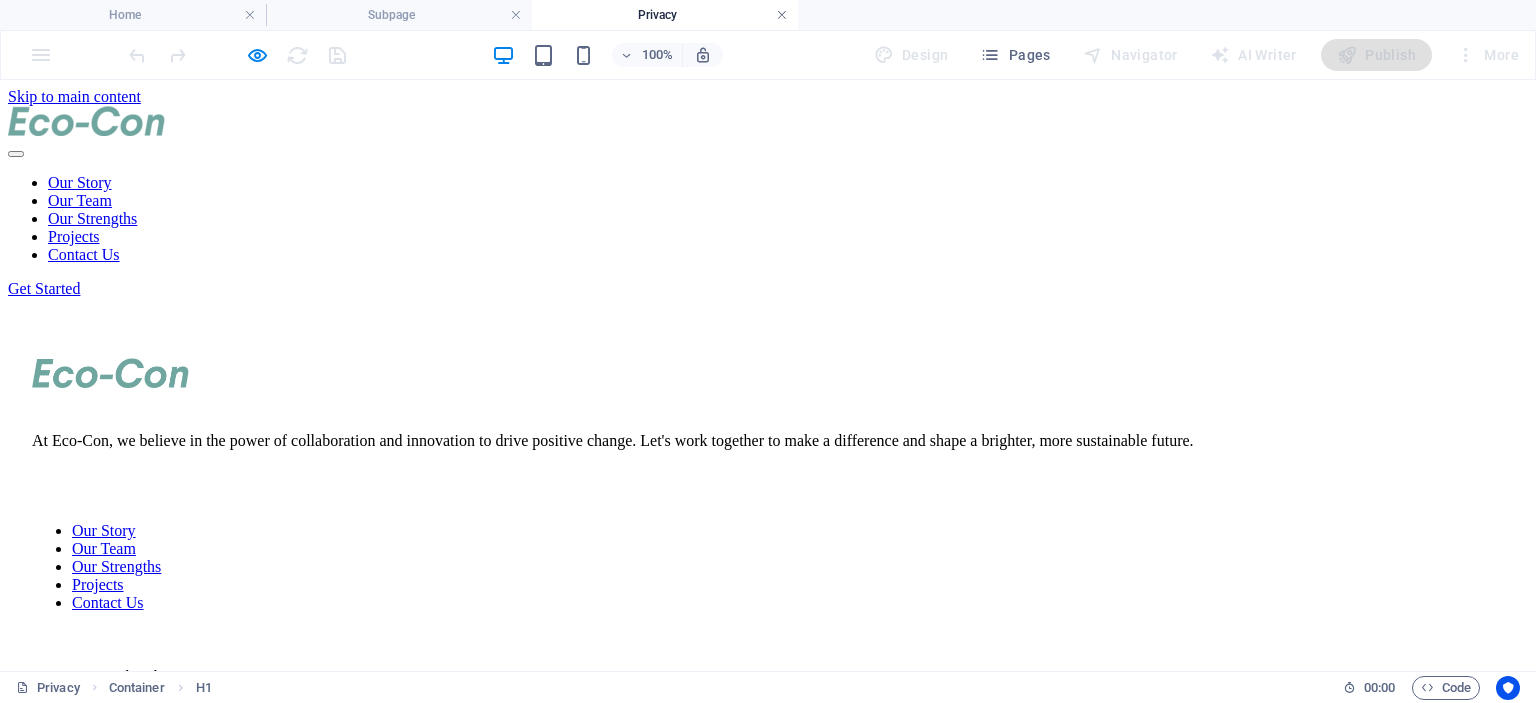 click at bounding box center (782, 15) 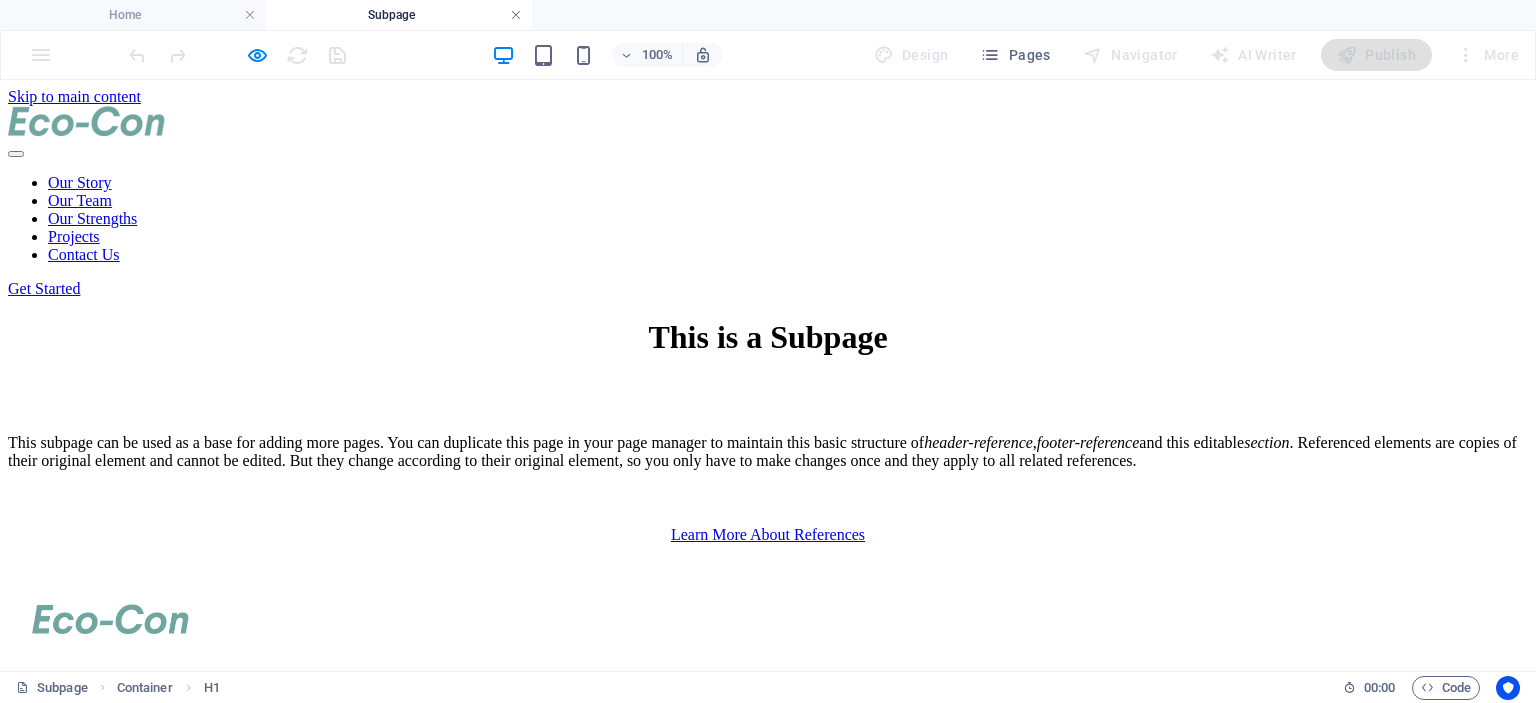 click at bounding box center (516, 15) 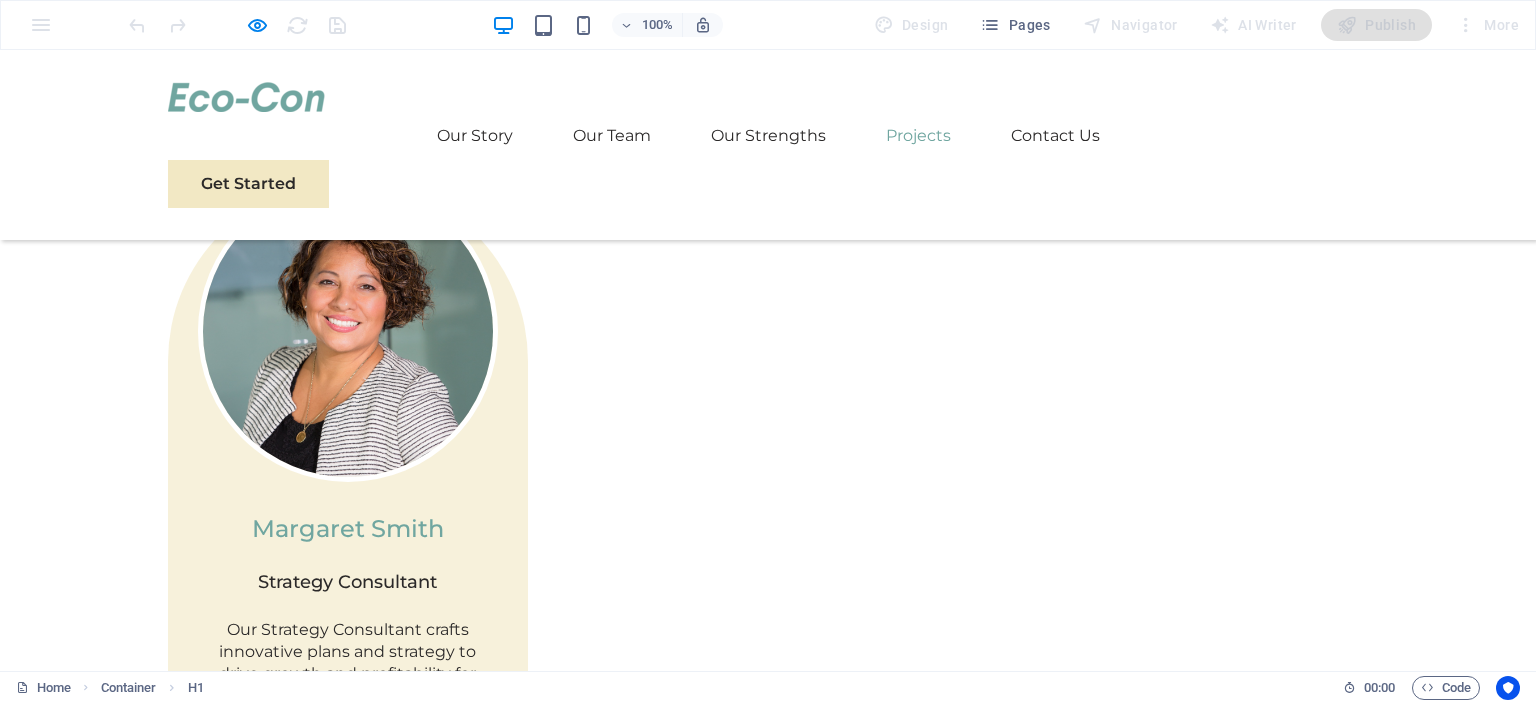 scroll, scrollTop: 4646, scrollLeft: 0, axis: vertical 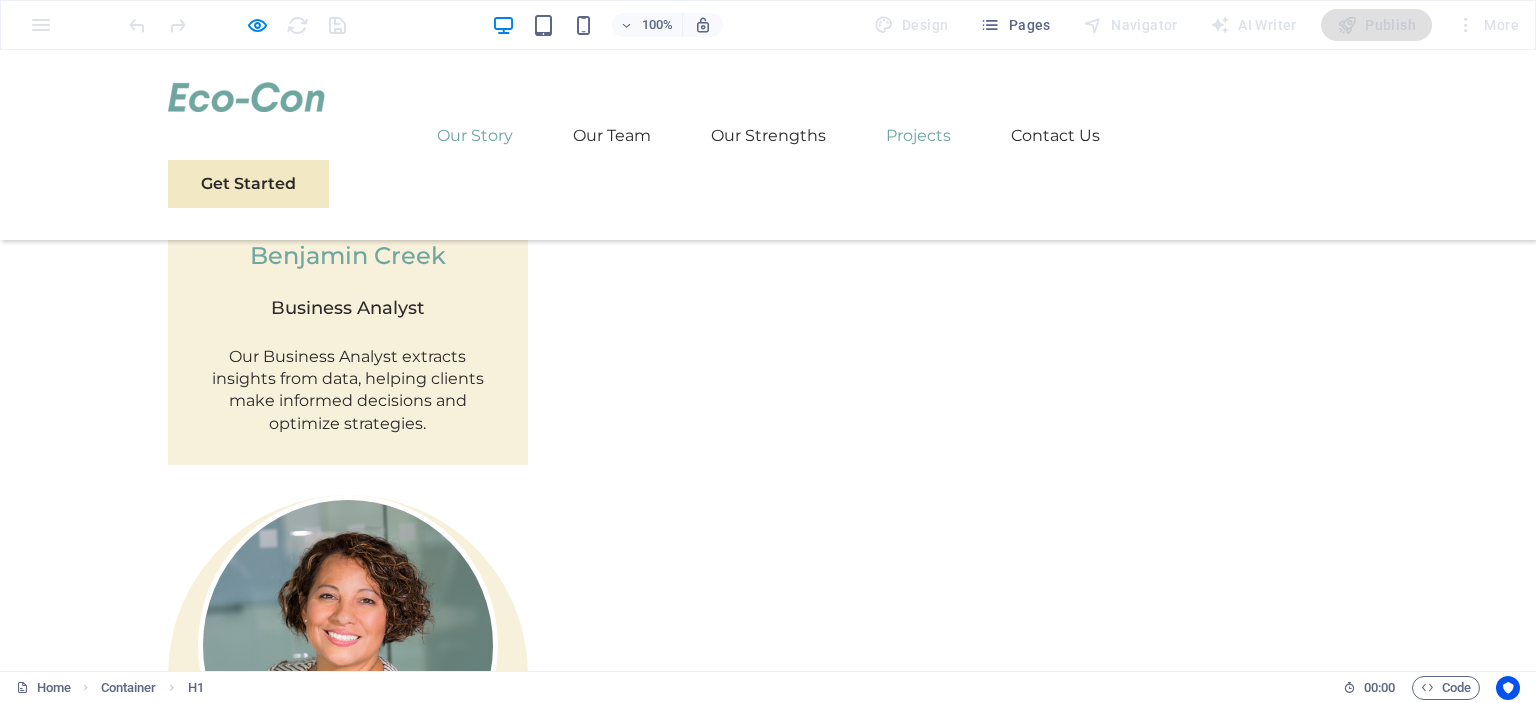 click on "Our Story" at bounding box center [475, 136] 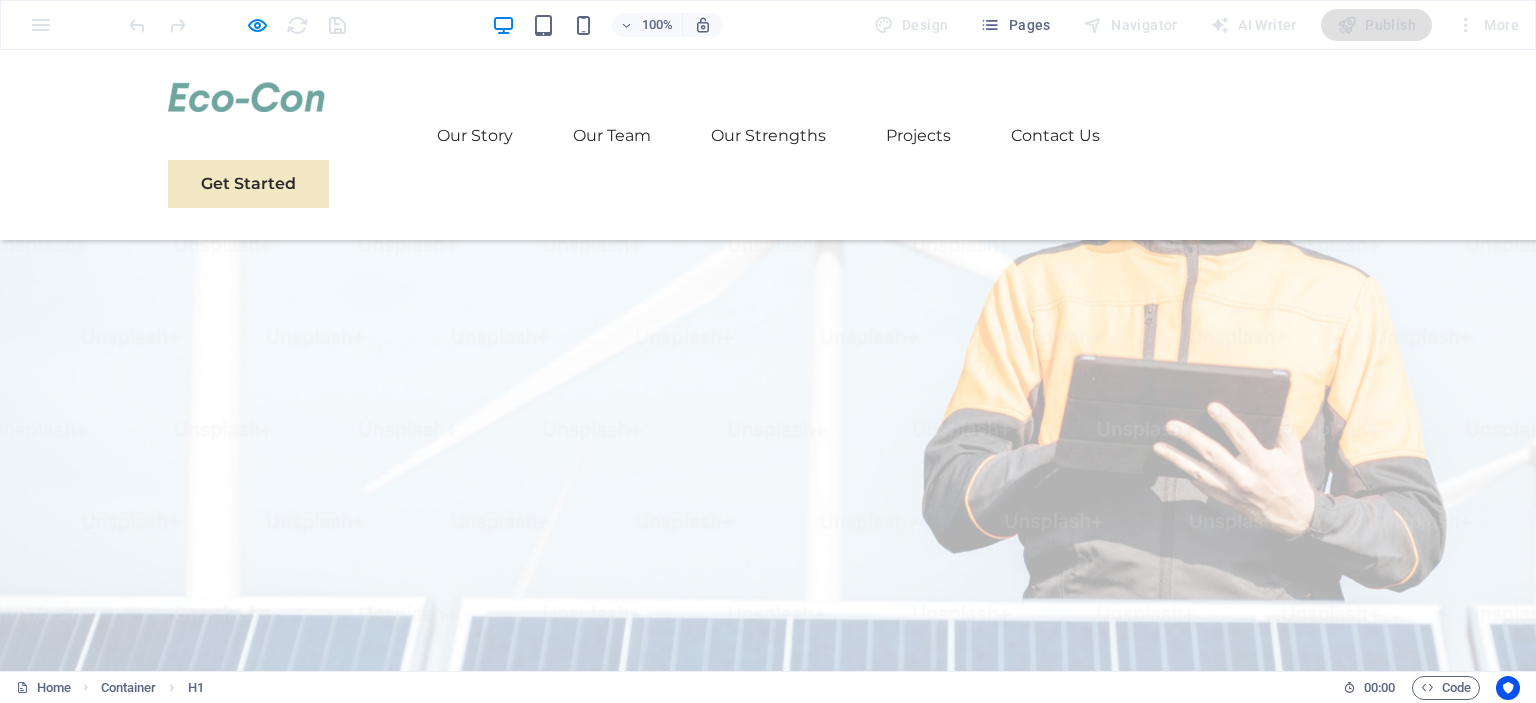scroll, scrollTop: 0, scrollLeft: 0, axis: both 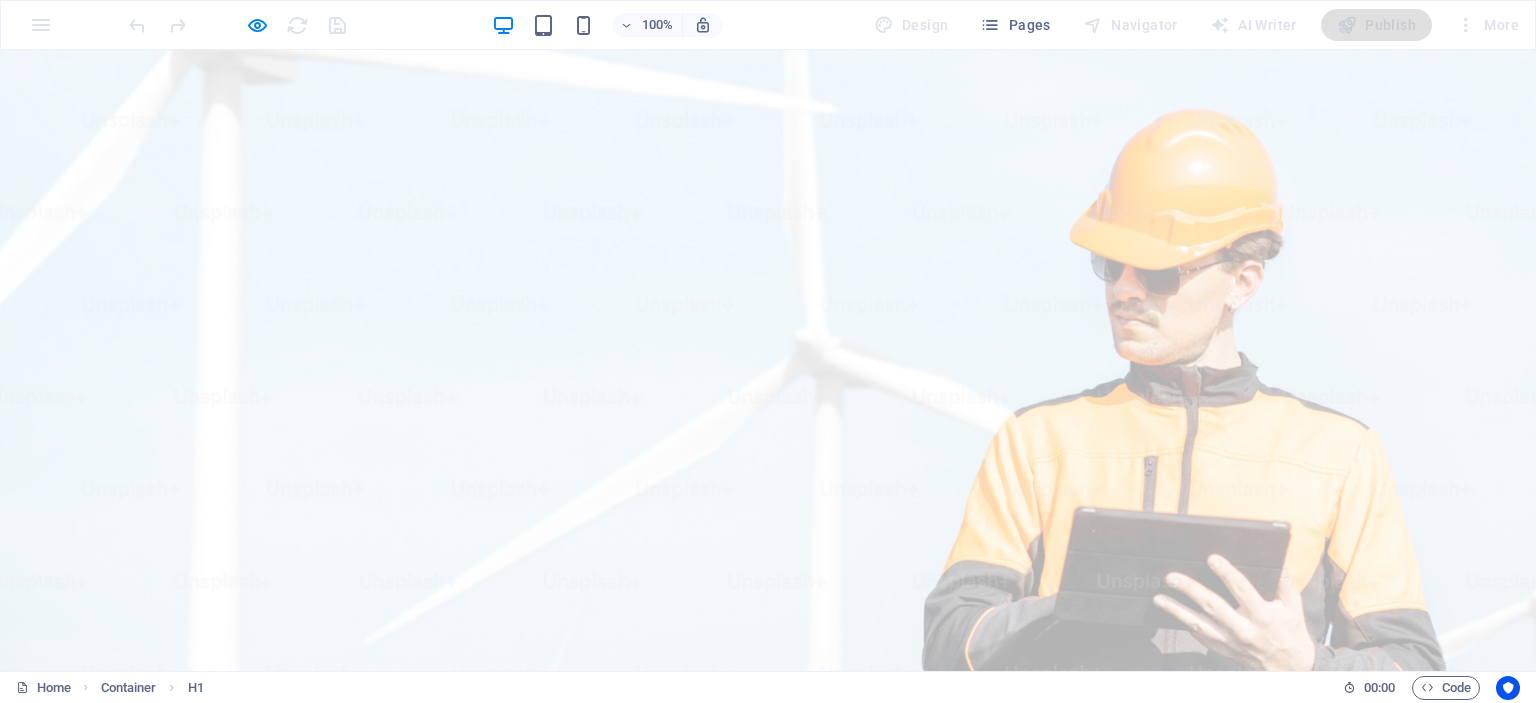 click at bounding box center (246, 997) 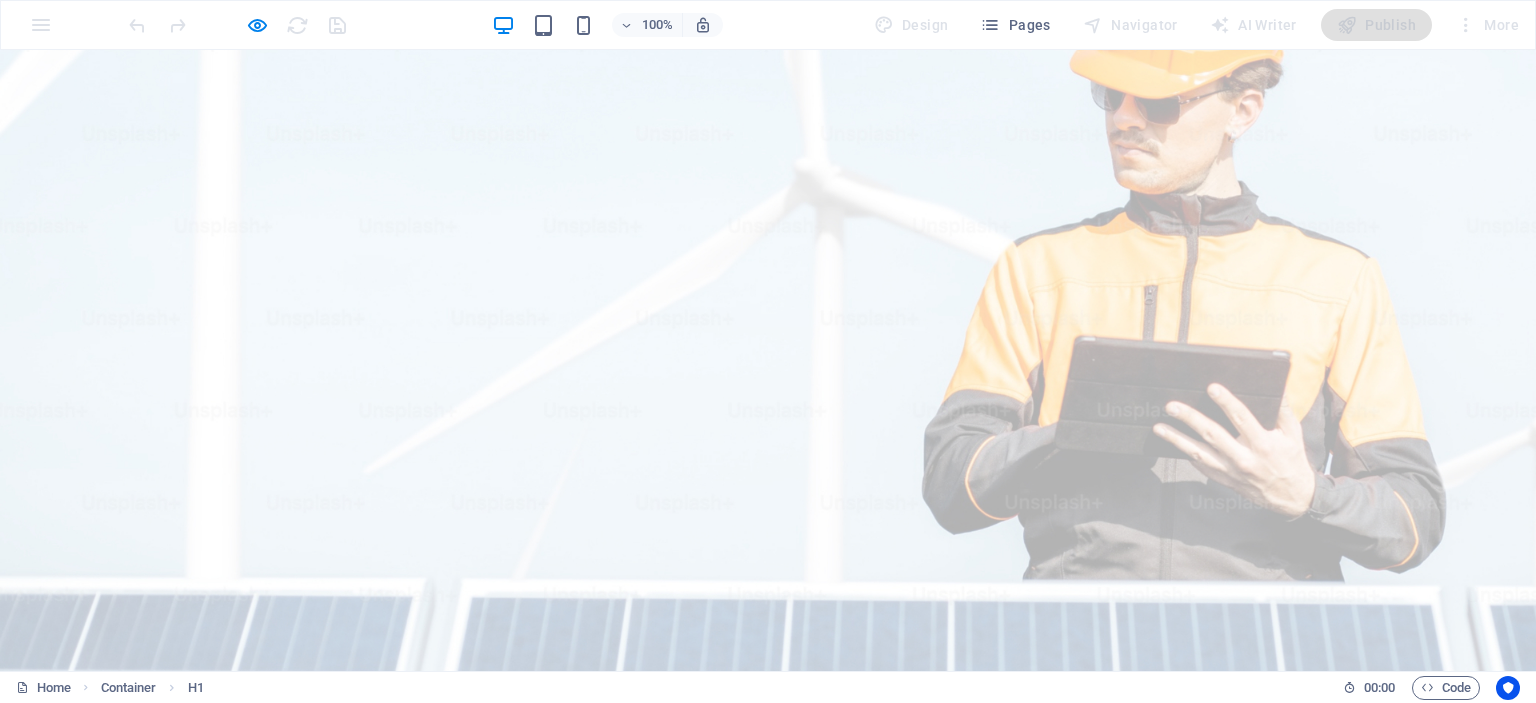 scroll, scrollTop: 0, scrollLeft: 0, axis: both 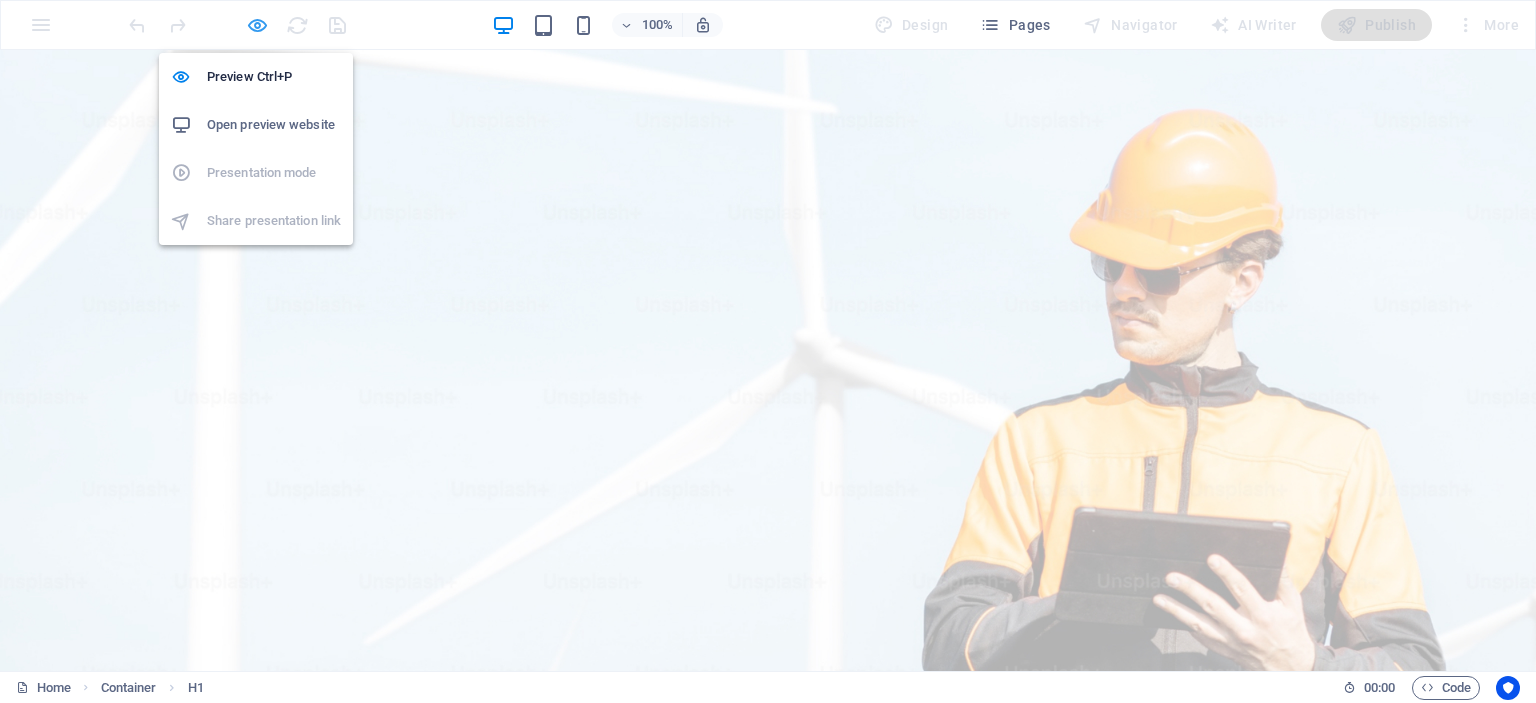 click at bounding box center [257, 25] 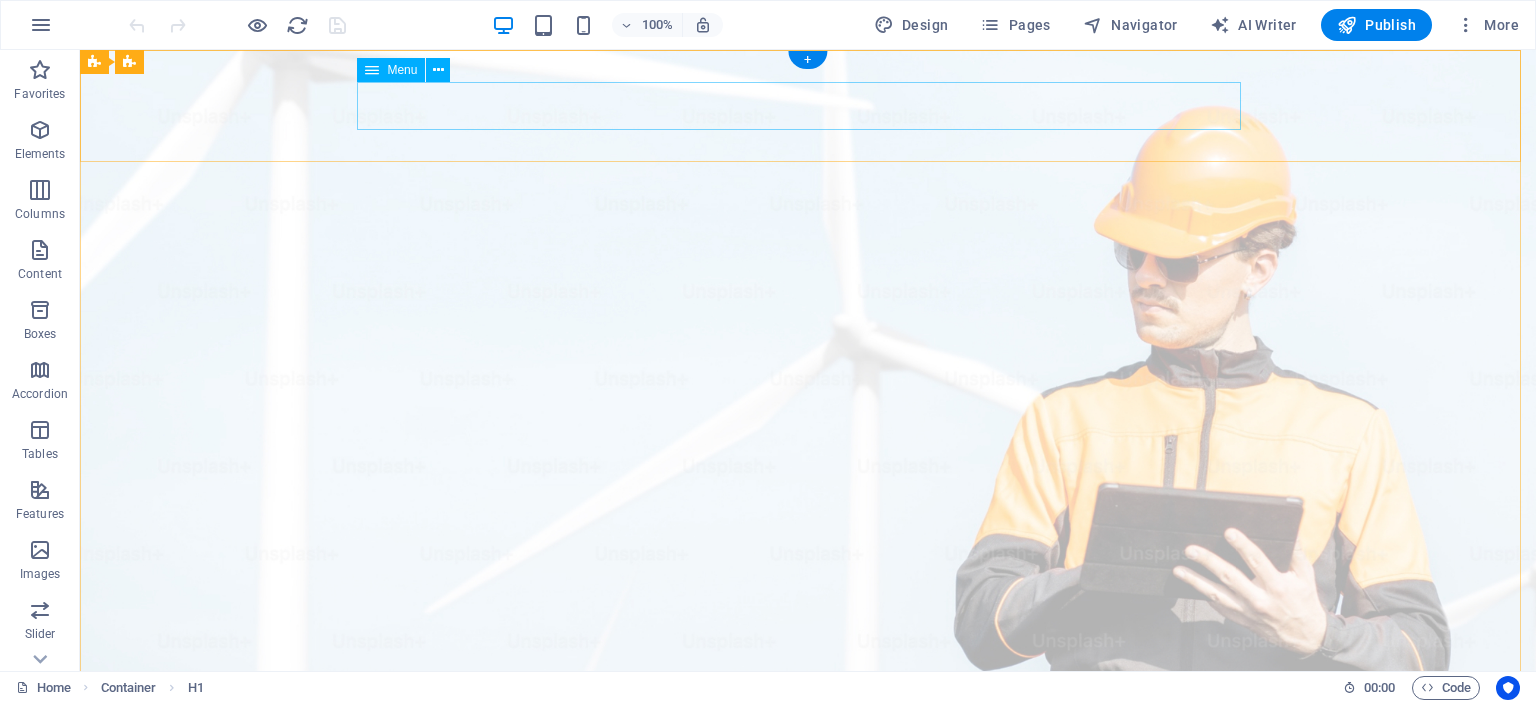 click on "Our Story Our Team Our Strengths Projects Contact Us" at bounding box center [808, 1036] 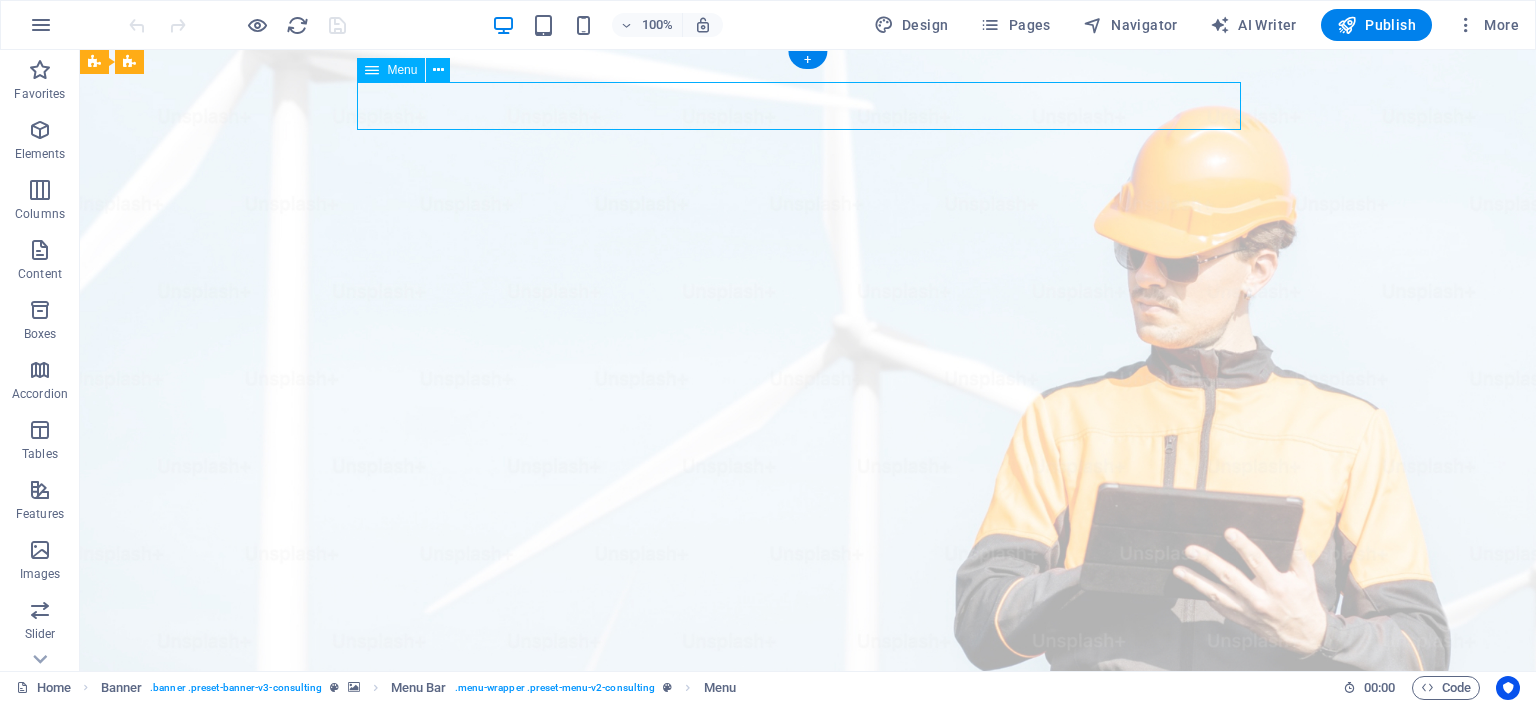 click on "Our Story Our Team Our Strengths Projects Contact Us" at bounding box center [808, 1036] 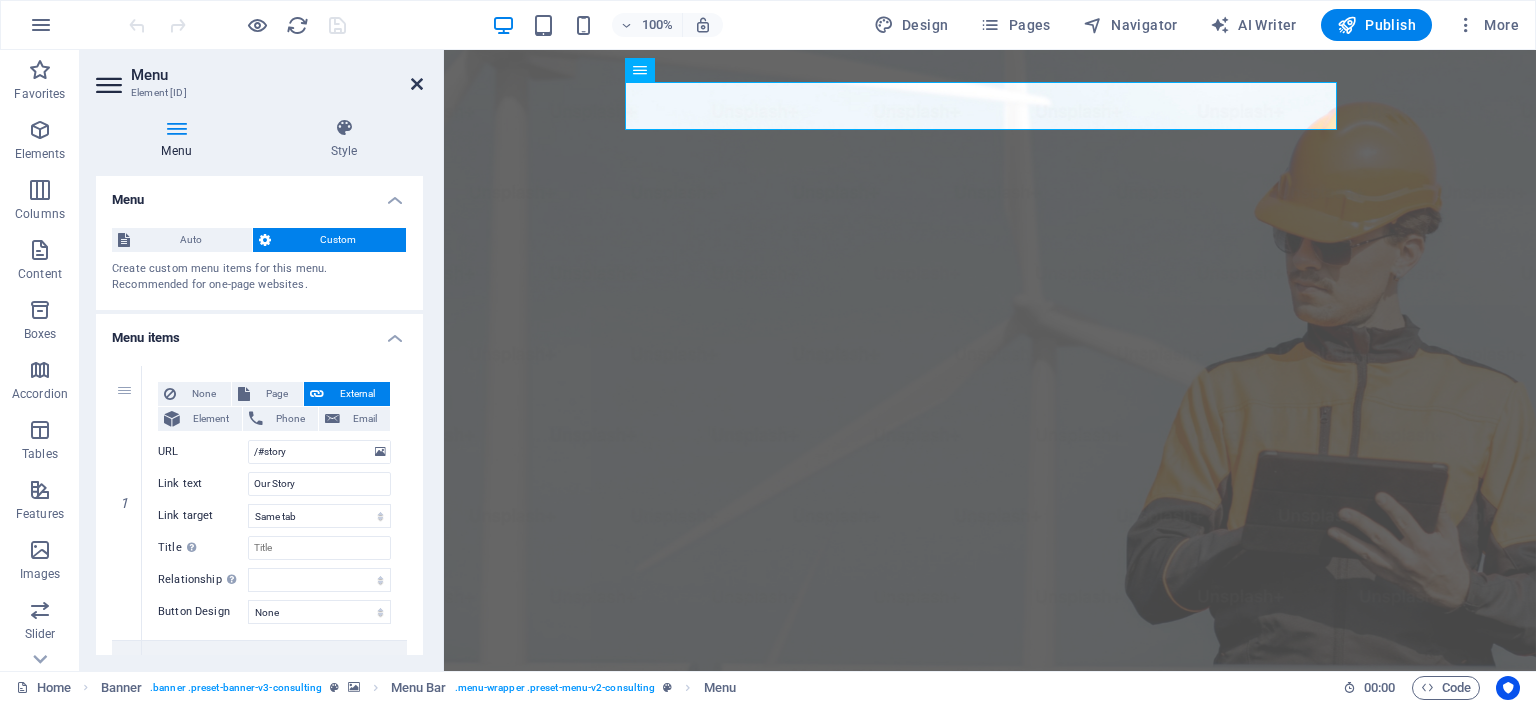 click at bounding box center [417, 84] 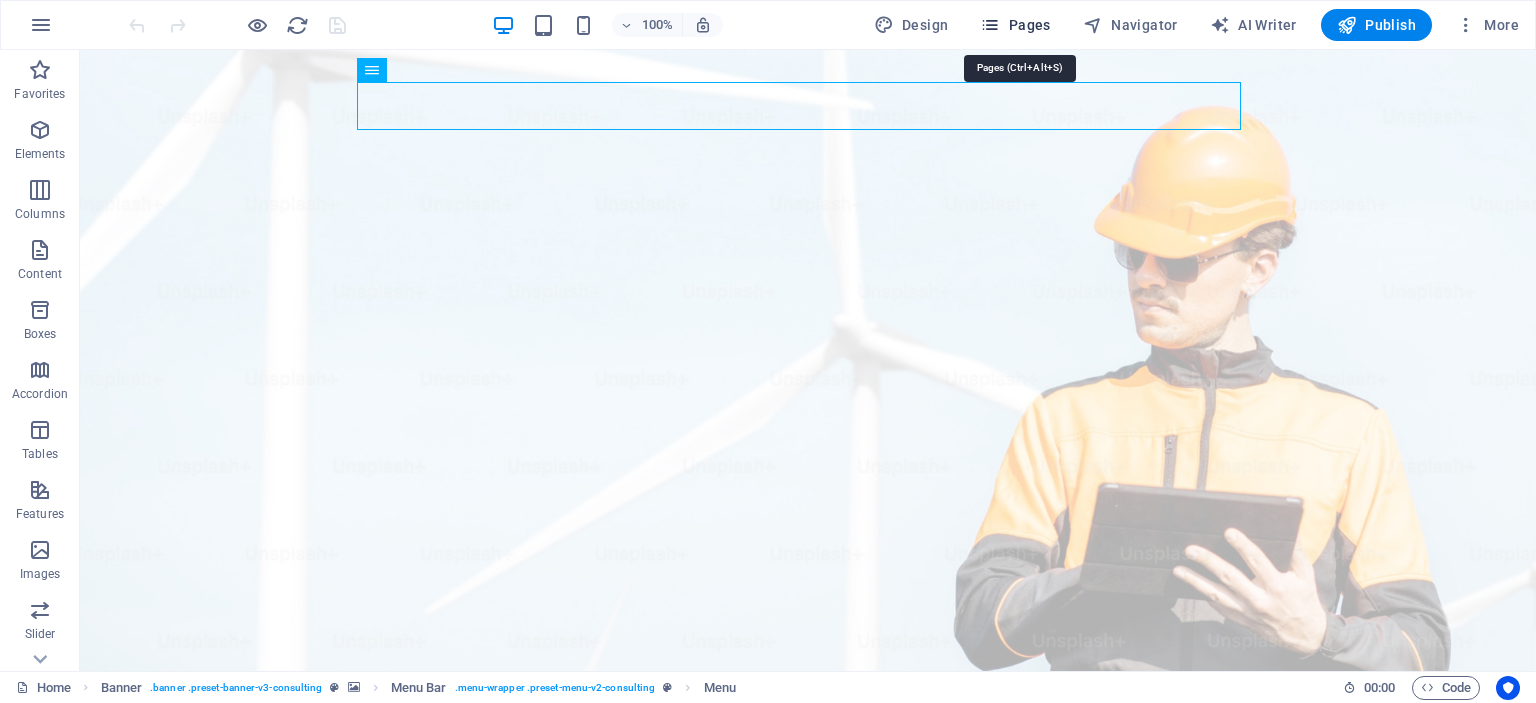 click on "Pages" at bounding box center [1015, 25] 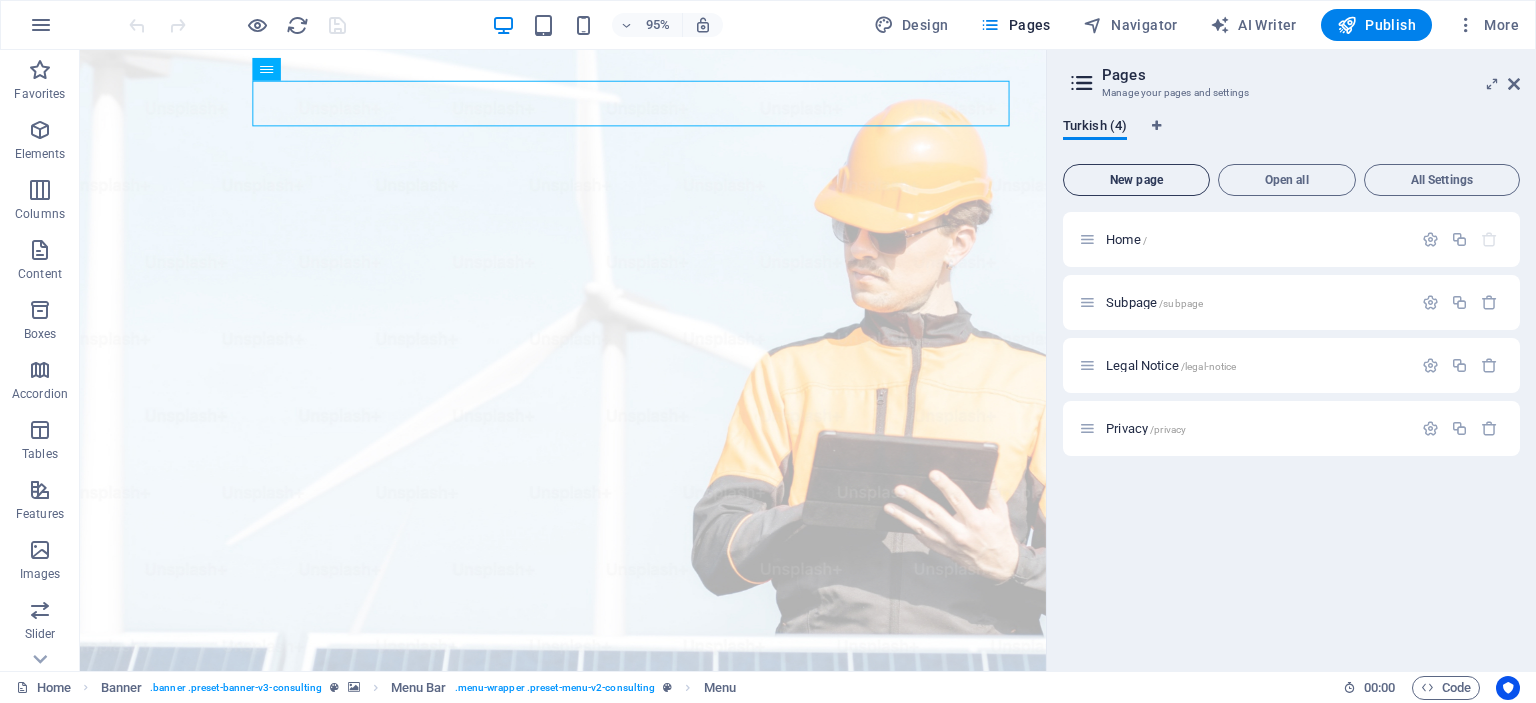 click on "New page" at bounding box center (1136, 180) 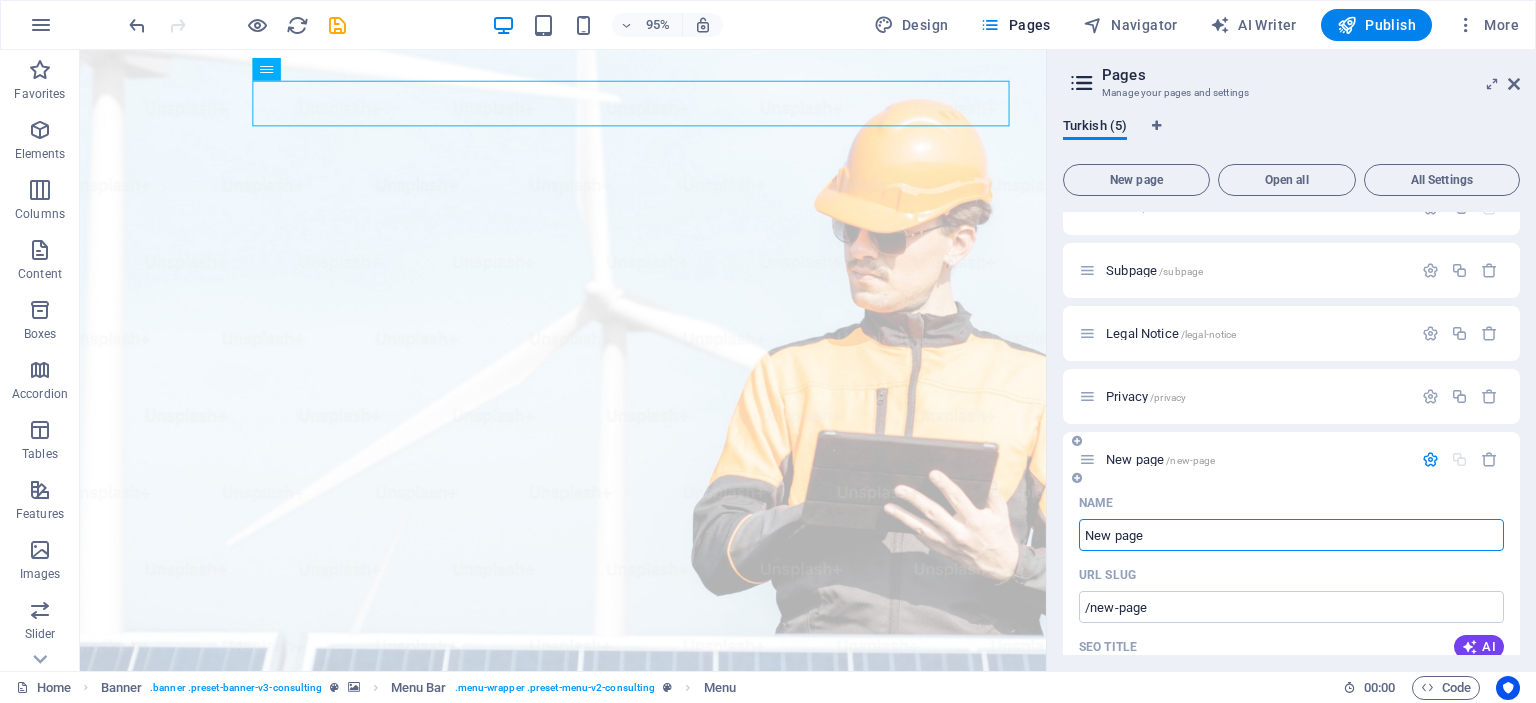 scroll, scrollTop: 0, scrollLeft: 0, axis: both 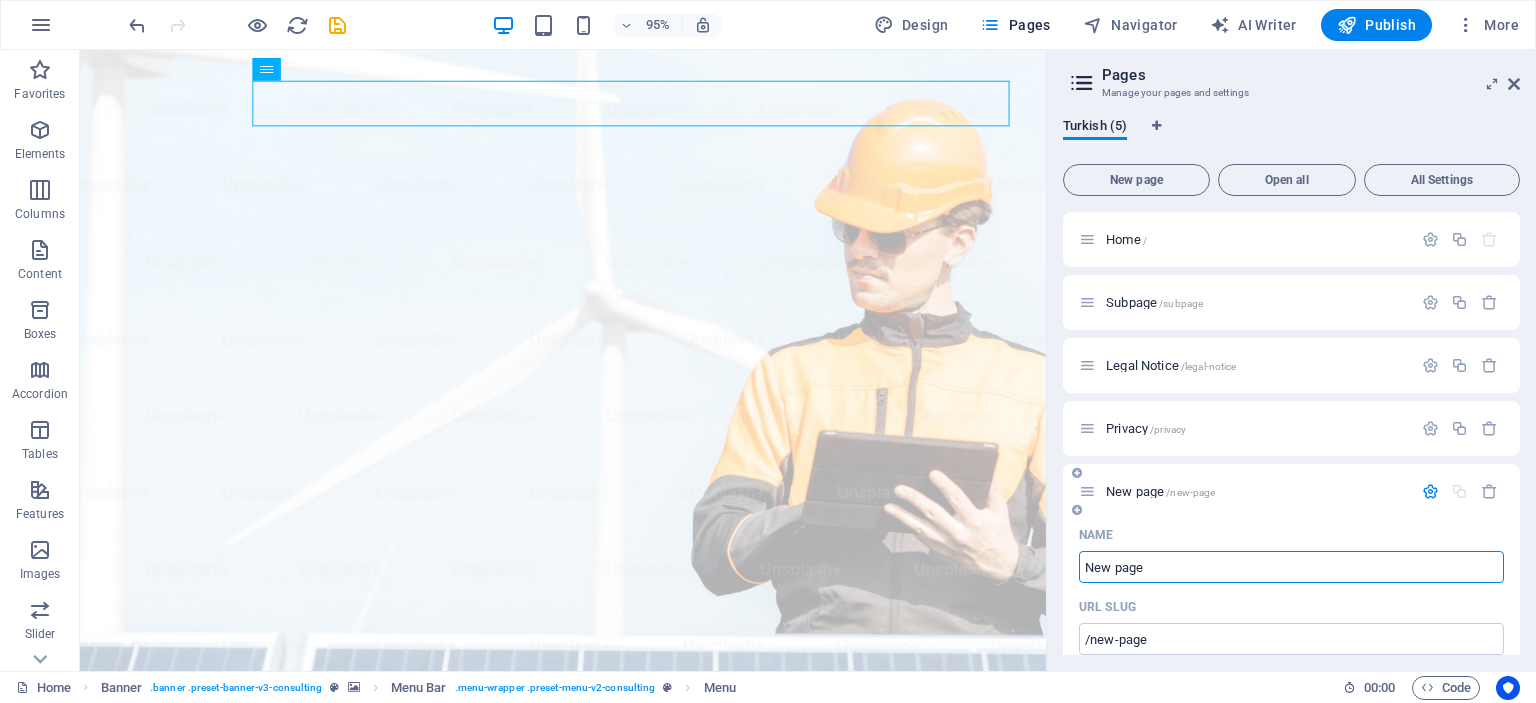 click on "New page /new-page" at bounding box center [1160, 491] 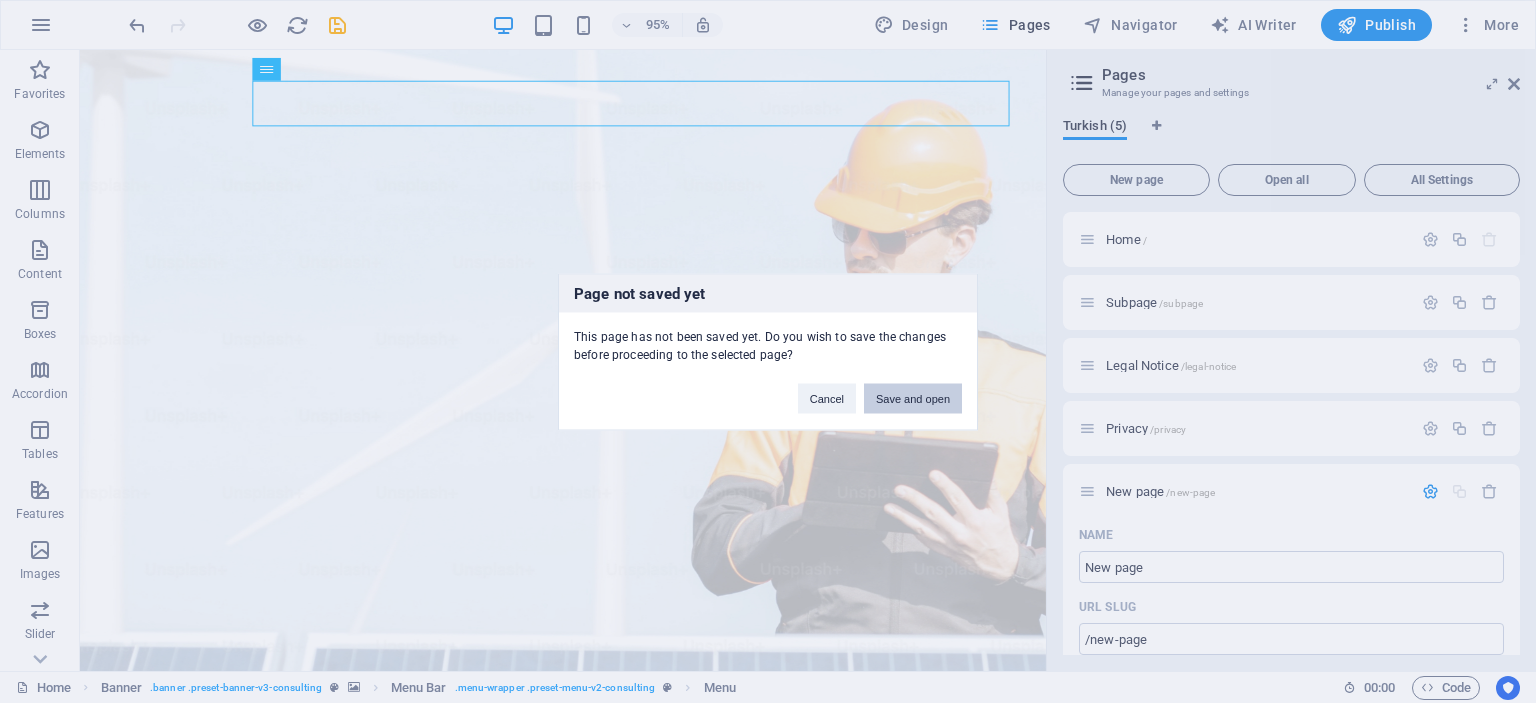 click on "Save and open" at bounding box center [913, 398] 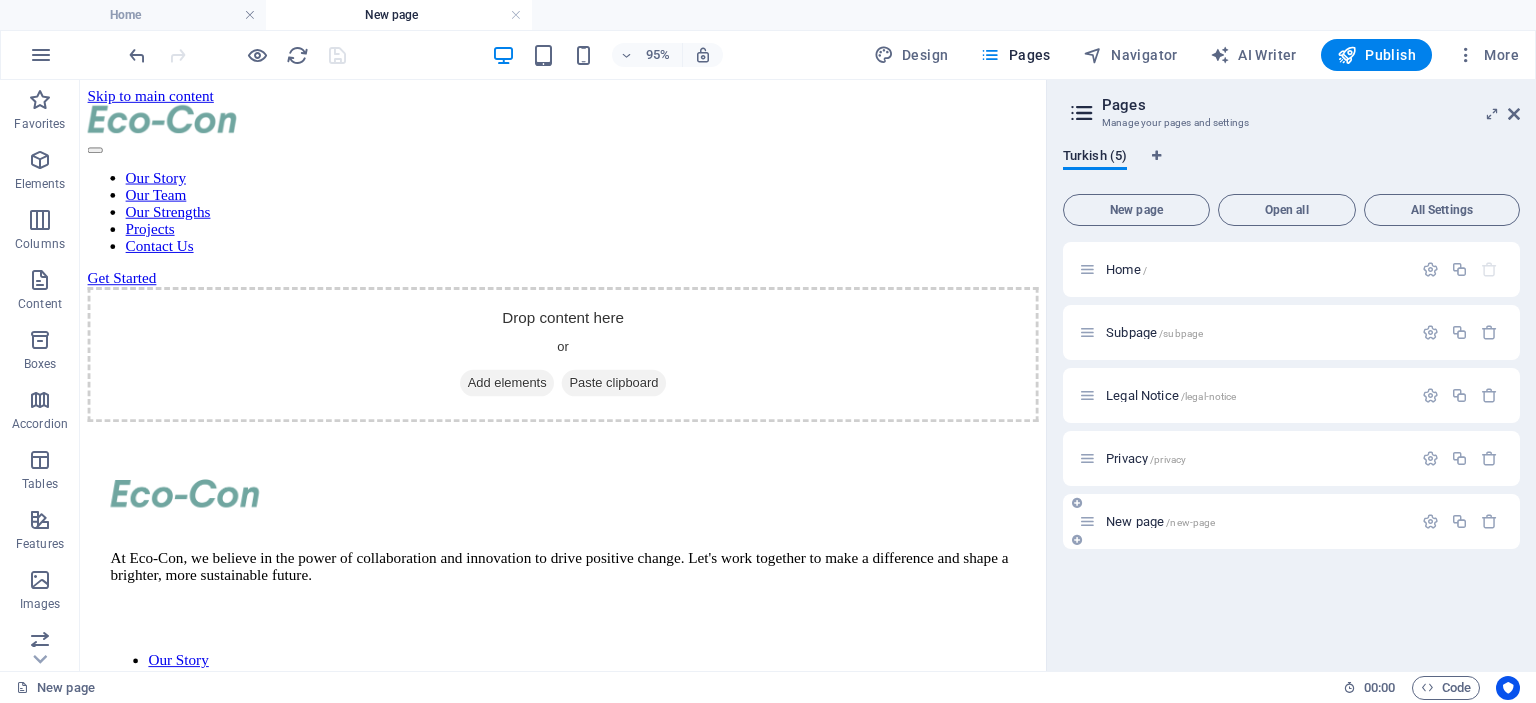 scroll, scrollTop: 0, scrollLeft: 0, axis: both 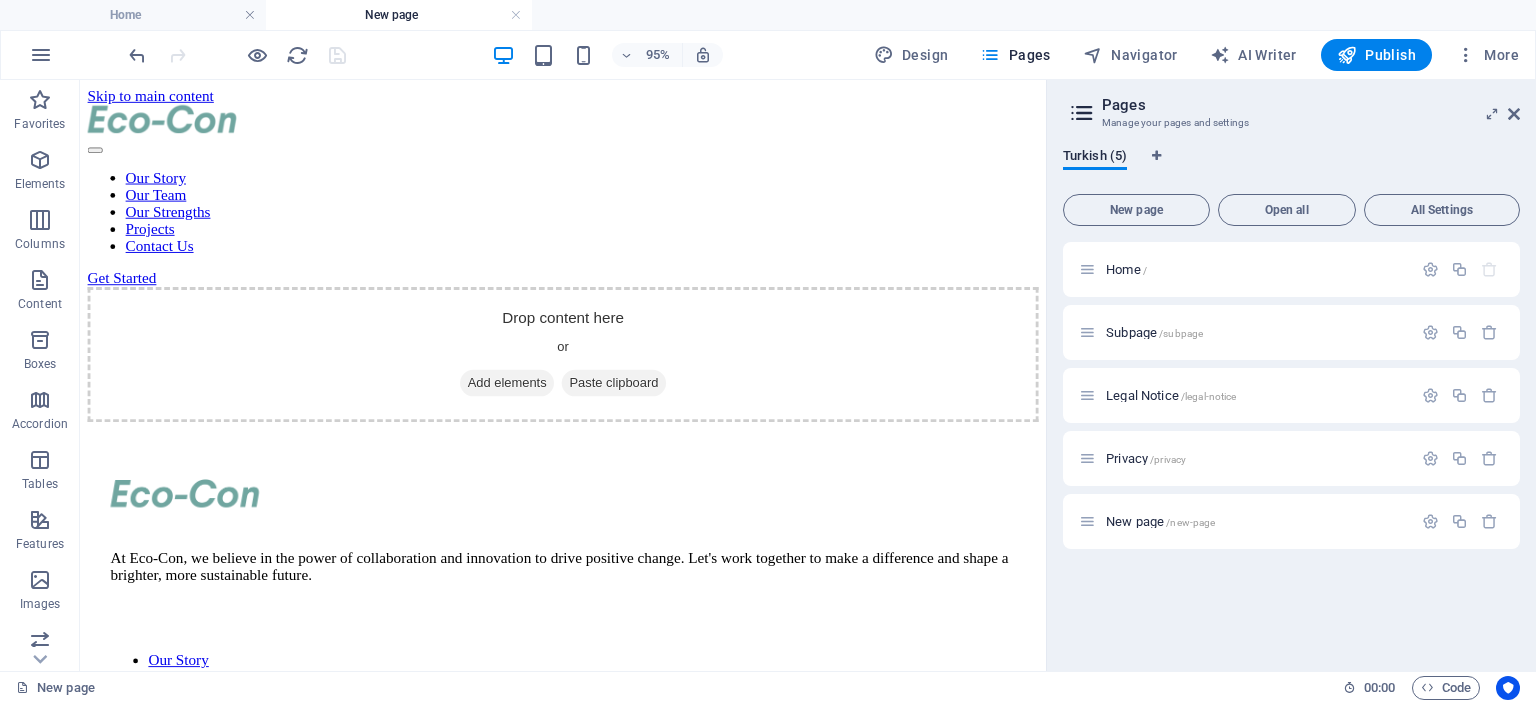click on "New page" at bounding box center (399, 15) 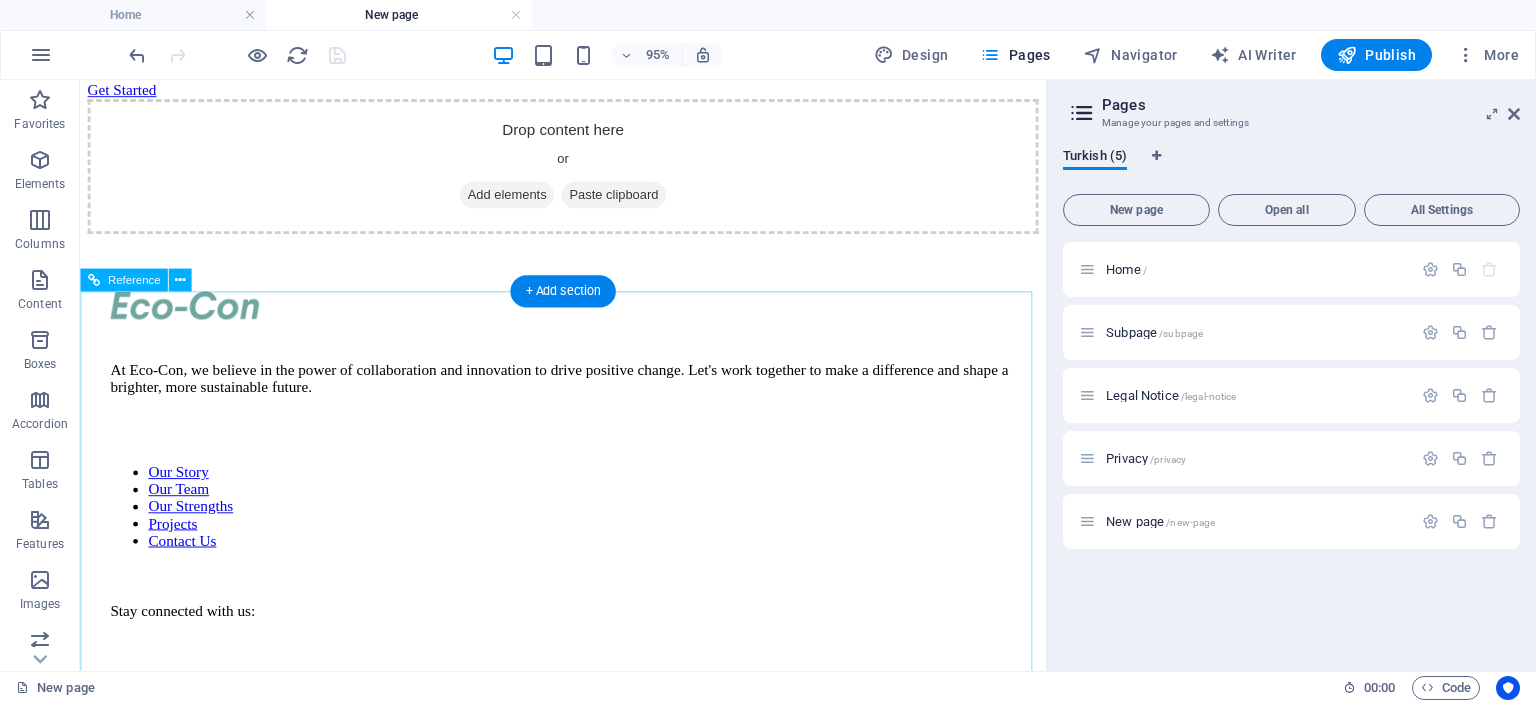 scroll, scrollTop: 0, scrollLeft: 0, axis: both 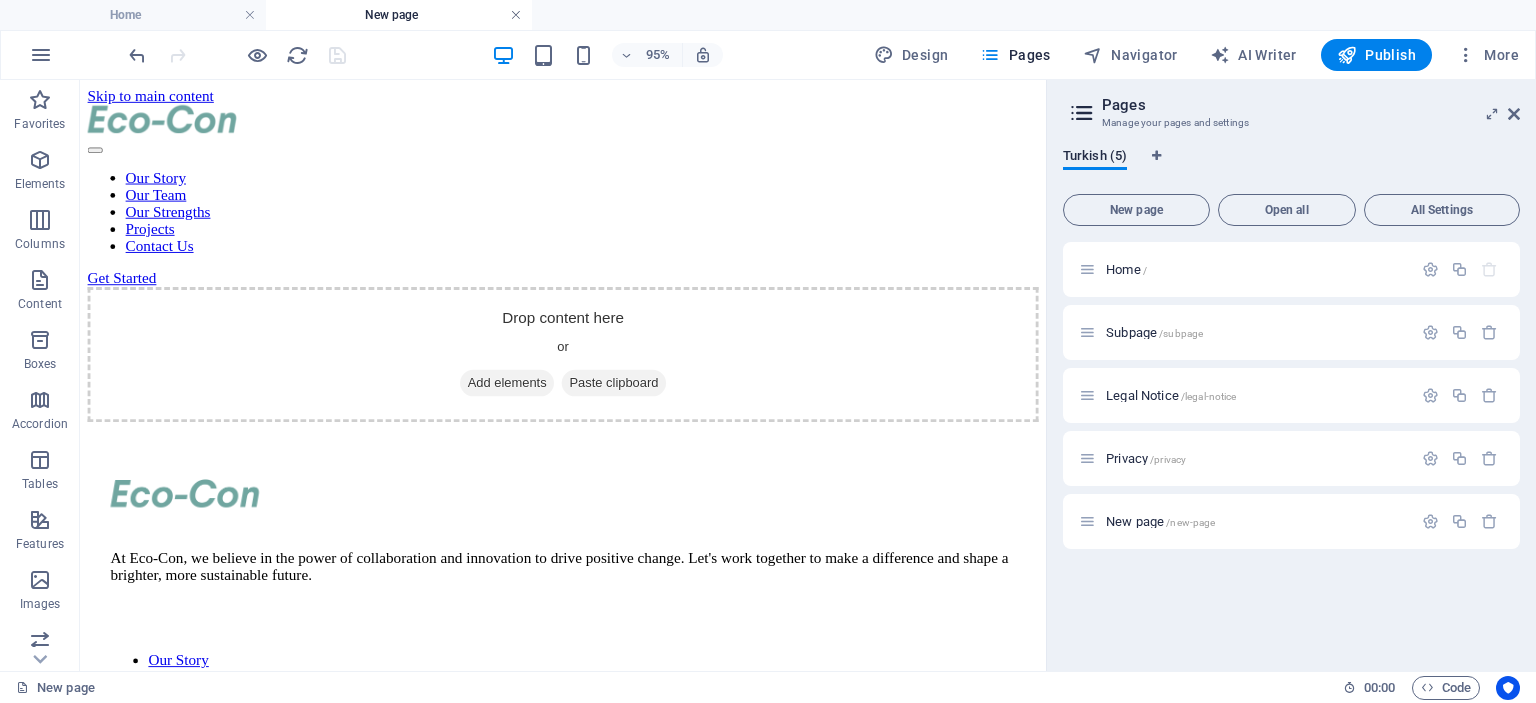 click at bounding box center (516, 15) 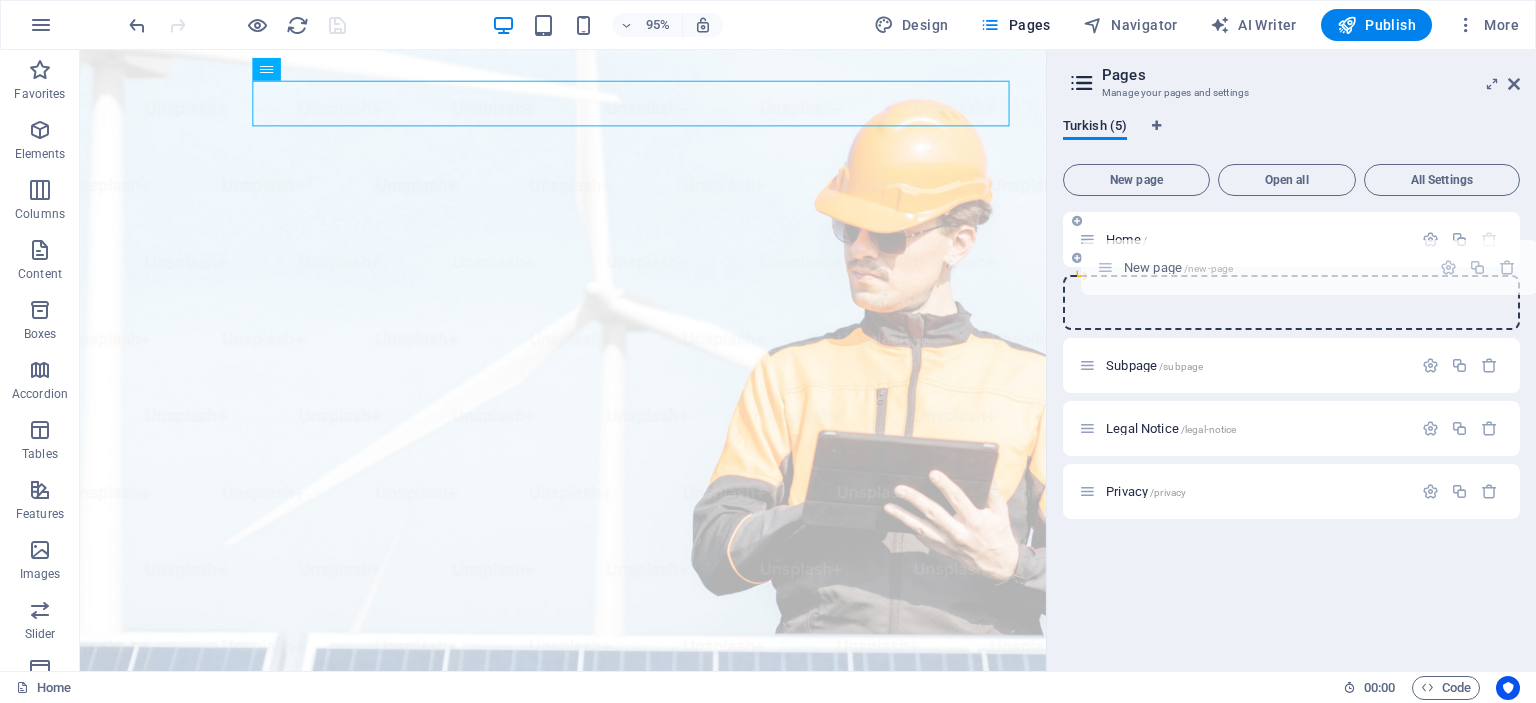 drag, startPoint x: 1085, startPoint y: 488, endPoint x: 1103, endPoint y: 257, distance: 231.70024 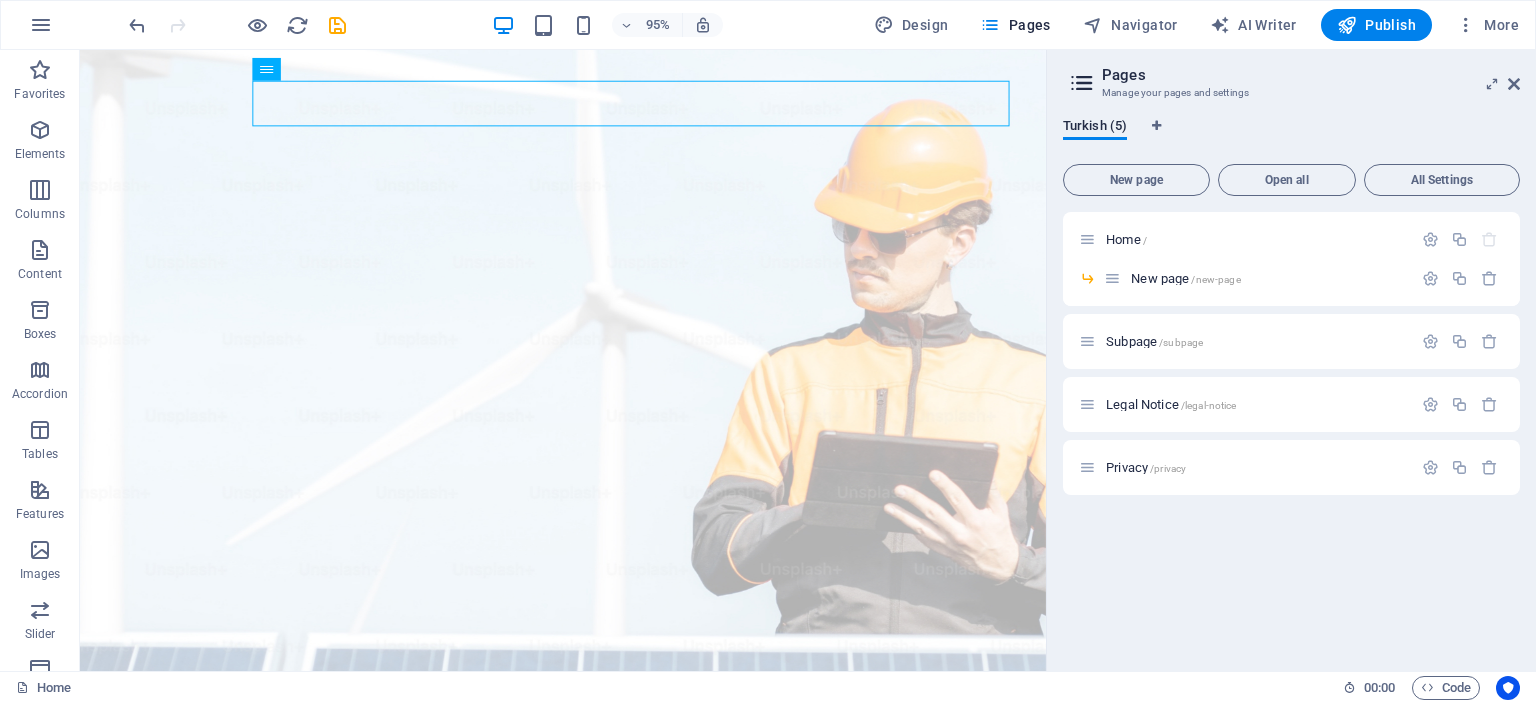 click on "Pages Manage your pages and settings Turkish (5) New page Open all All Settings Home / New page /new-page Subpage /subpage Legal Notice /legal-notice Privacy /privacy" at bounding box center [1291, 360] 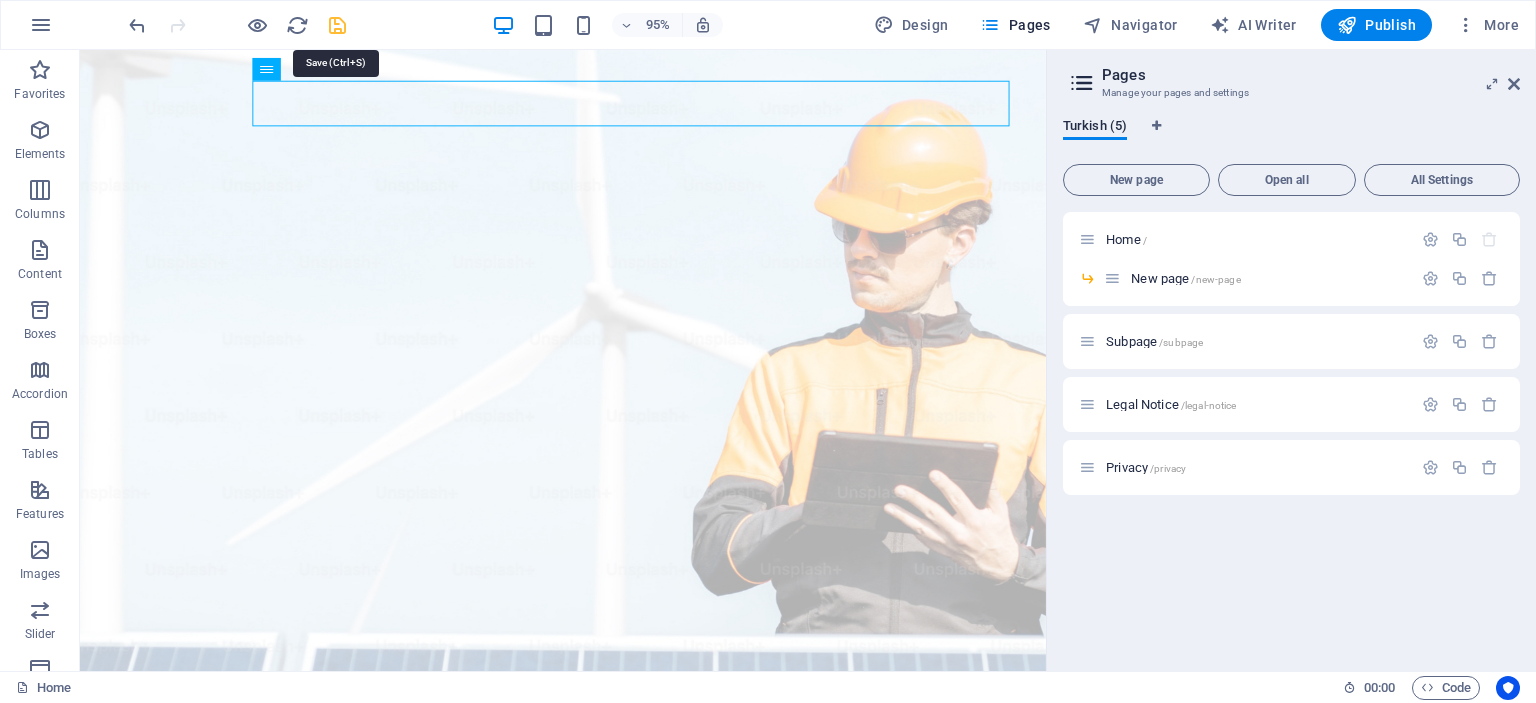 click at bounding box center (337, 25) 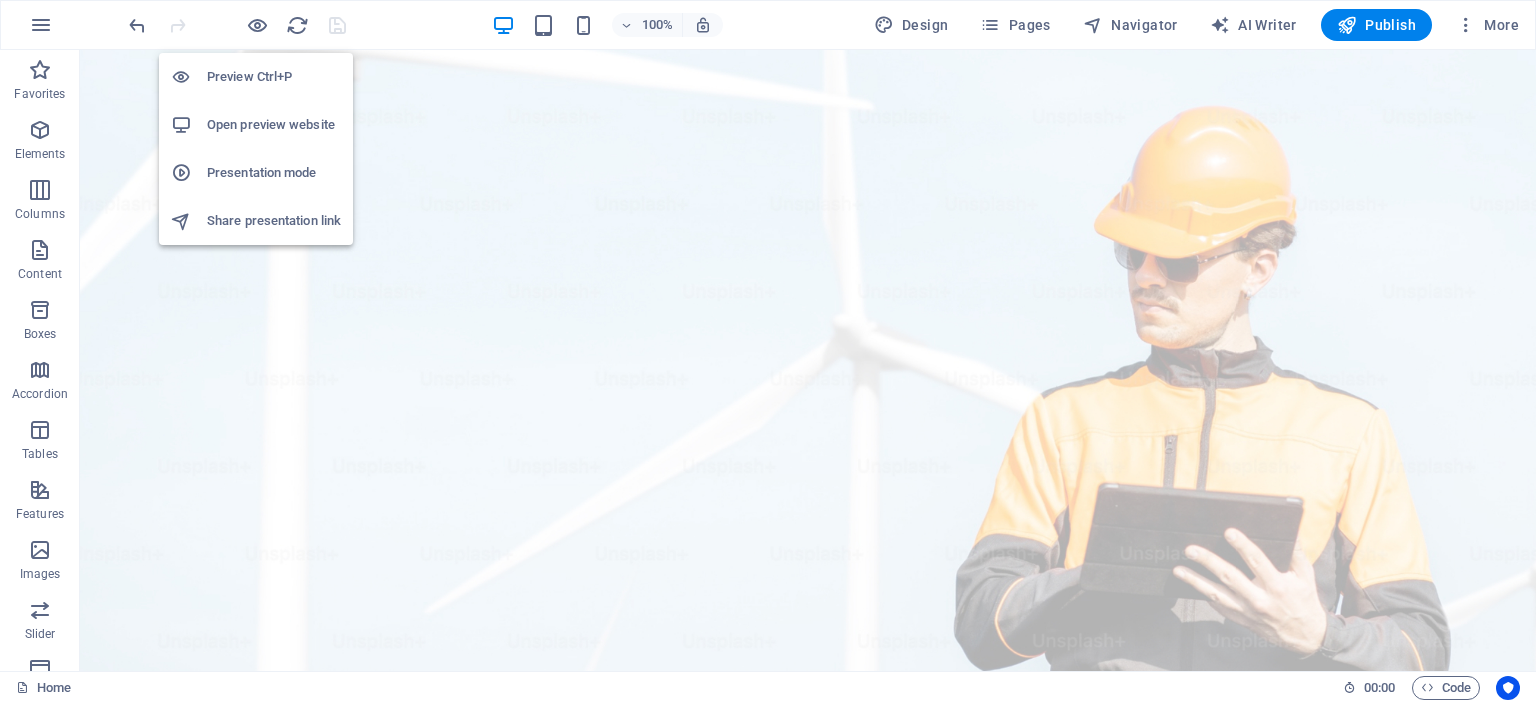 click on "Open preview website" at bounding box center [274, 125] 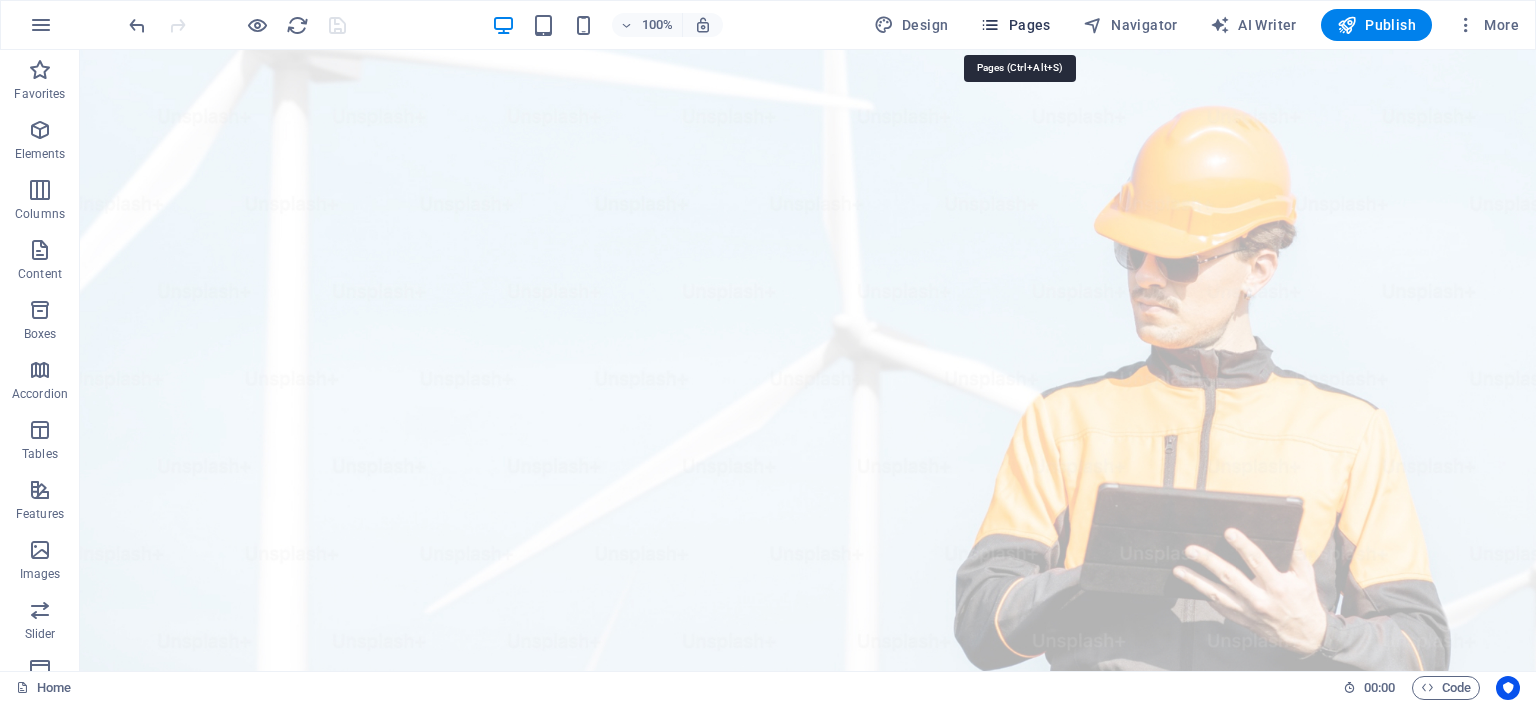 click on "Pages" at bounding box center (1015, 25) 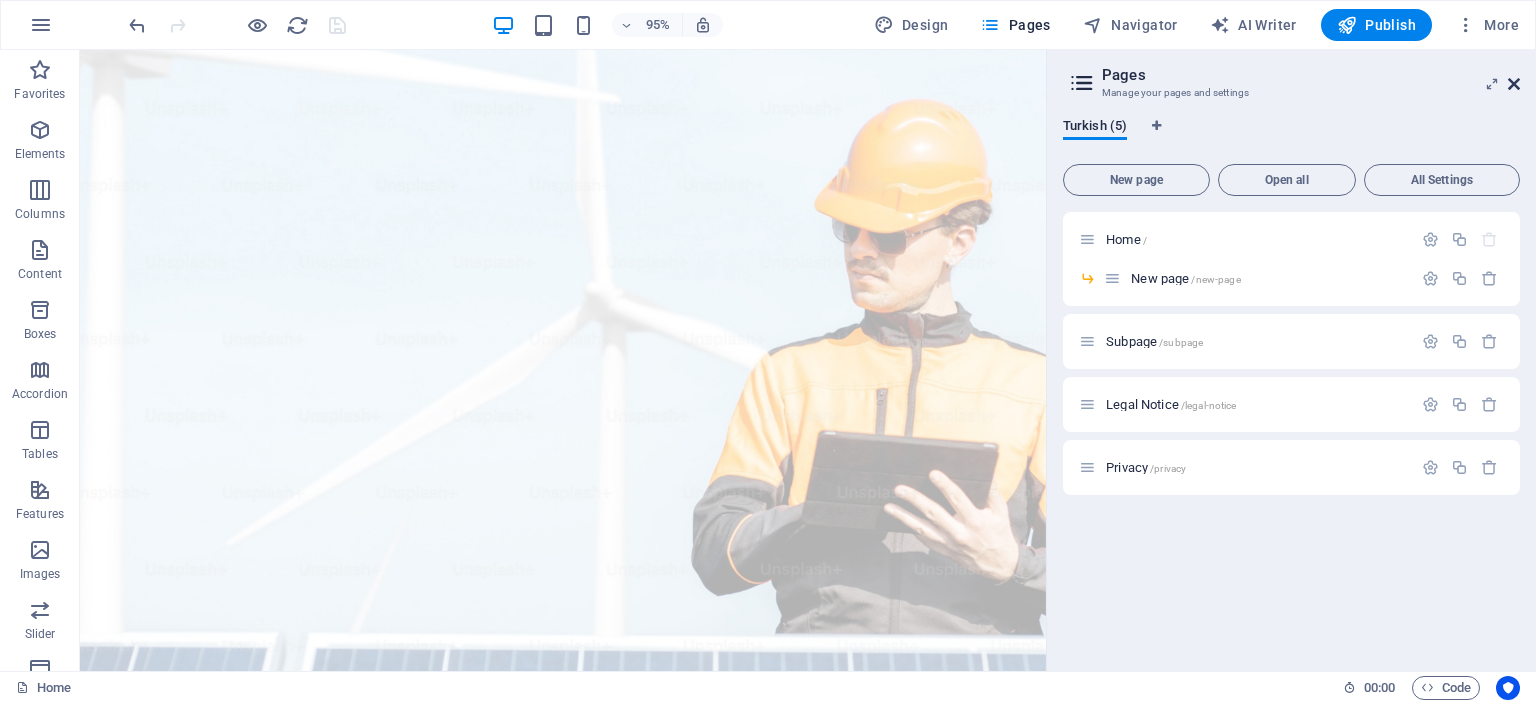 click at bounding box center [1514, 84] 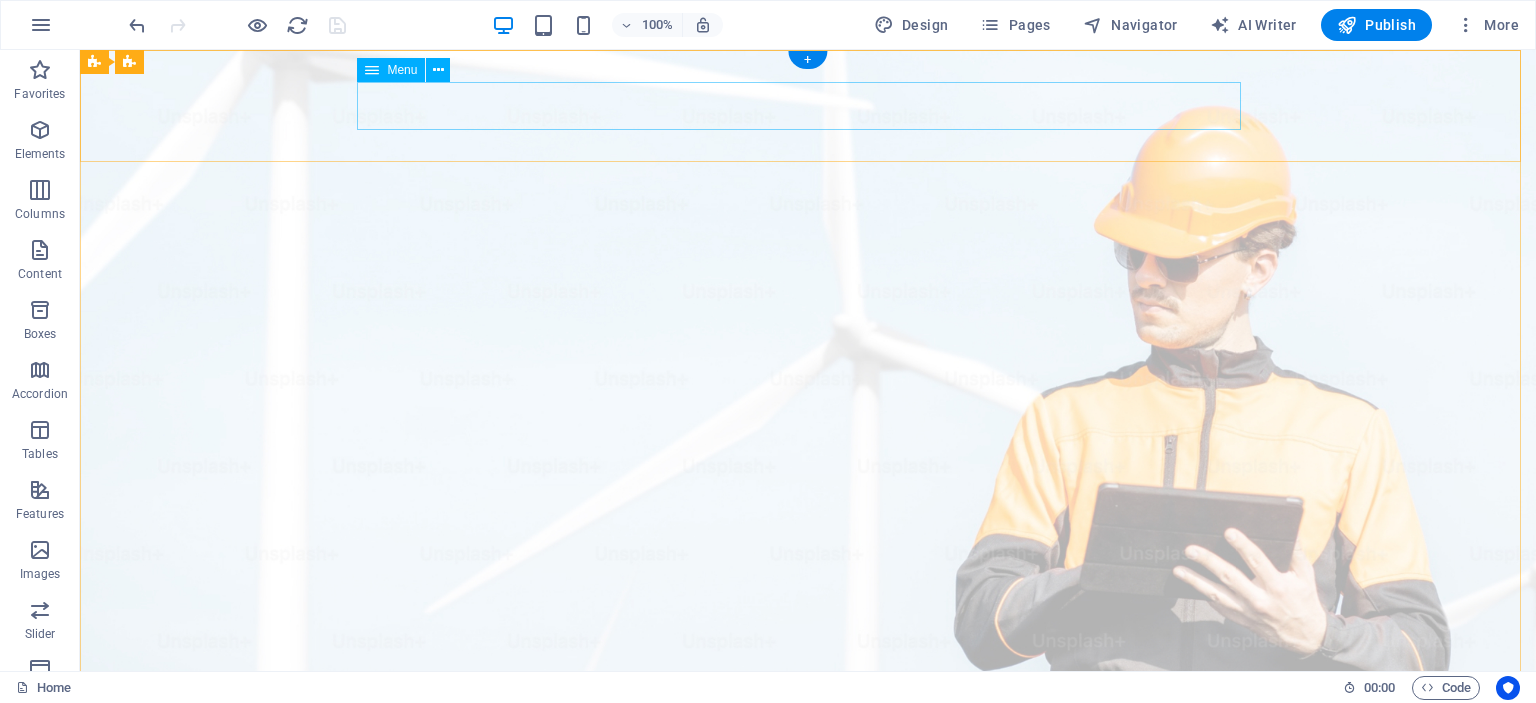 click on "Our Story Our Team Our Strengths Projects Contact Us" at bounding box center (808, 1036) 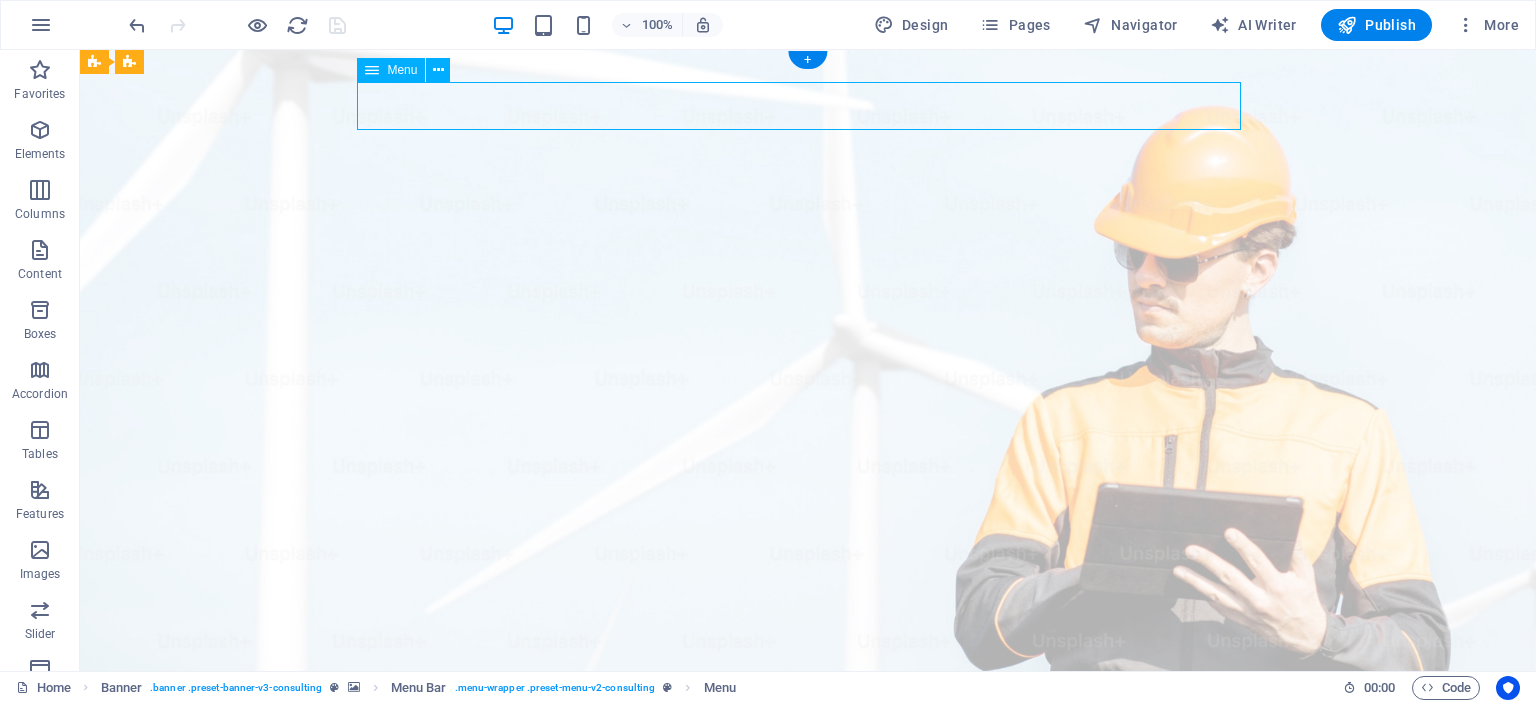 click on "Our Story Our Team Our Strengths Projects Contact Us" at bounding box center [808, 1036] 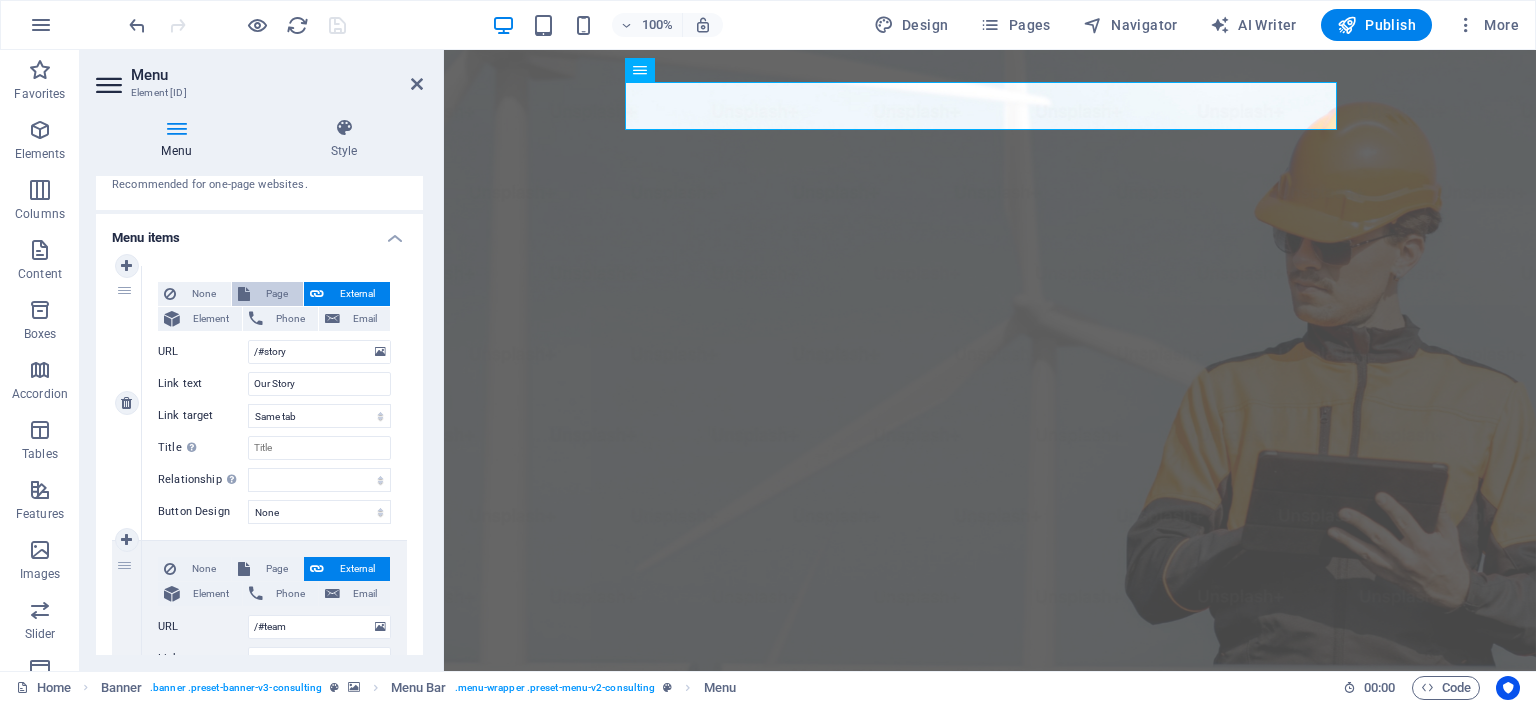 scroll, scrollTop: 0, scrollLeft: 0, axis: both 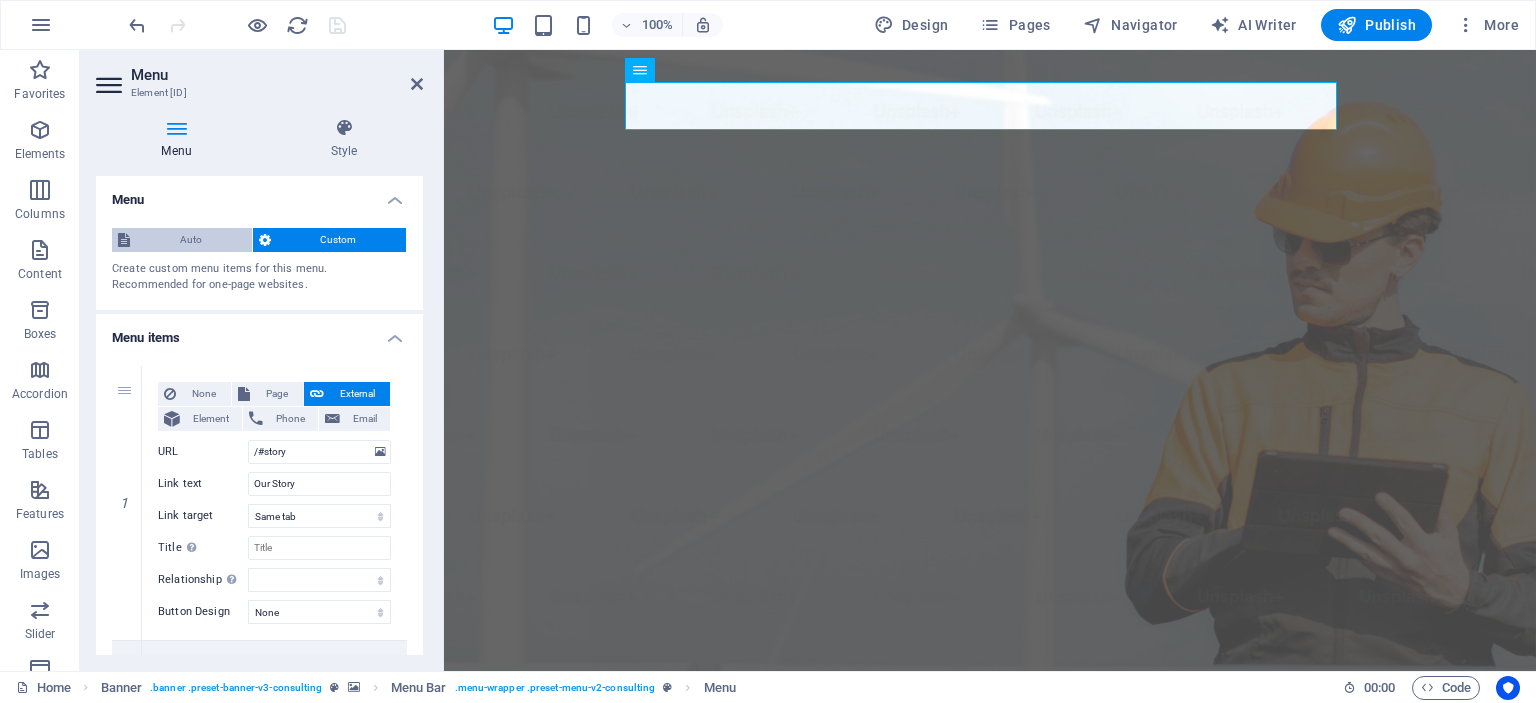 click on "Auto" at bounding box center (191, 240) 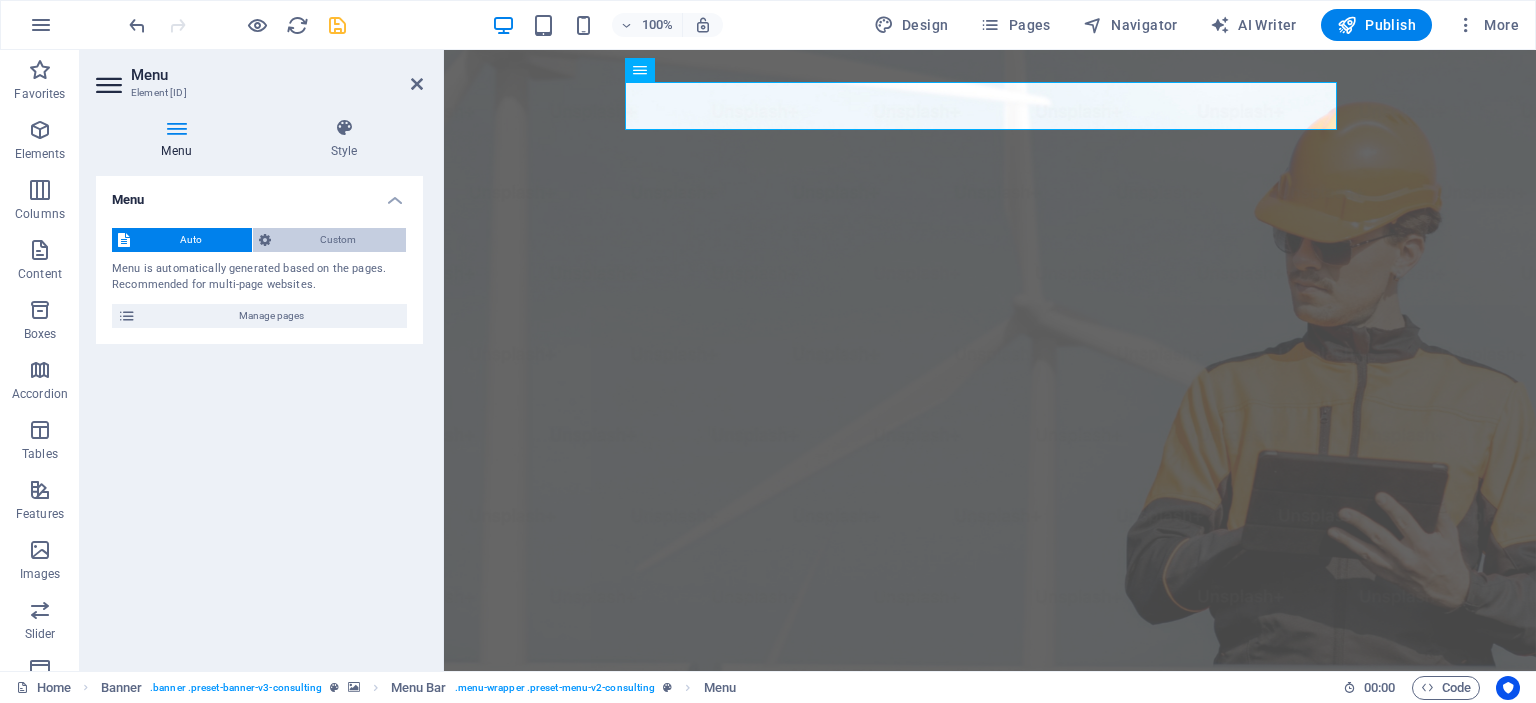 click on "Custom" at bounding box center (339, 240) 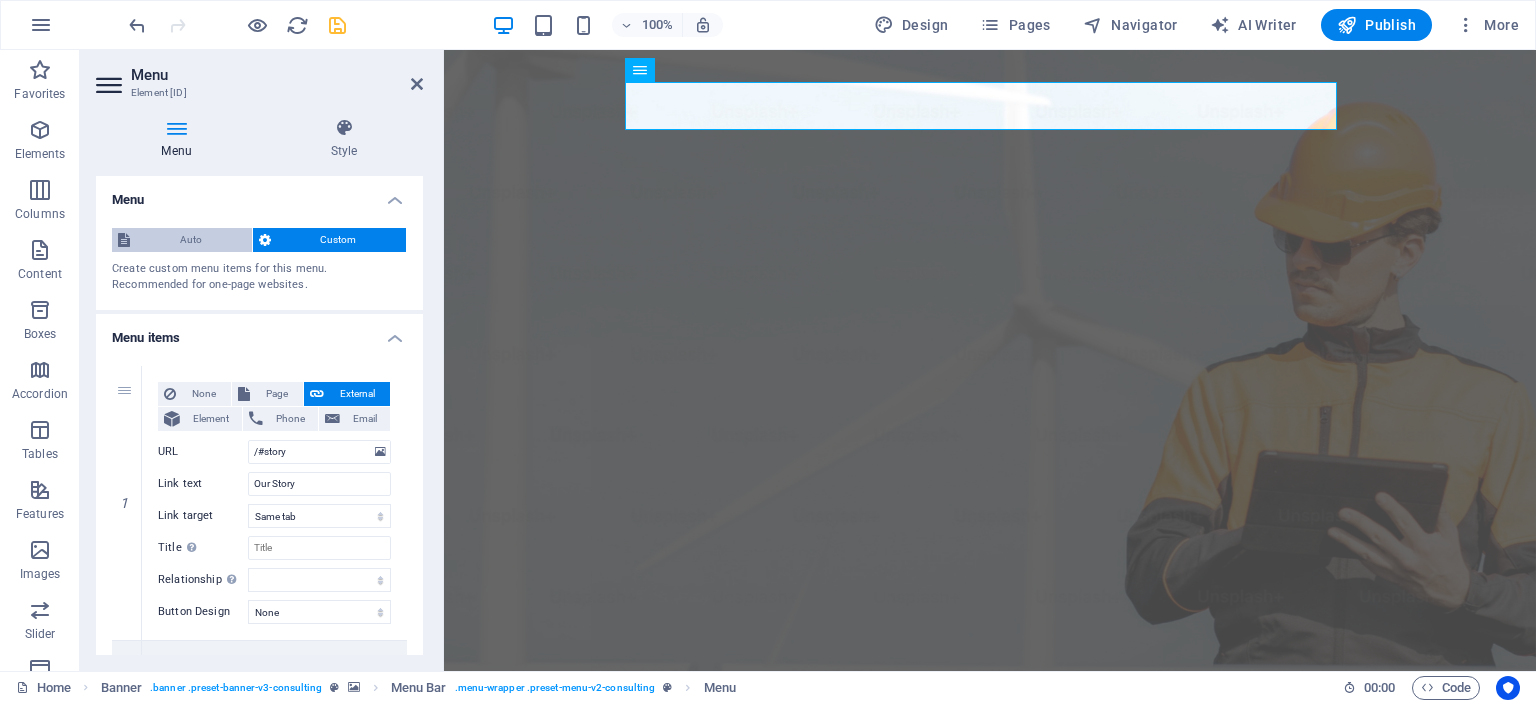 click on "Auto" at bounding box center (191, 240) 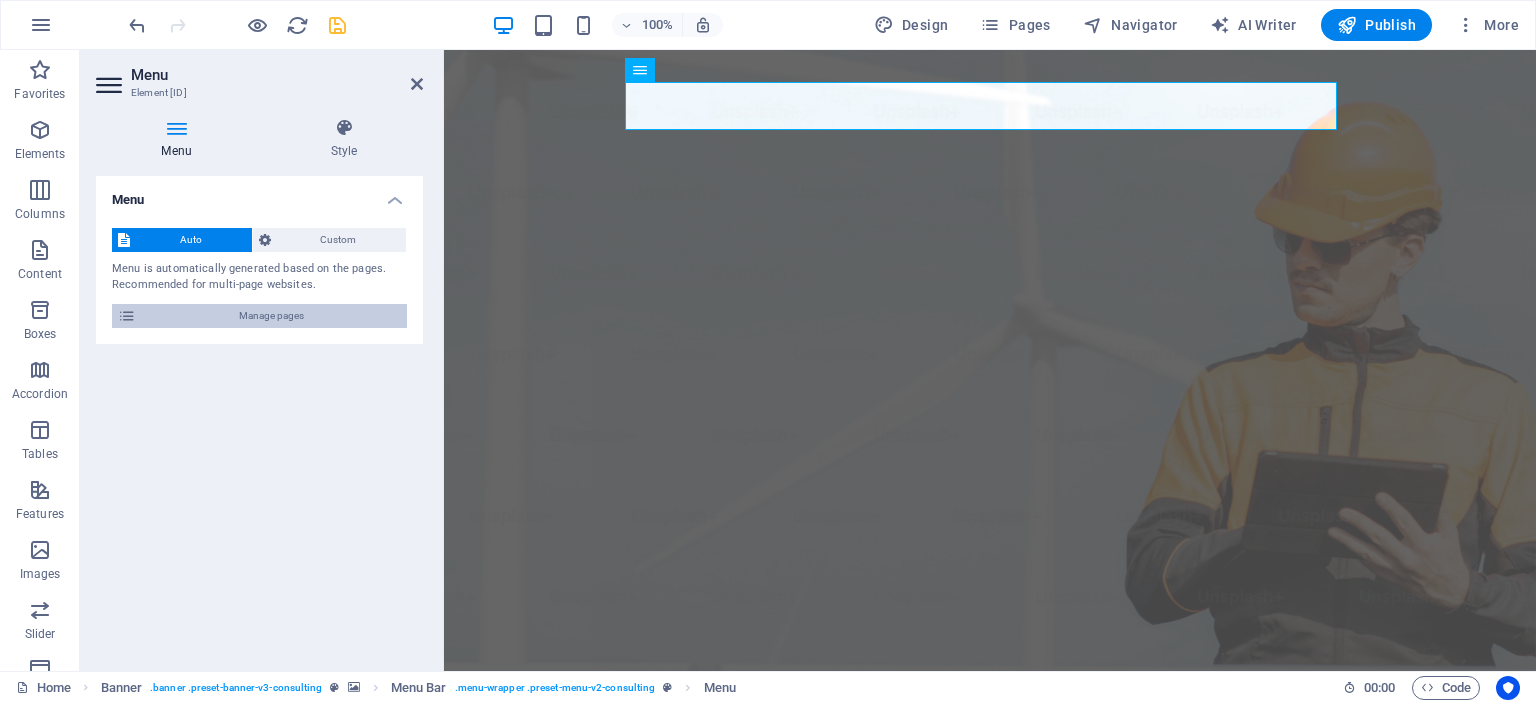 click on "Manage pages" at bounding box center (271, 316) 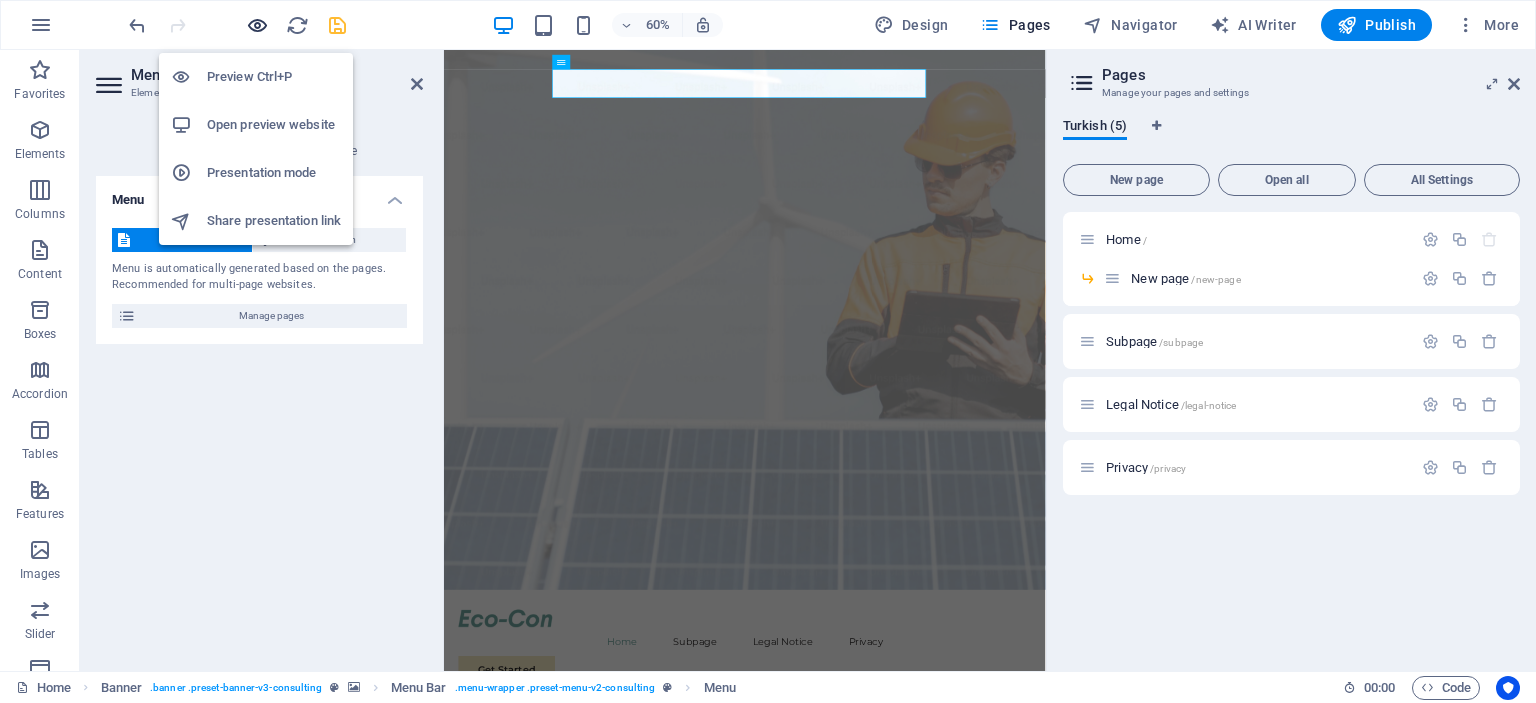 click at bounding box center (257, 25) 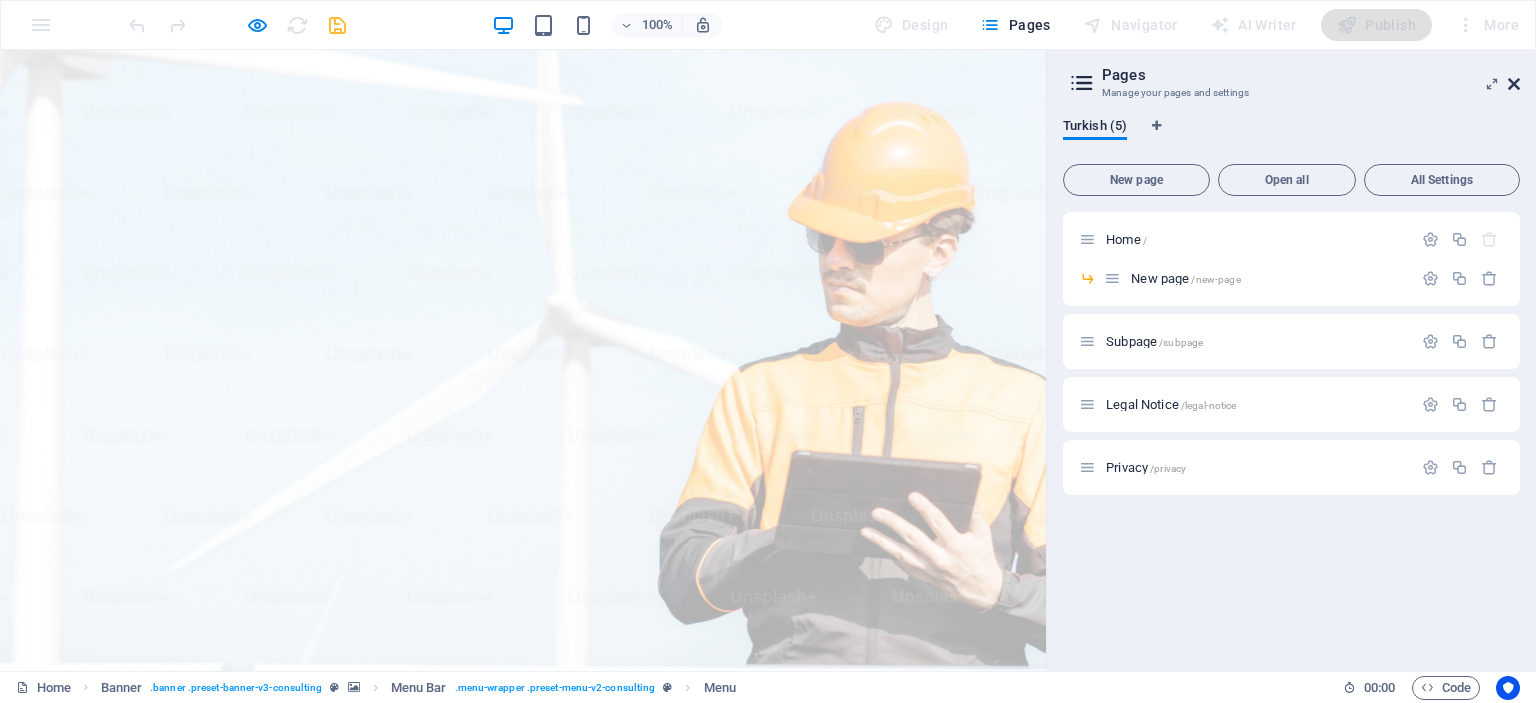 click at bounding box center [1514, 84] 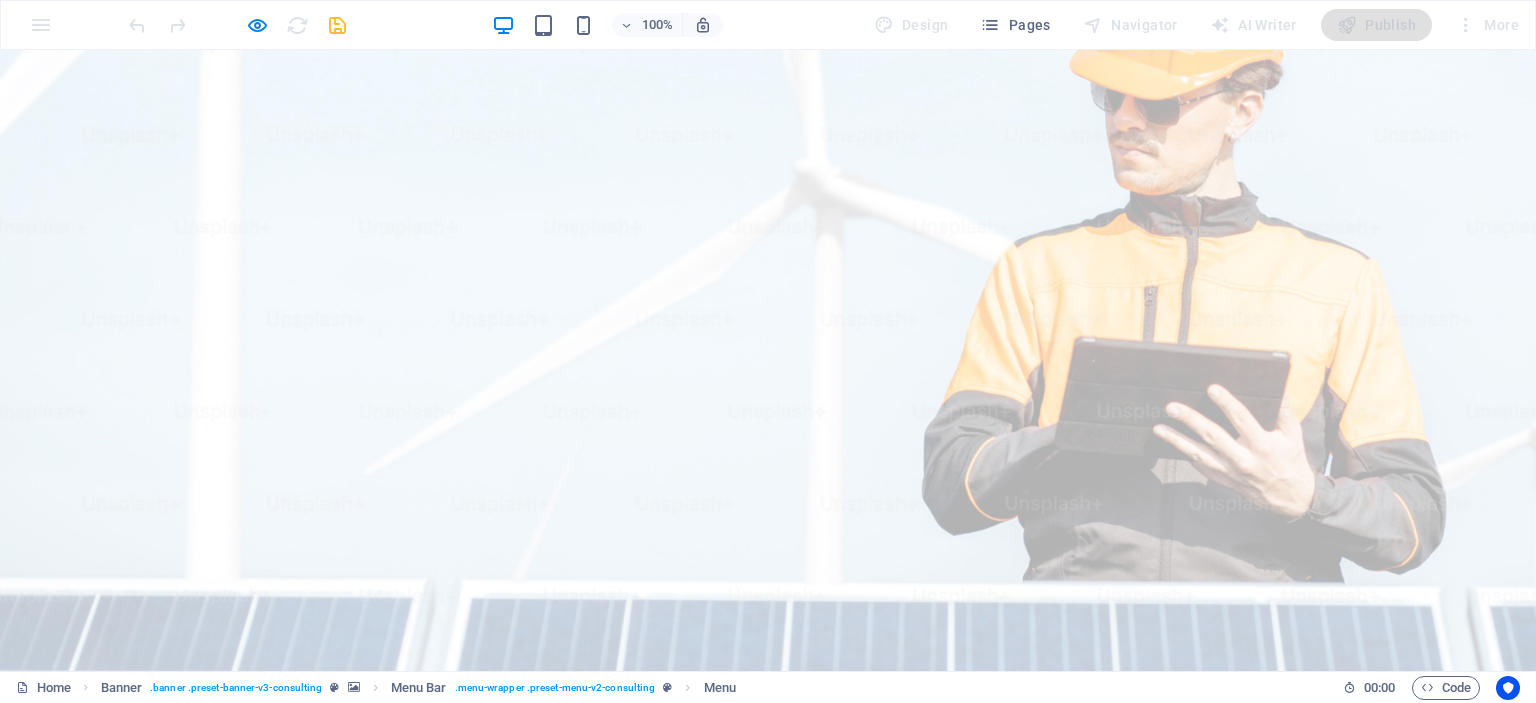 scroll, scrollTop: 0, scrollLeft: 0, axis: both 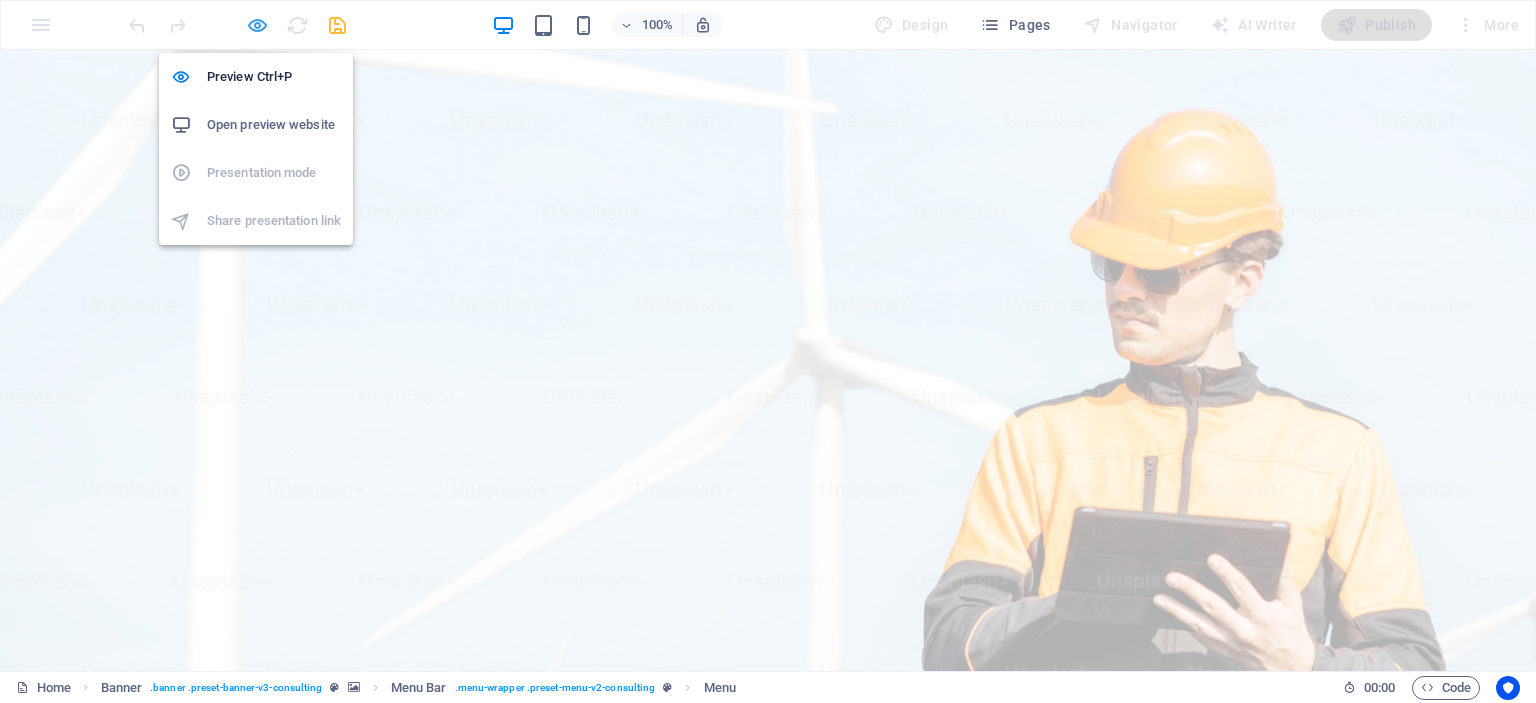 click at bounding box center (257, 25) 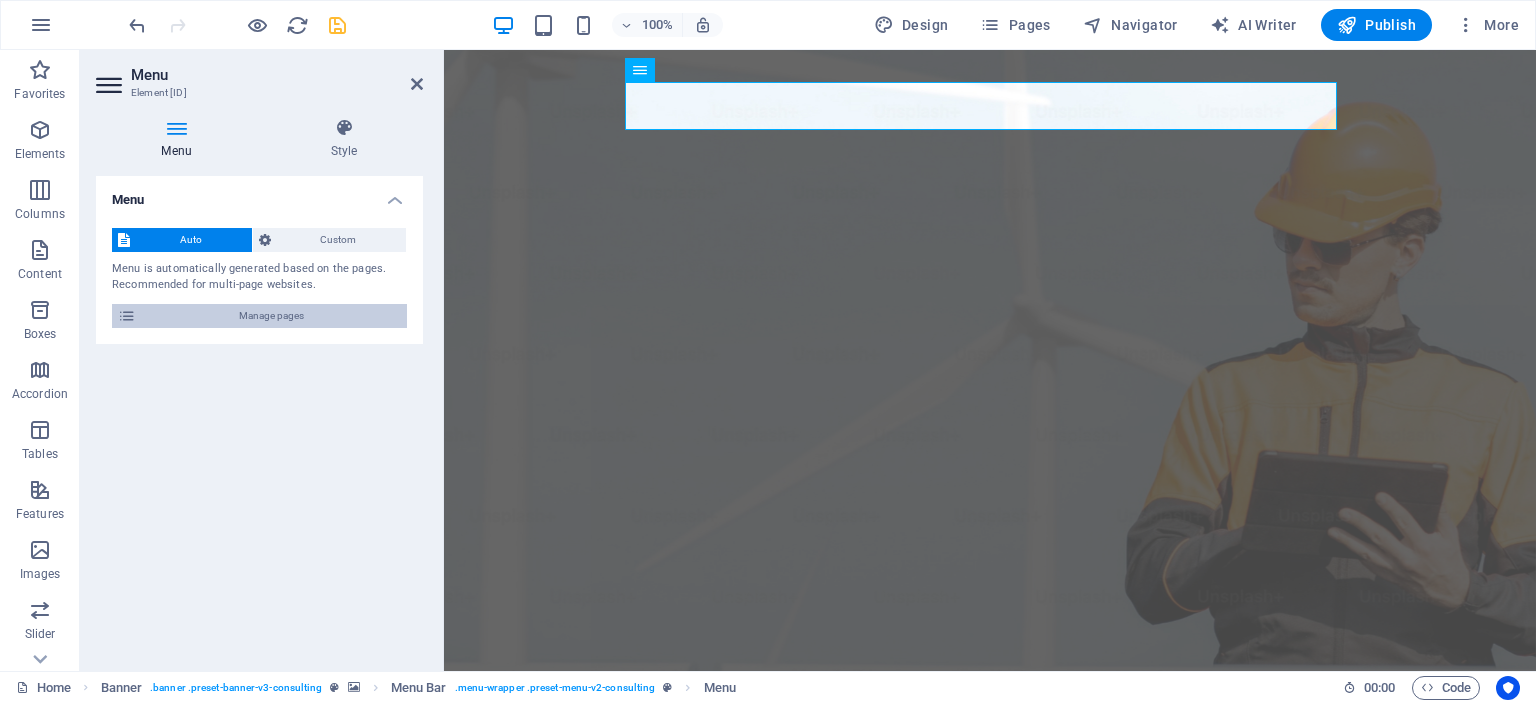click on "Manage pages" at bounding box center [271, 316] 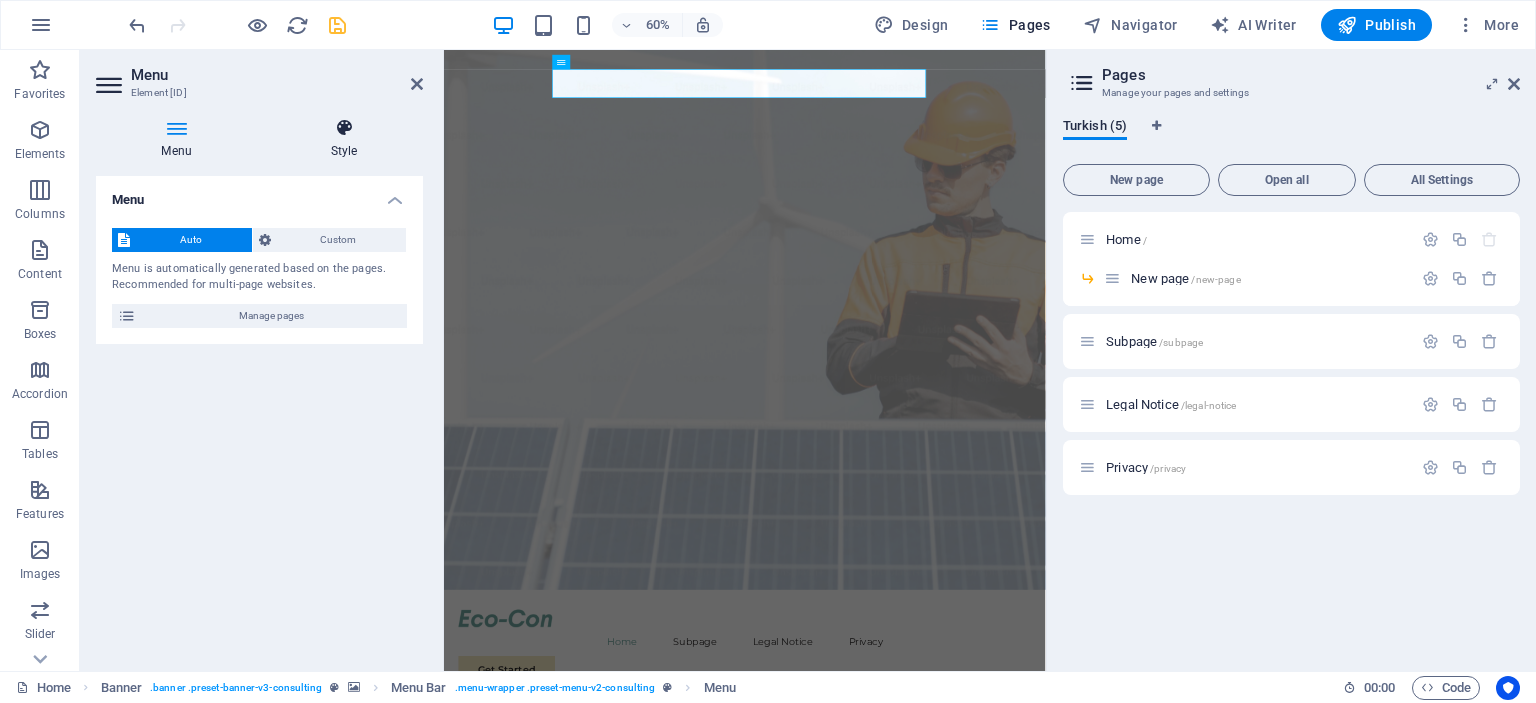 click on "Style" at bounding box center (344, 139) 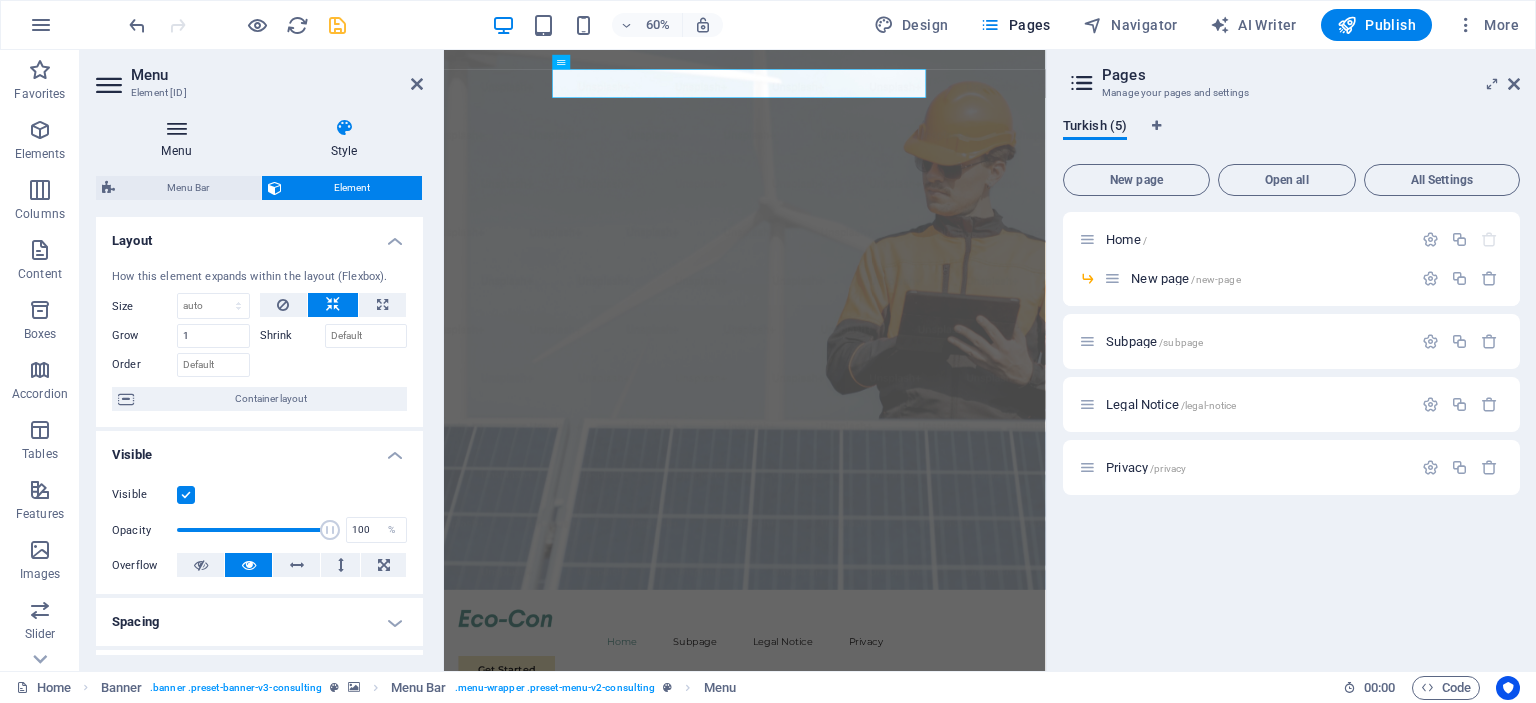 click on "Menu" at bounding box center (180, 139) 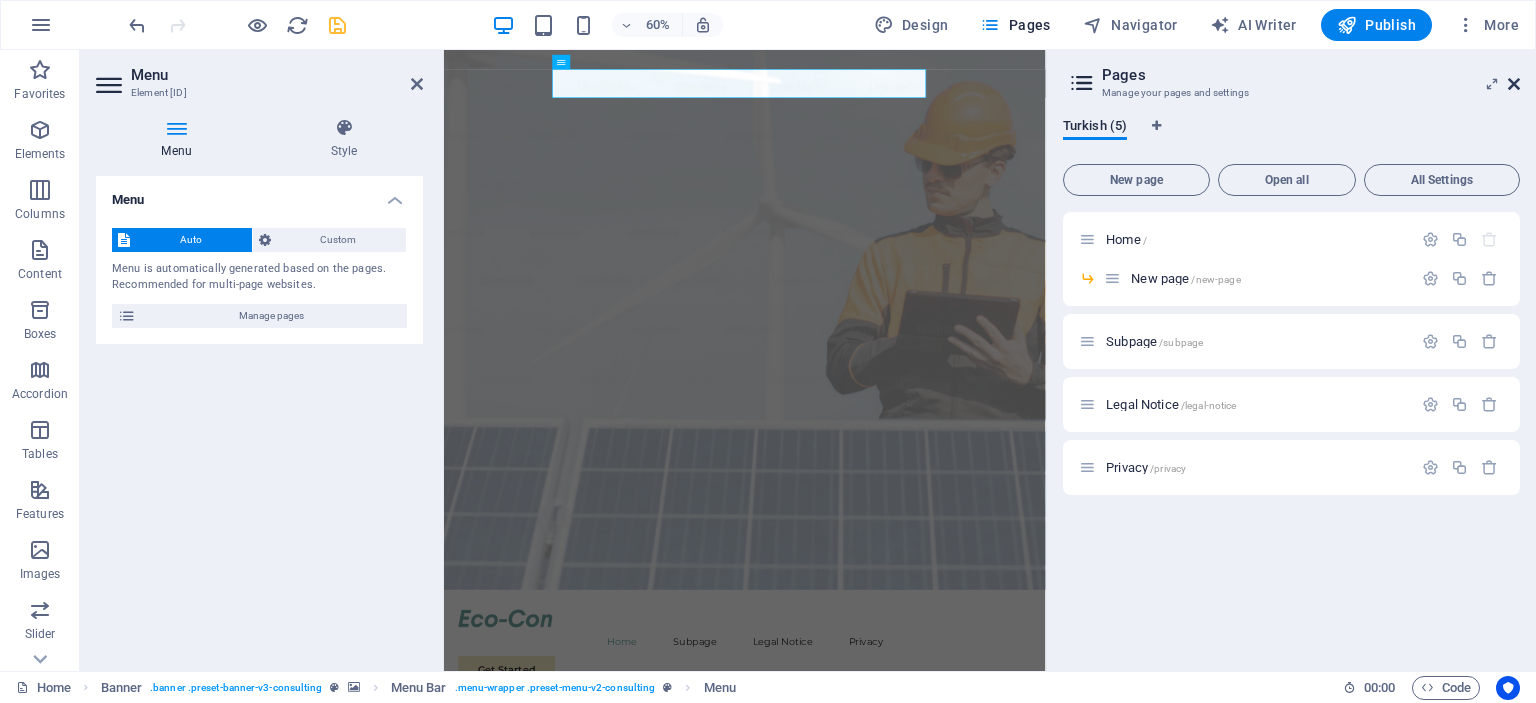click at bounding box center (1514, 84) 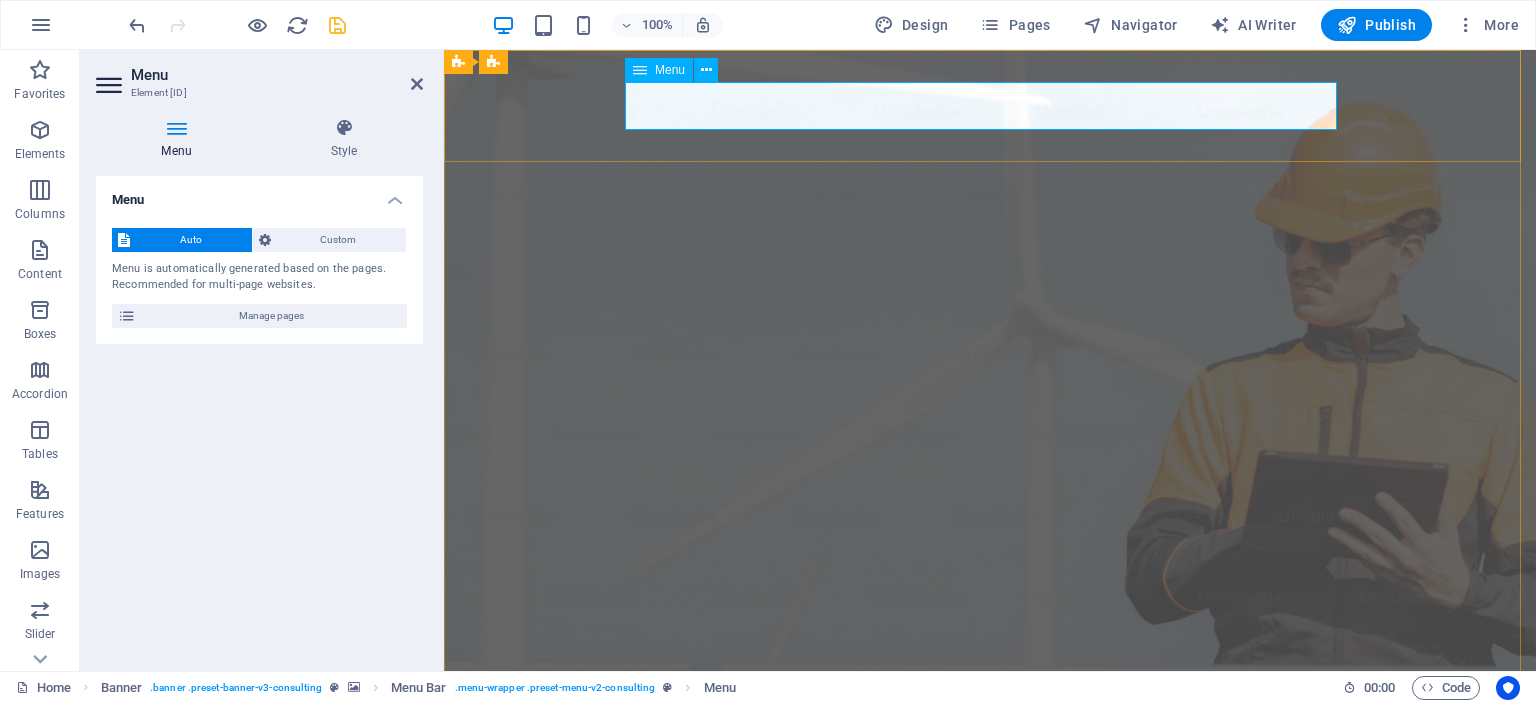 click on "Home New page Subpage Legal Notice Privacy" at bounding box center [990, 1036] 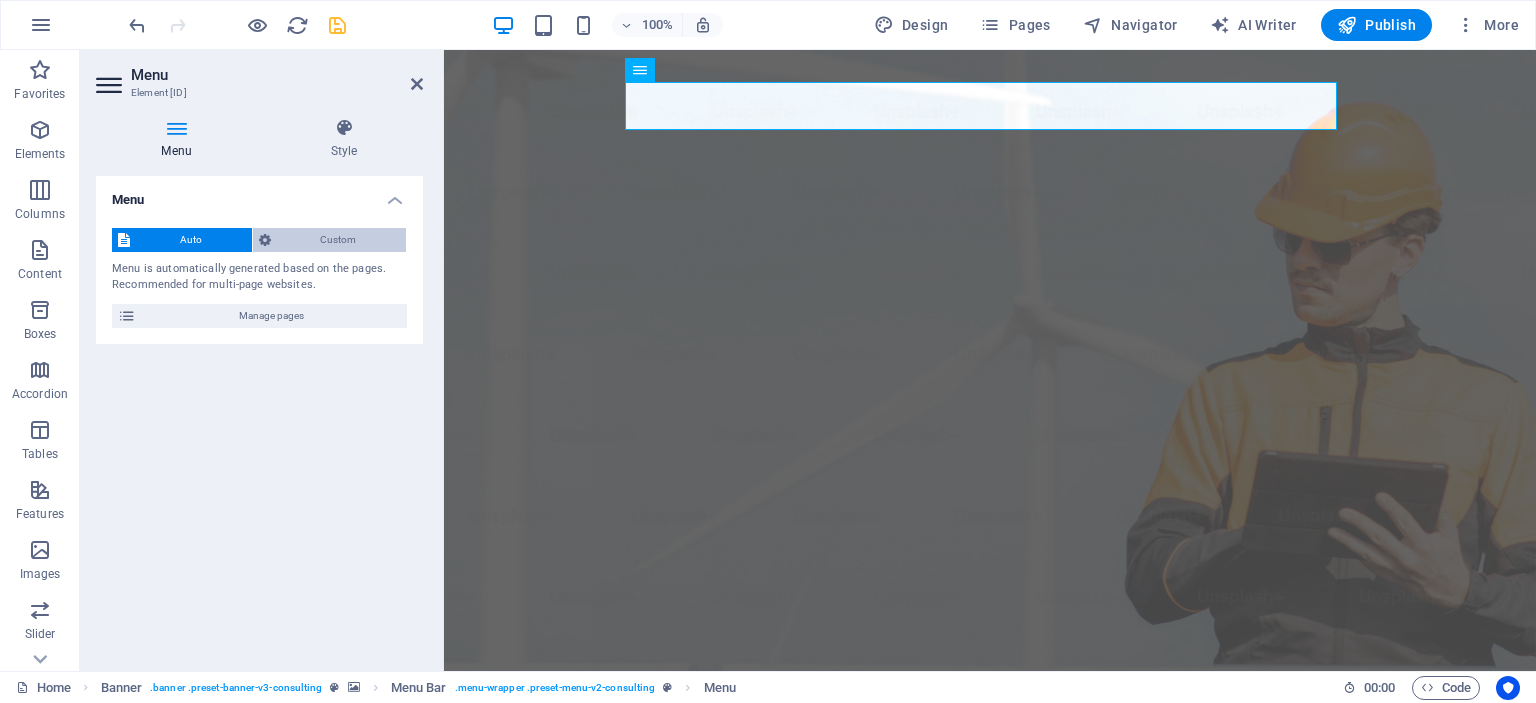 click on "Custom" at bounding box center [339, 240] 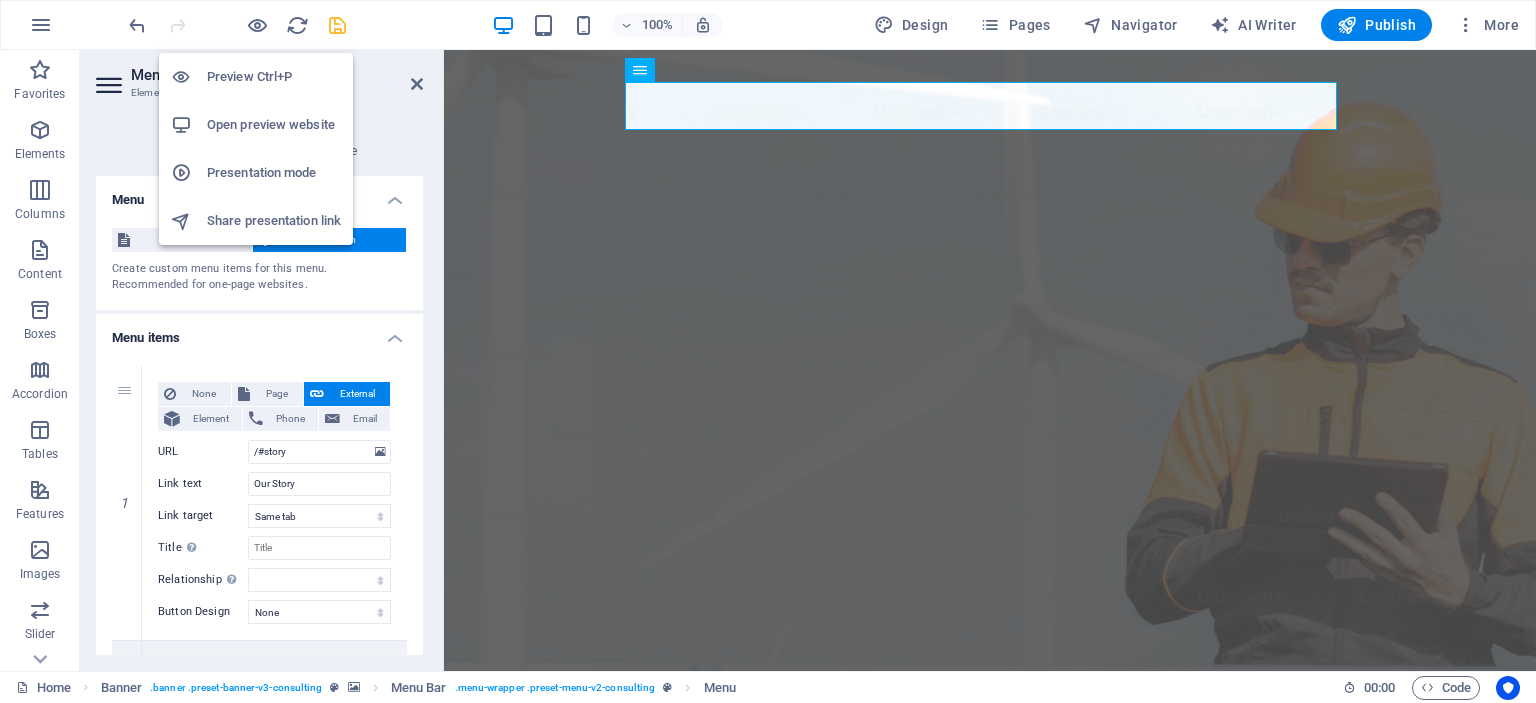 click on "Preview Ctrl+P" at bounding box center (274, 77) 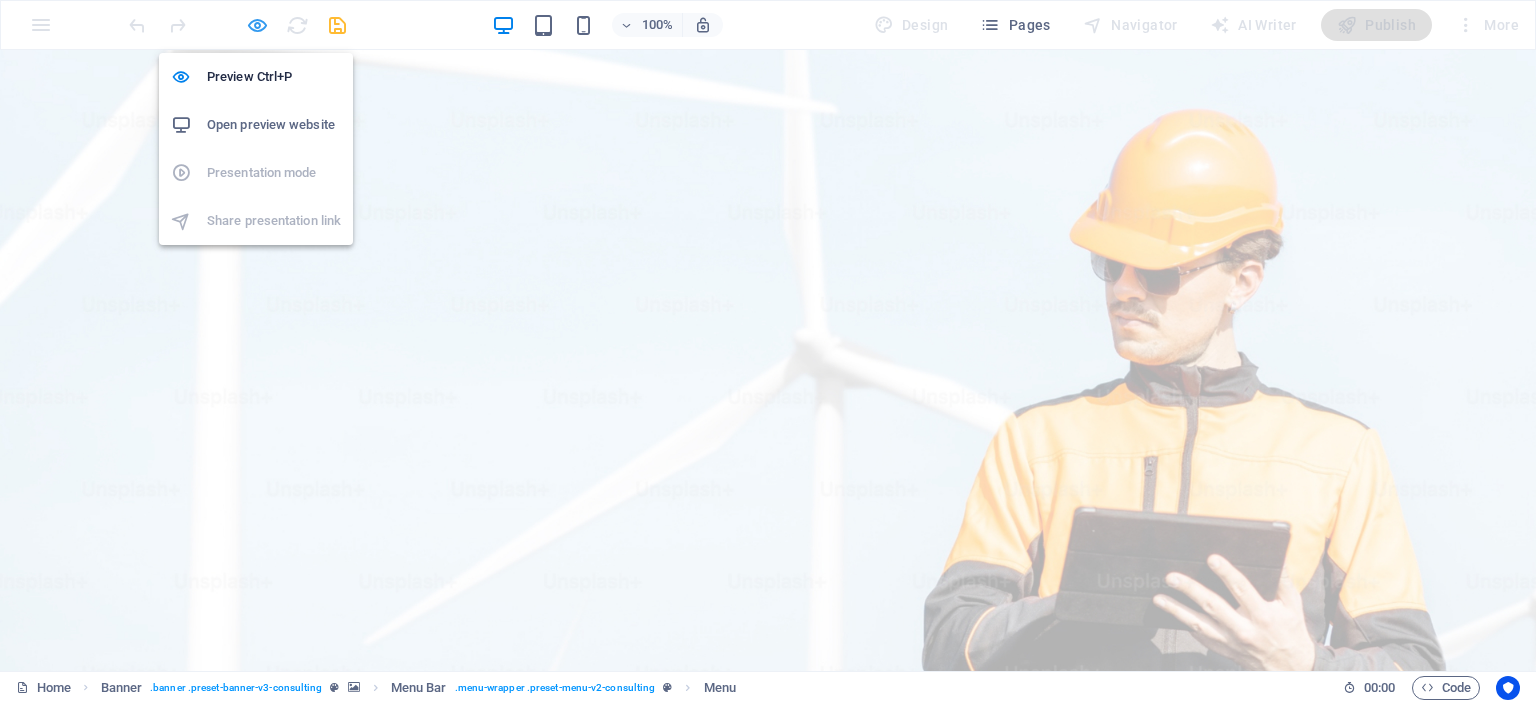 click at bounding box center [257, 25] 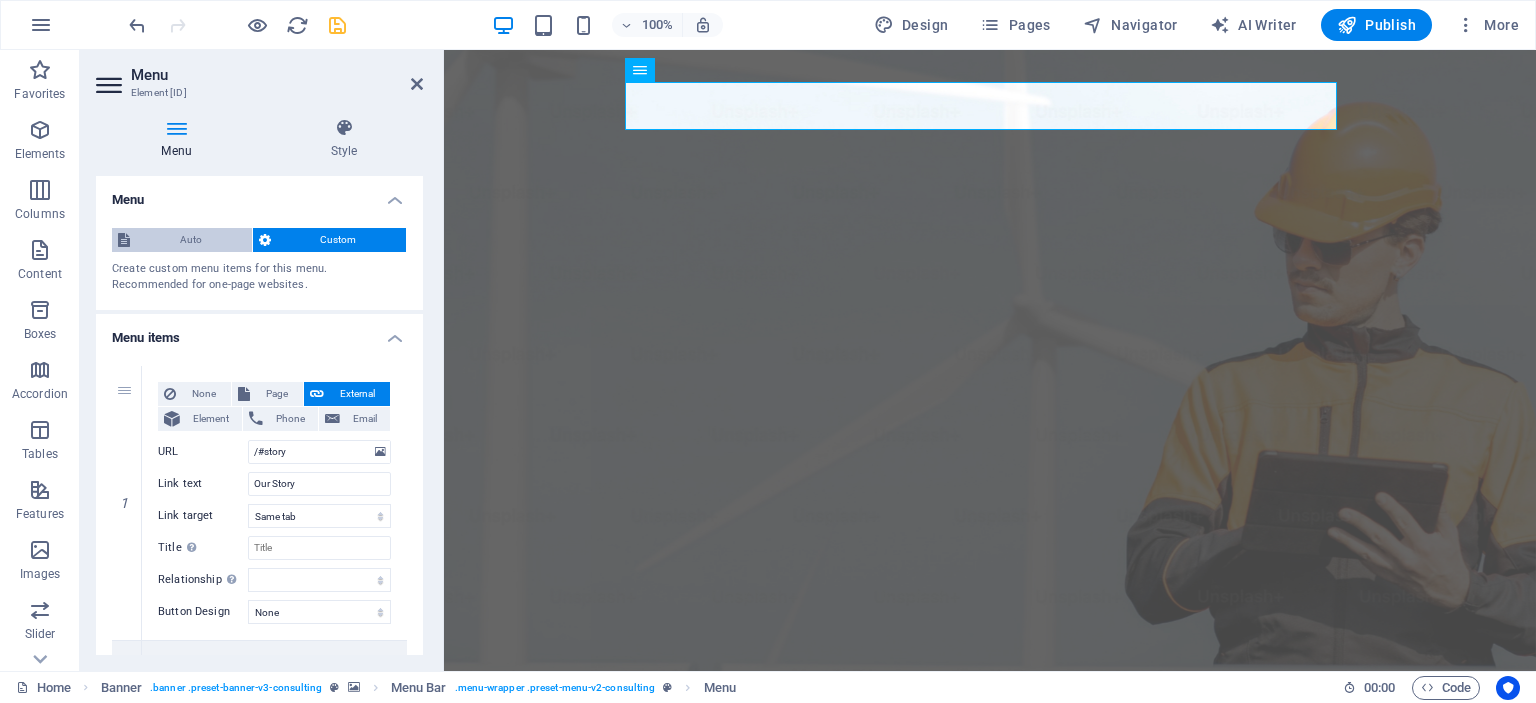click on "Auto" at bounding box center (191, 240) 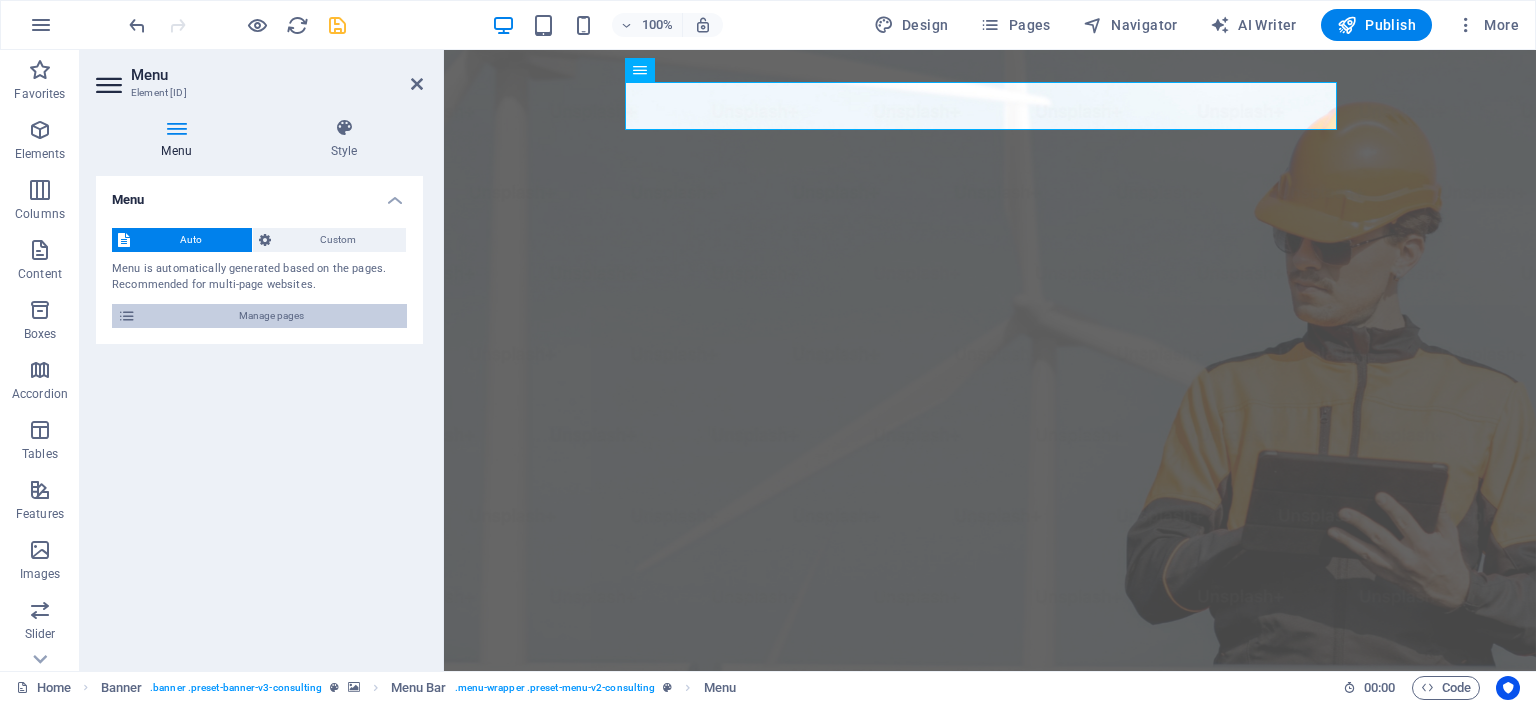 click on "Manage pages" at bounding box center [259, 316] 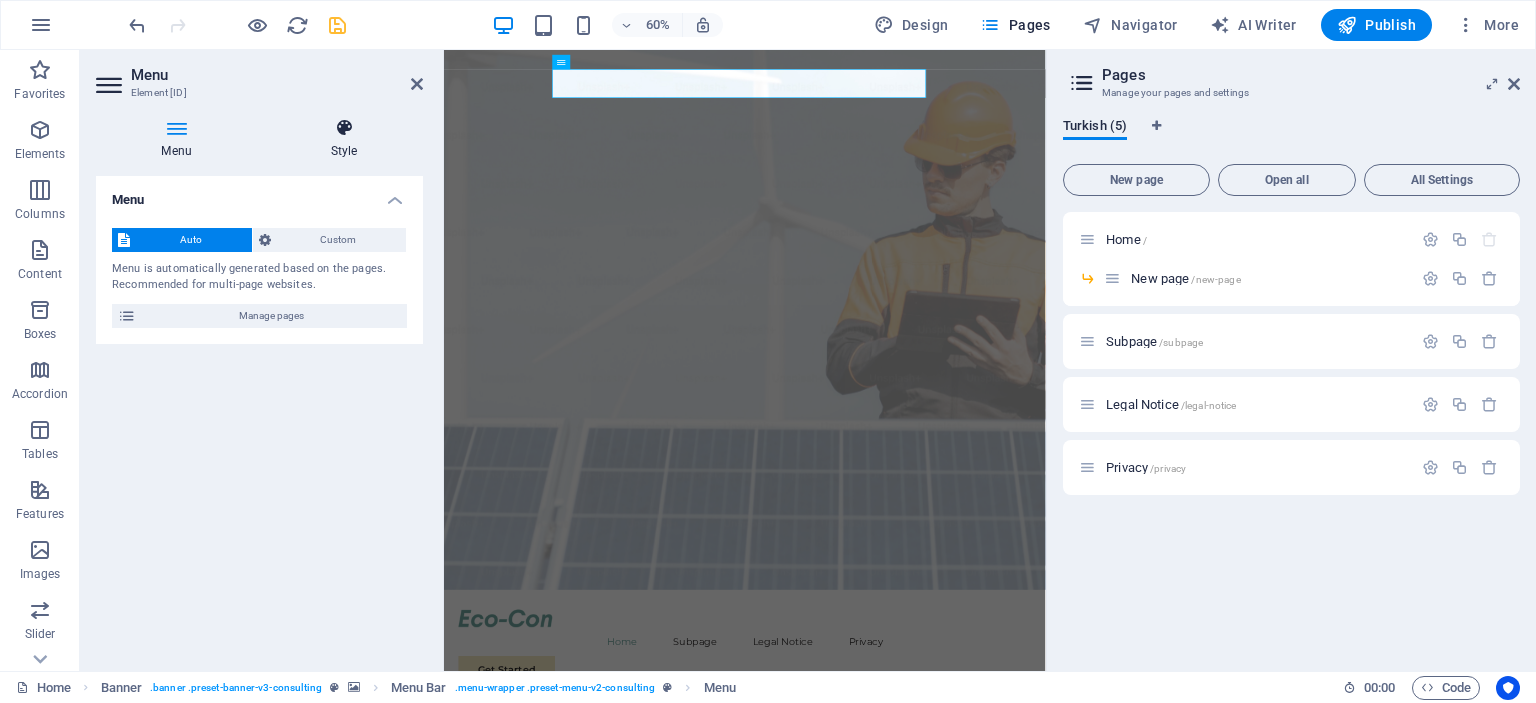 click on "Style" at bounding box center (344, 139) 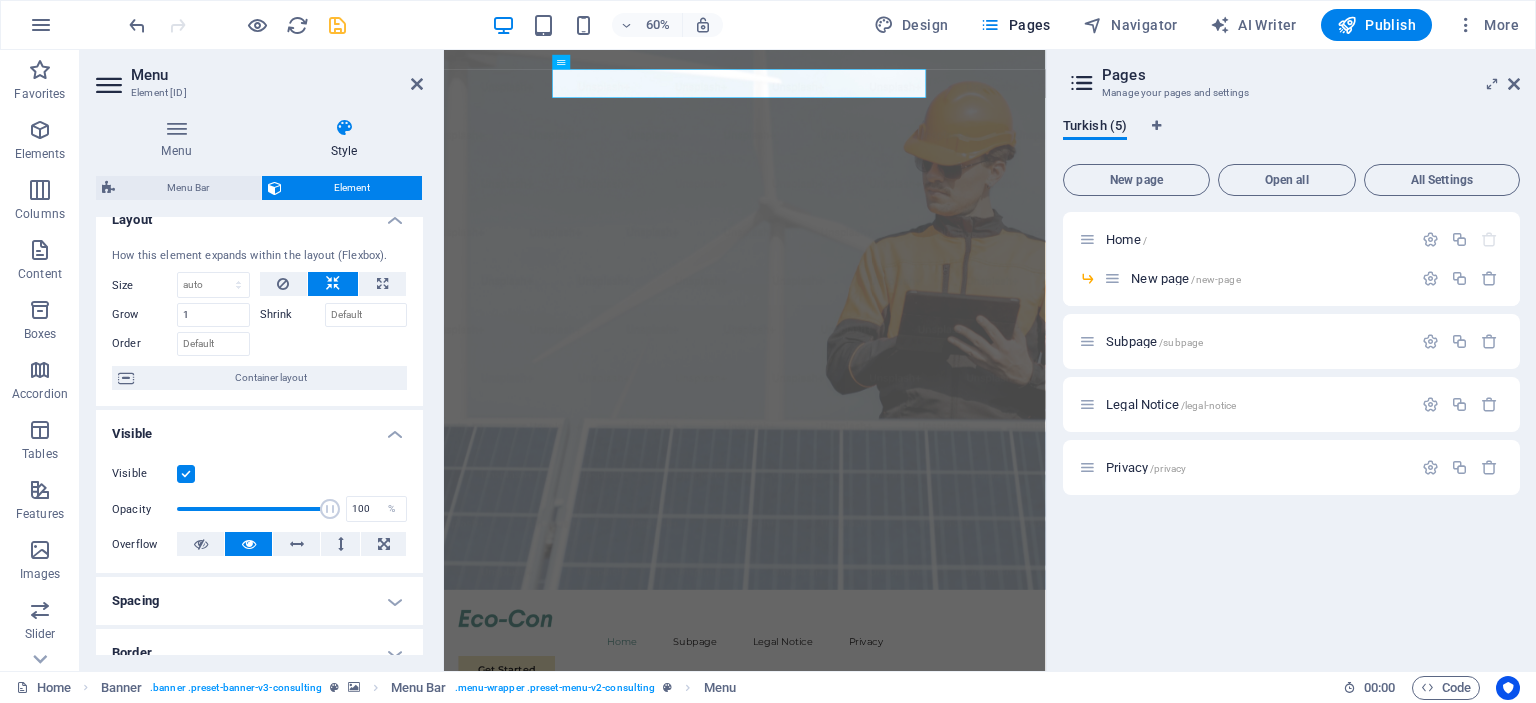 scroll, scrollTop: 0, scrollLeft: 0, axis: both 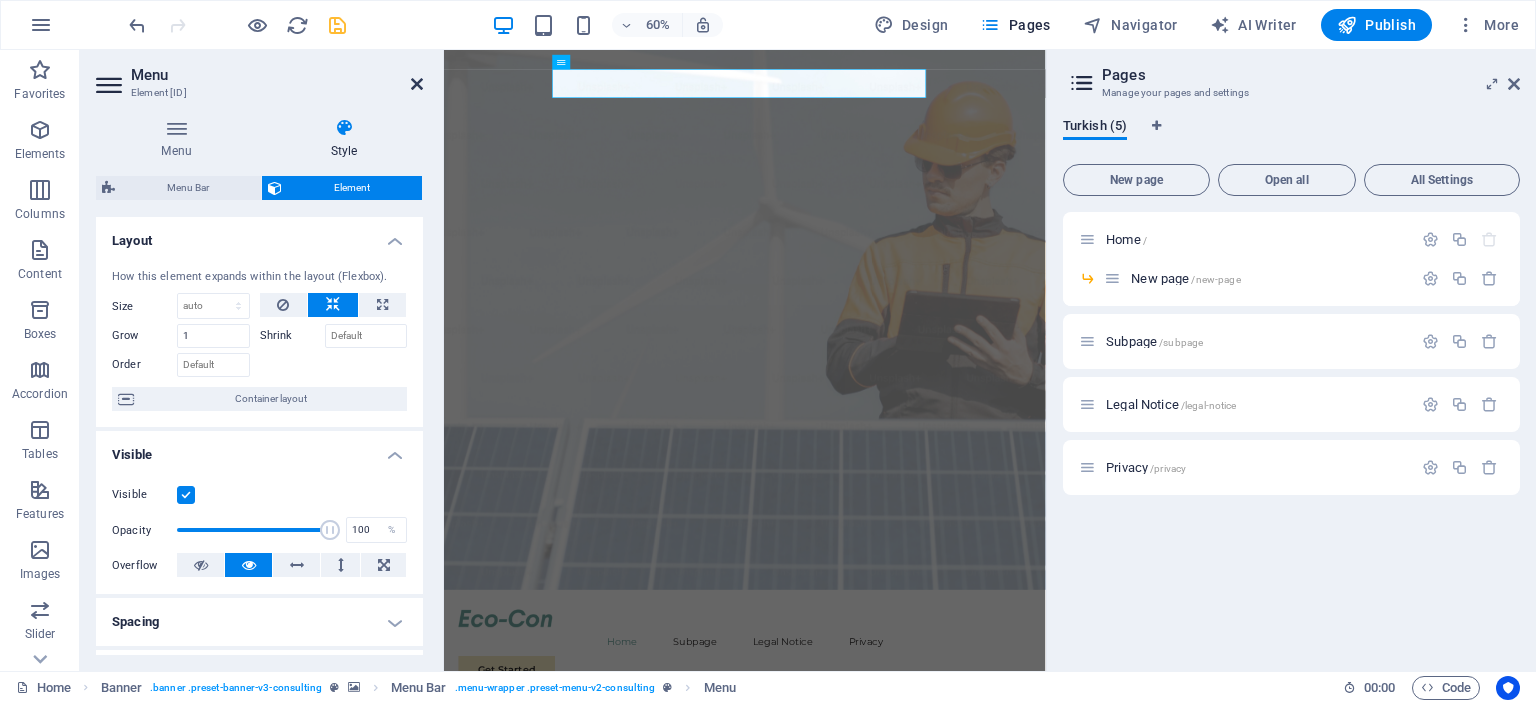drag, startPoint x: 416, startPoint y: 80, endPoint x: 369, endPoint y: 34, distance: 65.76473 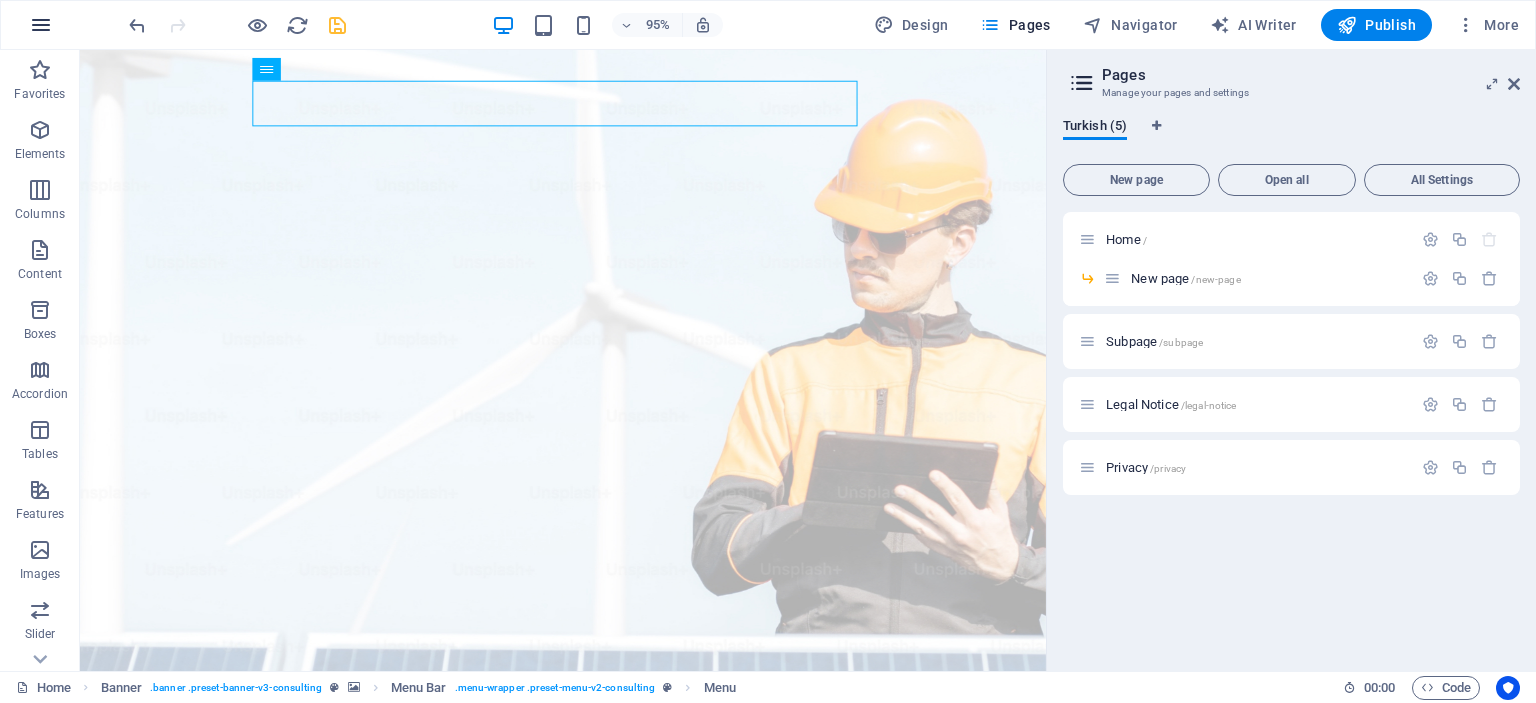 click at bounding box center (41, 25) 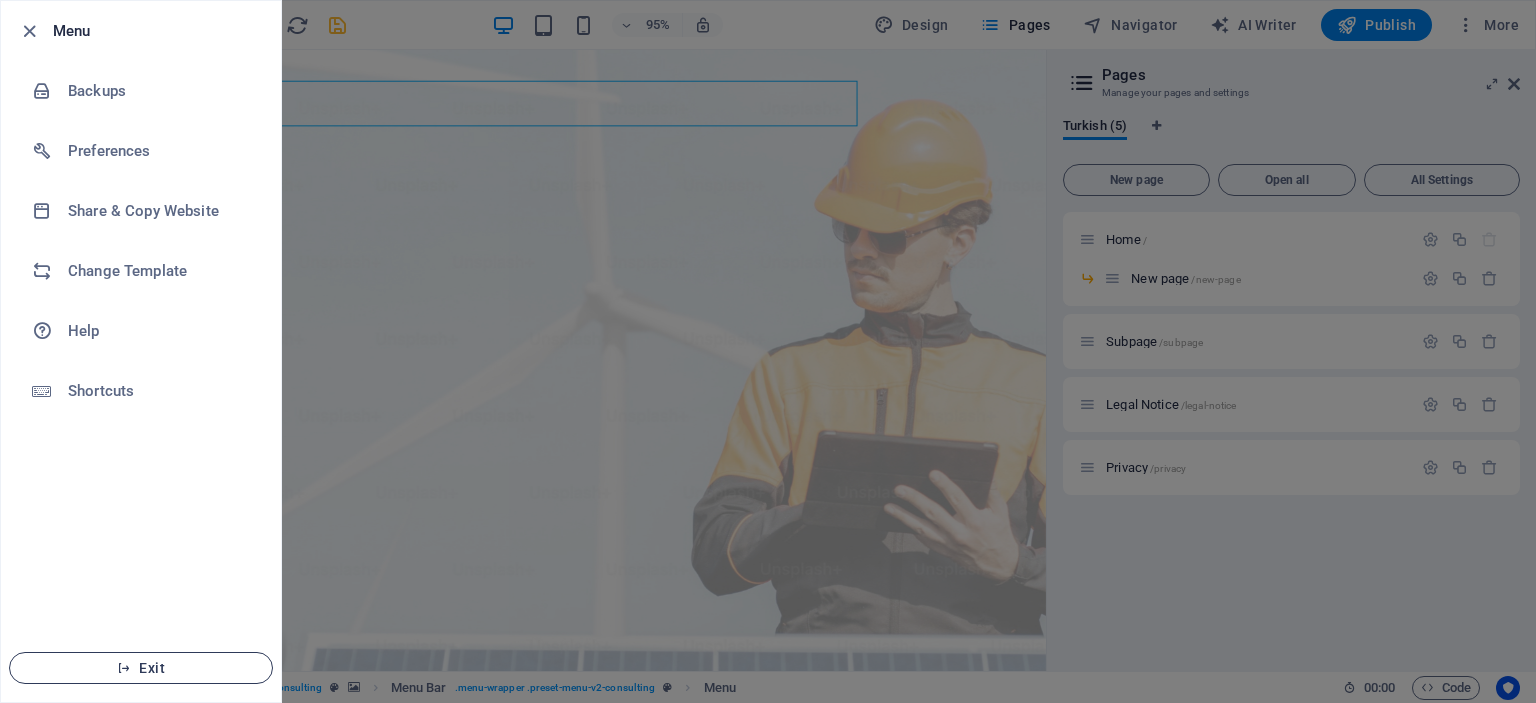 click on "Exit" at bounding box center [141, 668] 